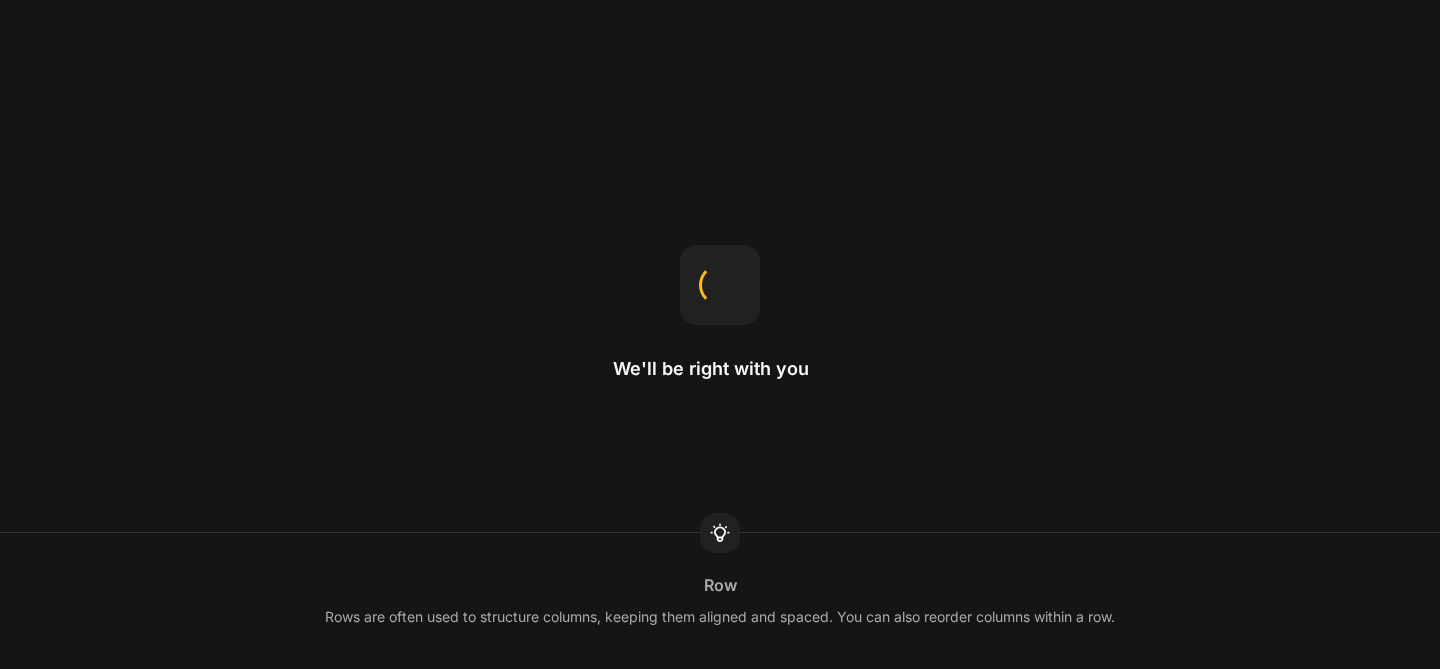 scroll, scrollTop: 0, scrollLeft: 0, axis: both 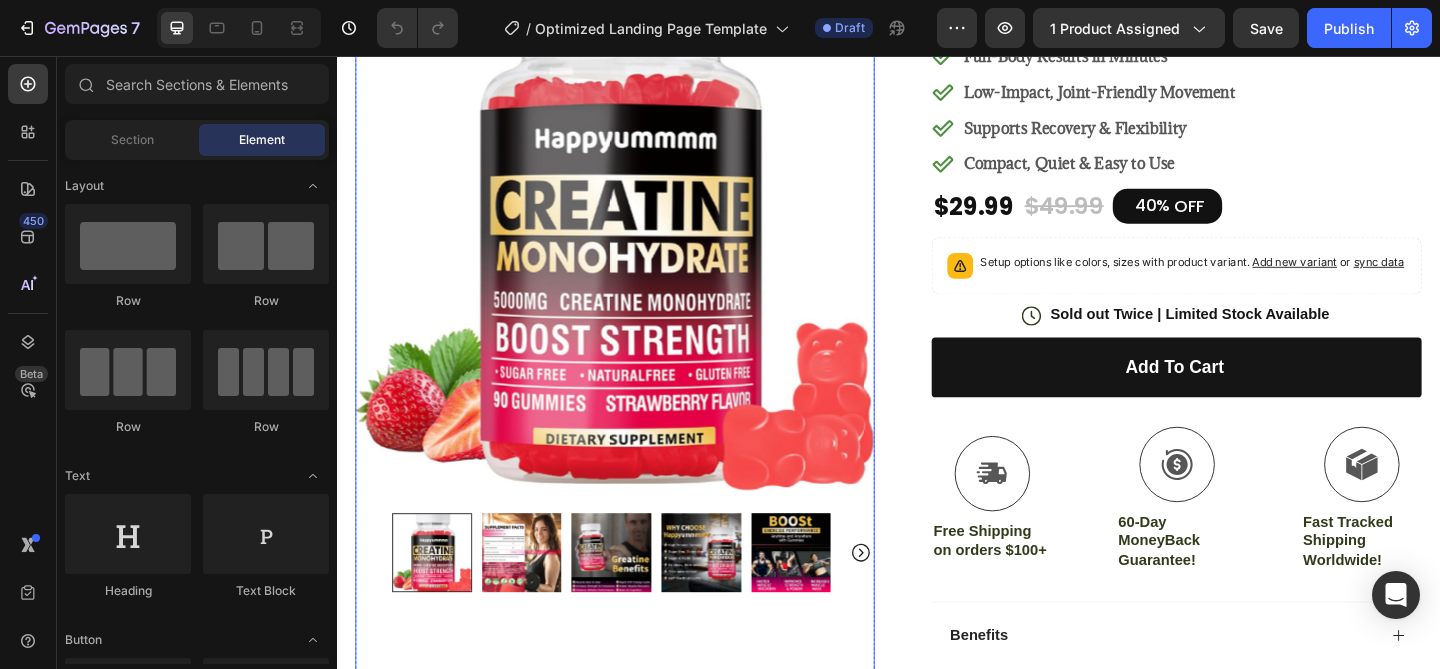 click at bounding box center (639, 234) 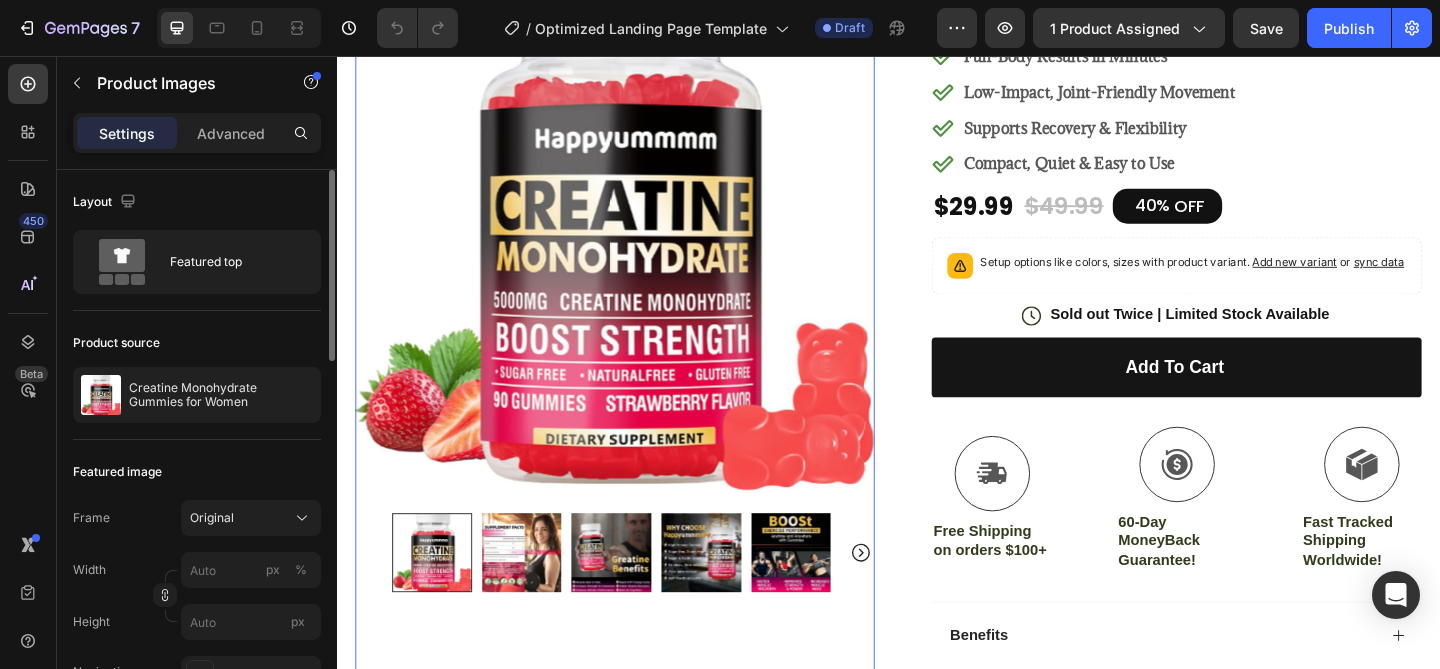 scroll, scrollTop: 155, scrollLeft: 0, axis: vertical 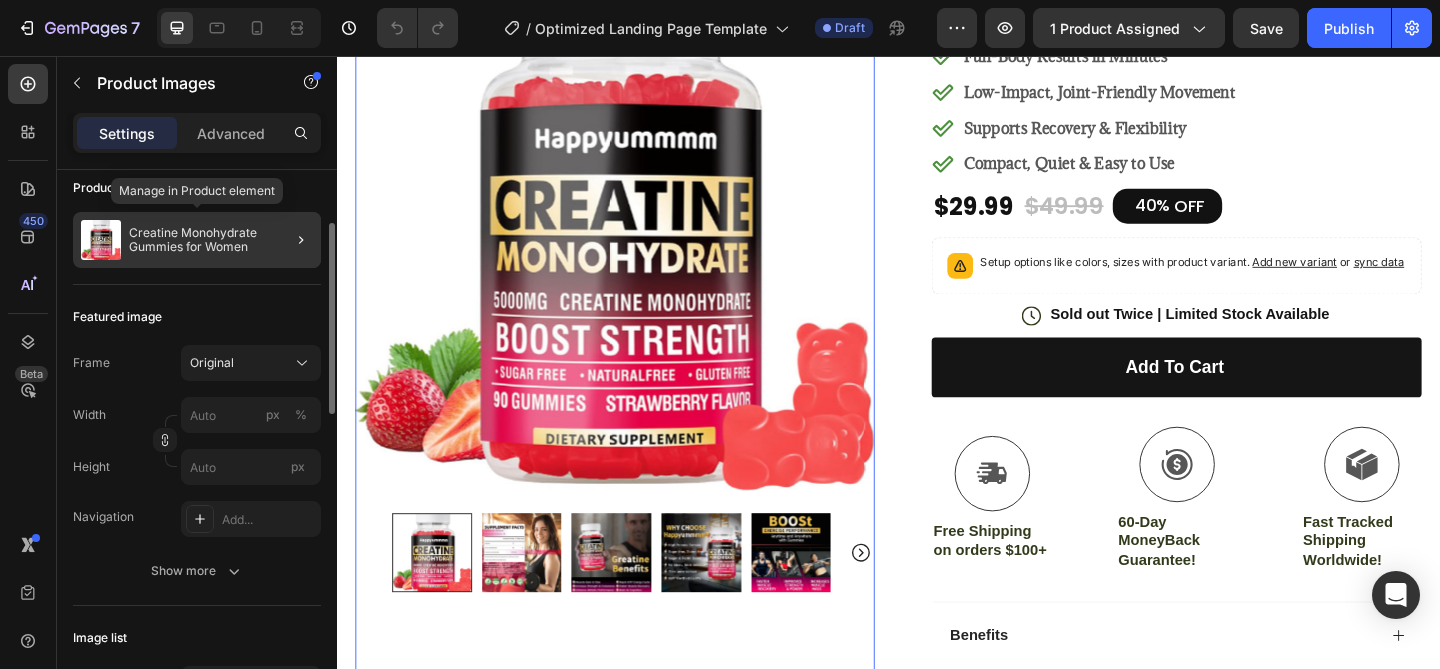 click on "Creatine Monohydrate Gummies for Women" at bounding box center [221, 240] 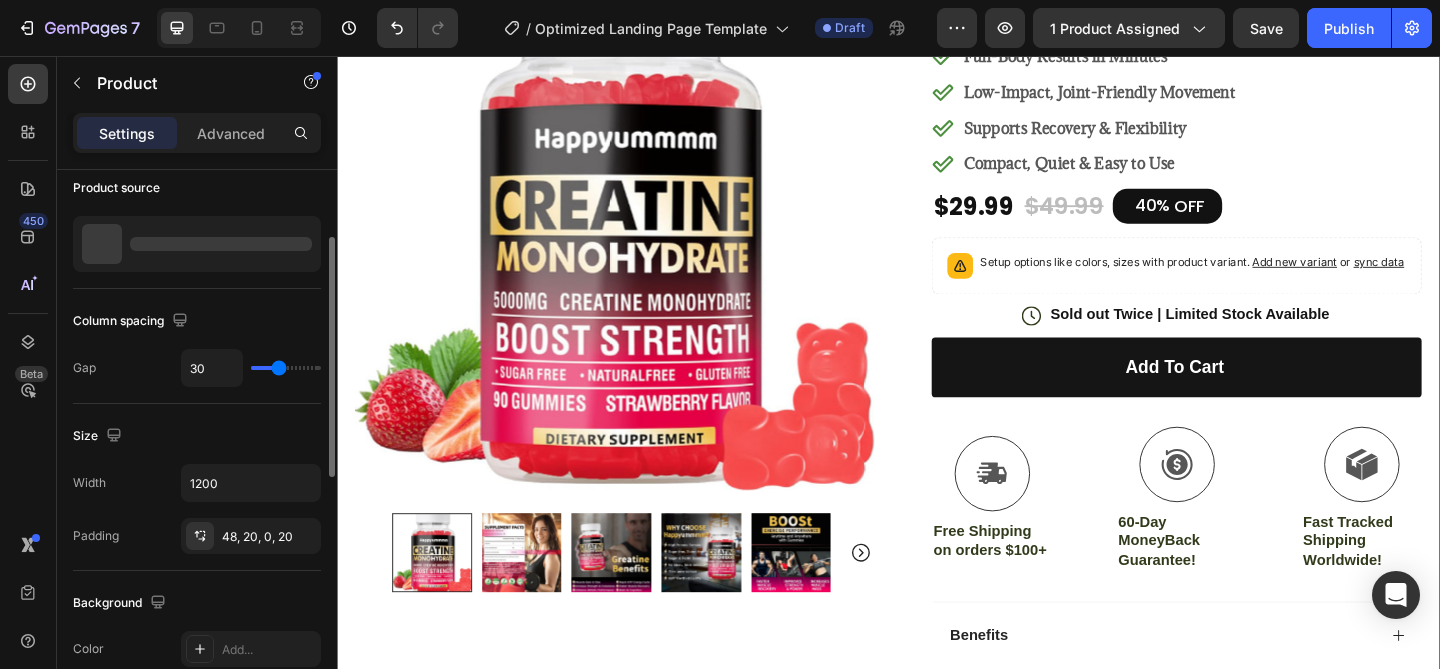scroll, scrollTop: 0, scrollLeft: 0, axis: both 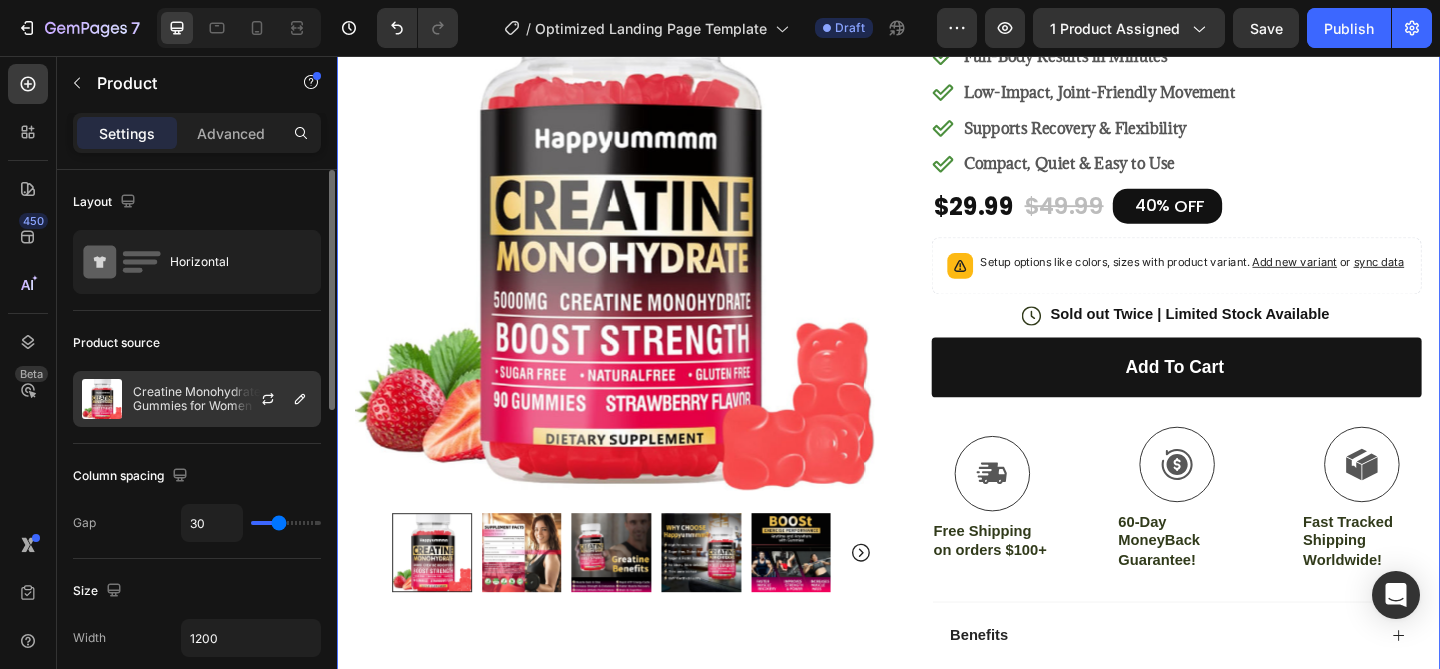 click at bounding box center (102, 399) 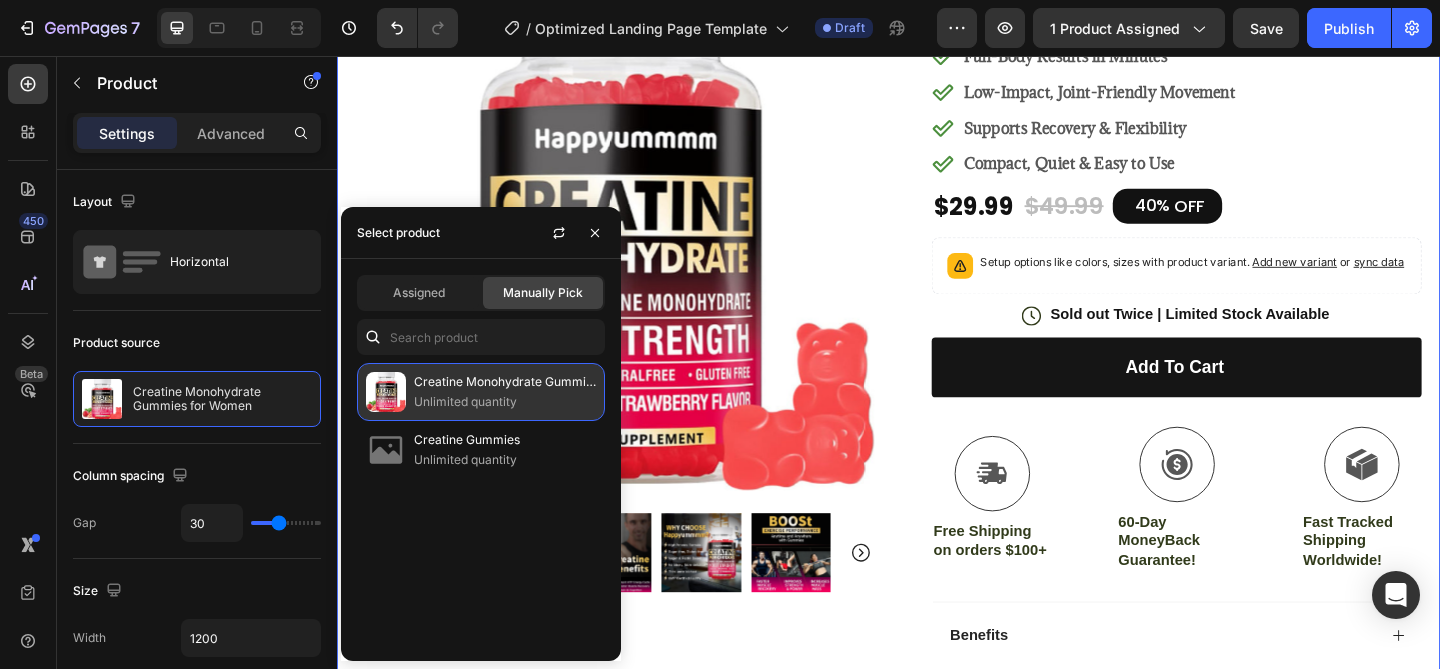 click on "Unlimited quantity" at bounding box center (505, 402) 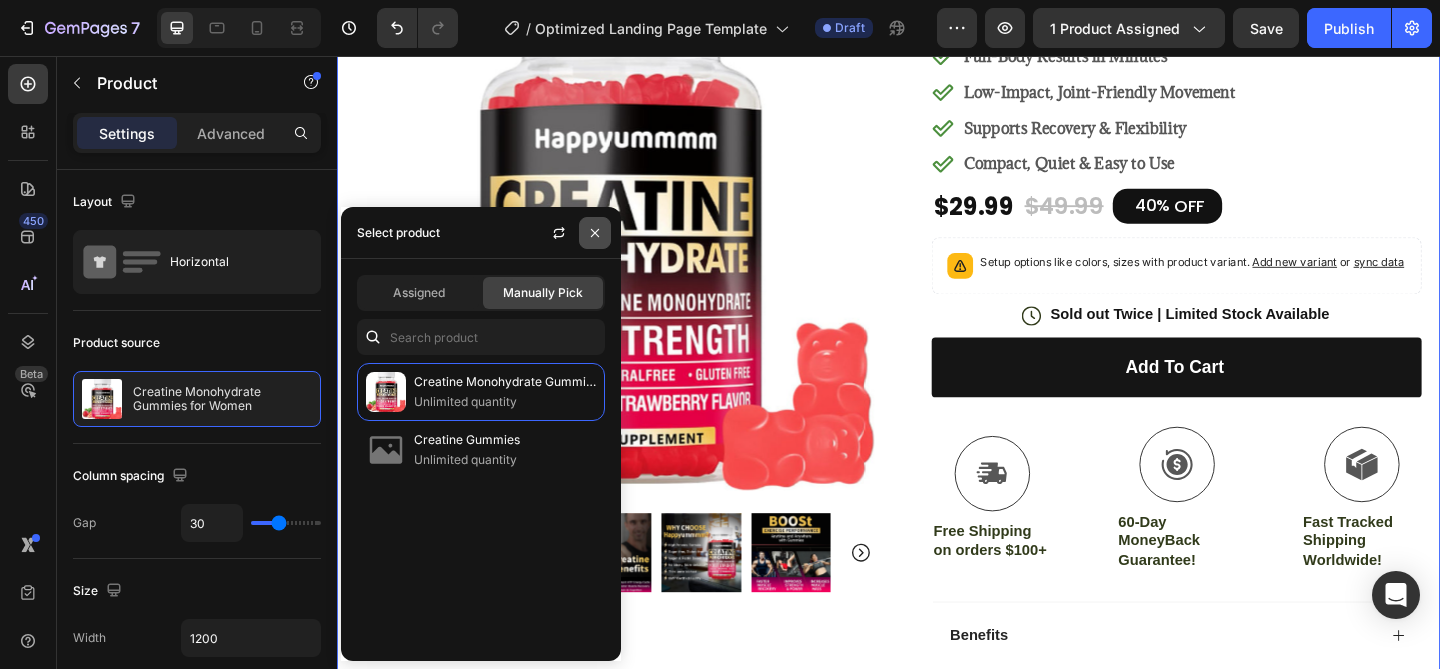 click 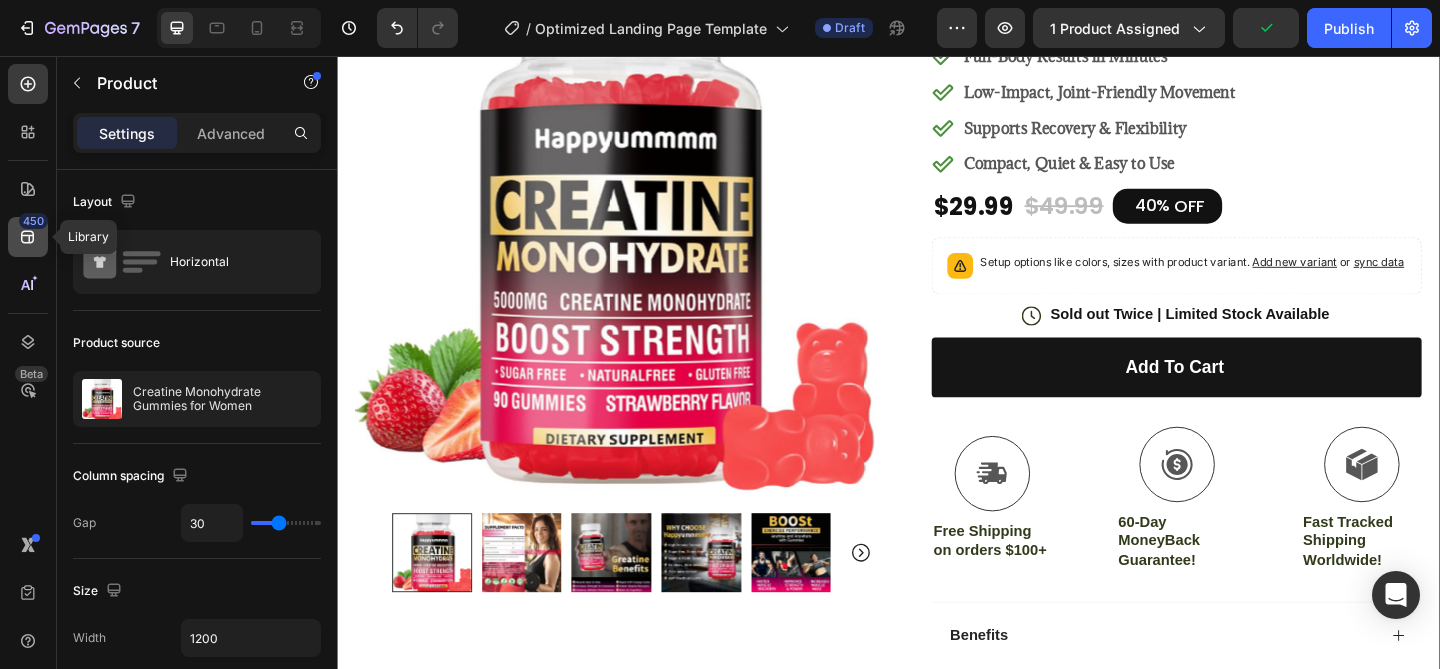 click on "450" 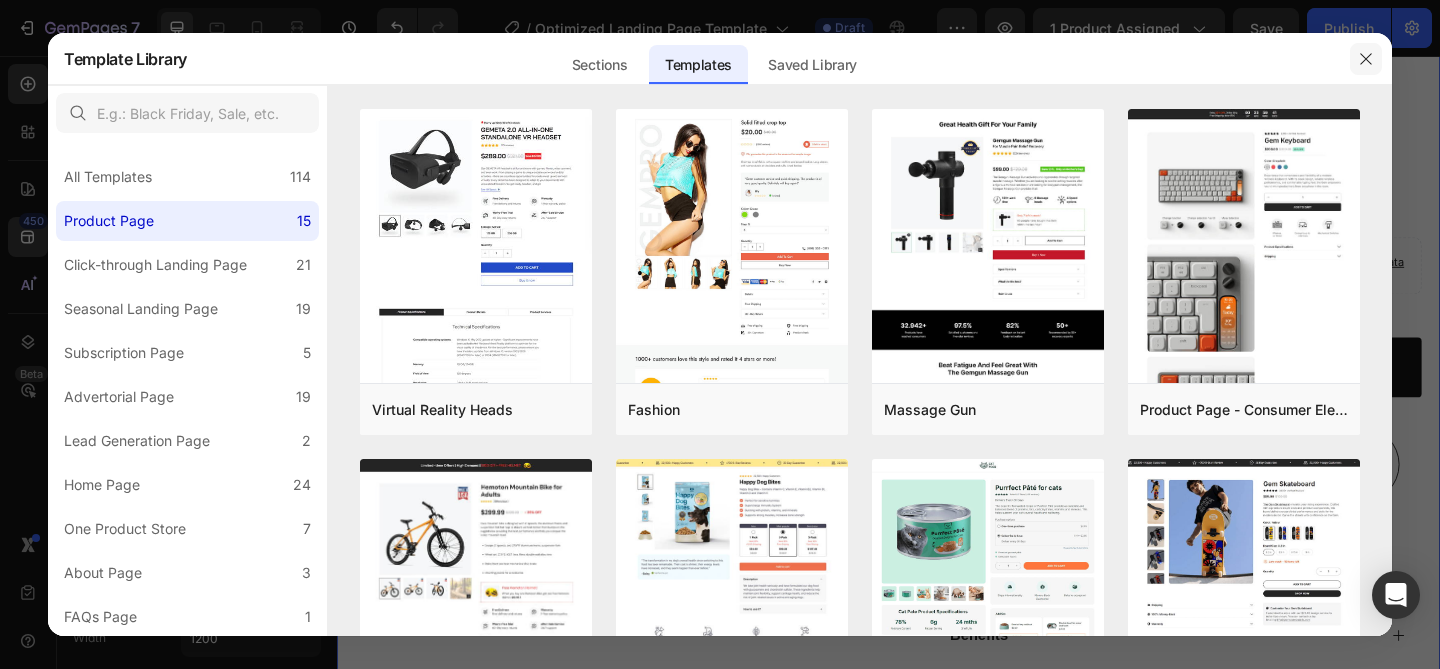 click 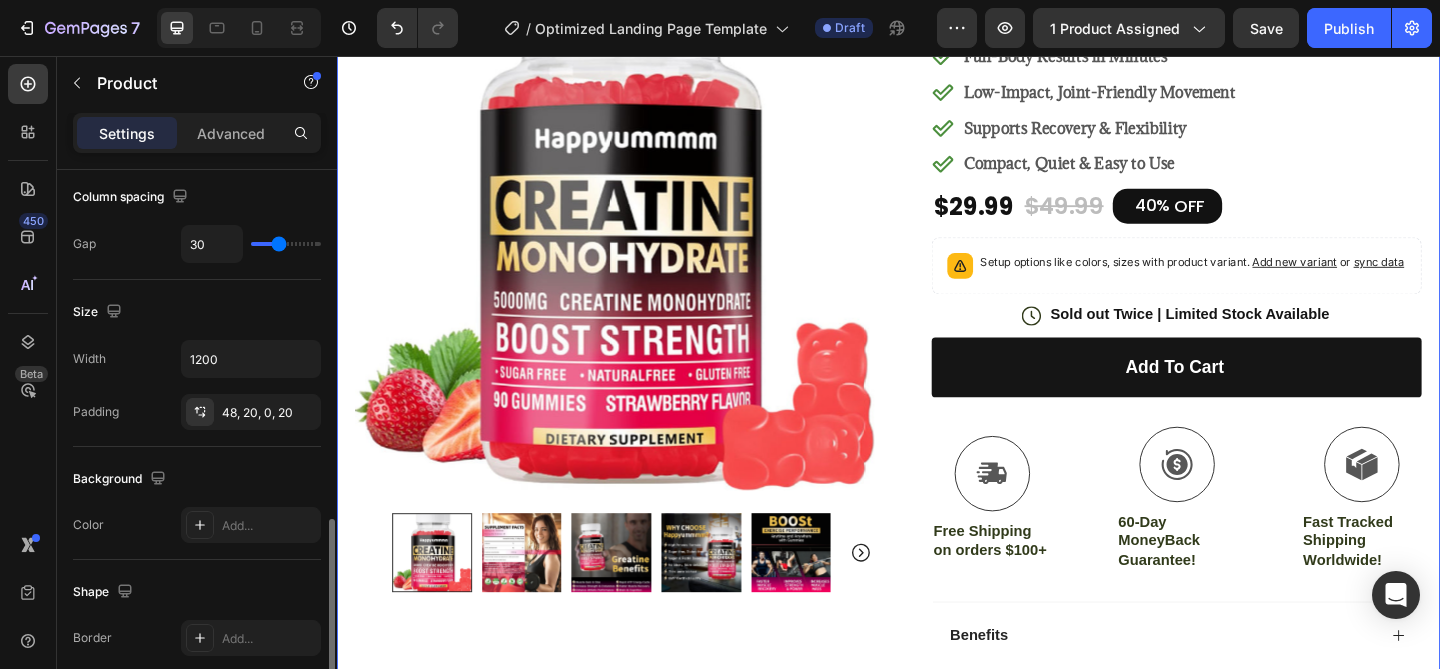 scroll, scrollTop: 445, scrollLeft: 0, axis: vertical 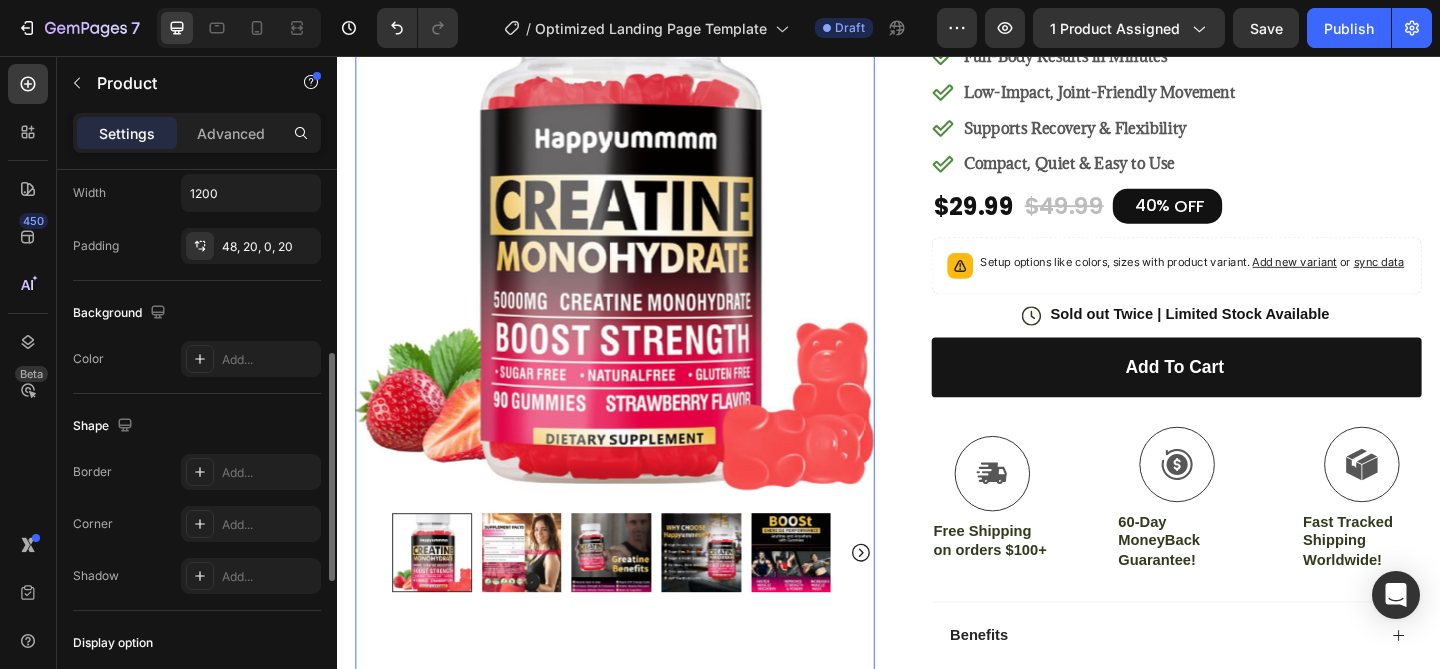 click at bounding box center (538, 596) 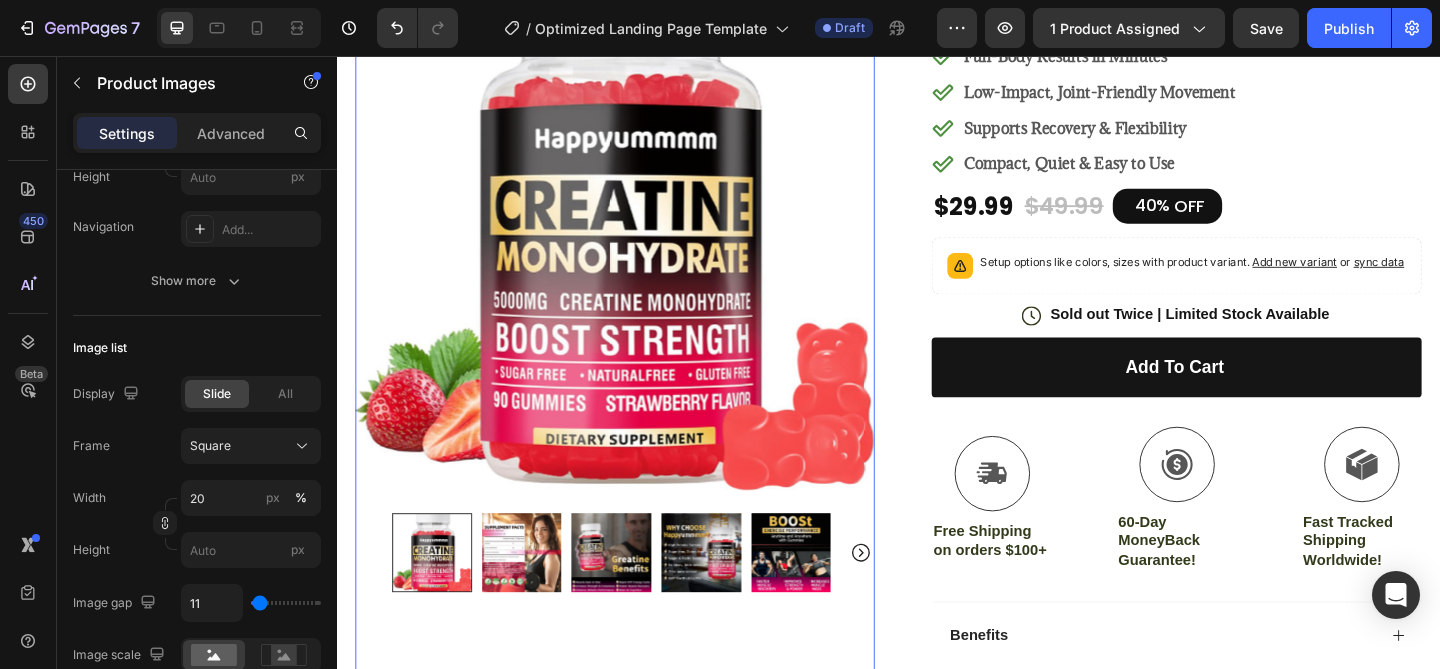 scroll, scrollTop: 0, scrollLeft: 0, axis: both 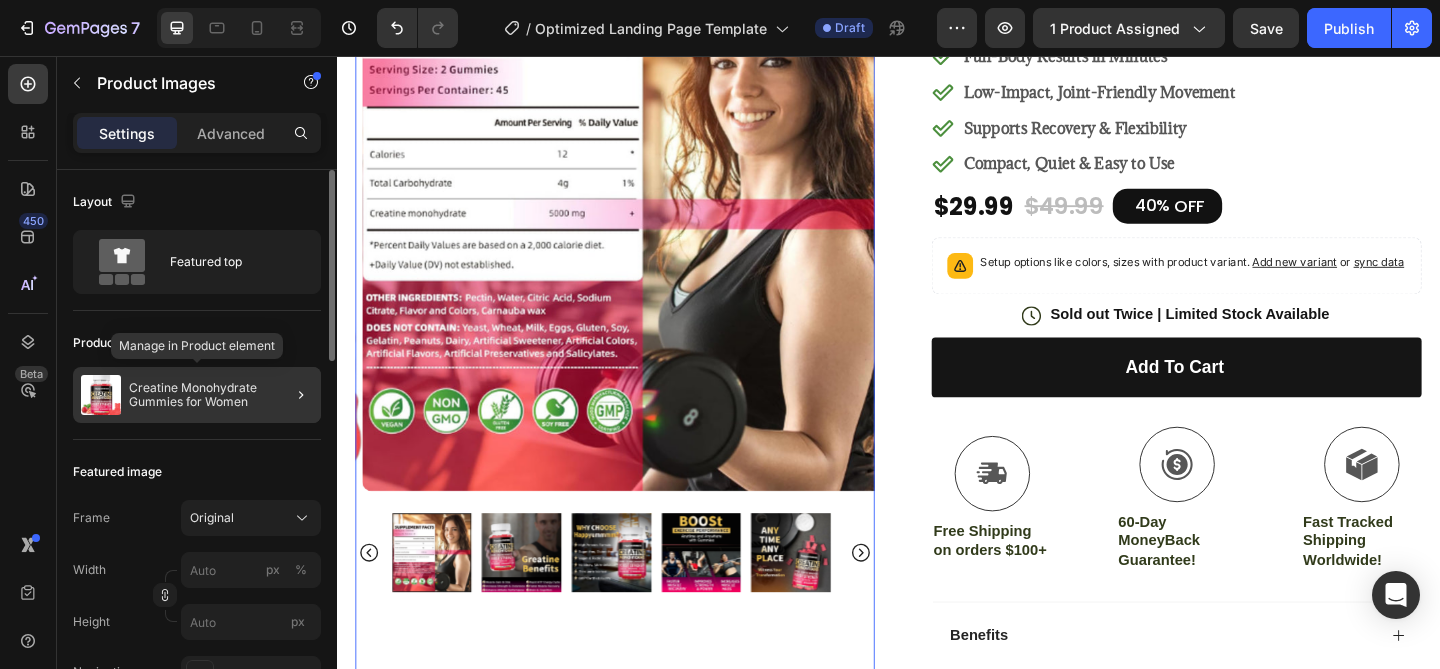 click on "Creatine Monohydrate Gummies for Women" at bounding box center [221, 395] 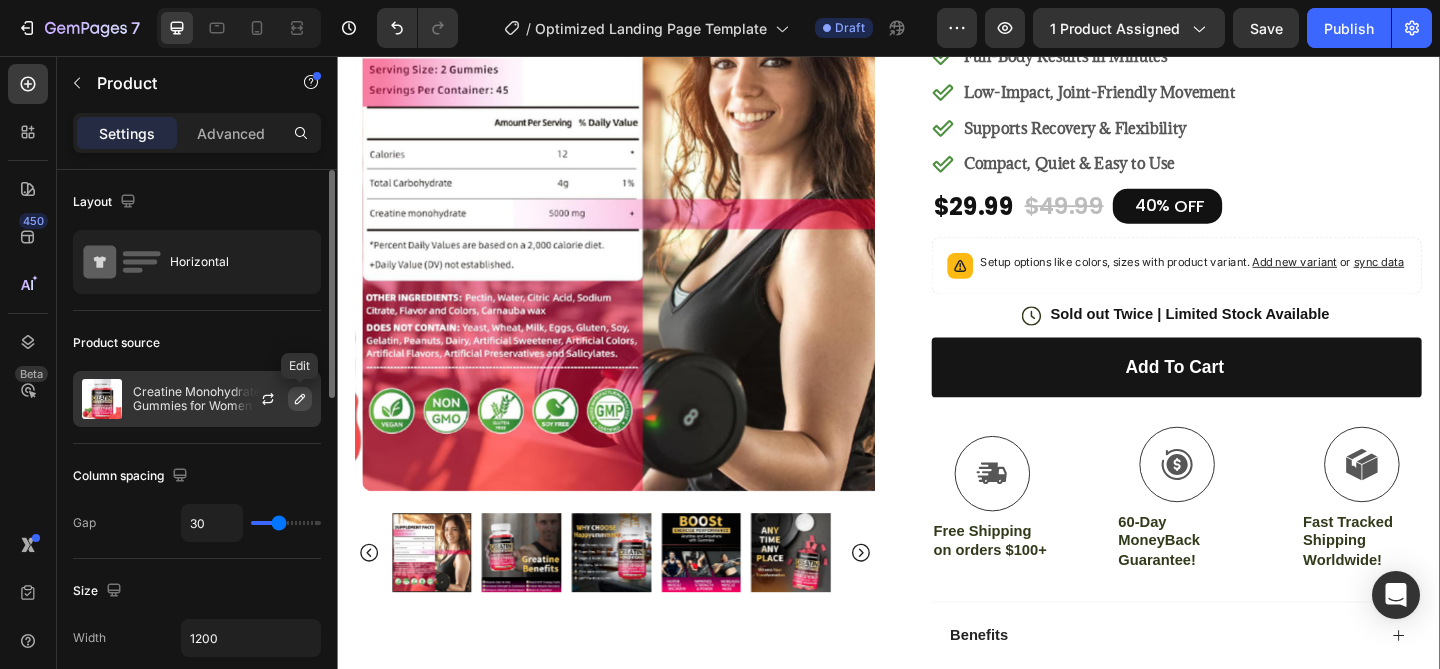 click 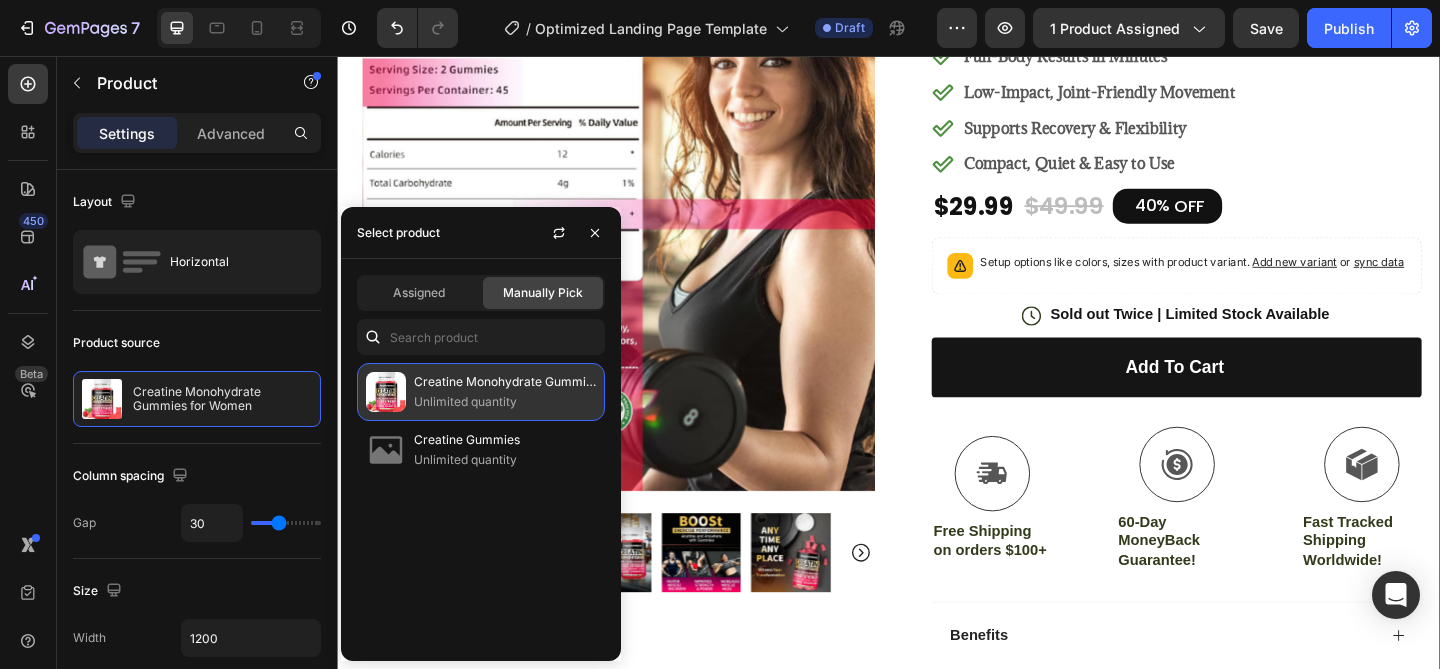 click at bounding box center (386, 392) 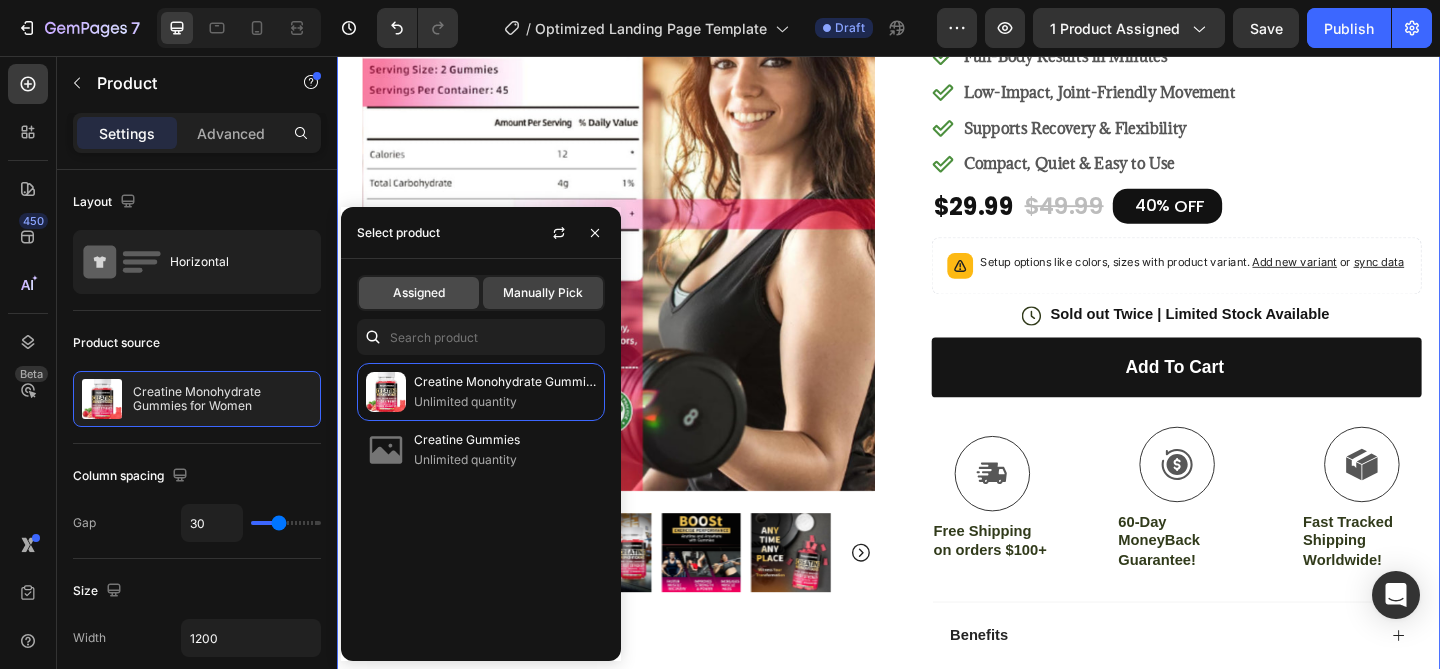 click on "Assigned" 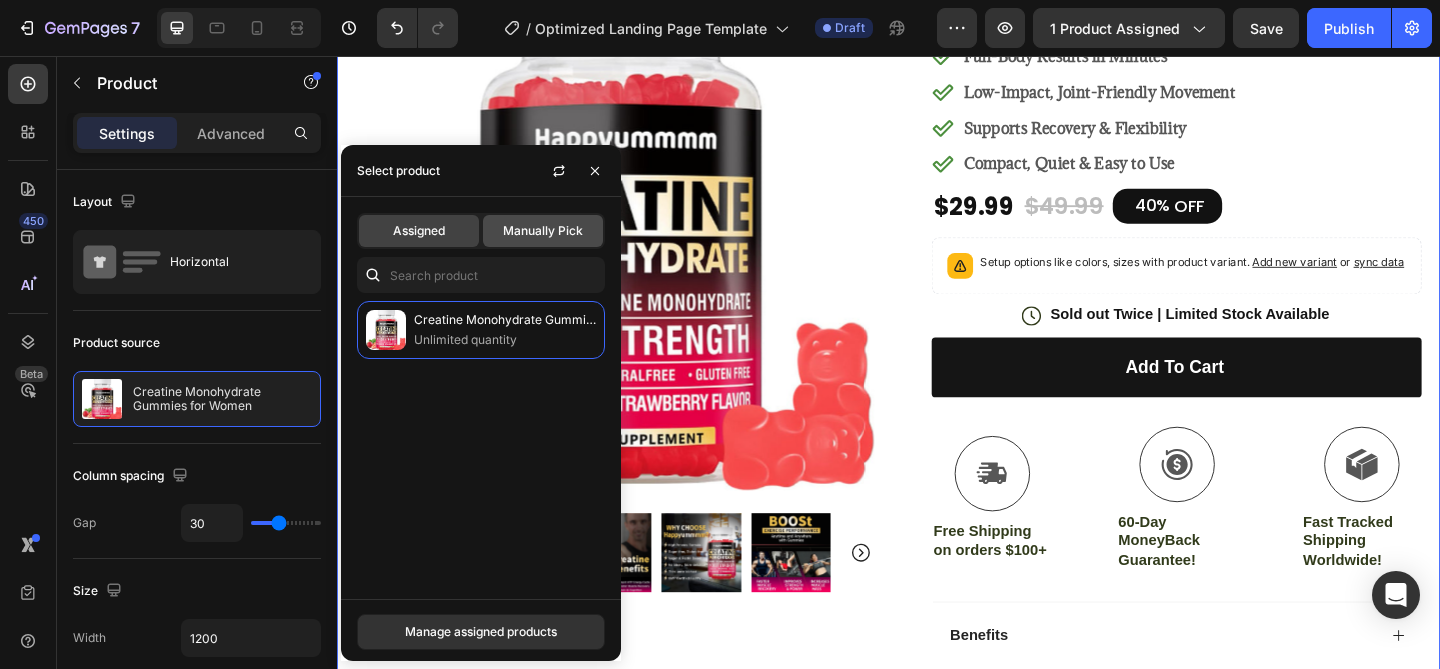 click on "Manually Pick" 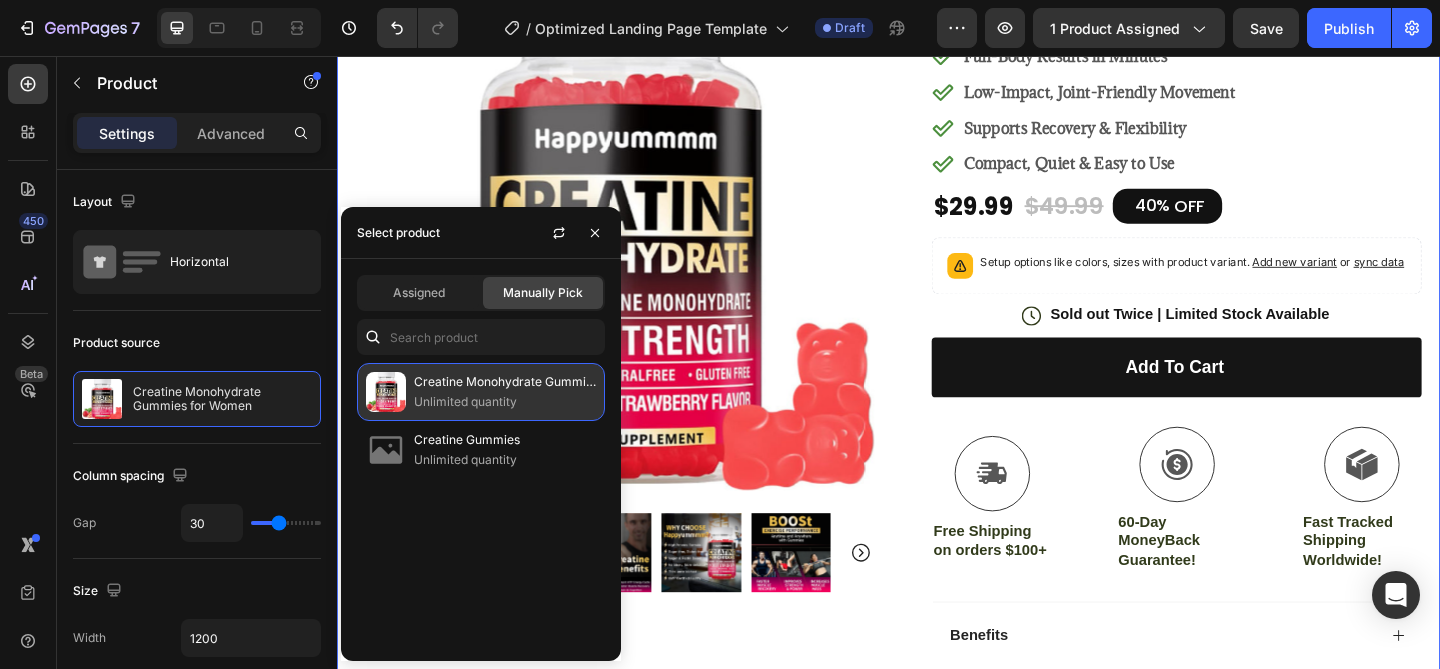 click on "Unlimited quantity" at bounding box center (505, 402) 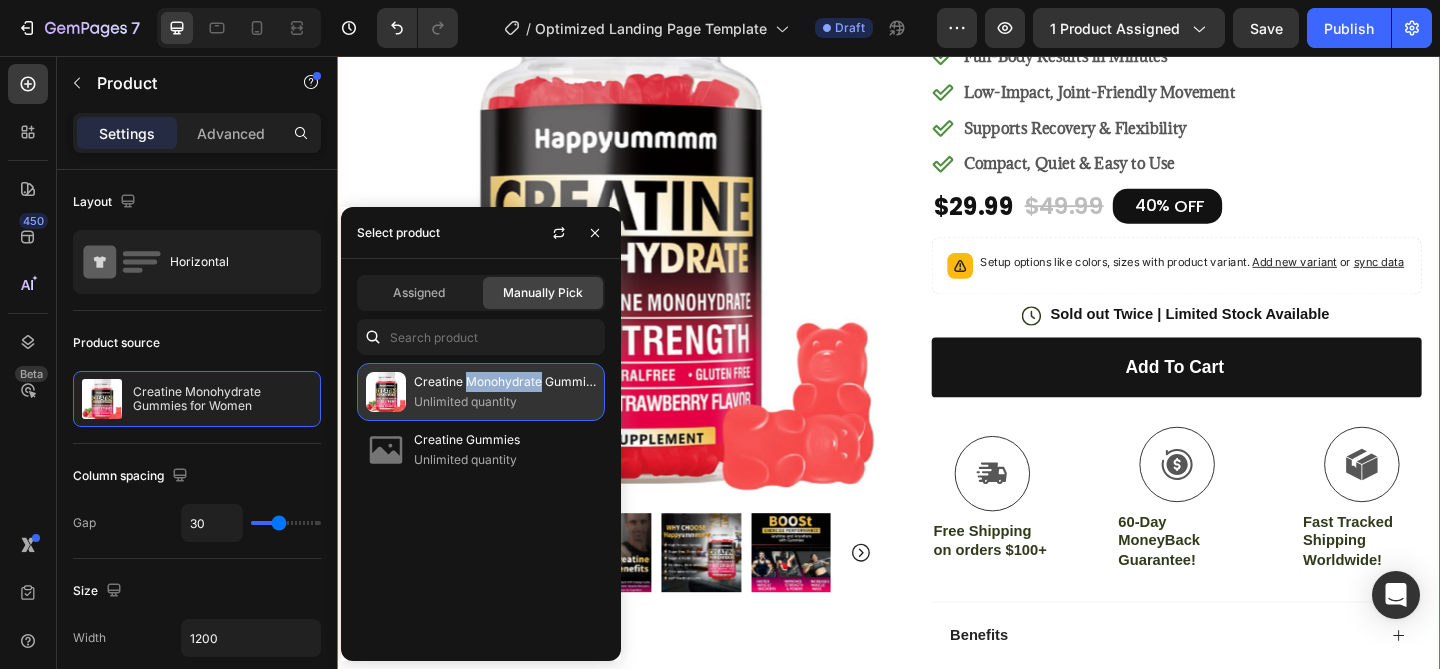click at bounding box center [386, 392] 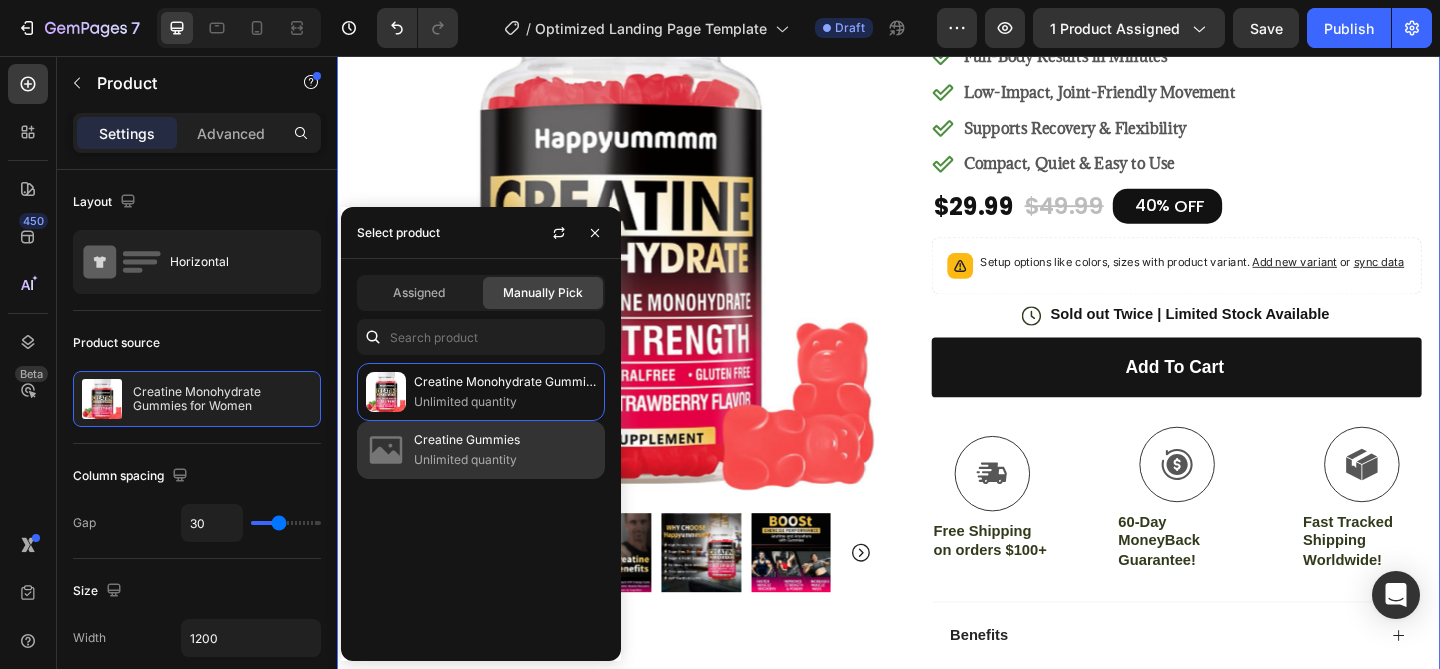 click on "Creatine Gummies Unlimited quantity" 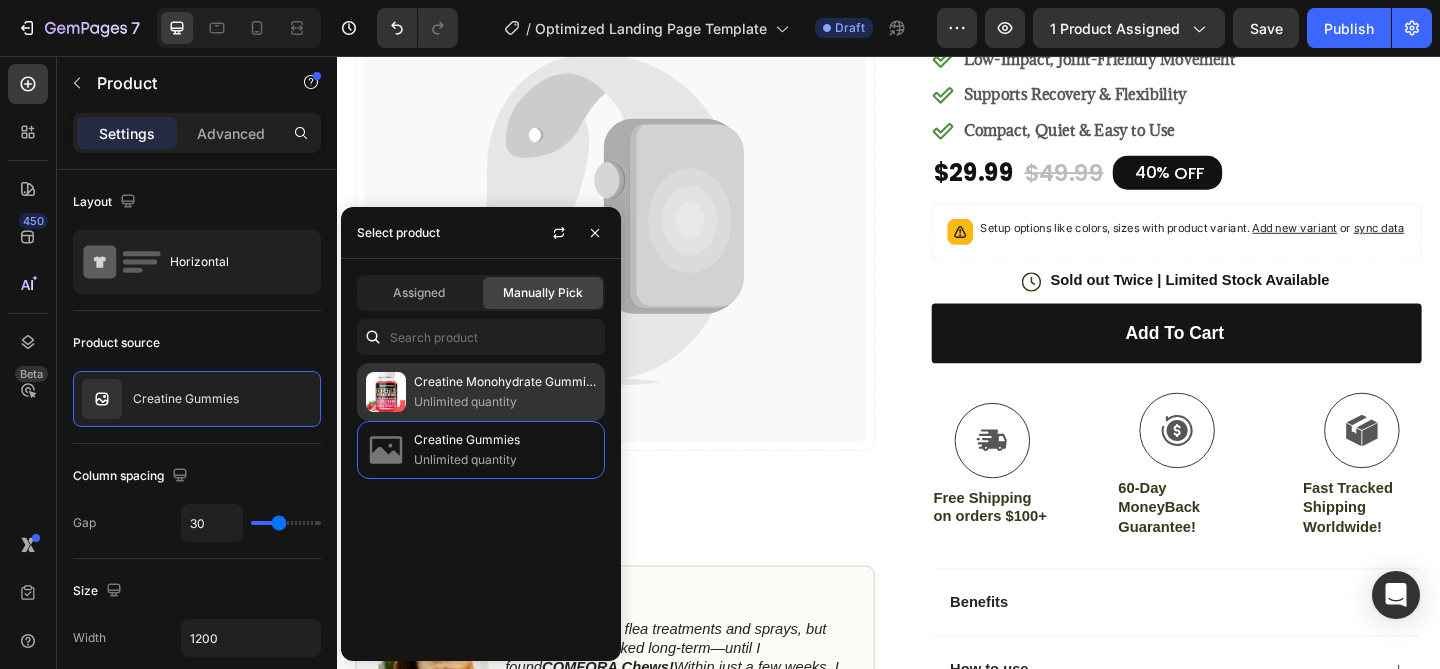 click at bounding box center [386, 392] 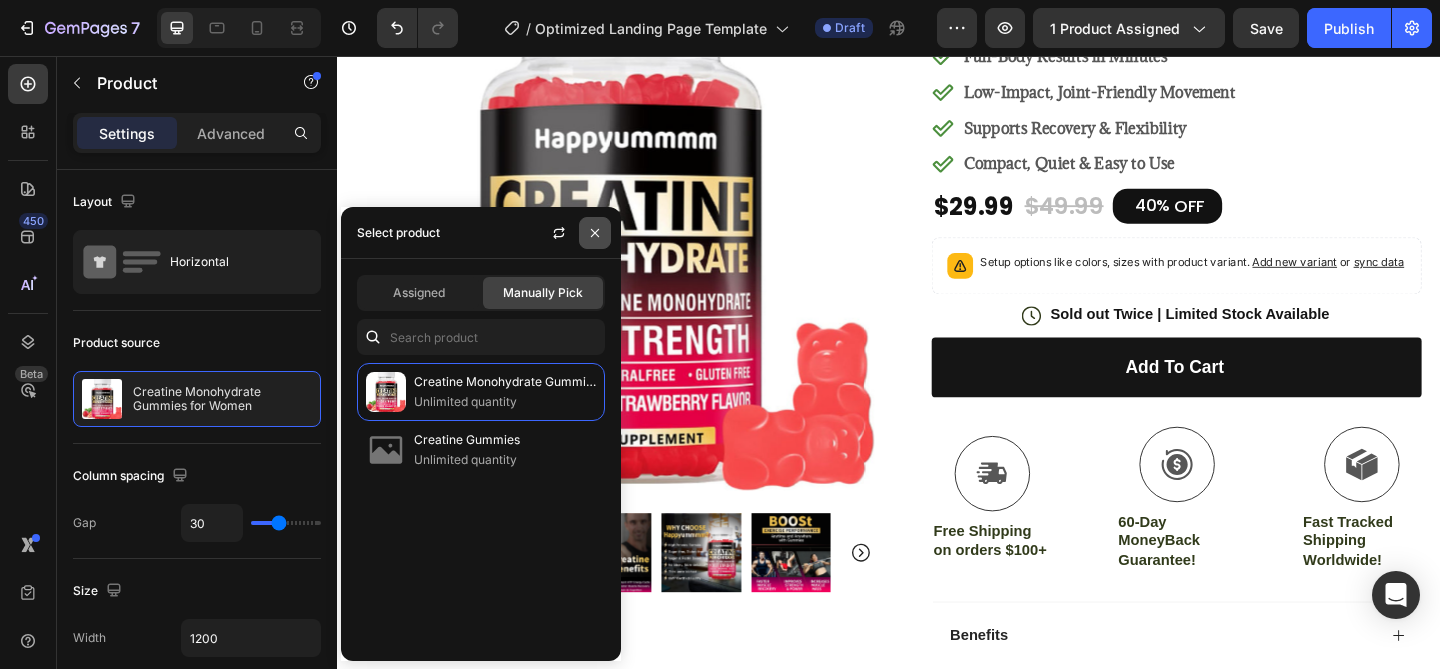 click 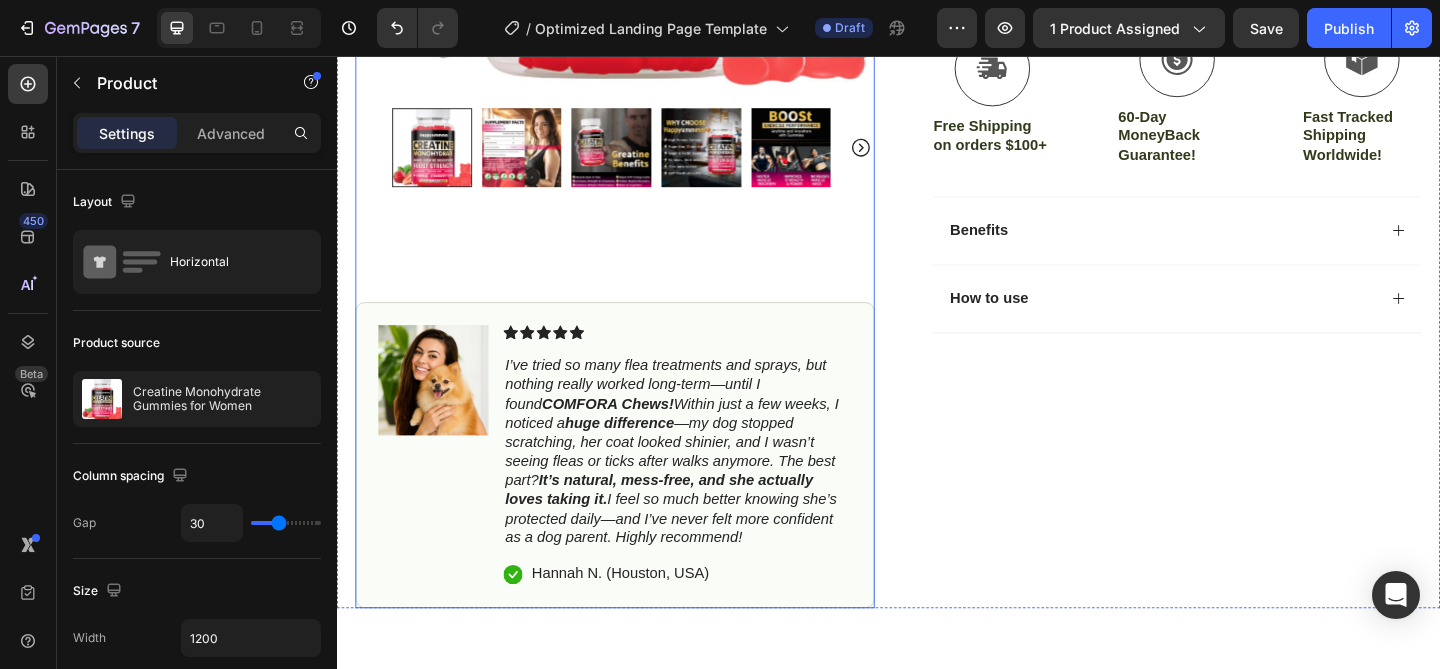 scroll, scrollTop: 459, scrollLeft: 0, axis: vertical 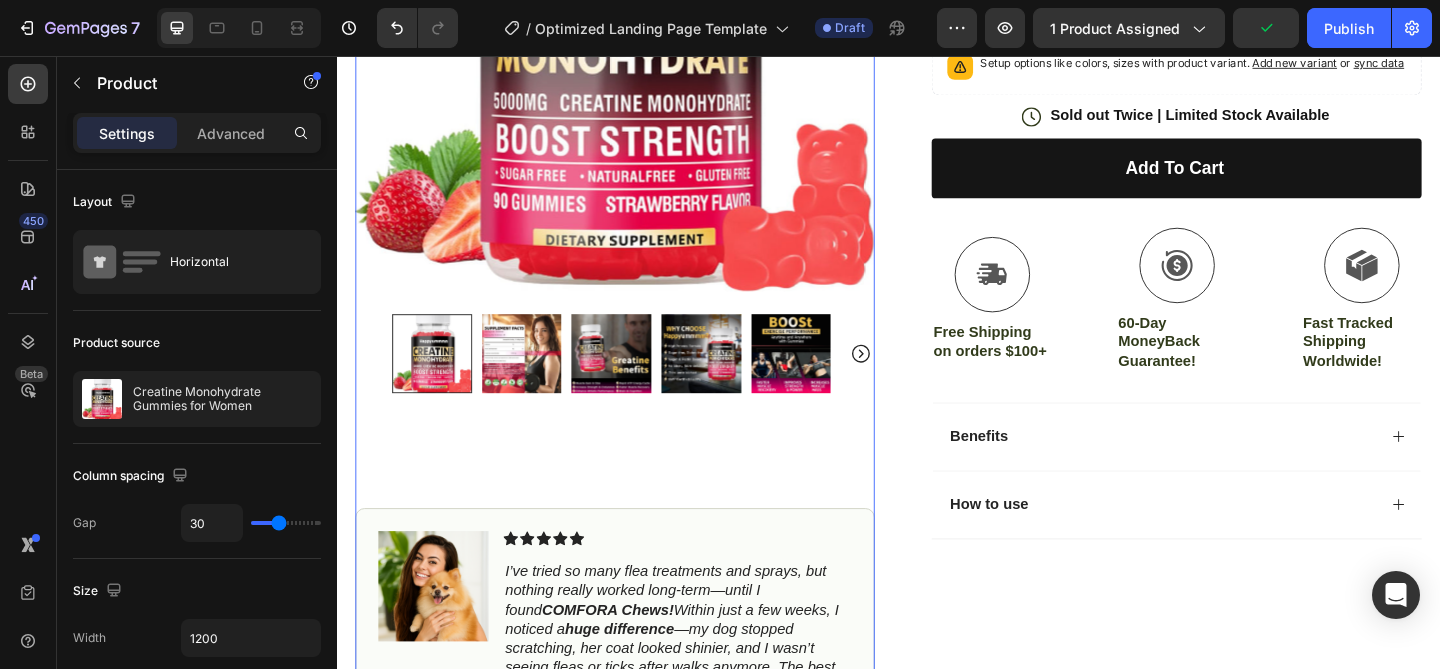 click at bounding box center (538, 380) 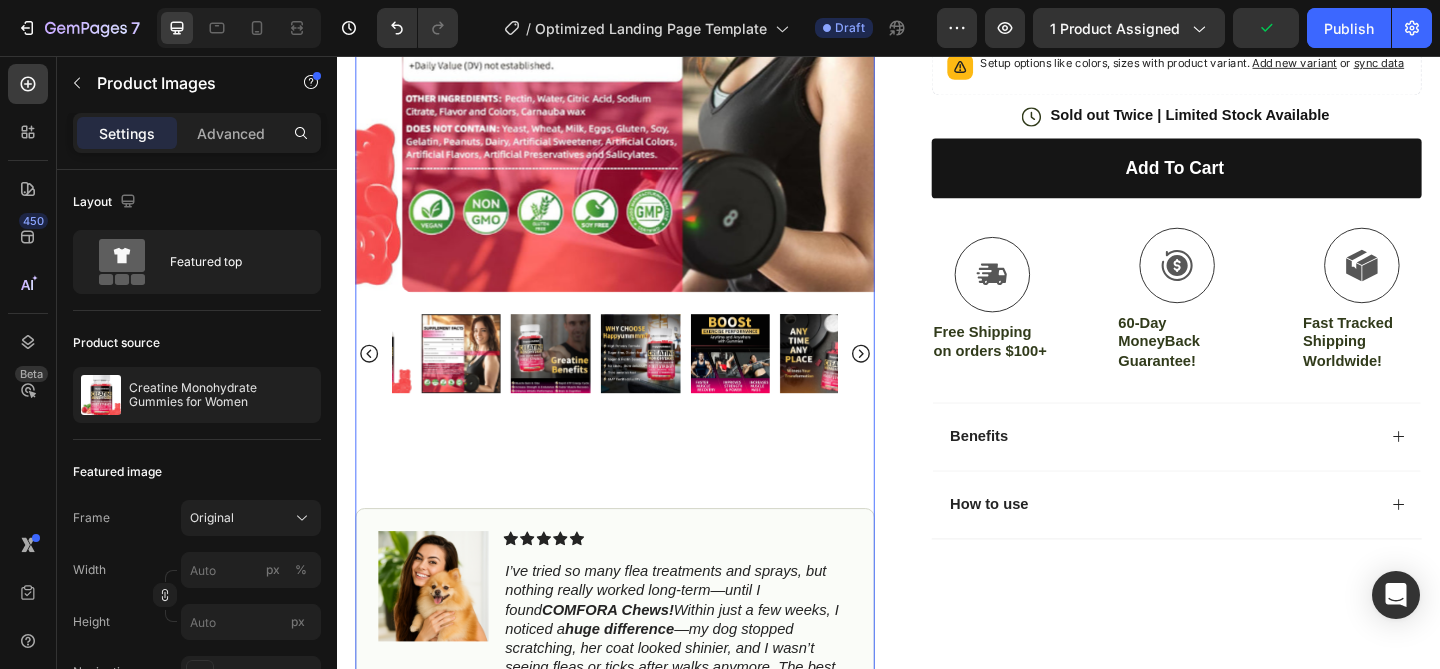 click at bounding box center (639, 380) 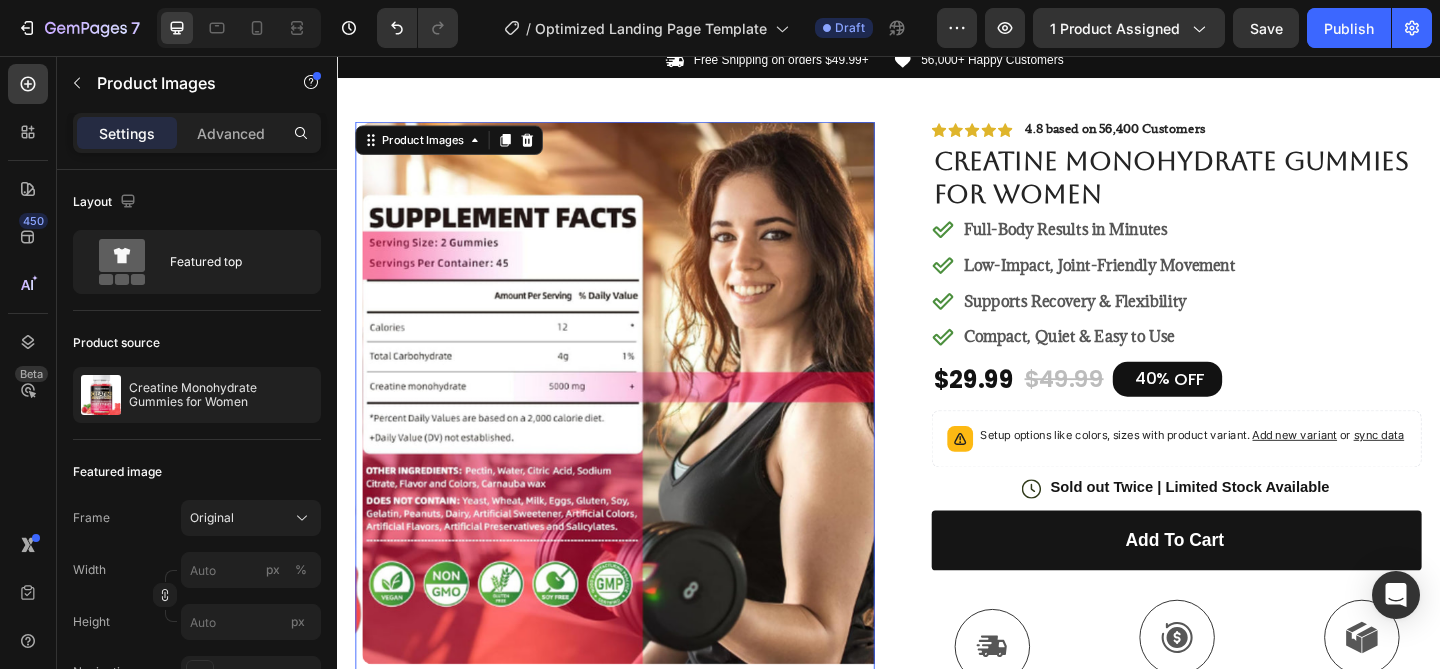 scroll, scrollTop: 53, scrollLeft: 0, axis: vertical 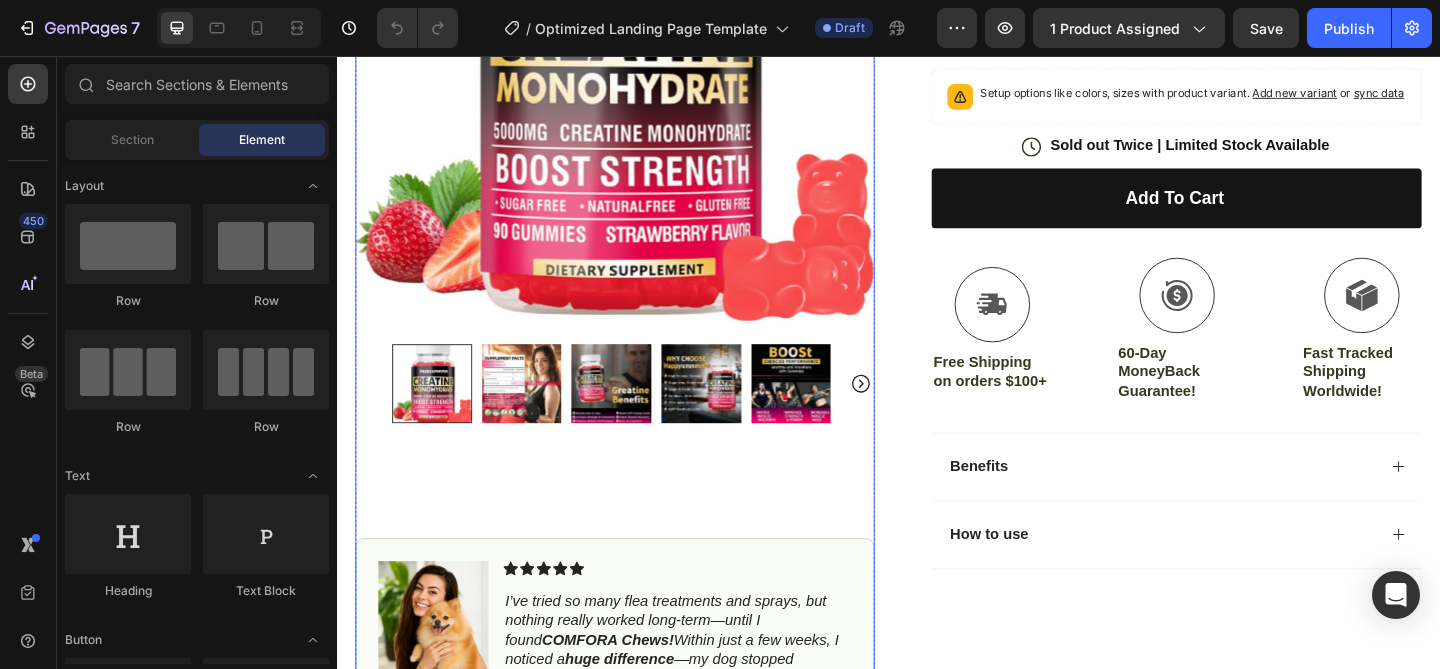 click at bounding box center (639, 51) 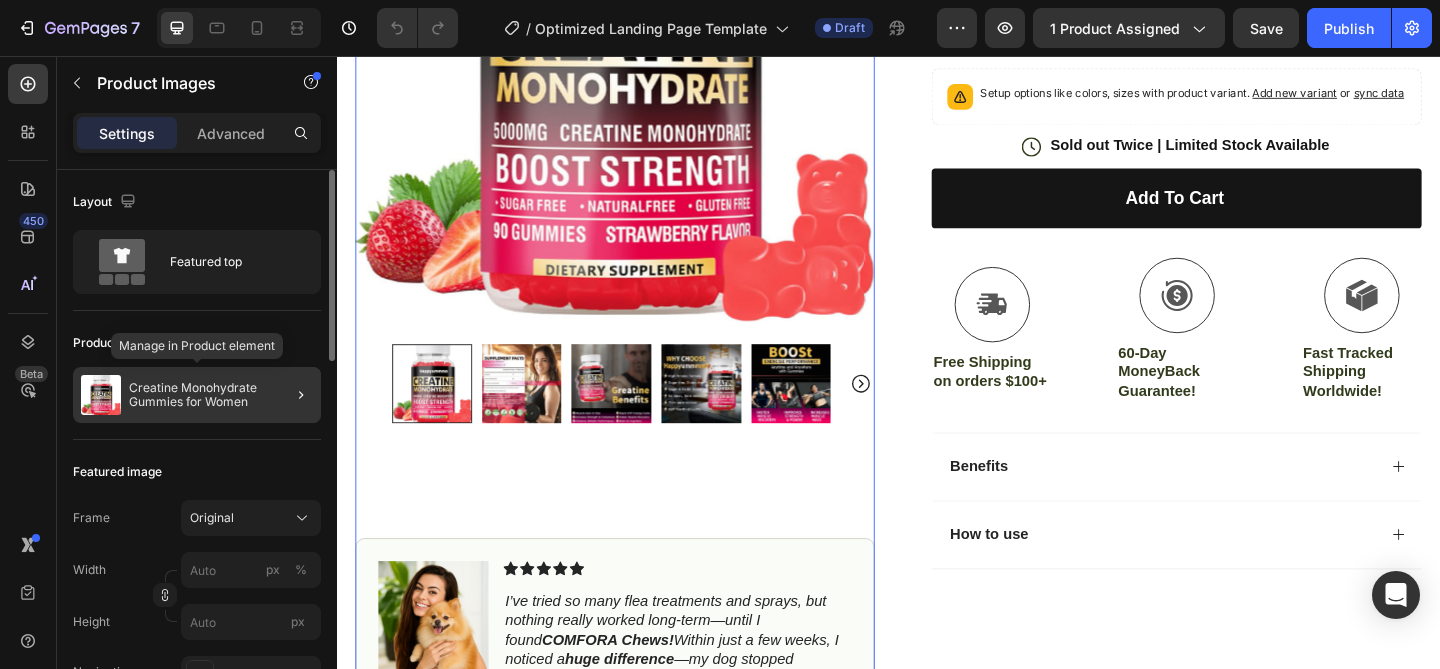 click on "Creatine Monohydrate Gummies for Women" at bounding box center [221, 395] 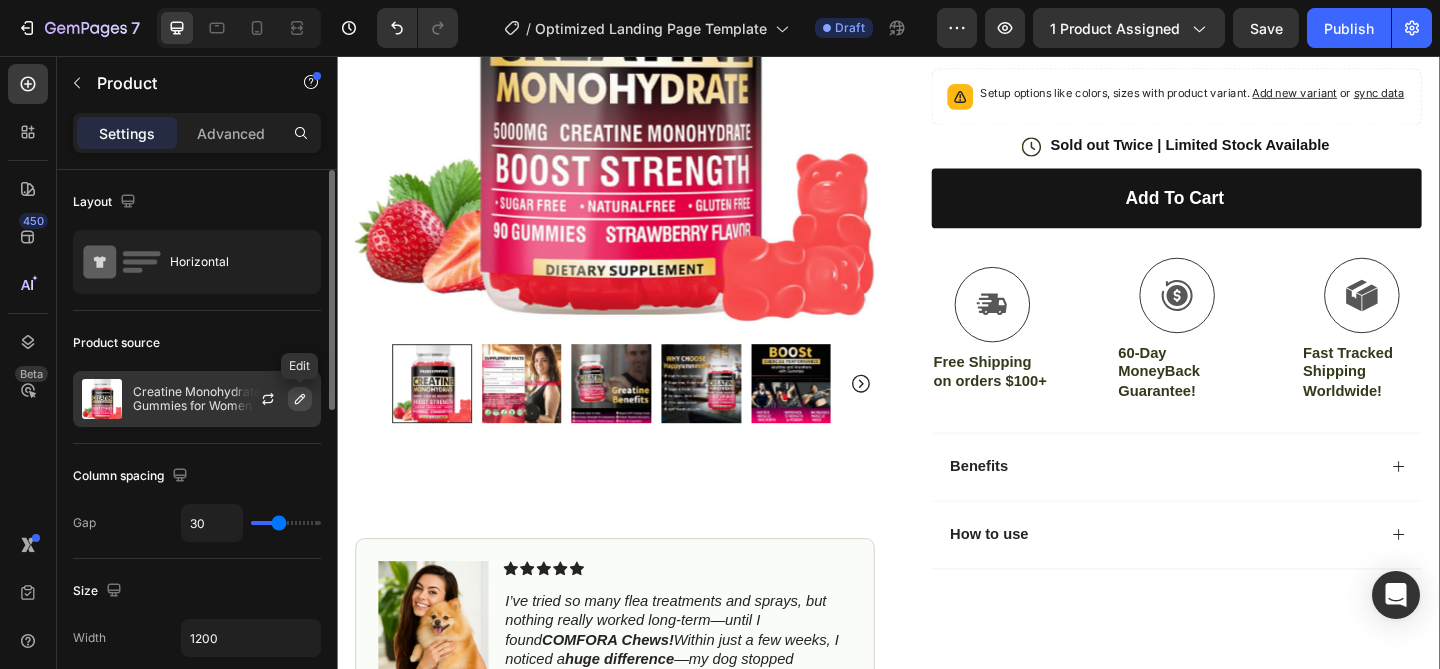 click 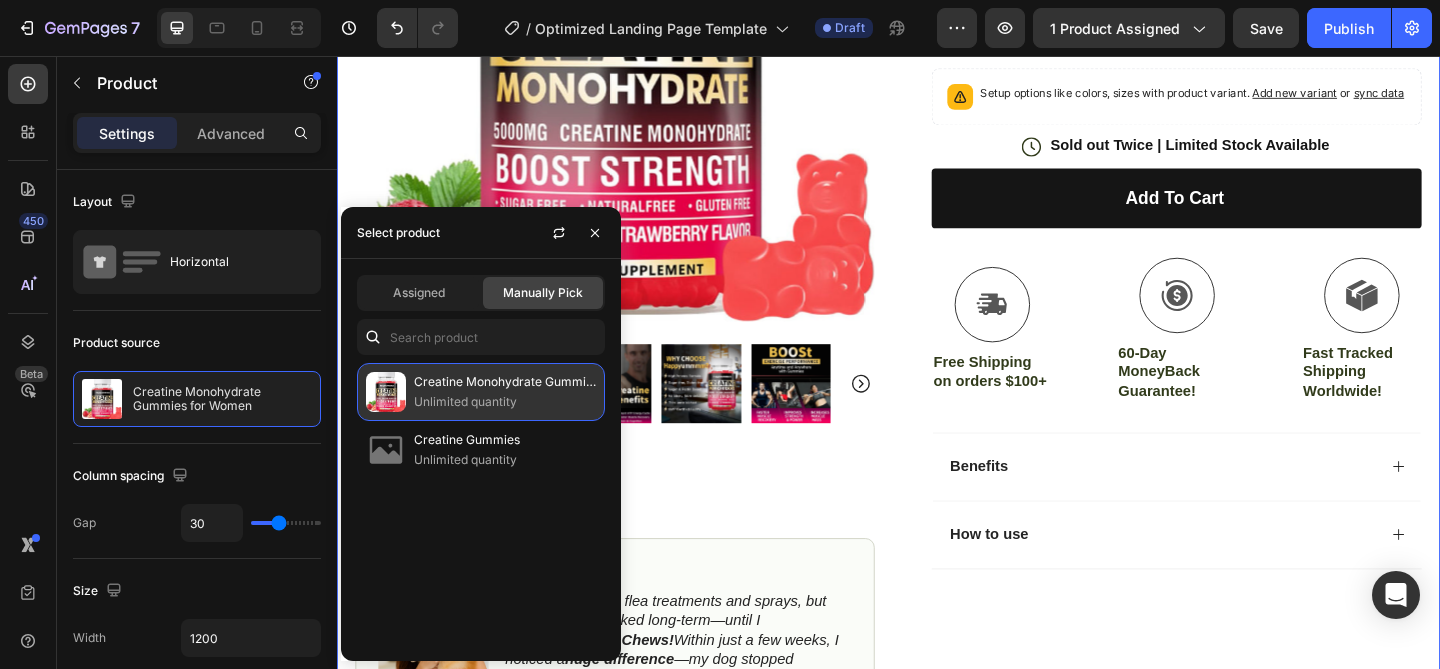 click on "Creatine Monohydrate Gummies for Women Unlimited quantity" 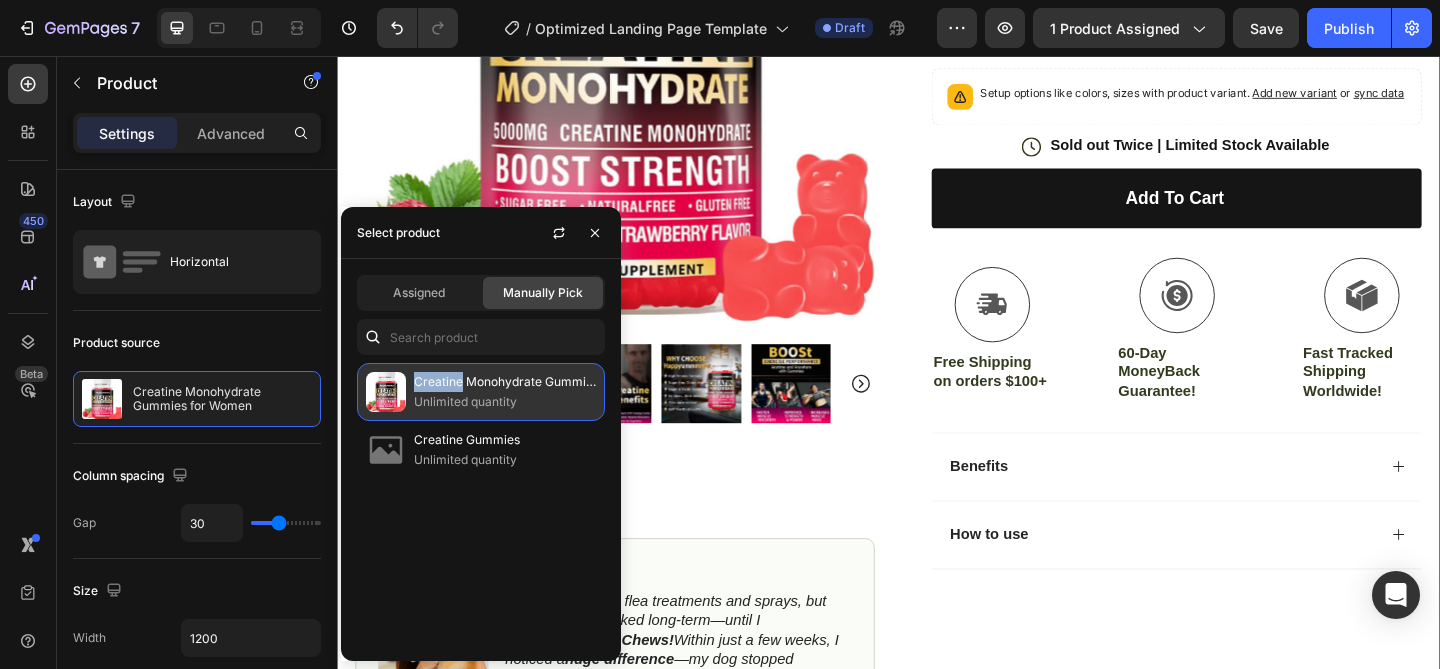 click on "Creatine Monohydrate Gummies for Women" at bounding box center [505, 382] 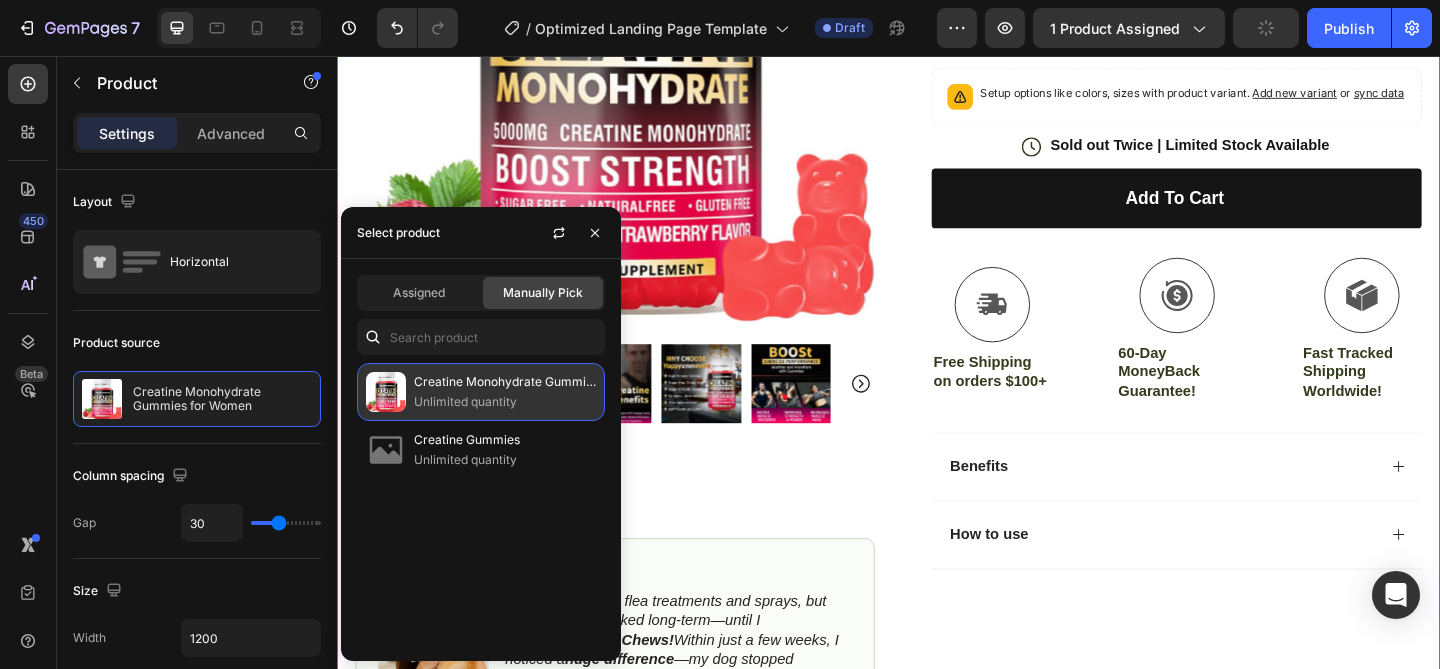 click on "Creatine Monohydrate Gummies for Women Unlimited quantity" 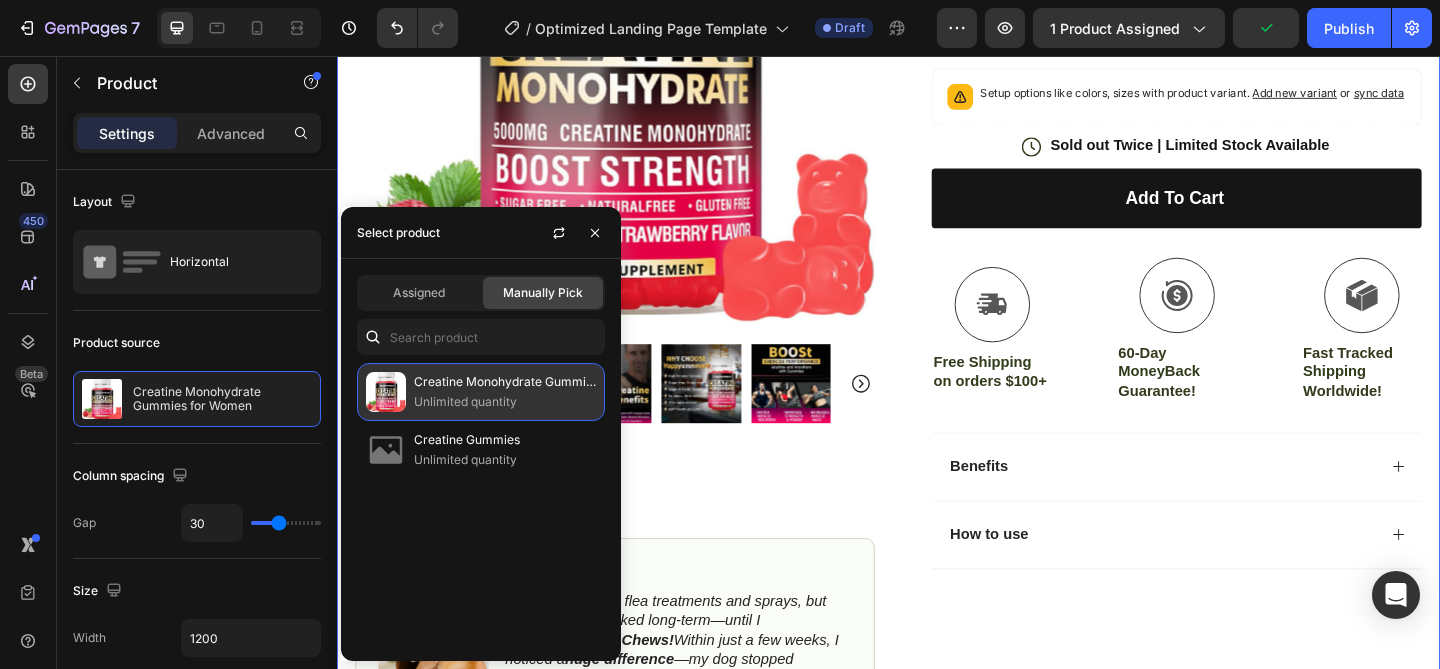 click on "Creatine Monohydrate Gummies for Women Unlimited quantity" 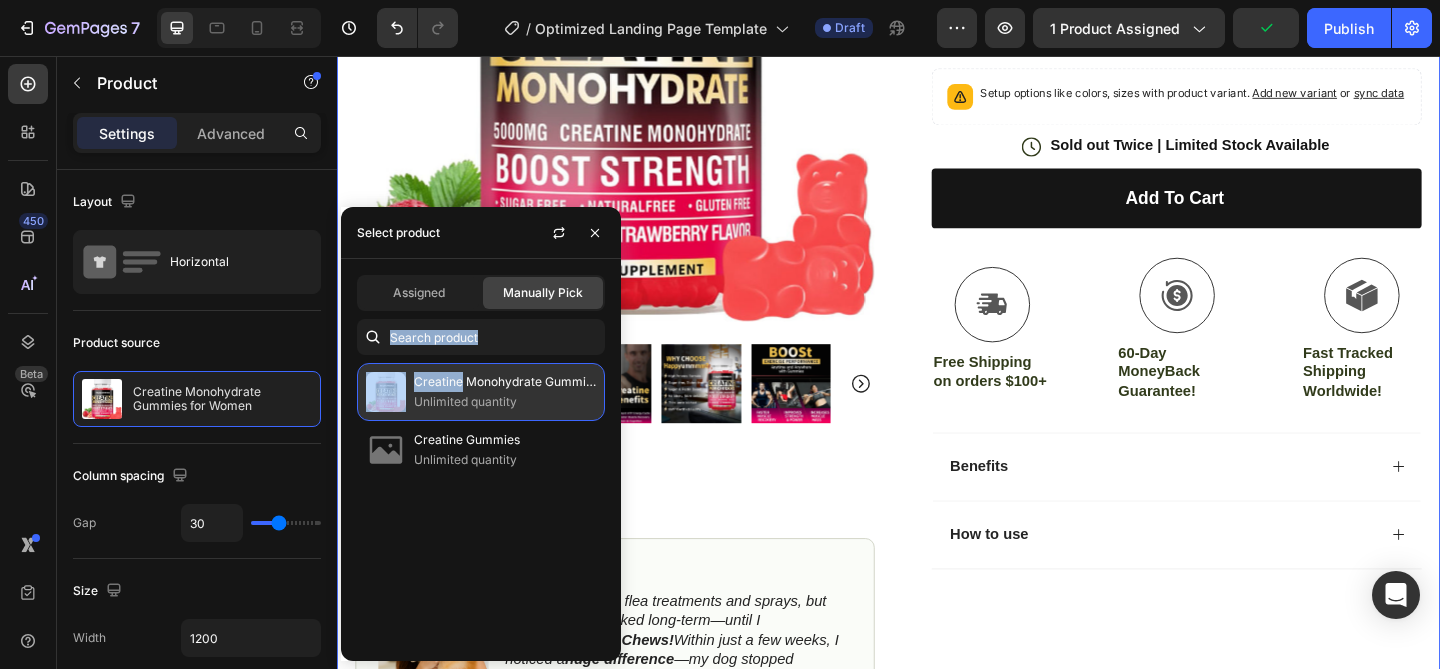 click on "Creatine Monohydrate Gummies for Women Unlimited quantity" 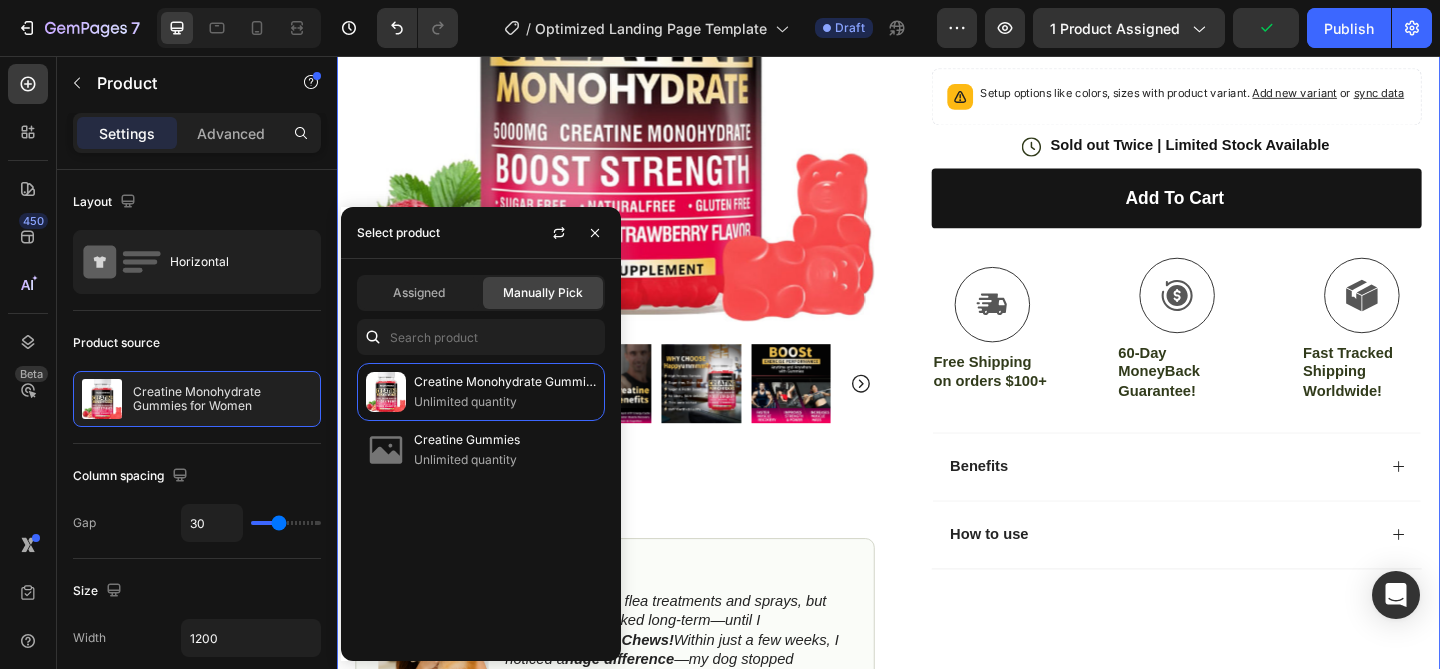 click on "Select product" at bounding box center (398, 233) 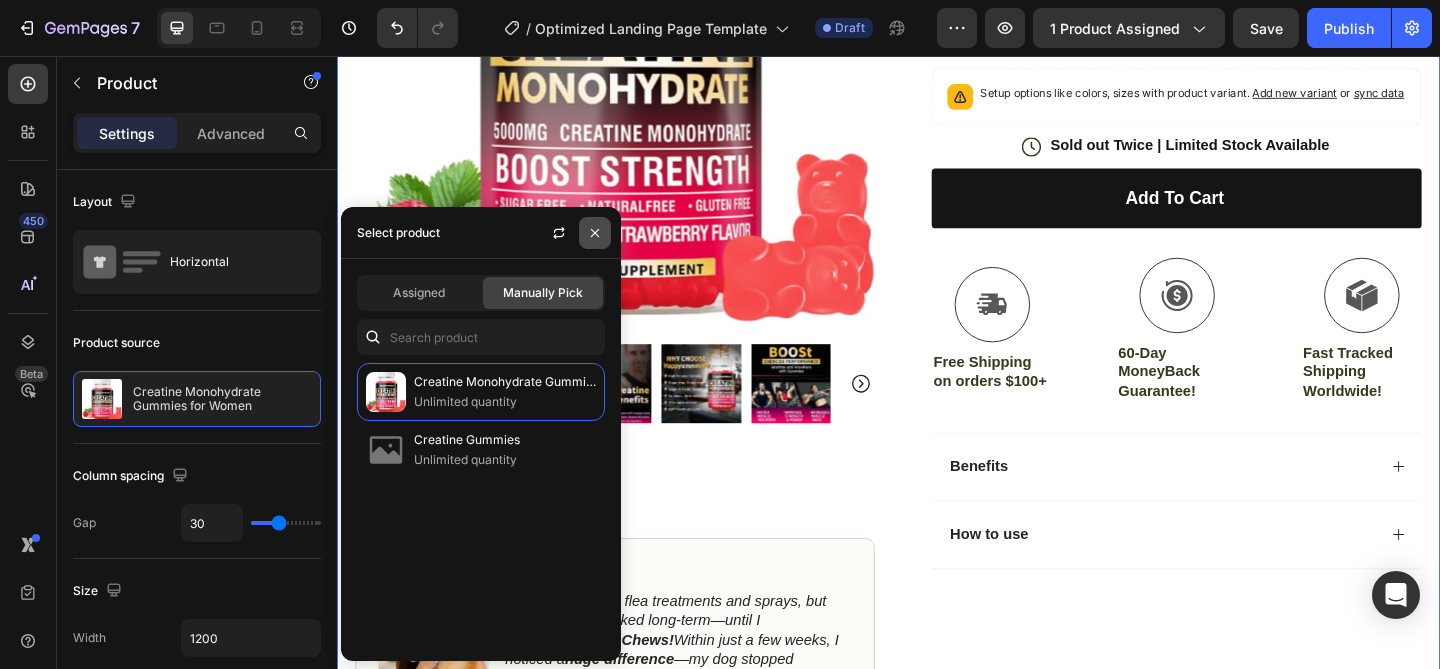 click 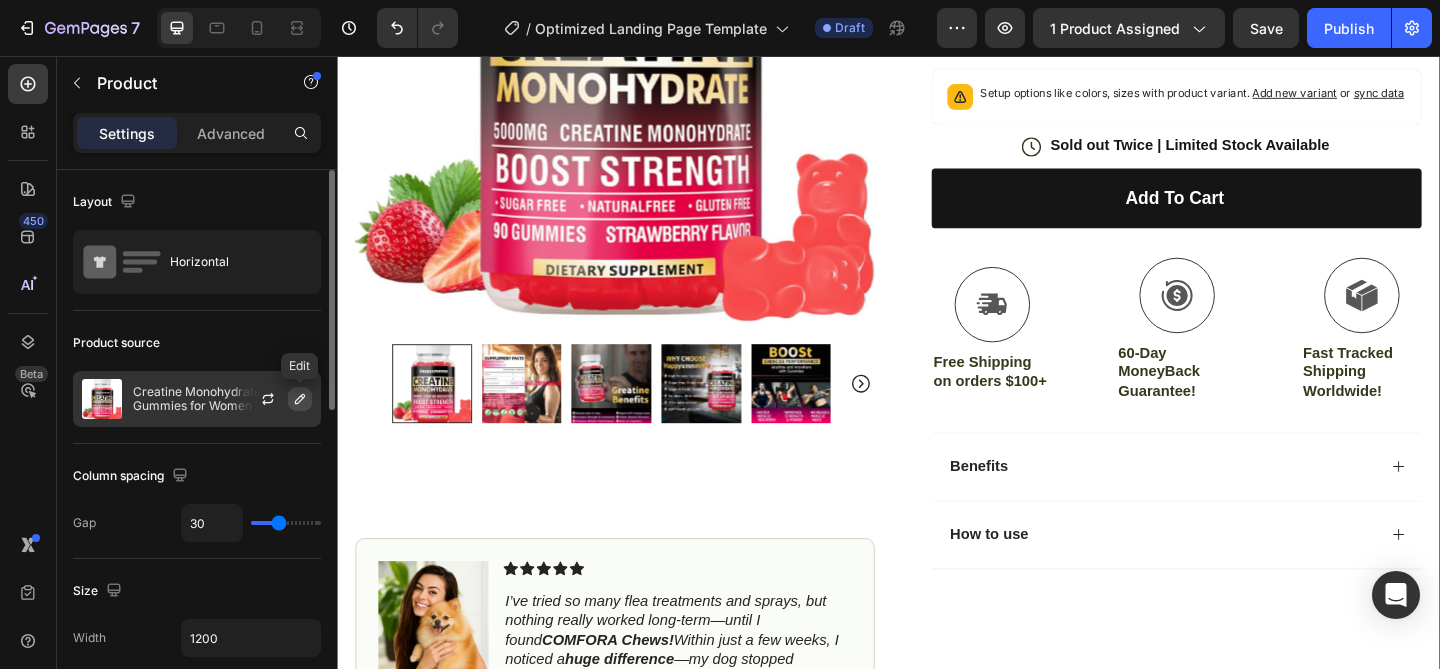 click 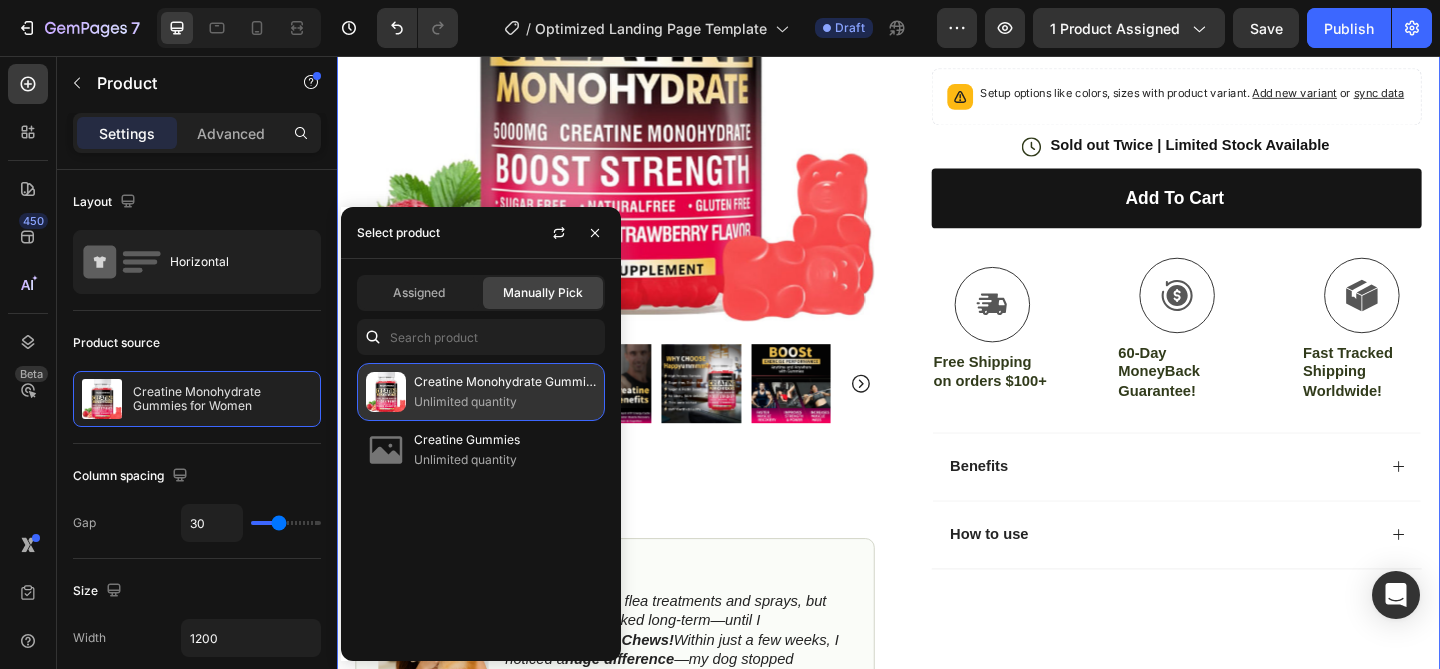 click on "Unlimited quantity" at bounding box center [505, 402] 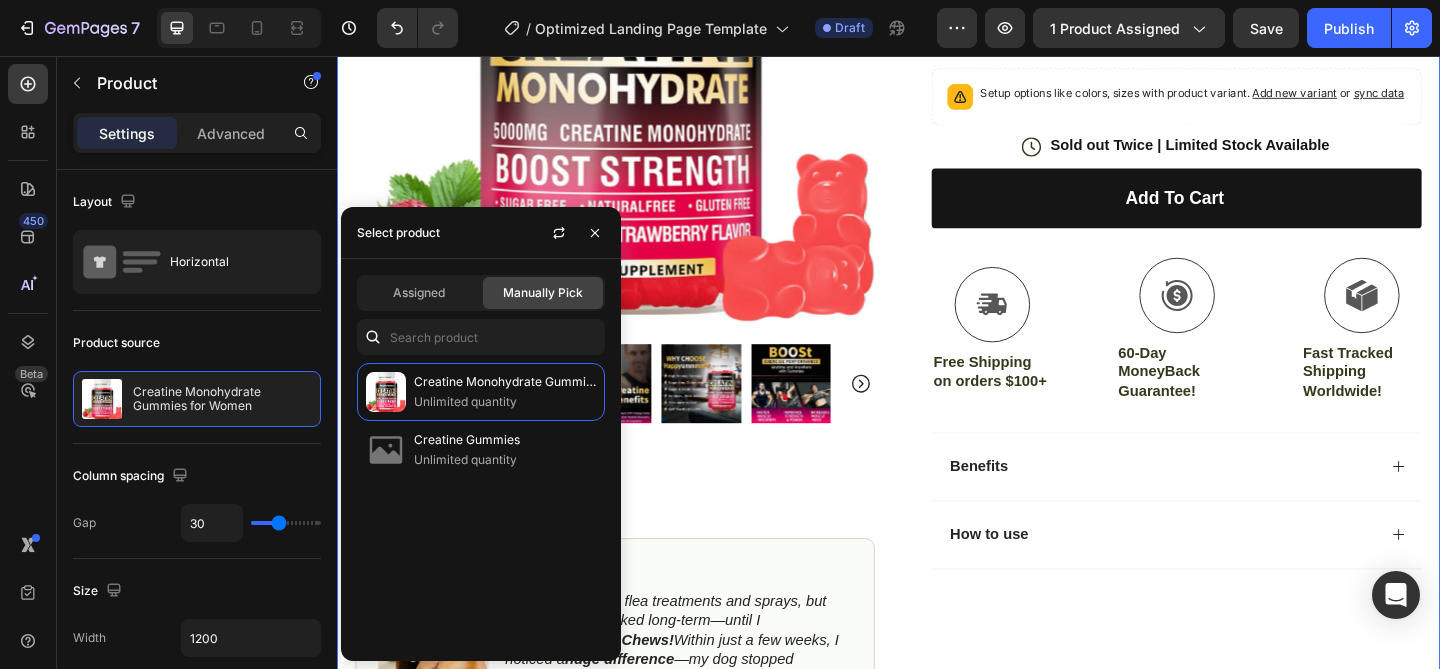 click on "Assigned" 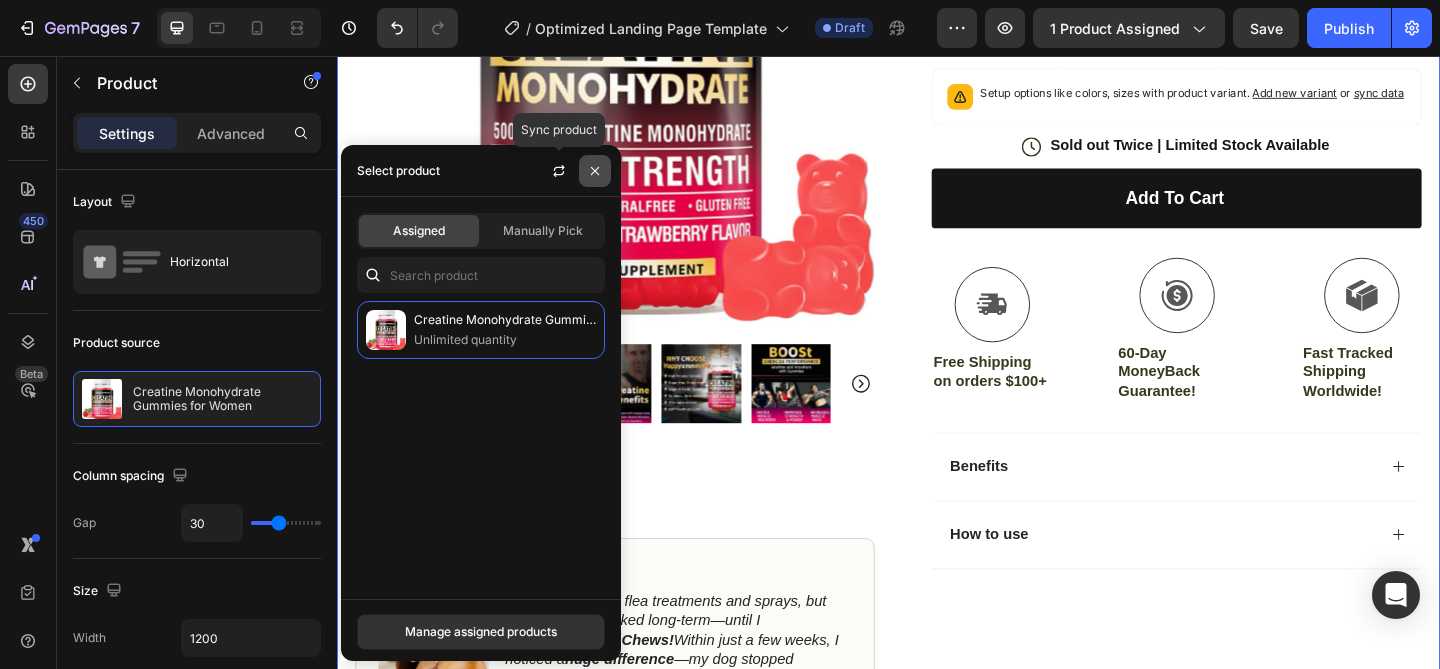 click 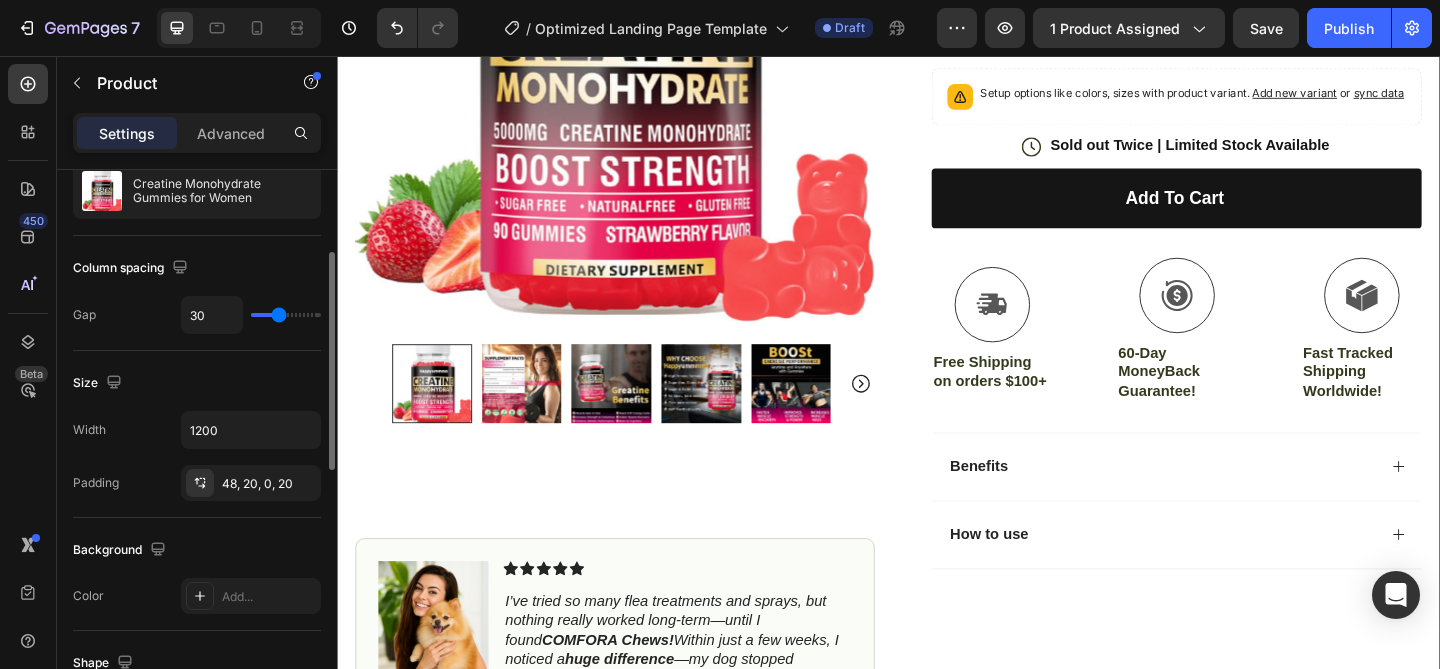 scroll, scrollTop: 0, scrollLeft: 0, axis: both 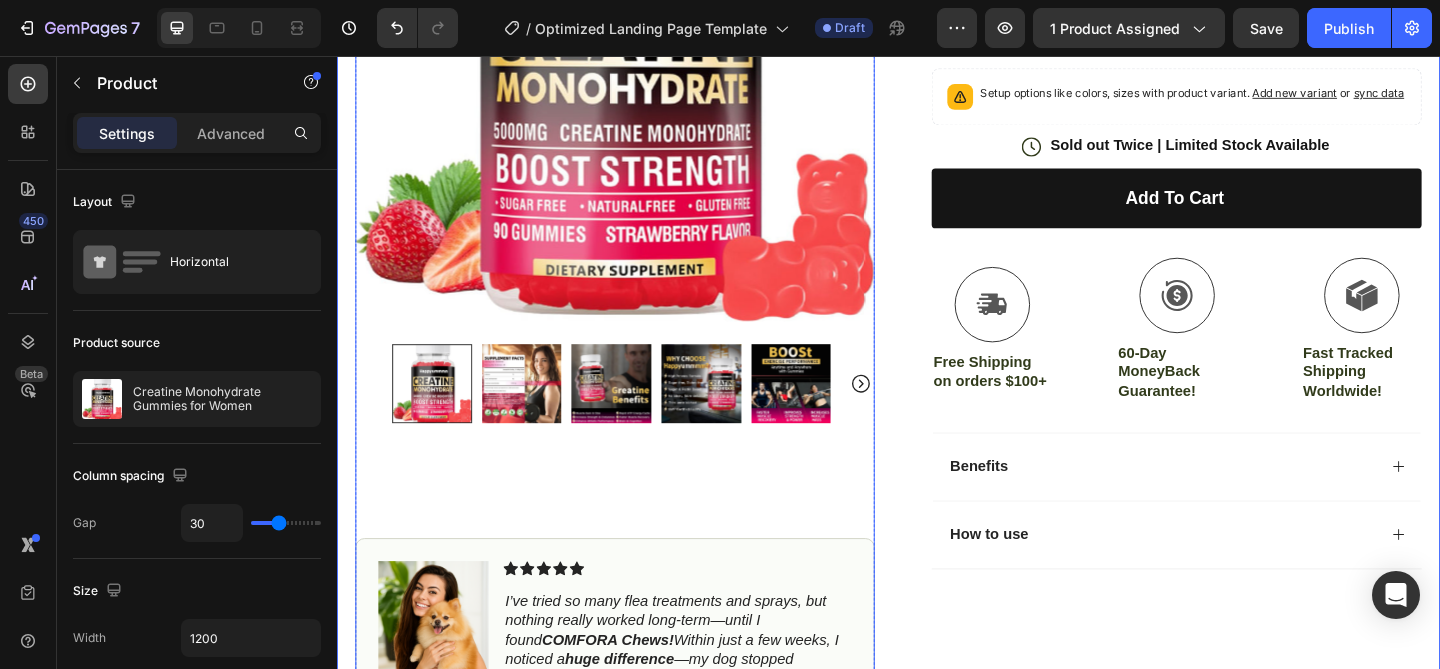 click at bounding box center [538, 413] 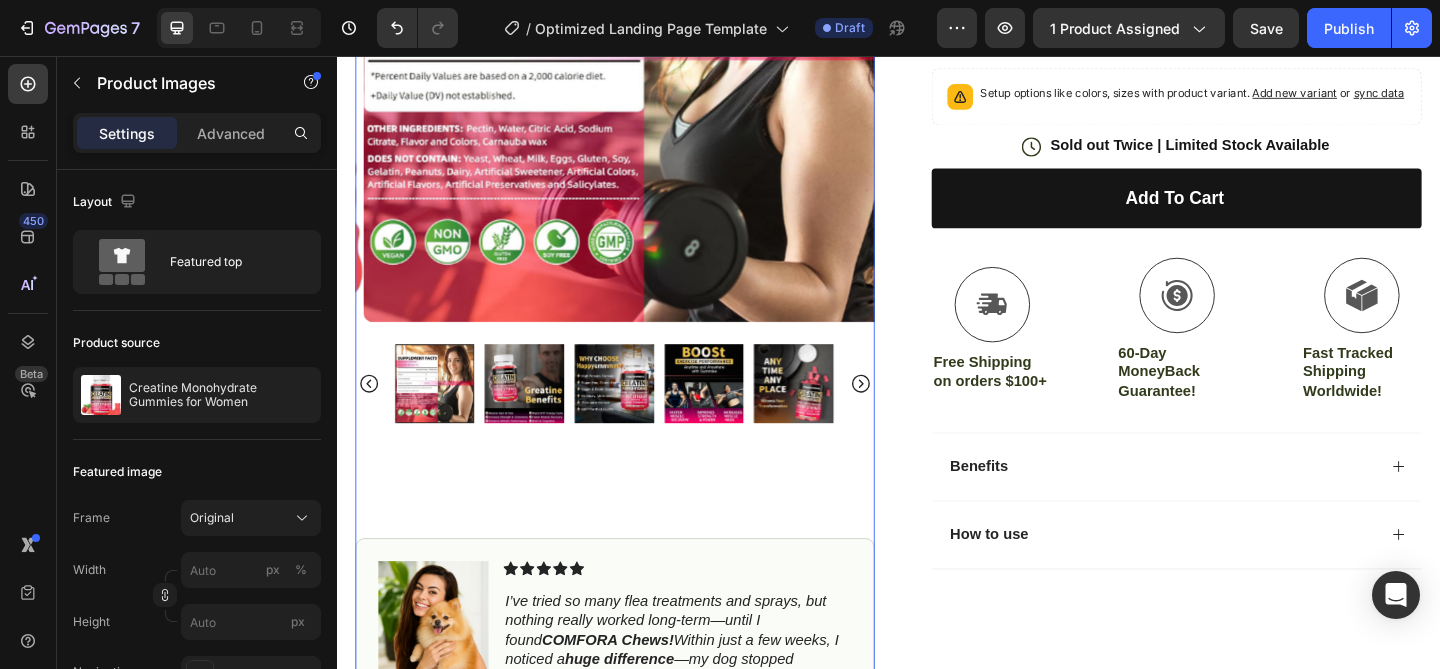 click at bounding box center [736, 413] 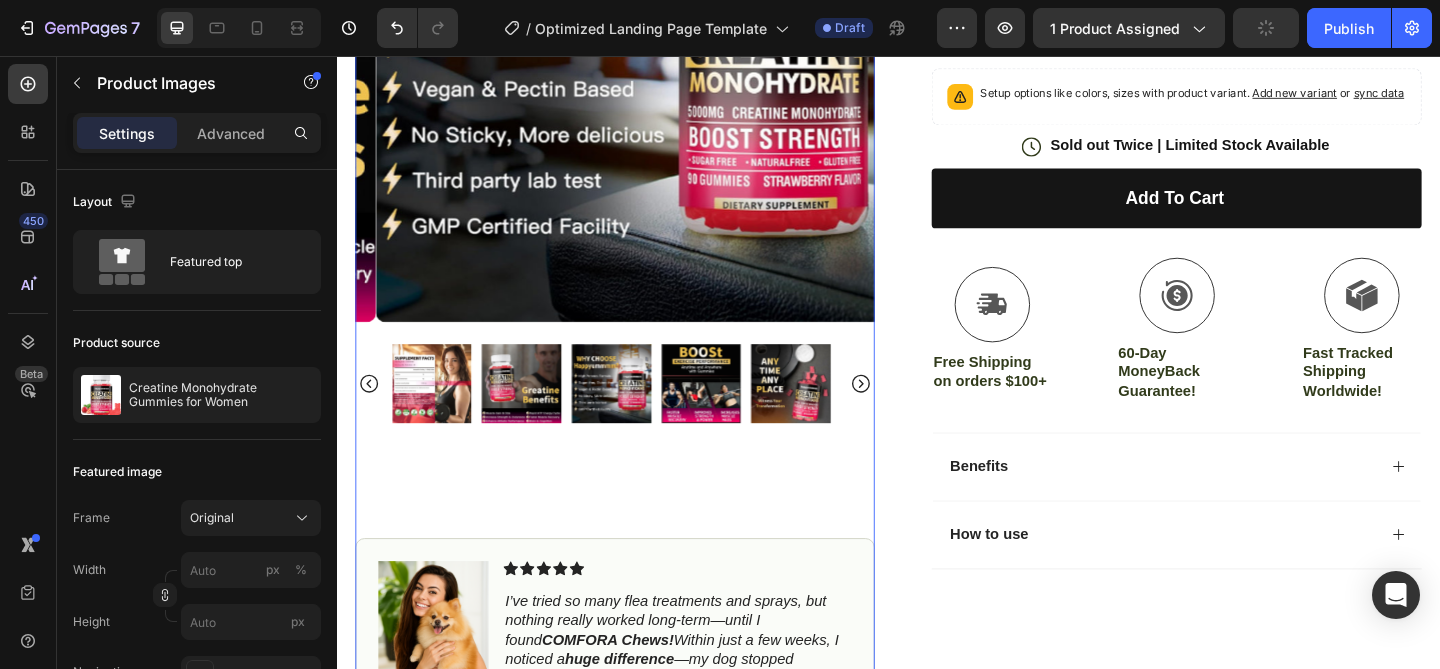 click at bounding box center [831, 413] 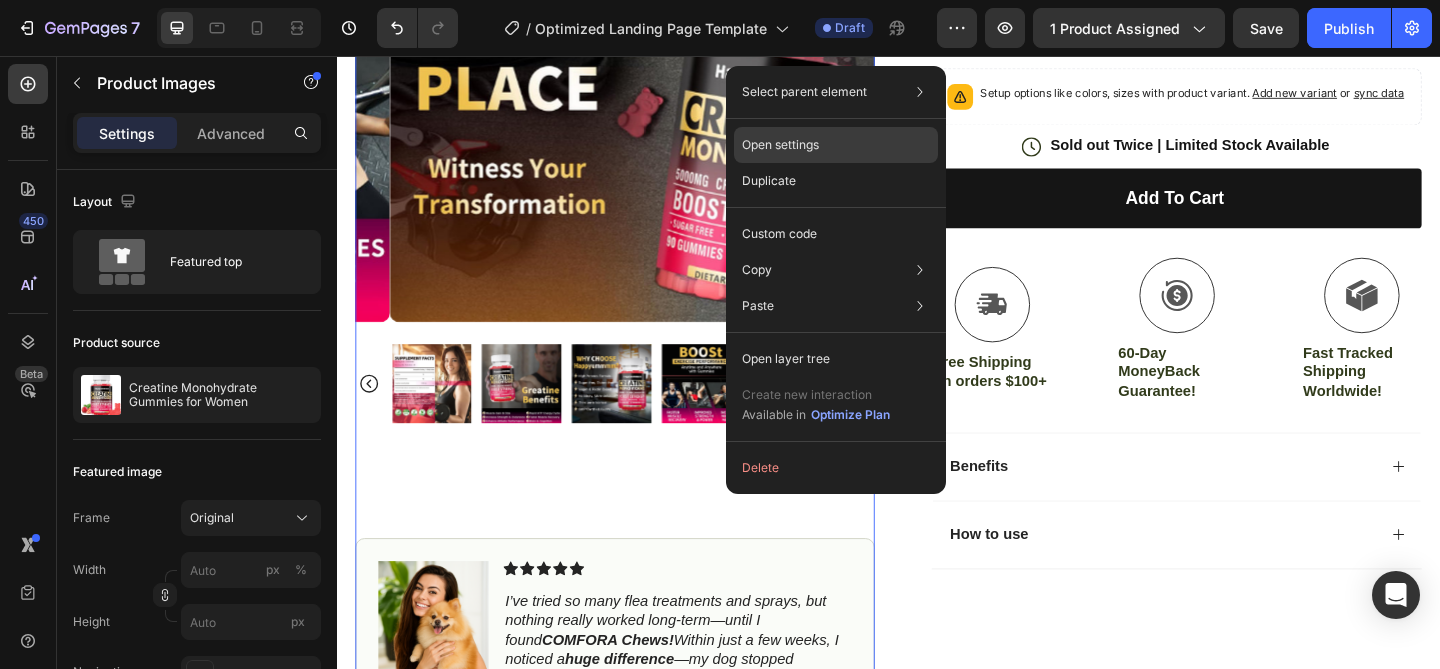 click on "Open settings" at bounding box center [780, 145] 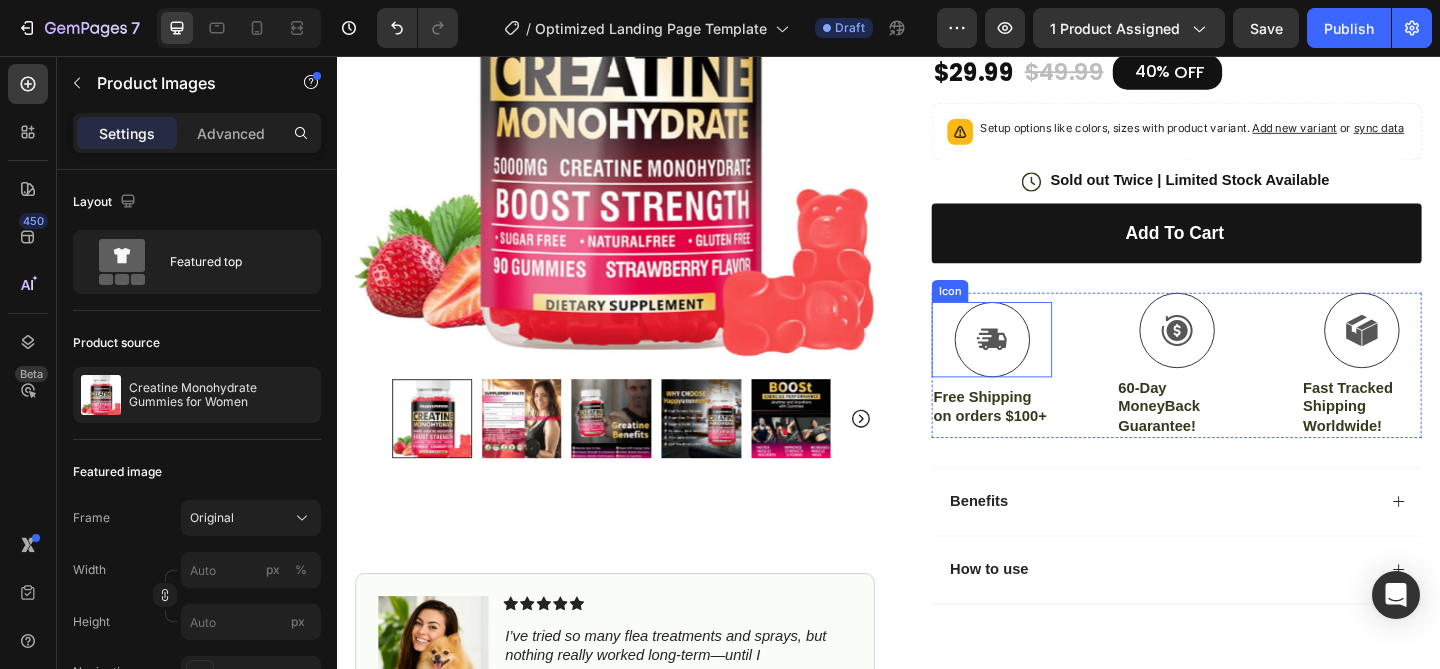 scroll, scrollTop: 0, scrollLeft: 0, axis: both 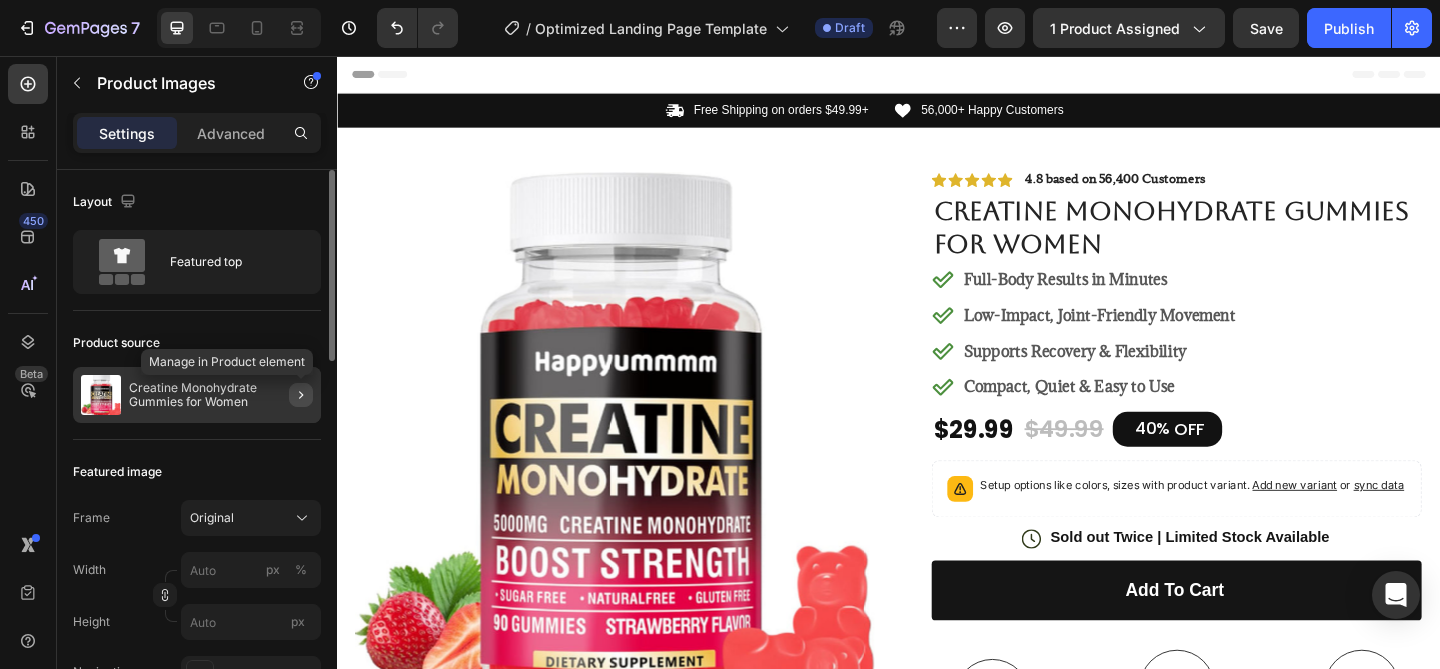 click 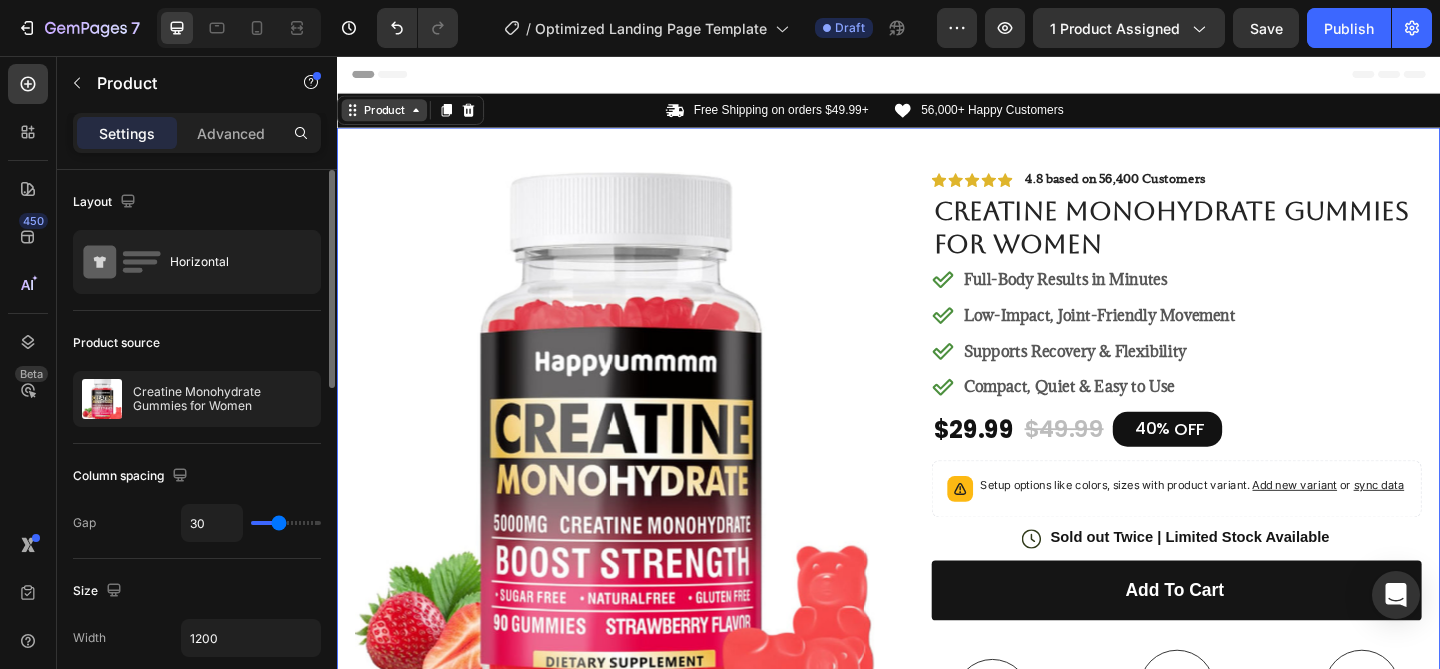 click 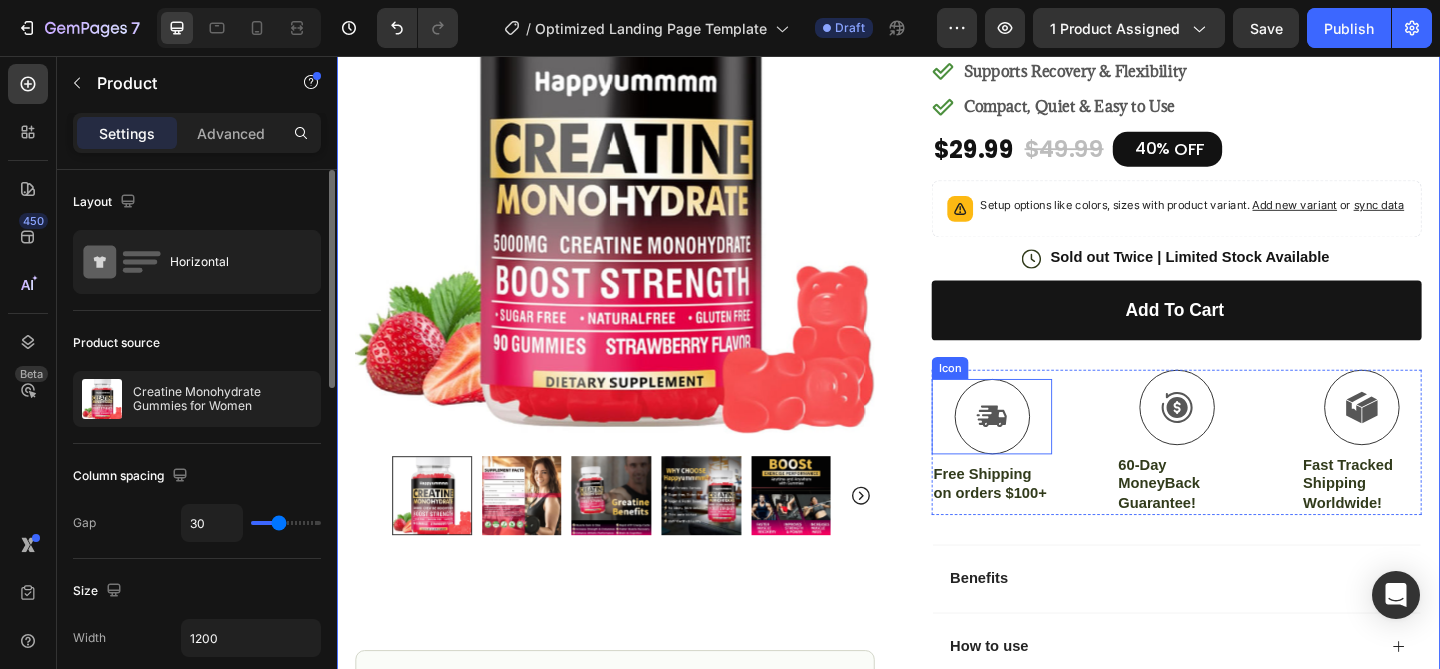 scroll, scrollTop: 311, scrollLeft: 0, axis: vertical 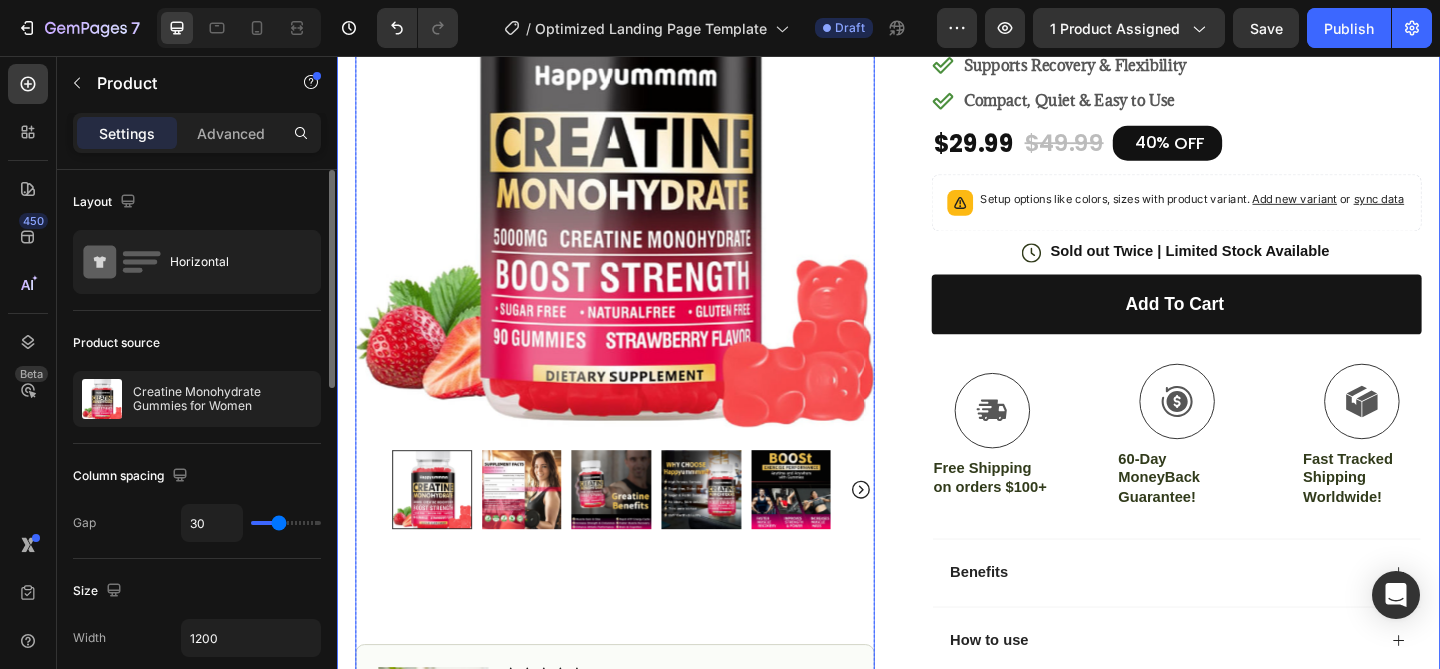 click at bounding box center (639, 166) 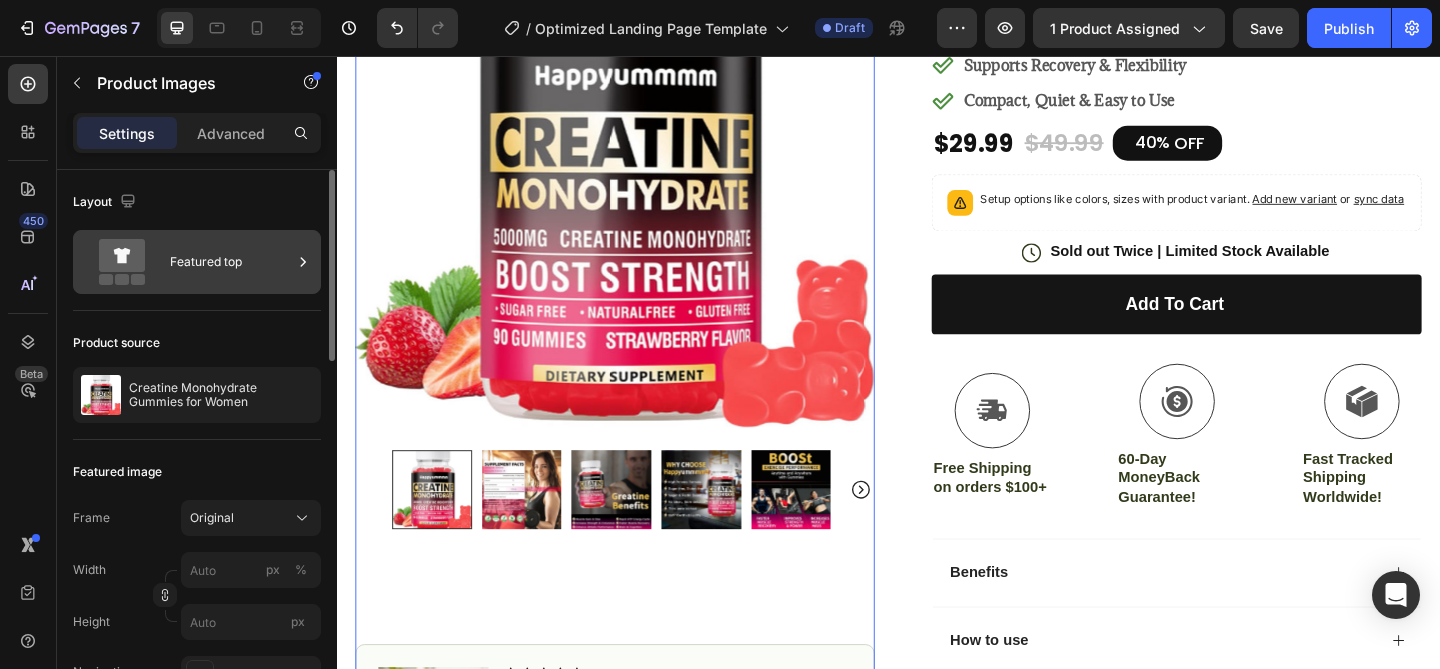 click on "Featured top" at bounding box center (197, 262) 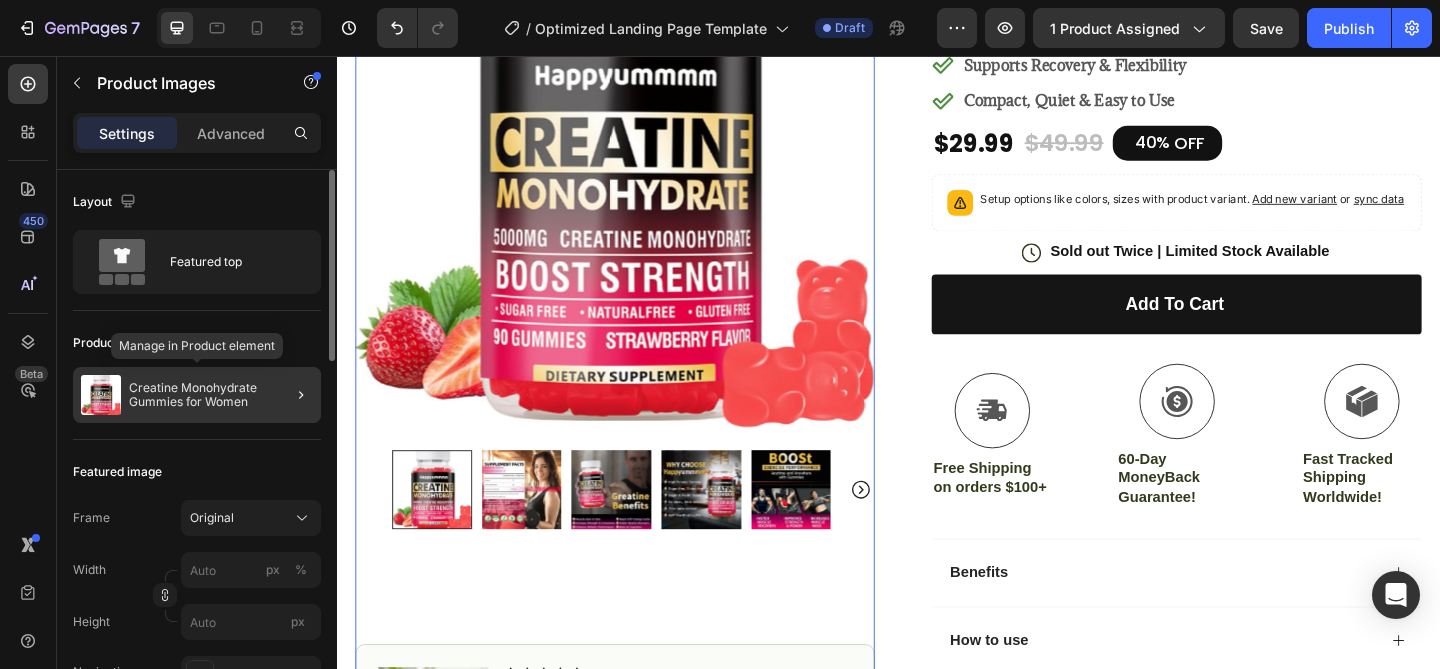 click on "Creatine Monohydrate Gummies for Women" 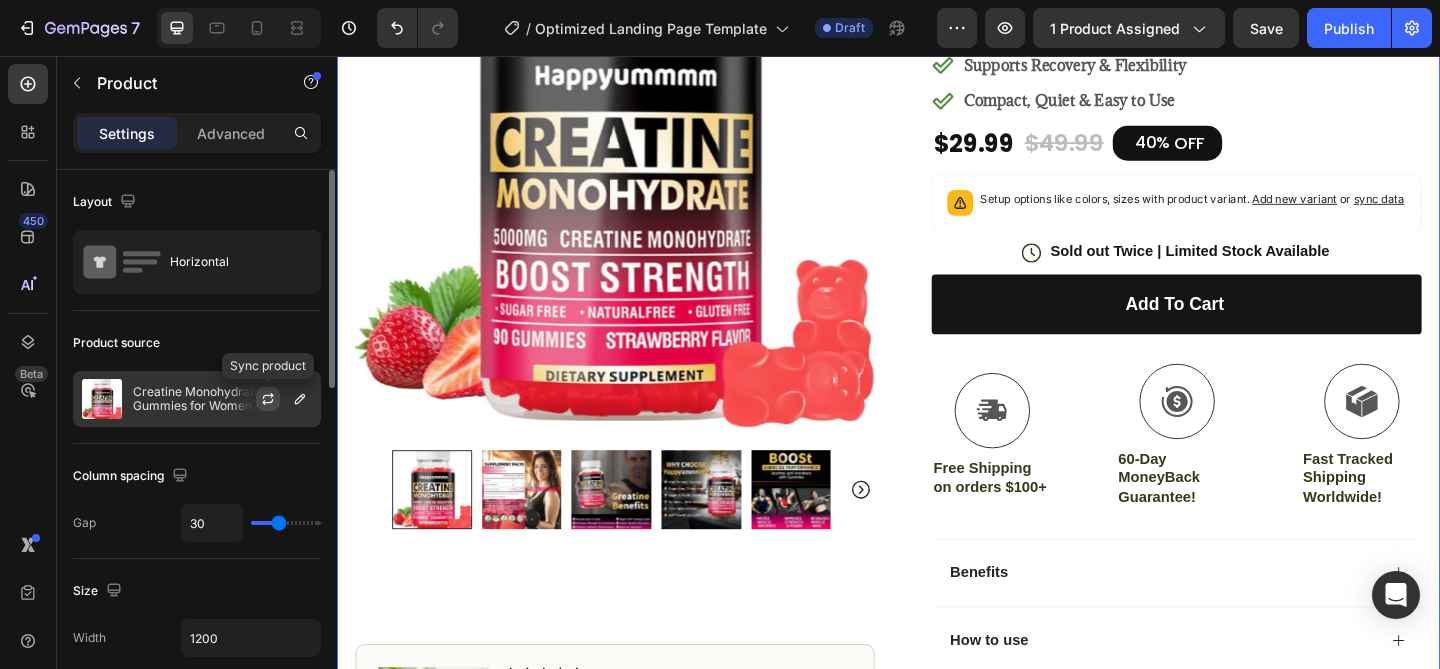 click 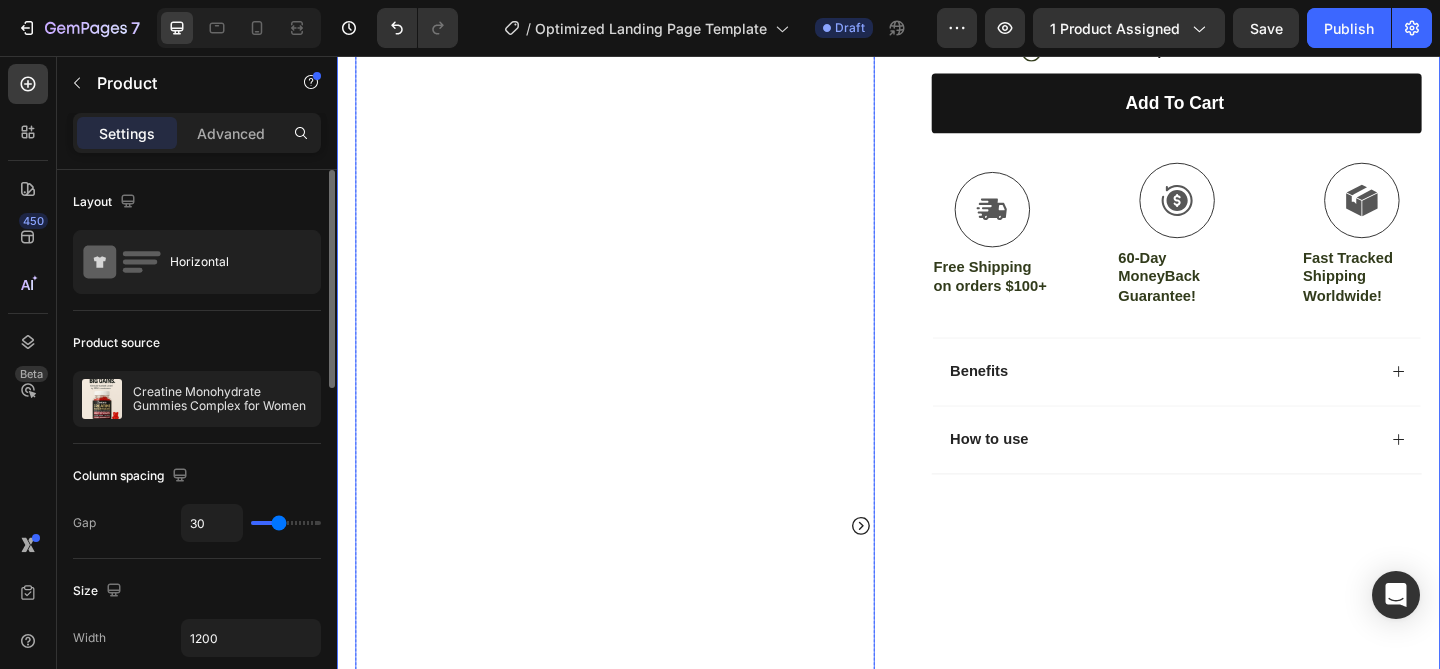 scroll, scrollTop: 533, scrollLeft: 0, axis: vertical 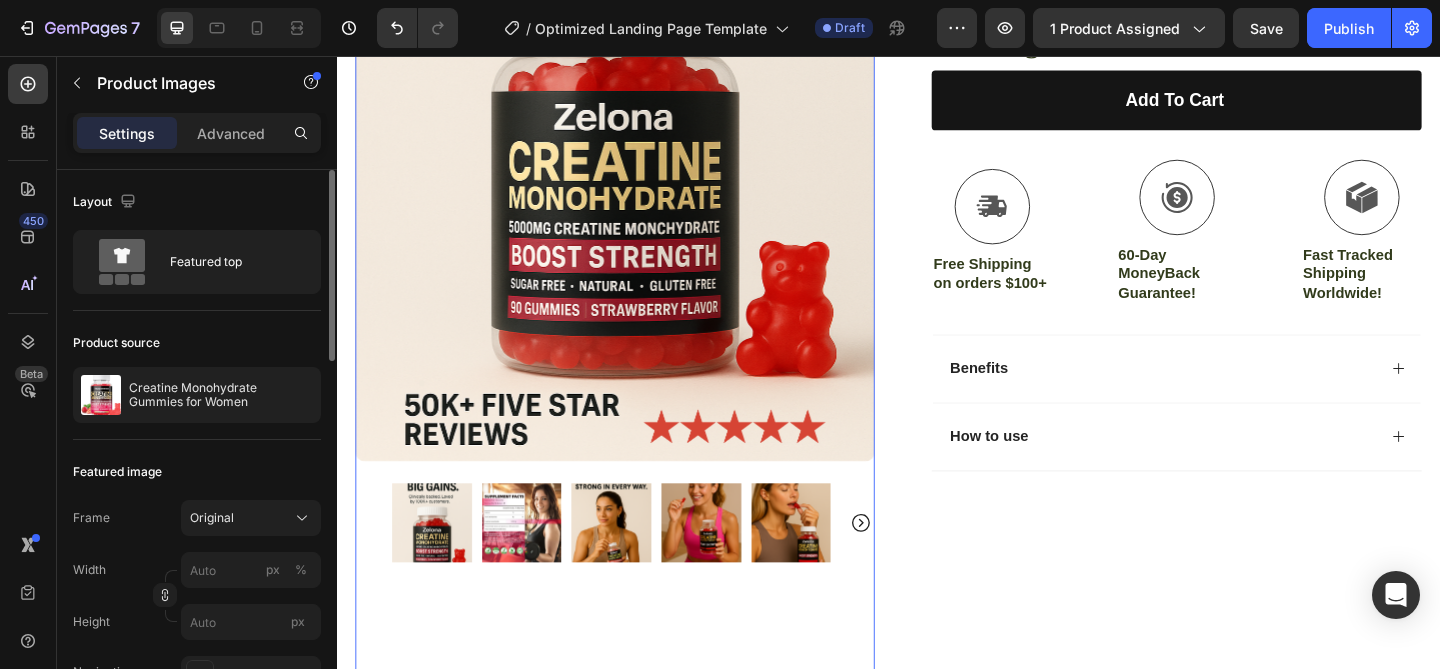 click at bounding box center (538, 564) 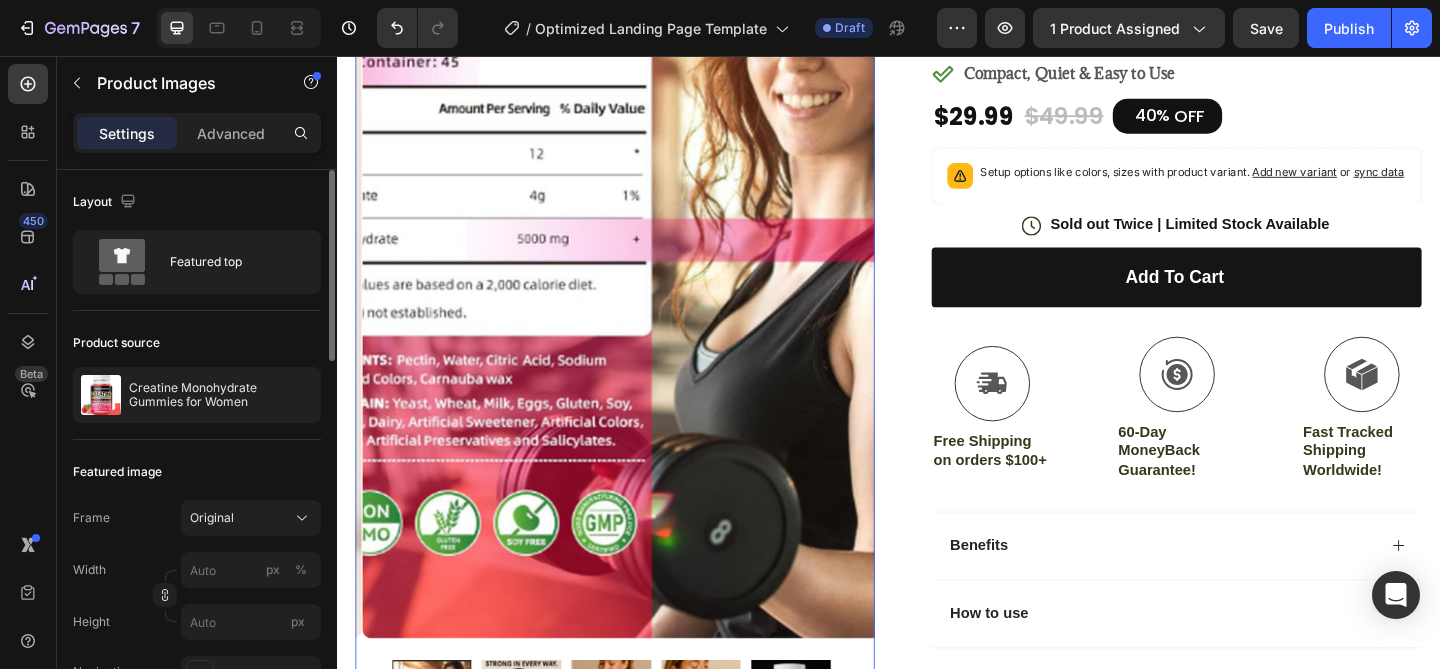 scroll, scrollTop: 602, scrollLeft: 0, axis: vertical 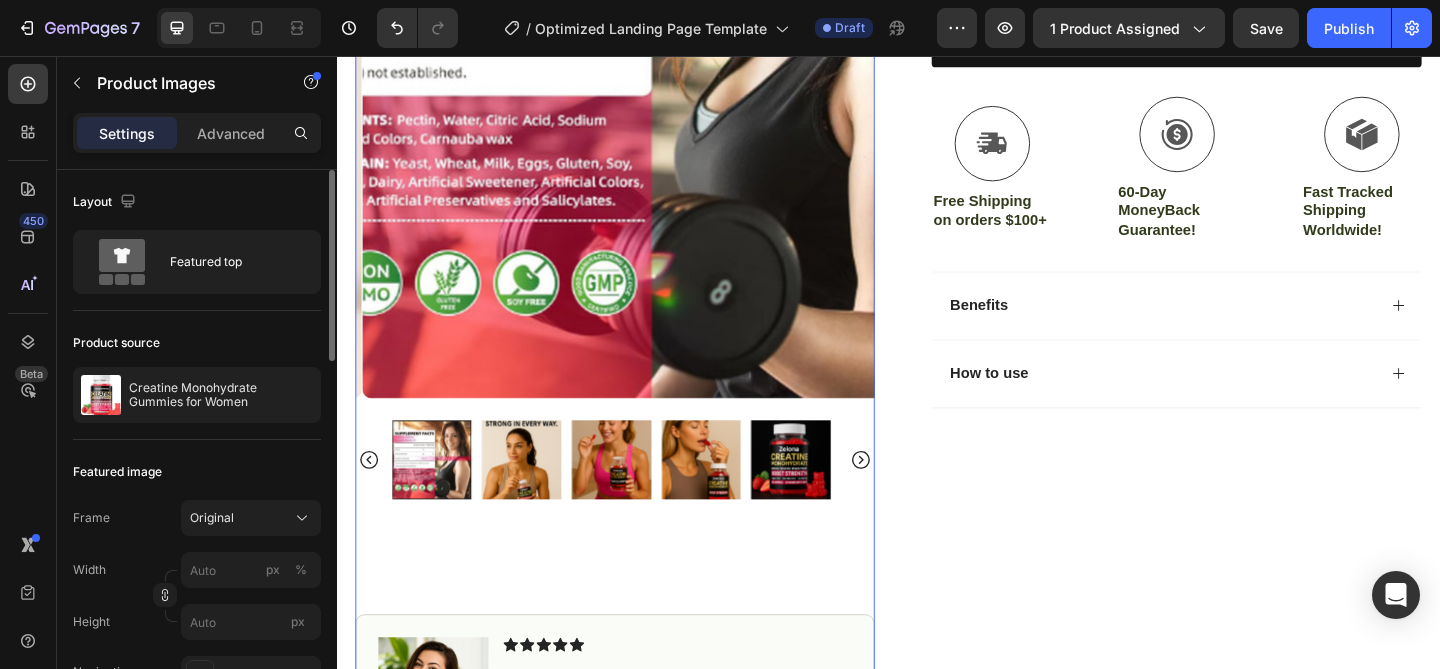 click at bounding box center [538, 495] 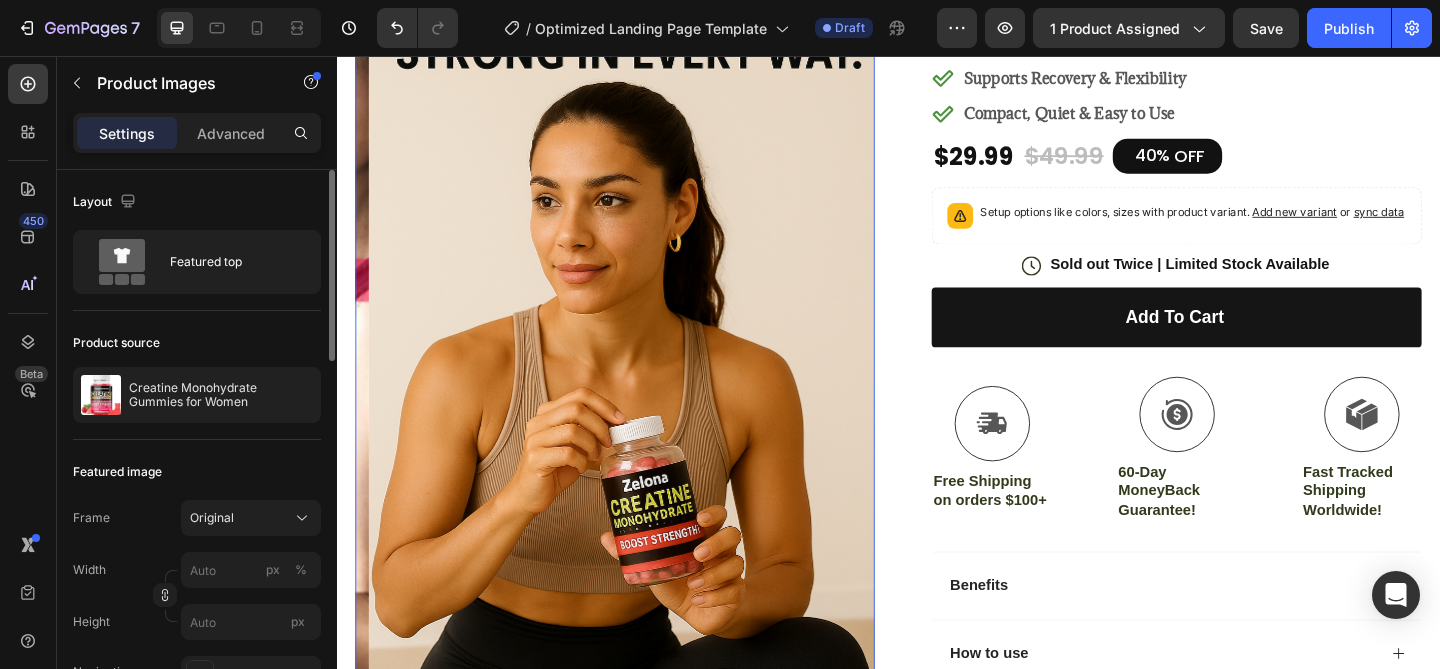 scroll, scrollTop: 491, scrollLeft: 0, axis: vertical 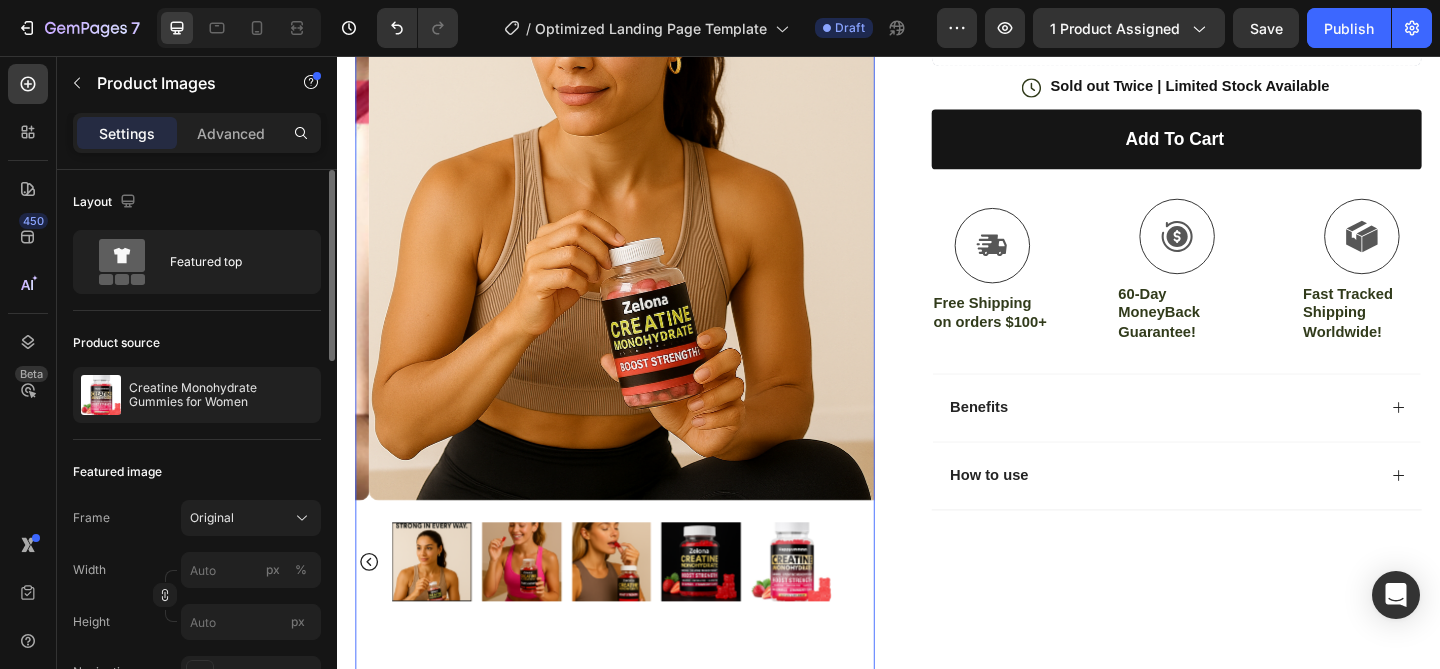 click at bounding box center (538, 606) 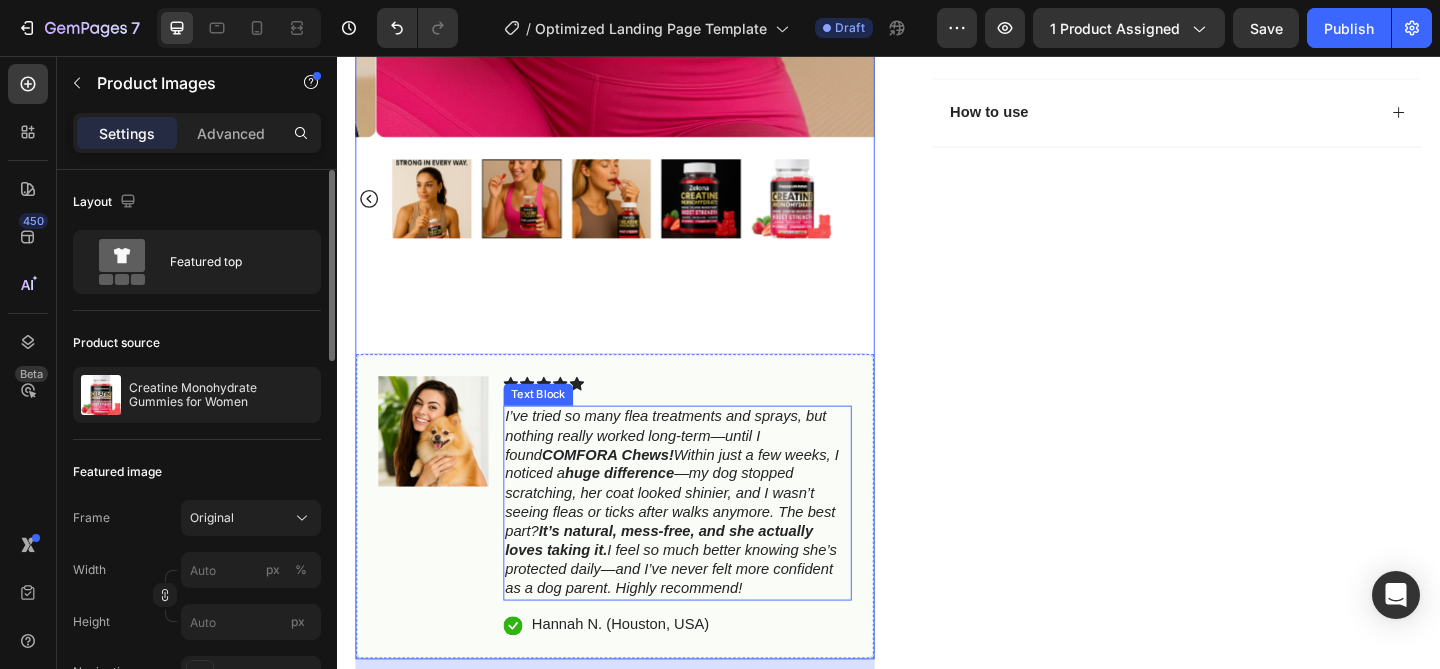 scroll, scrollTop: 952, scrollLeft: 0, axis: vertical 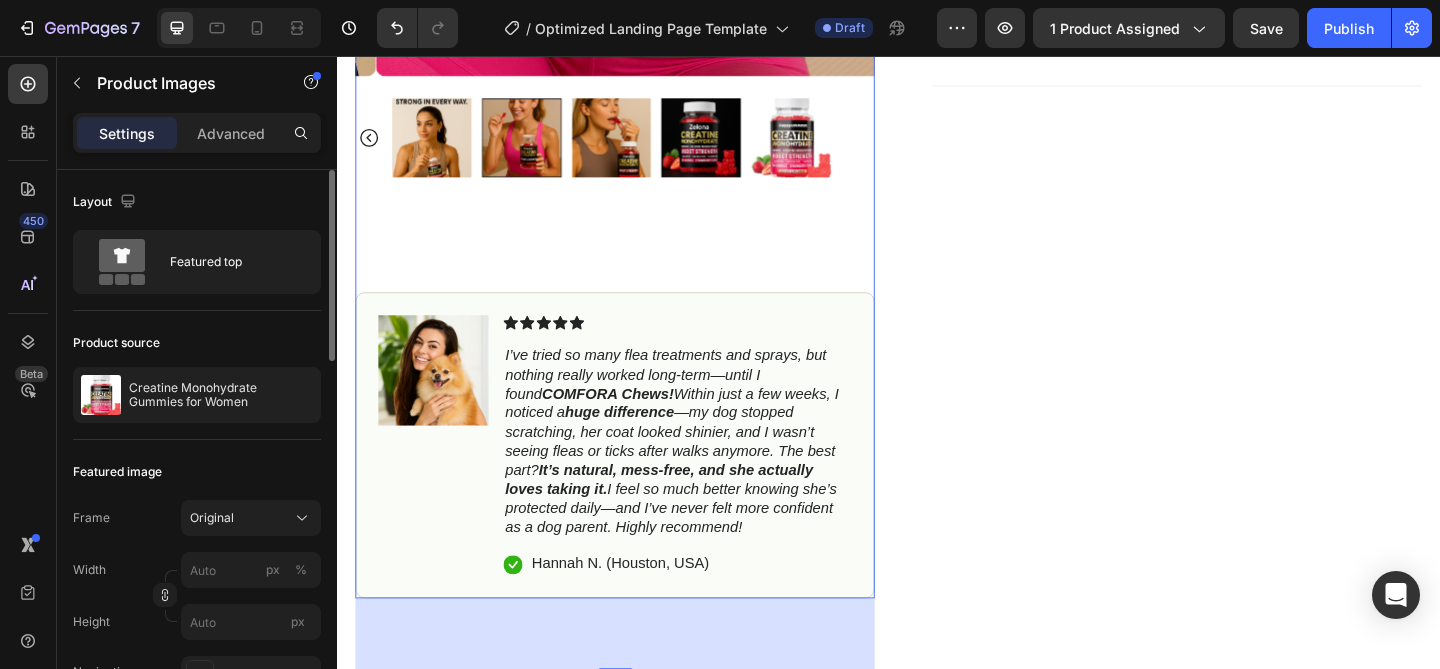 click at bounding box center [635, 145] 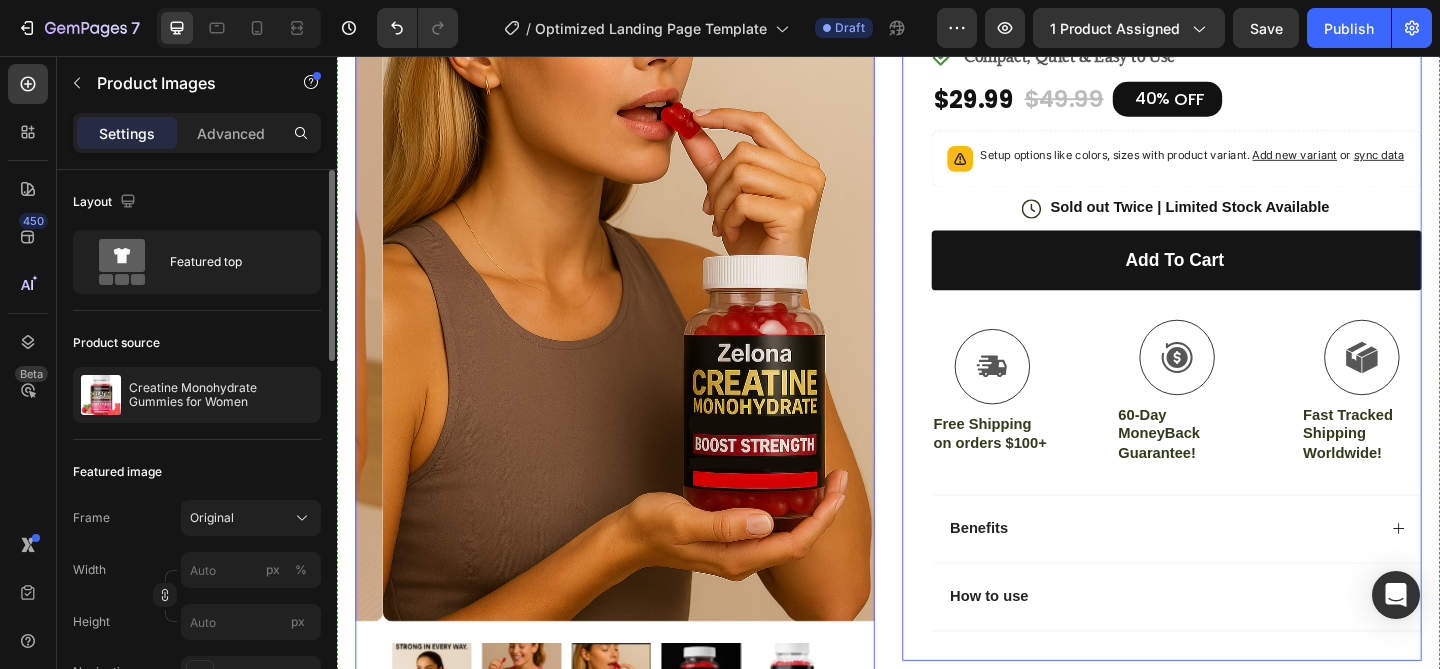 scroll, scrollTop: 530, scrollLeft: 0, axis: vertical 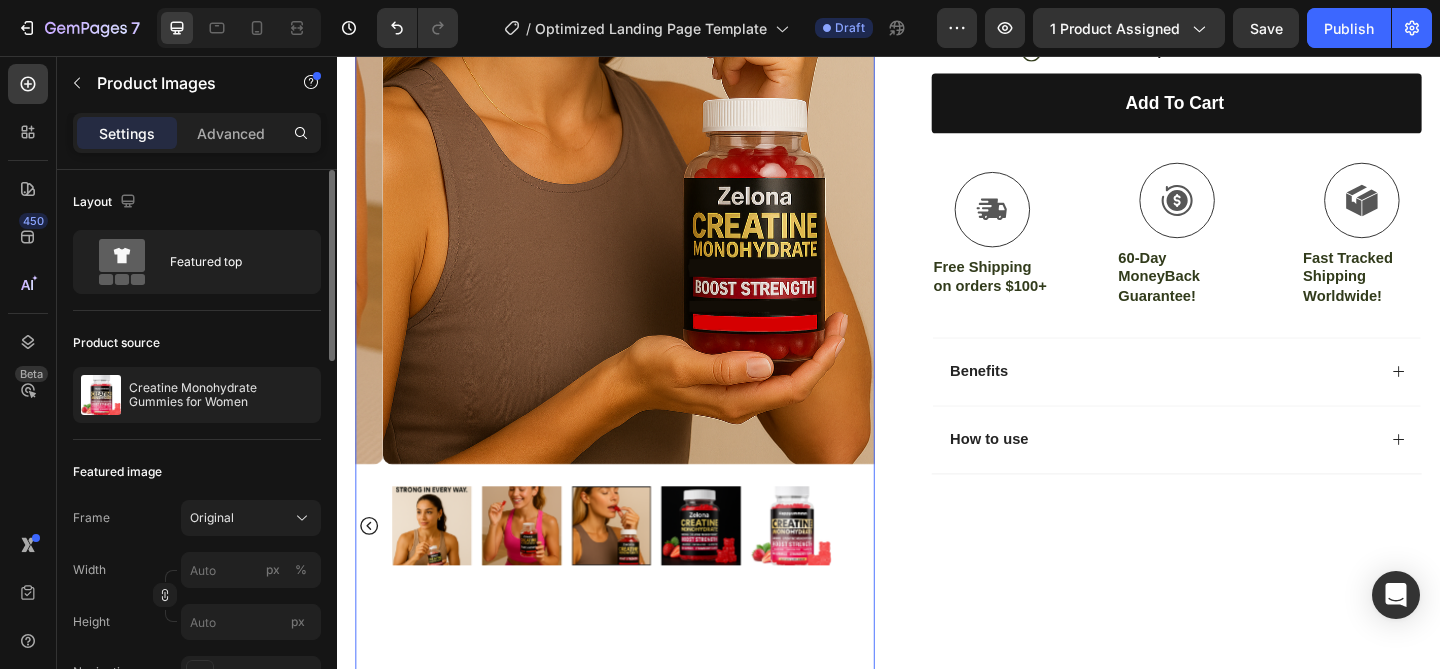 click at bounding box center [733, 567] 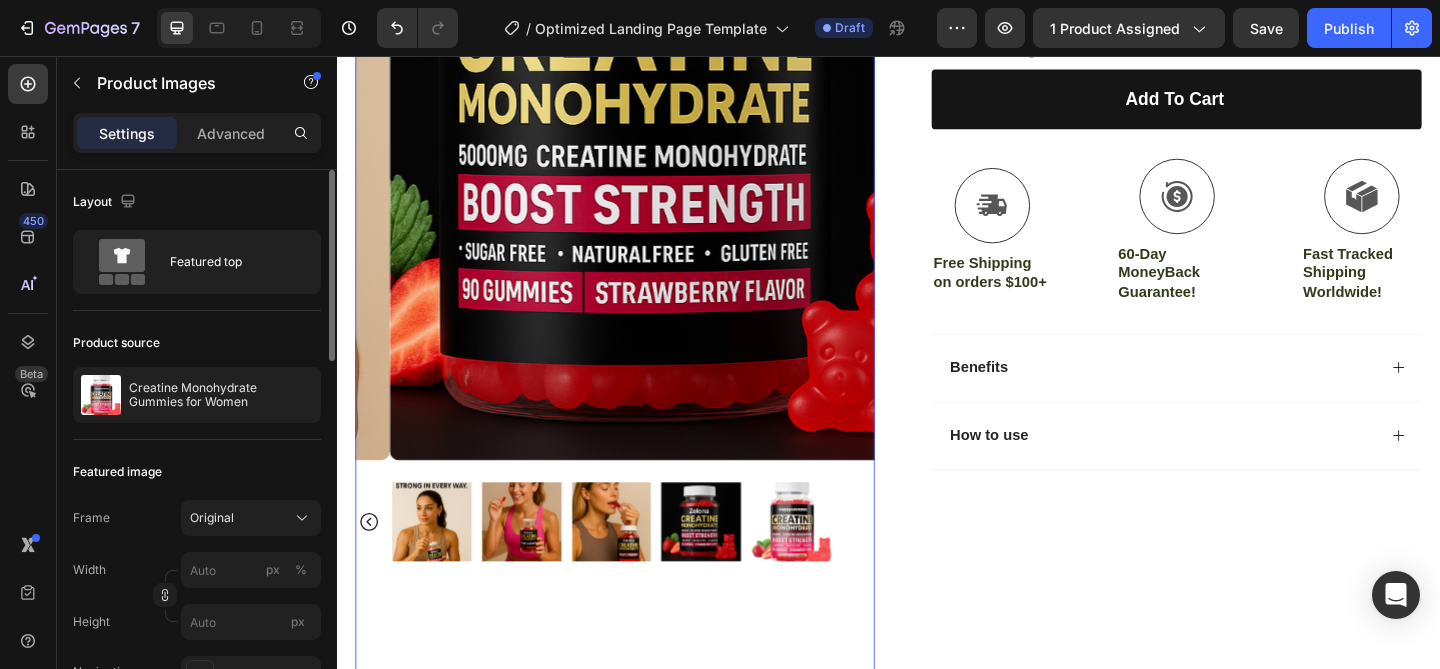 click at bounding box center (831, 563) 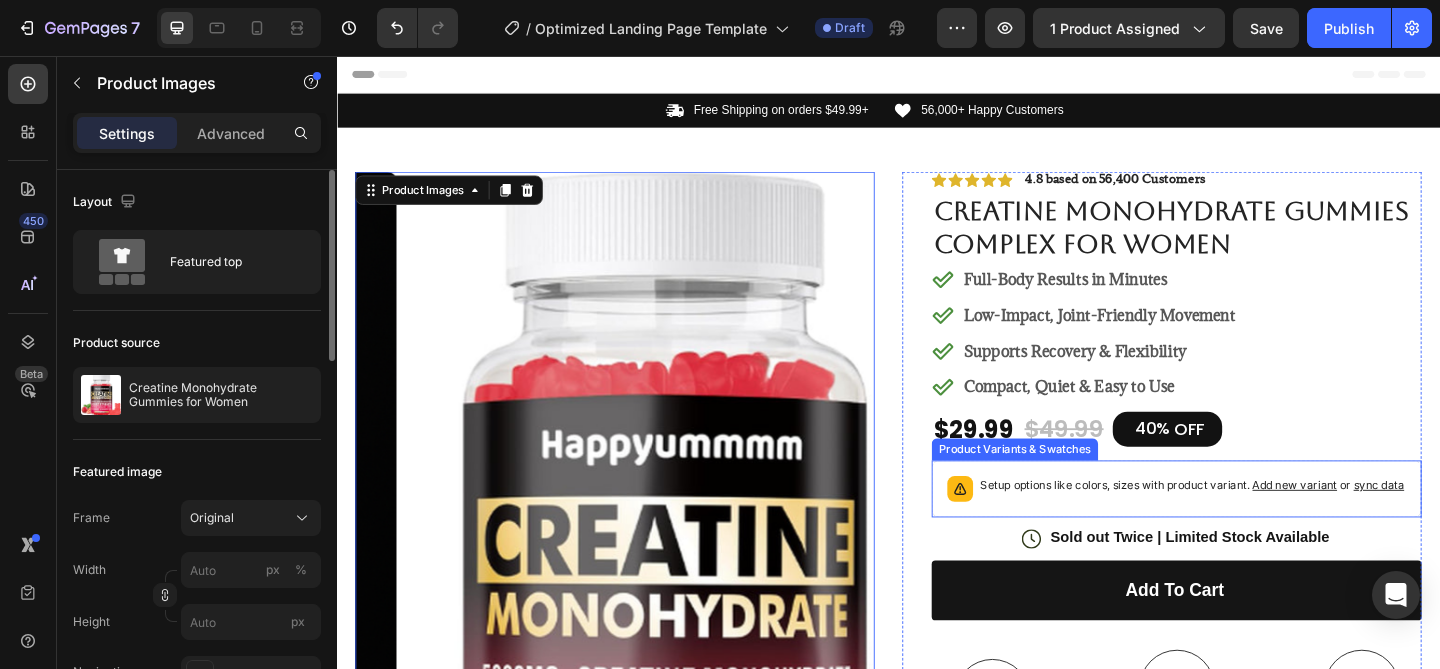 scroll, scrollTop: 593, scrollLeft: 0, axis: vertical 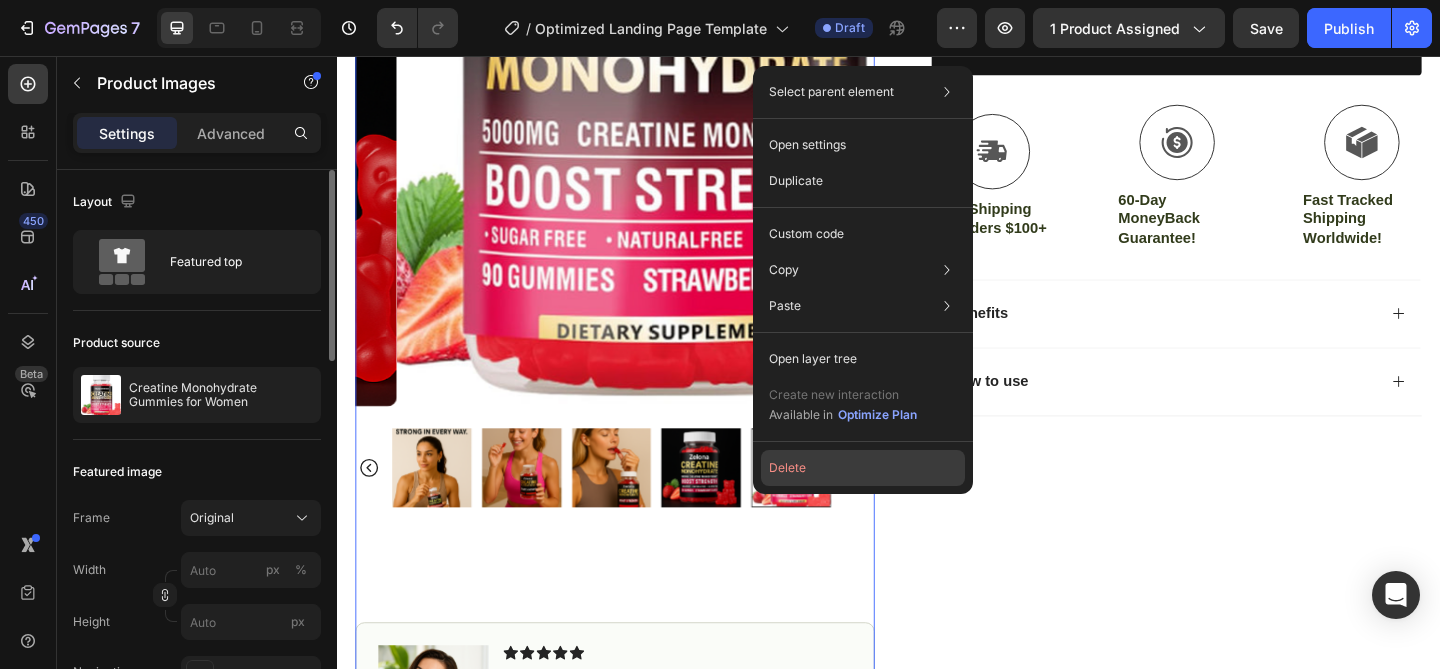 click on "Delete" 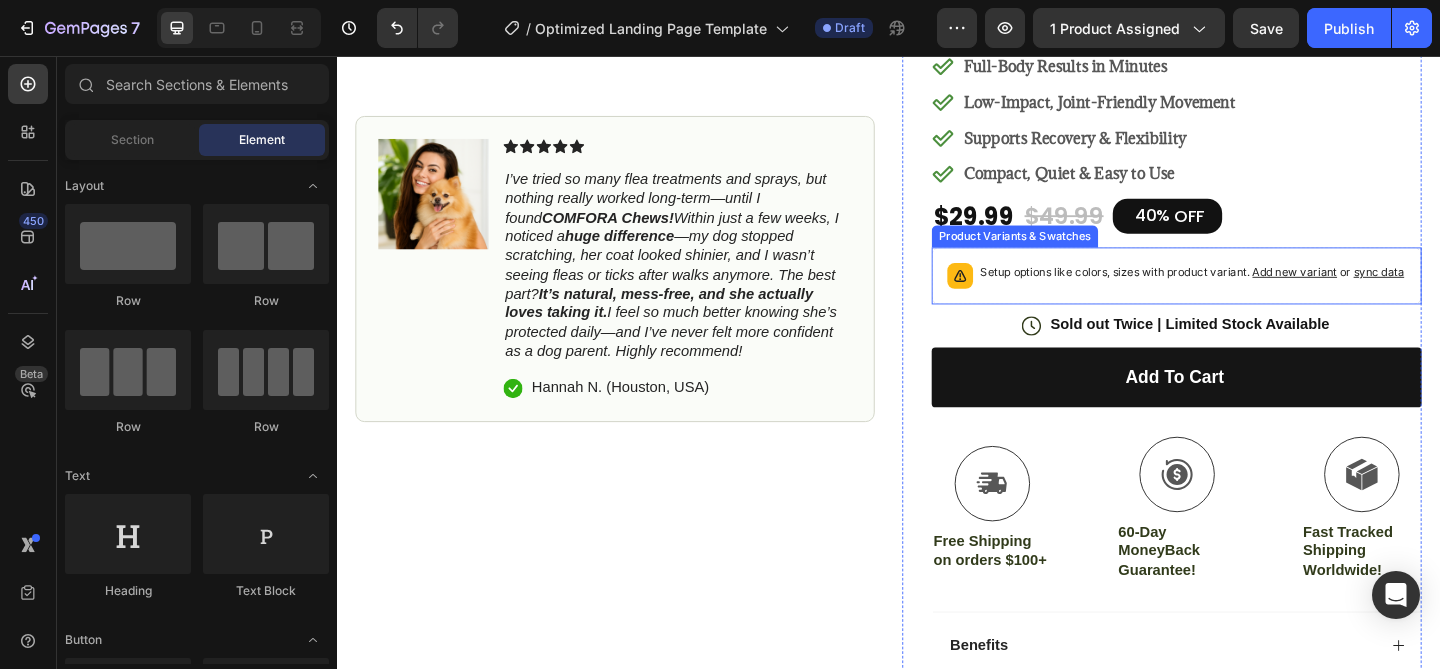 scroll, scrollTop: 0, scrollLeft: 0, axis: both 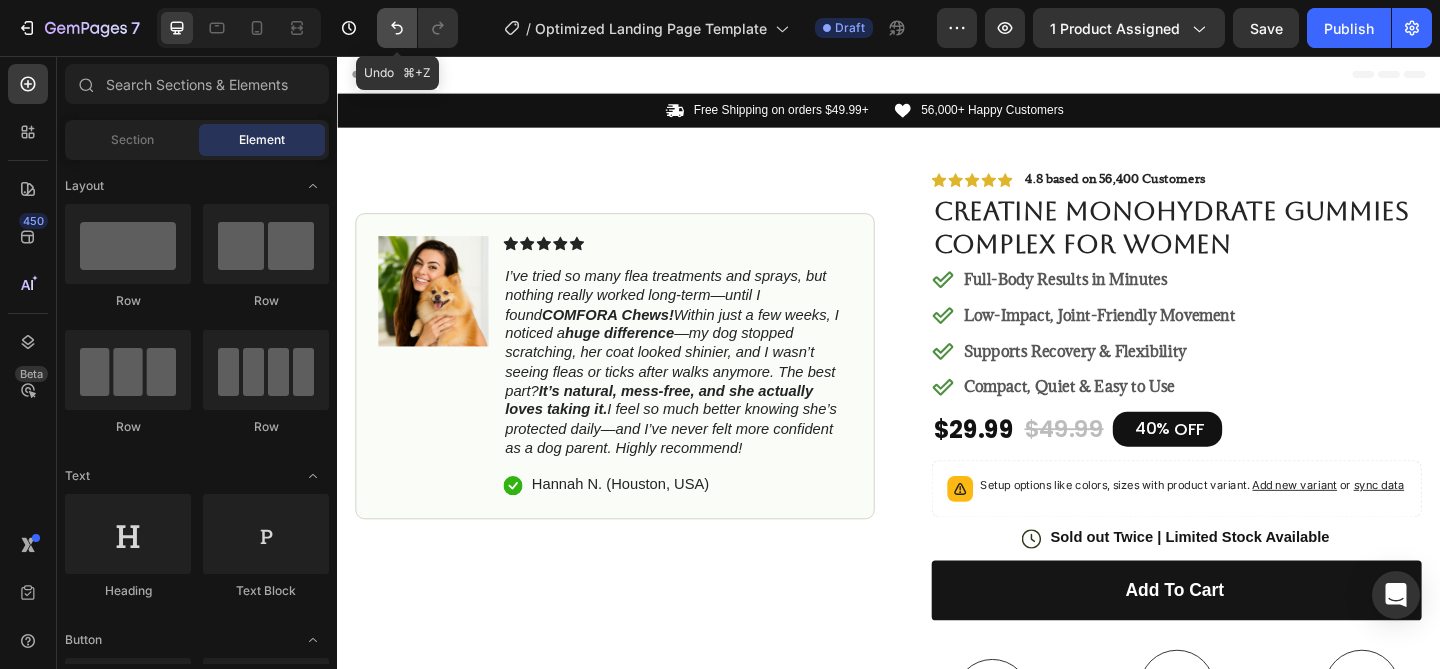 click 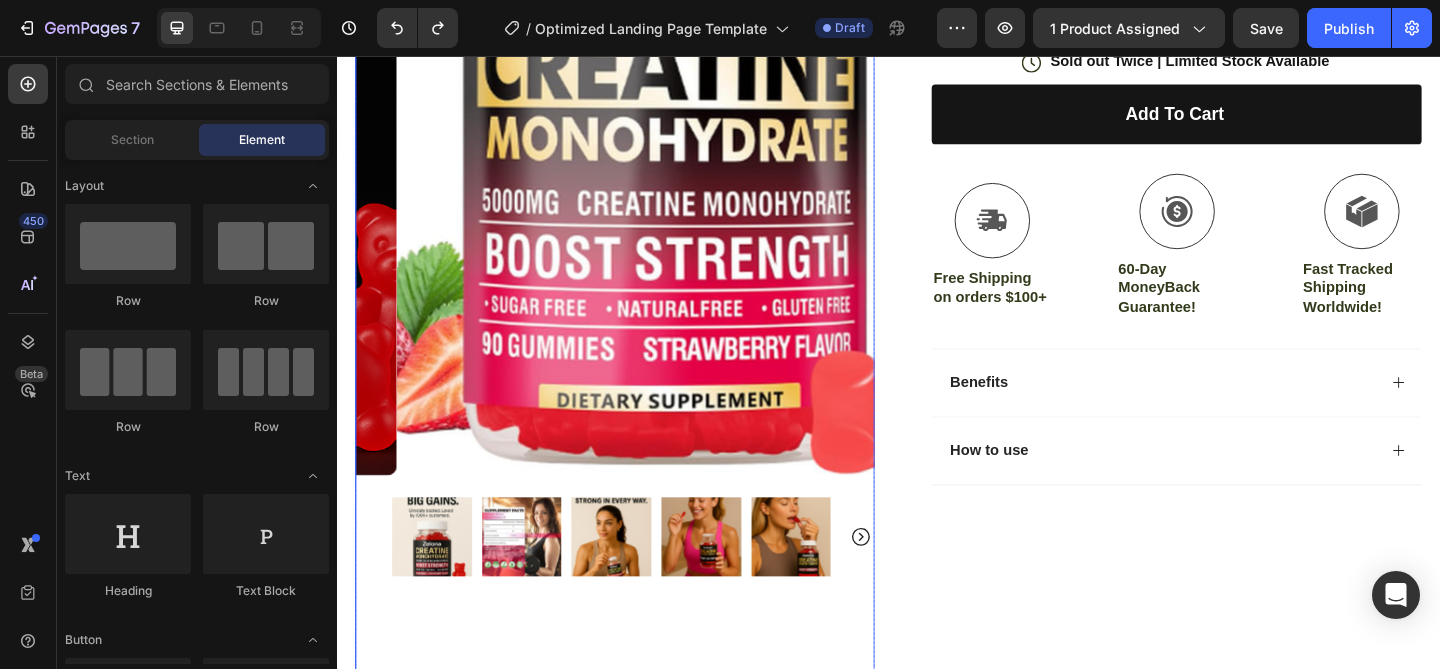 scroll, scrollTop: 764, scrollLeft: 0, axis: vertical 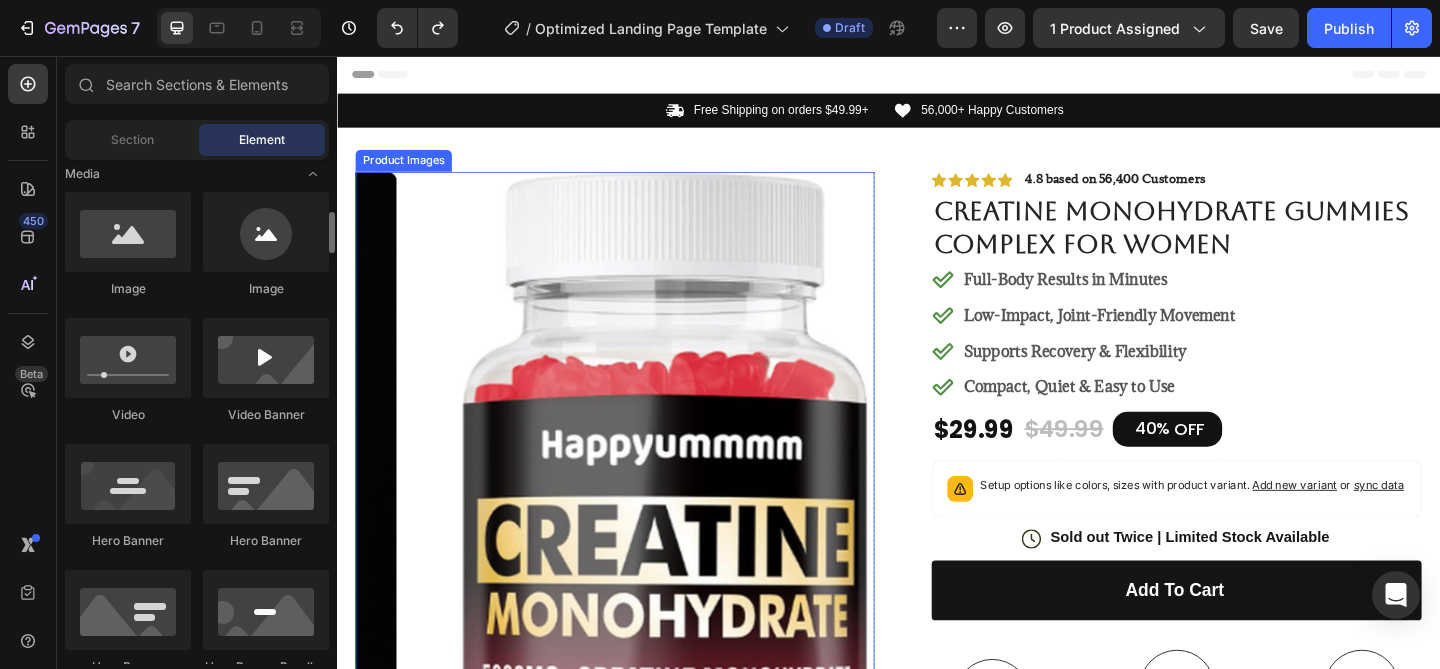 click at bounding box center (684, 606) 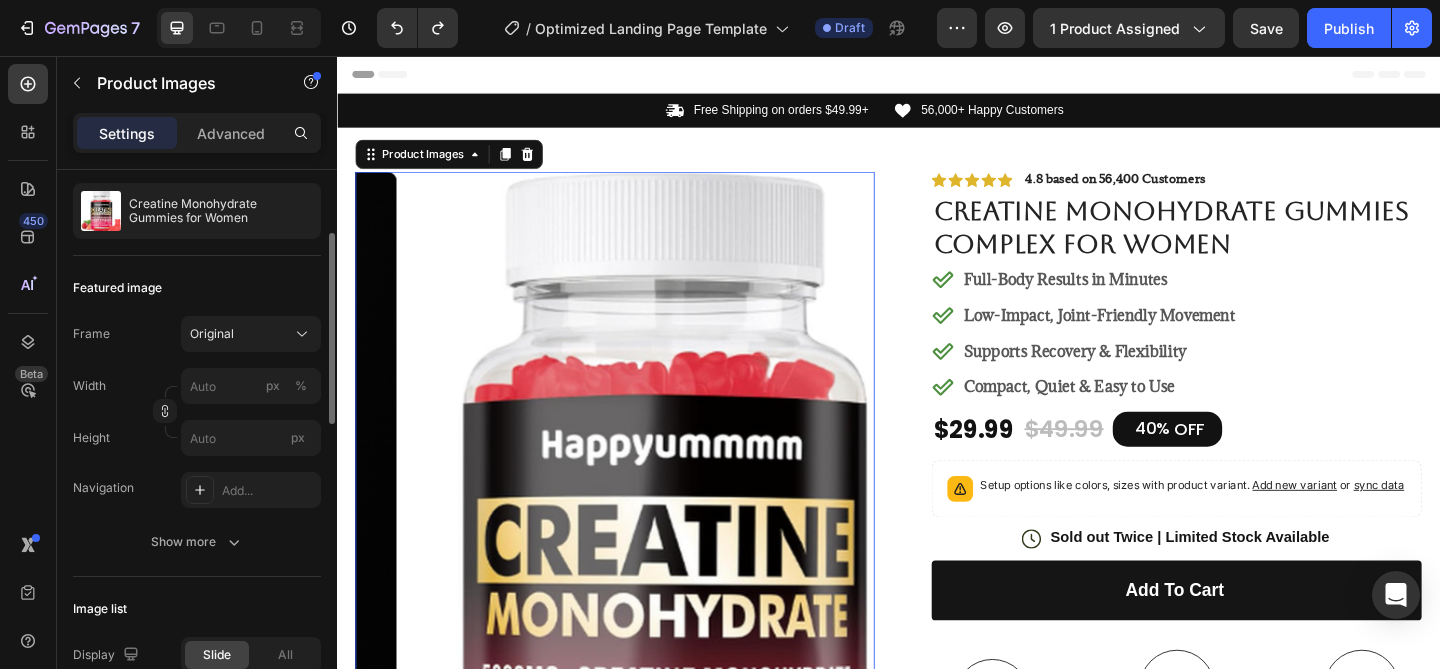scroll, scrollTop: 0, scrollLeft: 0, axis: both 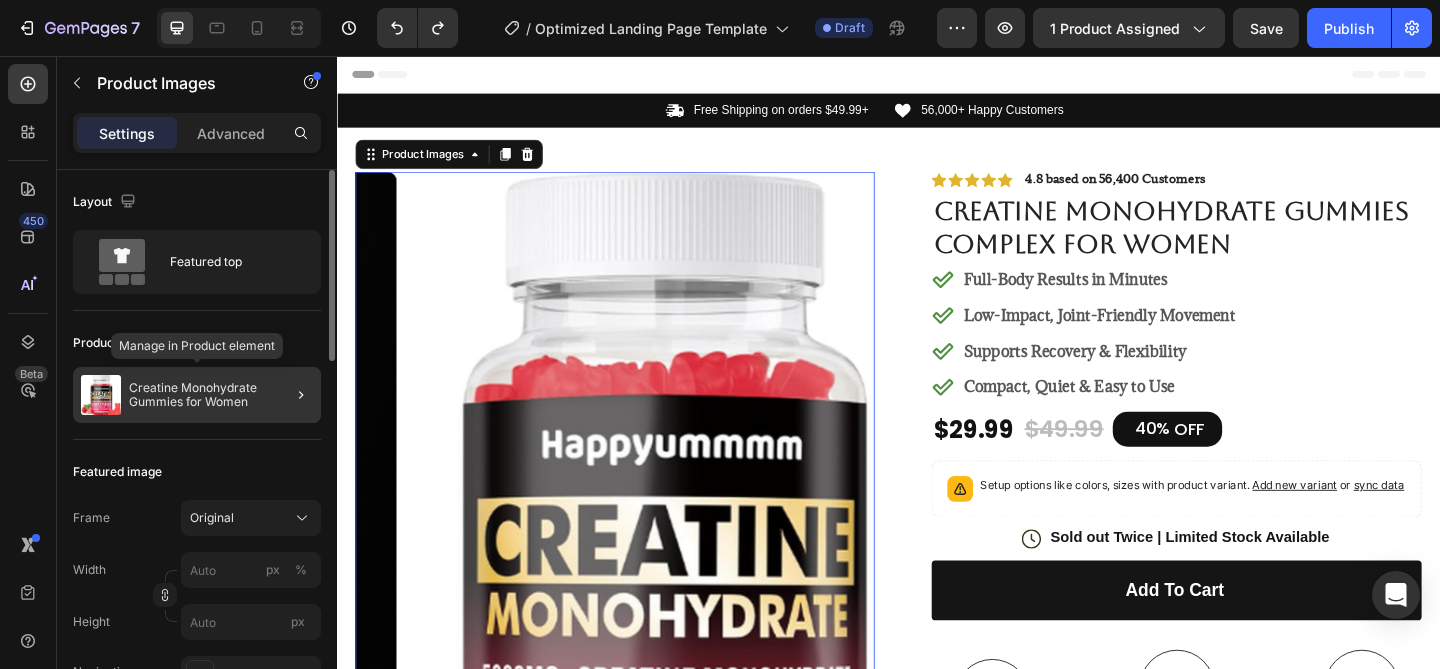 click on "Creatine Monohydrate Gummies for Women" 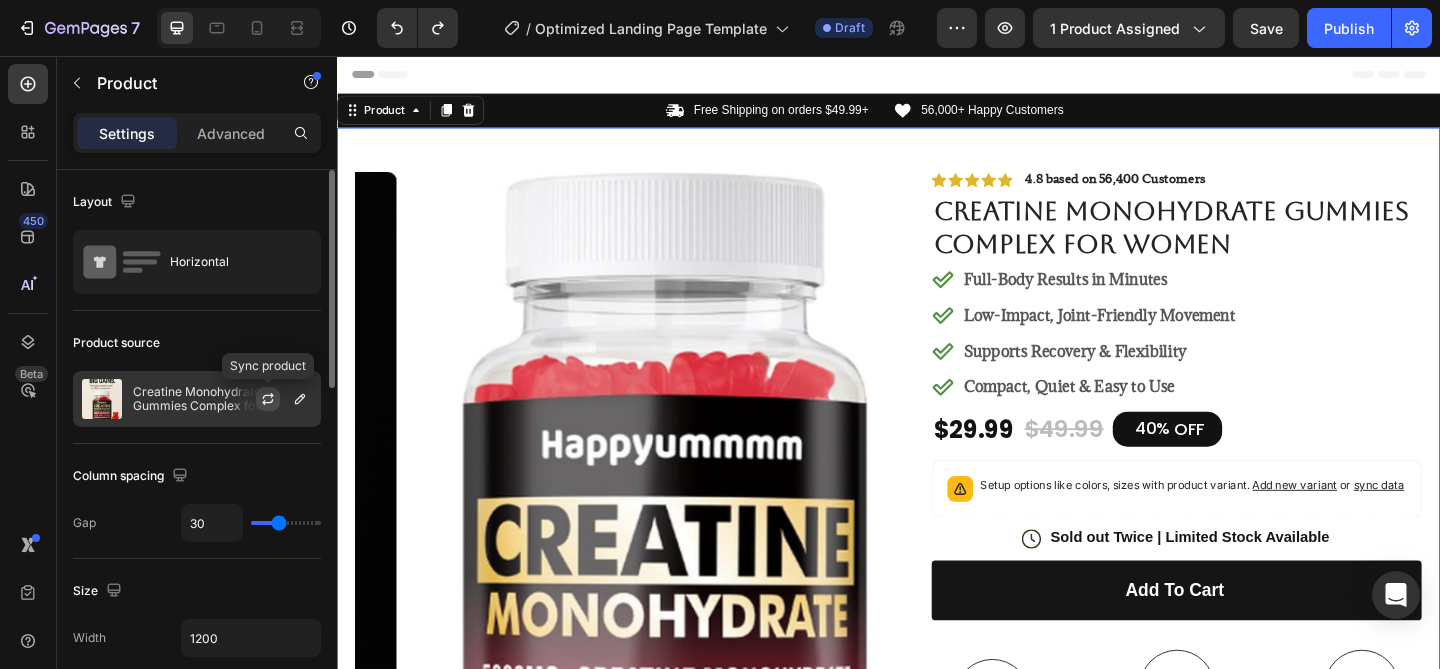click 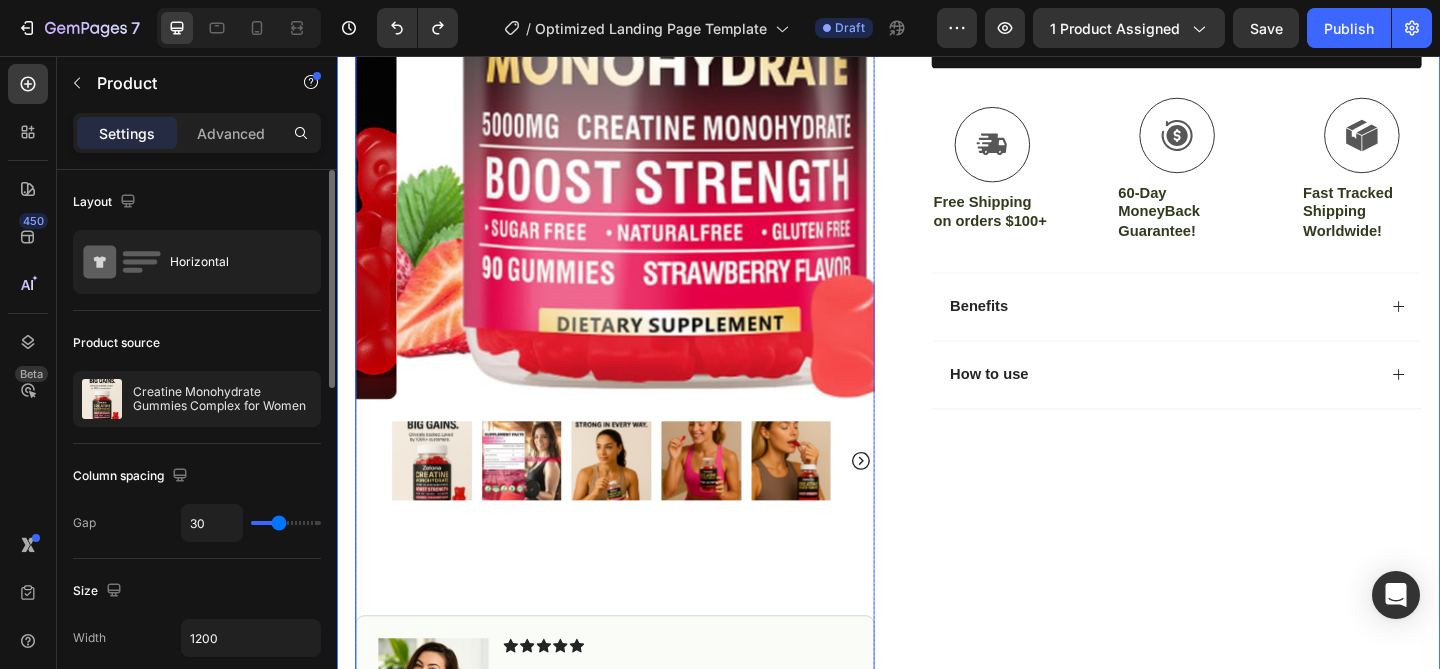 scroll, scrollTop: 753, scrollLeft: 0, axis: vertical 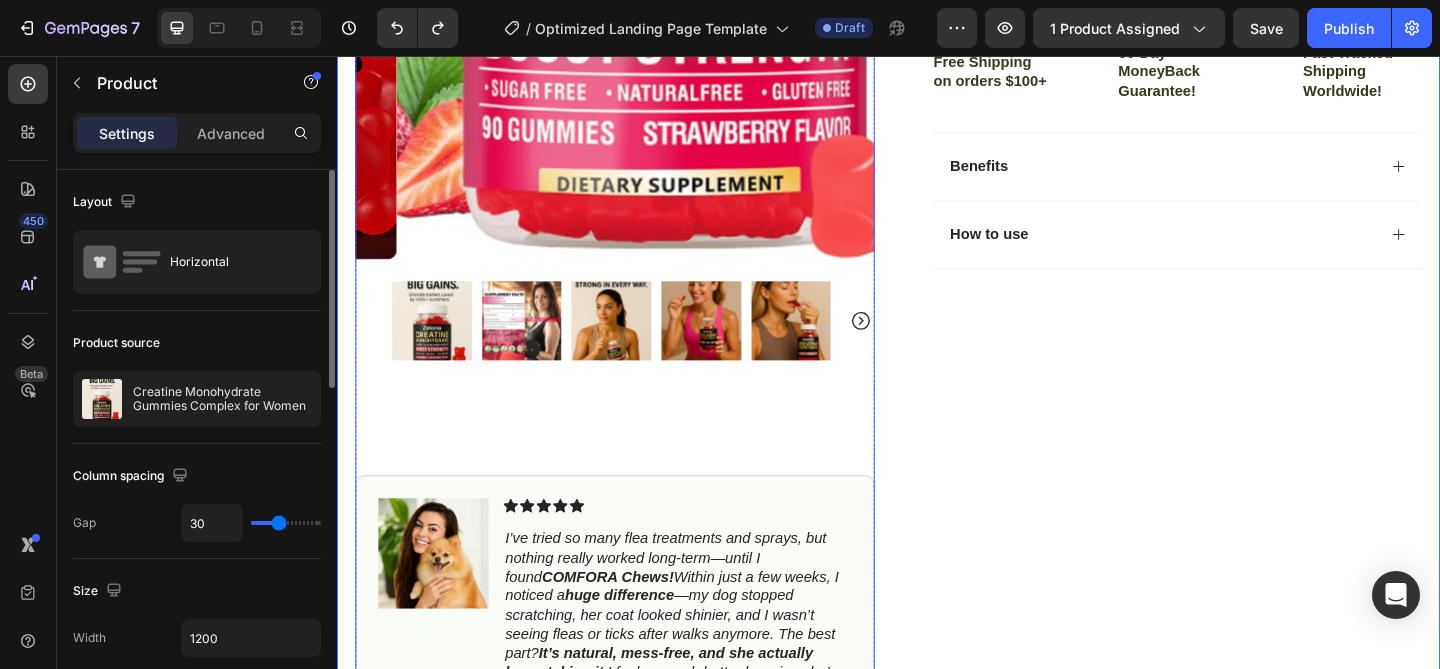 click 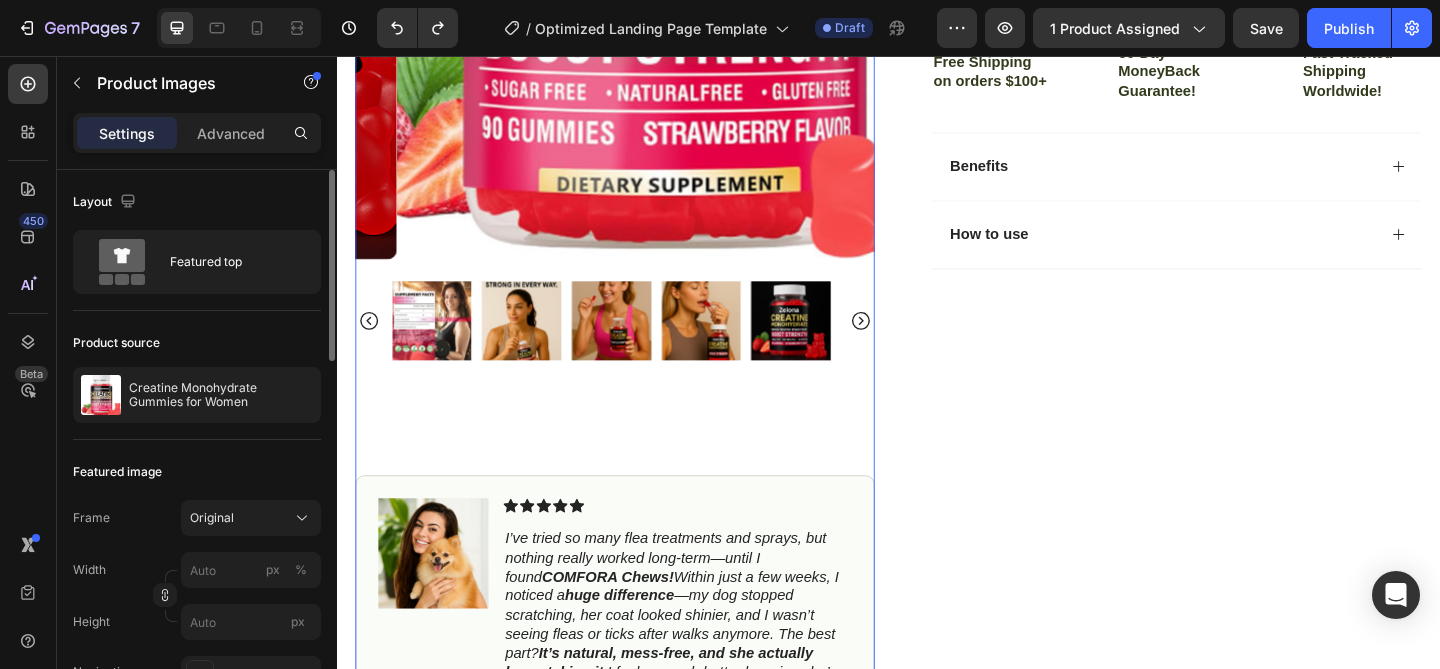 click at bounding box center (733, 344) 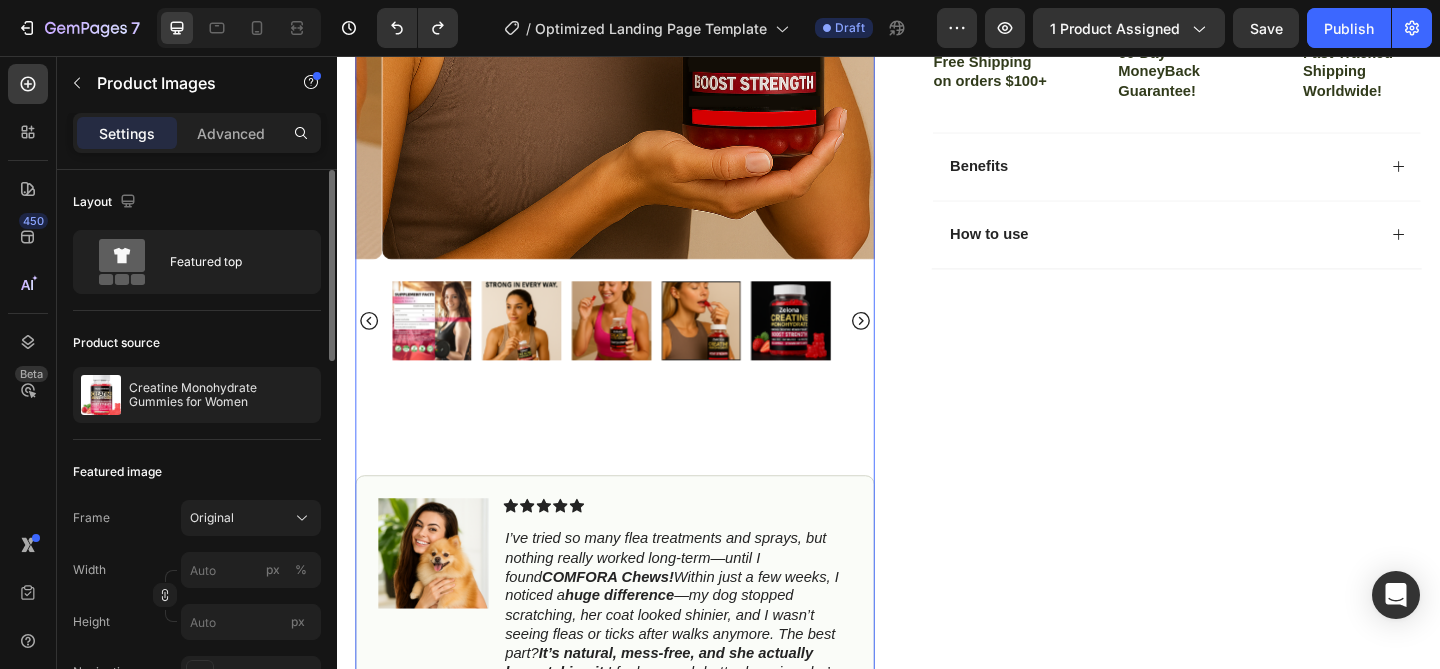 click at bounding box center (831, 344) 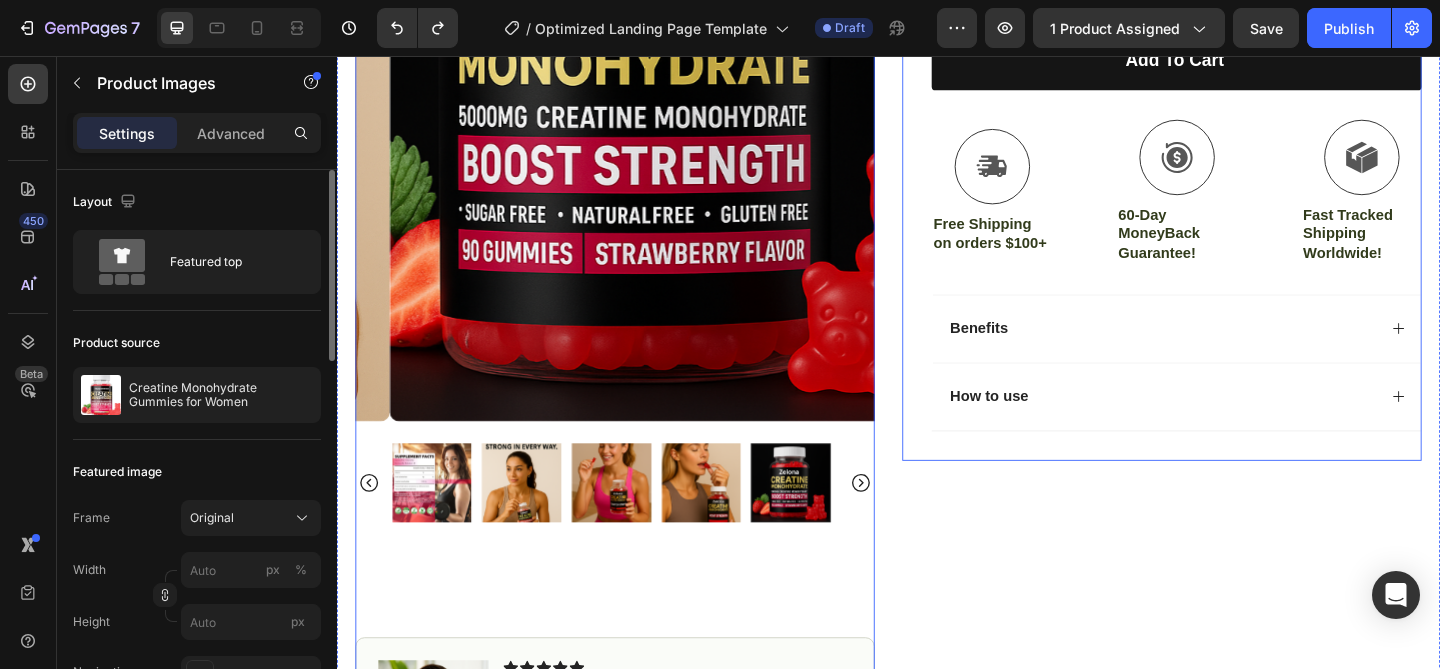 scroll, scrollTop: 628, scrollLeft: 0, axis: vertical 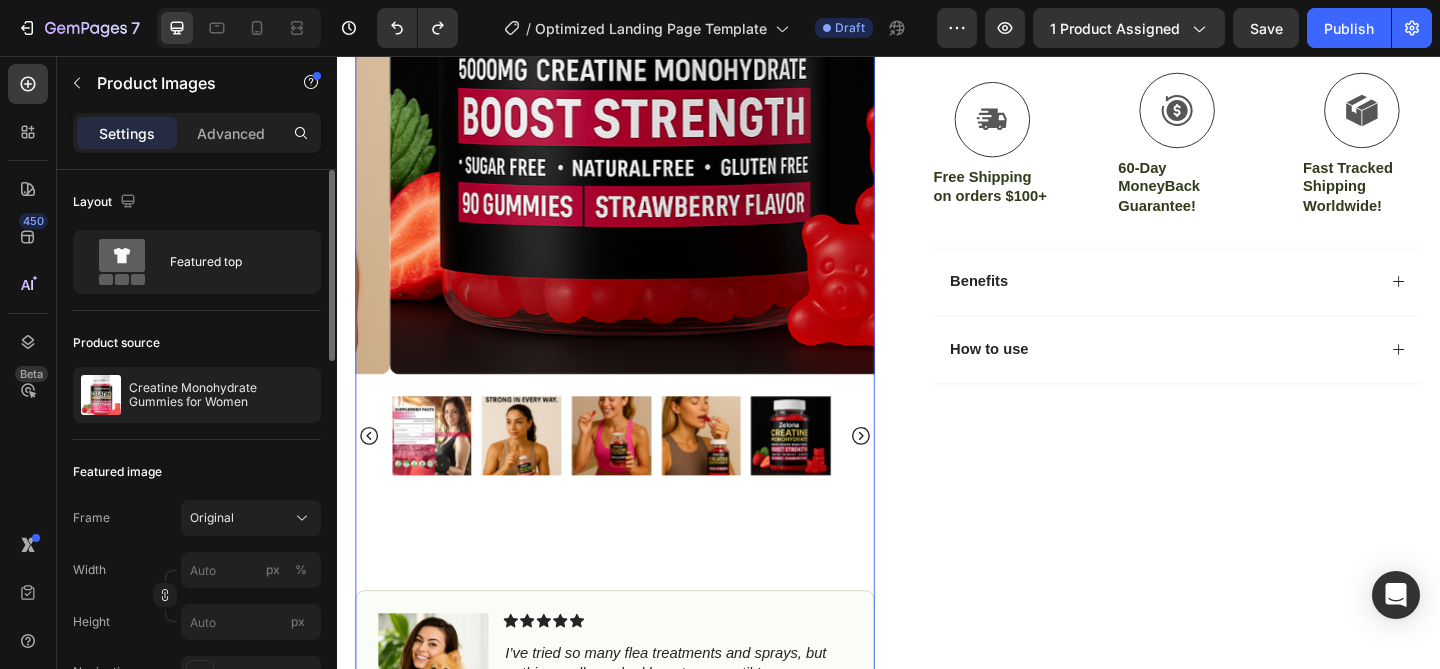 click at bounding box center [538, 469] 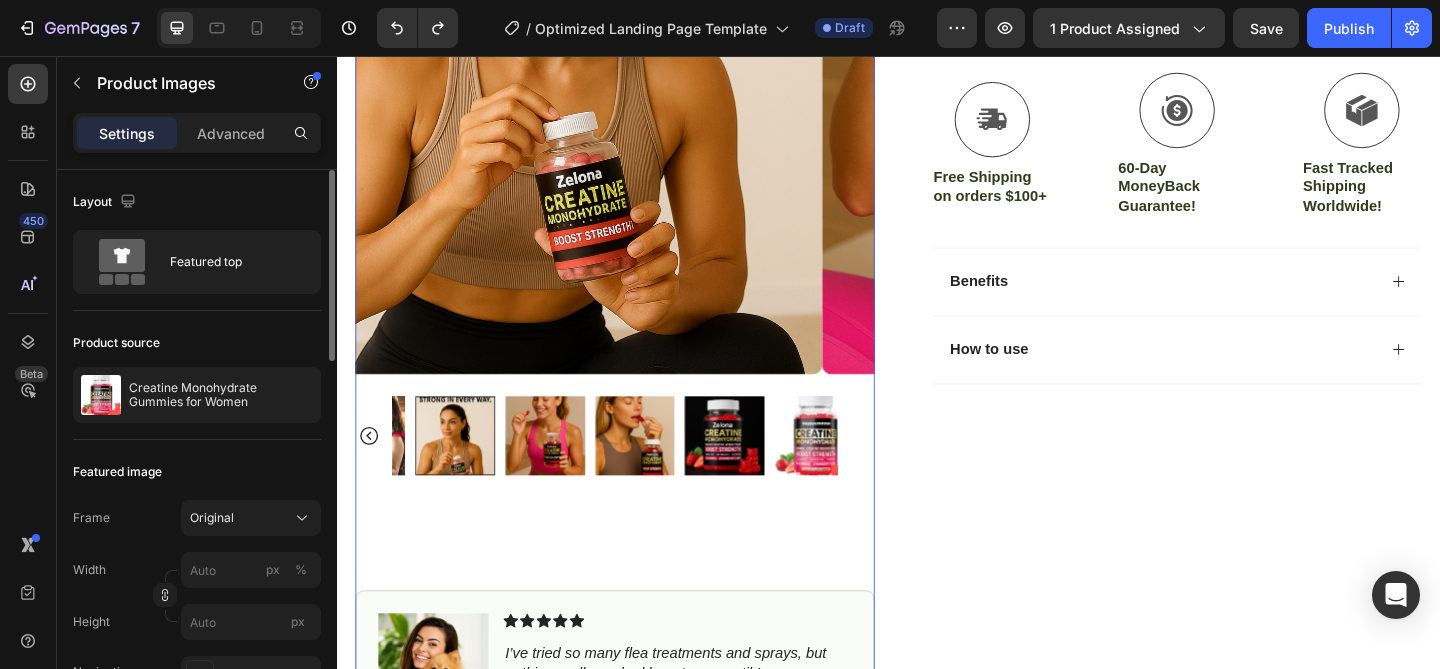 click at bounding box center [466, 469] 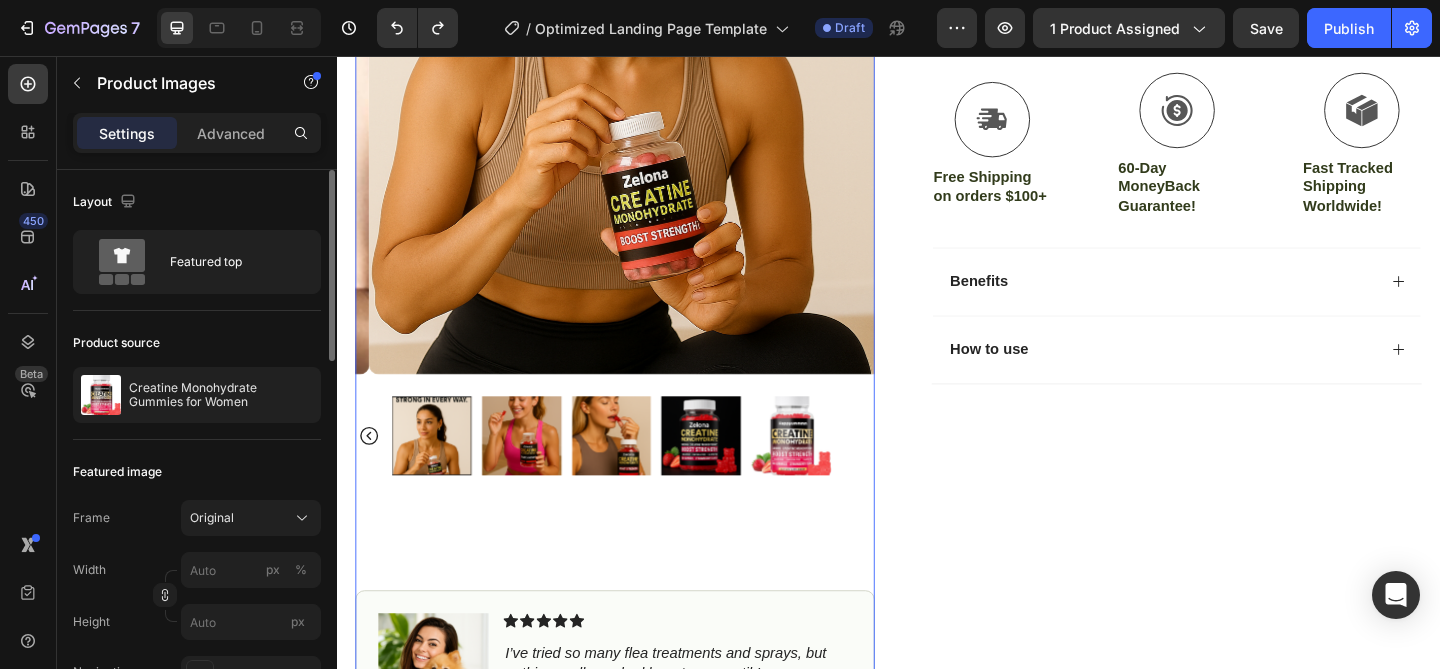 click 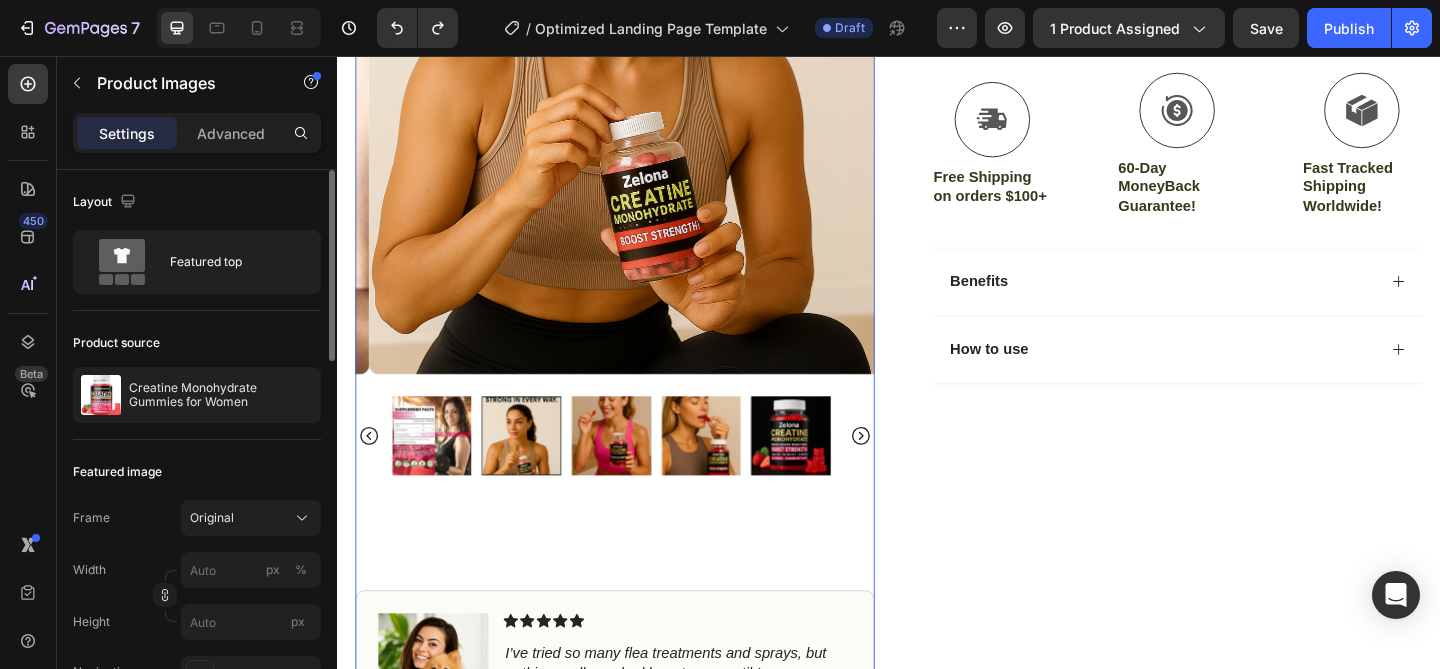 click at bounding box center (440, 469) 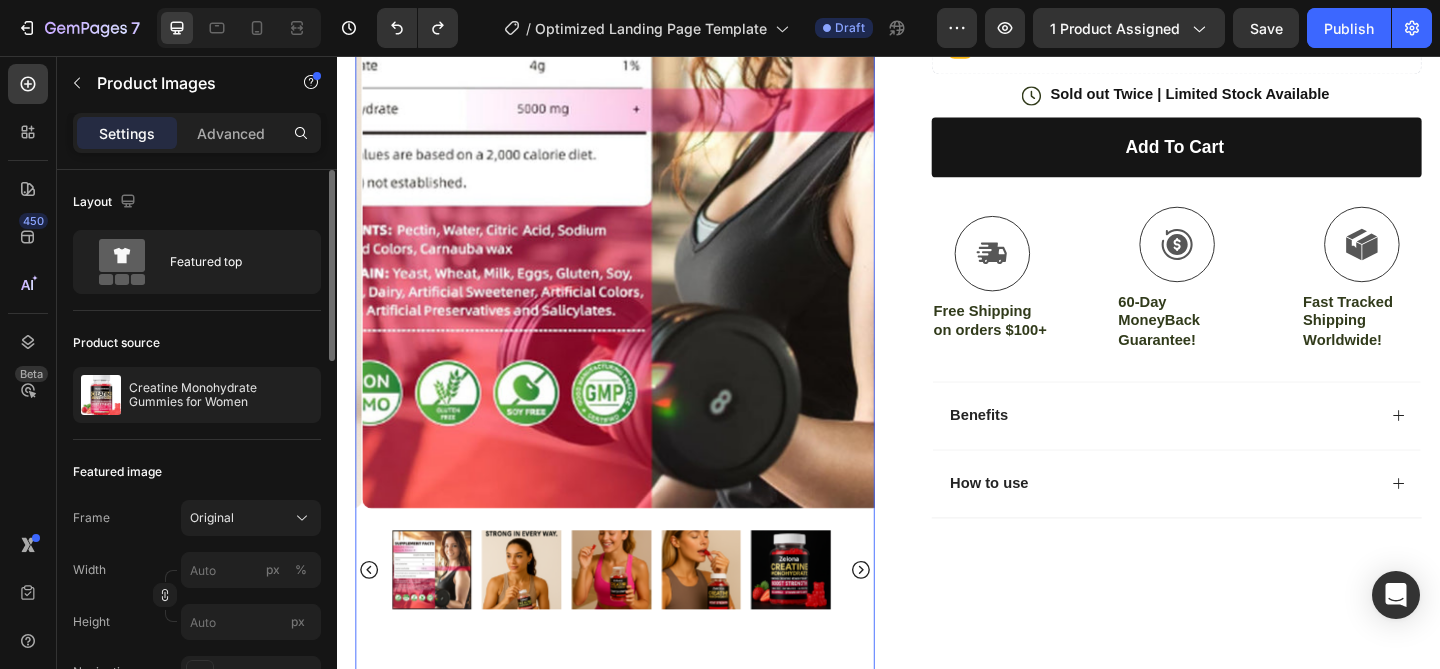 scroll, scrollTop: 0, scrollLeft: 0, axis: both 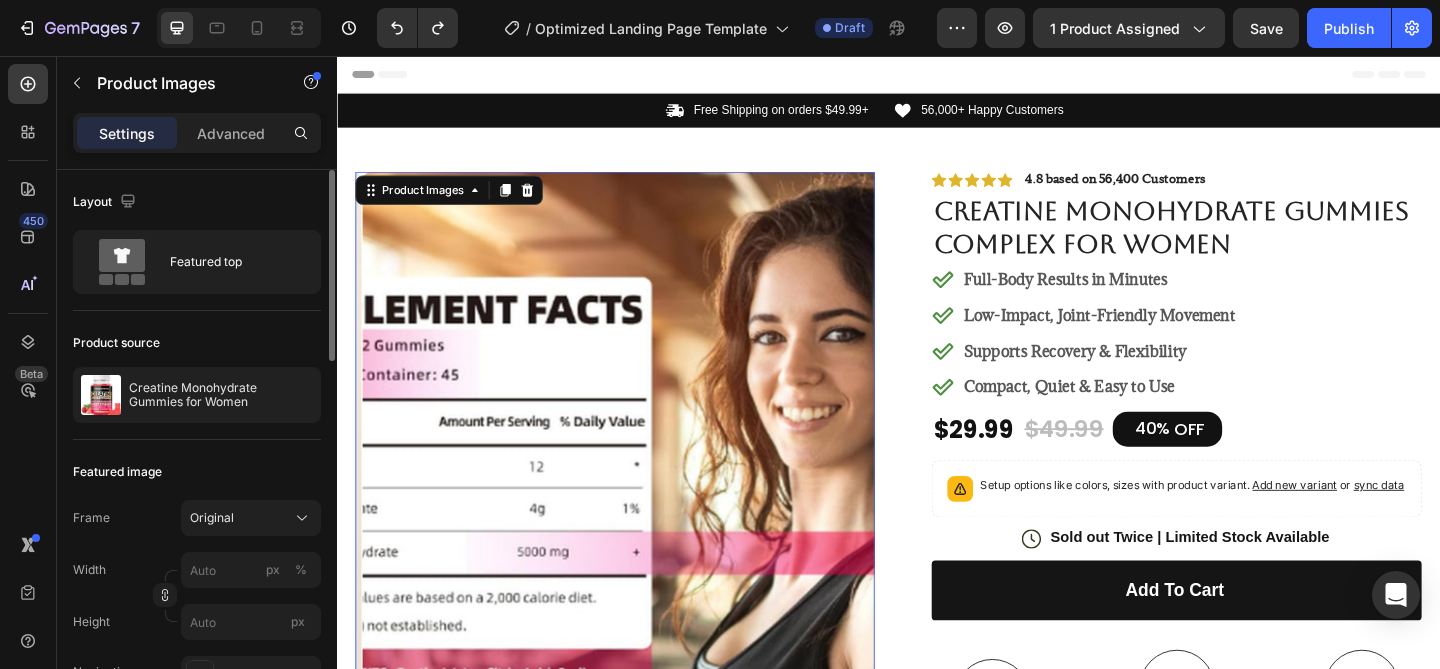 click at bounding box center (647, 606) 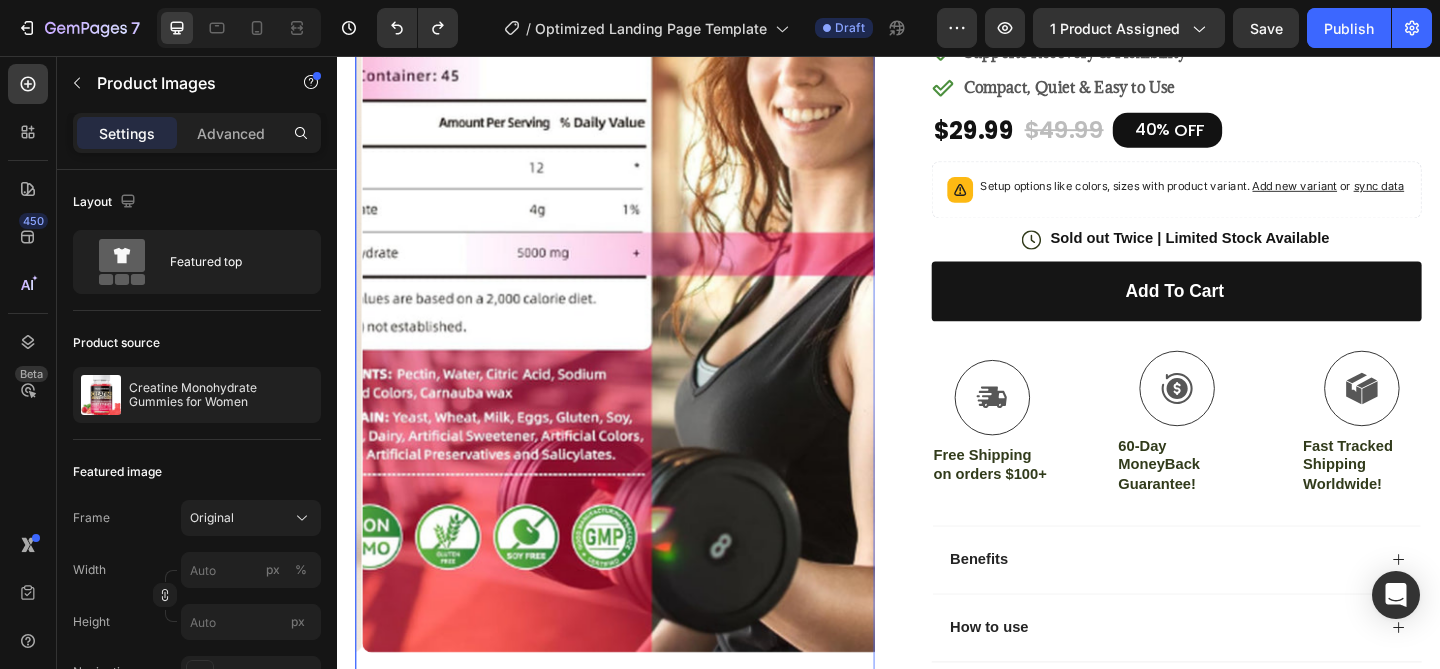 scroll, scrollTop: 513, scrollLeft: 0, axis: vertical 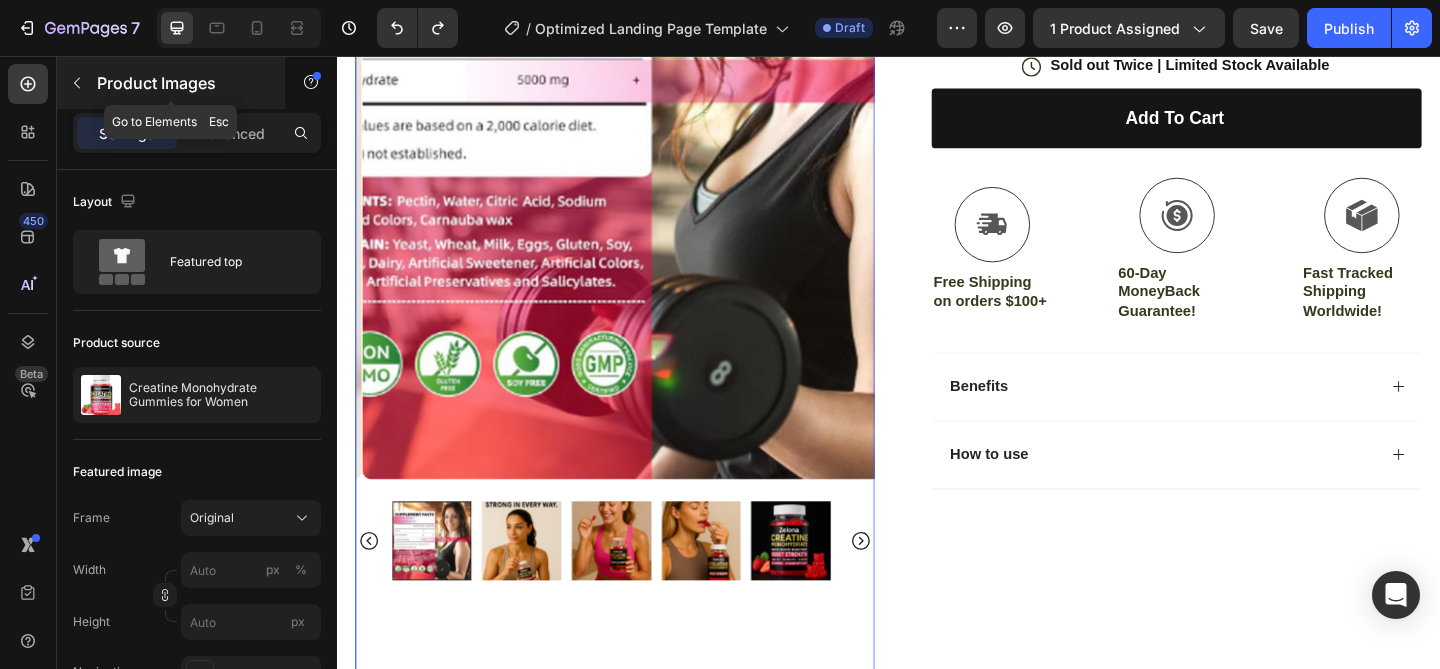 click at bounding box center [77, 83] 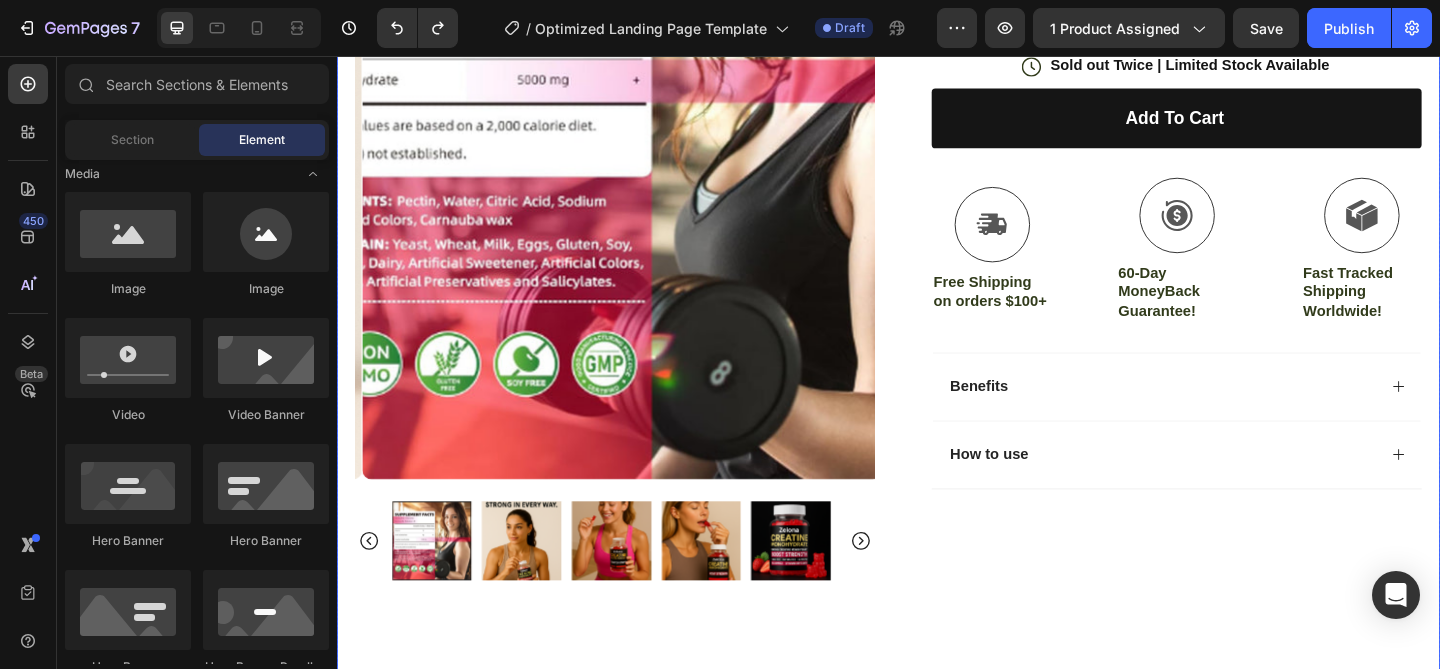 click on "Icon Icon Icon Icon Icon Icon List 4.8 based on 56,400 Customers Text Block Row Creatine Monohydrate Gummies Complex for Women Product Title
Full-Body Results in Minutes
Low-Impact, Joint-Friendly Movement
Supports Recovery & Flexibility
Compact, Quiet & Easy to Use Item List $29.99 Product Price Product Price $49.99 Product Price Product Price 40% OFF Discount Tag Row Setup options like colors, sizes with product variant.       Add new variant   or   sync data Product Variants & Swatches
Icon Sold out Twice | Limited Stock Available Text Block Row Add to cart Add to Cart
Icon Free Shipping on orders $100+ Text Block
Icon 60-Day MoneyBack Guarantee! Text Block
Icon Fast Tracked Shipping Worldwide! Text Block Row Image Icon Icon Icon Icon Icon Icon List Text Block
Icon Hannah N. (Houston, USA) Text Block Row Row
Benefits" at bounding box center (1234, 377) 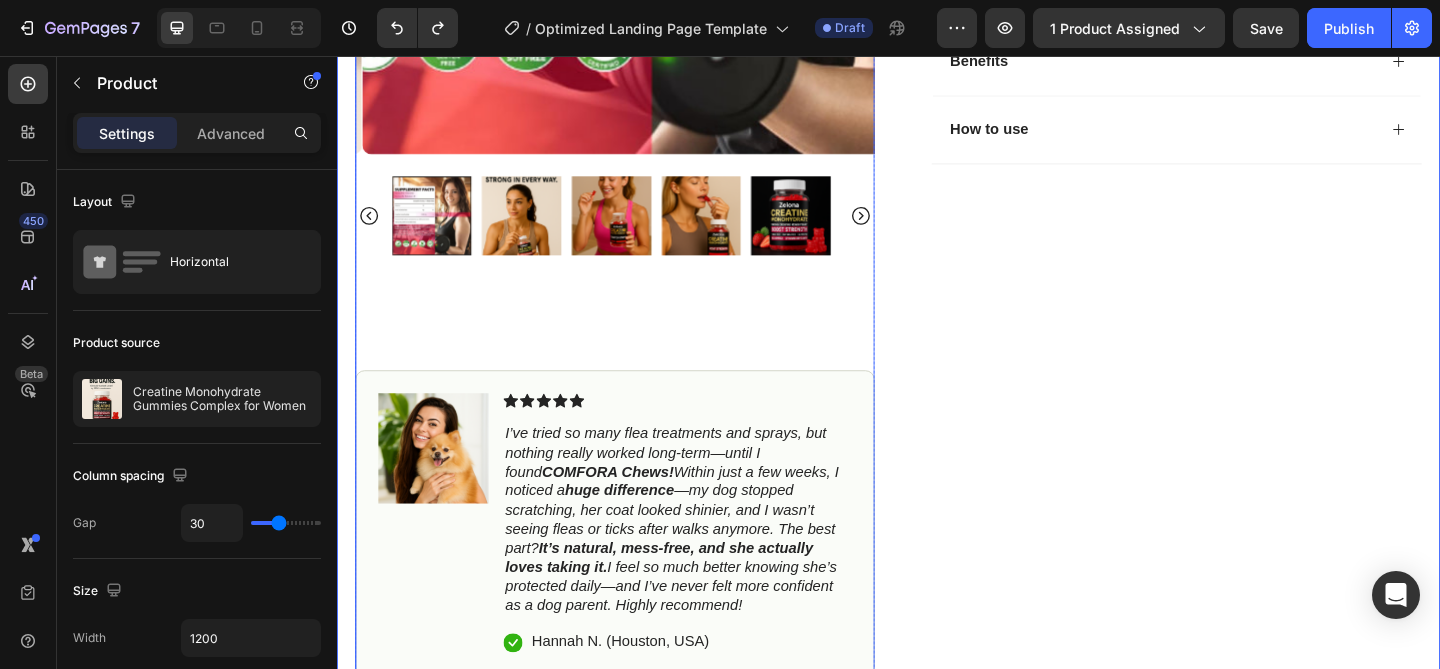 scroll, scrollTop: 927, scrollLeft: 0, axis: vertical 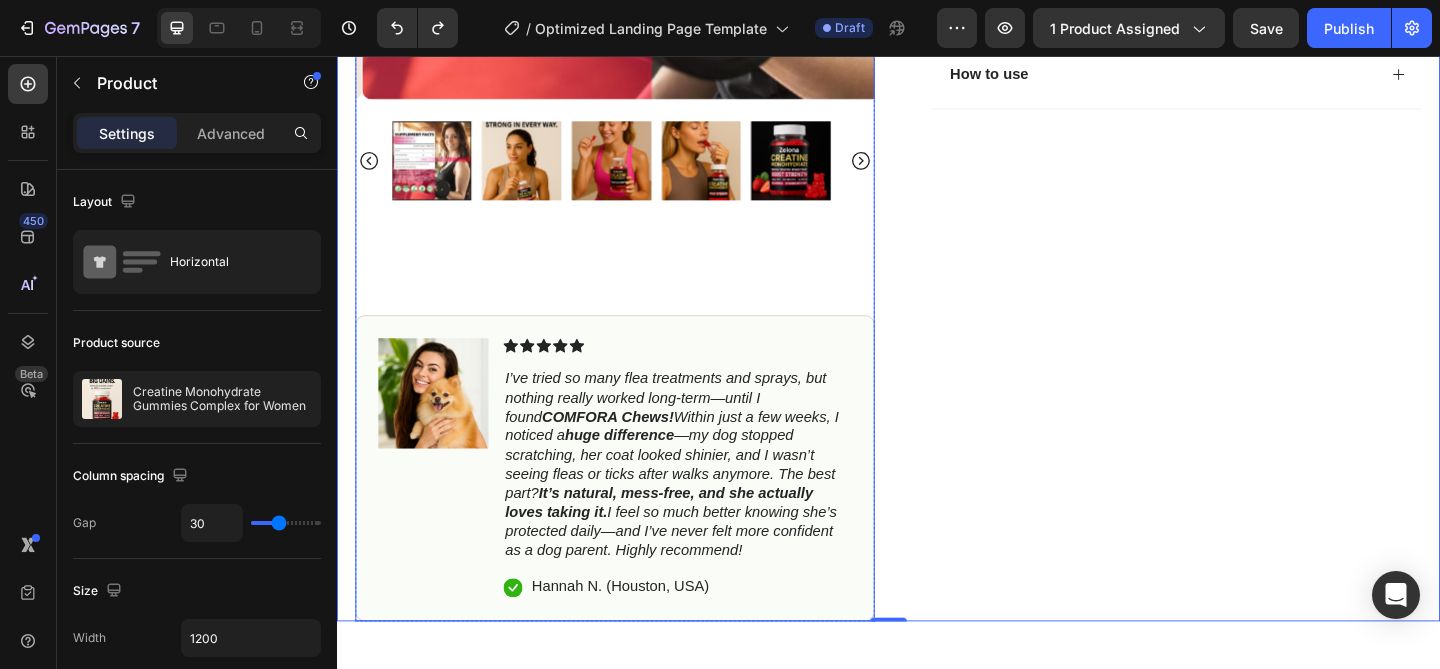 click at bounding box center [440, 170] 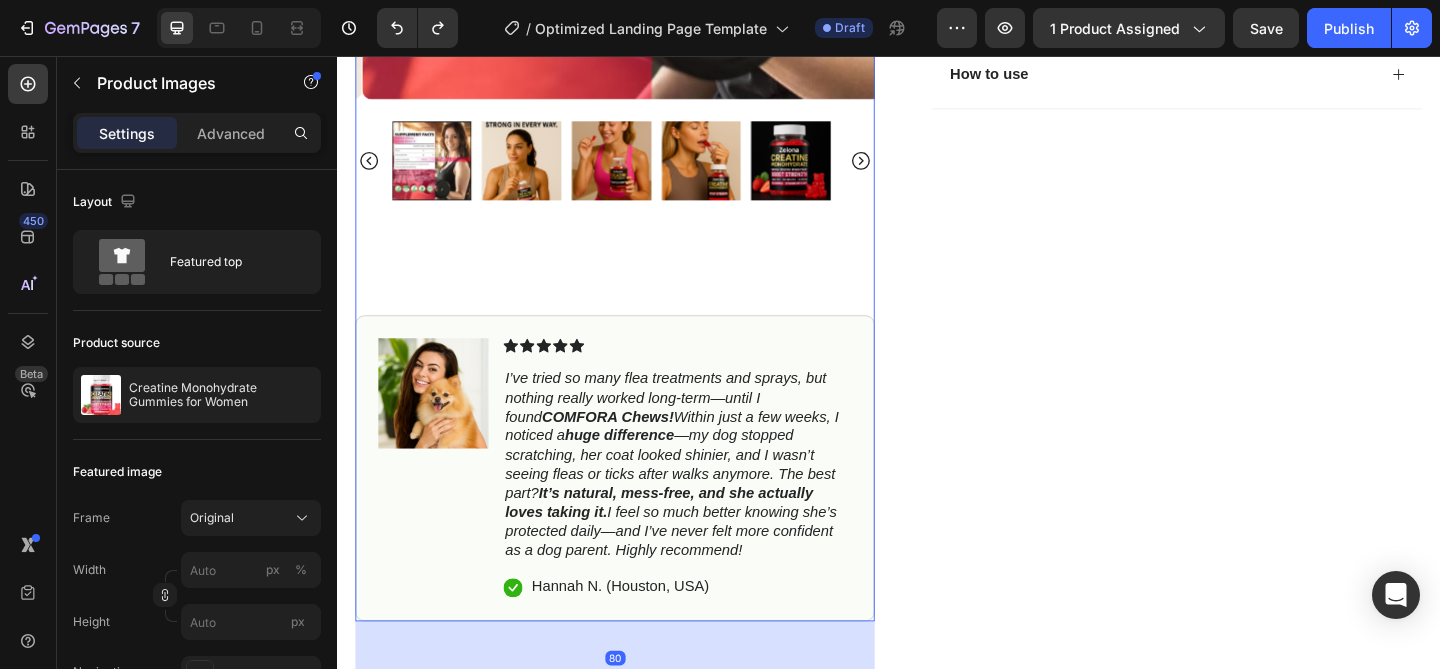 click 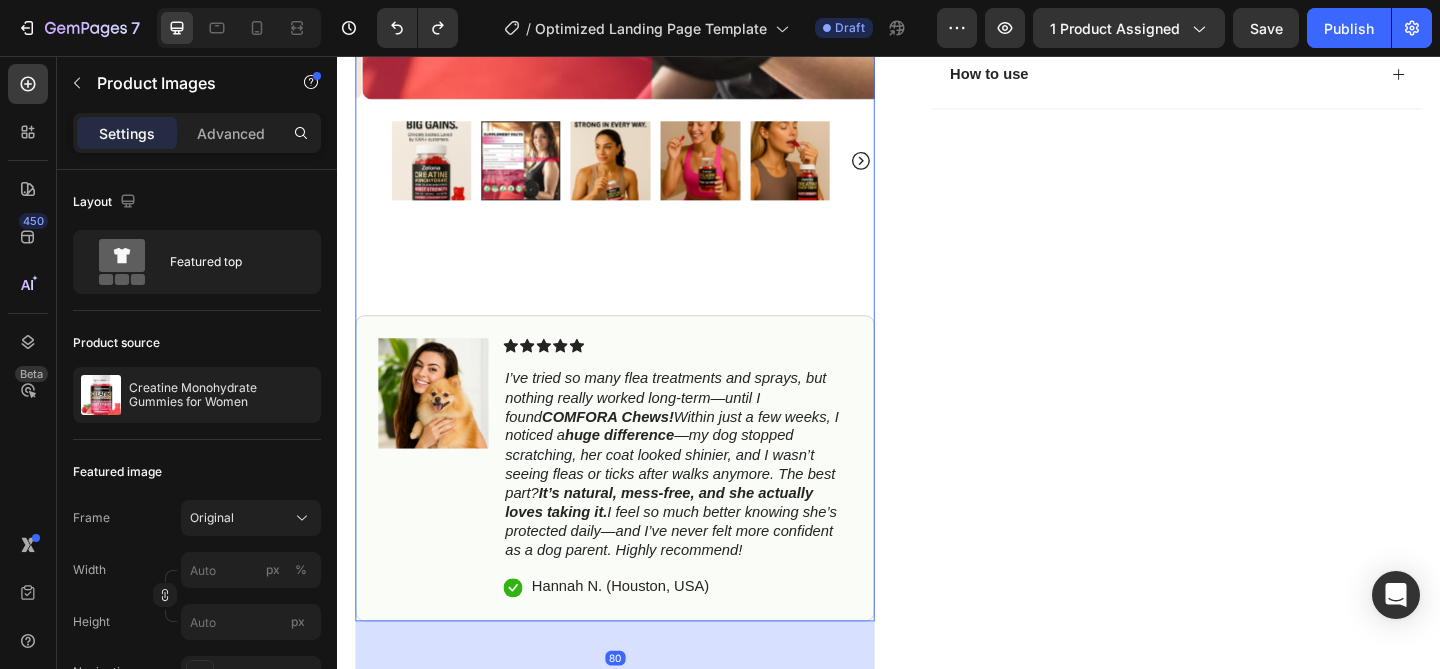 click at bounding box center (439, 170) 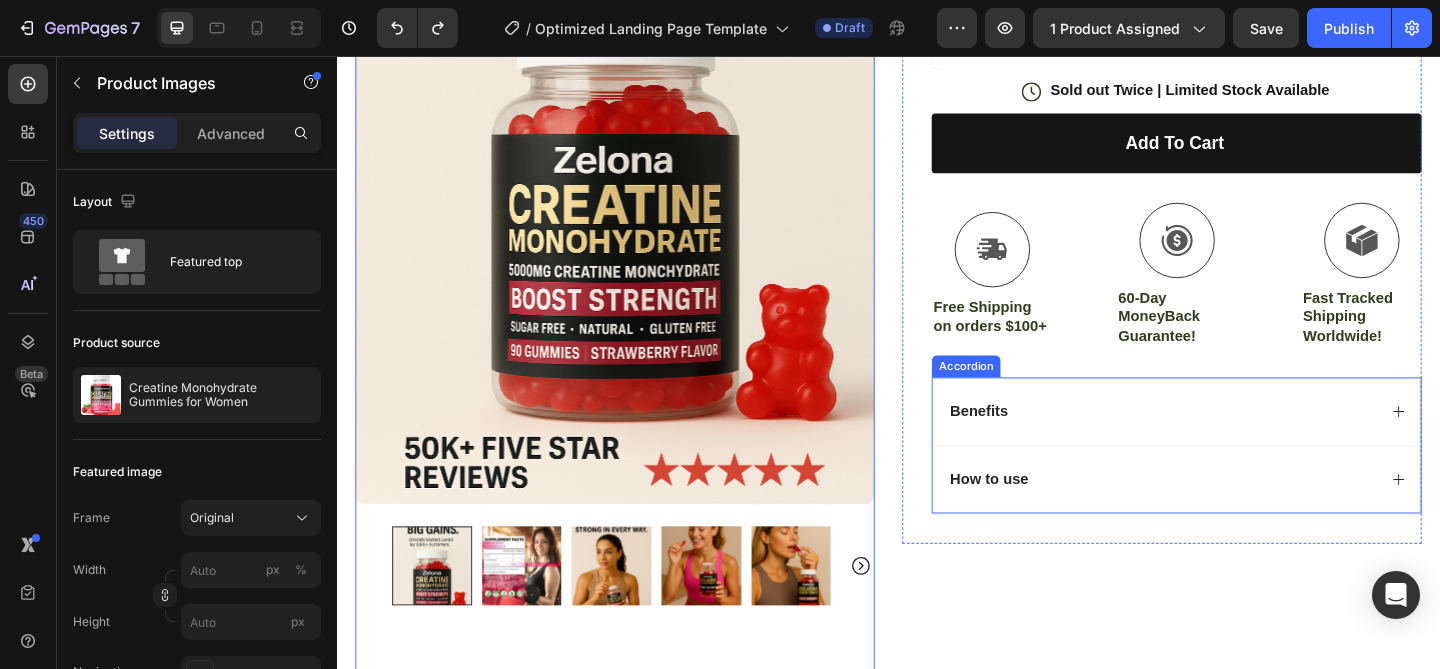 scroll, scrollTop: 494, scrollLeft: 0, axis: vertical 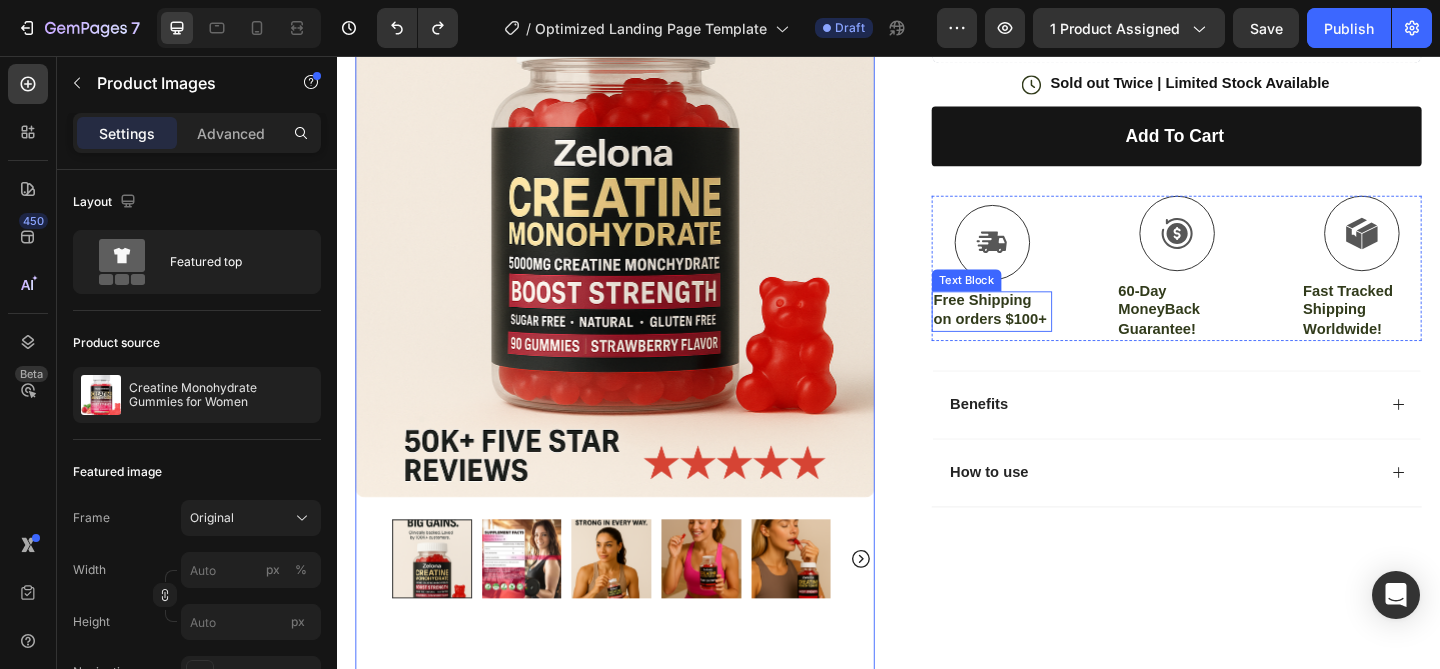 click on "Free Shipping on orders $100+" at bounding box center (1049, 333) 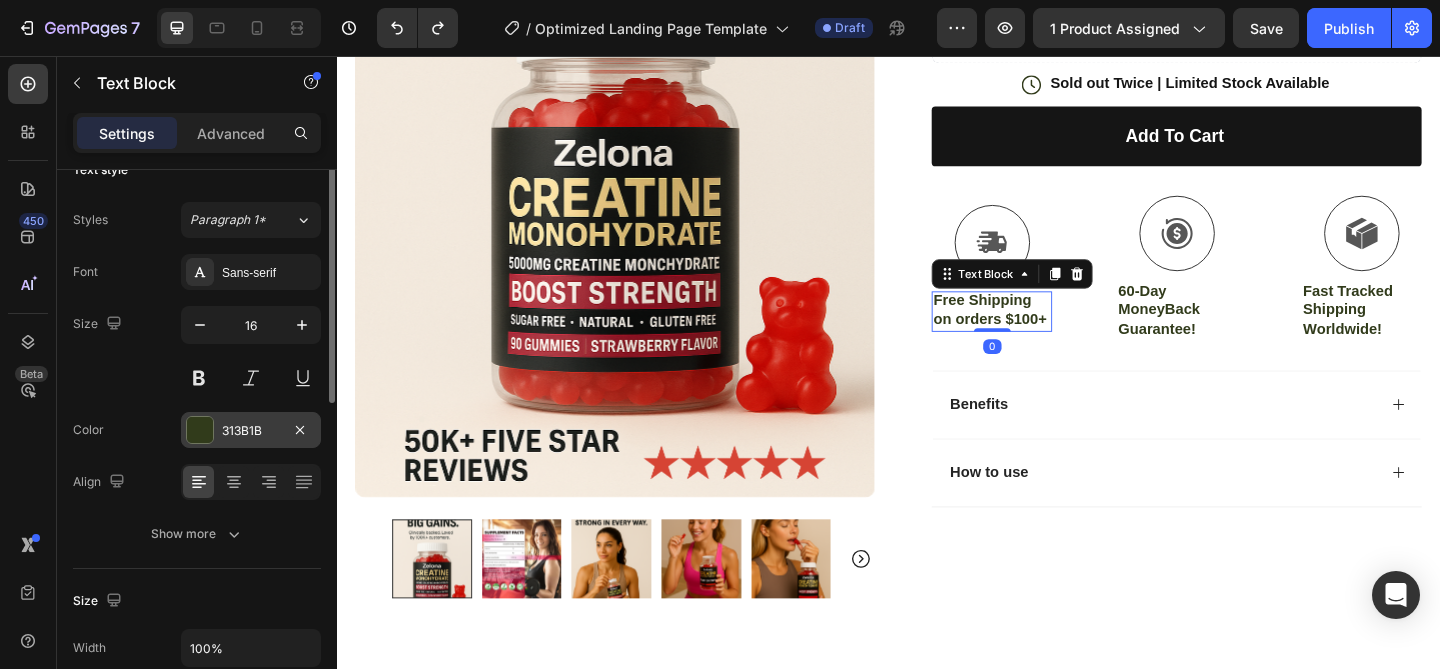 scroll, scrollTop: 276, scrollLeft: 0, axis: vertical 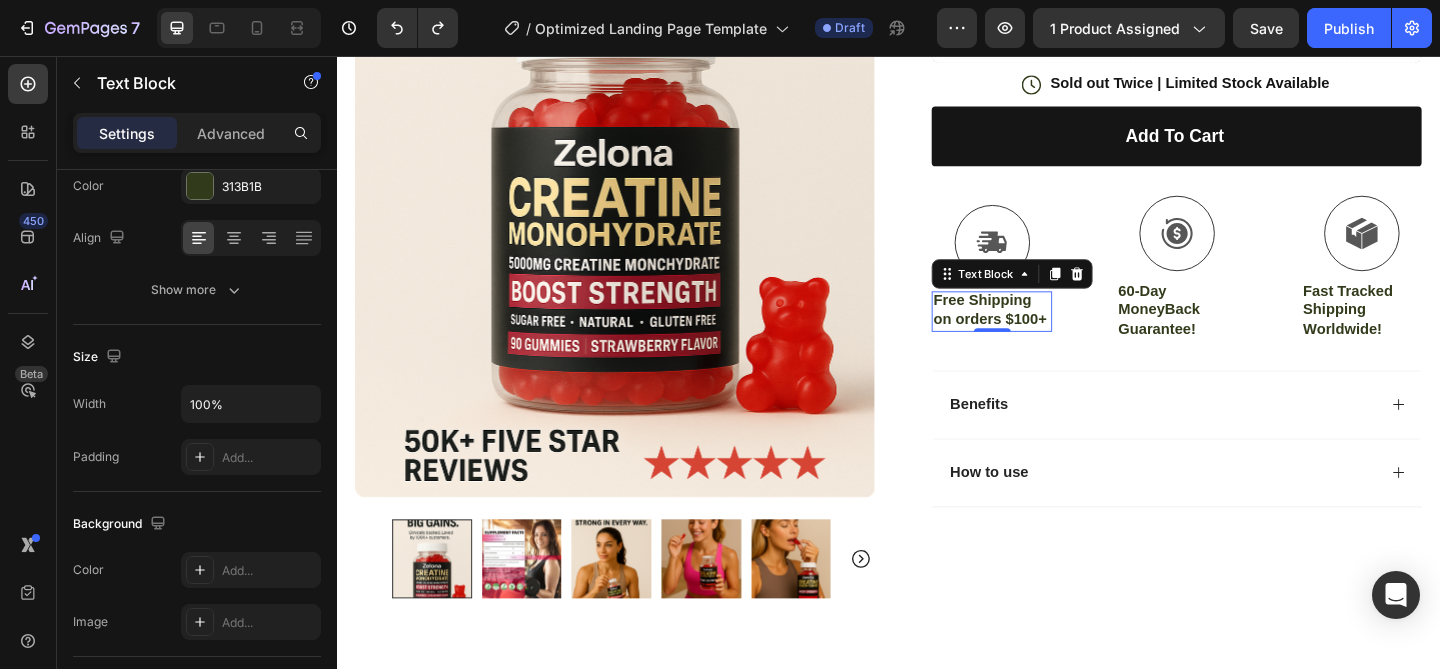 click on "Free Shipping on orders $100+" at bounding box center (1049, 333) 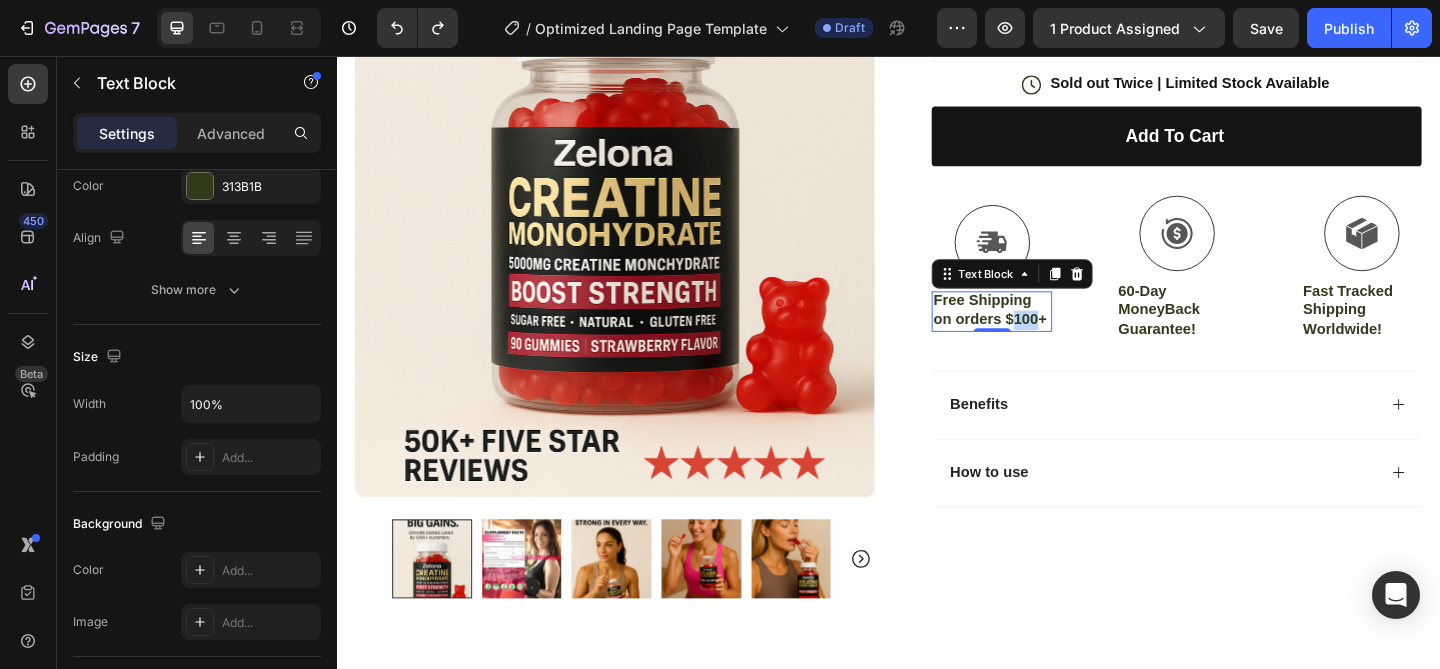 click on "Free Shipping on orders $100+" at bounding box center (1049, 333) 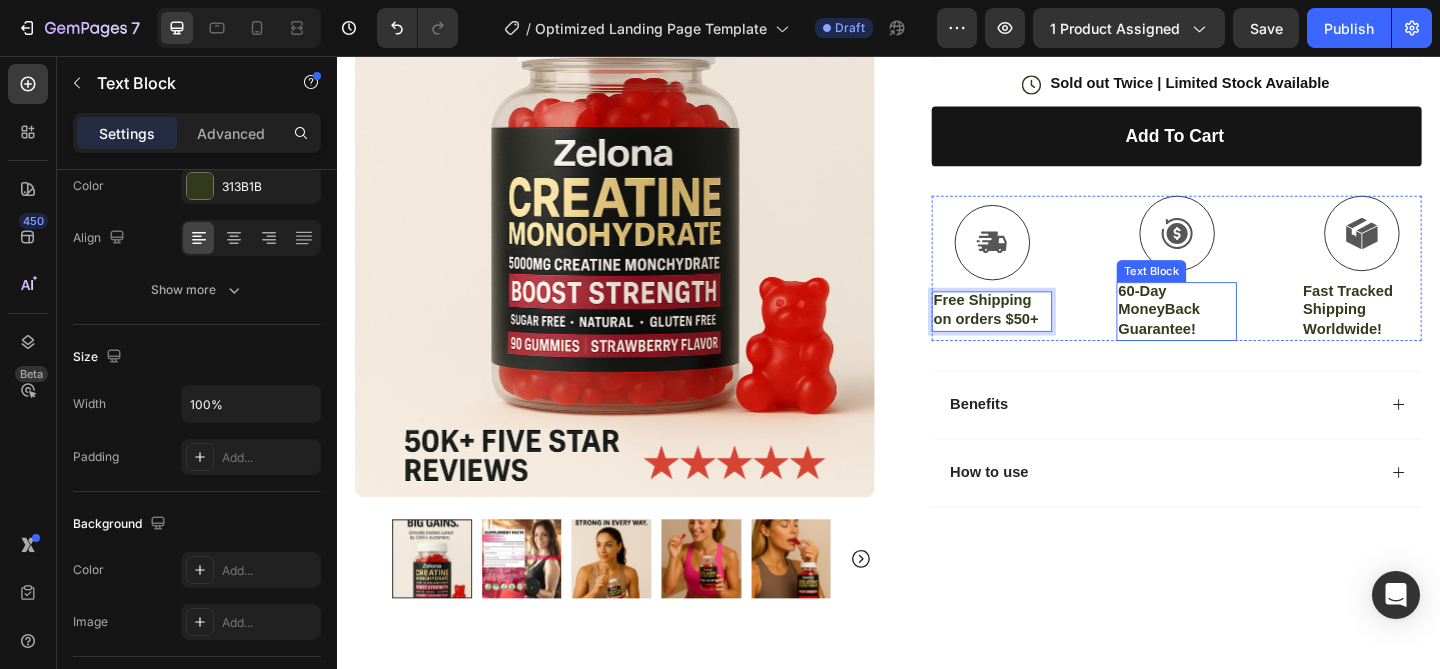 click on "60-Day MoneyBack Guarantee!" at bounding box center (1250, 333) 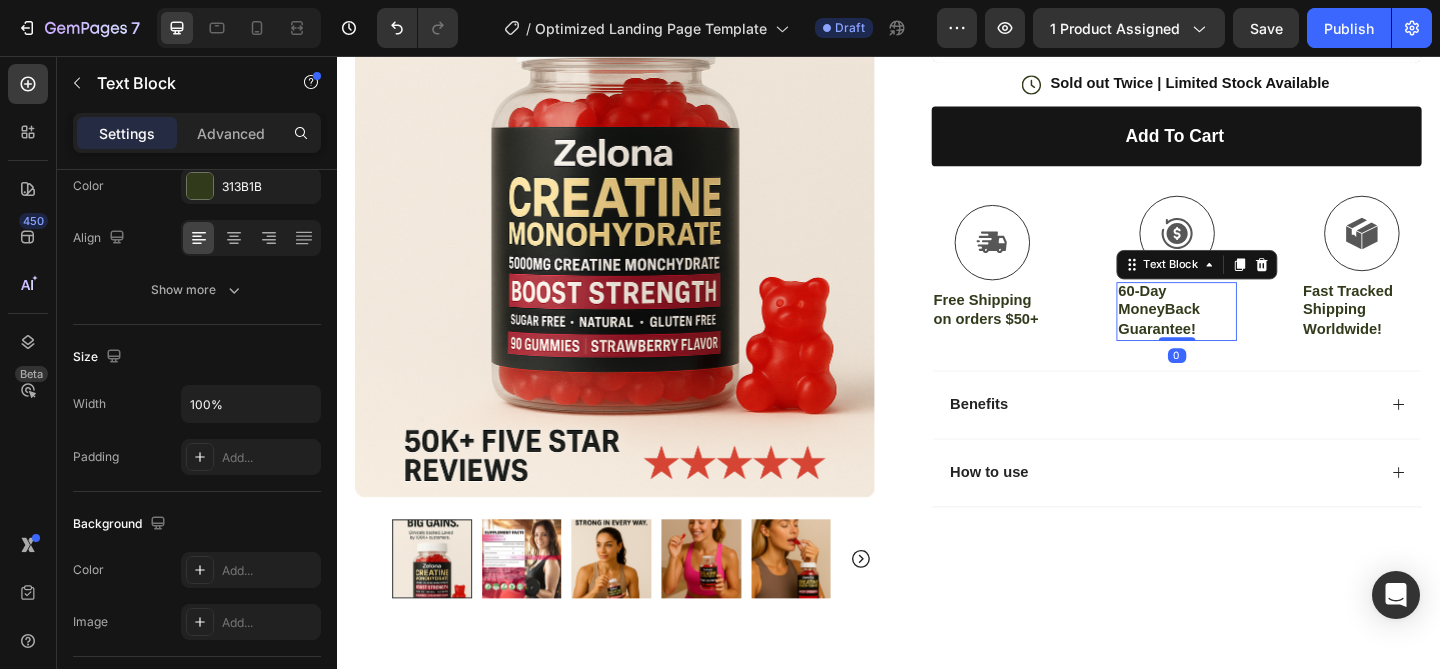 click on "60-Day MoneyBack Guarantee!" at bounding box center (1250, 333) 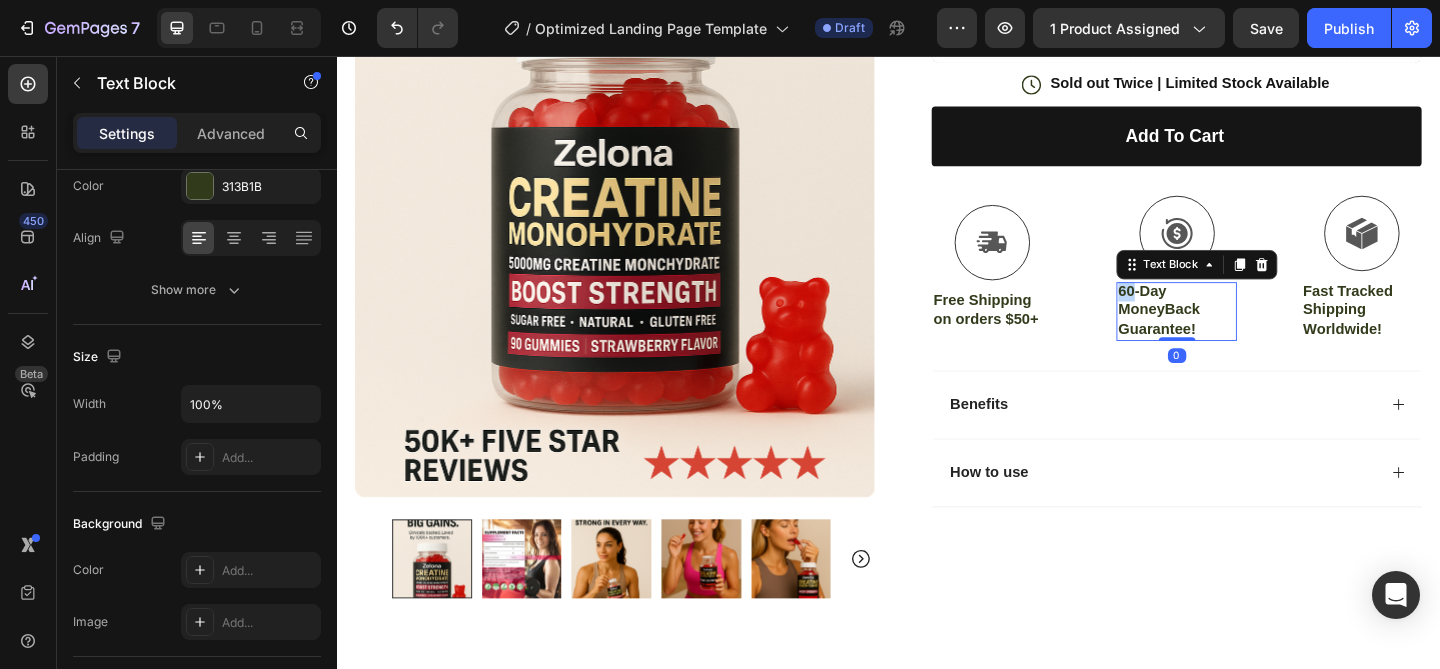 click on "60-Day MoneyBack Guarantee!" at bounding box center [1250, 333] 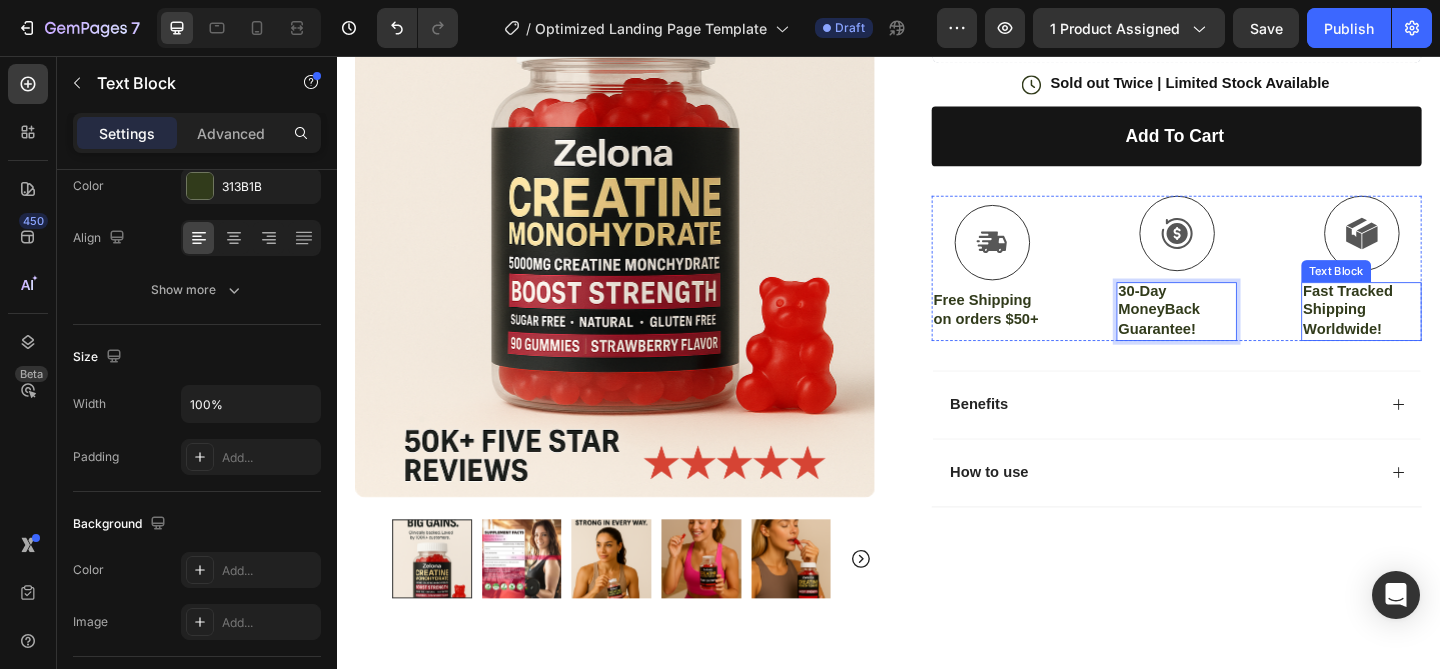 click on "Fast Tracked Shipping Worldwide!" at bounding box center (1451, 333) 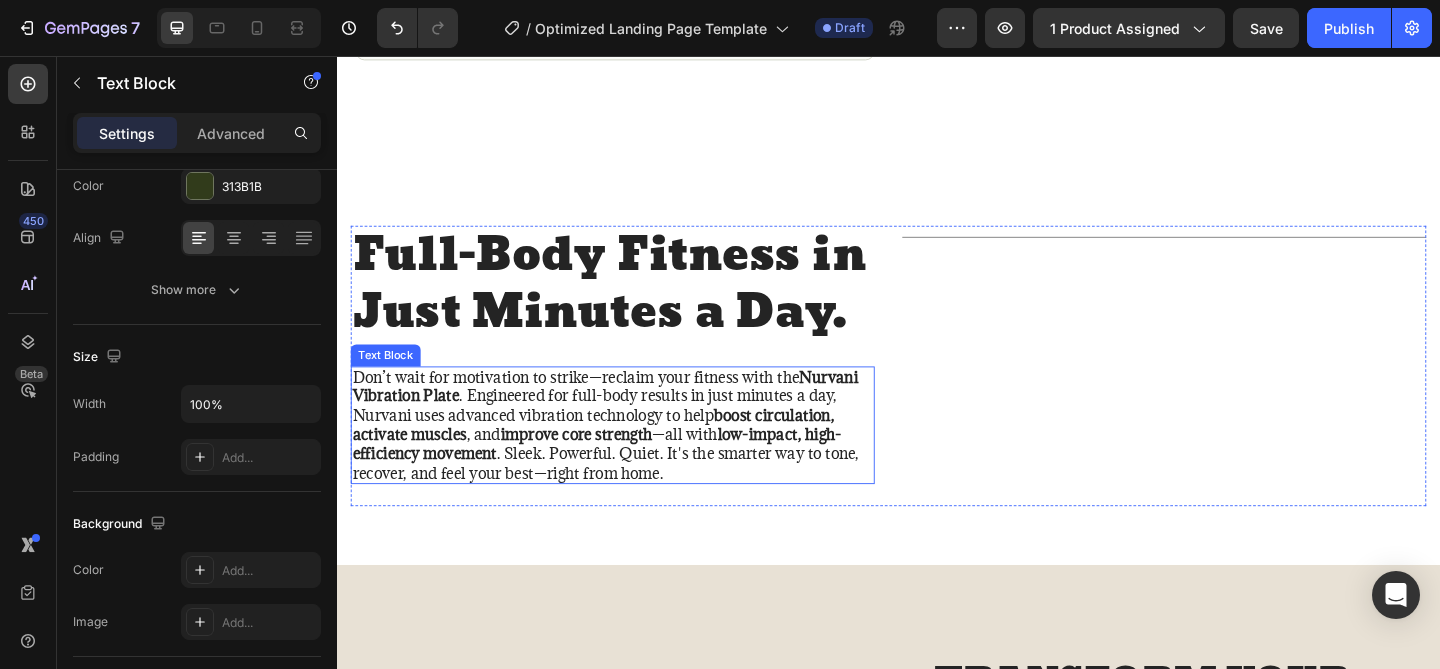 scroll, scrollTop: 1539, scrollLeft: 0, axis: vertical 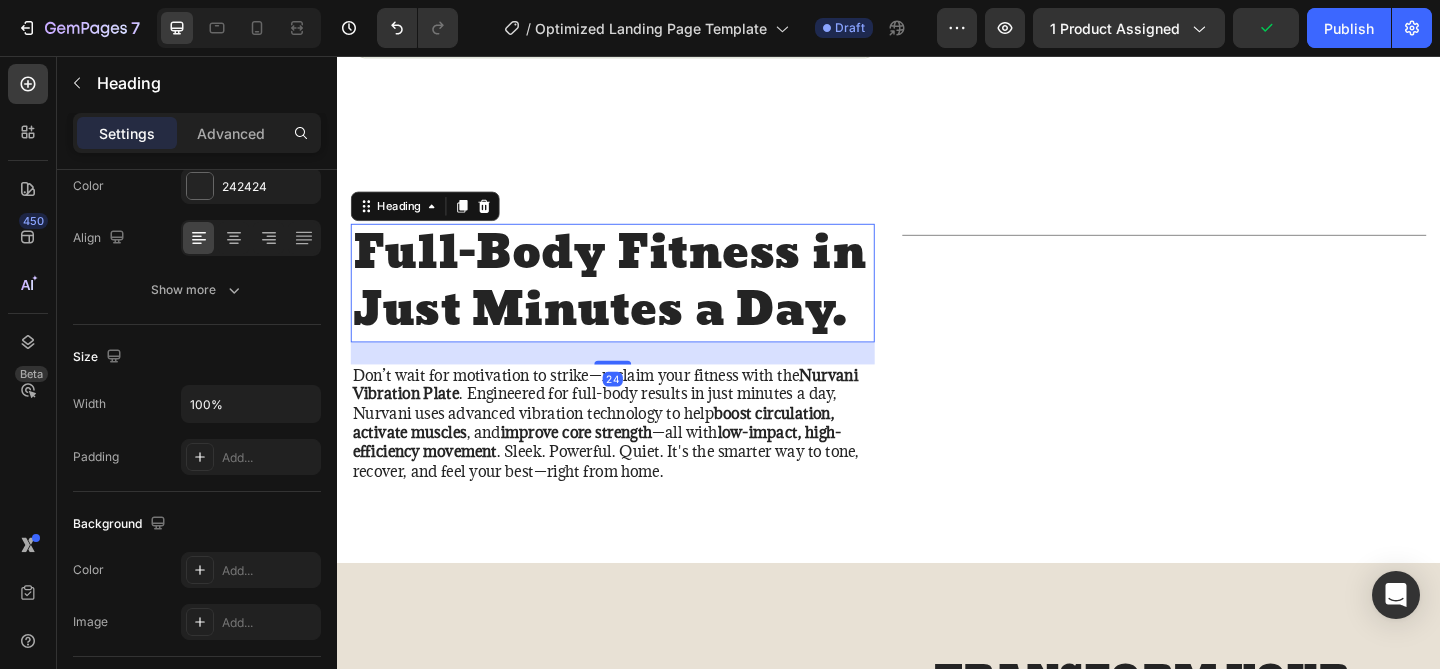 click on "Full-Body Fitness in Just Minutes a Day." at bounding box center [637, 303] 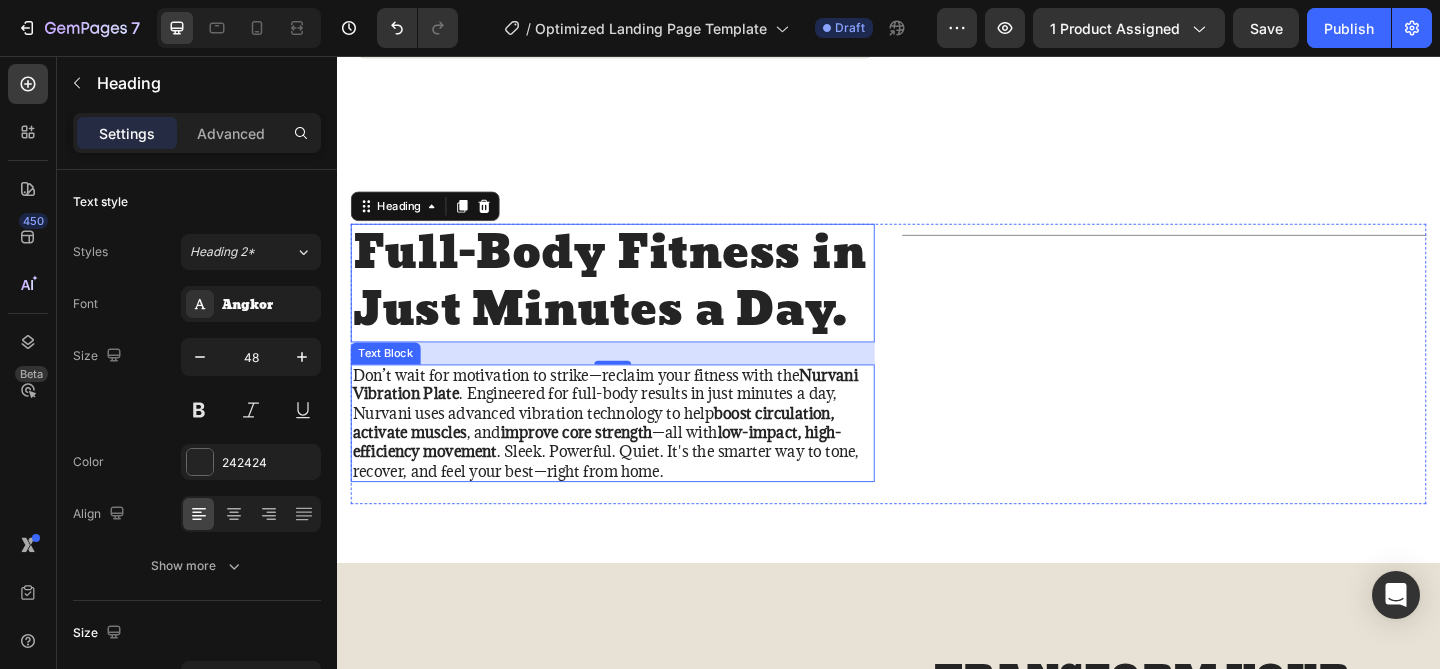 click on "Don’t wait for motivation to strike—reclaim your fitness with the  Nurvani Vibration Plate . Engineered for full-body results in just minutes a day, Nurvani uses advanced vibration technology to help  boost circulation, activate muscles , and  improve core strength —all with  low-impact, high-efficiency movement . Sleek. Powerful. Quiet. It's the smarter way to tone, recover, and feel your best—right from home." at bounding box center (637, 456) 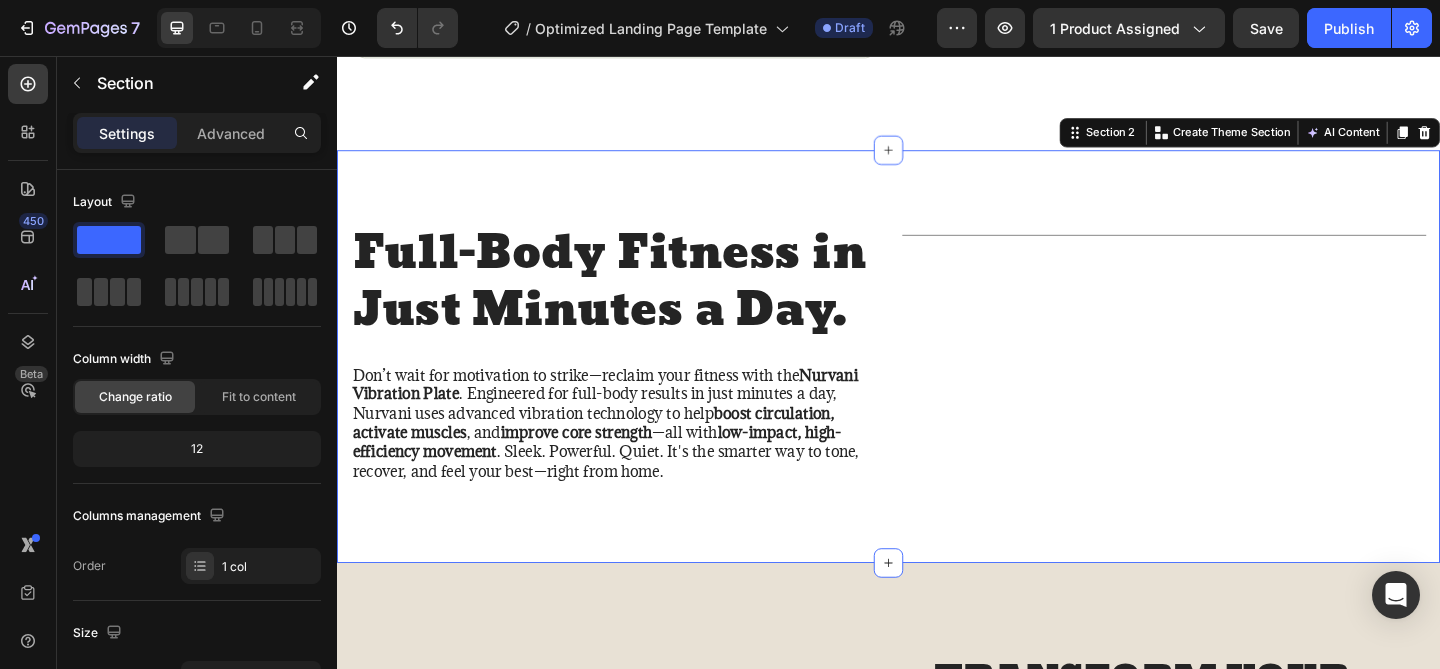 click on "Full-Body Fitness in Just Minutes a Day. Heading Don’t wait for motivation to strike—reclaim your fitness with the  Nurvani Vibration Plate . Engineered for full-body results in just minutes a day, Nurvani uses advanced vibration technology to help  boost circulation, activate muscles , and  improve core strength —all with  low-impact, high-efficiency movement . Sleek. Powerful. Quiet. It's the smarter way to tone, recover, and feel your best—right from home. Text Block                Title Line Row Section 2   You can create reusable sections Create Theme Section AI Content Write with GemAI What would you like to describe here? Tone and Voice Persuasive Product Getting products... Show more Generate" at bounding box center (937, 384) 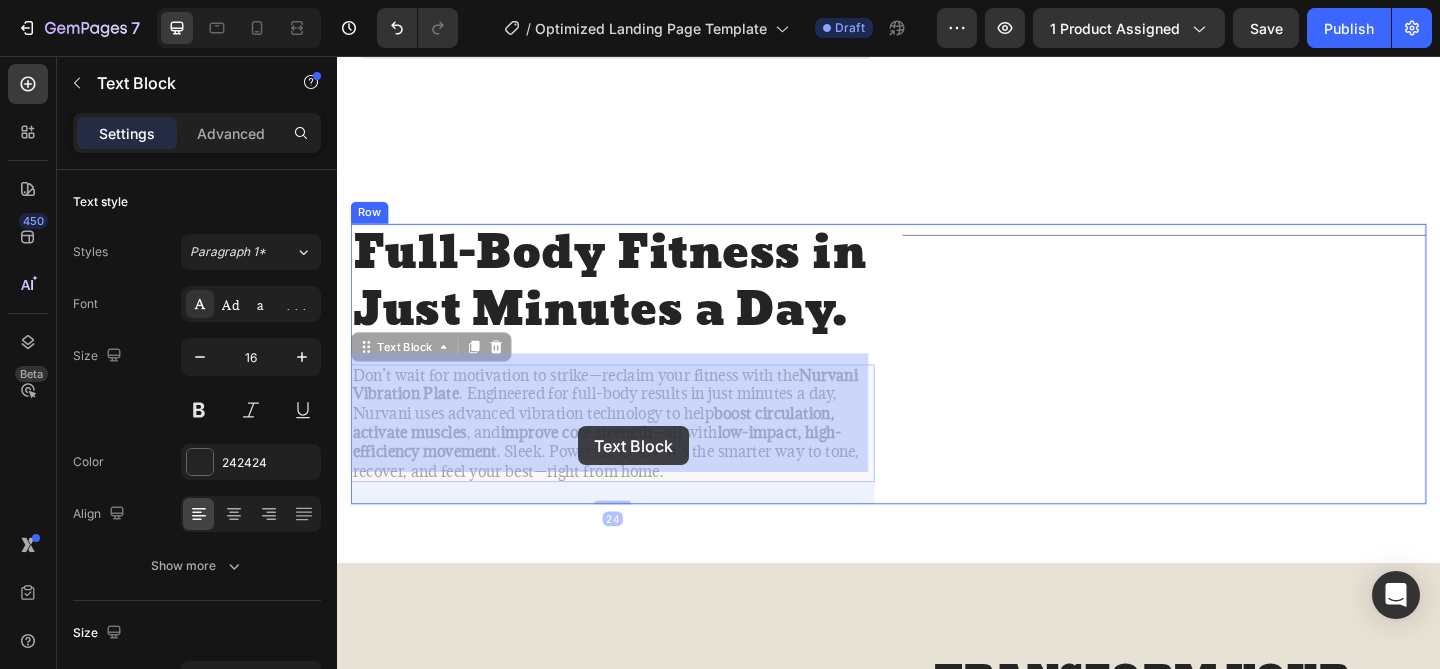 drag, startPoint x: 732, startPoint y: 498, endPoint x: 599, endPoint y: 459, distance: 138.60014 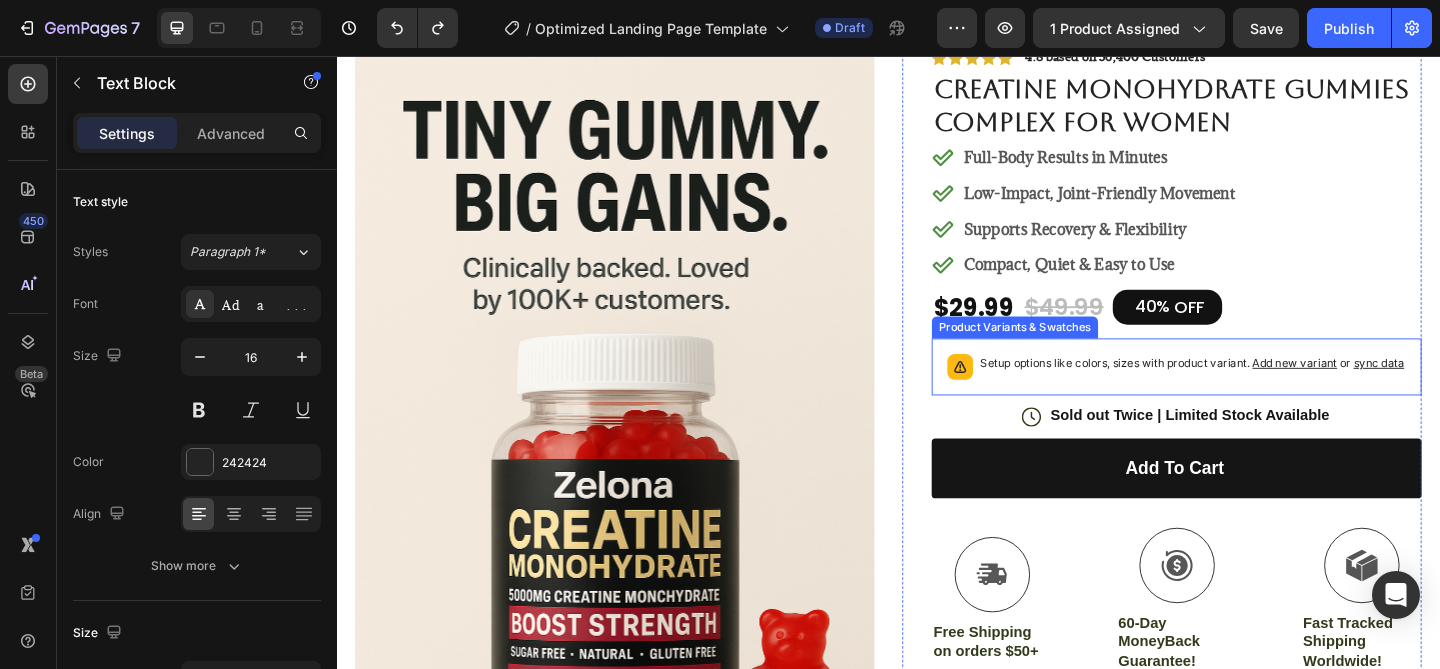 scroll, scrollTop: 419, scrollLeft: 0, axis: vertical 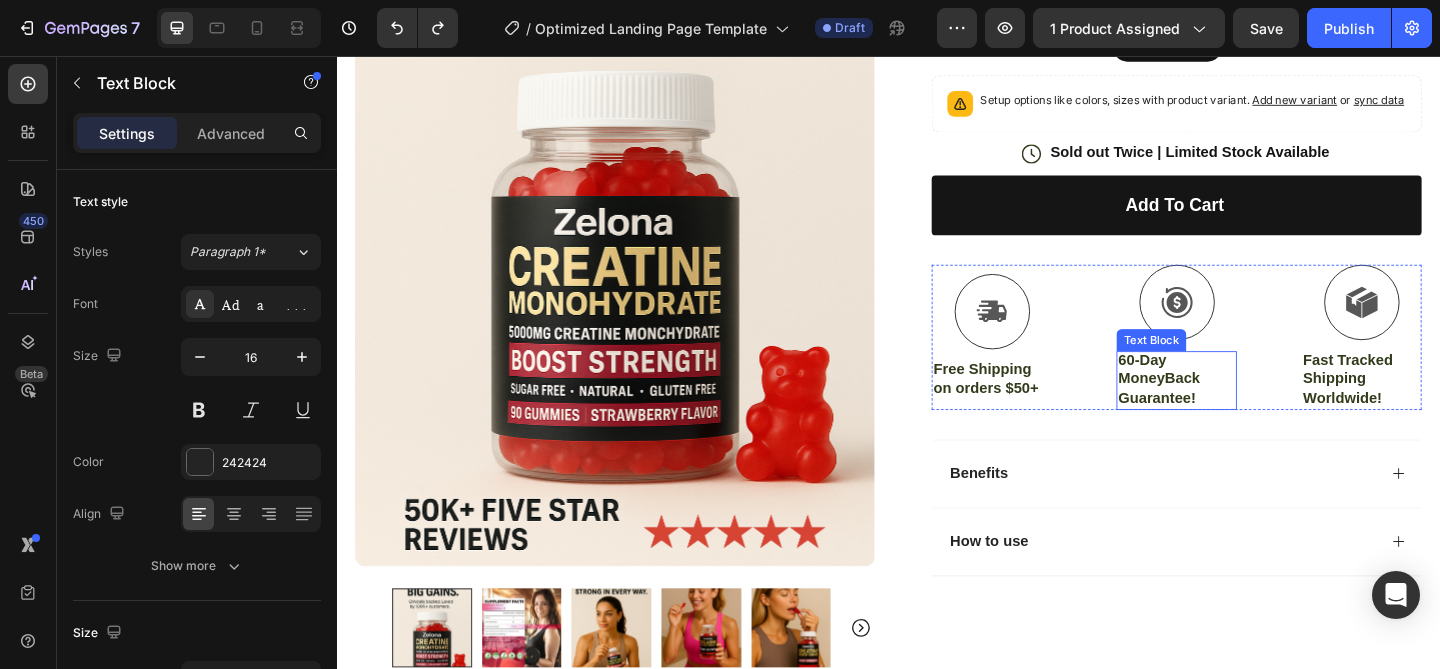 click on "60-Day MoneyBack Guarantee!" at bounding box center (1250, 408) 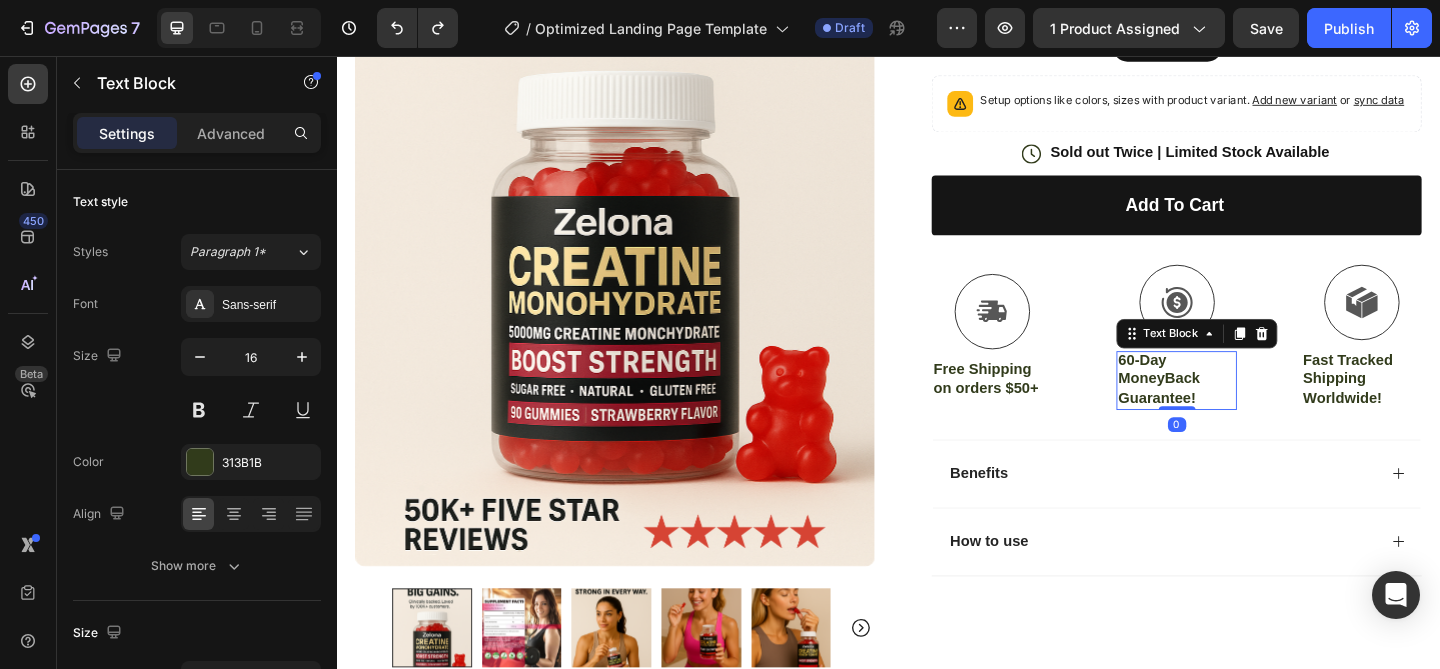 click on "60-Day MoneyBack Guarantee!" at bounding box center [1250, 408] 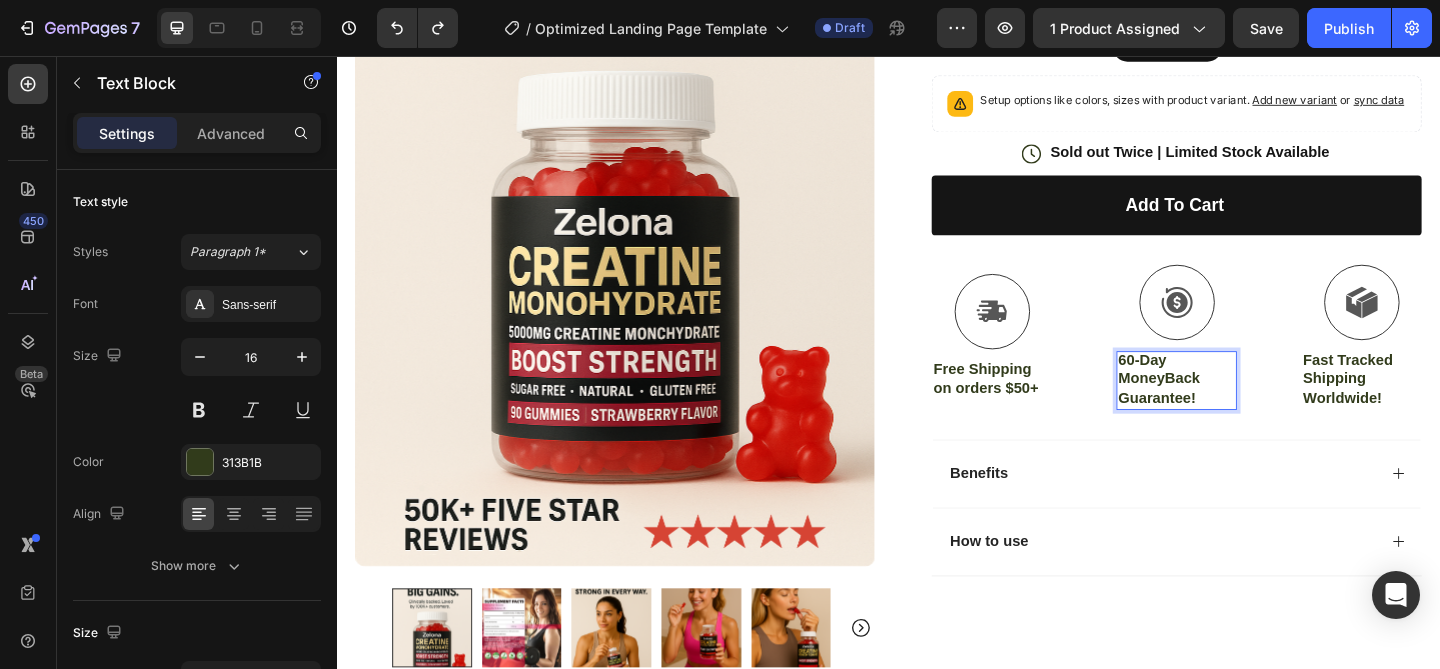 click on "60-Day MoneyBack Guarantee!" at bounding box center [1250, 408] 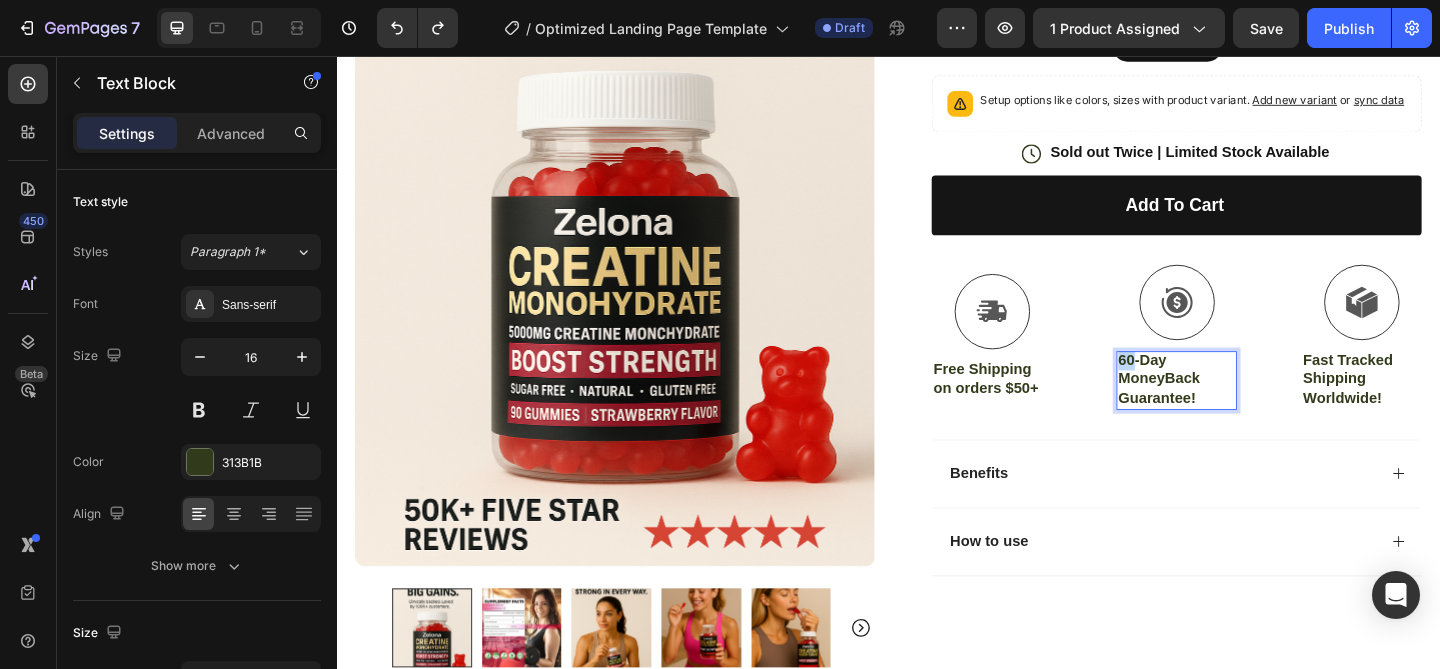 click on "60-Day MoneyBack Guarantee!" at bounding box center (1250, 408) 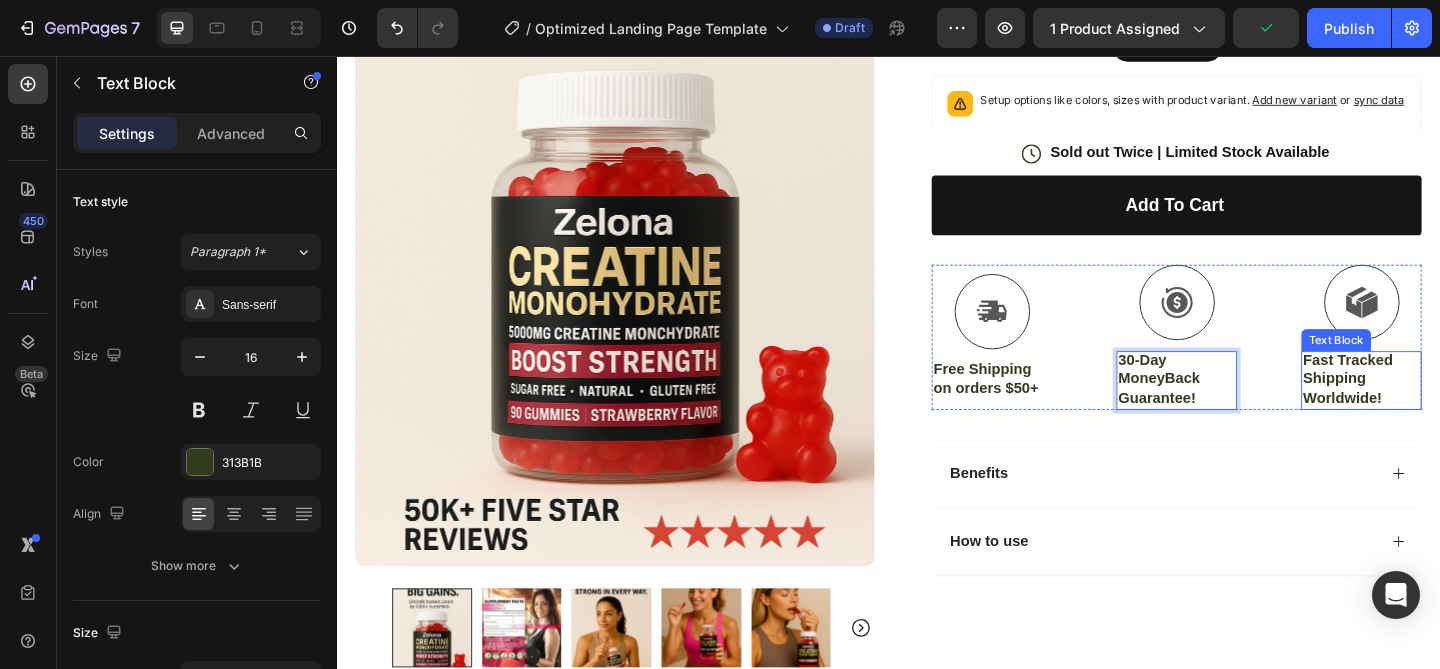 click on "Fast Tracked Shipping Worldwide!" at bounding box center [1451, 408] 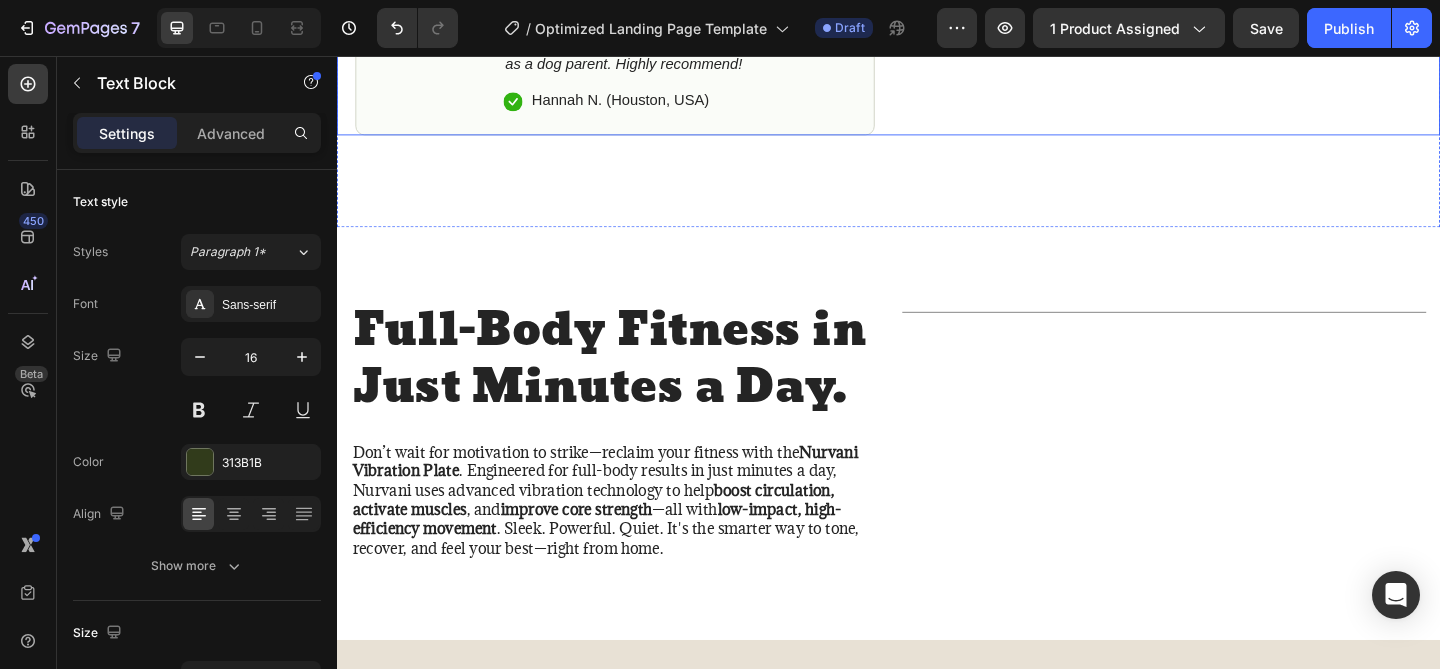 scroll, scrollTop: 1596, scrollLeft: 0, axis: vertical 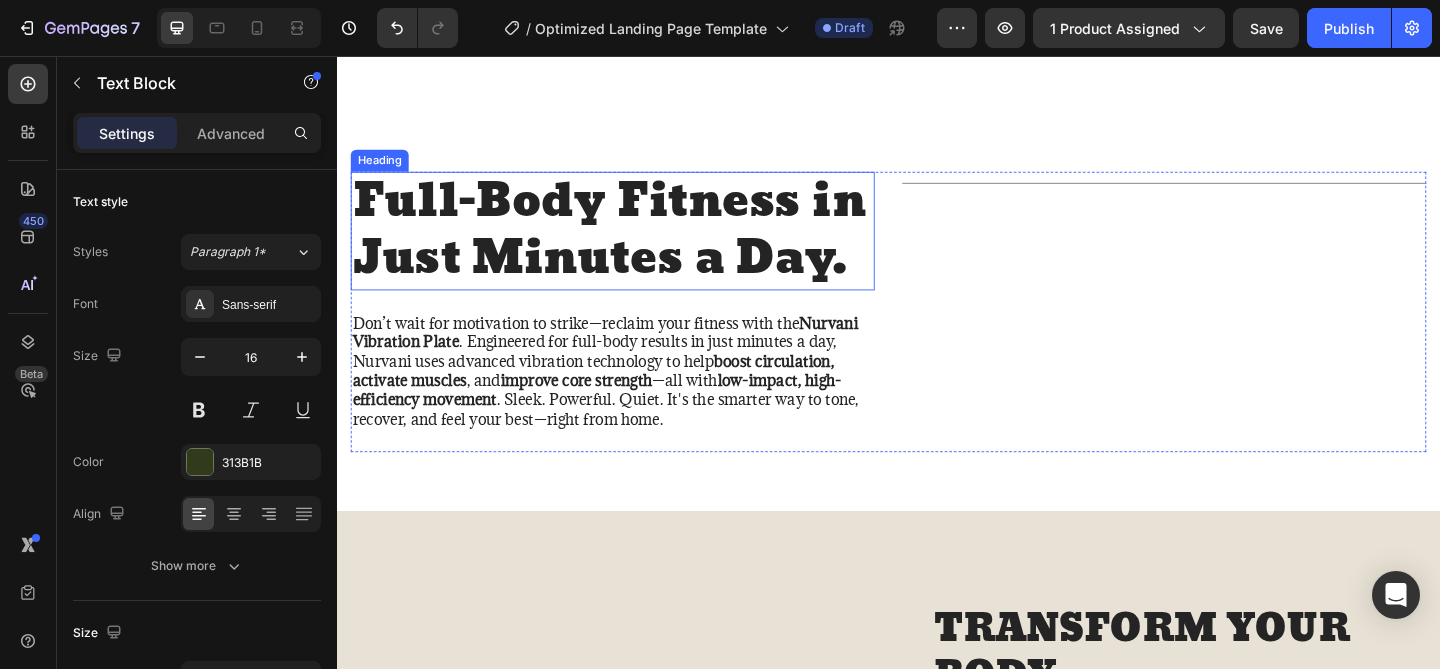 click on "Full-Body Fitness in Just Minutes a Day." at bounding box center (637, 246) 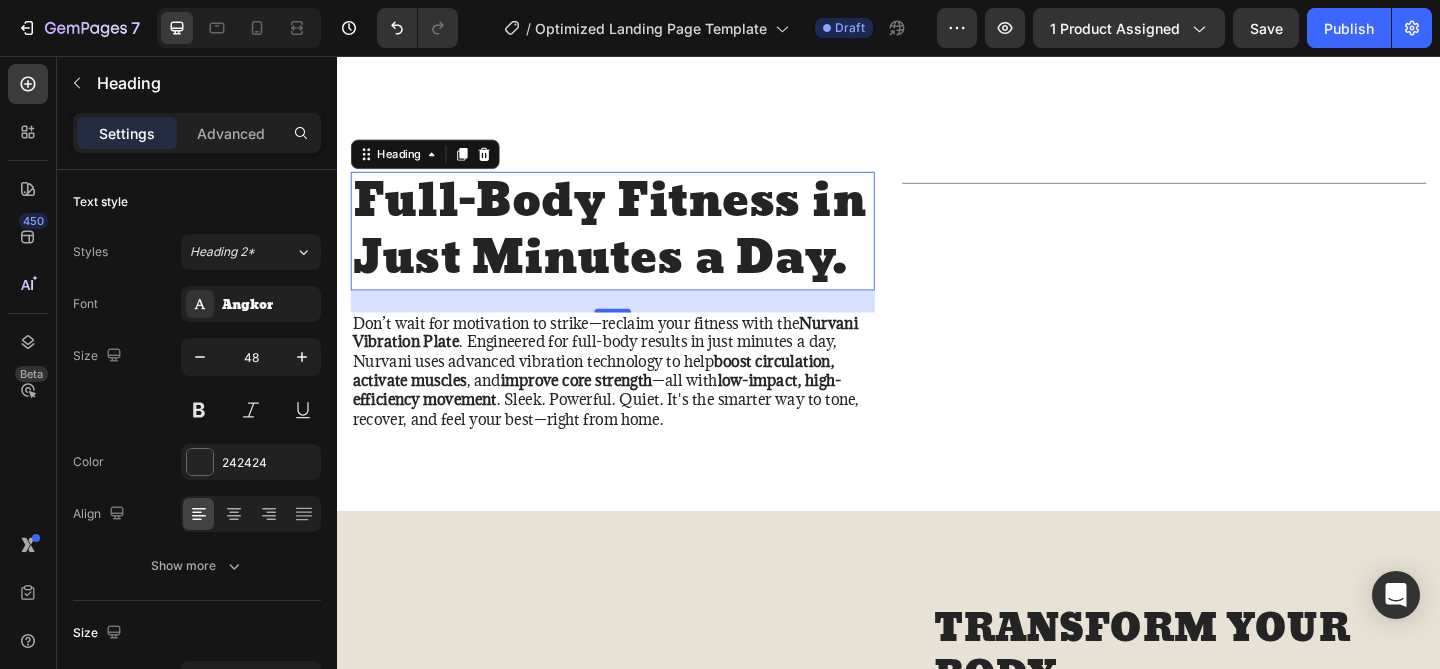 click on "Full-Body Fitness in Just Minutes a Day." at bounding box center (637, 246) 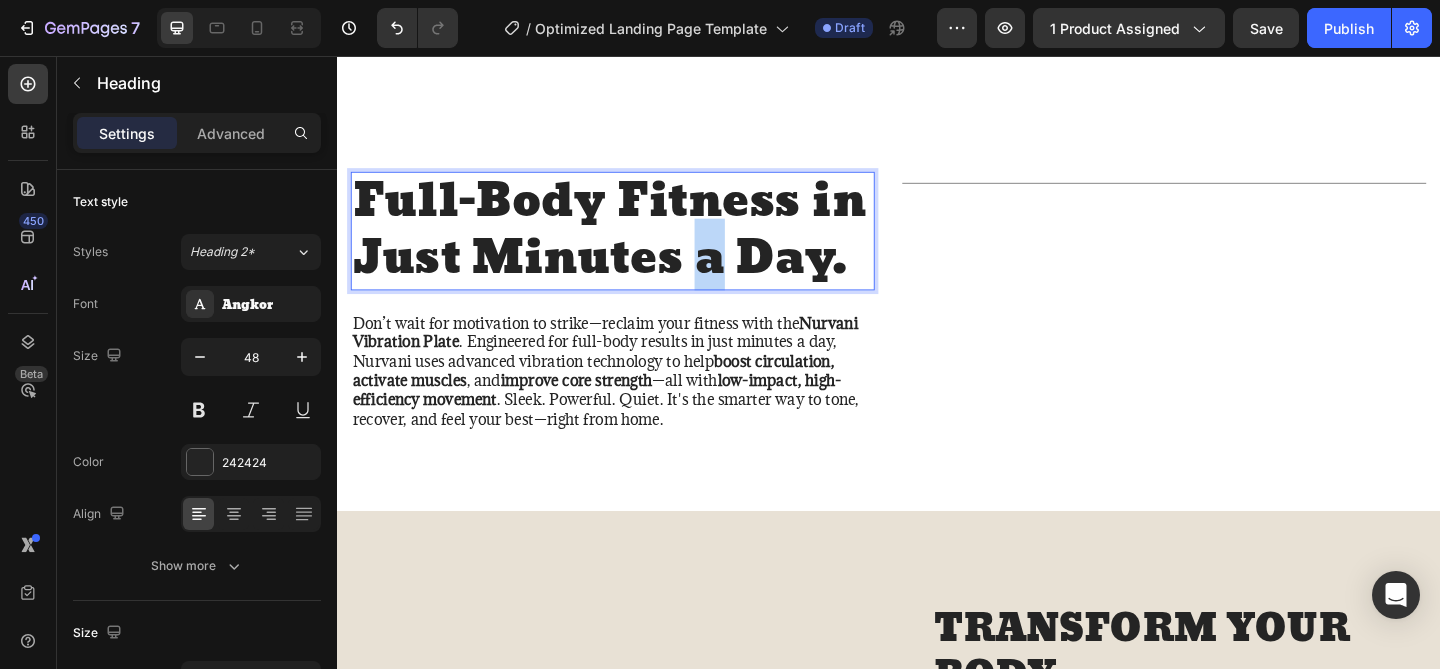 click on "Full-Body Fitness in Just Minutes a Day." at bounding box center (637, 246) 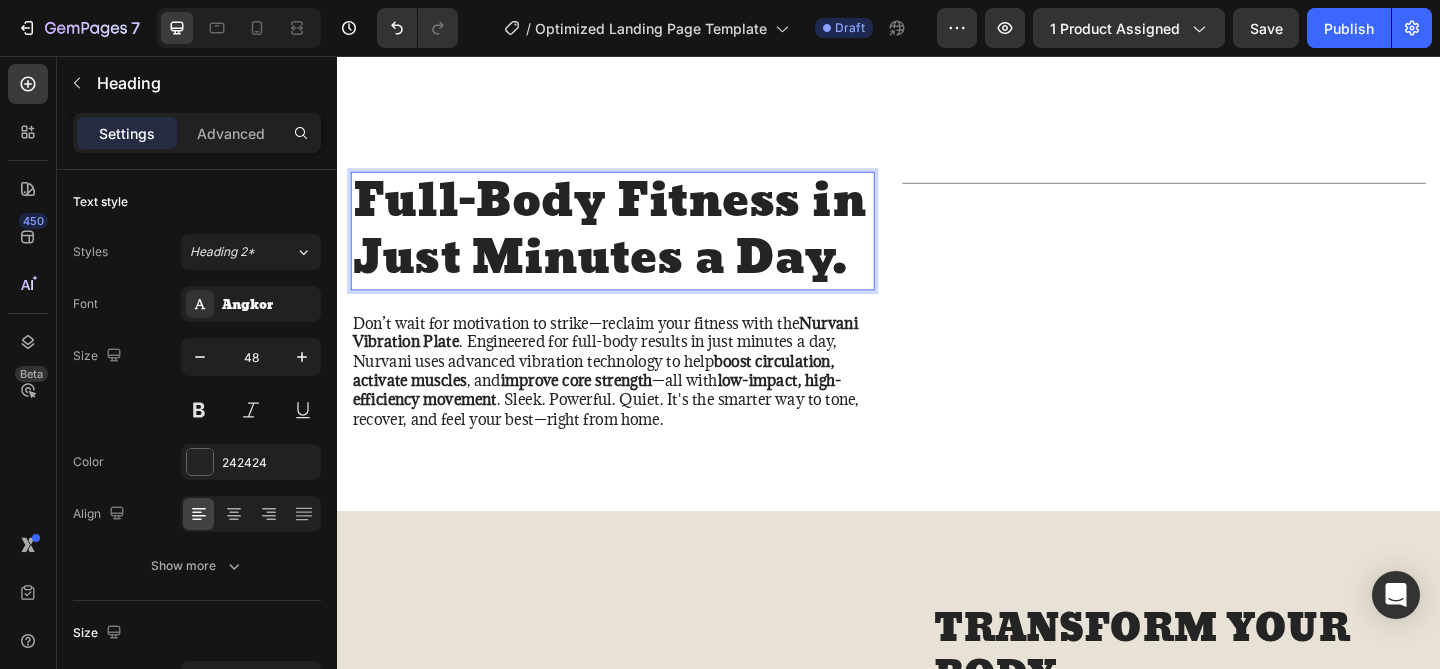 click on "Full-Body Fitness in Just Minutes a Day." at bounding box center (637, 246) 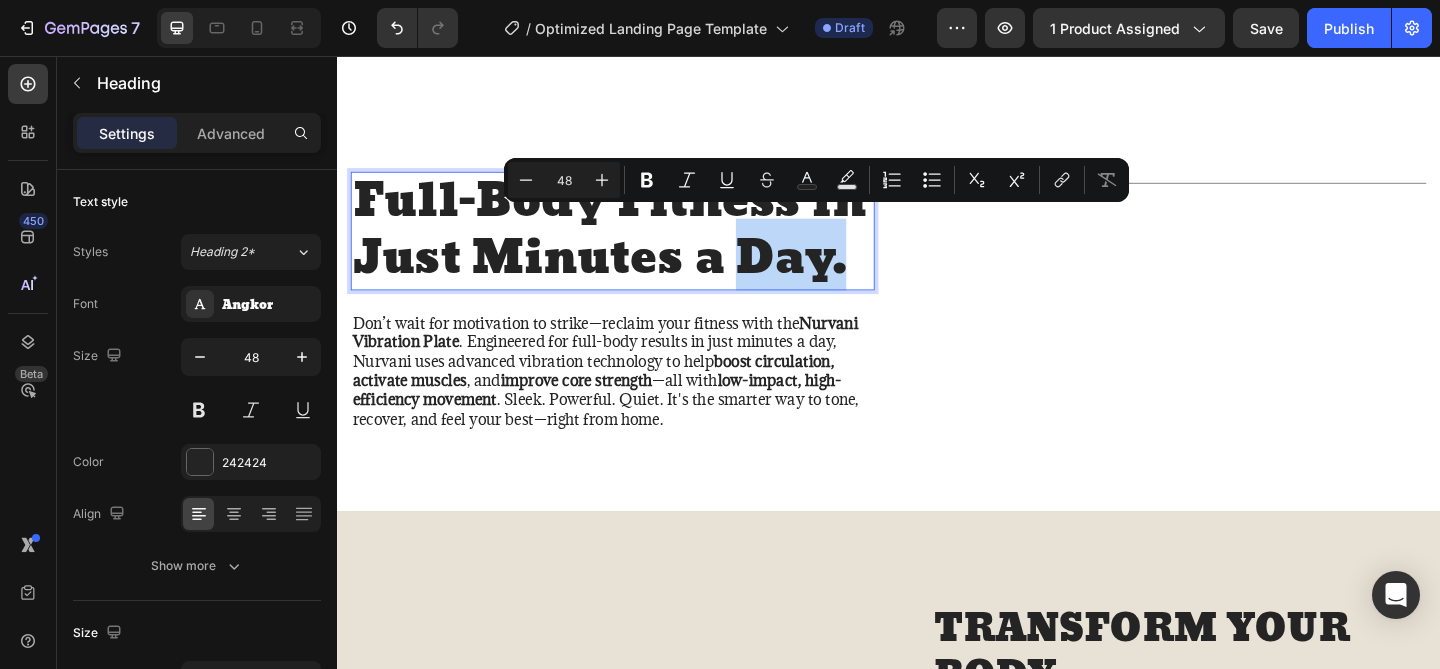 drag, startPoint x: 859, startPoint y: 269, endPoint x: 870, endPoint y: 269, distance: 11 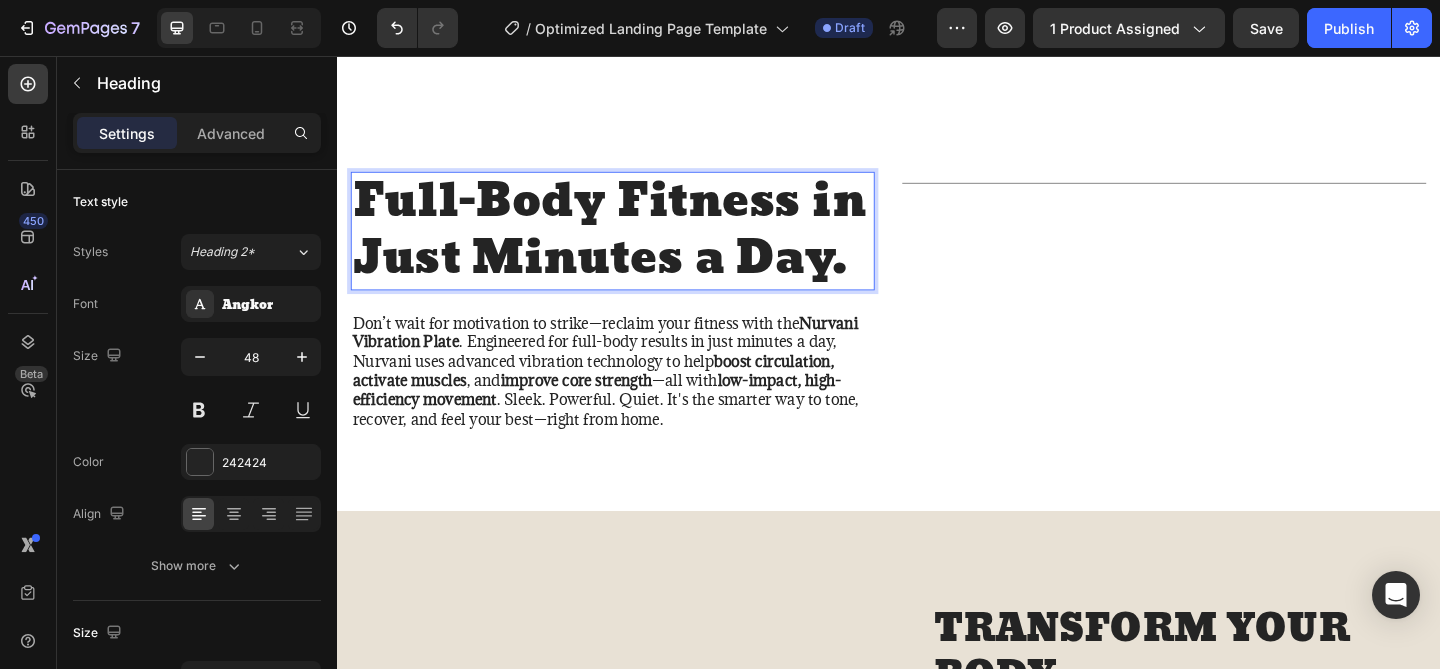 click on "Full-Body Fitness in Just Minutes a Day." at bounding box center (637, 246) 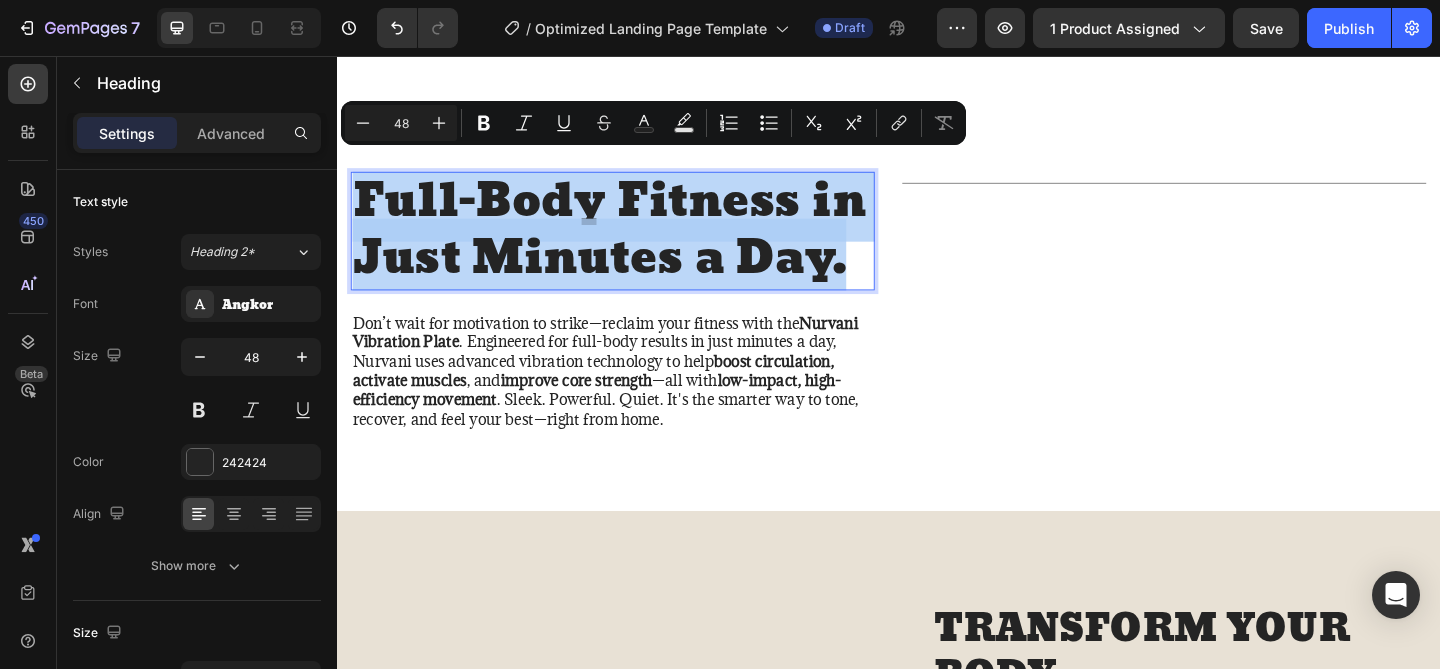 drag, startPoint x: 397, startPoint y: 202, endPoint x: 889, endPoint y: 273, distance: 497.09656 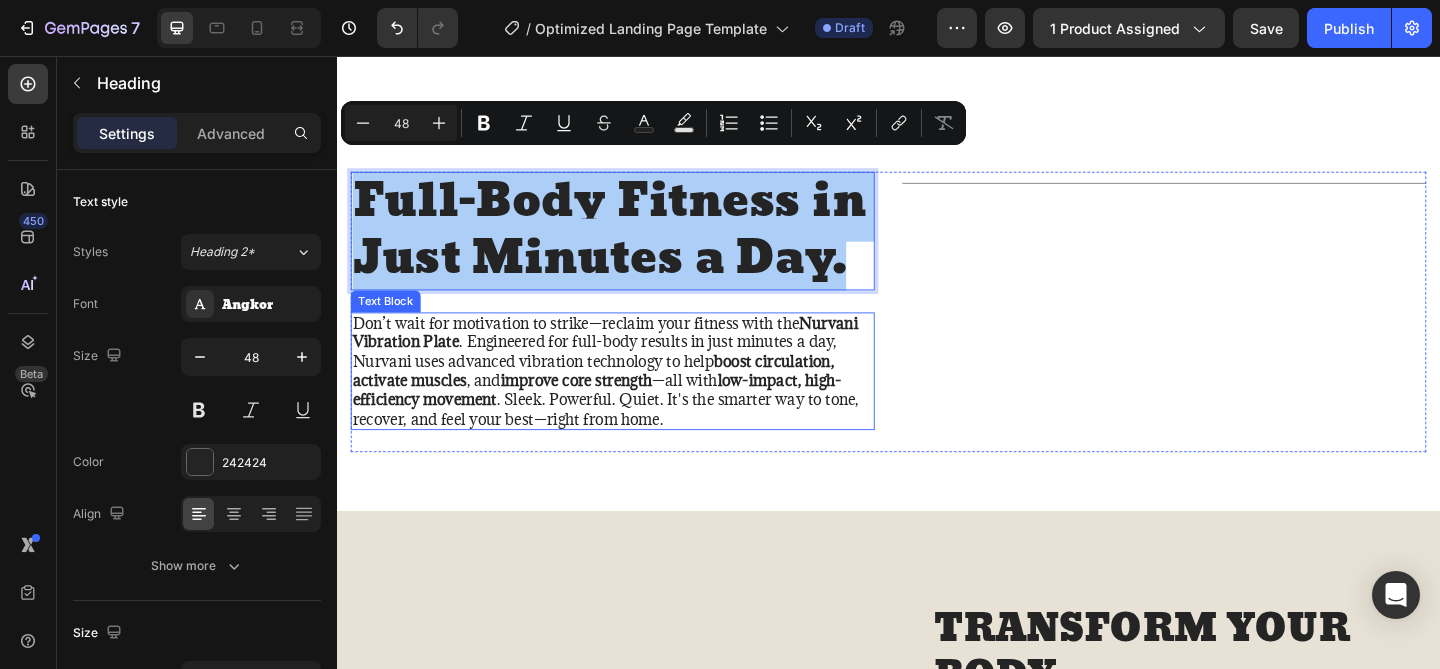 click on "Don’t wait for motivation to strike—reclaim your fitness with the  Nurvani Vibration Plate . Engineered for full-body results in just minutes a day, Nurvani uses advanced vibration technology to help  boost circulation, activate muscles , and  improve core strength —all with  low-impact, high-efficiency movement . Sleek. Powerful. Quiet. It's the smarter way to tone, recover, and feel your best—right from home." at bounding box center (637, 399) 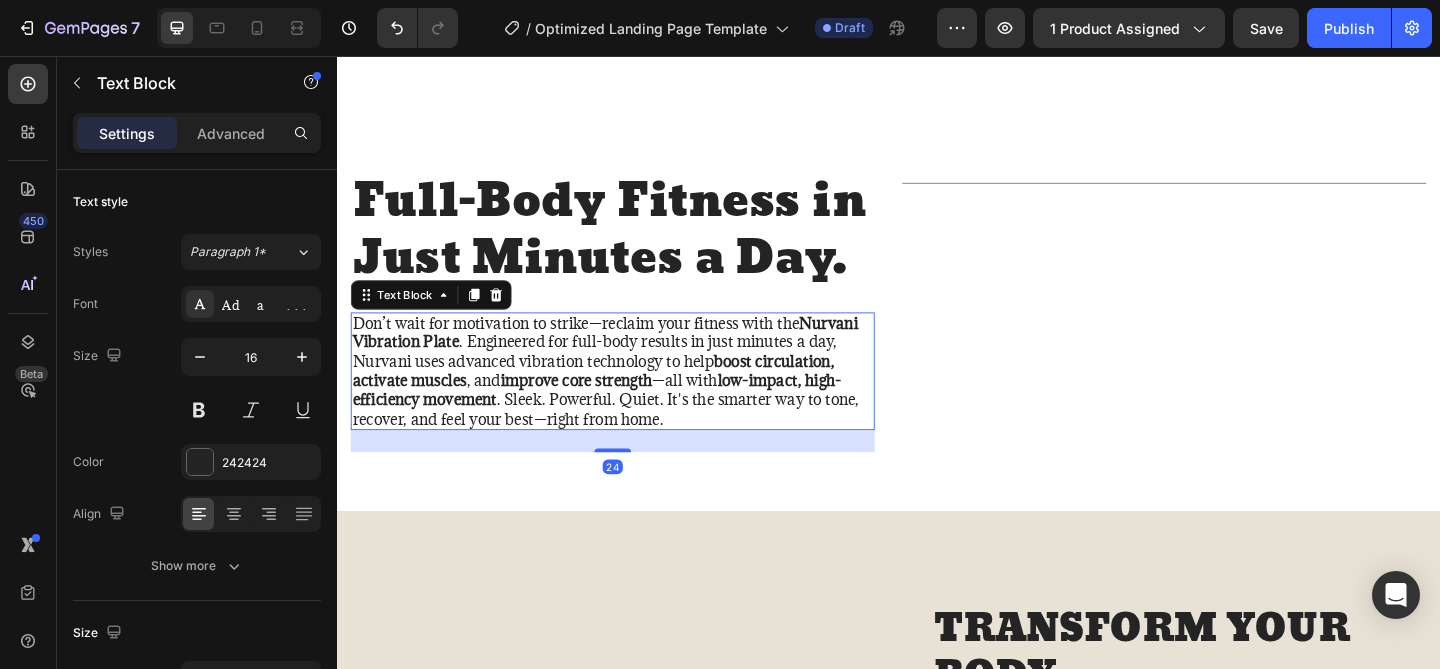 click on "Don’t wait for motivation to strike—reclaim your fitness with the  Nurvani Vibration Plate . Engineered for full-body results in just minutes a day, Nurvani uses advanced vibration technology to help  boost circulation, activate muscles , and  improve core strength —all with  low-impact, high-efficiency movement . Sleek. Powerful. Quiet. It's the smarter way to tone, recover, and feel your best—right from home." at bounding box center (637, 399) 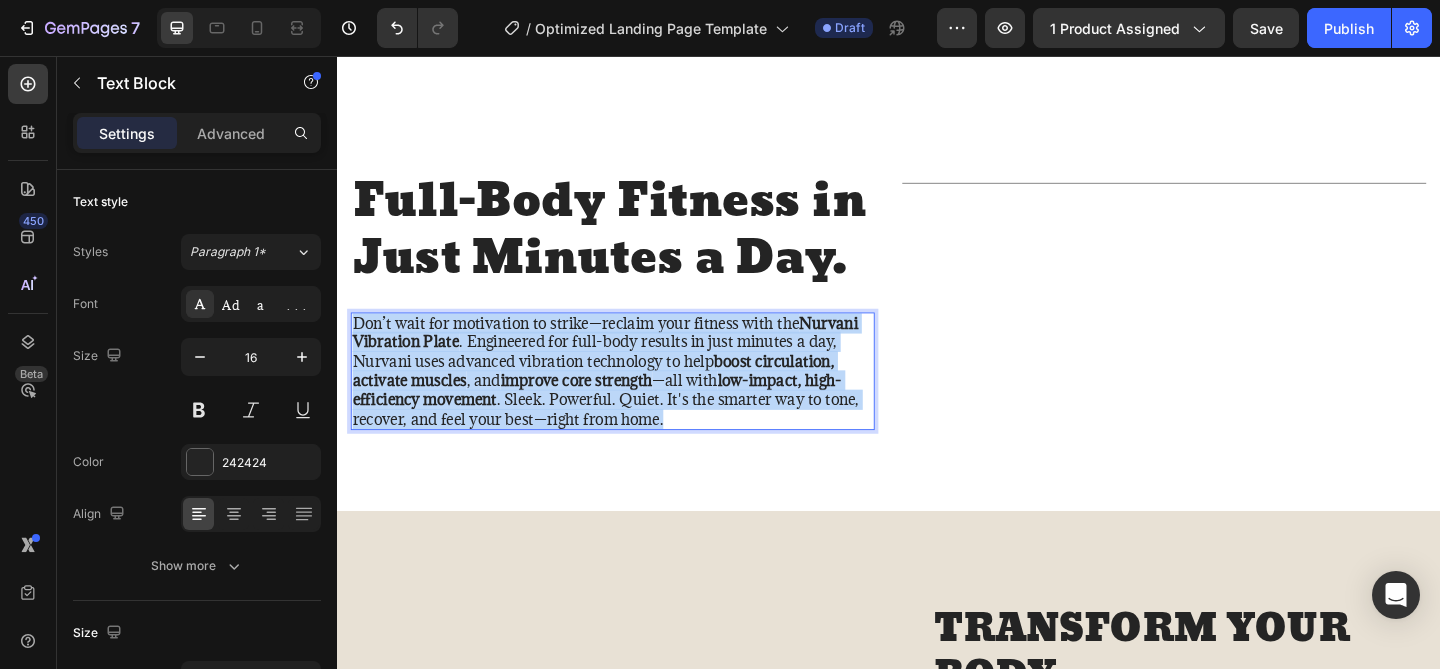 drag, startPoint x: 376, startPoint y: 332, endPoint x: 715, endPoint y: 443, distance: 356.70996 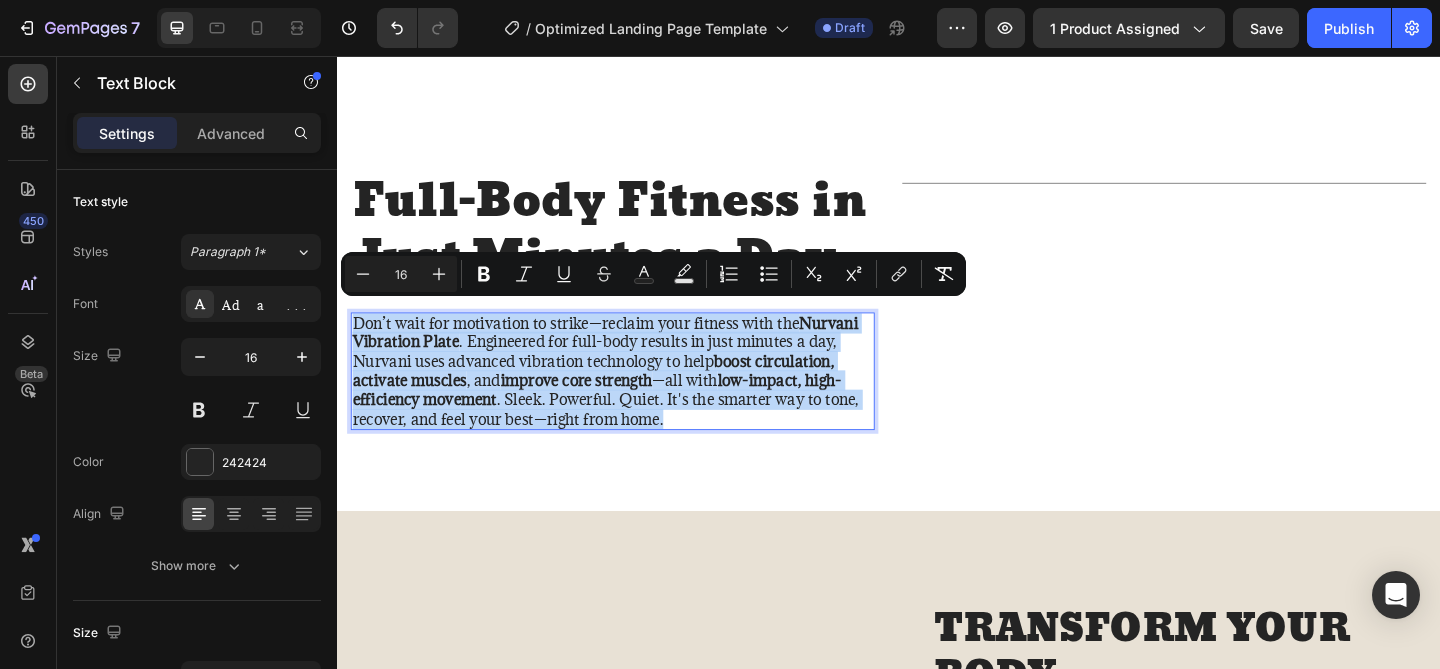 copy on "Don’t wait for motivation to strike—reclaim your fitness with the  Nurvani Vibration Plate . Engineered for full-body results in just minutes a day, Nurvani uses advanced vibration technology to help  boost circulation, activate muscles , and  improve core strength —all with  low-impact, high-efficiency movement . Sleek. Powerful. Quiet. It's the smarter way to tone, recover, and feel your best—right from home." 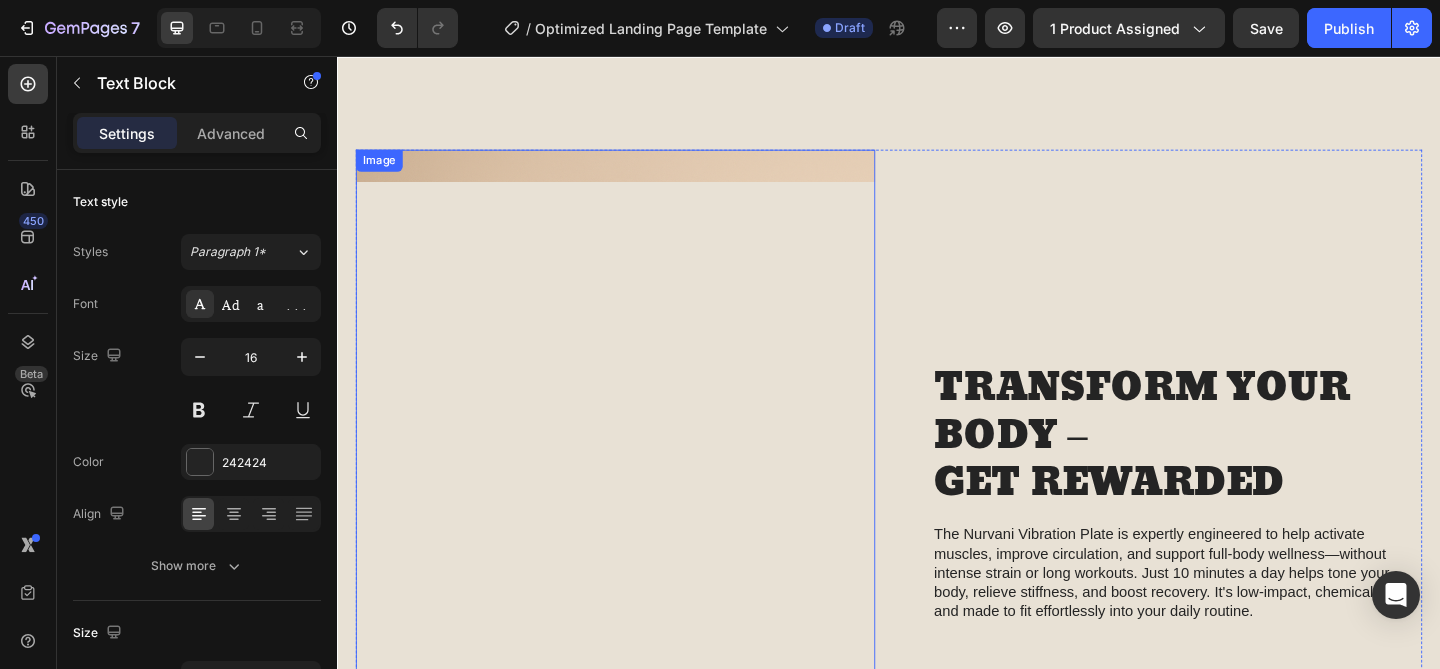 scroll, scrollTop: 2191, scrollLeft: 0, axis: vertical 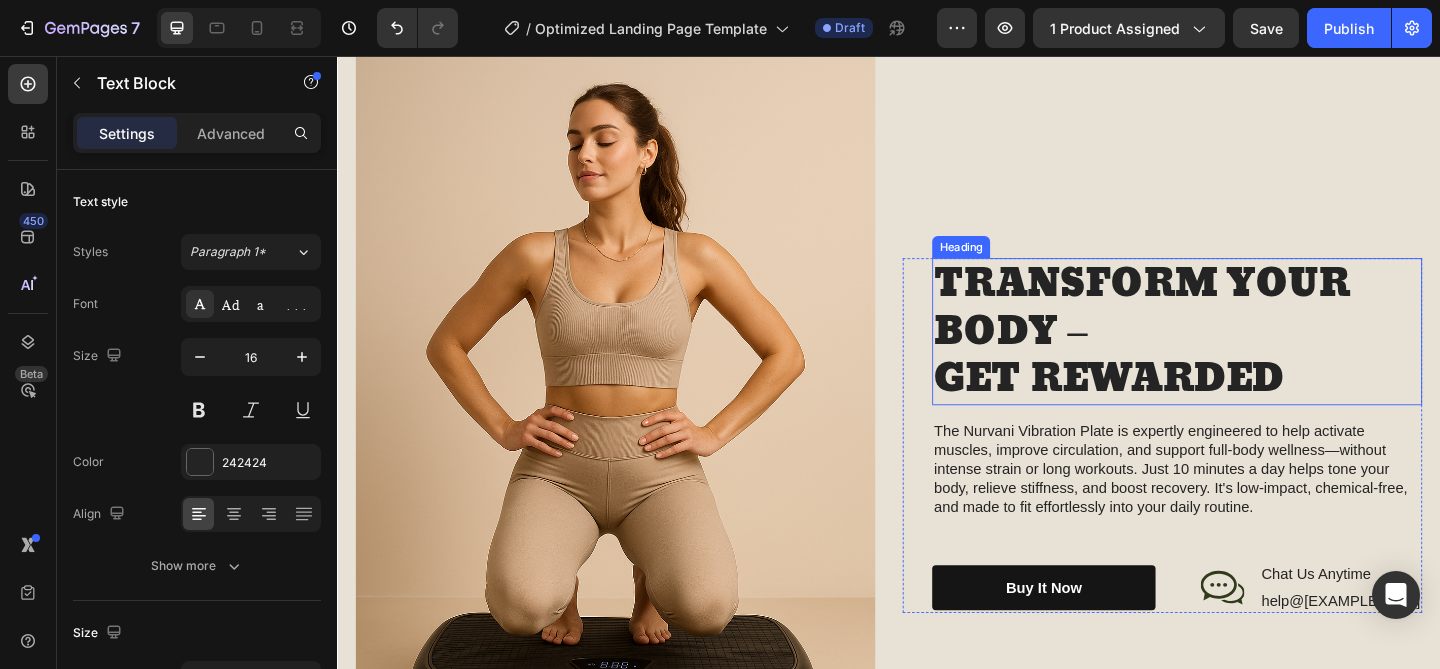 click on "TRANSFORM YOUR BODY –  GET REWARDED" at bounding box center [1250, 356] 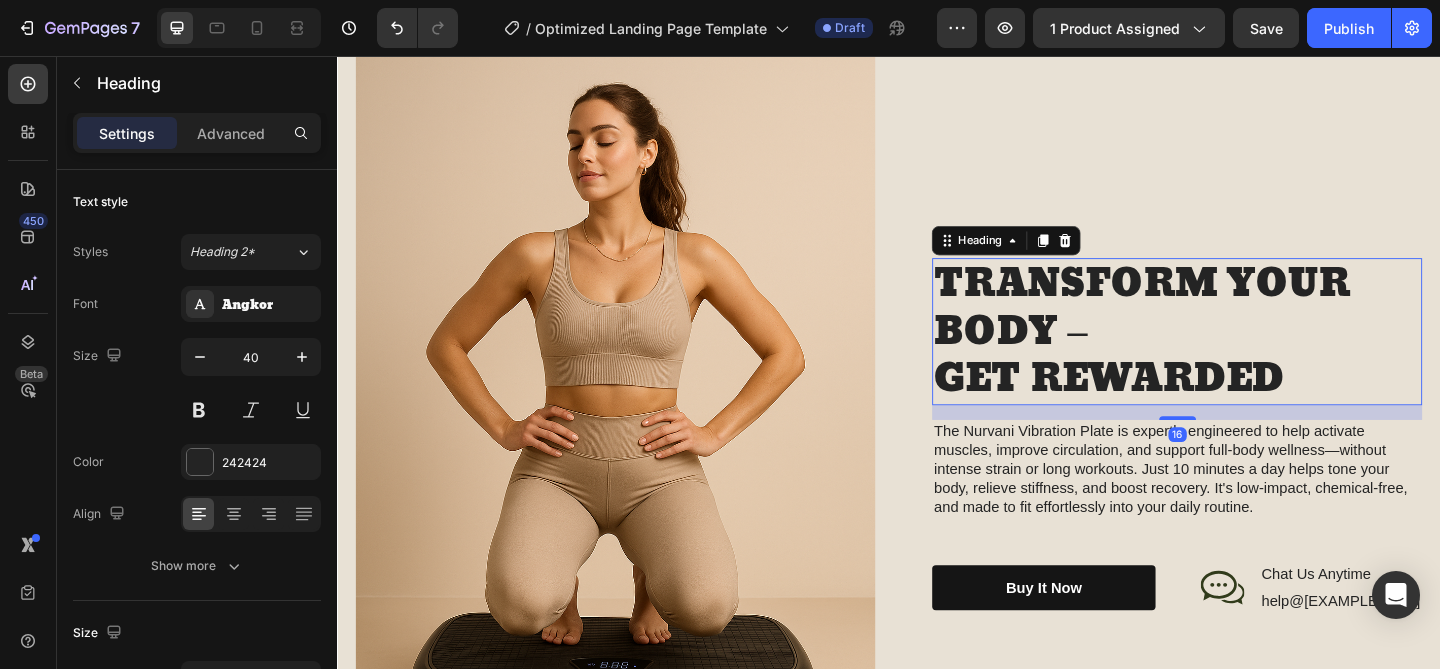 click on "TRANSFORM YOUR BODY –  GET REWARDED" at bounding box center [1250, 356] 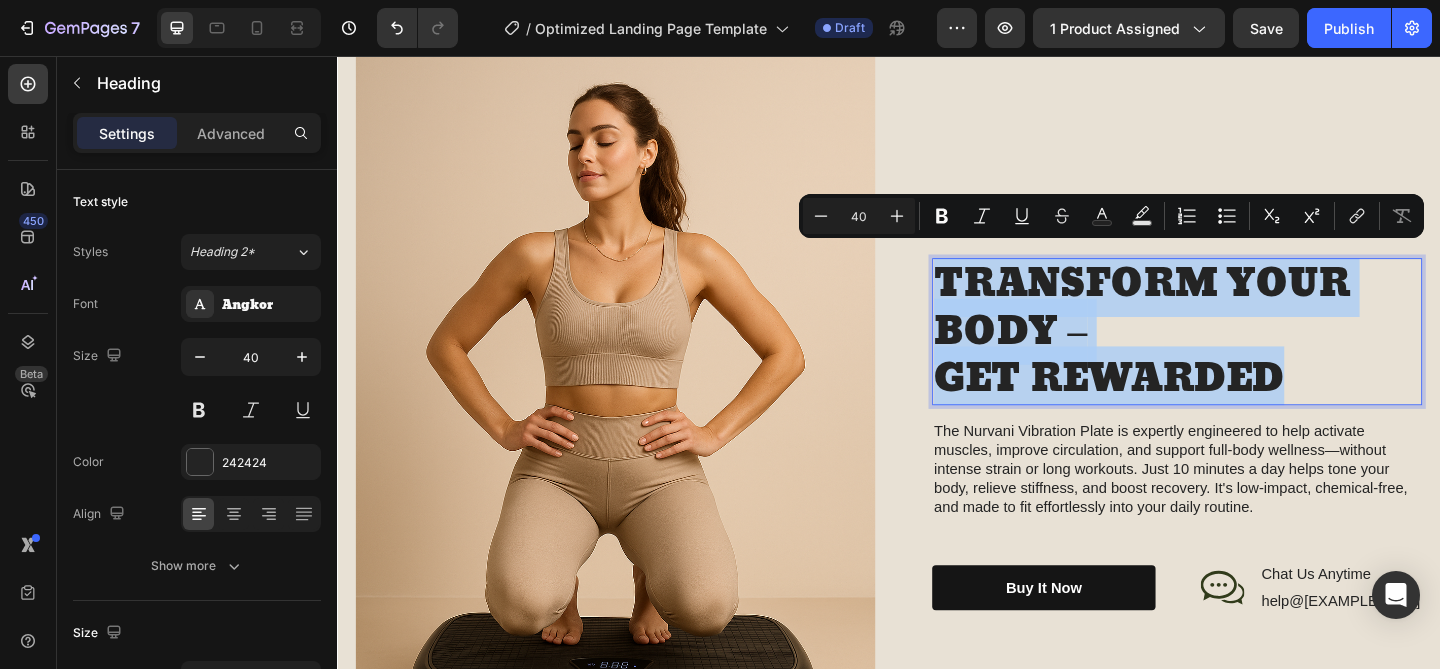 drag, startPoint x: 1052, startPoint y: 293, endPoint x: 1338, endPoint y: 397, distance: 304.3222 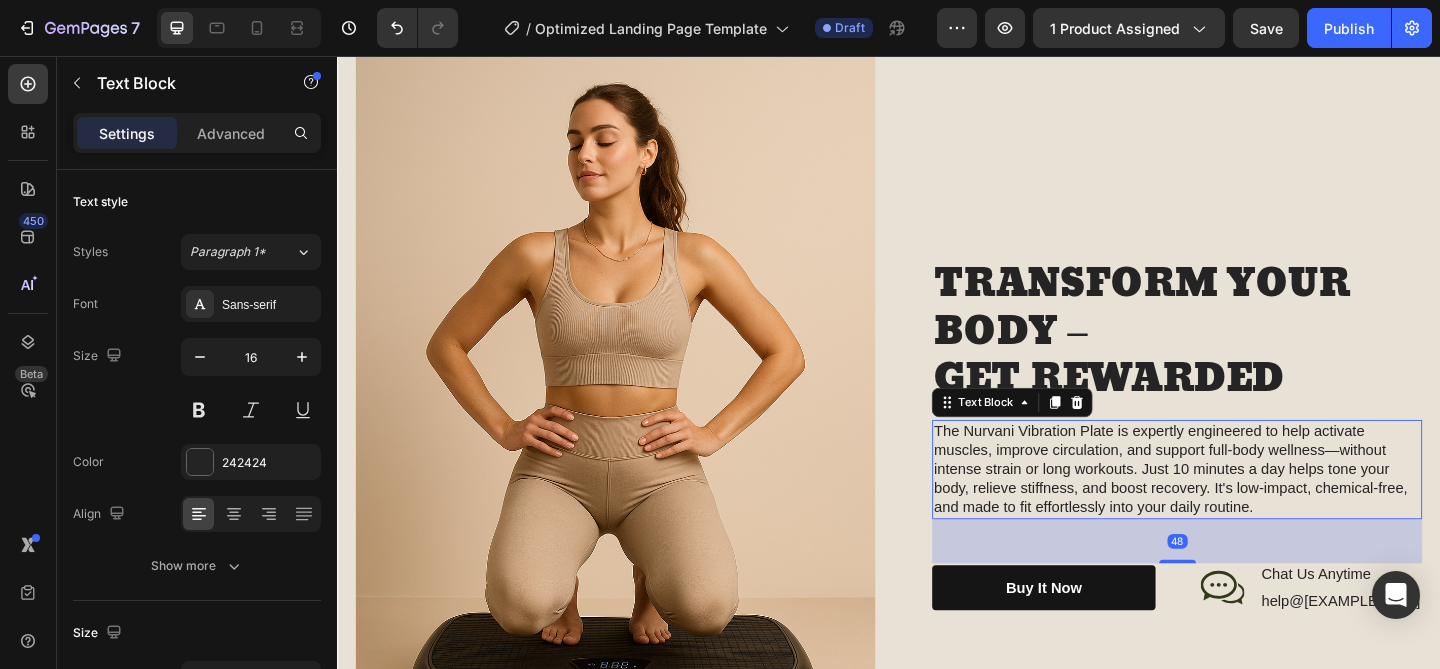 click on "The Nurvani Vibration Plate is expertly engineered to help activate muscles, improve circulation, and support full-body wellness—without intense strain or long workouts. Just 10 minutes a day helps tone your body, relieve stiffness, and boost recovery. It's low-impact, chemical-free, and made to fit effortlessly into your daily routine." at bounding box center (1250, 506) 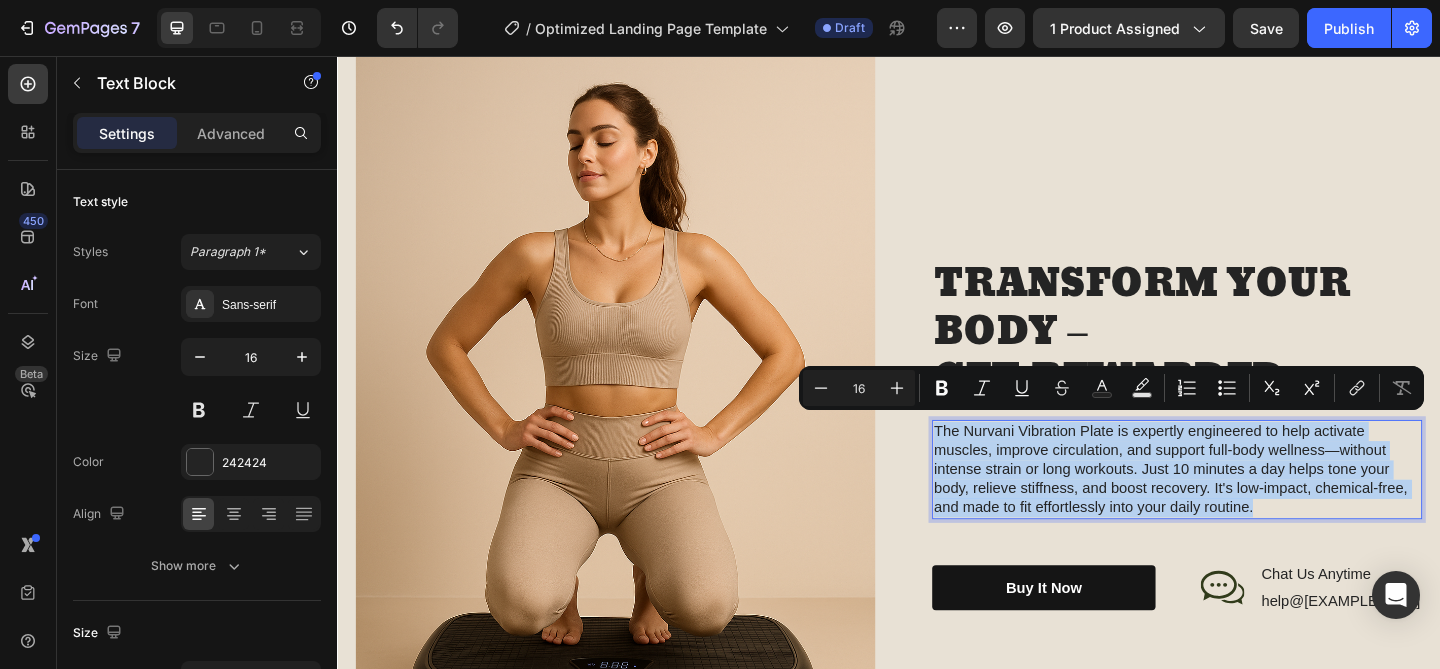 drag, startPoint x: 993, startPoint y: 465, endPoint x: 1432, endPoint y: 532, distance: 444.0833 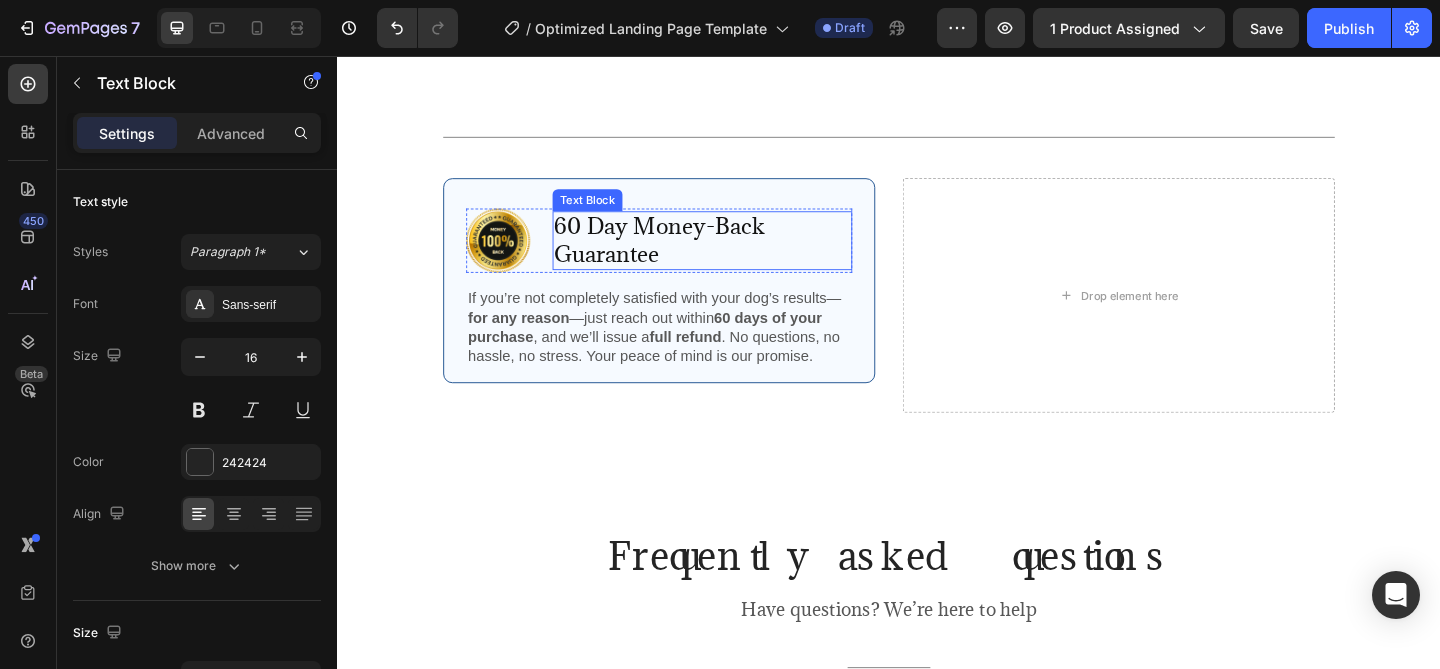 scroll, scrollTop: 4932, scrollLeft: 0, axis: vertical 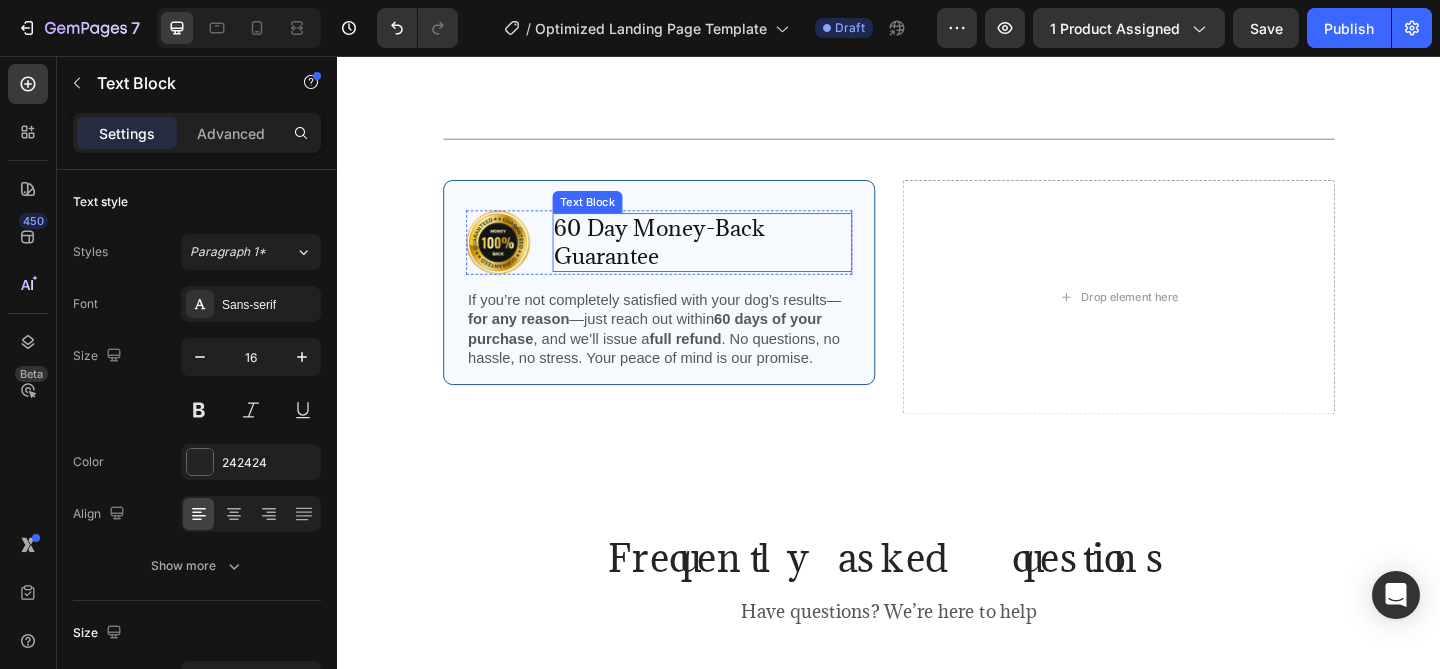 click on "60 Day Money-Back Guarantee" at bounding box center [734, 259] 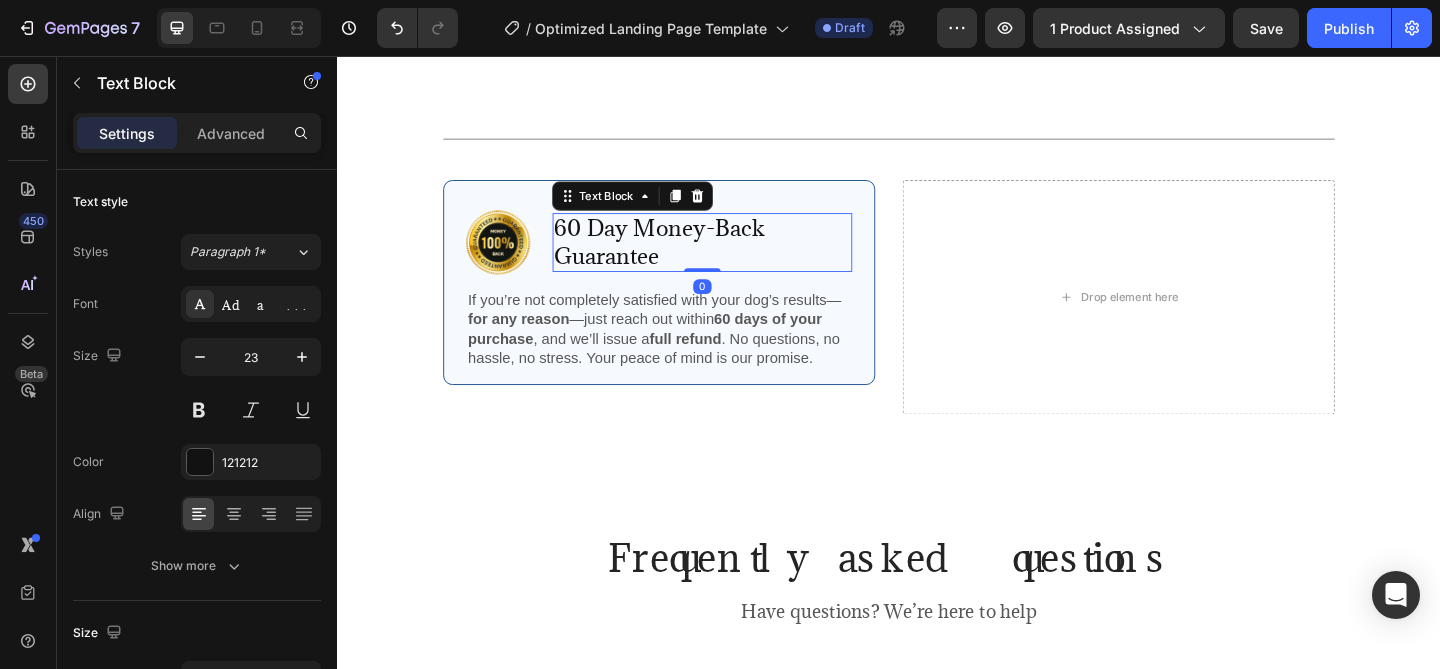 click on "60 Day Money-Back Guarantee" at bounding box center [734, 259] 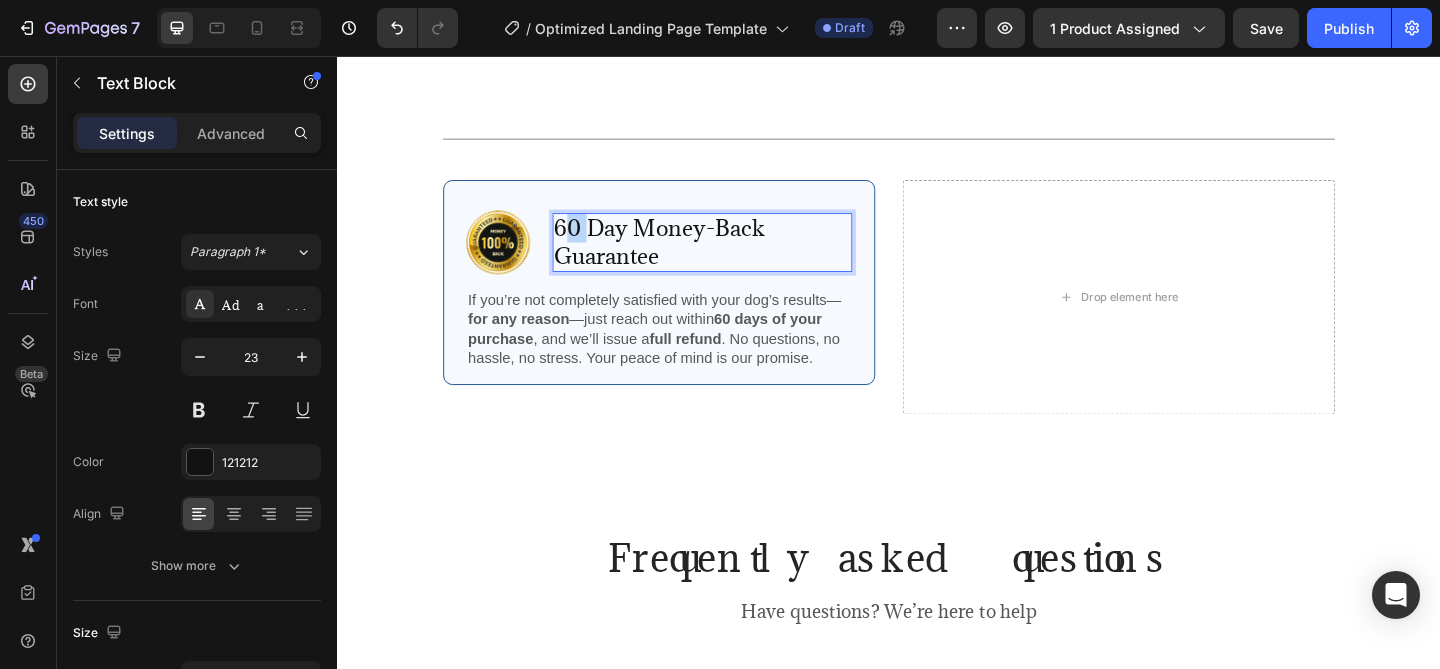 click on "60 Day Money-Back Guarantee" at bounding box center (734, 259) 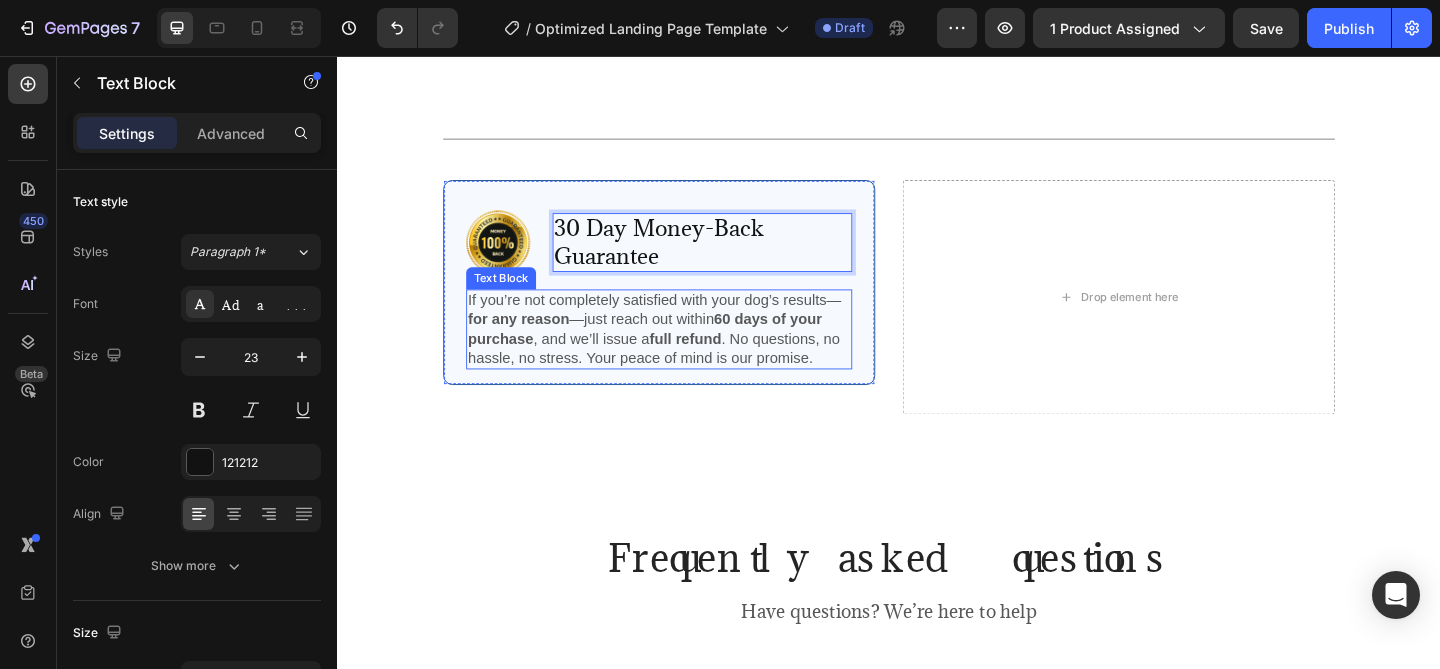 click on "60 days of your purchase" at bounding box center [671, 353] 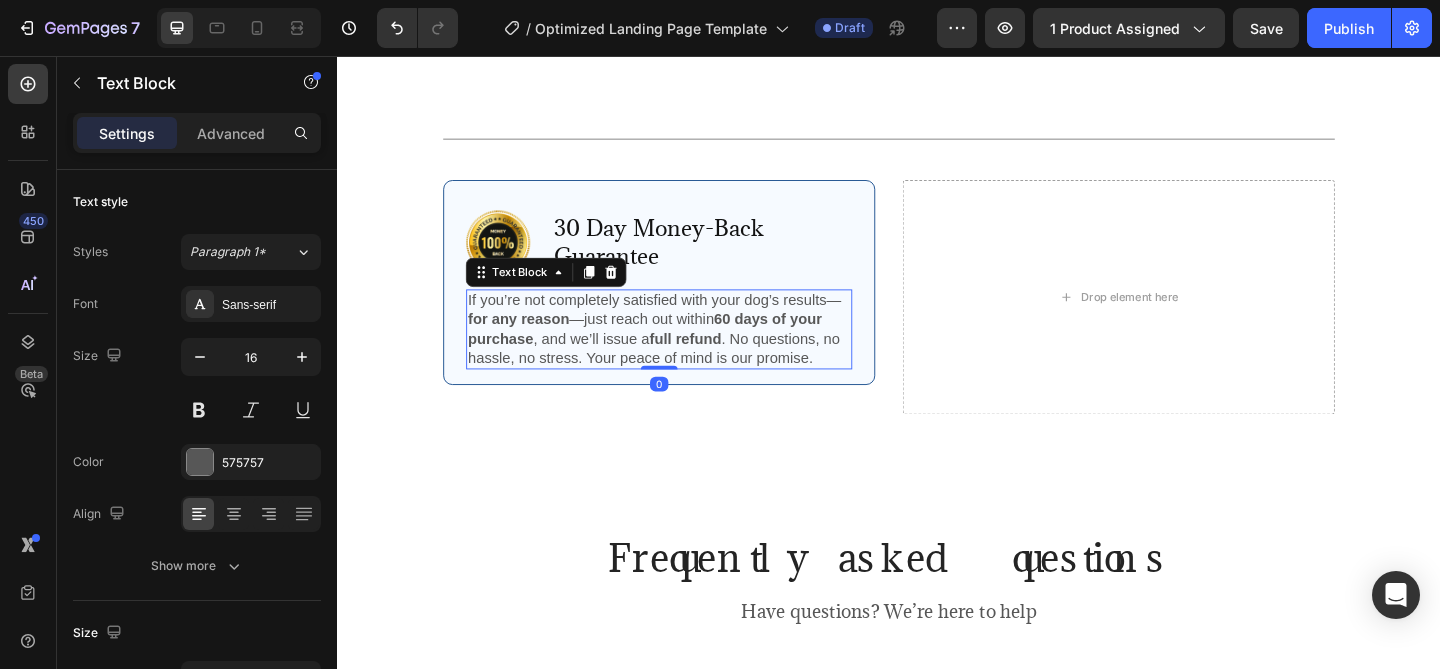 click on "60 days of your purchase" at bounding box center [671, 353] 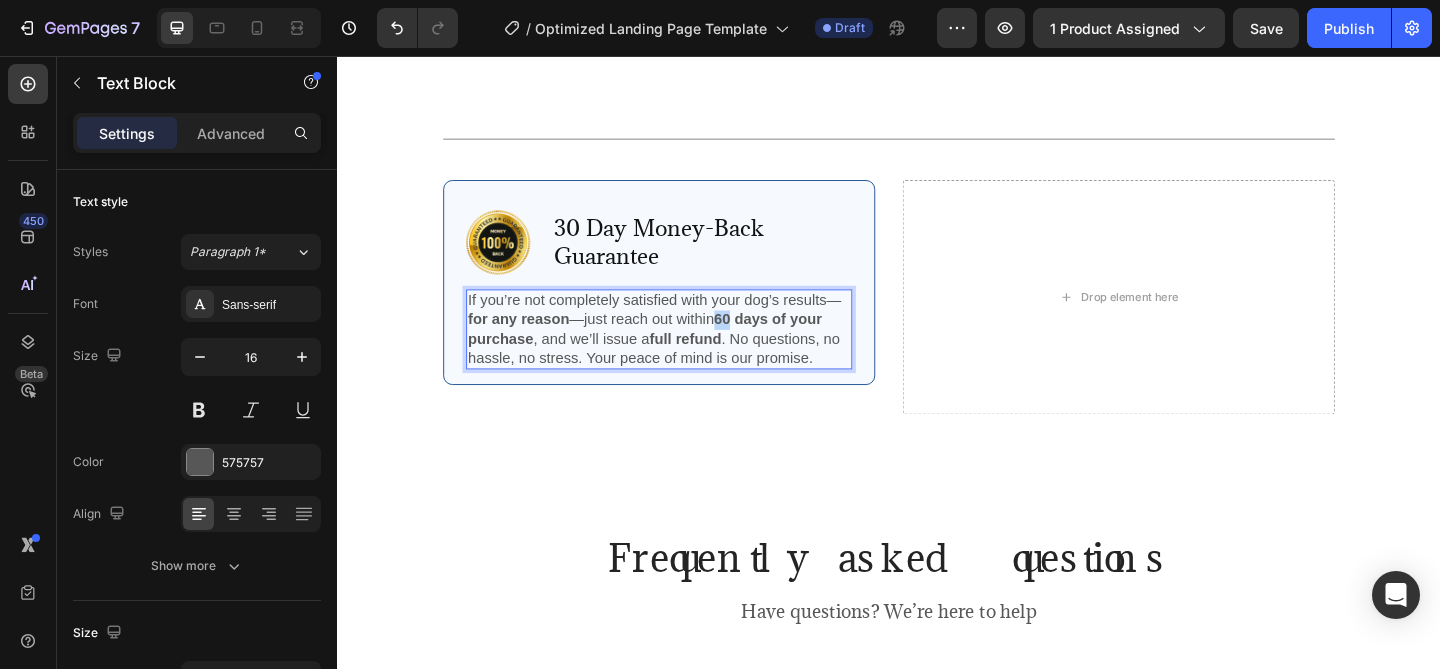 click on "60 days of your purchase" at bounding box center (671, 353) 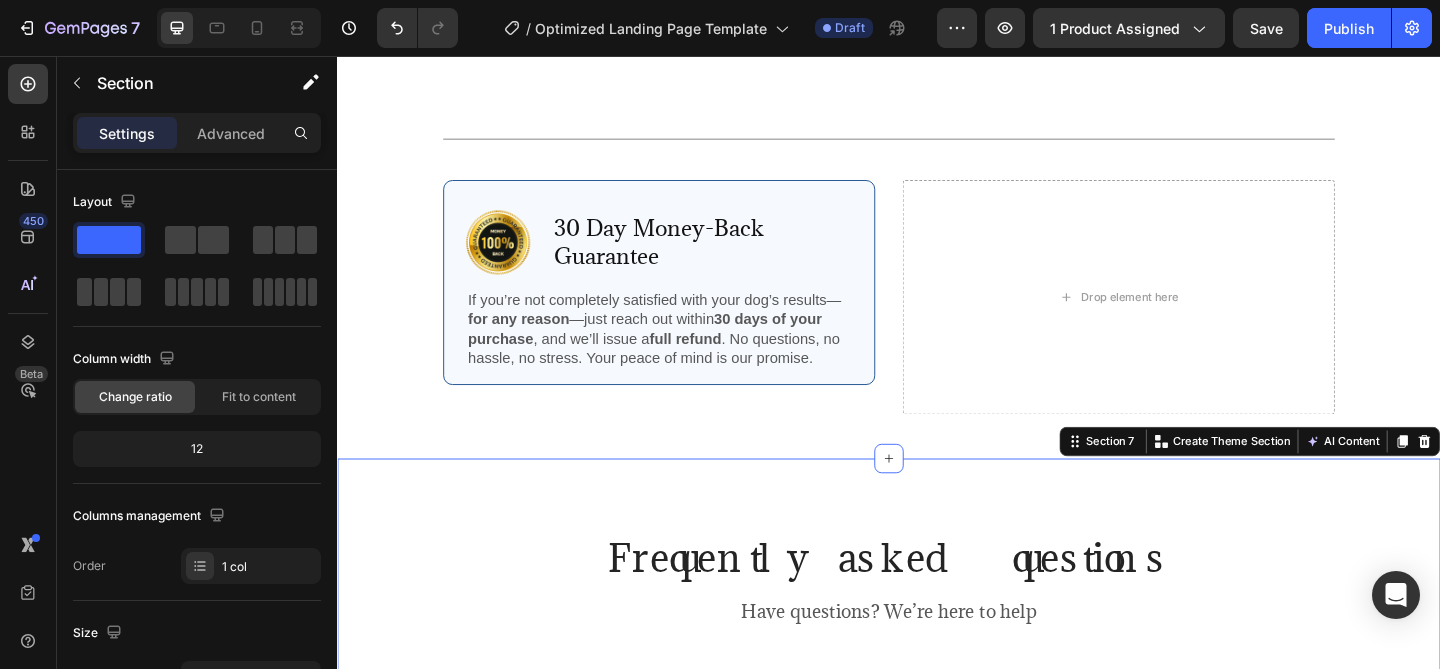 click on "Frequently asked questions Heading Have questions? We’re here to help Text block                Title Line How often should I use the Nurvani Vibration Plate? What results can I expect—and how fast? Is it safe for beginners or older adults? Can I use it for full-body workouts? Accordion Row Section 7   You can create reusable sections Create Theme Section AI Content Write with GemAI What would you like to describe here? Tone and Voice Persuasive Product Creatine Monohydrate Gummies Complex for Women Show more Generate" at bounding box center [937, 860] 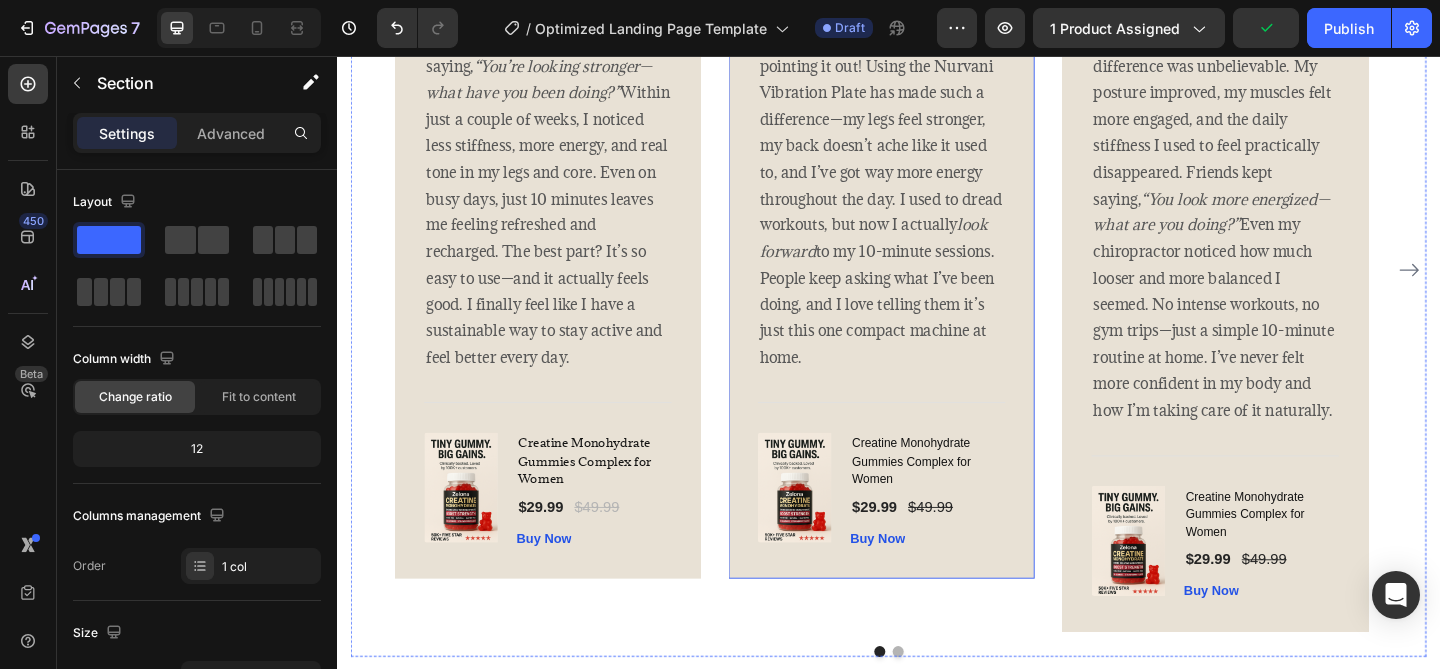 scroll, scrollTop: 4269, scrollLeft: 0, axis: vertical 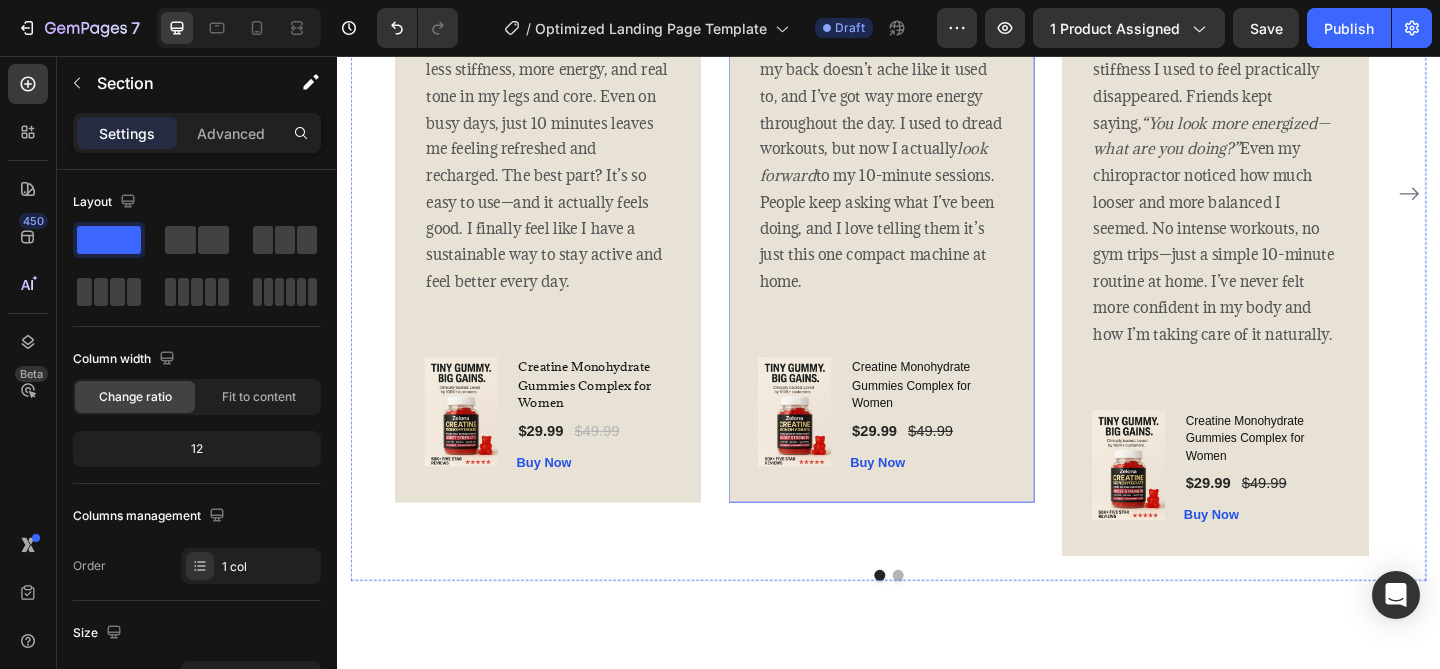 click on "Image
Icon
Icon
Icon
Icon
Icon Row Olivia Rowse Text block Row I didn’t even realize how much I’d improved until friends started pointing it out! Using the Nurvani Vibration Plate has made such a difference—my legs feel stronger, my back doesn’t ache like it used to, and I’ve got way more energy throughout the day. I used to dread workouts, but now I actually  look forward  to my 10-minute sessions. People keep asking what I’ve been doing, and I love telling them it’s just this one compact machine at home. Text block                Title Line (P) Images & Gallery Creatine Monohydrate Gummies Complex for Women (P) Title $29.99 (P) Price (P) Price $49.99 (P) Price (P) Price Row Buy Now (P) Cart Button Product Row" at bounding box center (929, 177) 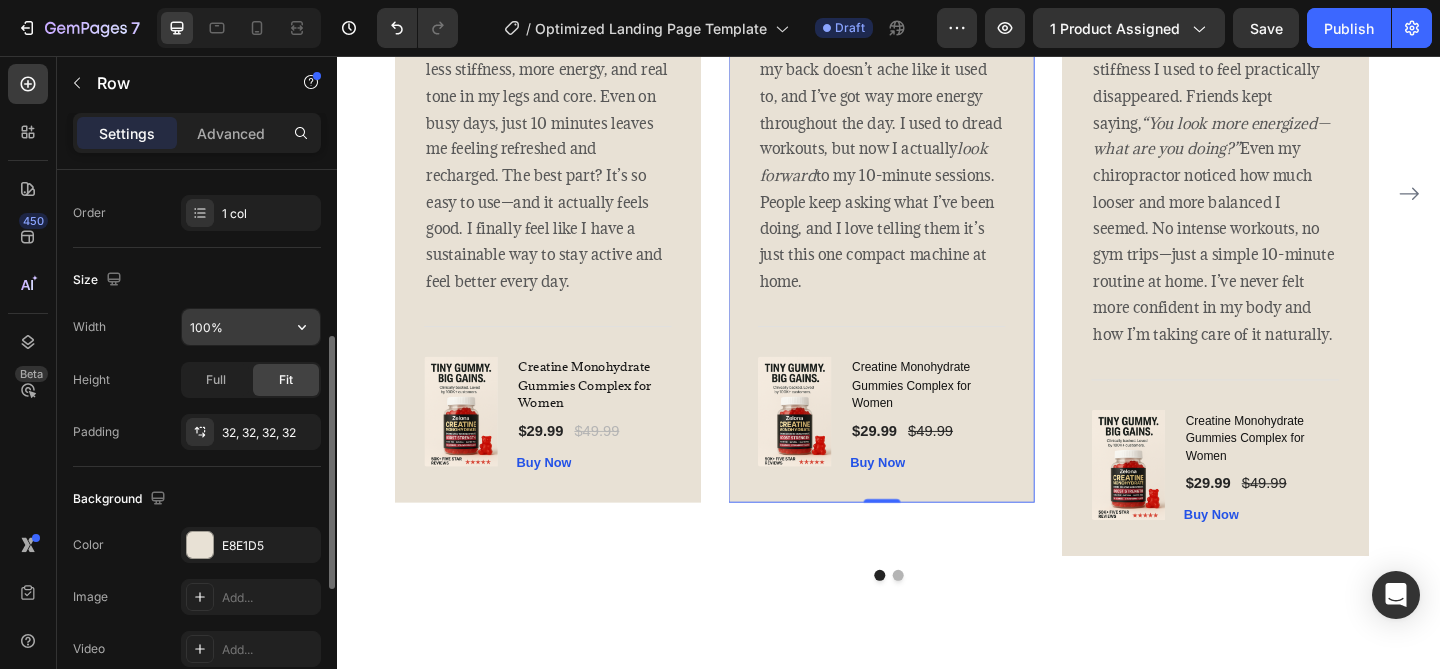 scroll, scrollTop: 507, scrollLeft: 0, axis: vertical 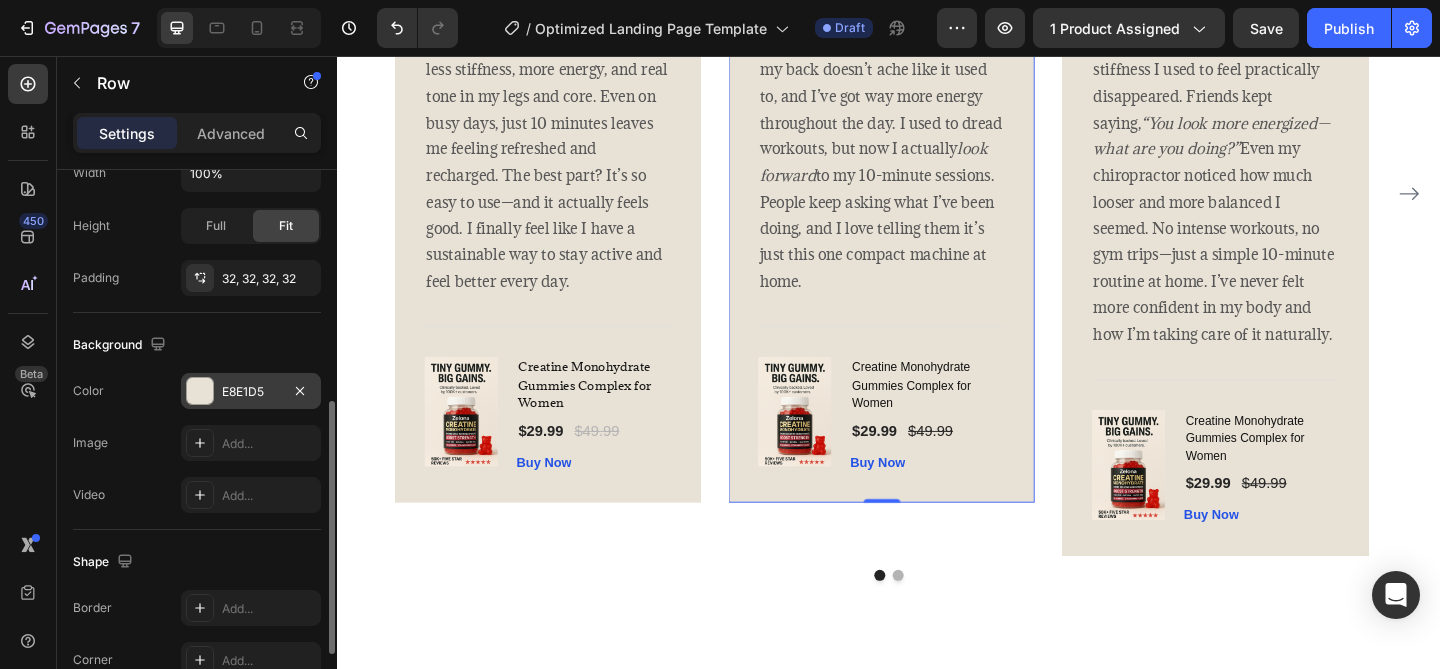 click at bounding box center [200, 391] 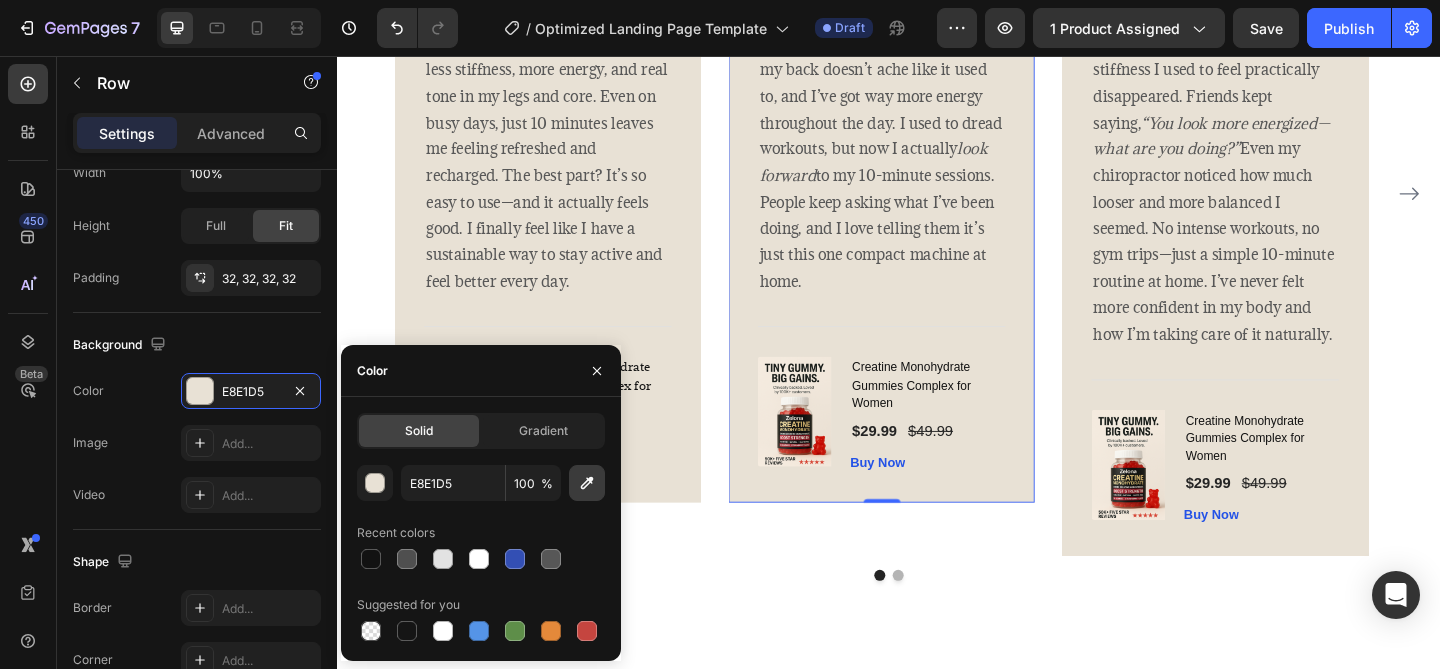 click 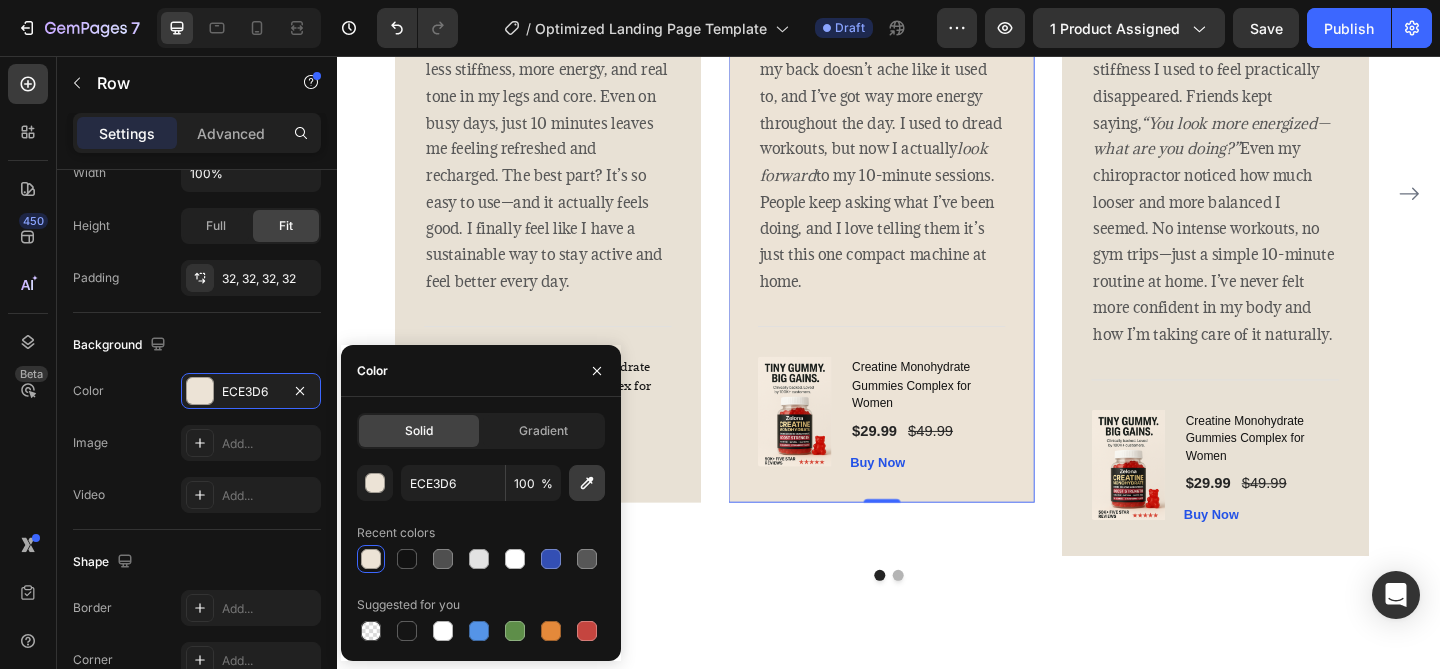 click at bounding box center (587, 483) 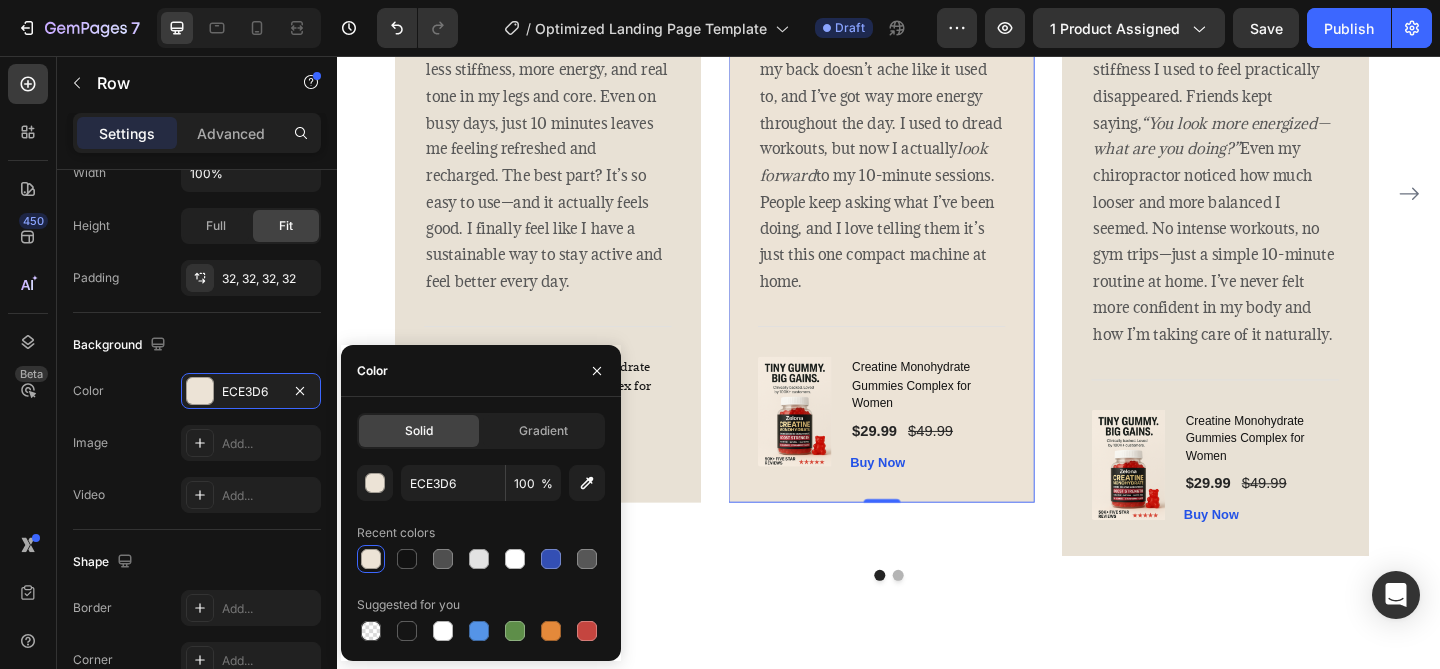 type on "F3EADD" 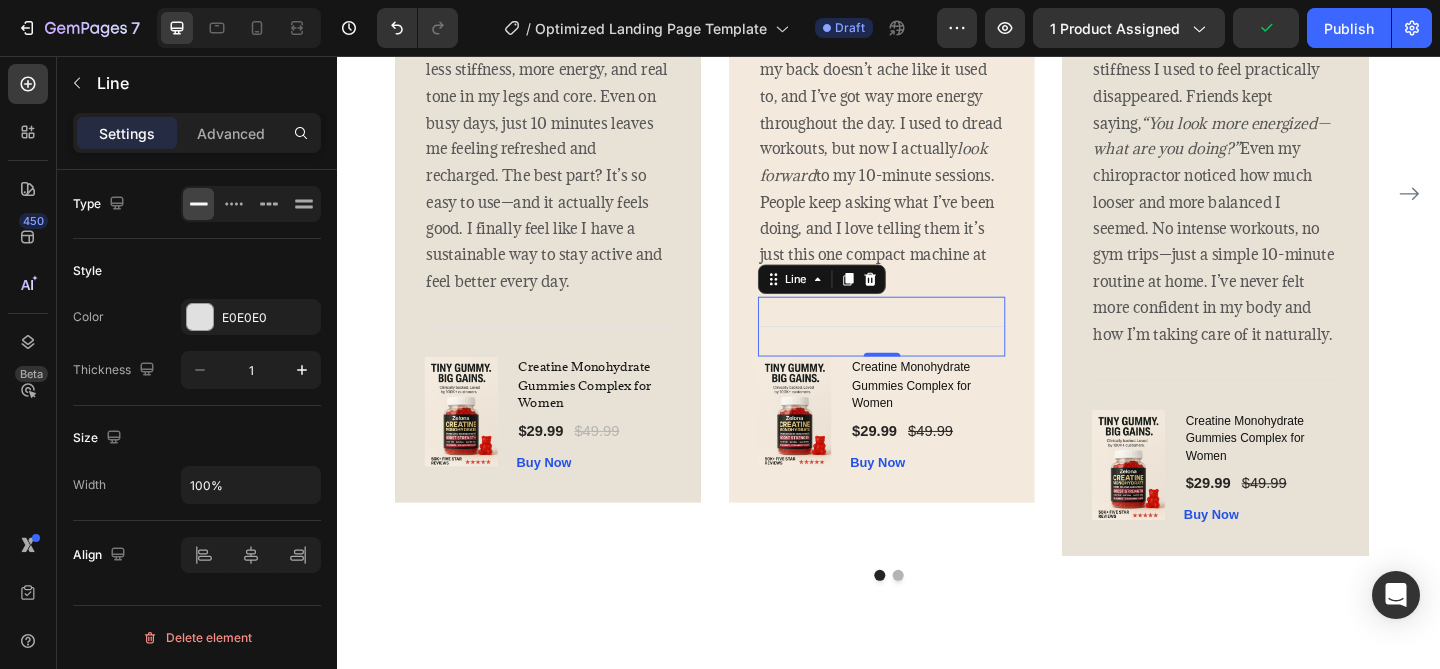 scroll, scrollTop: 0, scrollLeft: 0, axis: both 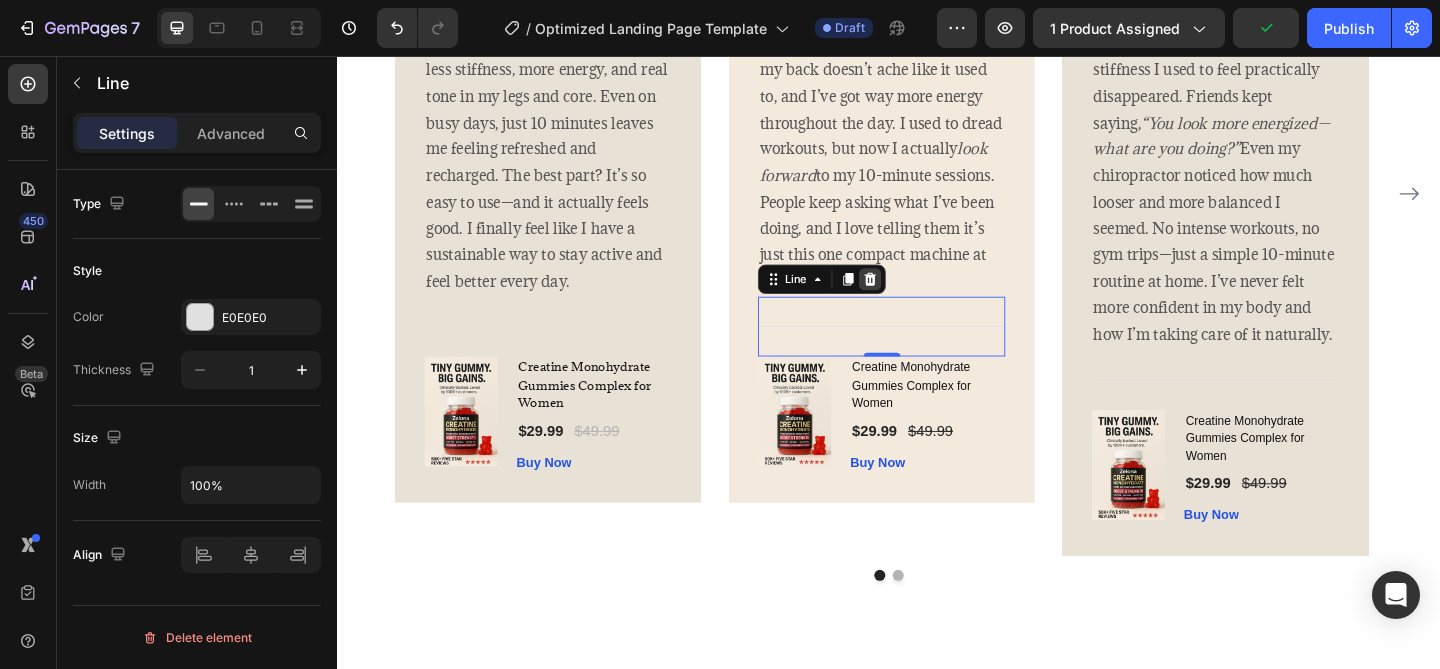 click 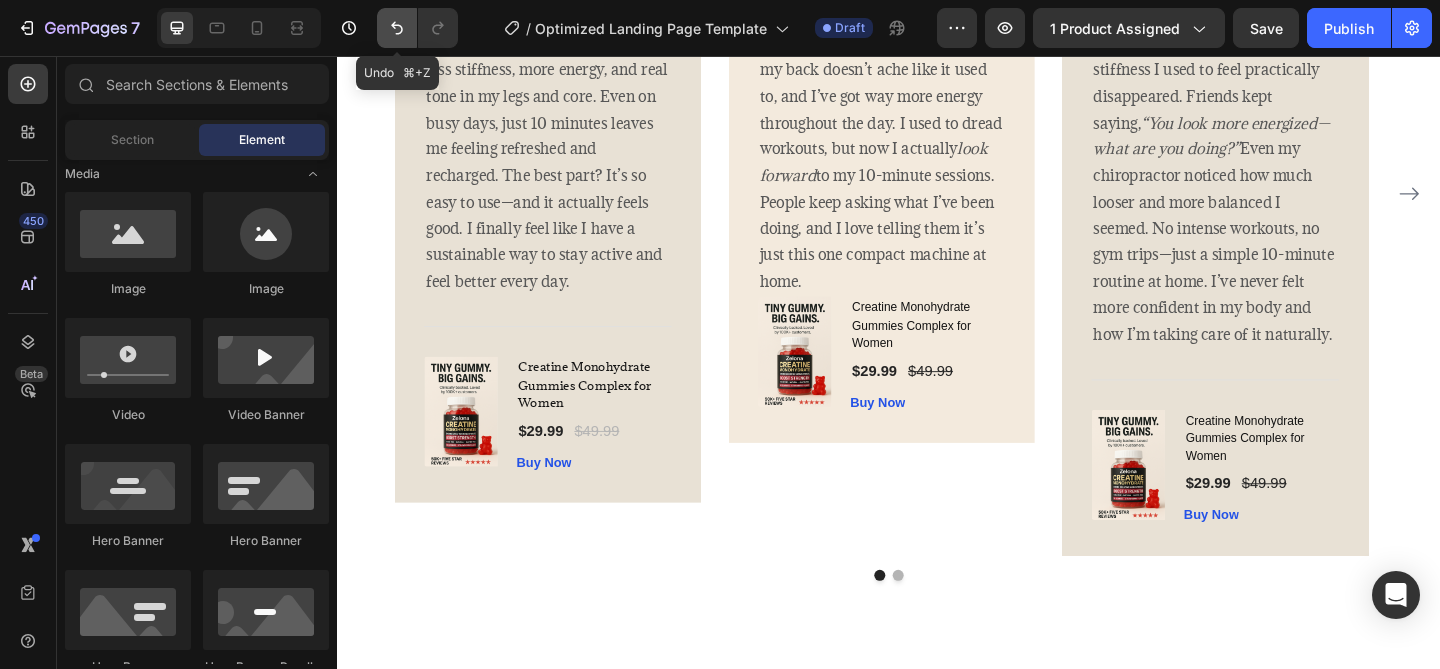 click 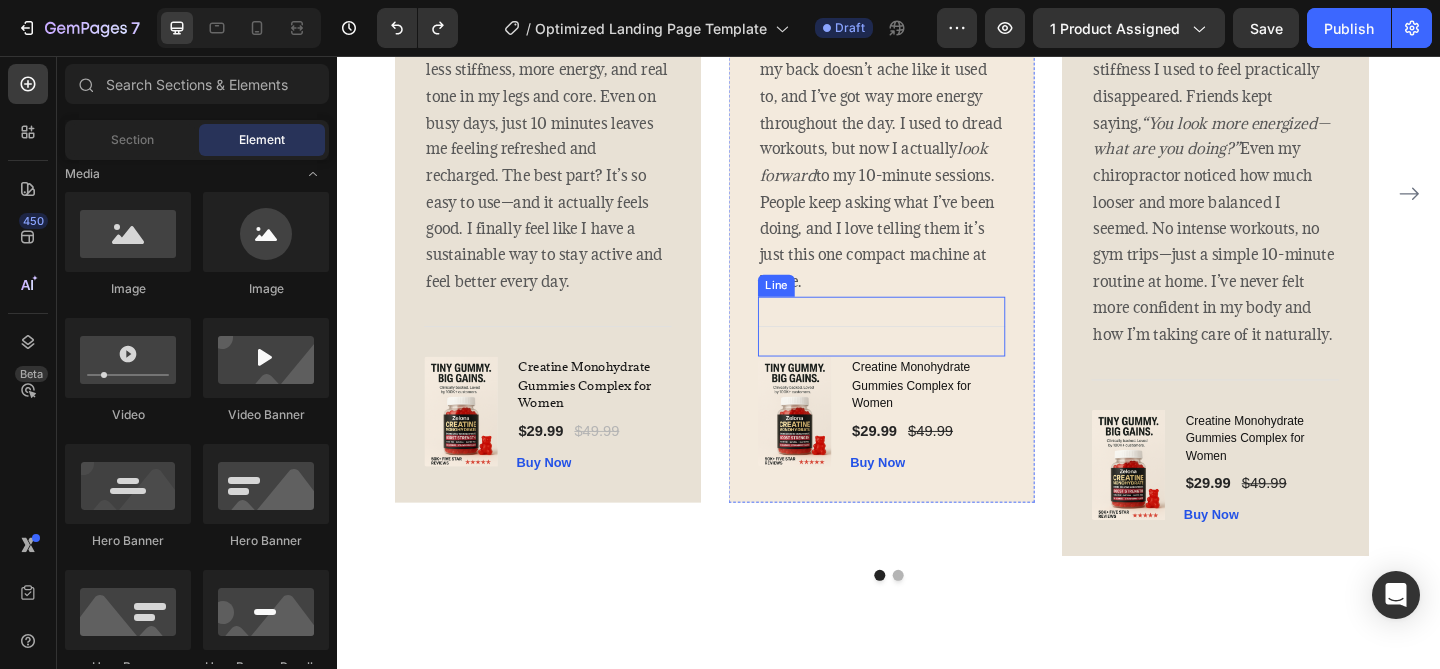 click on "Title Line" at bounding box center [929, 350] 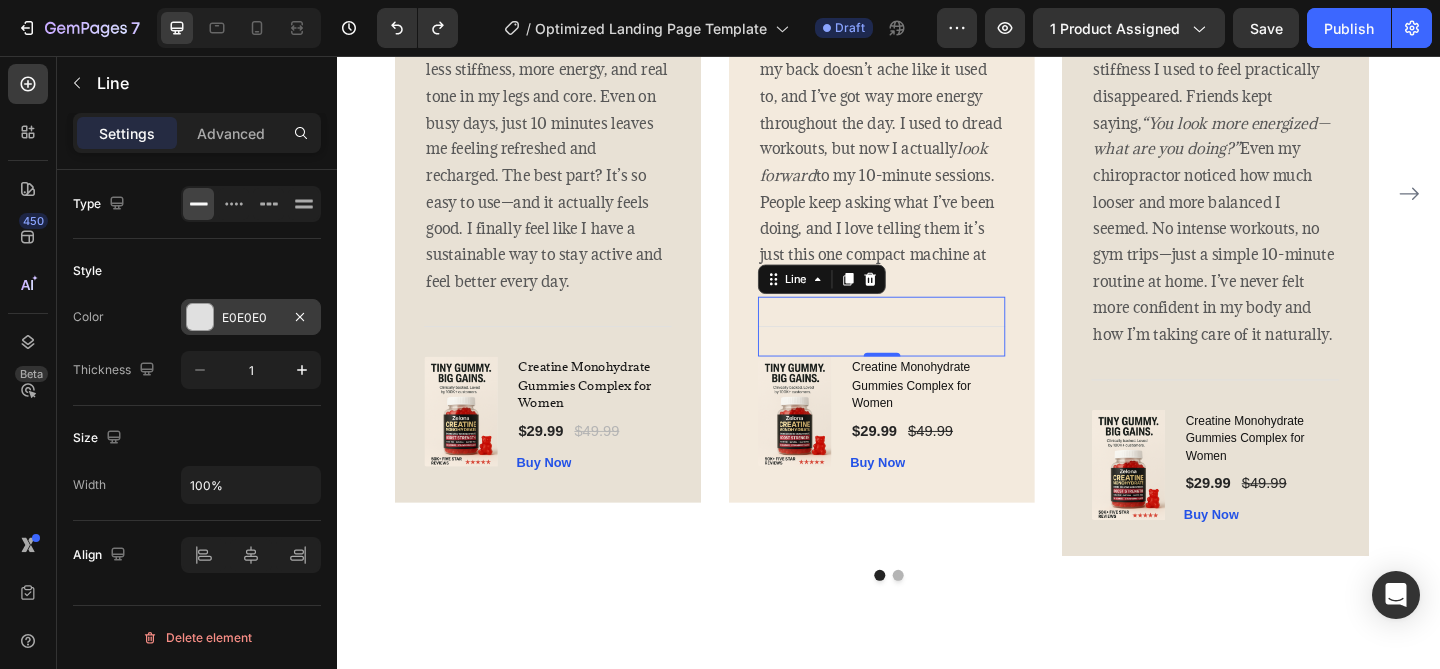 click on "E0E0E0" at bounding box center (251, 317) 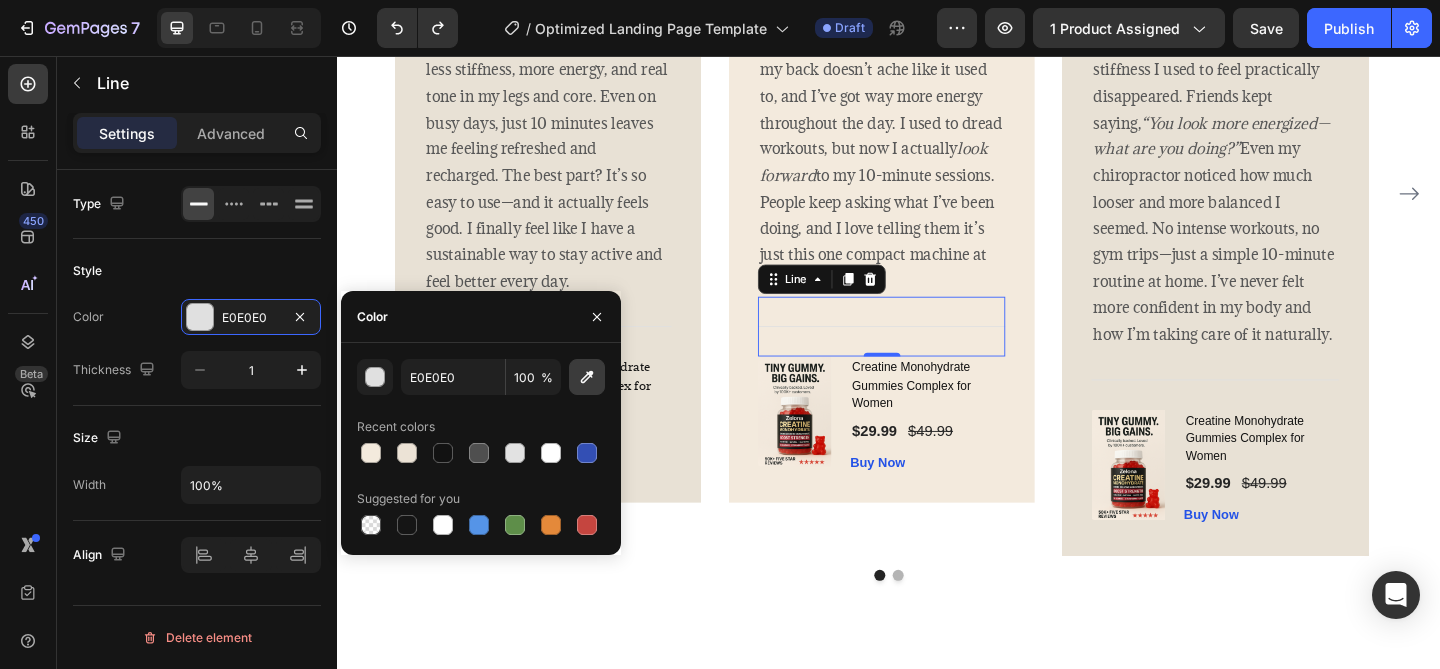 click 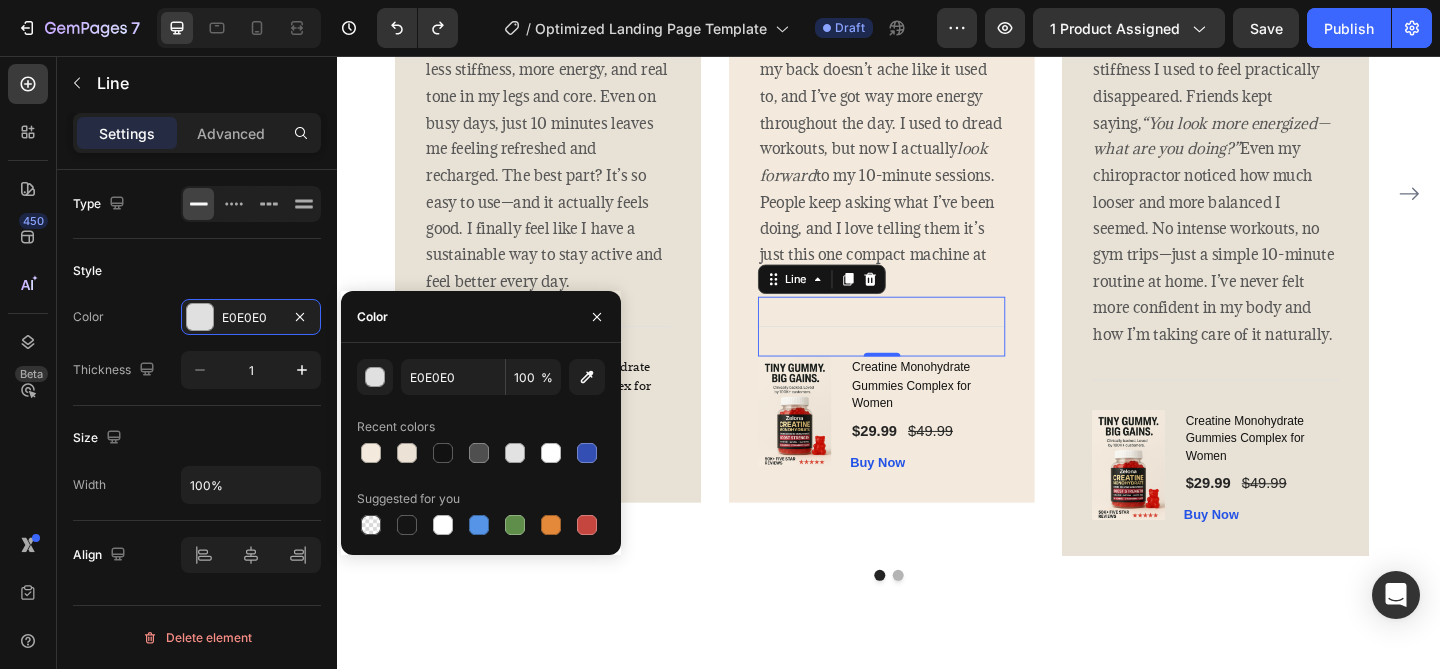 type on "F2E9DC" 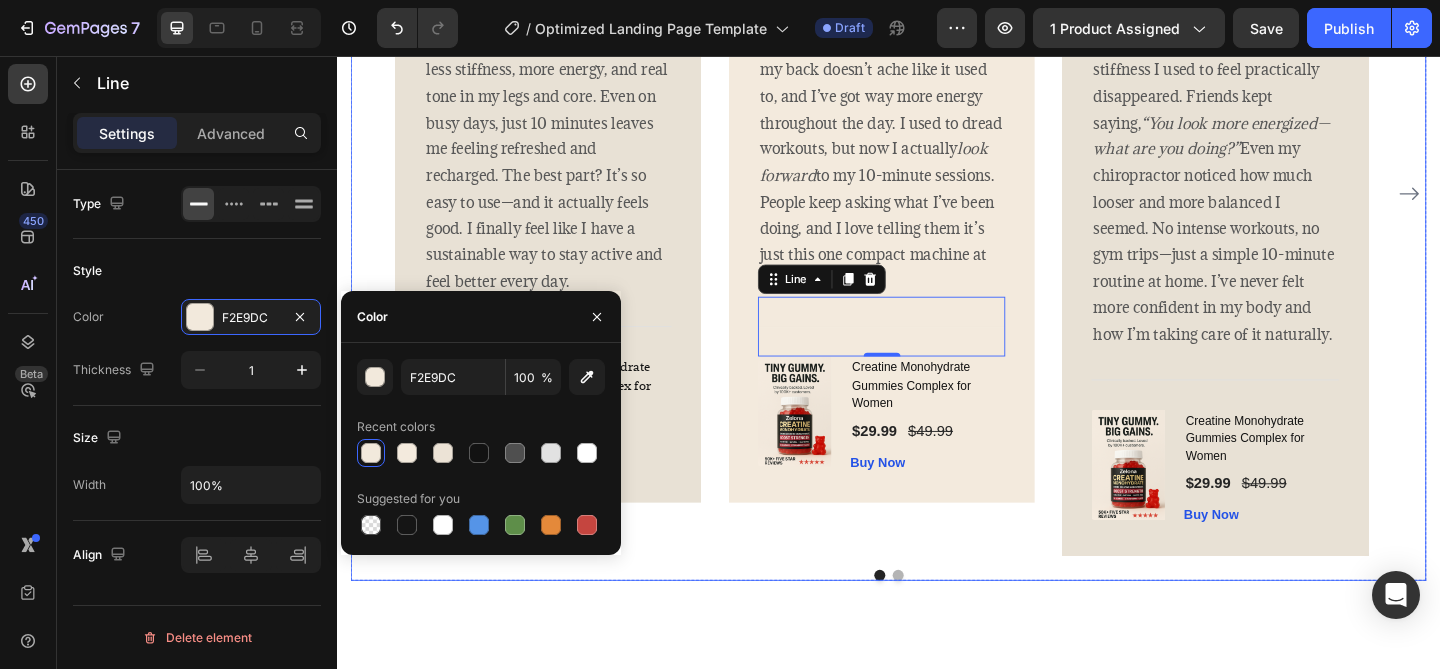 click on "Image
Icon
Icon
Icon
Icon
Icon Row Olivia Rowse Text block Row I didn’t even realize how much I’d improved until friends started pointing it out! Using the Nurvani Vibration Plate has made such a difference—my legs feel stronger, my back doesn’t ache like it used to, and I’ve got way more energy throughout the day. I used to dread workouts, but now I actually  look forward  to my 10-minute sessions. People keep asking what I’ve been doing, and I love telling them it’s just this one compact machine at home. Text block                Title Line   0 (P) Images & Gallery Creatine Monohydrate Gummies Complex for Women (P) Title $29.99 (P) Price (P) Price $49.99 (P) Price (P) Price Row Buy Now (P) Cart Button Product Row" at bounding box center [929, 206] 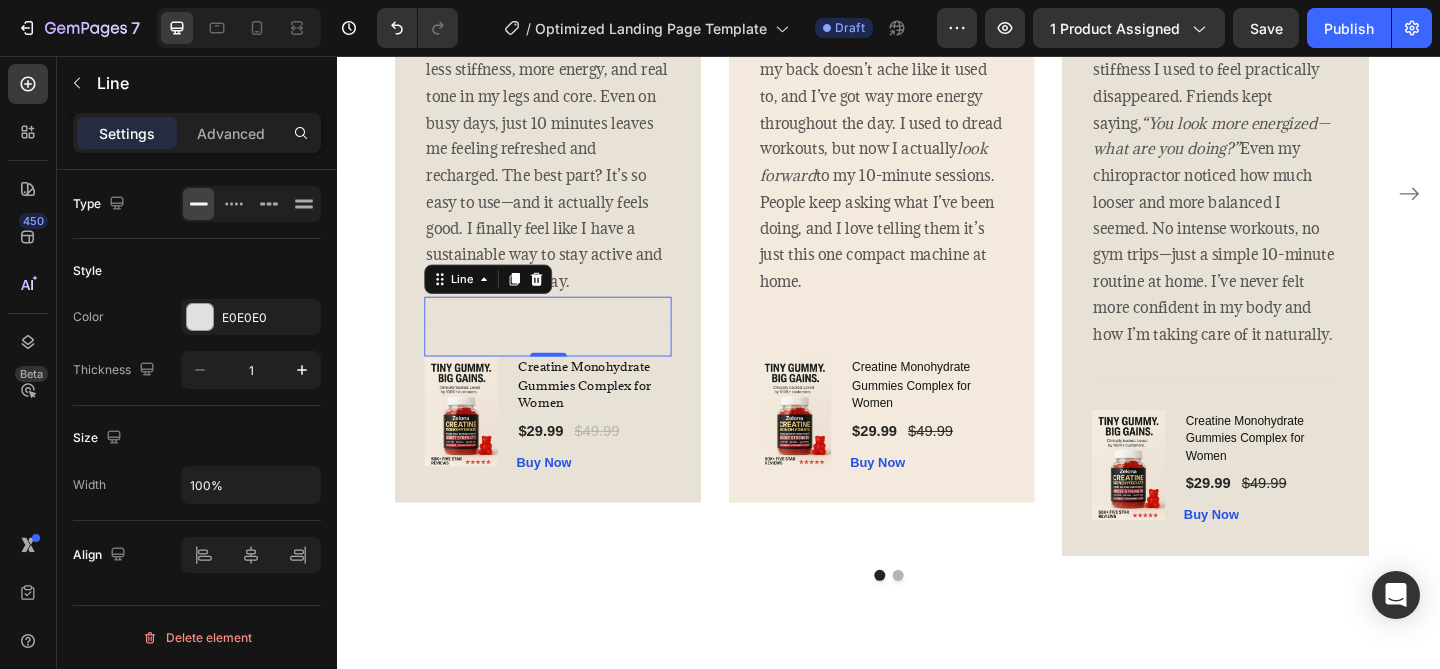 click on "Title Line   0" at bounding box center (566, 350) 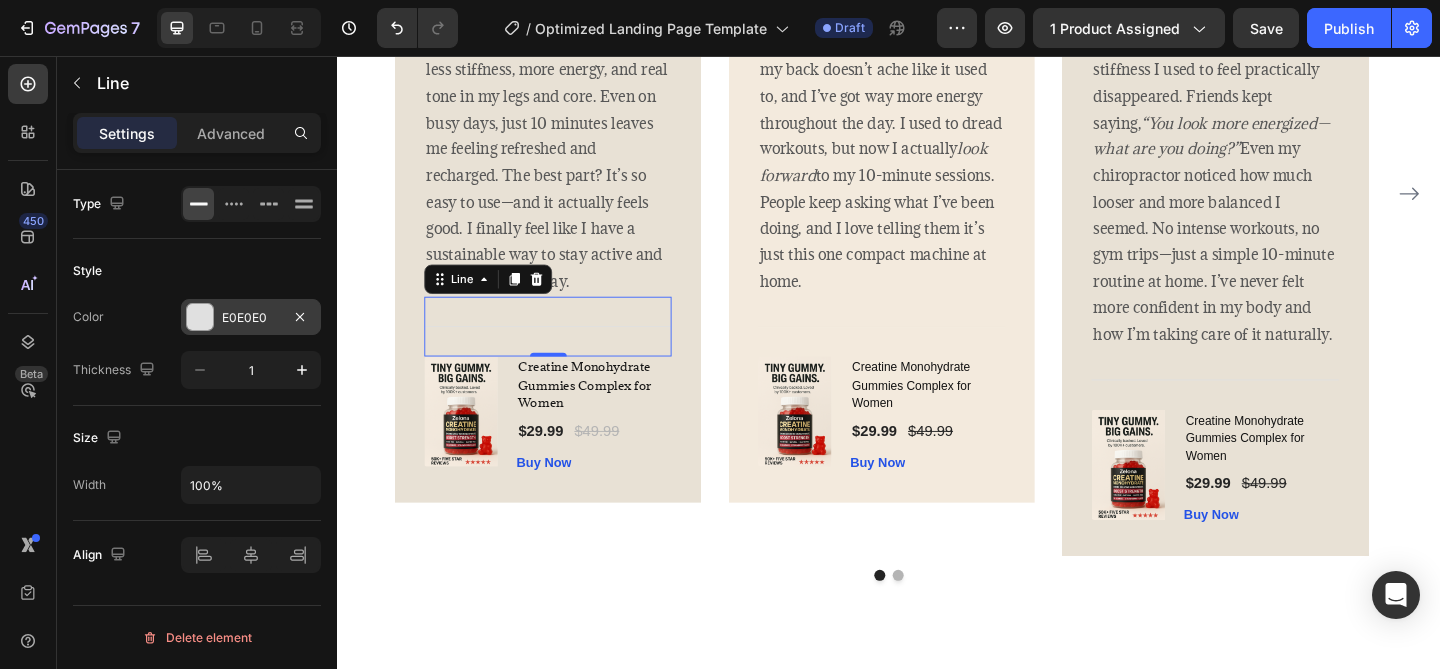 click at bounding box center (200, 317) 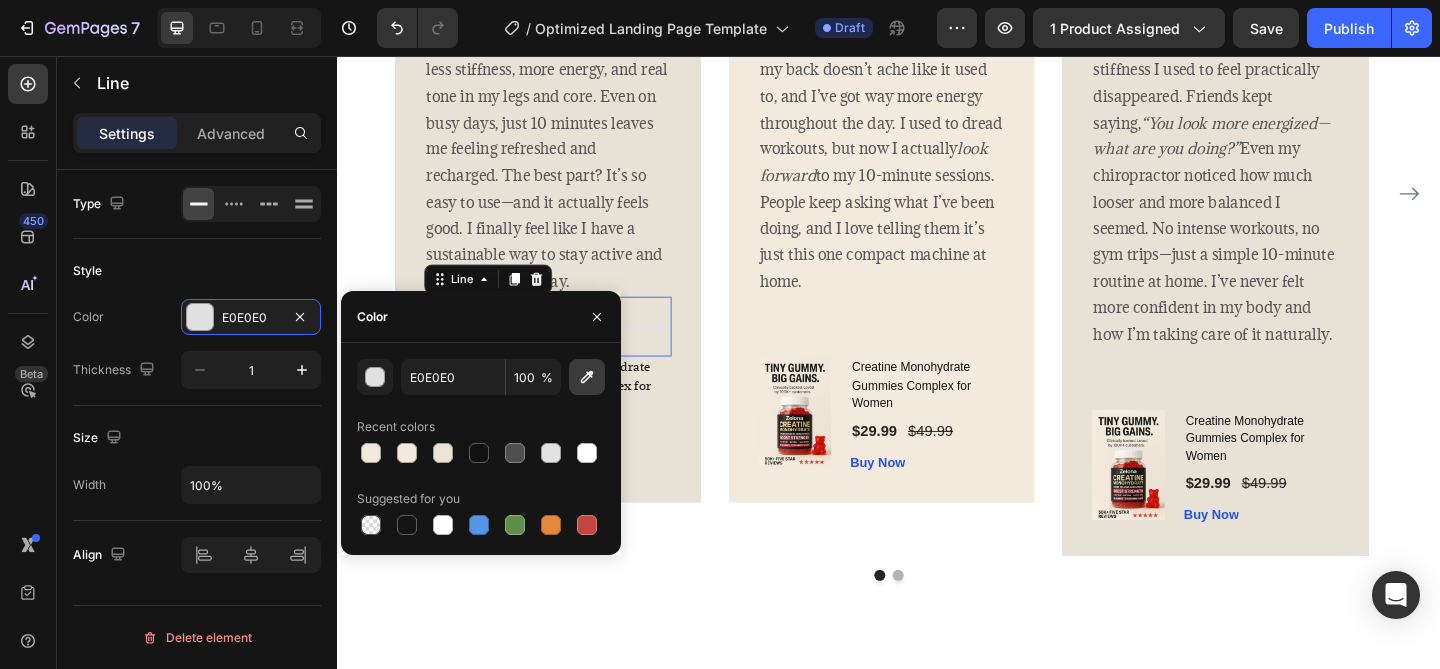 click 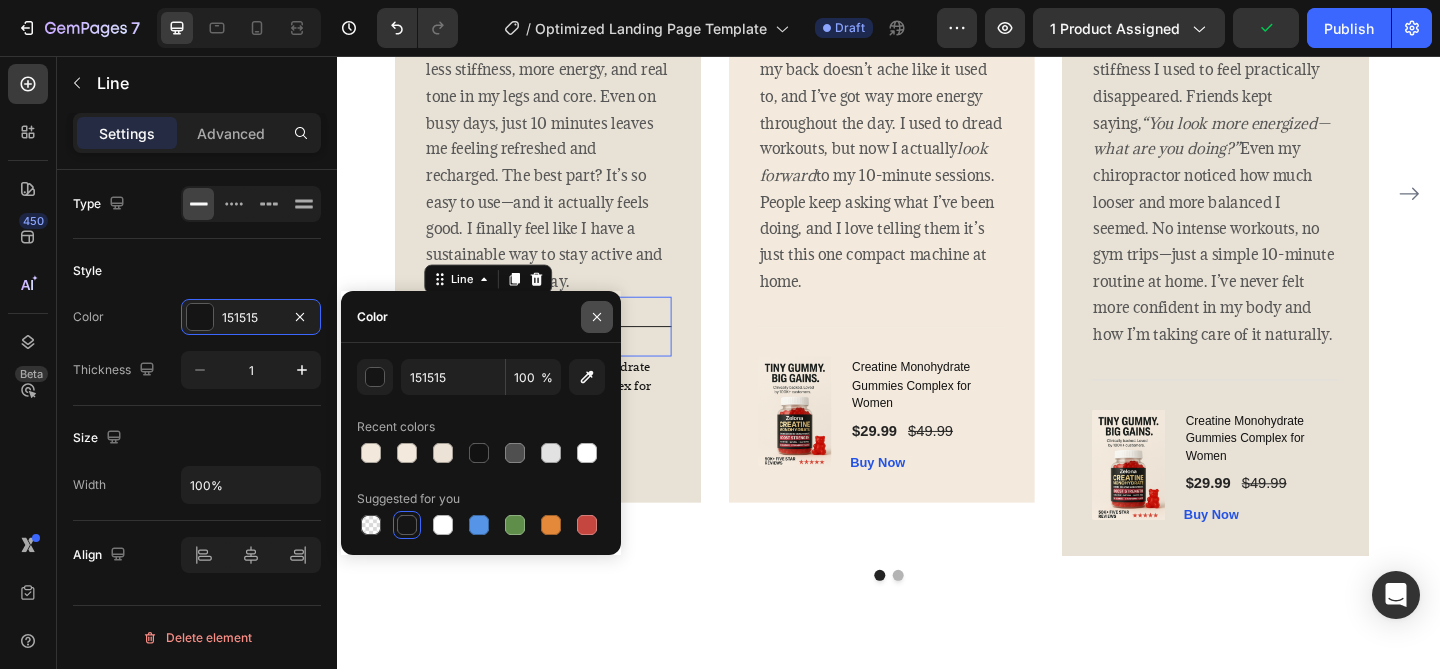 click 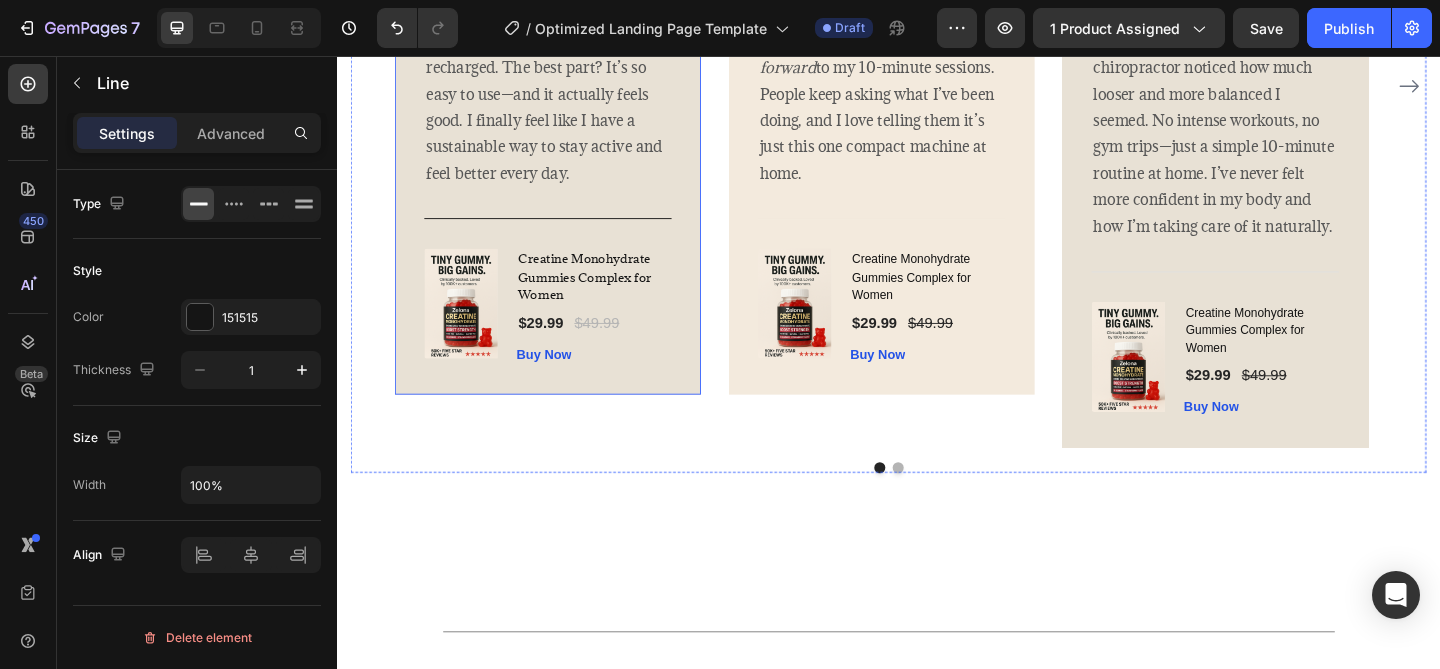 scroll, scrollTop: 4248, scrollLeft: 0, axis: vertical 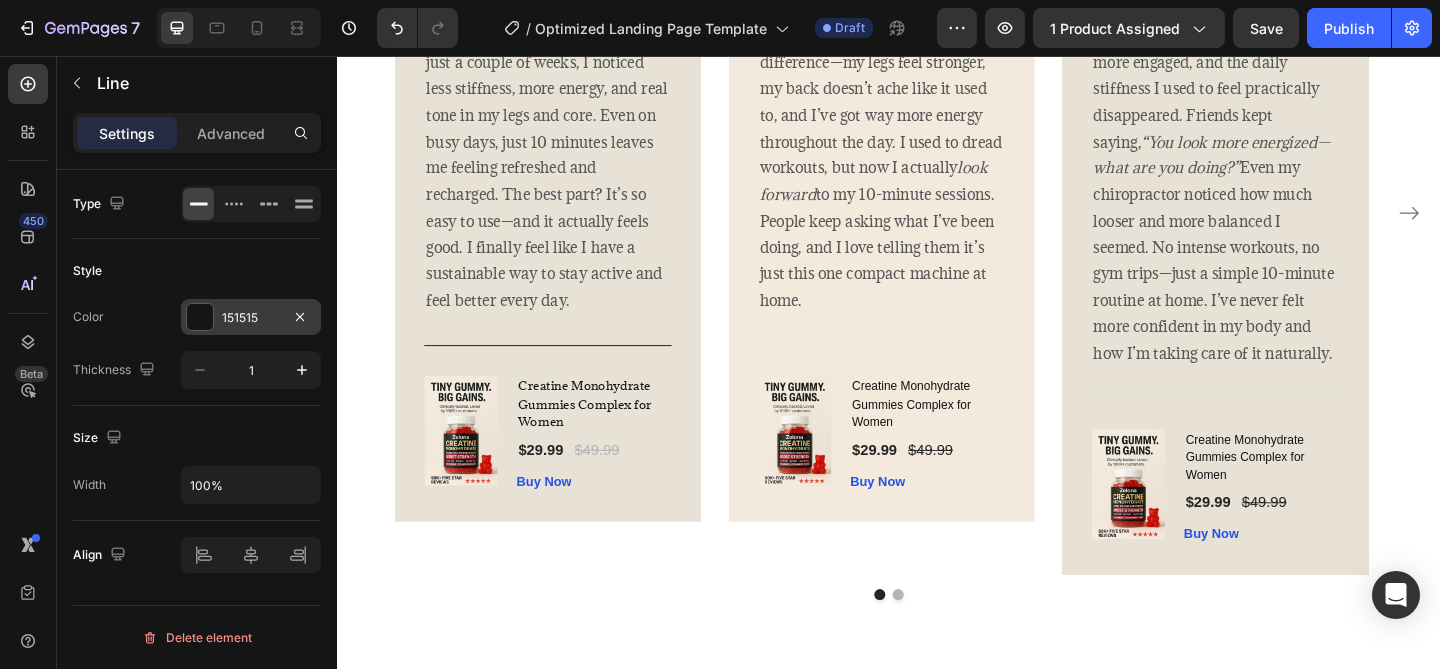 click at bounding box center [200, 317] 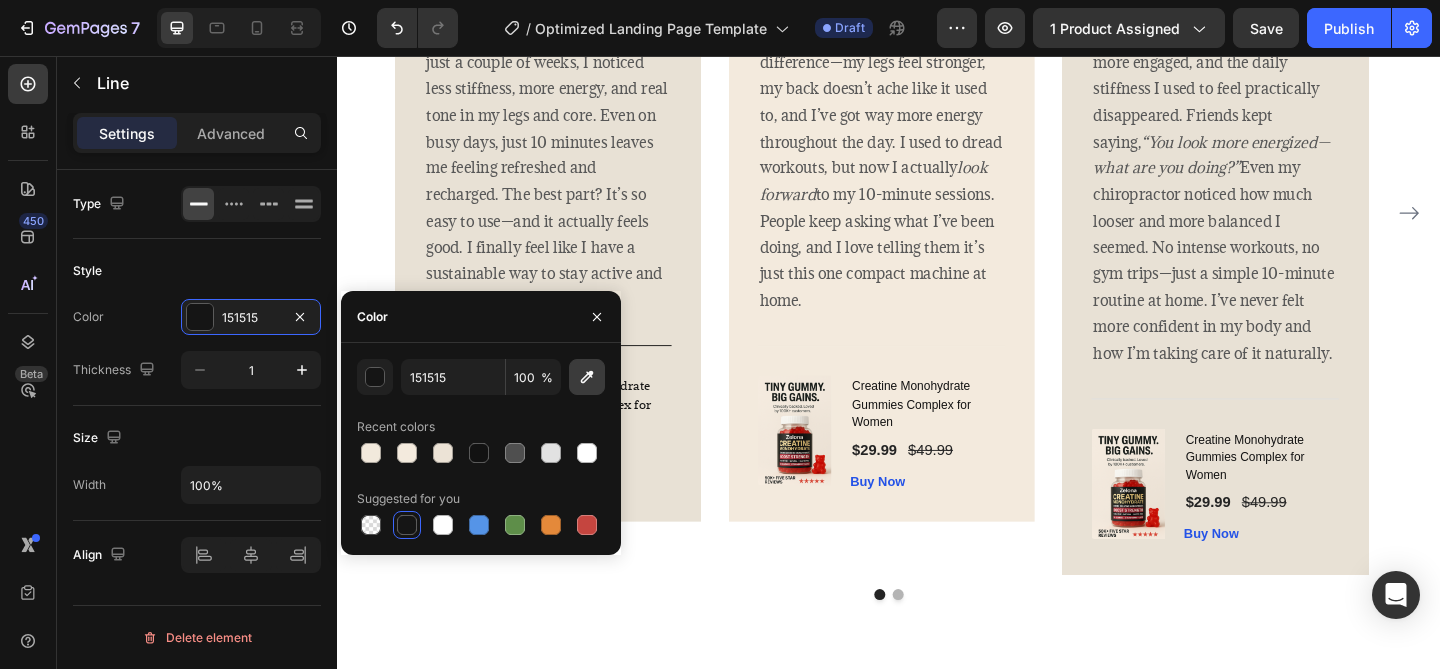 click 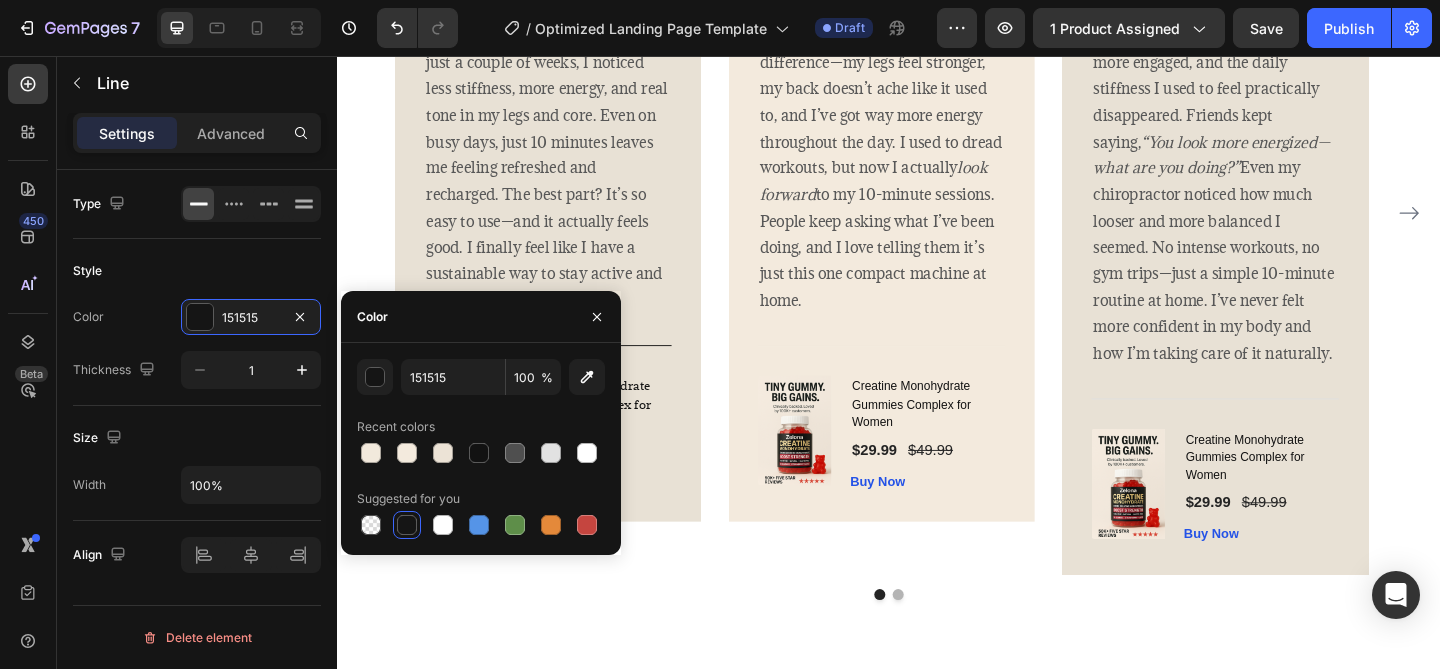 type on "F3EADD" 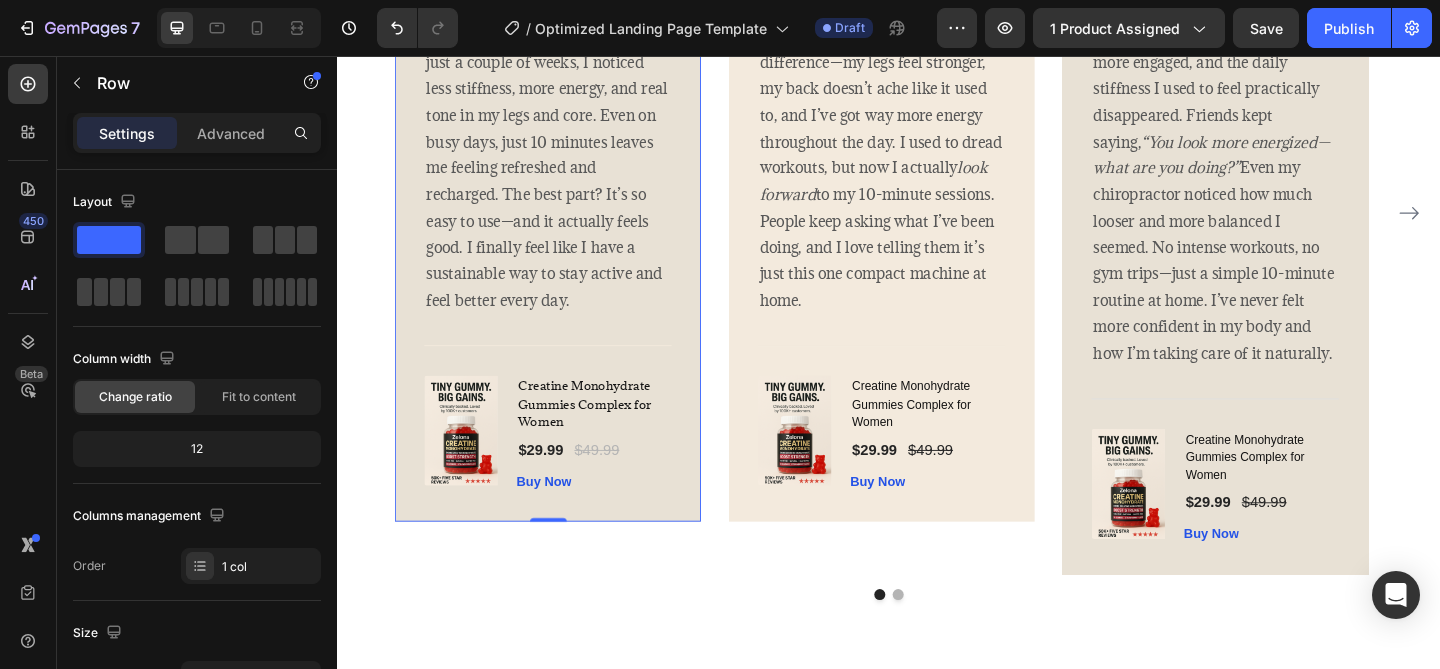 click on "Image
Icon
Icon
Icon
Icon
Icon Row Rita Carroll Text block Row I knew the Nurvani Plate was working when friends started saying,  “You’re looking stronger—what have you been doing?”  Within just a couple of weeks, I noticed less stiffness, more energy, and real tone in my legs and core. Even on busy days, just 10 minutes leaves me feeling refreshed and recharged. The best part? It’s so easy to use—and it actually feels good. I finally feel like I have a sustainable way to stay active and feel better every day. Text block                Title Line (P) Images & Gallery Creatine Monohydrate Gummies Complex for Women (P) Title $29.99 (P) Price (P) Price $49.99 (P) Price (P) Price Row Buy Now (P) Cart Button Product Row   0" at bounding box center [566, 198] 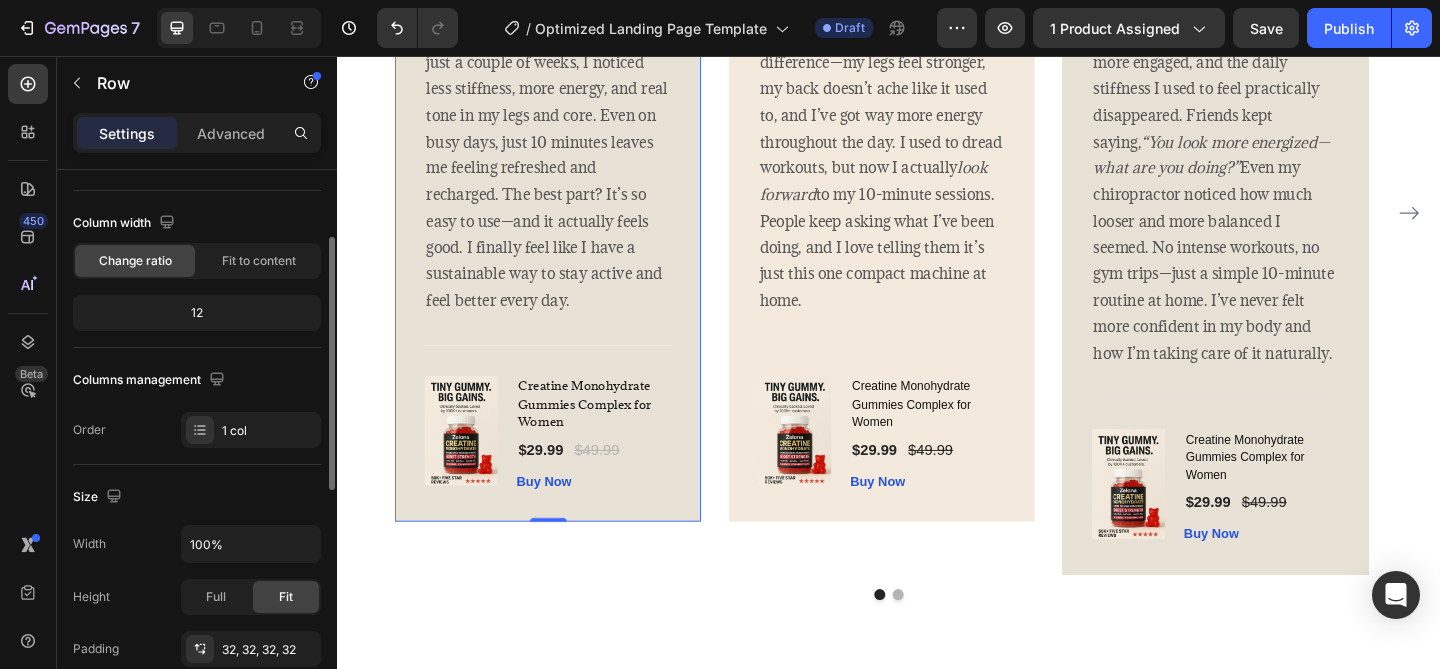 scroll, scrollTop: 300, scrollLeft: 0, axis: vertical 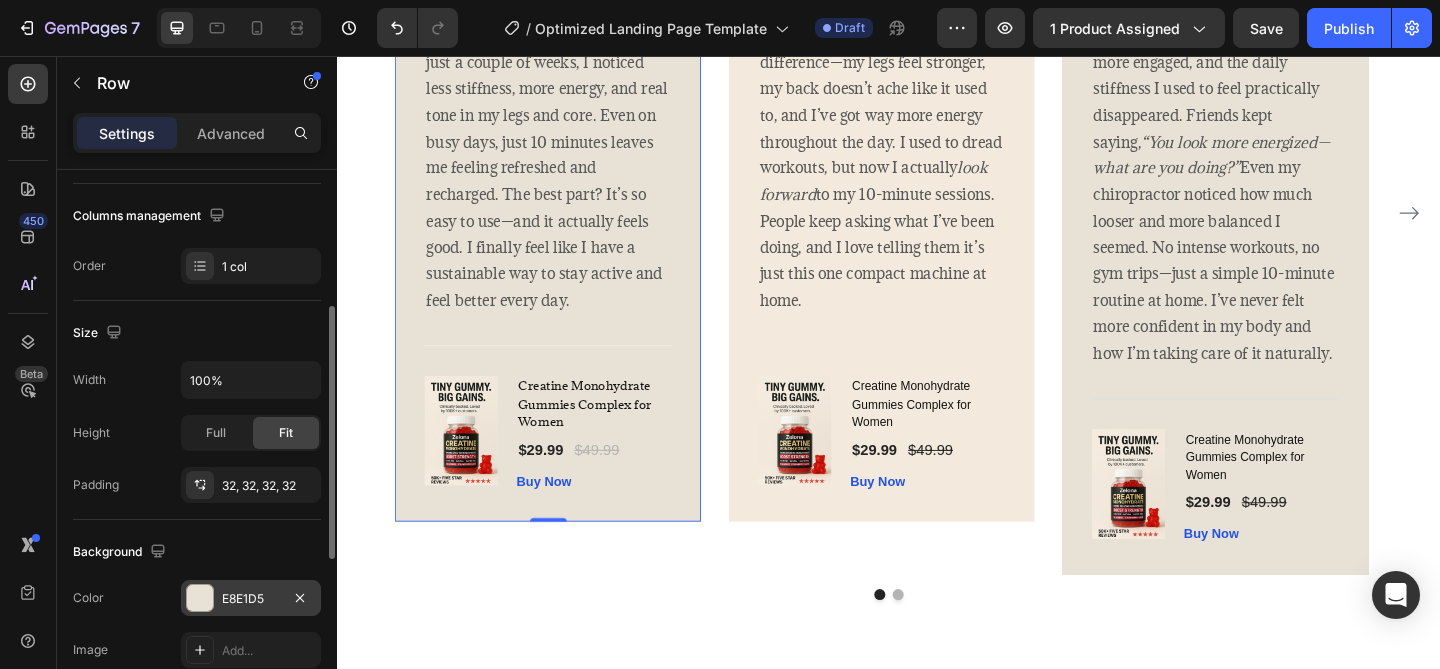 click on "E8E1D5" at bounding box center (251, 599) 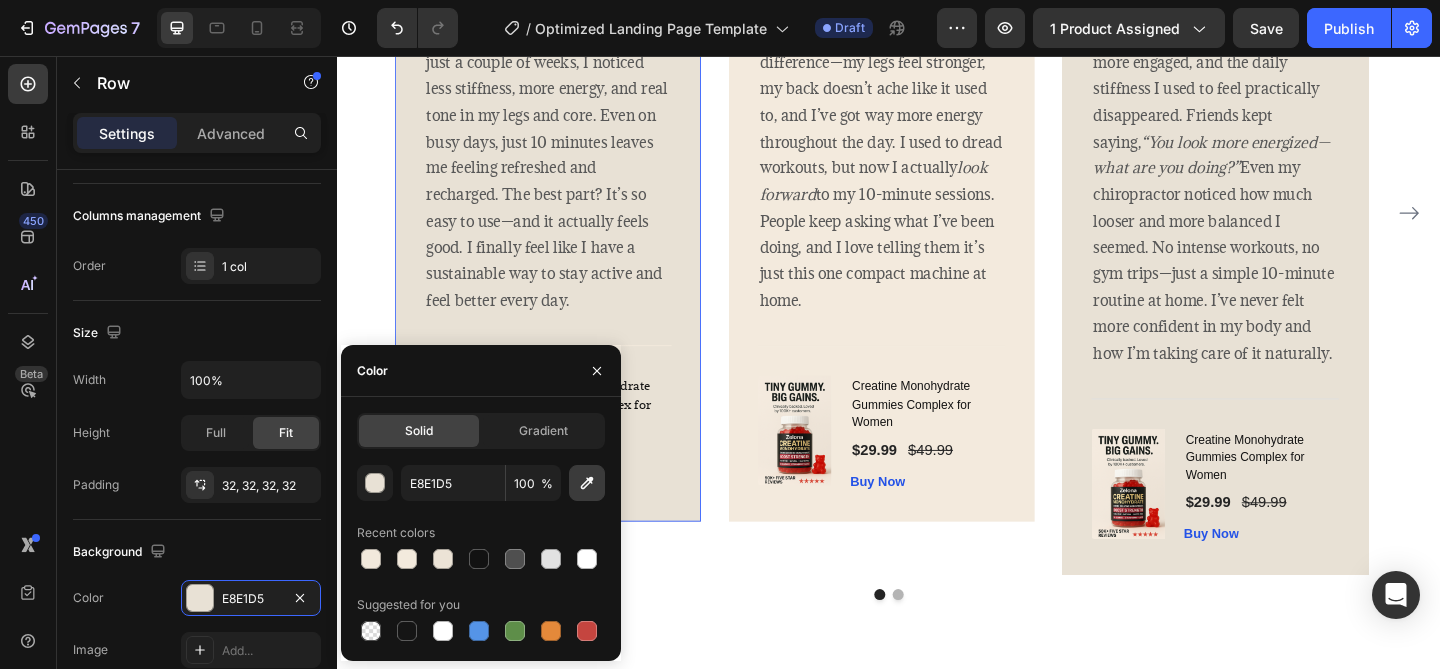 click at bounding box center (587, 483) 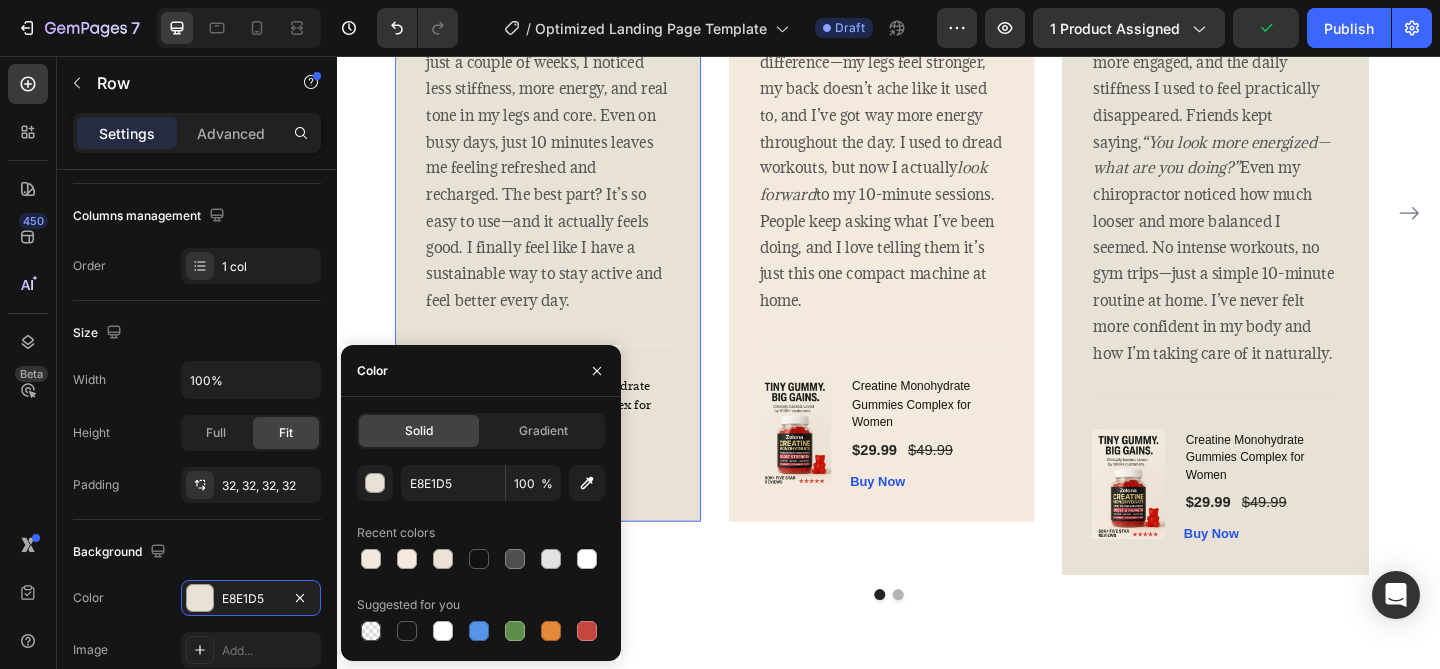 type on "F3EADD" 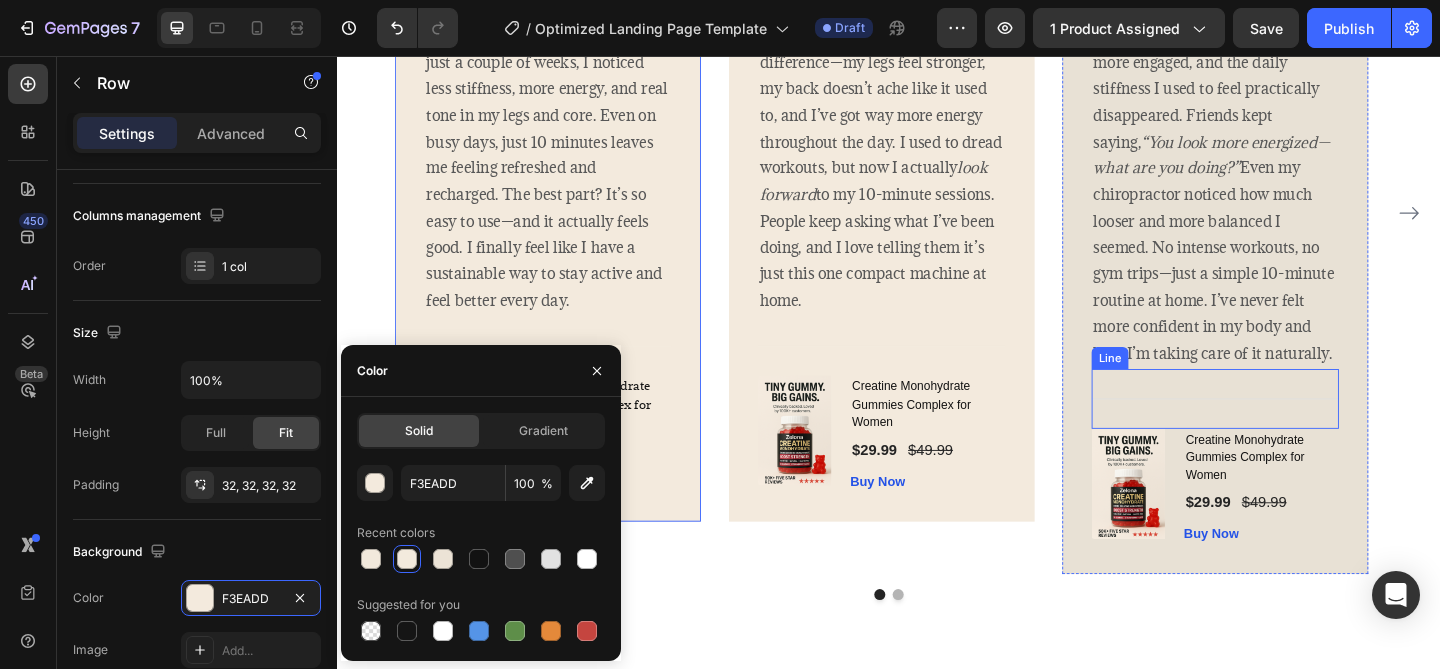 click on "Title Line" at bounding box center [1292, 429] 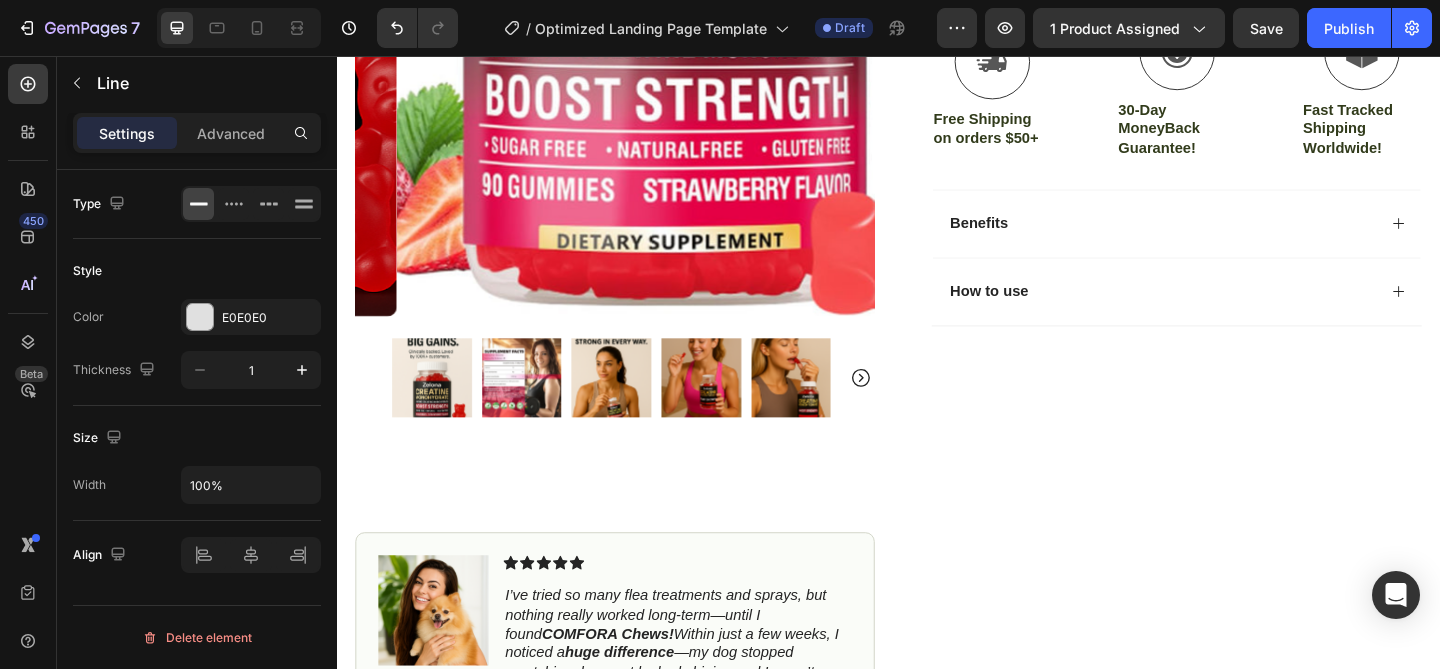 scroll, scrollTop: 0, scrollLeft: 0, axis: both 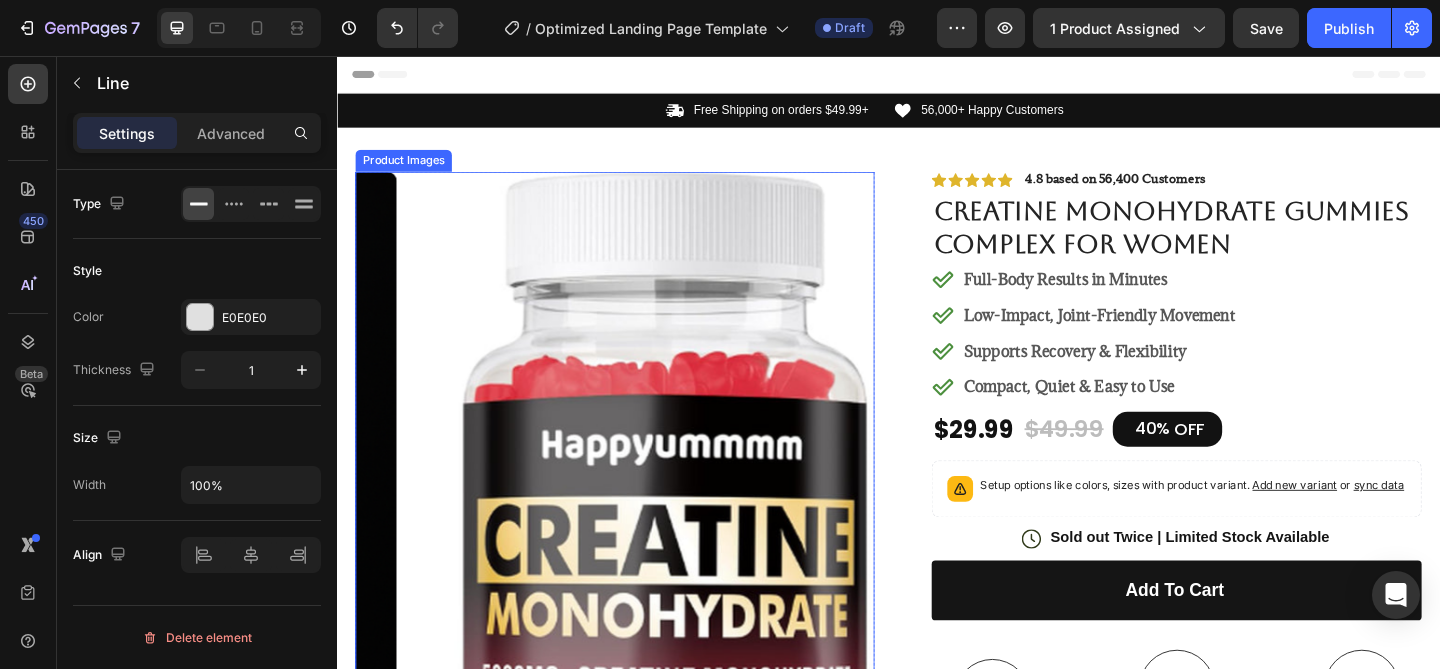 click at bounding box center (684, 606) 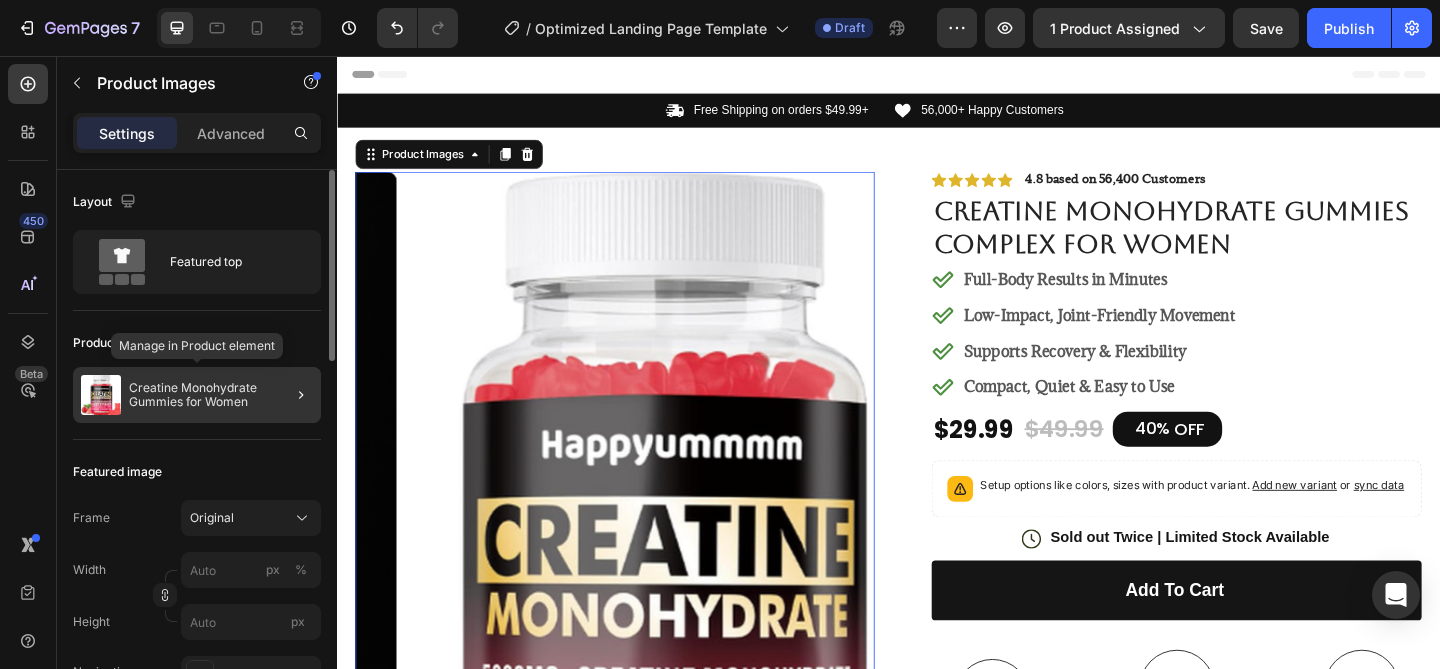 click on "Creatine Monohydrate Gummies for Women" at bounding box center (221, 395) 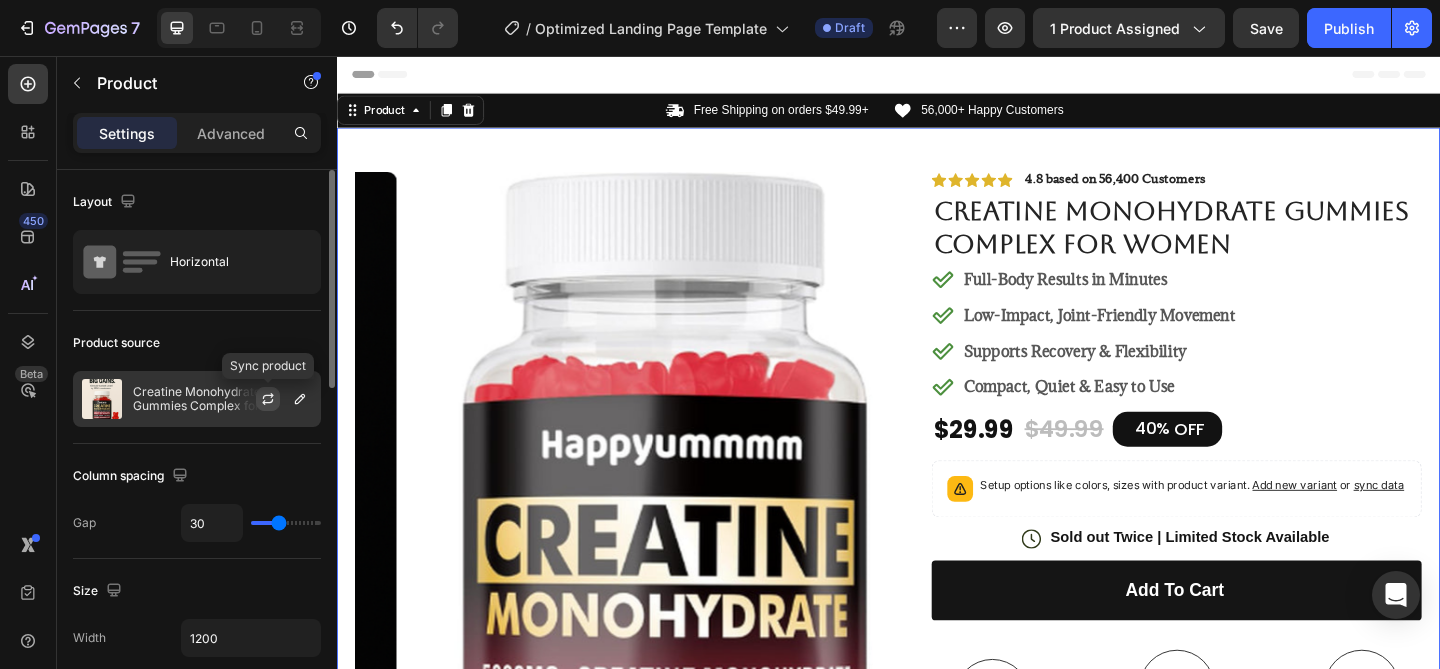 click 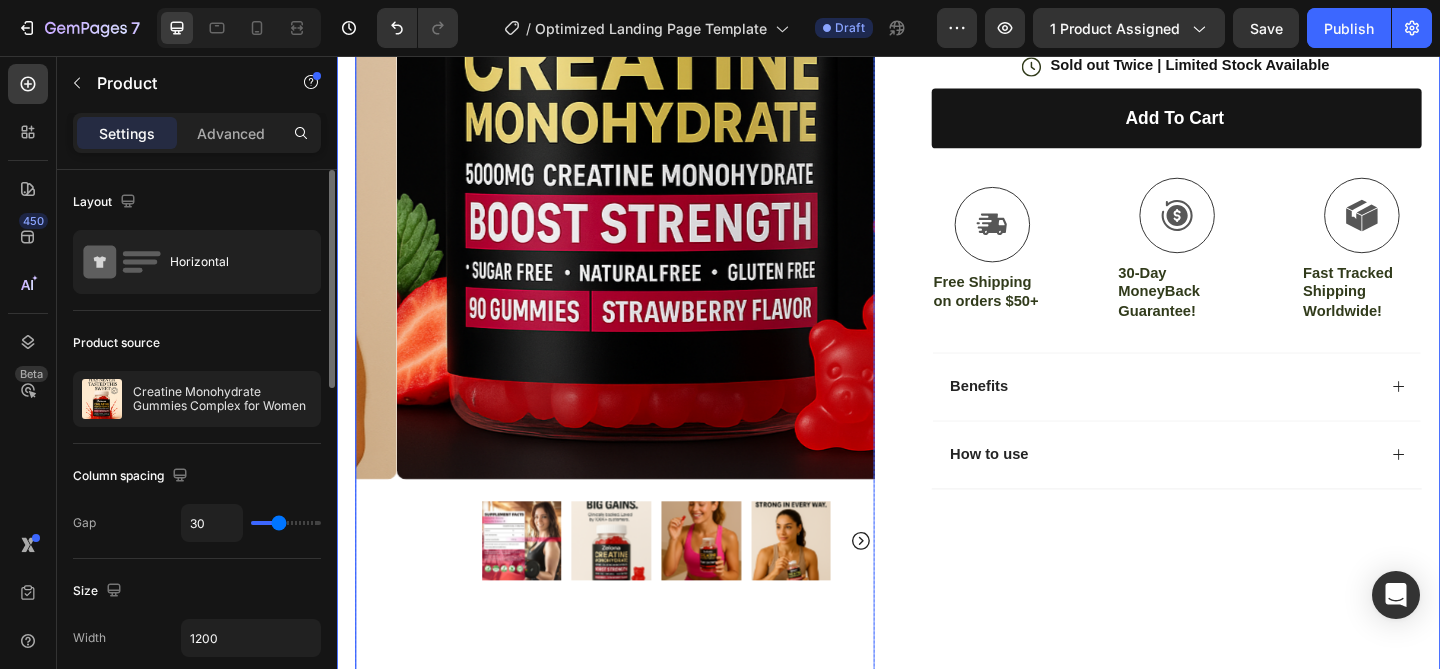 scroll, scrollTop: 533, scrollLeft: 0, axis: vertical 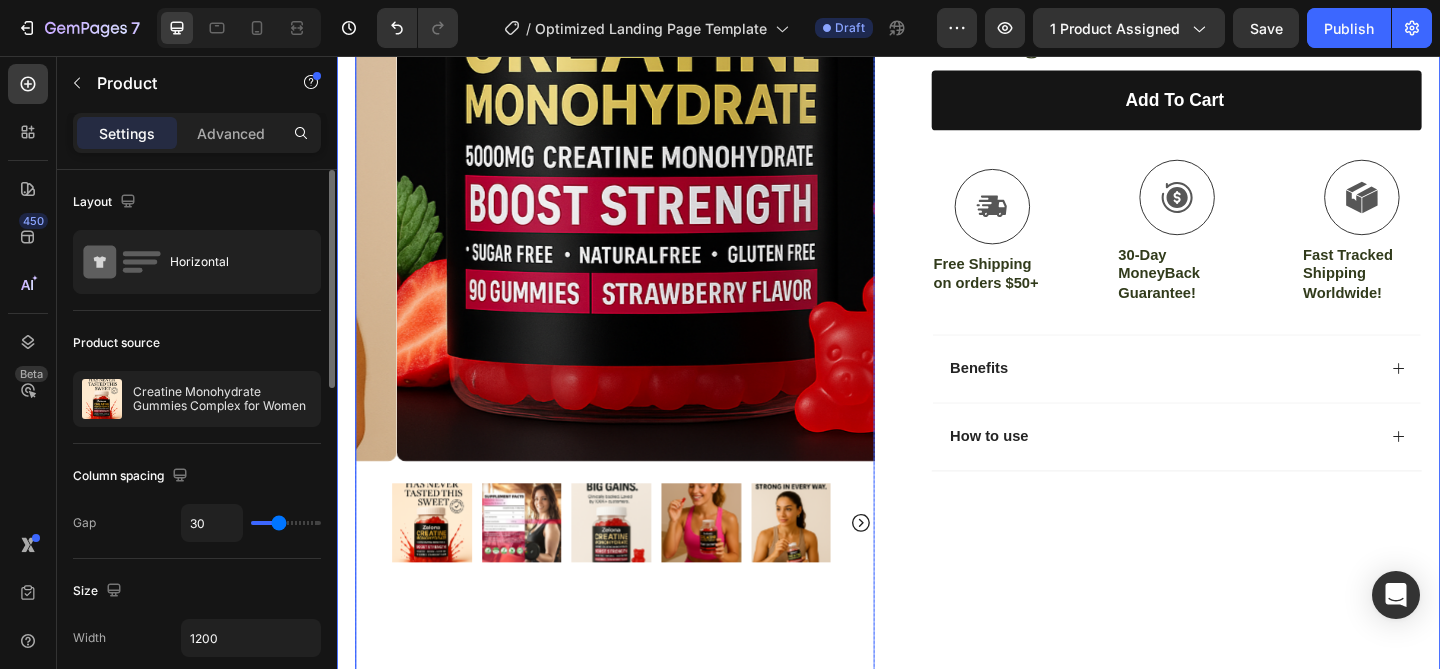 click at bounding box center [440, 564] 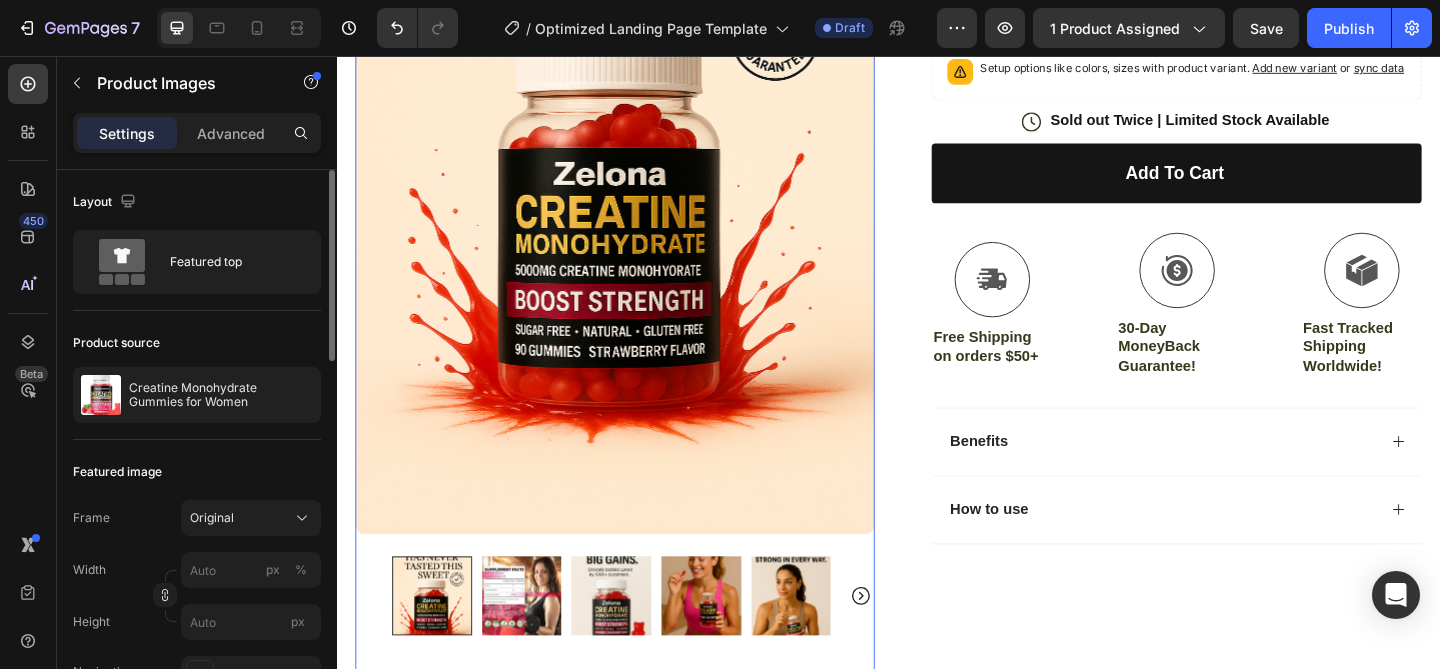 scroll, scrollTop: 467, scrollLeft: 0, axis: vertical 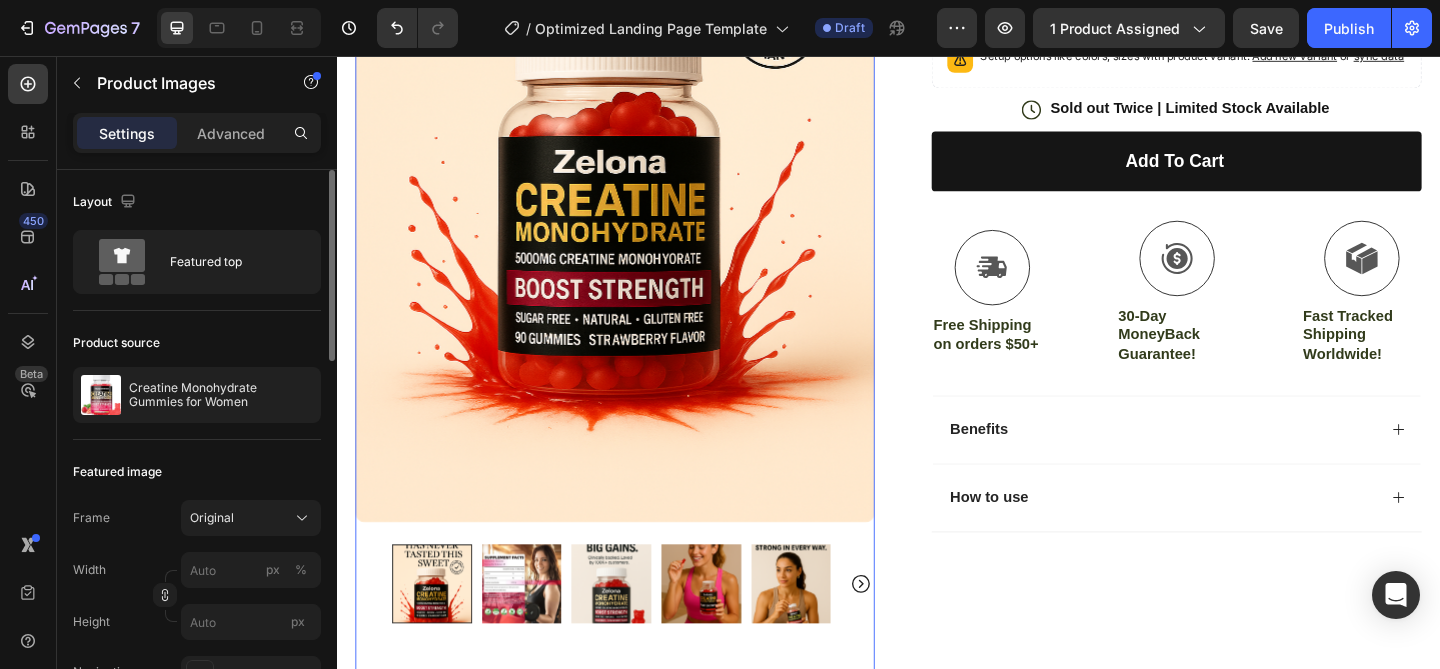 click at bounding box center [538, 630] 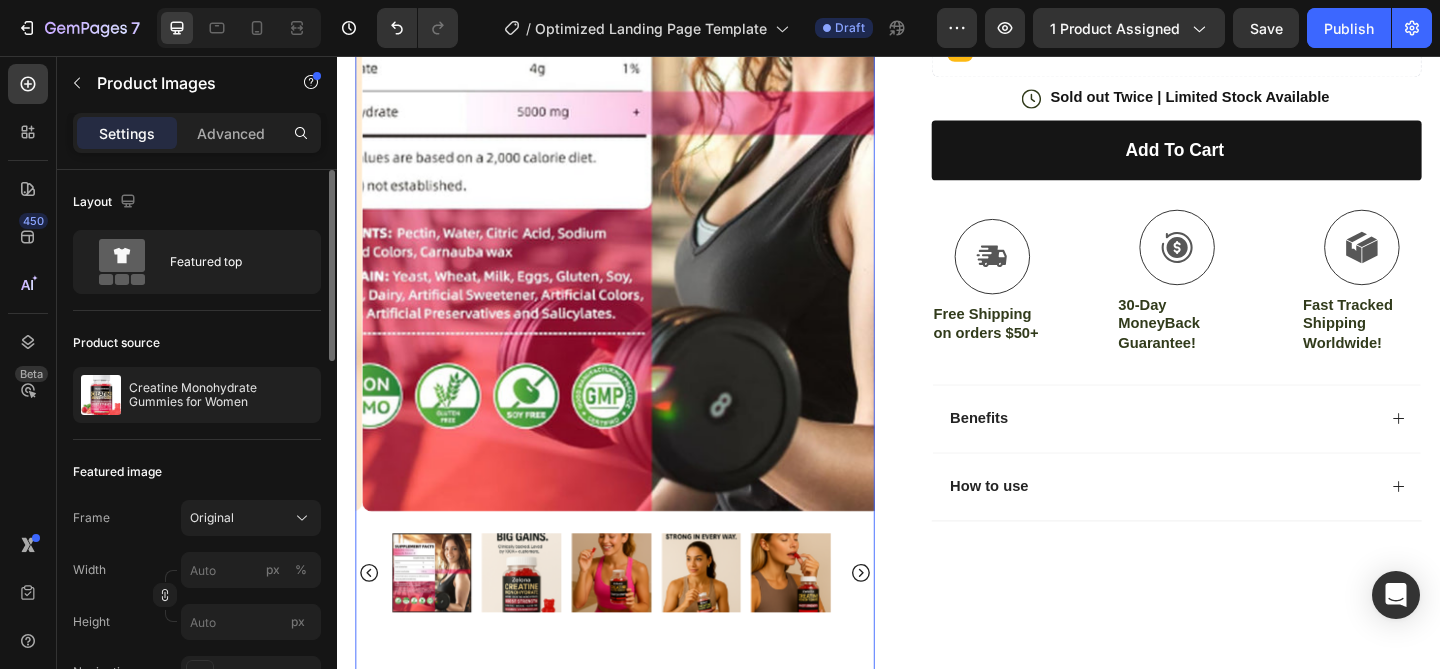 scroll, scrollTop: 481, scrollLeft: 0, axis: vertical 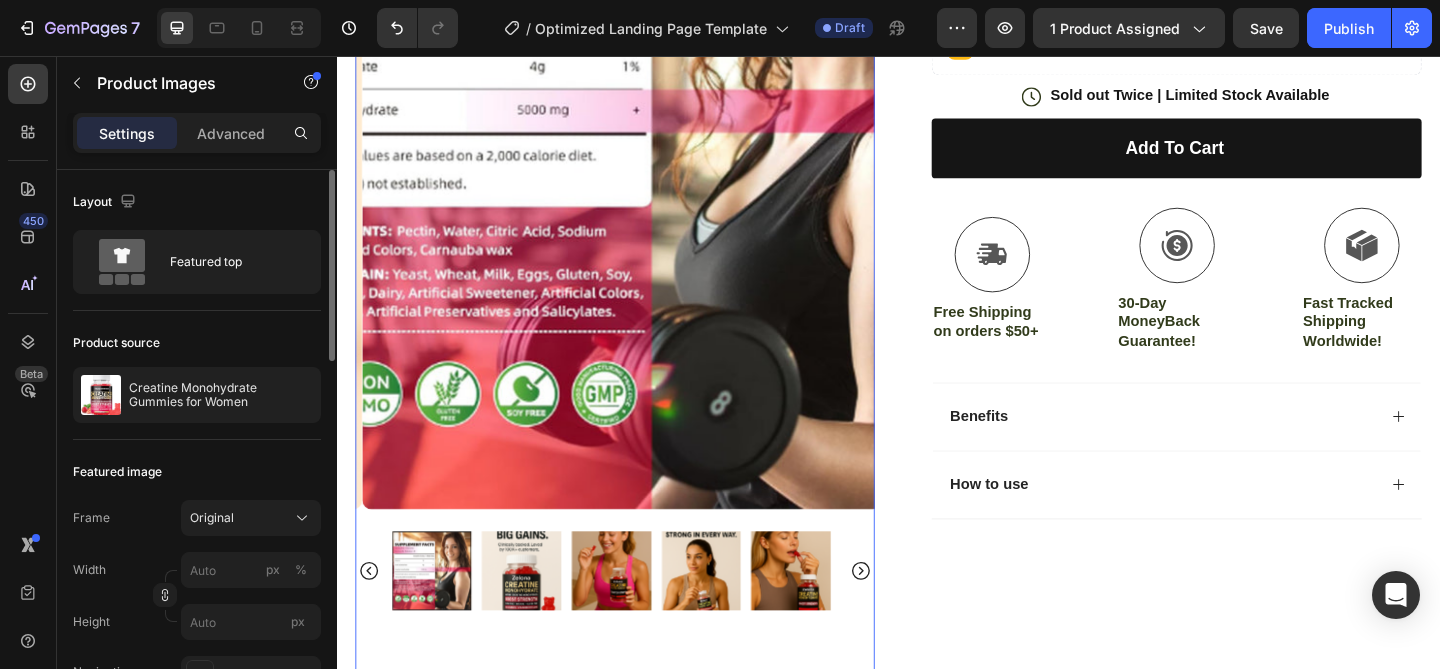 click at bounding box center [635, 616] 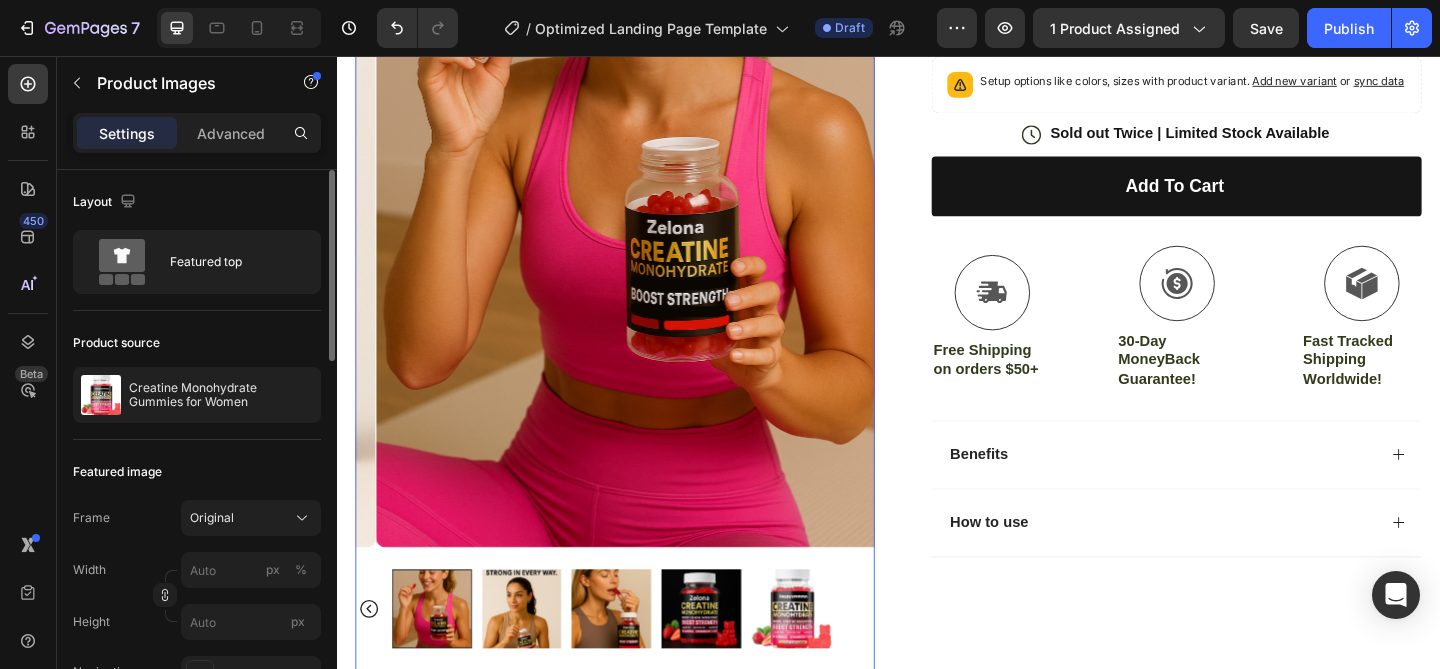 scroll, scrollTop: 640, scrollLeft: 0, axis: vertical 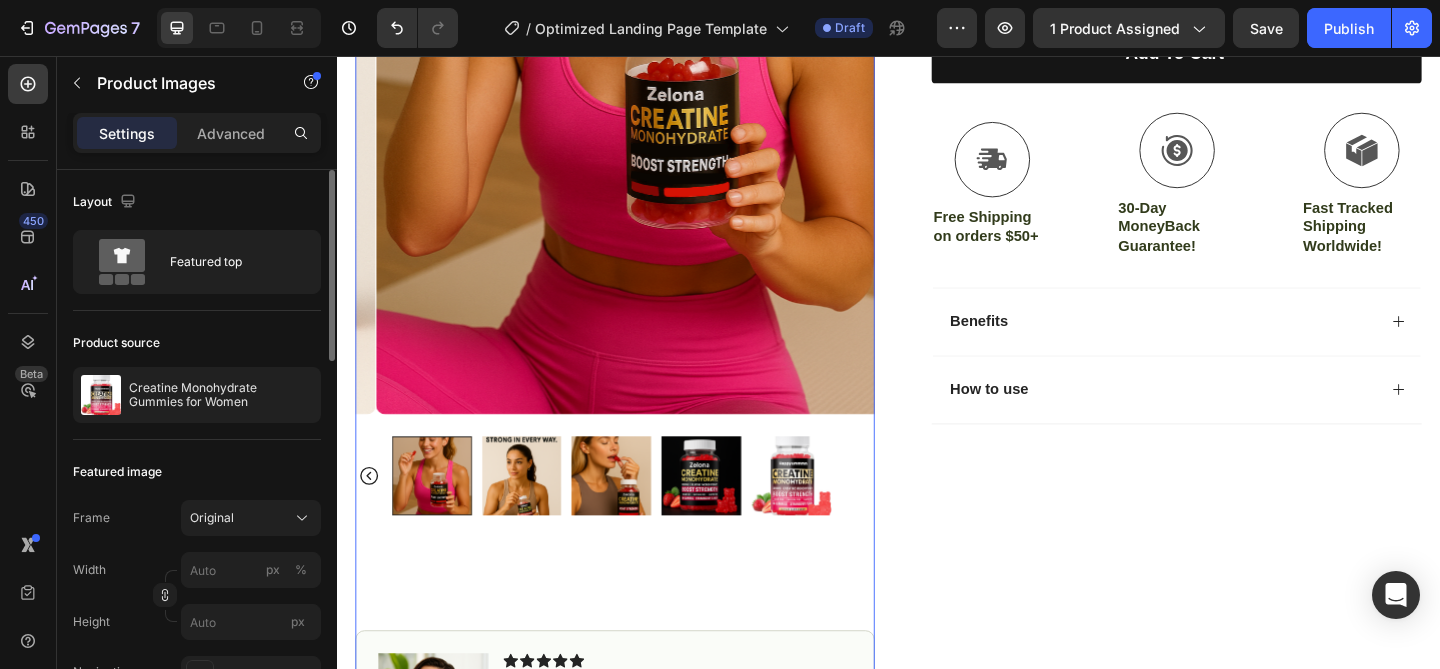 click at bounding box center [538, 513] 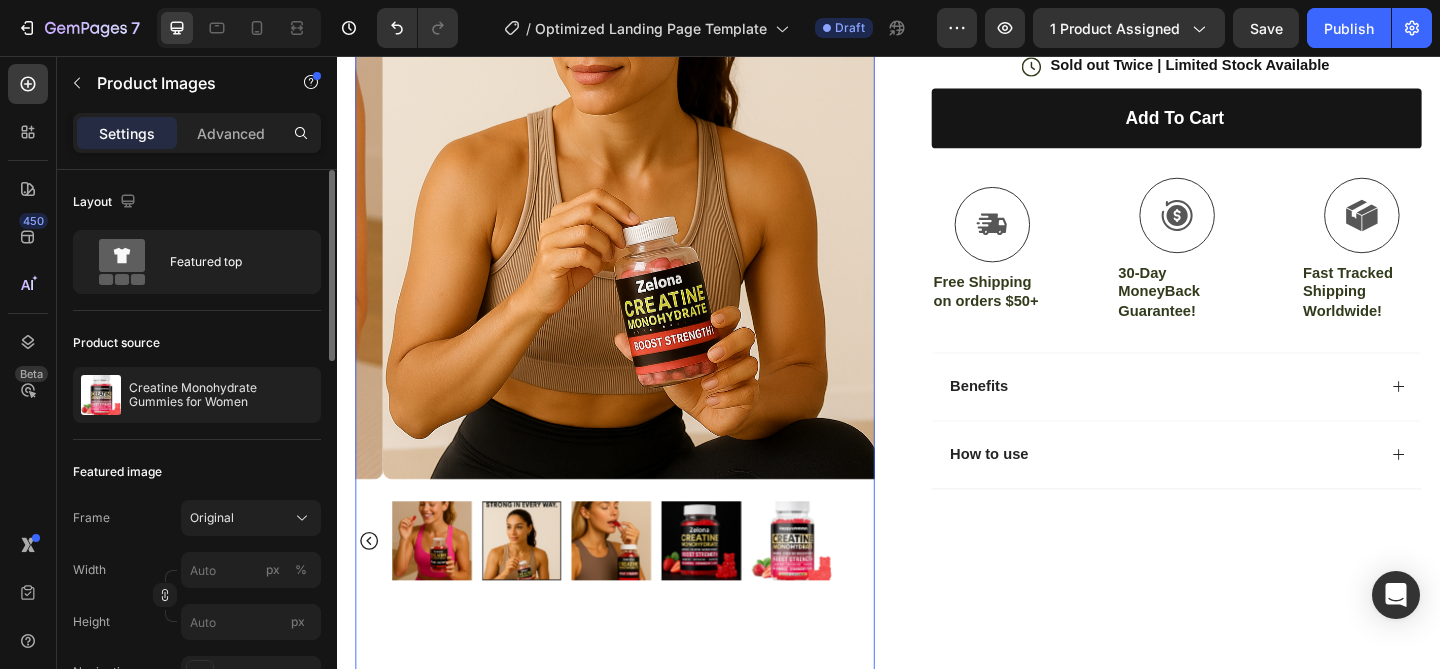 click at bounding box center [635, 583] 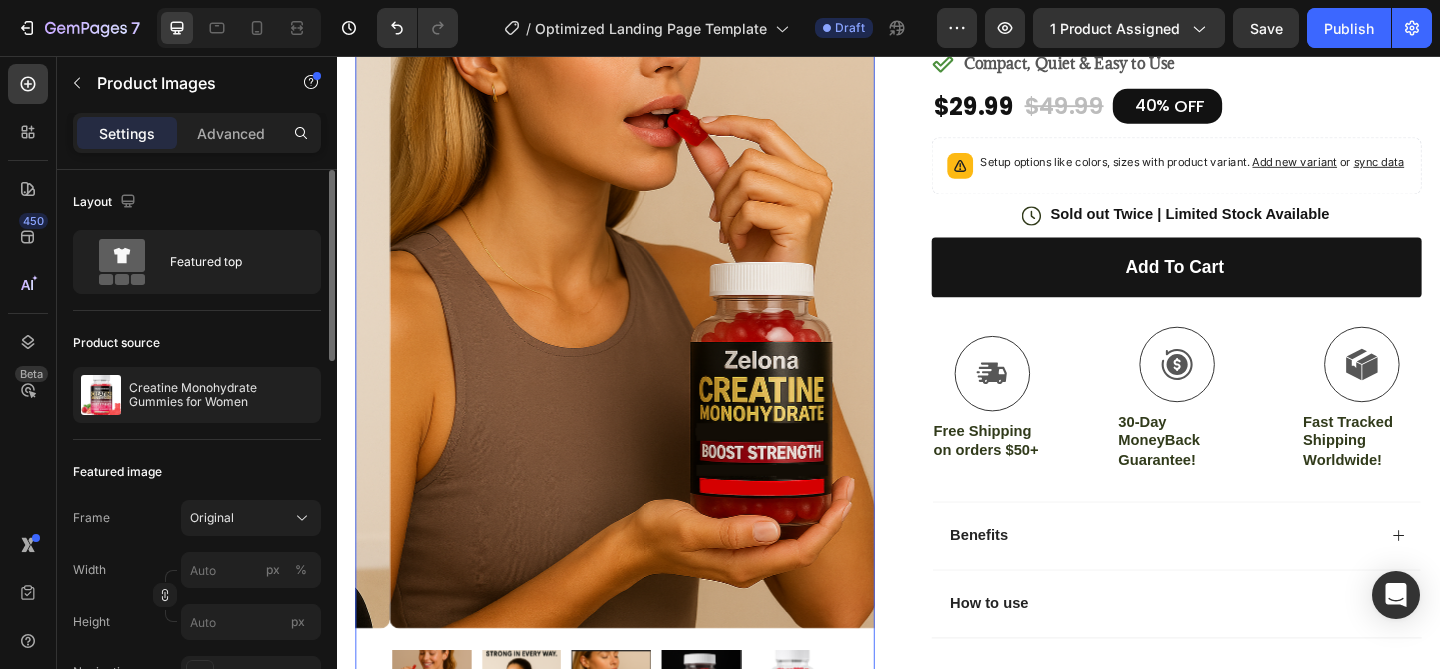 scroll, scrollTop: 515, scrollLeft: 0, axis: vertical 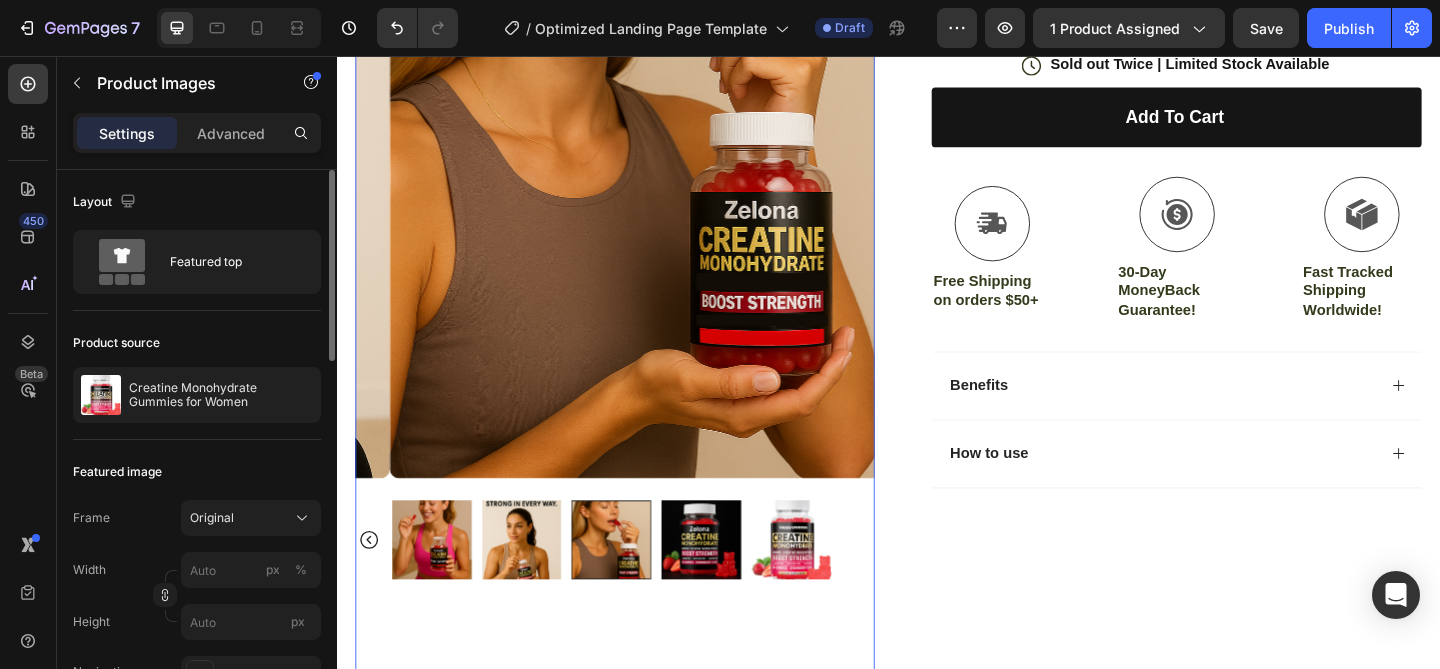click at bounding box center [635, 582] 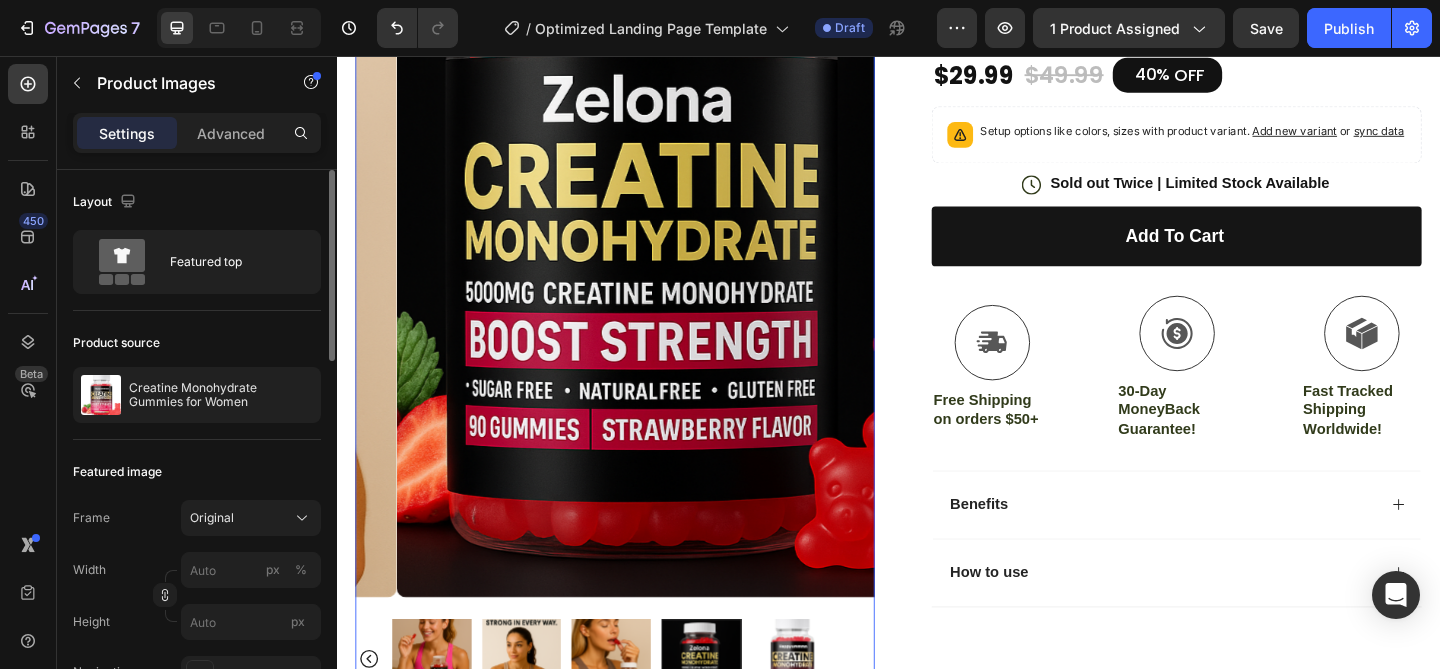 scroll, scrollTop: 586, scrollLeft: 0, axis: vertical 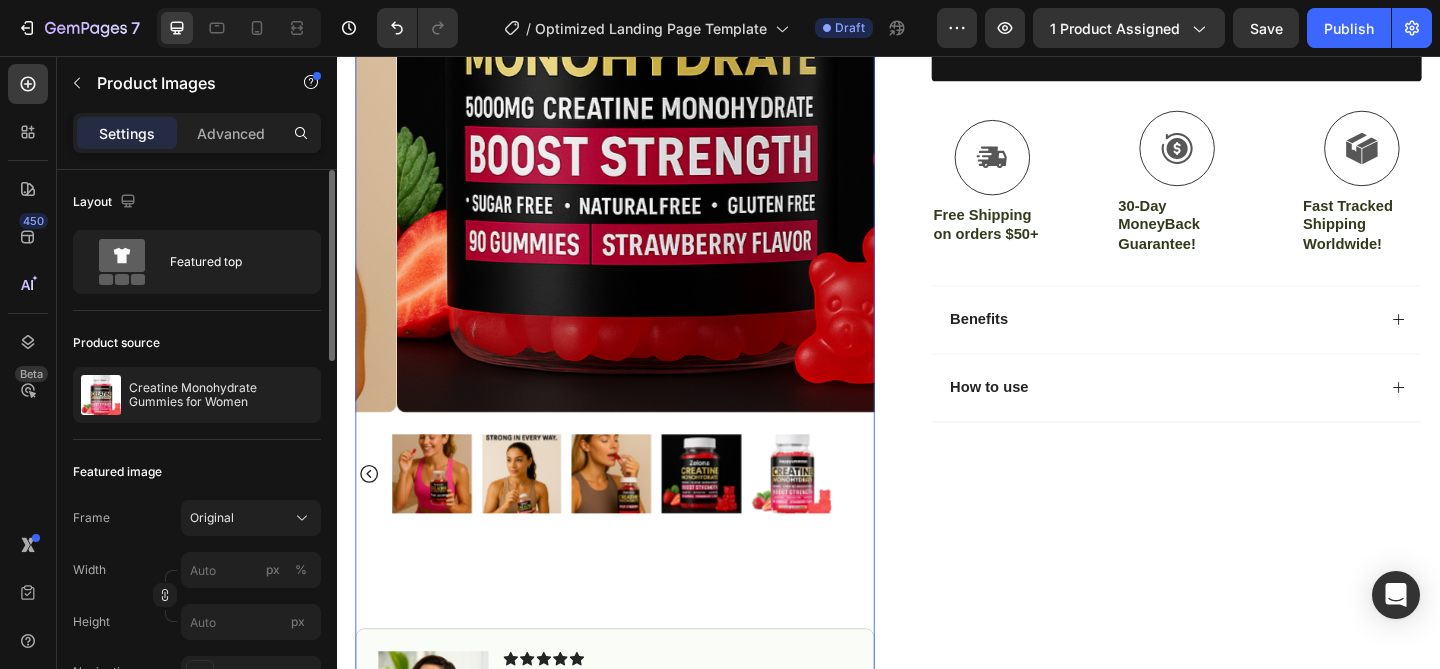 click at bounding box center [831, 511] 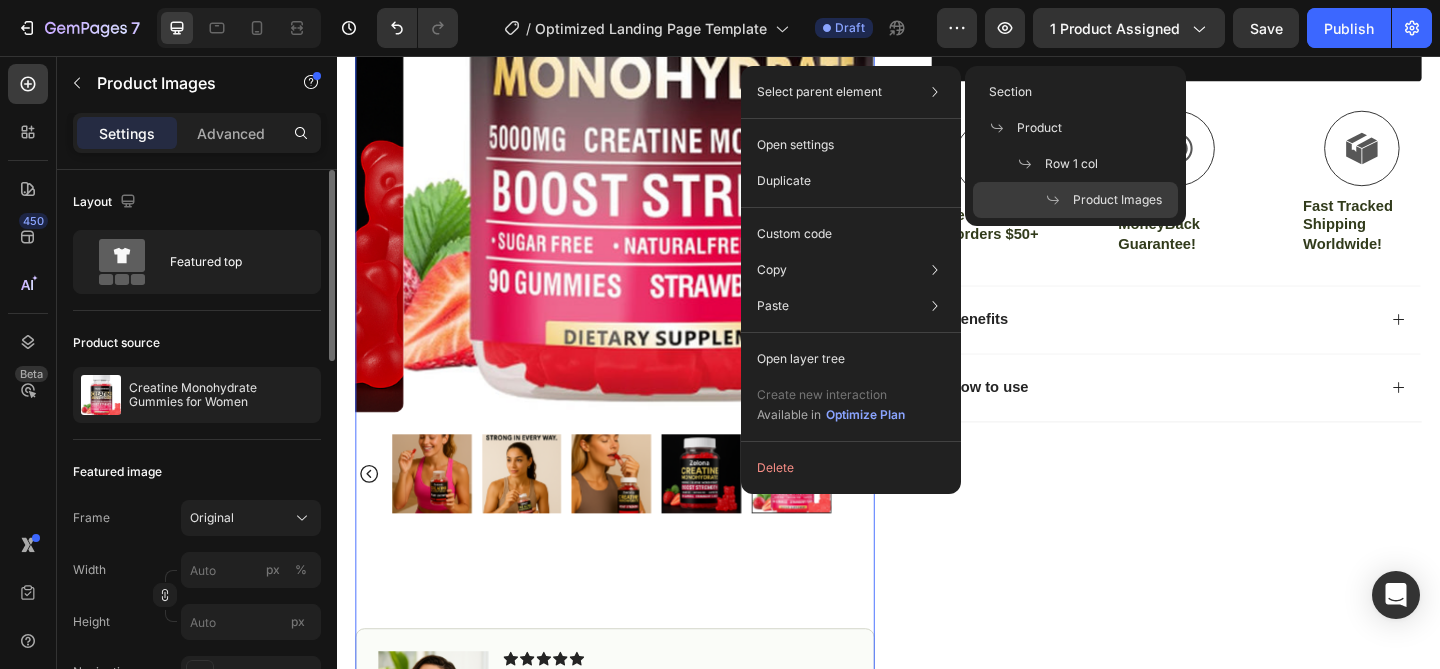 click on "Select parent element" at bounding box center (819, 92) 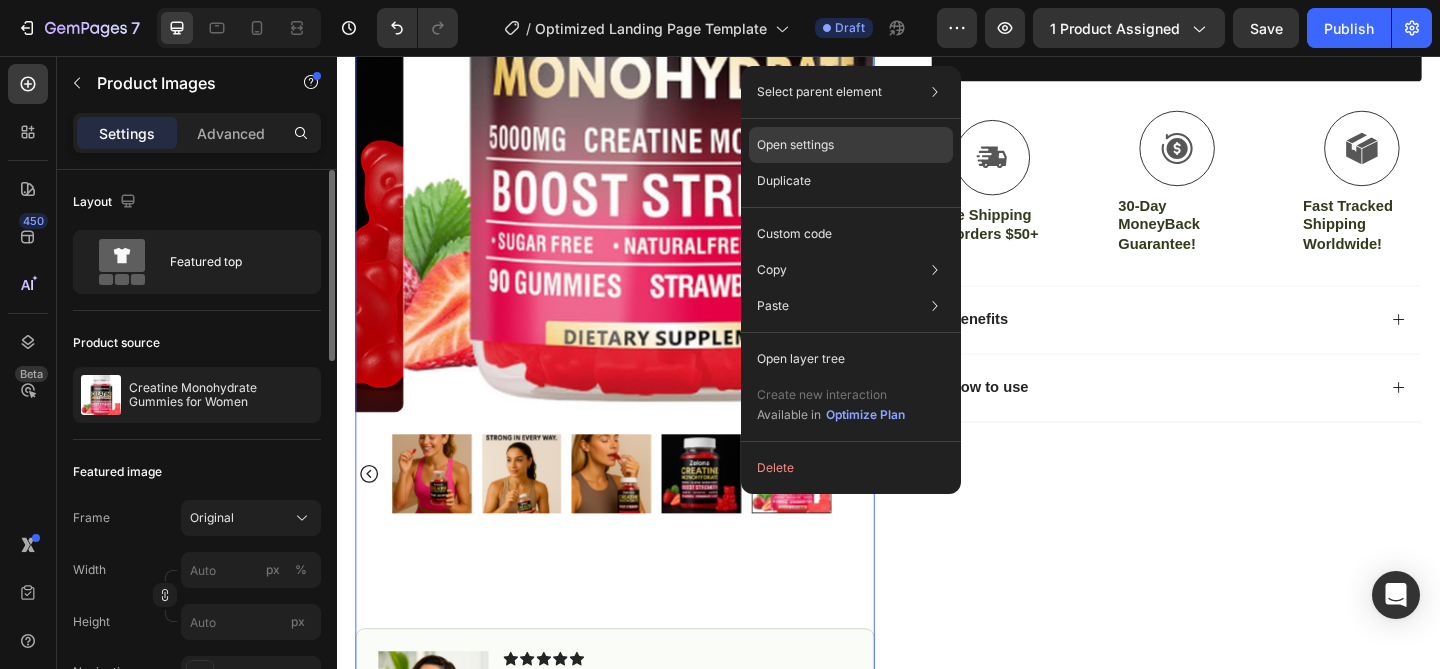 click on "Open settings" 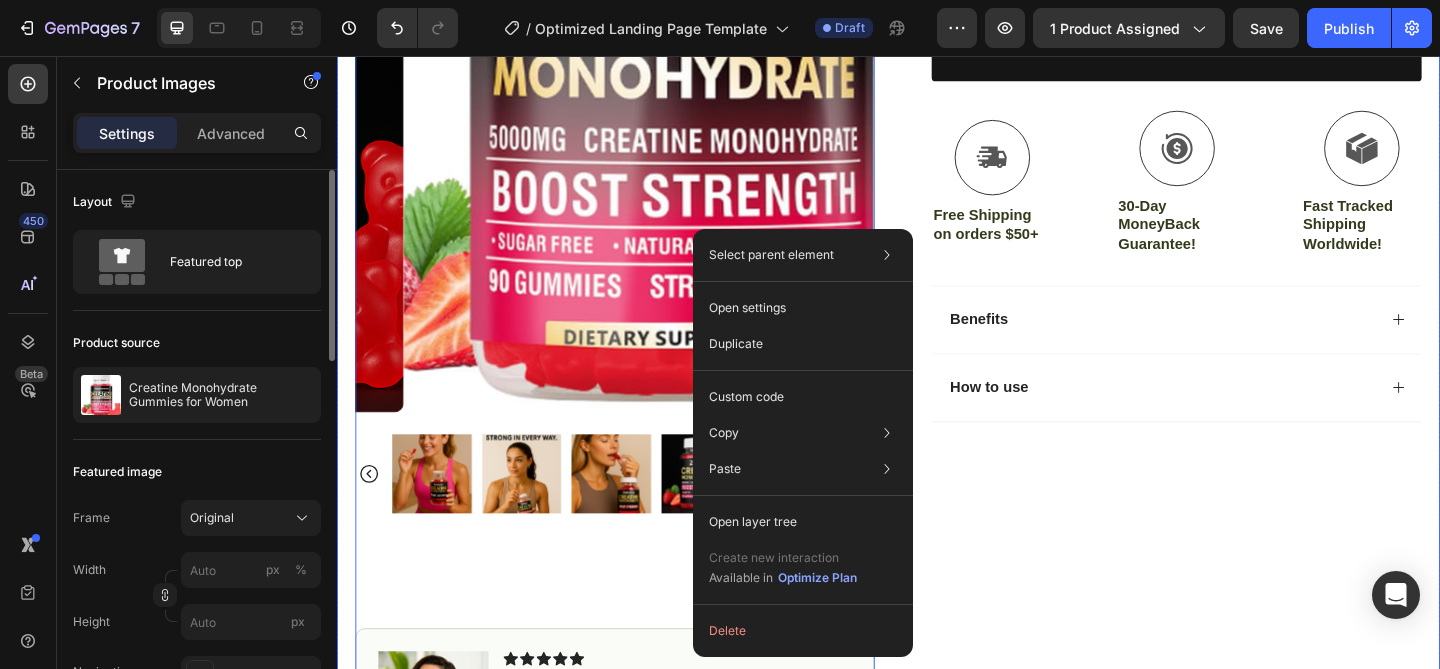 click on "Icon Icon Icon Icon Icon Icon List 4.8 based on 56,400 Customers Text Block Row Creatine Monohydrate Gummies Complex for Women Product Title
Full-Body Results in Minutes
Low-Impact, Joint-Friendly Movement
Supports Recovery & Flexibility
Compact, Quiet & Easy to Use Item List $29.99 Product Price Product Price $49.99 Product Price Product Price 40% OFF Discount Tag Row Setup options like colors, sizes with product variant.       Add new variant   or   sync data Product Variants & Swatches
Icon Sold out Twice | Limited Stock Available Text Block Row Add to cart Add to Cart
Icon Free Shipping on orders $50+ Text Block
Icon 30-Day MoneyBack Guarantee! Text Block
Icon Fast Tracked Shipping Worldwide! Text Block Row Image Icon Icon Icon Icon Icon Icon List Text Block
Icon Hannah N. (Houston, USA) Text Block Row Row
Benefits" at bounding box center [1234, 304] 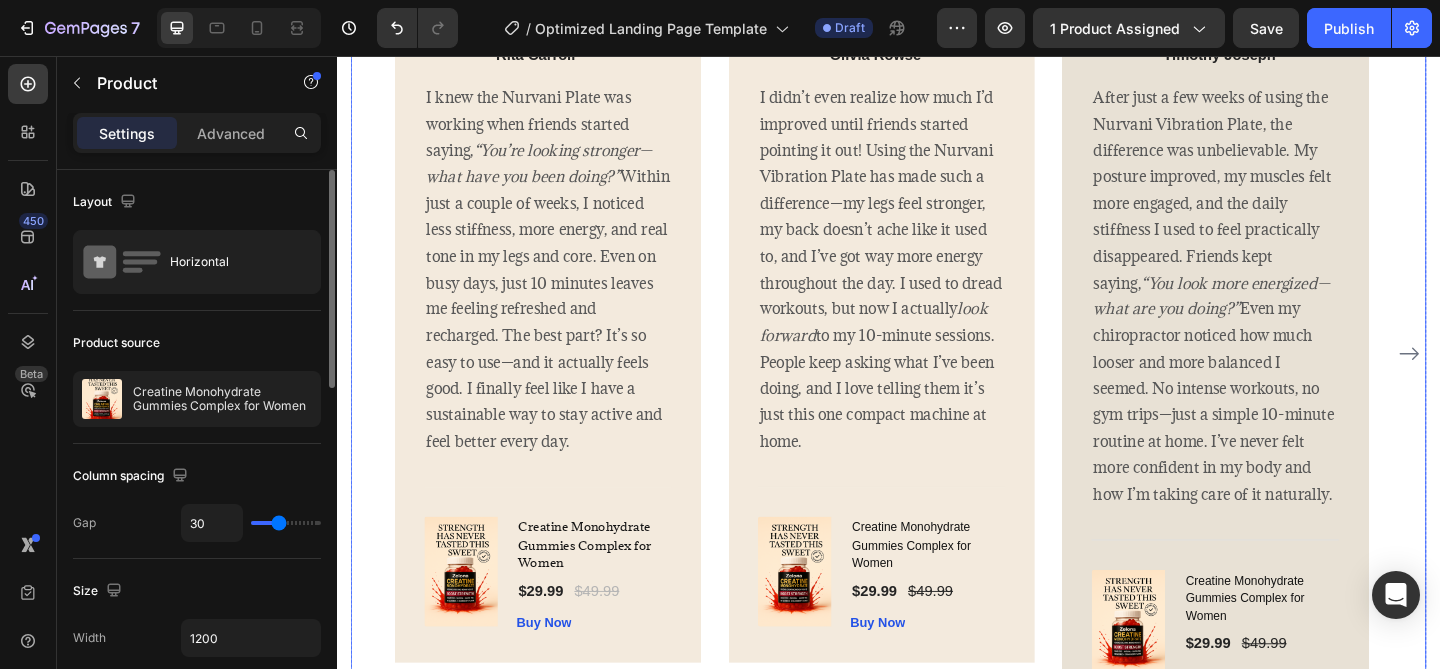 scroll, scrollTop: 4108, scrollLeft: 0, axis: vertical 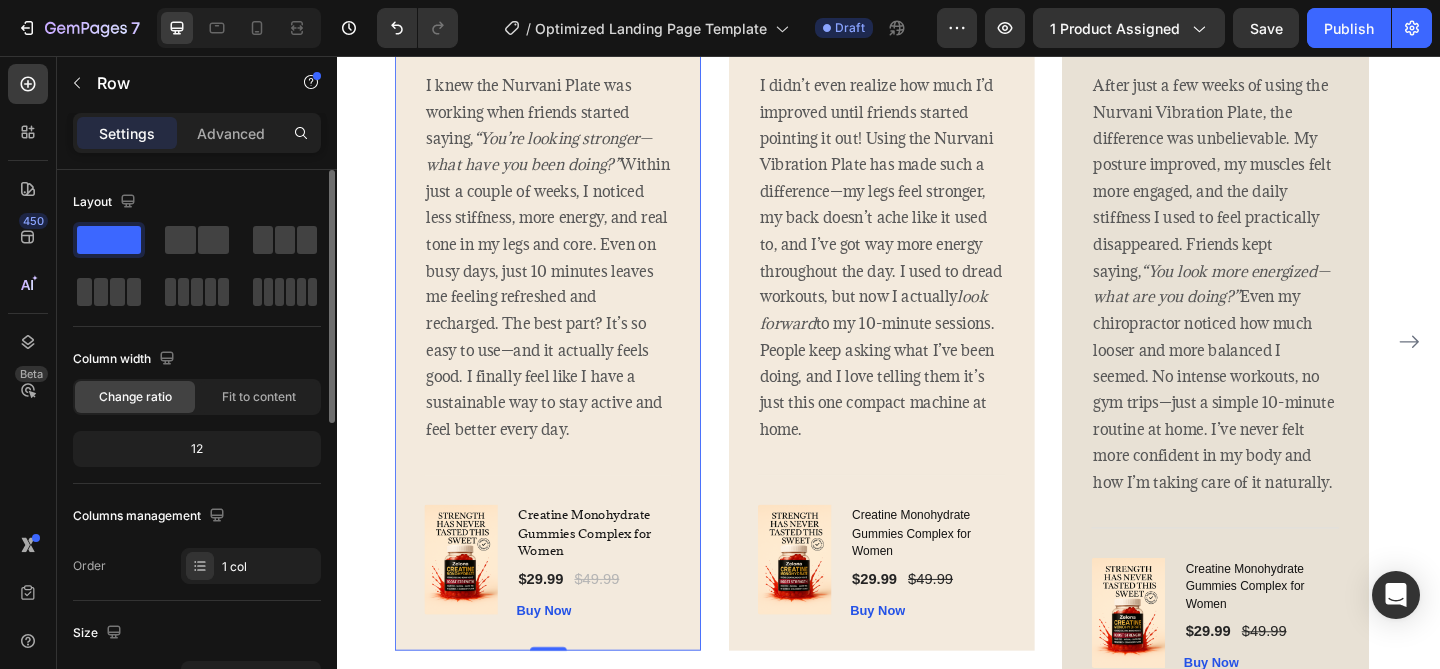 click on "Image
Icon
Icon
Icon
Icon
Icon Row Rita Carroll Text block Row I knew the Nurvani Plate was working when friends started saying,  “You’re looking stronger—what have you been doing?”  Within just a couple of weeks, I noticed less stiffness, more energy, and real tone in my legs and core. Even on busy days, just 10 minutes leaves me feeling refreshed and recharged. The best part? It’s so easy to use—and it actually feels good. I finally feel like I have a sustainable way to stay active and feel better every day. Text block                Title Line (P) Images & Gallery Creatine Monohydrate Gummies Complex for Women (P) Title $29.99 (P) Price (P) Price $49.99 (P) Price (P) Price Row Buy Now (P) Cart Button Product Row   0" at bounding box center [566, 338] 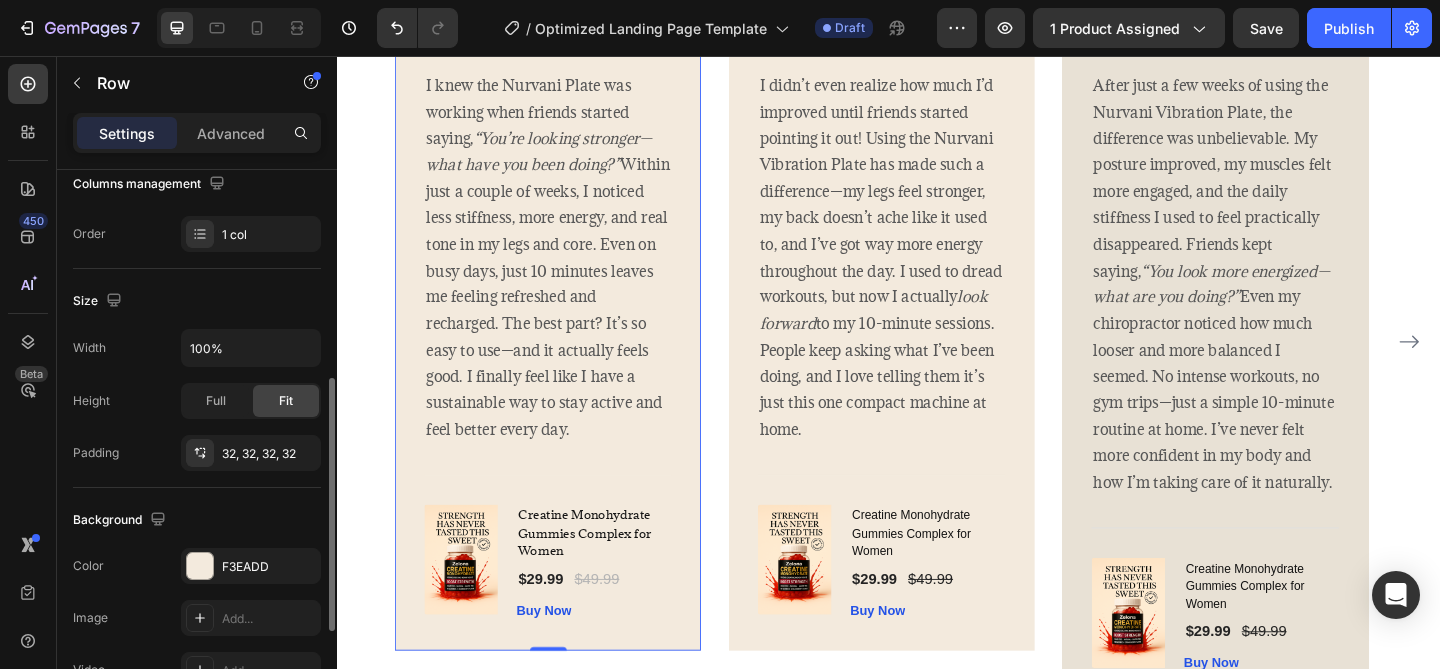 scroll, scrollTop: 517, scrollLeft: 0, axis: vertical 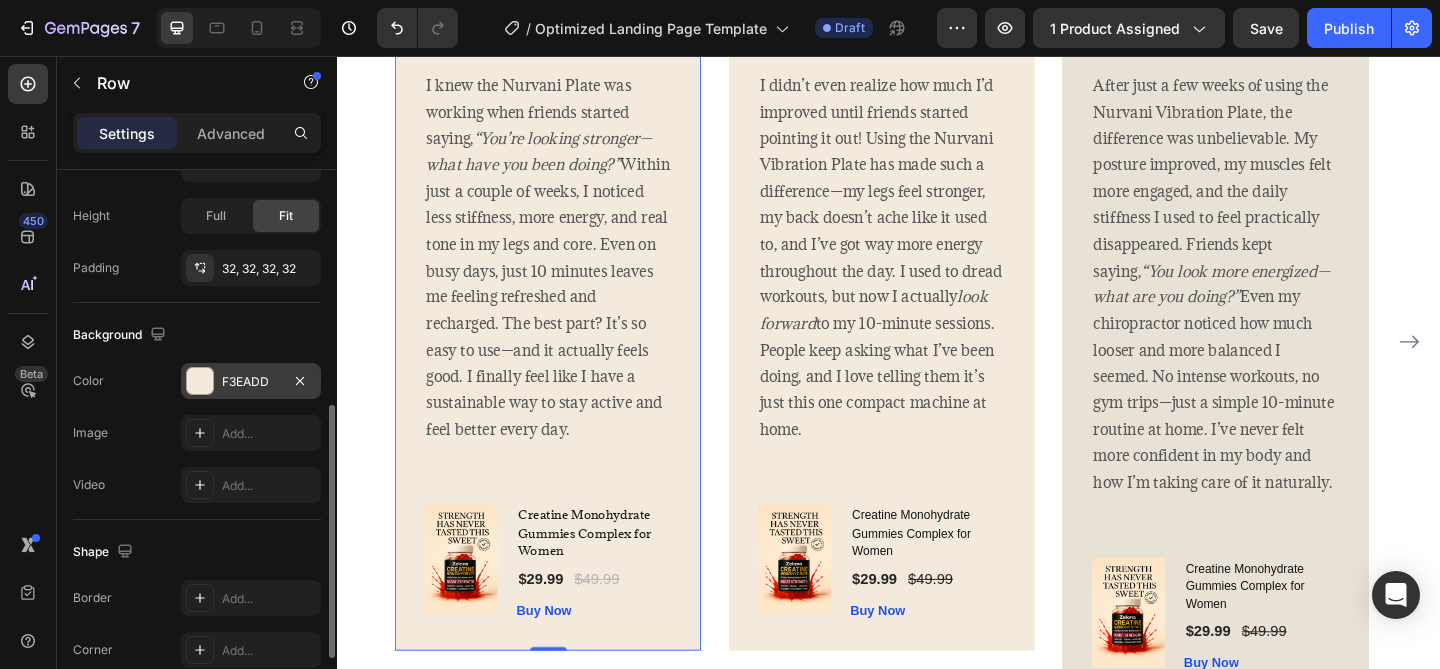 click on "F3EADD" at bounding box center (251, 382) 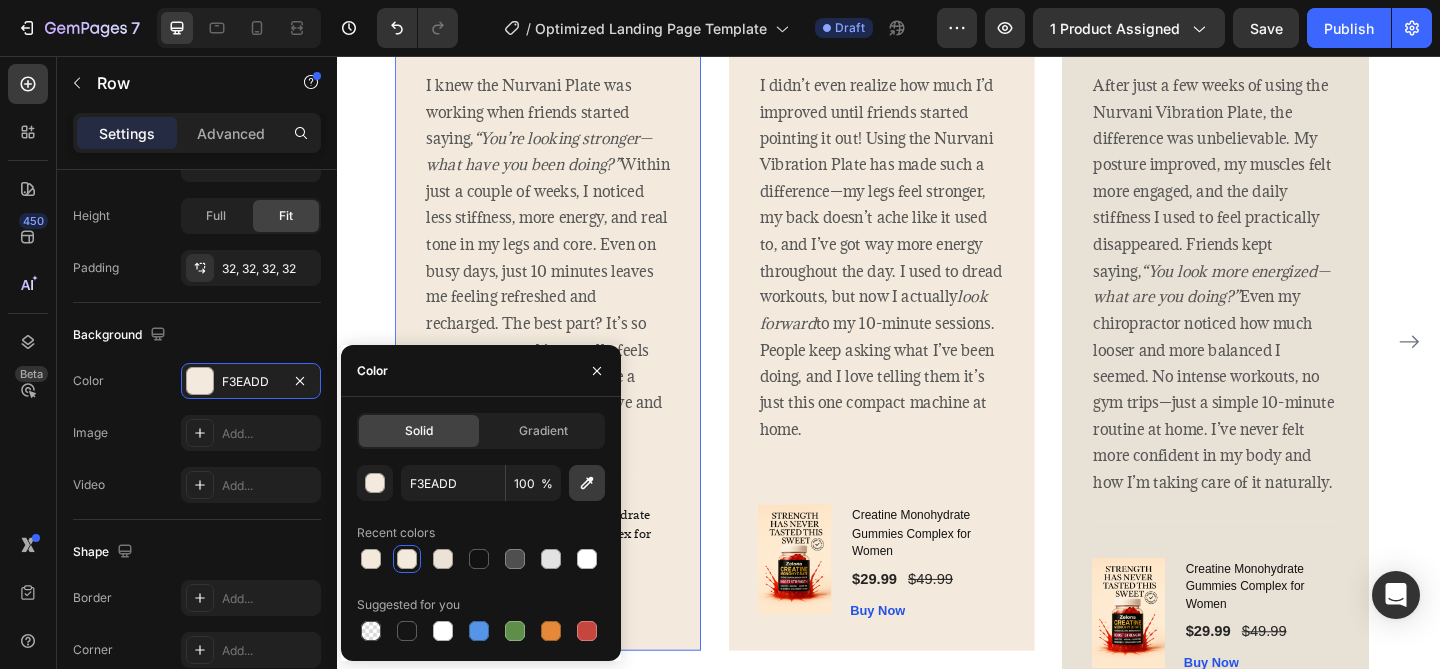 click 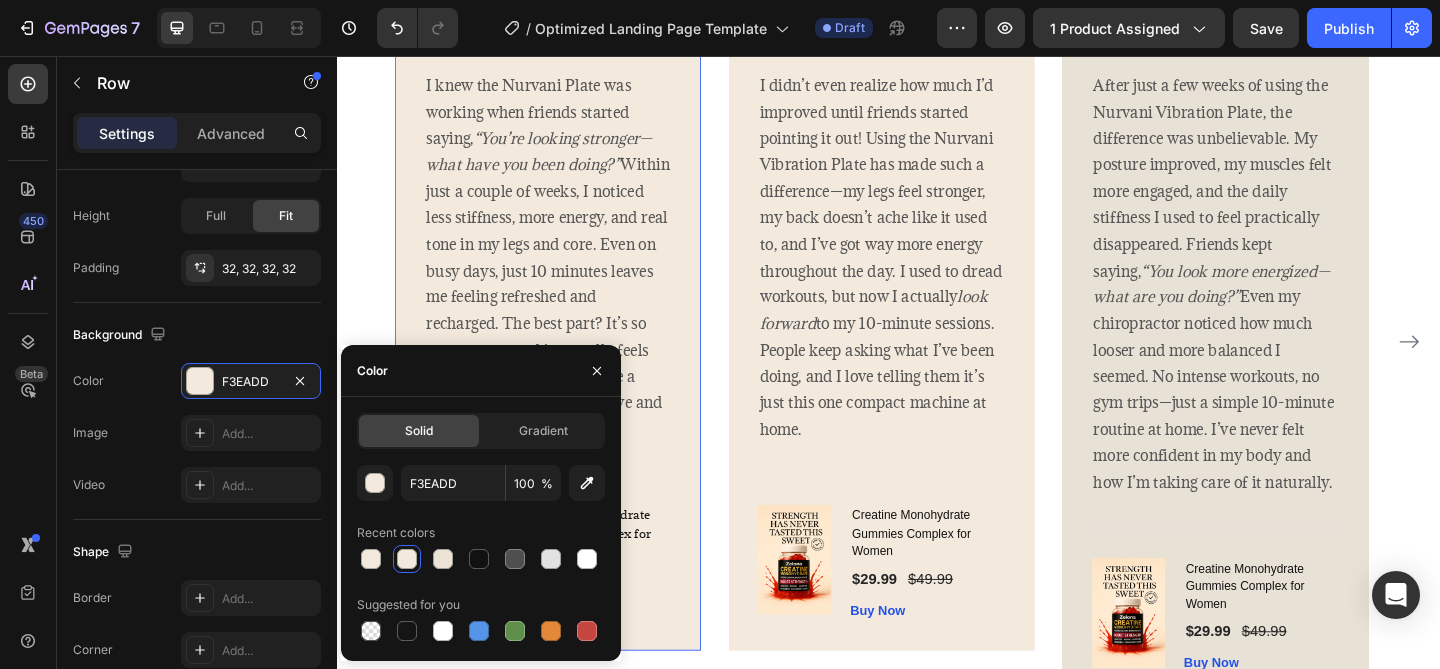 type on "FFECD2" 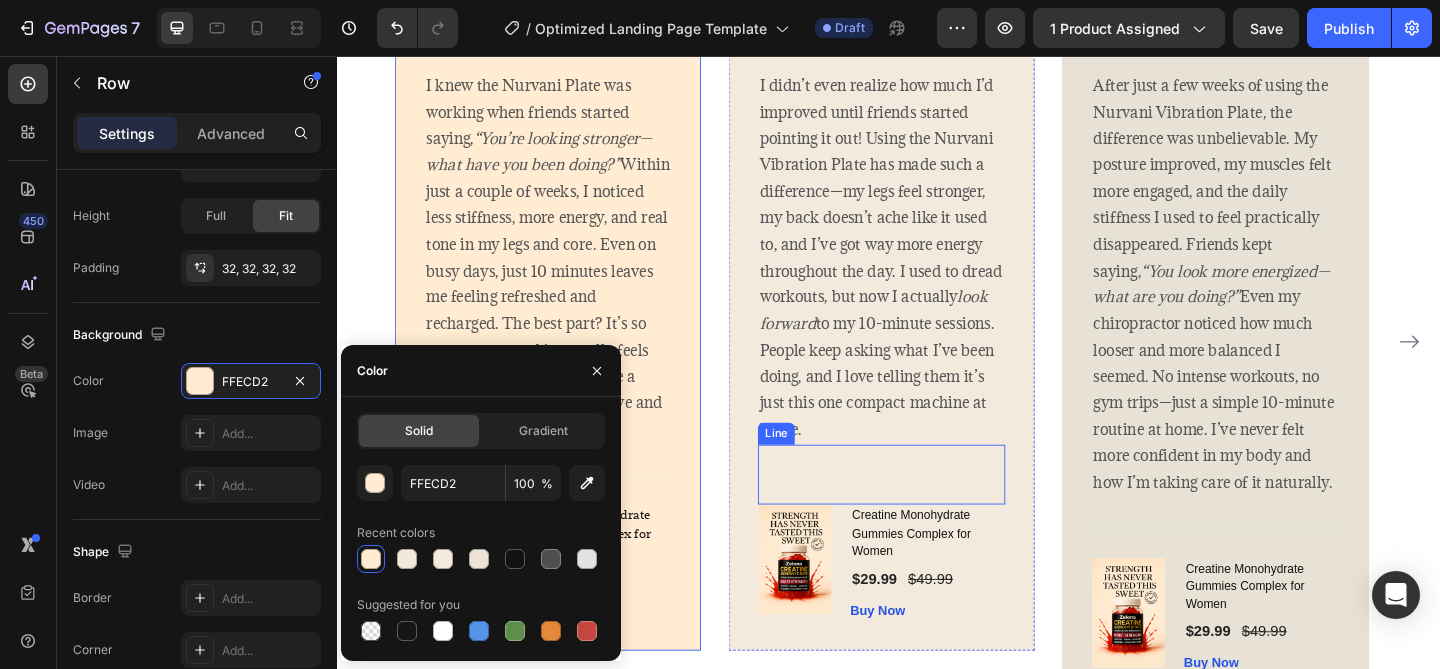 click on "Title Line" at bounding box center [929, 511] 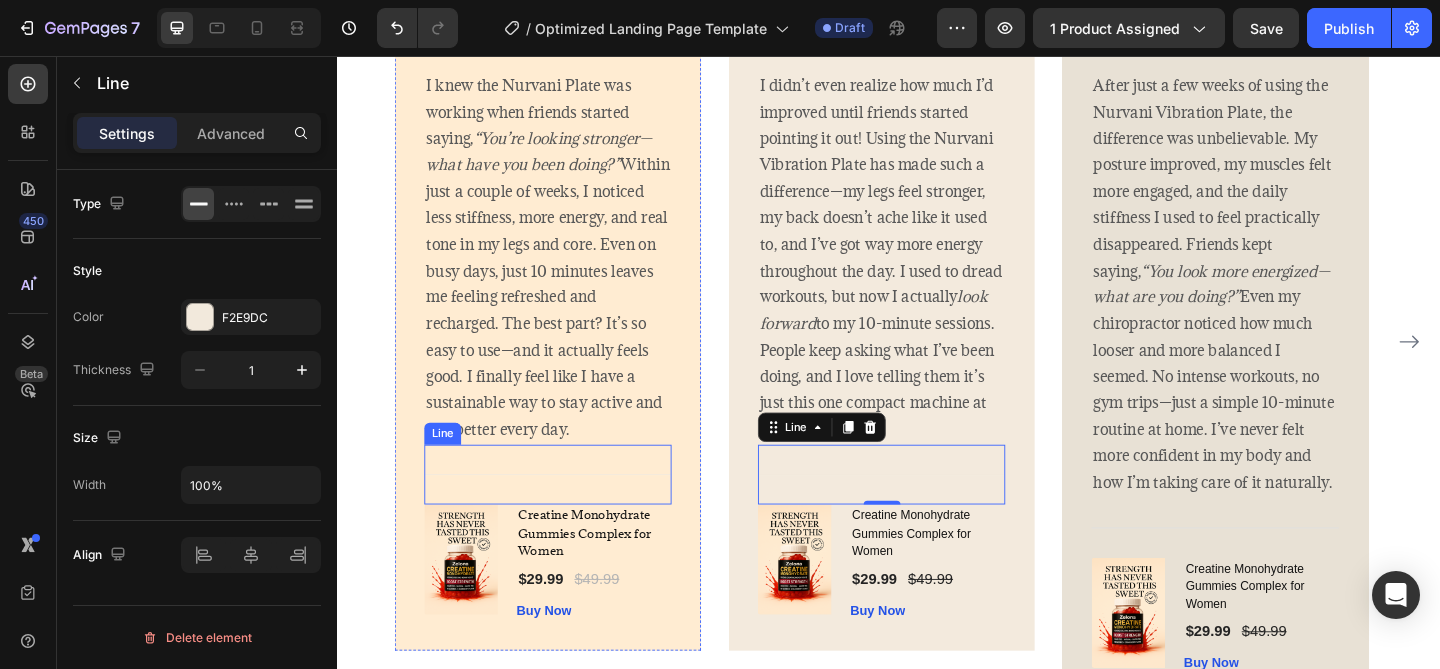 click on "Title Line" at bounding box center [566, 511] 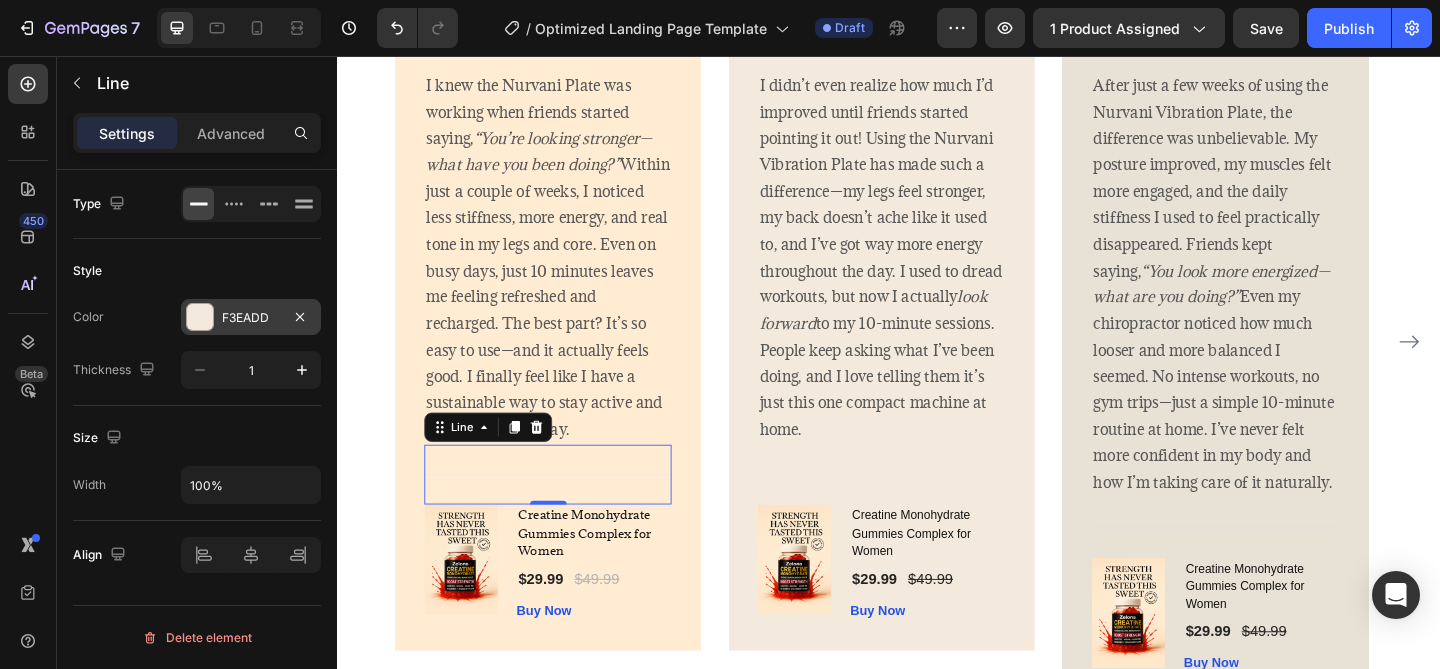 click at bounding box center [200, 317] 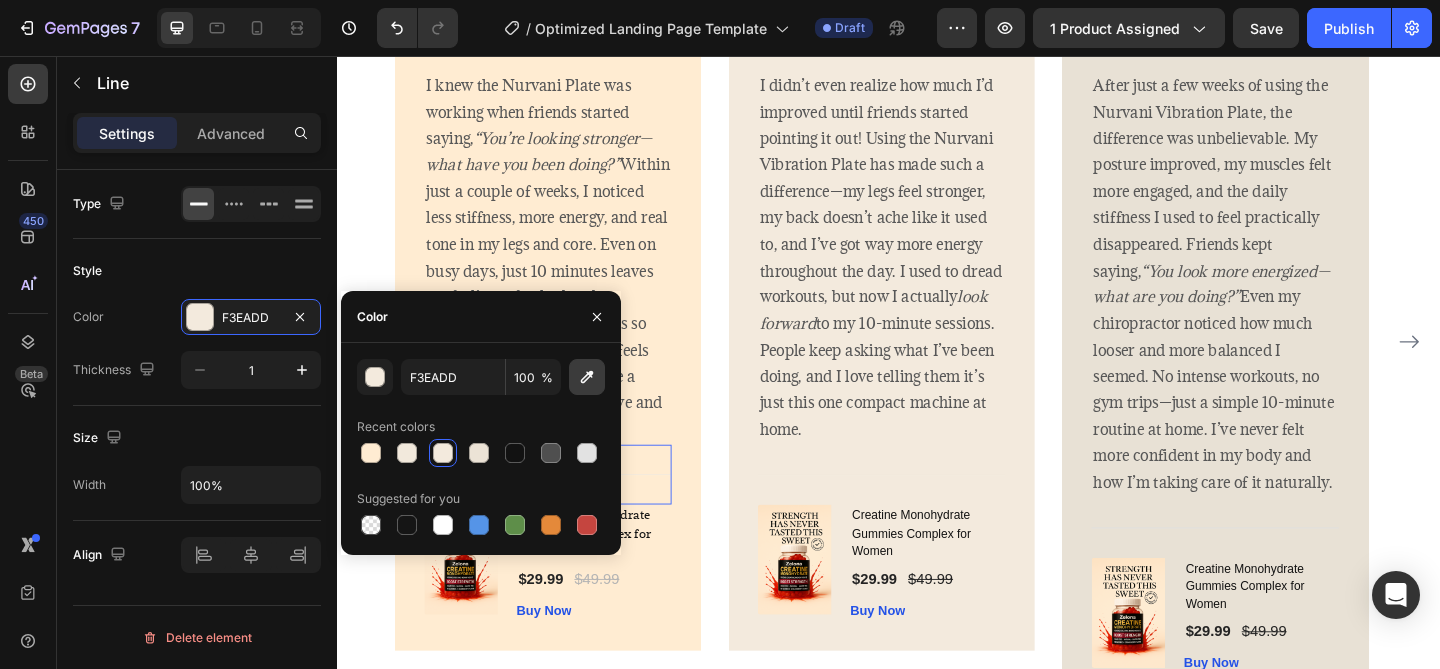click 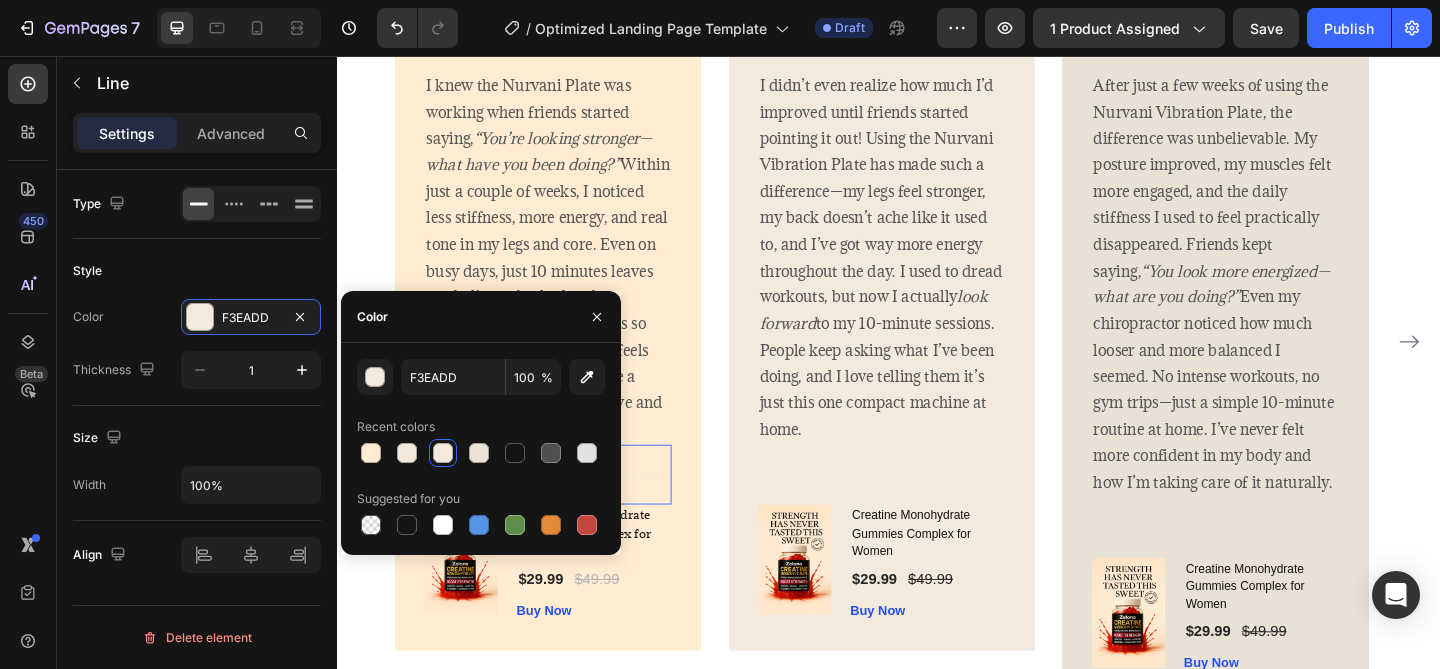 type on "FFECD2" 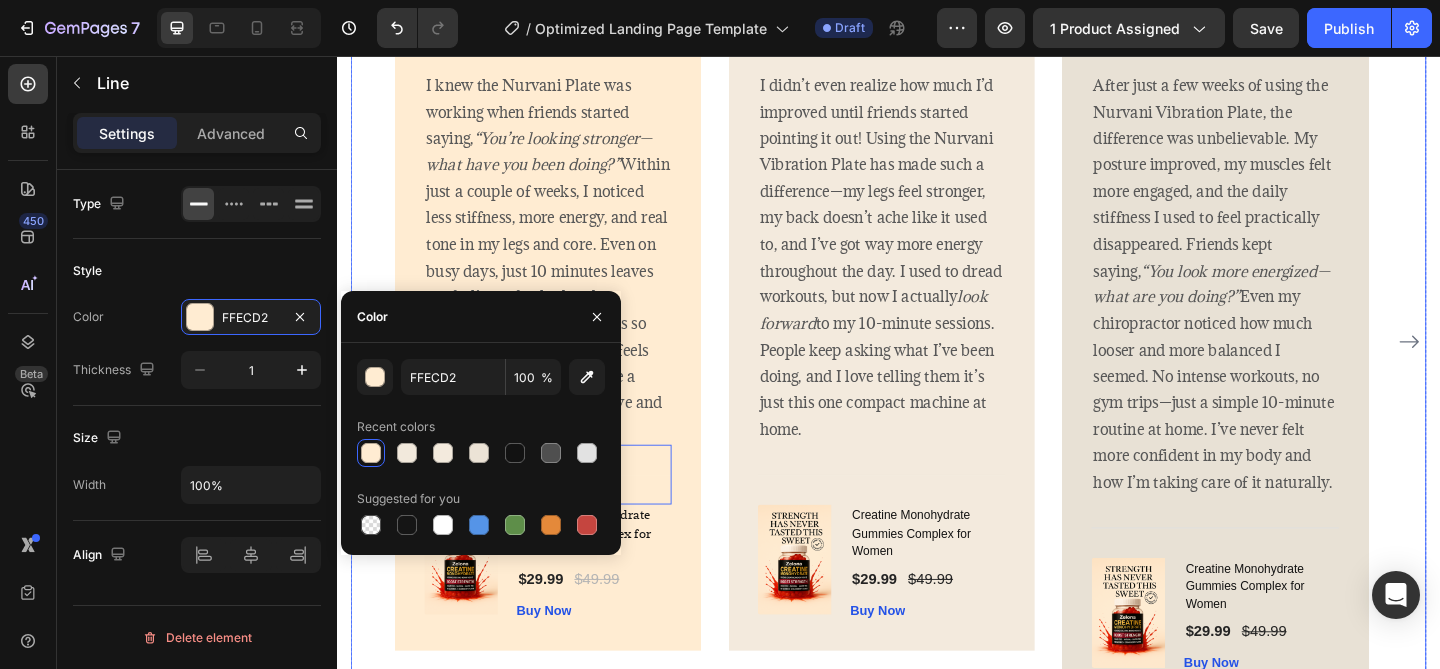 click on "Image
Icon
Icon
Icon
Icon
Icon Row Rita Carroll Text block Row I knew the Nurvani Plate was working when friends started saying,  “You’re looking stronger—what have you been doing?”  Within just a couple of weeks, I noticed less stiffness, more energy, and real tone in my legs and core. Even on busy days, just 10 minutes leaves me feeling refreshed and recharged. The best part? It’s so easy to use—and it actually feels good. I finally feel like I have a sustainable way to stay active and feel better every day. Text block                Title Line   0 (P) Images & Gallery Creatine Monohydrate Gummies Complex for Women (P) Title $29.99 (P) Price (P) Price $49.99 (P) Price (P) Price Row Buy Now (P) Cart Button Product Row Image
Icon
Icon
Icon
Icon
Icon Row Olivia Rowse Text block Row look forward Text block                Title Line (P) Title" at bounding box center [937, 367] 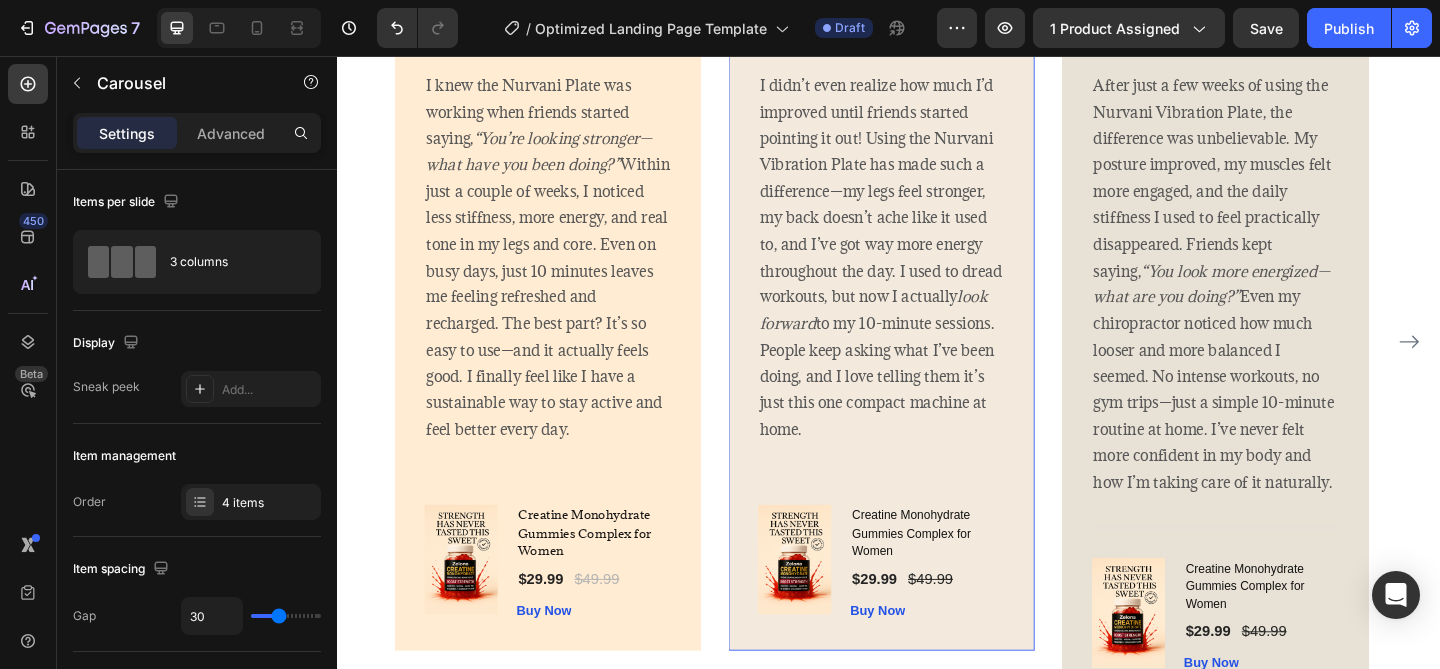 click on "Image
Icon
Icon
Icon
Icon
Icon Row Olivia Rowse Text block Row I didn’t even realize how much I’d improved until friends started pointing it out! Using the Nurvani Vibration Plate has made such a difference—my legs feel stronger, my back doesn’t ache like it used to, and I’ve got way more energy throughout the day. I used to dread workouts, but now I actually  look forward  to my 10-minute sessions. People keep asking what I’ve been doing, and I love telling them it’s just this one compact machine at home. Text block                Title Line (P) Images & Gallery Creatine Monohydrate Gummies Complex for Women (P) Title $29.99 (P) Price (P) Price $49.99 (P) Price (P) Price Row Buy Now (P) Cart Button Product Row" at bounding box center [929, 338] 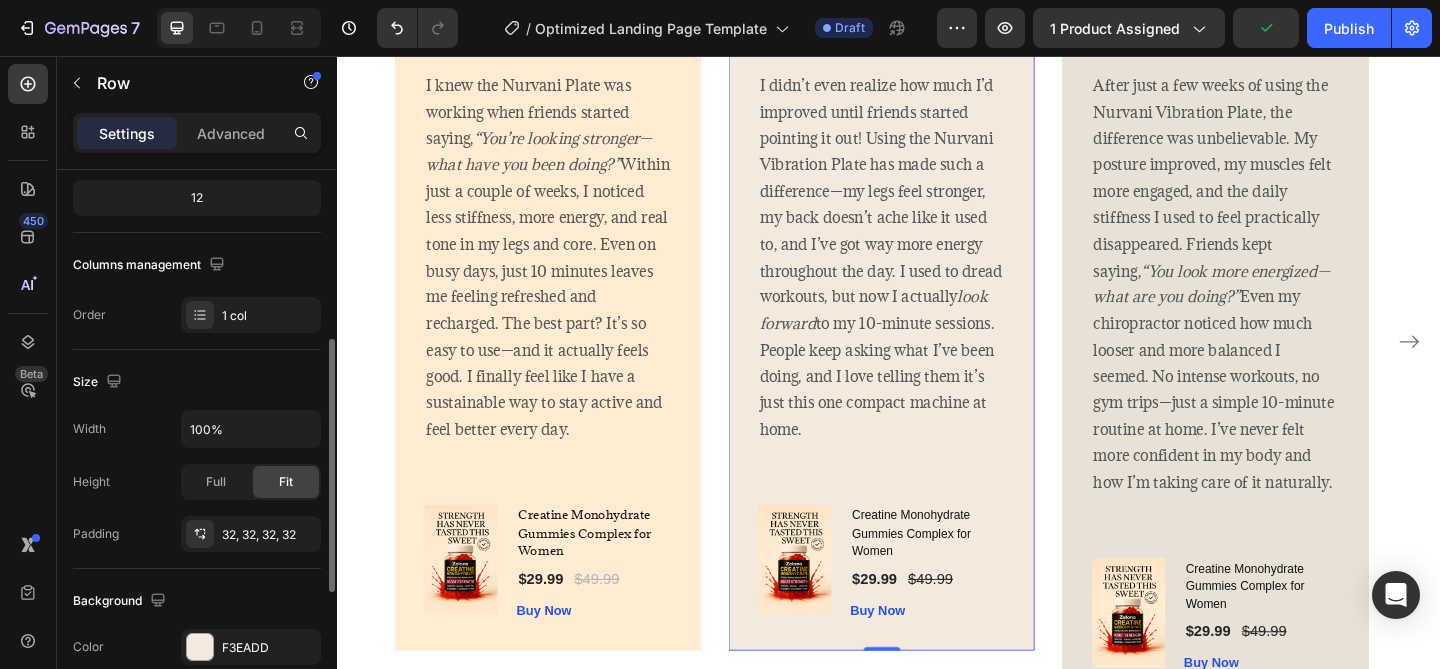 scroll, scrollTop: 408, scrollLeft: 0, axis: vertical 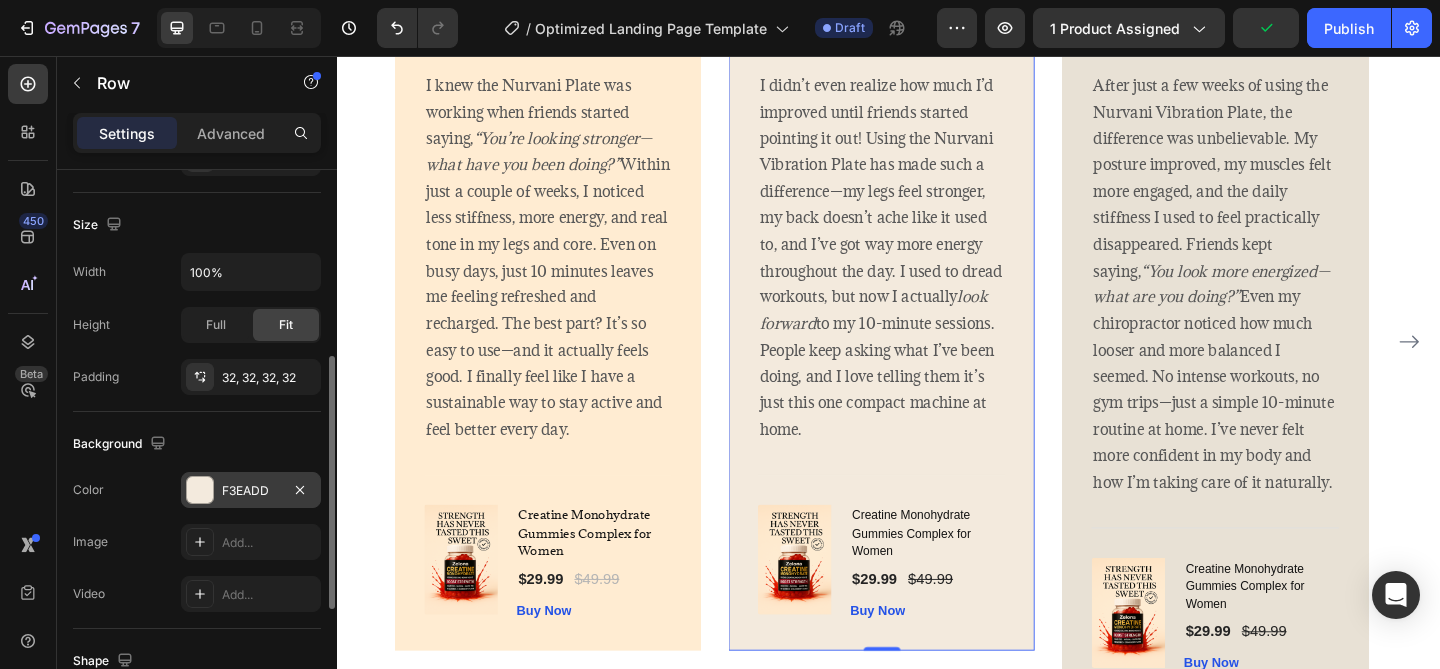 click at bounding box center (200, 490) 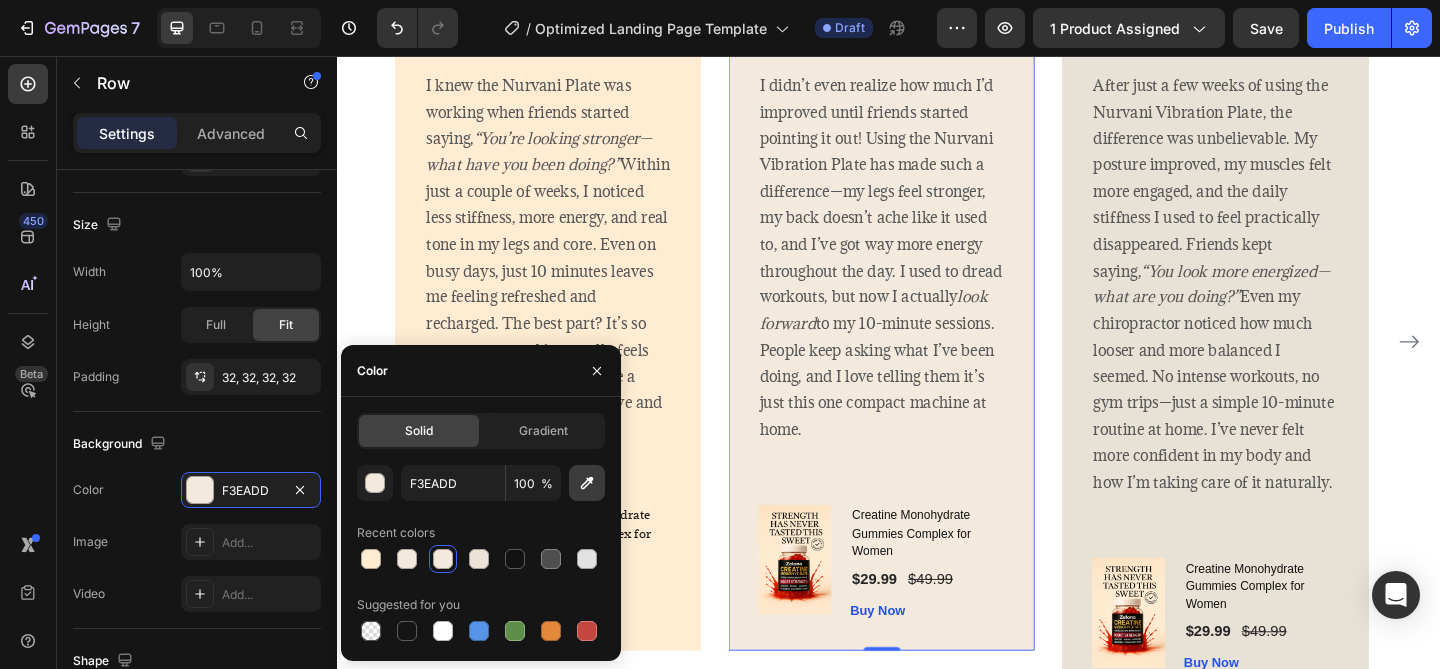 click 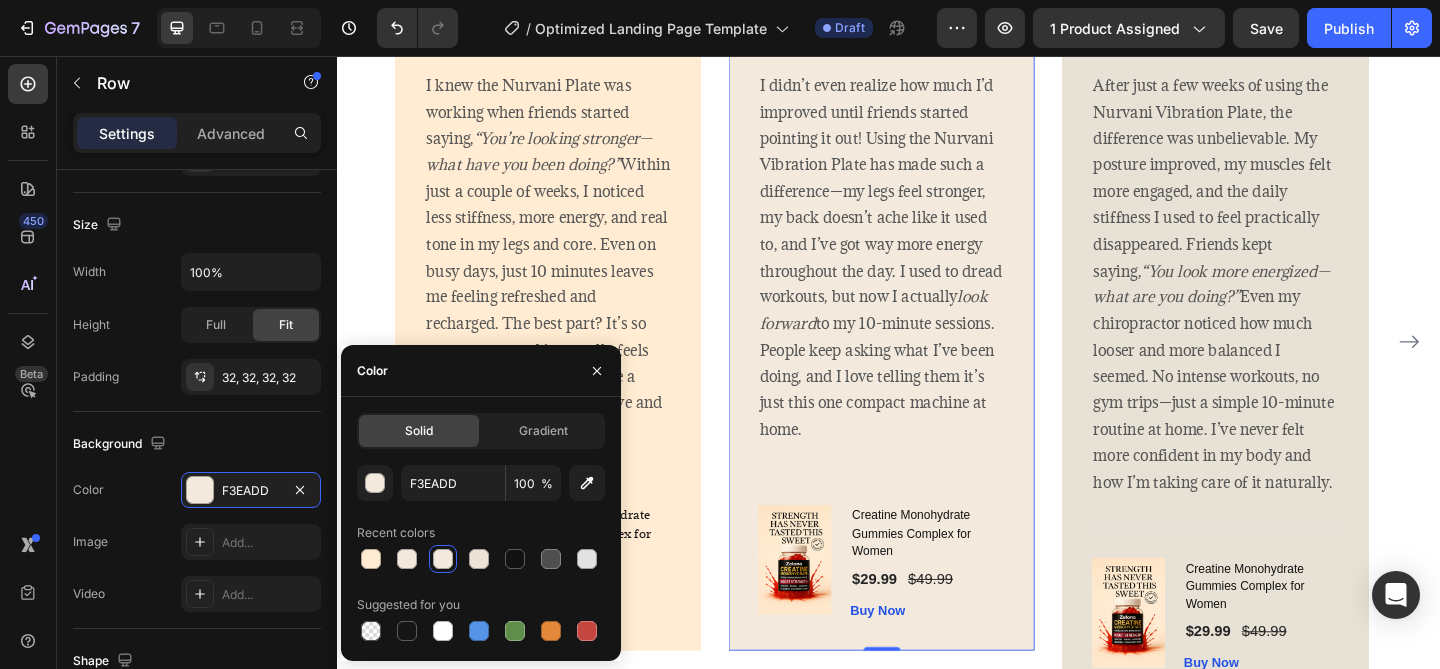type on "FFECD0" 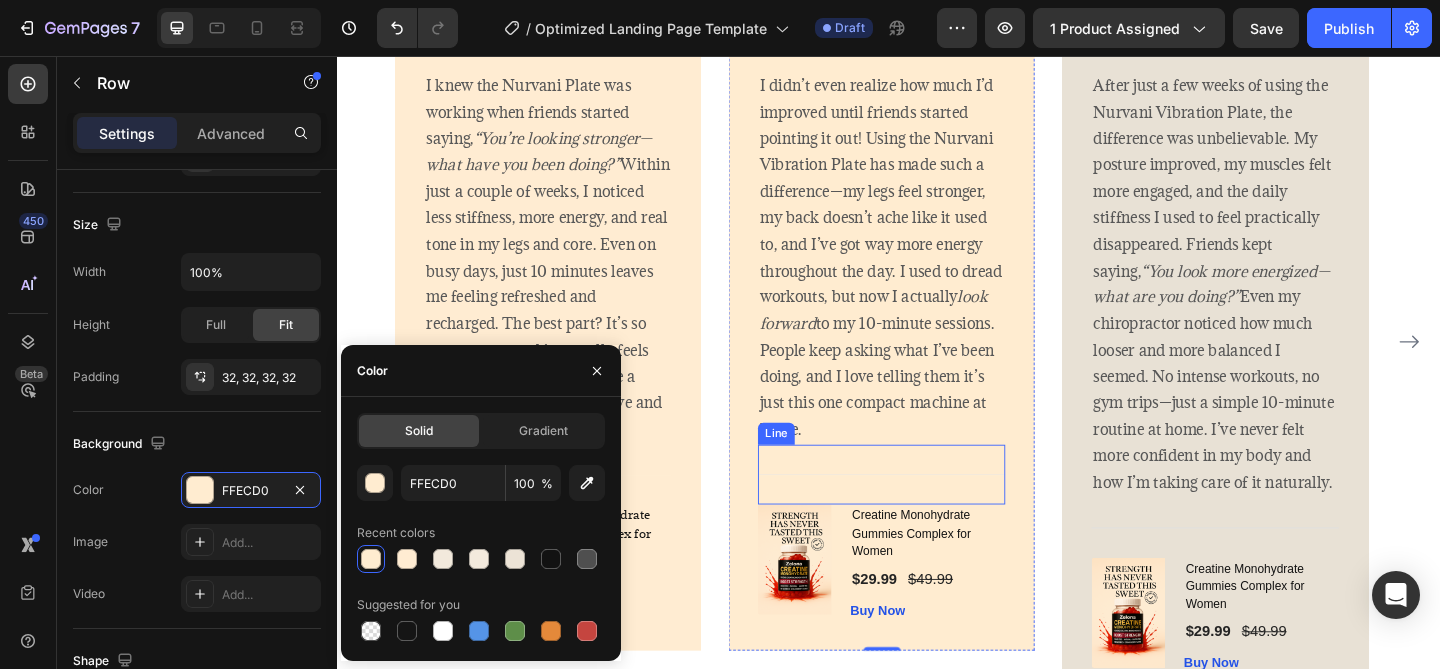 scroll, scrollTop: 0, scrollLeft: 0, axis: both 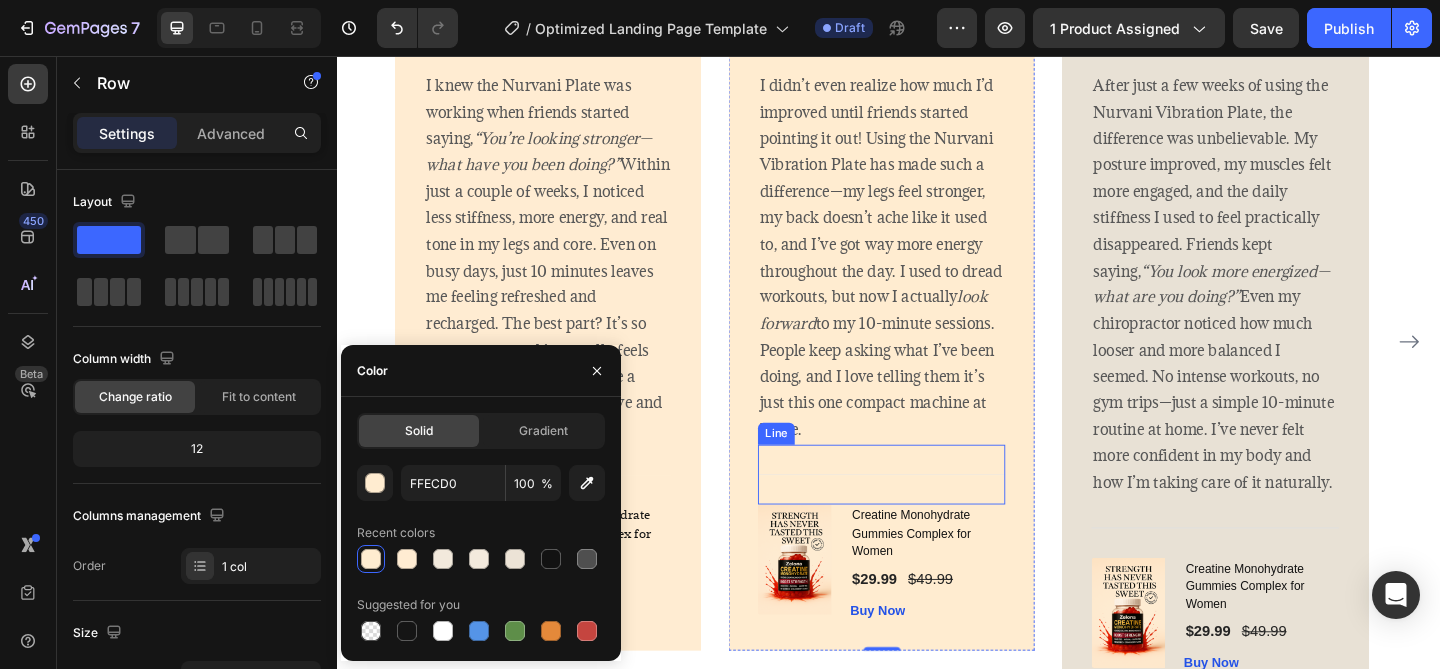 click on "Title Line" at bounding box center [929, 511] 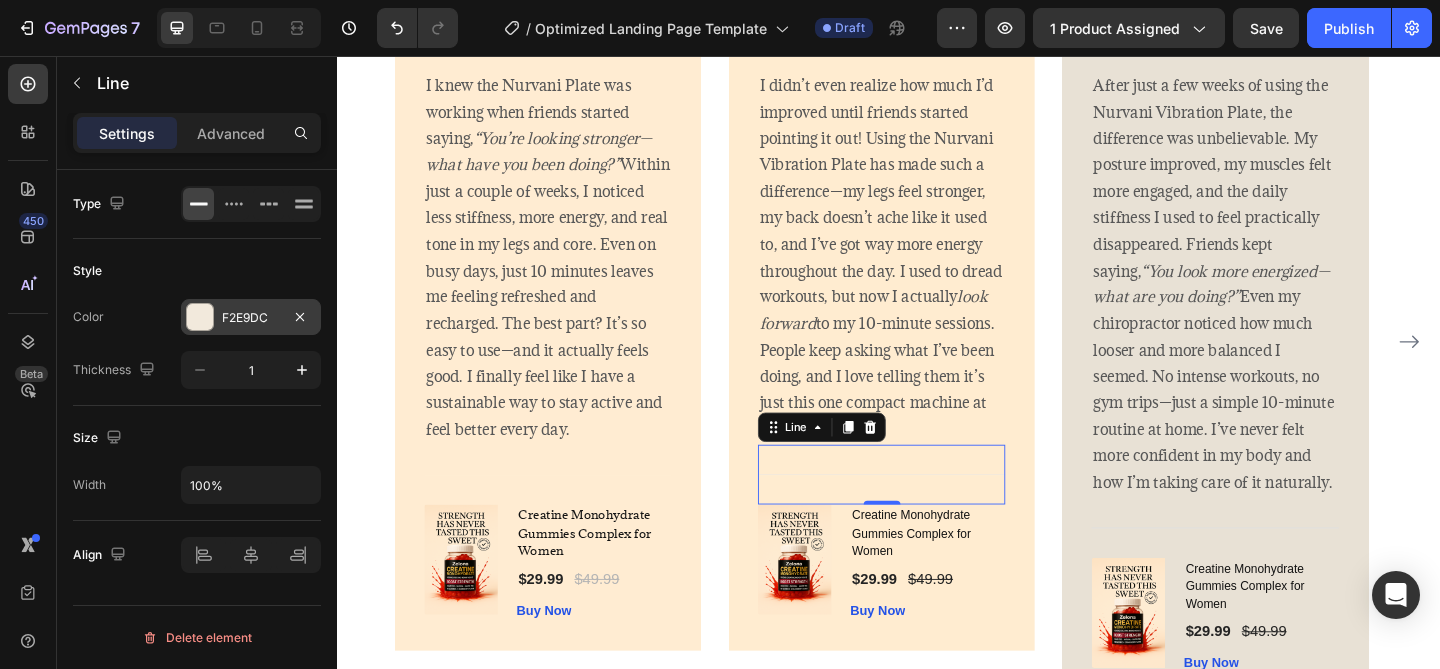 click at bounding box center [200, 317] 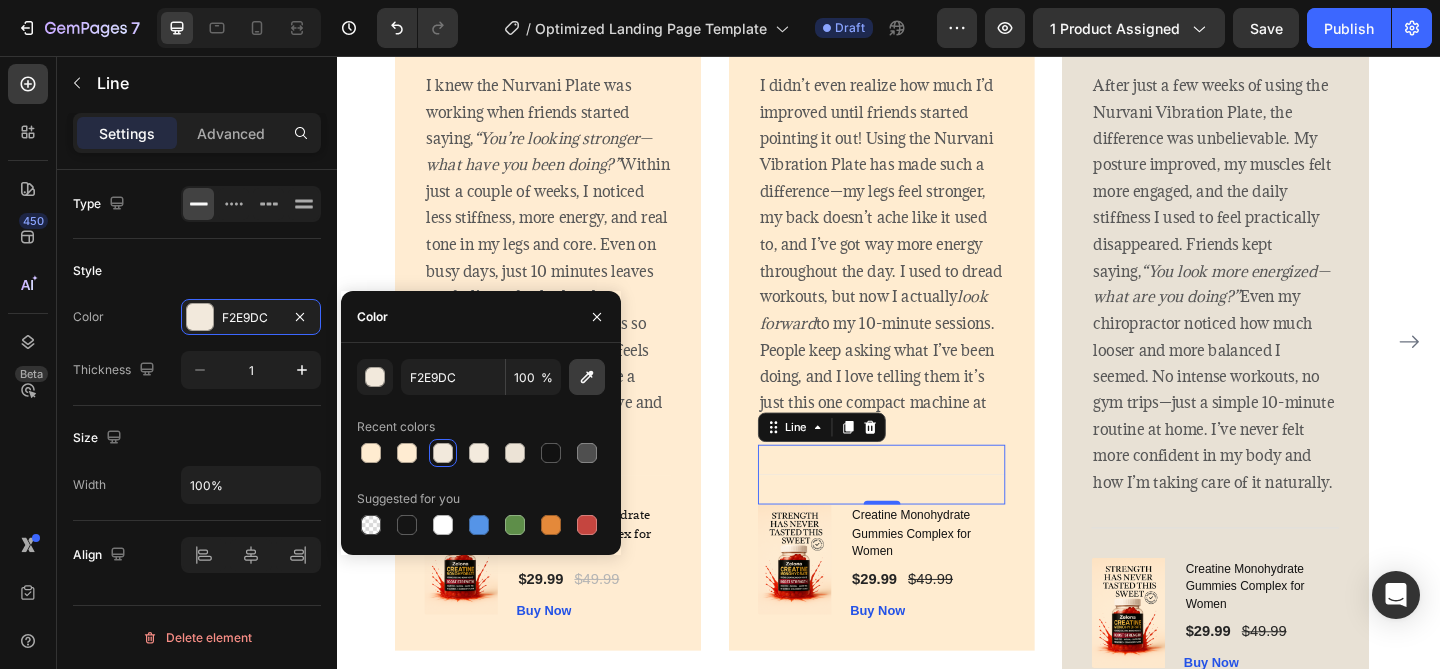 click 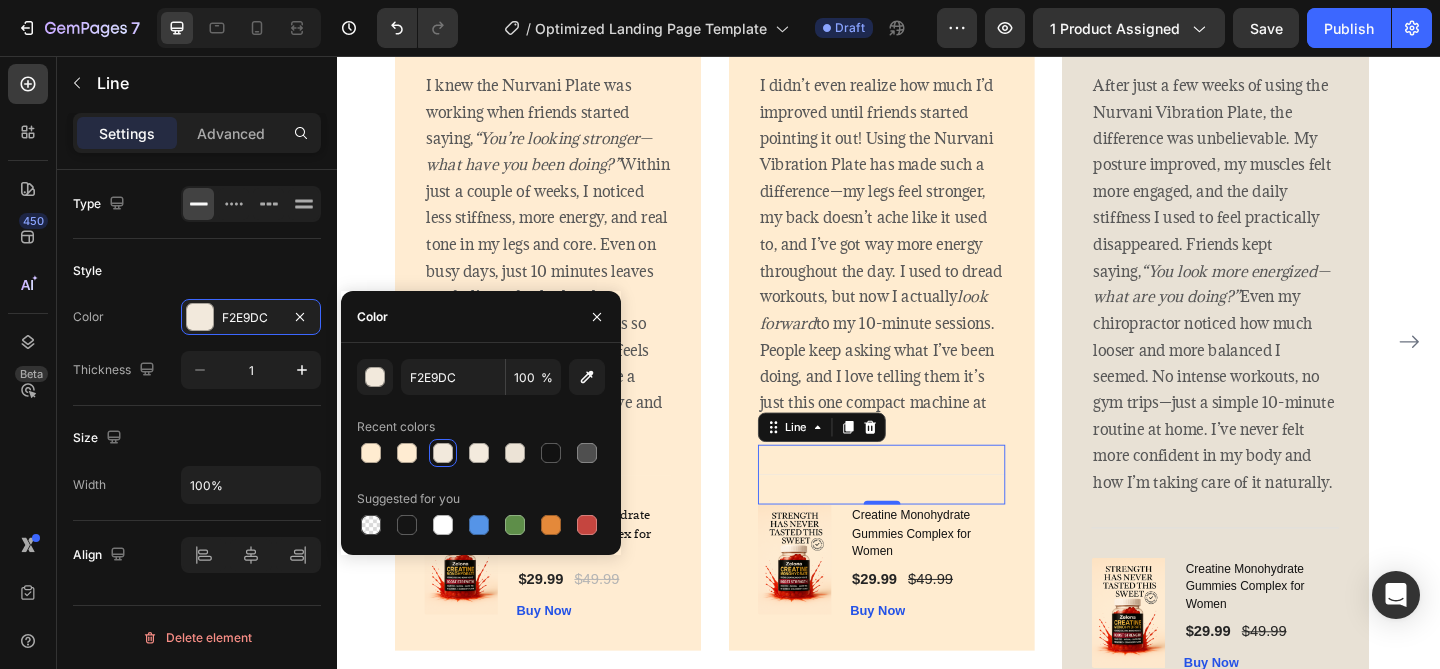 type on "FFECD0" 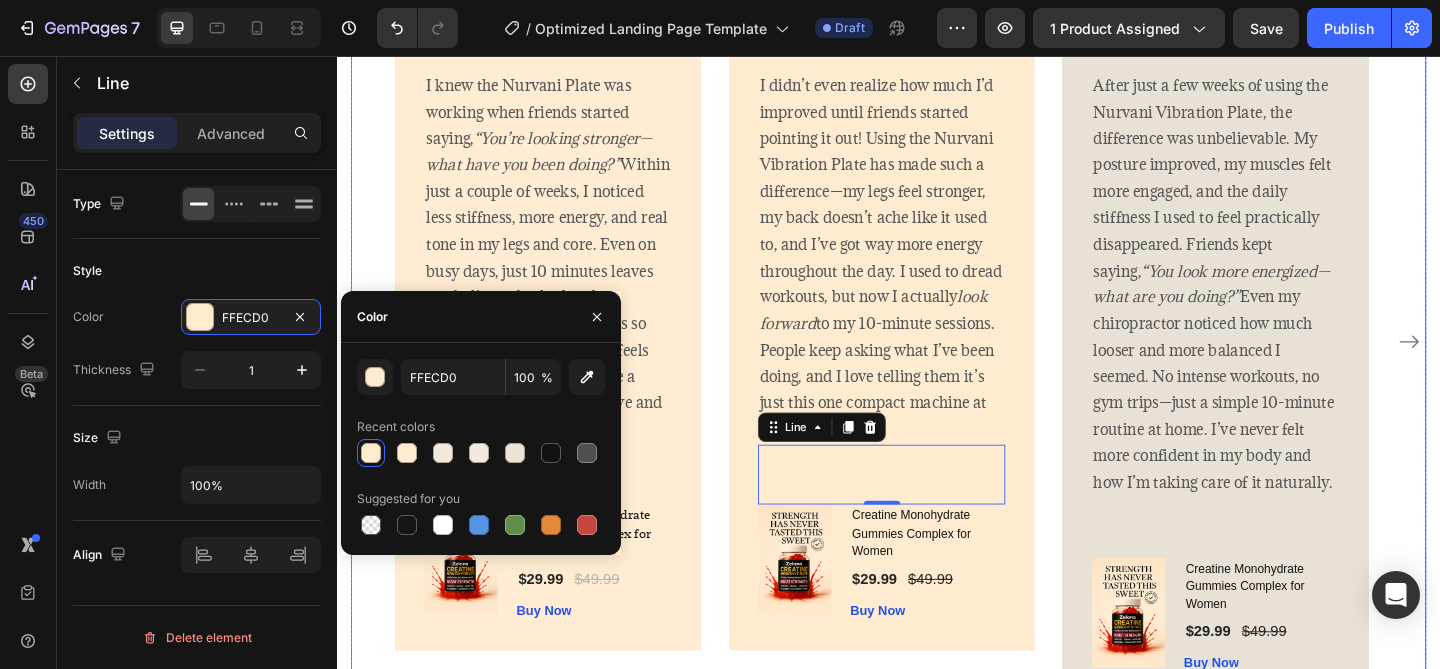 click on "Image
Icon
Icon
Icon
Icon
Icon Row Rita Carroll Text block Row I knew the Nurvani Plate was working when friends started saying,  “You’re looking stronger—what have you been doing?”  Within just a couple of weeks, I noticed less stiffness, more energy, and real tone in my legs and core. Even on busy days, just 10 minutes leaves me feeling refreshed and recharged. The best part? It’s so easy to use—and it actually feels good. I finally feel like I have a sustainable way to stay active and feel better every day. Text block                Title Line (P) Images & Gallery Creatine Monohydrate Gummies Complex for Women (P) Title $29.99 (P) Price (P) Price $49.99 (P) Price (P) Price Row Buy Now (P) Cart Button Product Row Image
Icon
Icon
Icon
Icon
Icon Row Olivia Rowse Text block Row look forward Text block                Title Line   0 (P) Title" at bounding box center (937, 367) 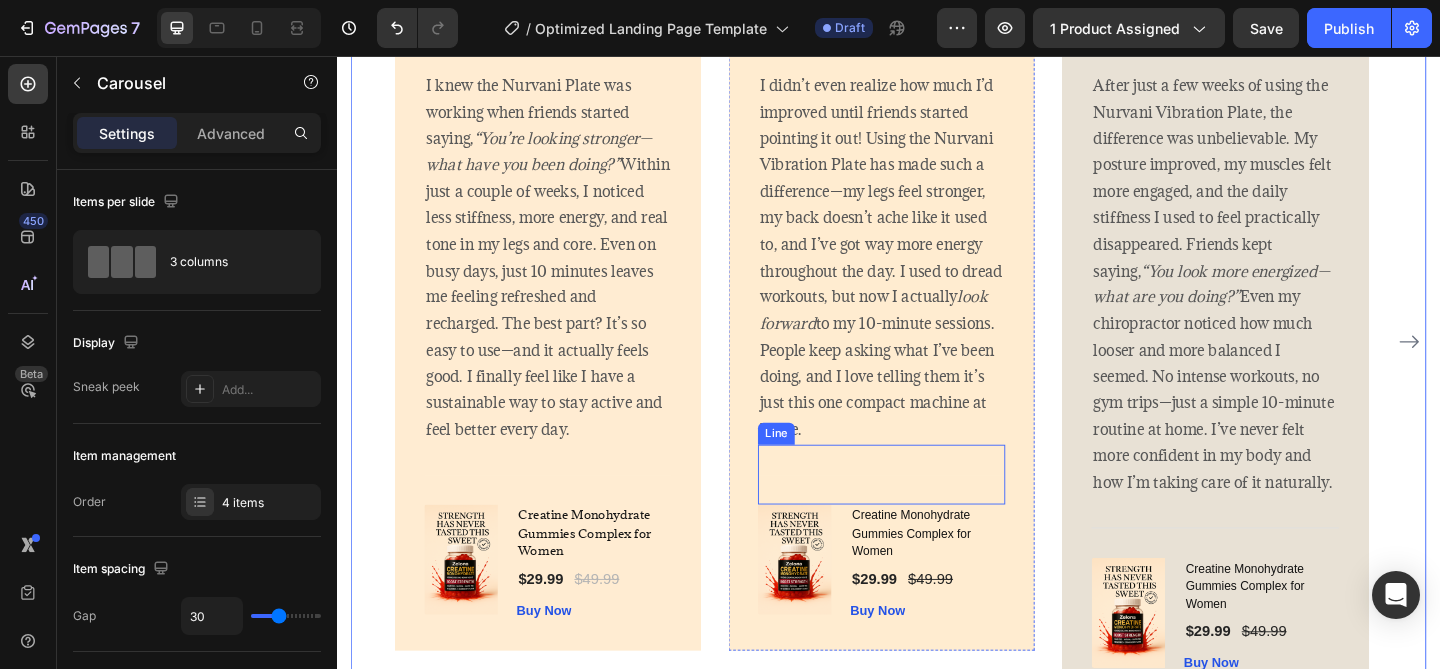 click on "Title Line" at bounding box center (929, 511) 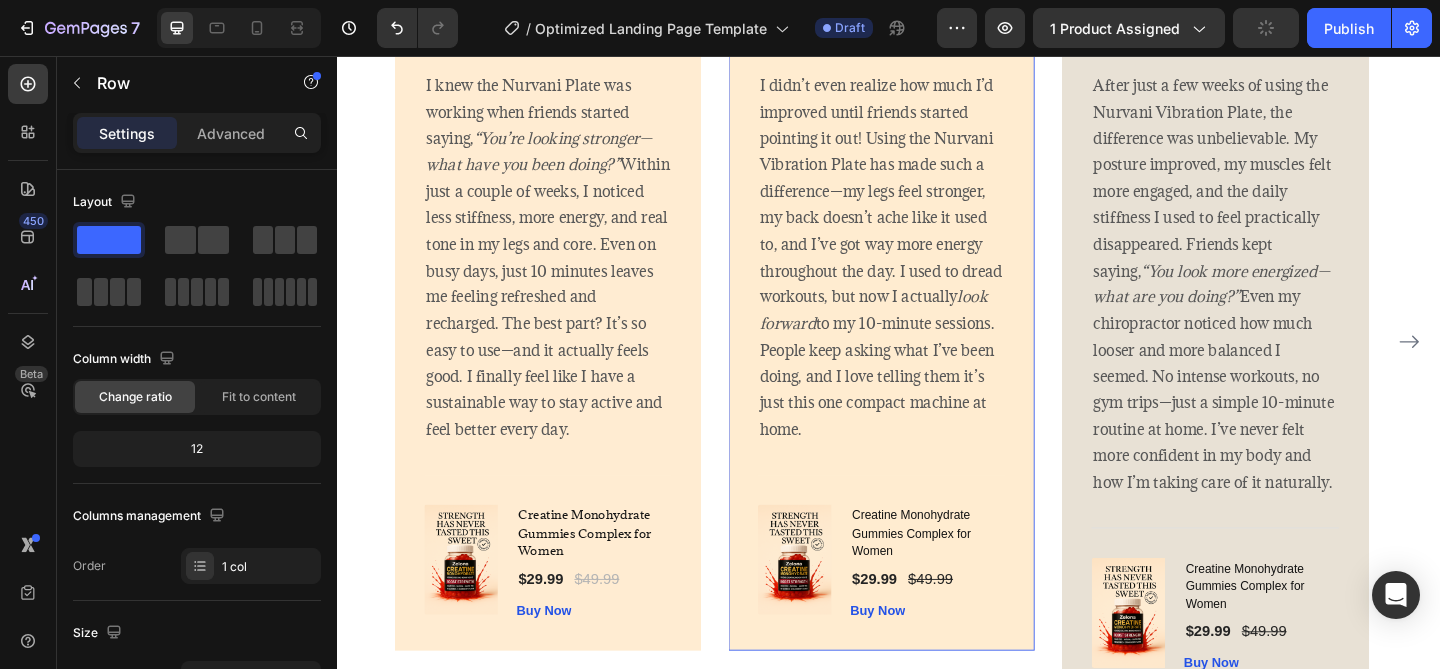 click on "Image
Icon
Icon
Icon
Icon
Icon Row Olivia Rowse Text block Row I didn’t even realize how much I’d improved until friends started pointing it out! Using the Nurvani Vibration Plate has made such a difference—my legs feel stronger, my back doesn’t ache like it used to, and I’ve got way more energy throughout the day. I used to dread workouts, but now I actually  look forward  to my 10-minute sessions. People keep asking what I’ve been doing, and I love telling them it’s just this one compact machine at home. Text block                Title Line   0 (P) Images & Gallery Creatine Monohydrate Gummies Complex for Women (P) Title $29.99 (P) Price (P) Price $49.99 (P) Price (P) Price Row Buy Now (P) Cart Button Product Row" at bounding box center (929, 338) 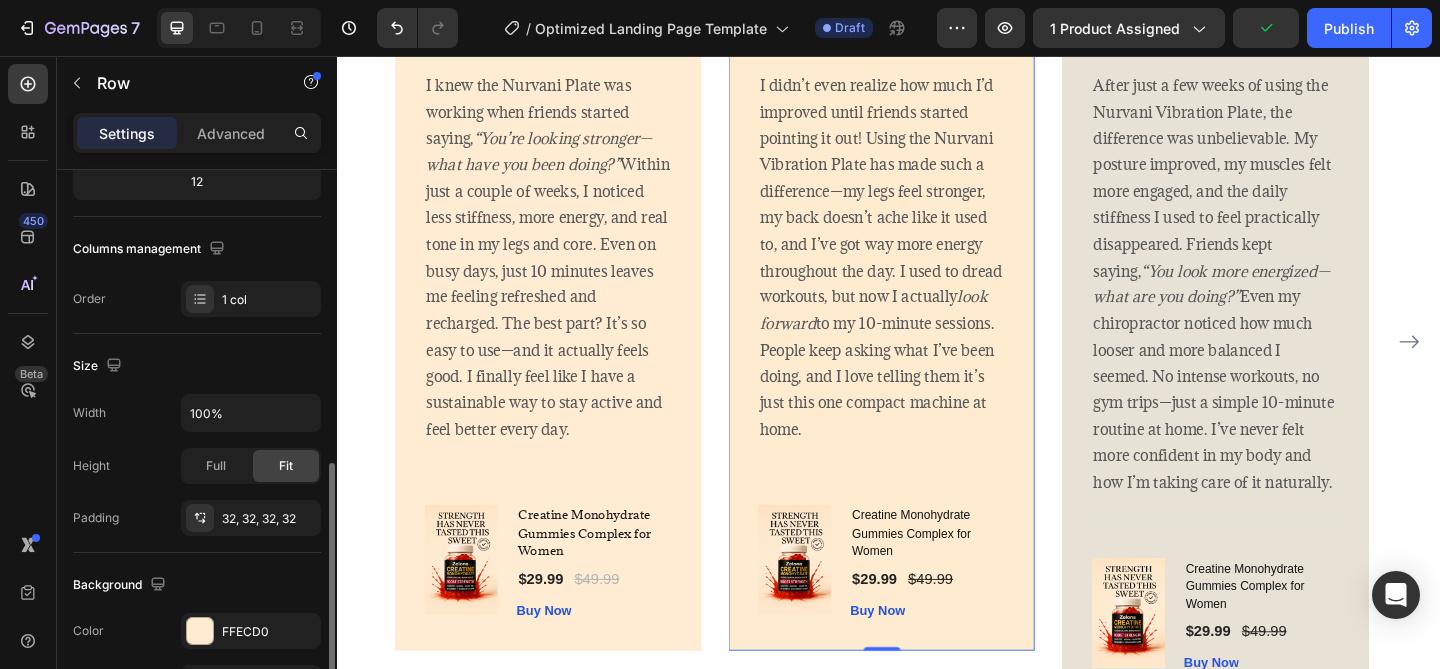 scroll, scrollTop: 385, scrollLeft: 0, axis: vertical 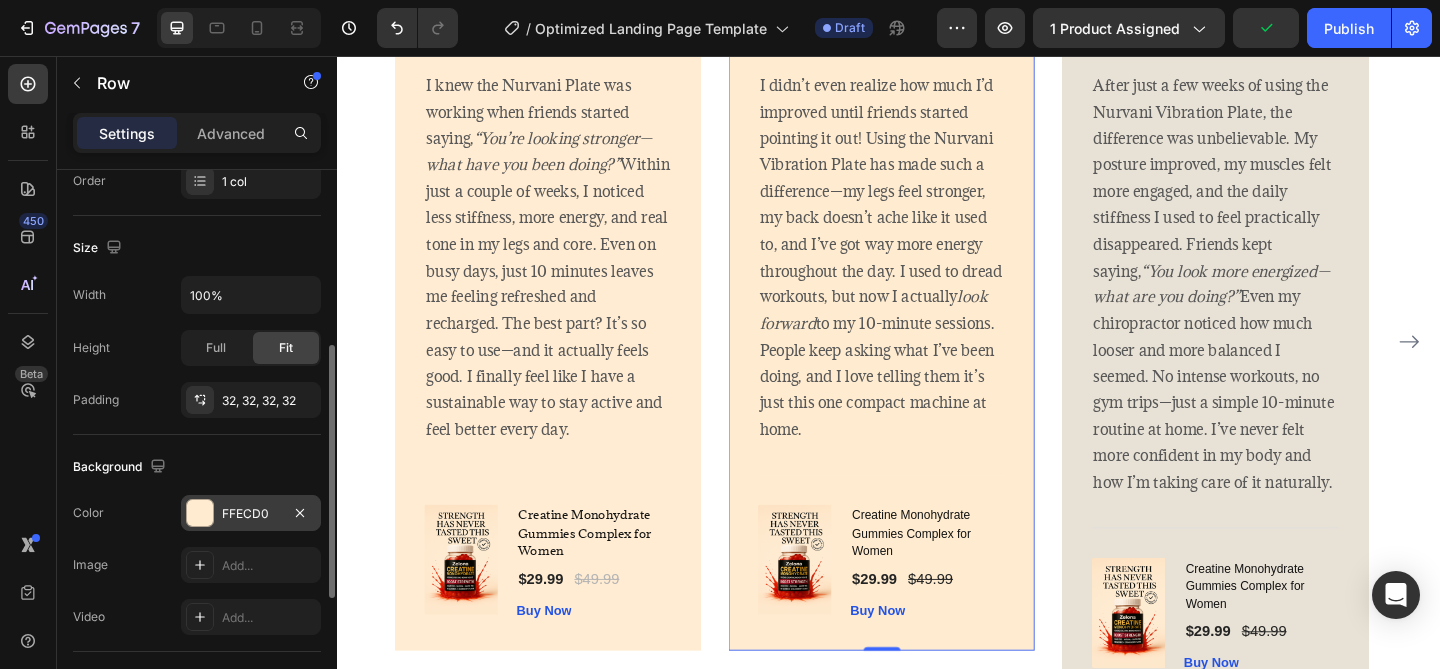click on "FFECD0" at bounding box center (251, 514) 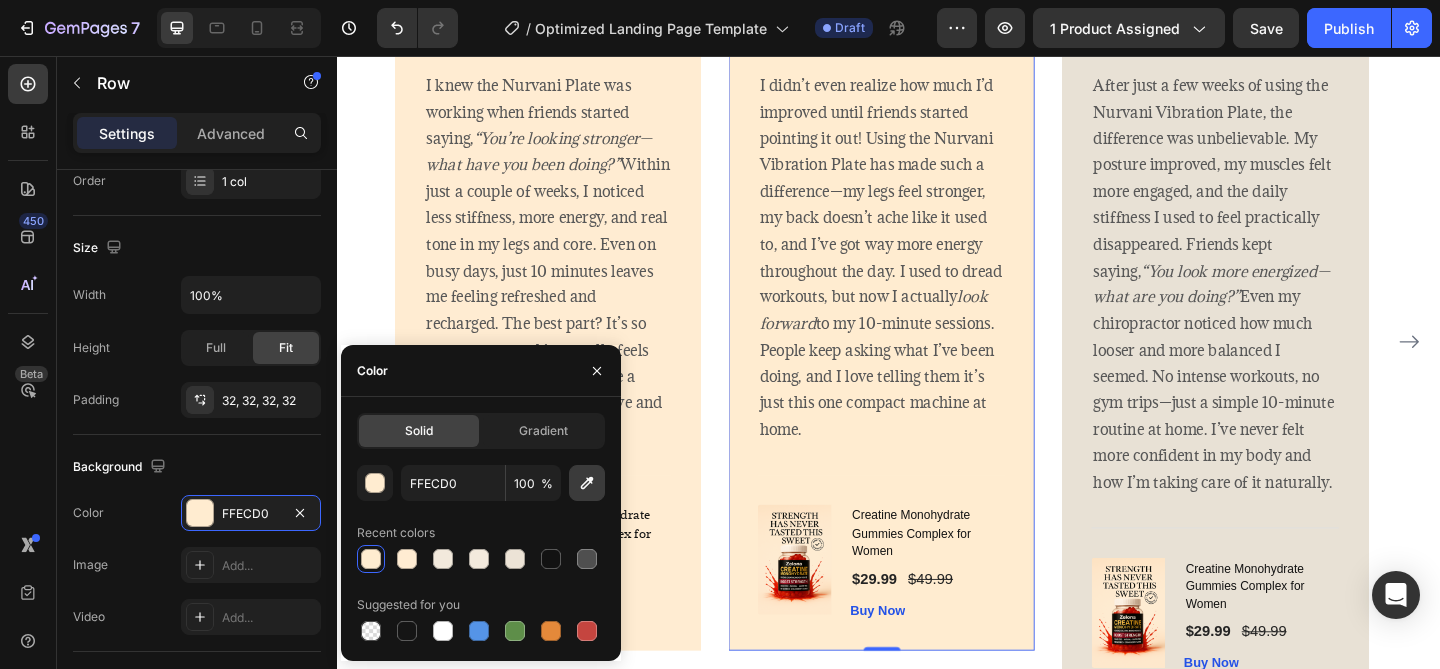click 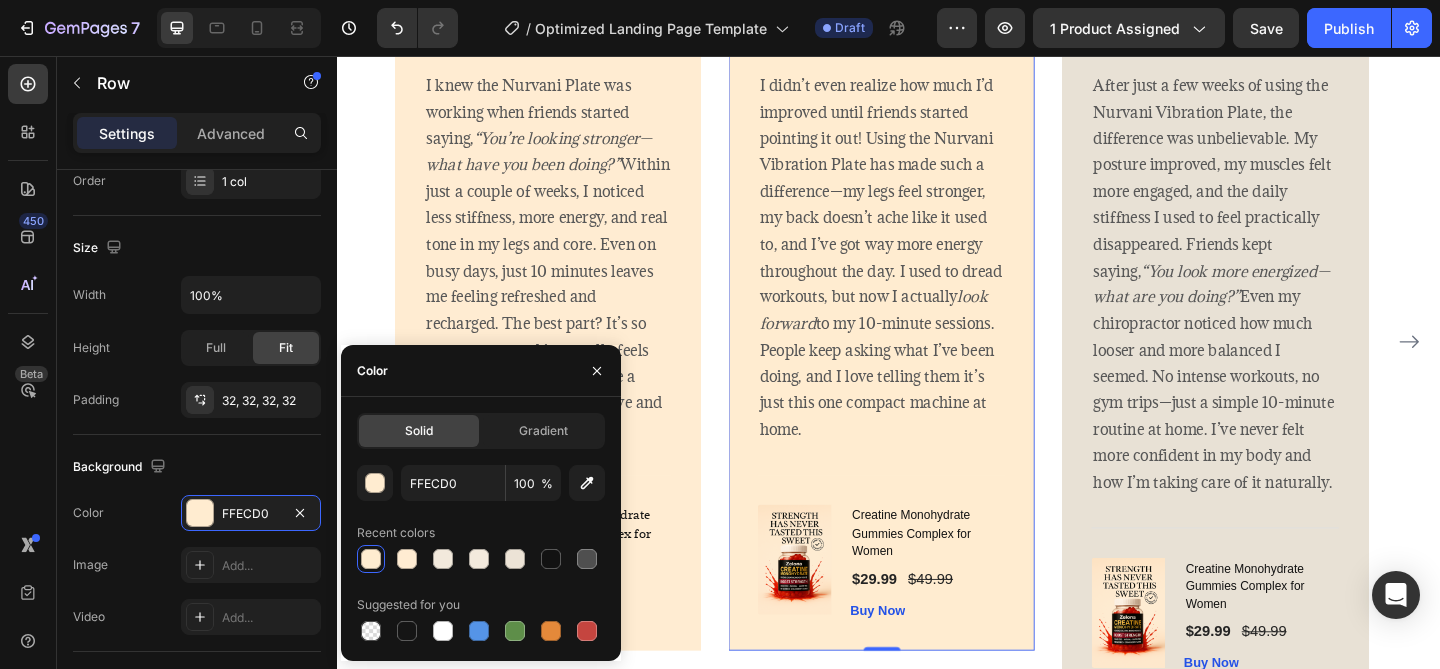 type on "FFECD2" 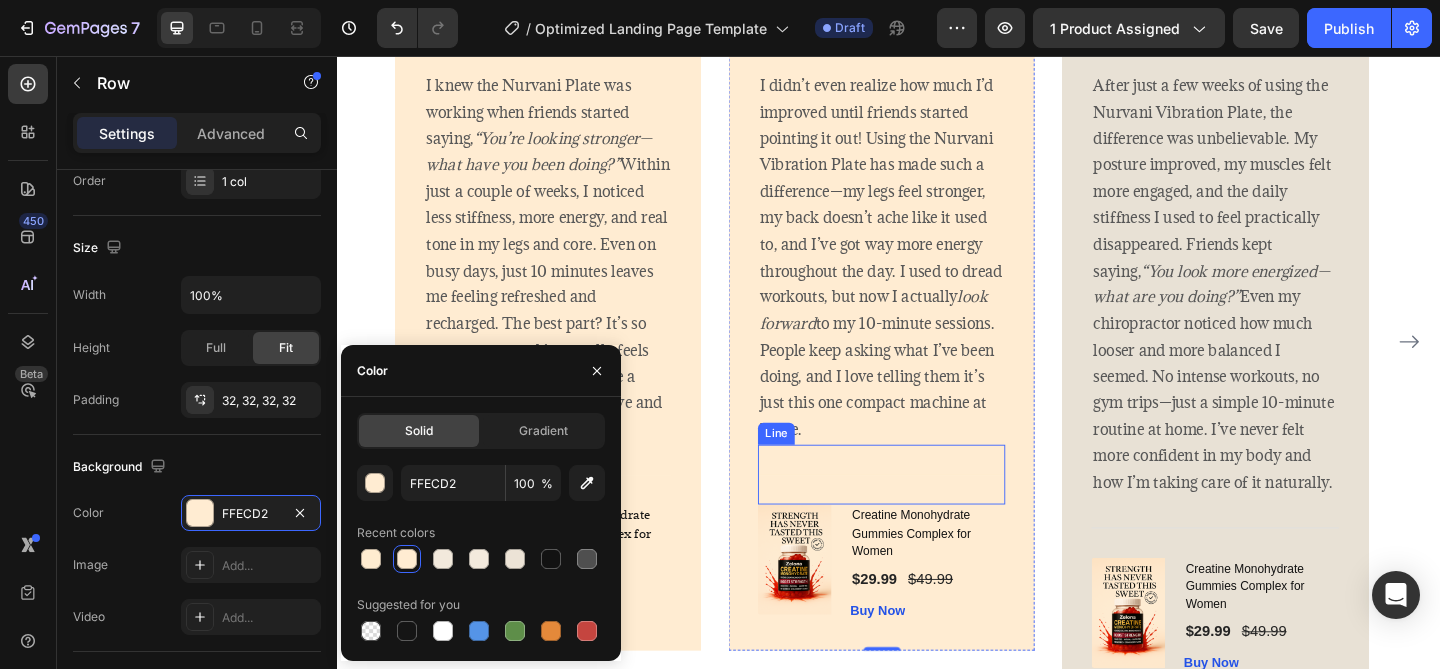 click on "Title Line" at bounding box center (929, 511) 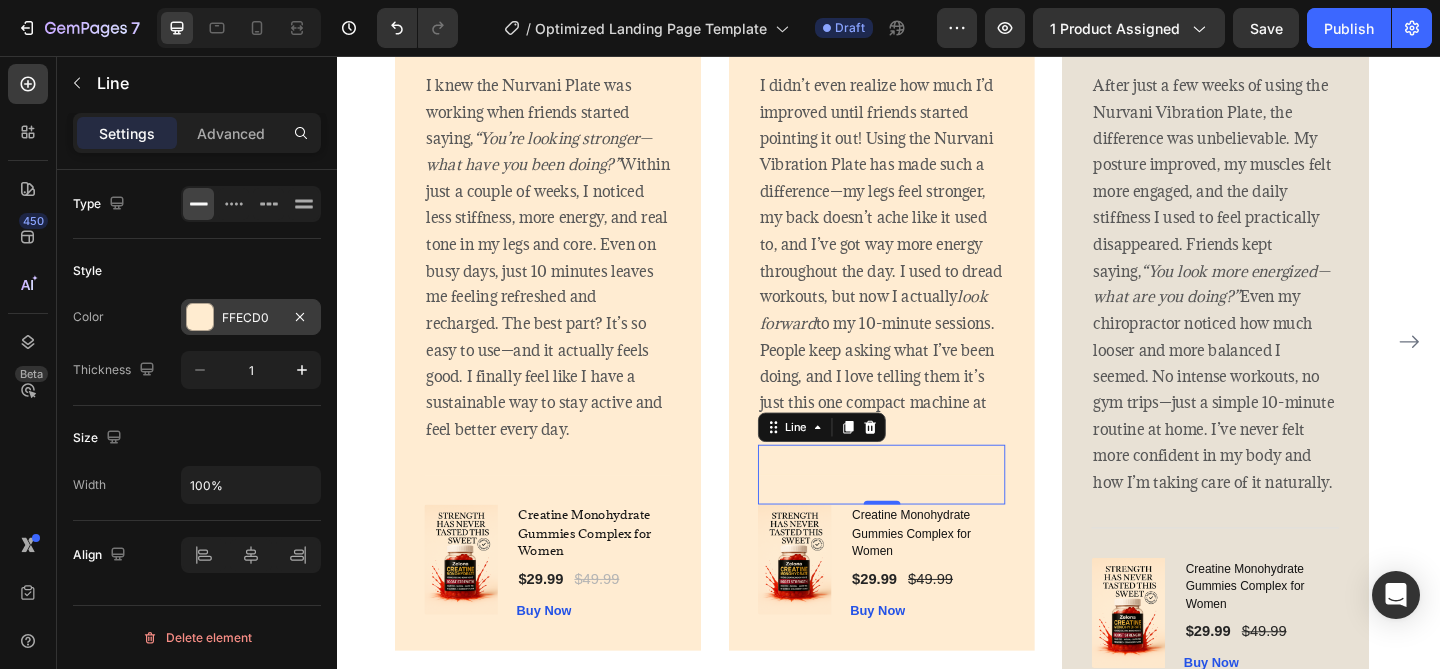click at bounding box center (200, 317) 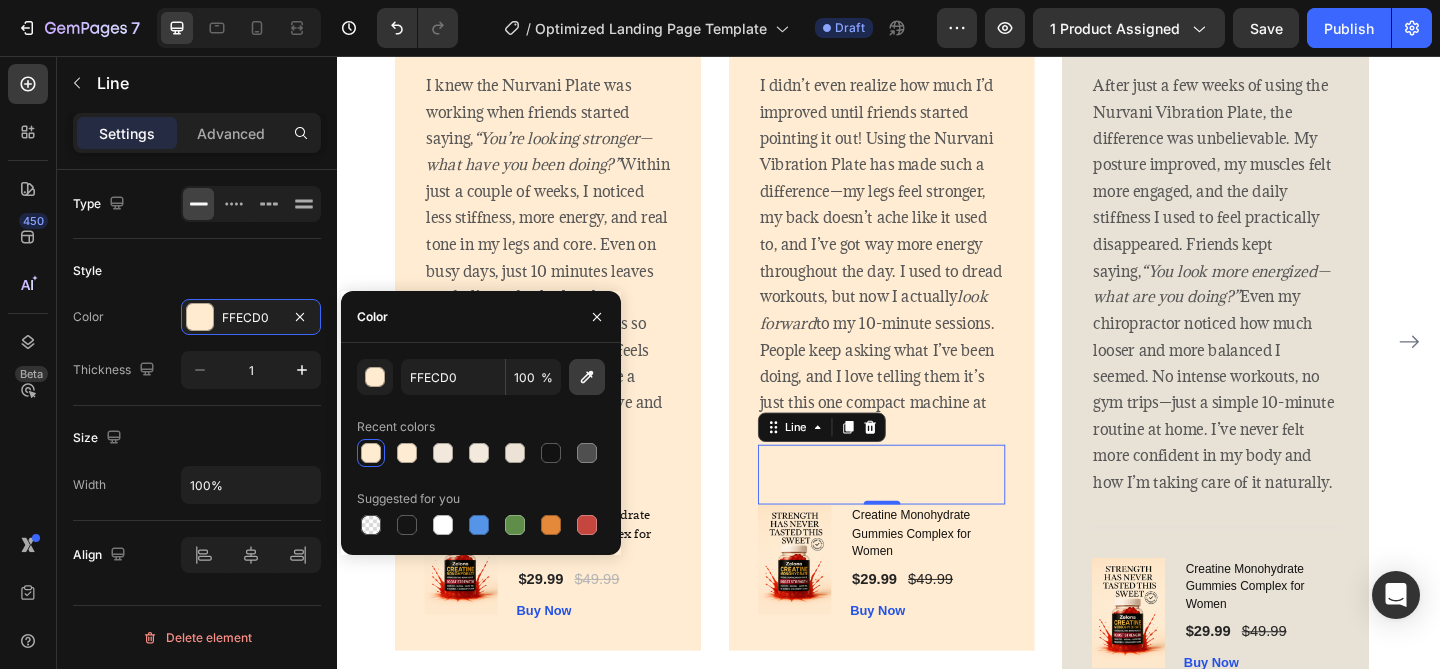 click 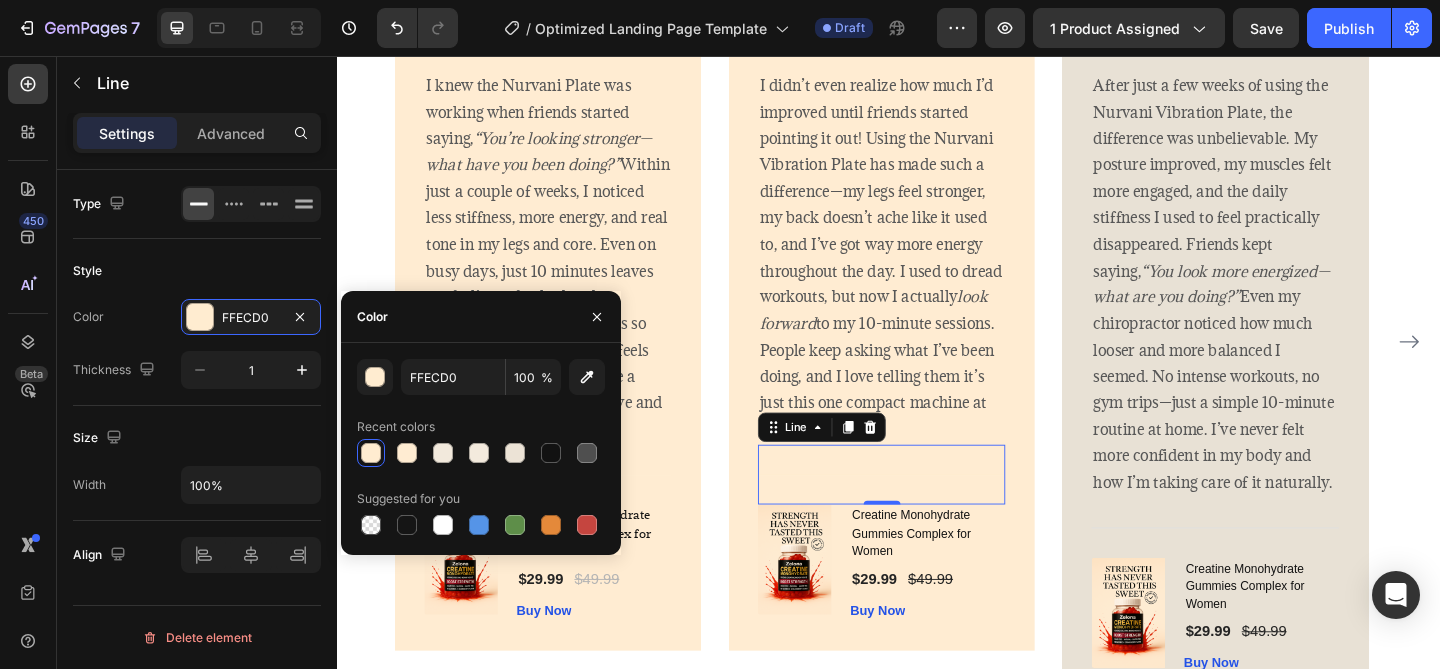 type on "FFECD2" 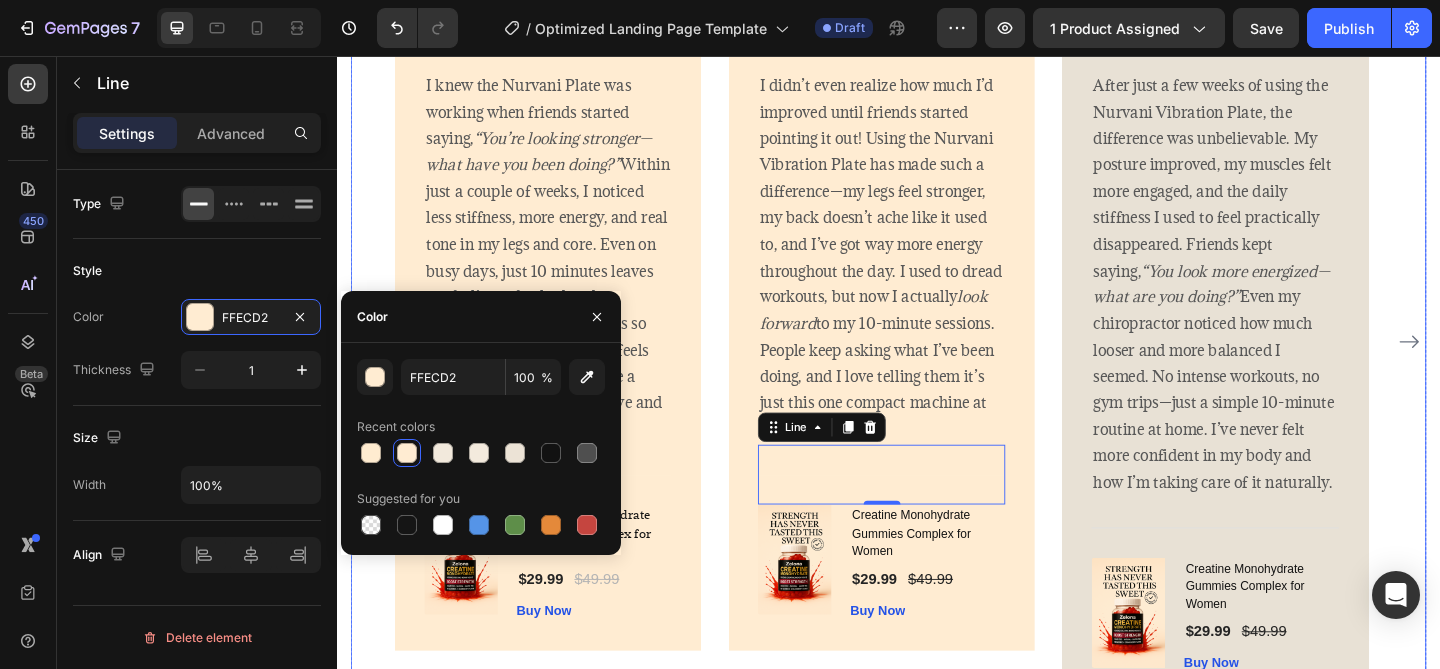 click on "Image
Icon
Icon
Icon
Icon
Icon Row Rita Carroll Text block Row I knew the Nurvani Plate was working when friends started saying,  “You’re looking stronger—what have you been doing?”  Within just a couple of weeks, I noticed less stiffness, more energy, and real tone in my legs and core. Even on busy days, just 10 minutes leaves me feeling refreshed and recharged. The best part? It’s so easy to use—and it actually feels good. I finally feel like I have a sustainable way to stay active and feel better every day. Text block                Title Line (P) Images & Gallery Creatine Monohydrate Gummies Complex for Women (P) Title $29.99 (P) Price (P) Price $49.99 (P) Price (P) Price Row Buy Now (P) Cart Button Product Row Image
Icon
Icon
Icon
Icon
Icon Row Olivia Rowse Text block Row look forward Text block                Title Line   0 (P) Title" at bounding box center [937, 367] 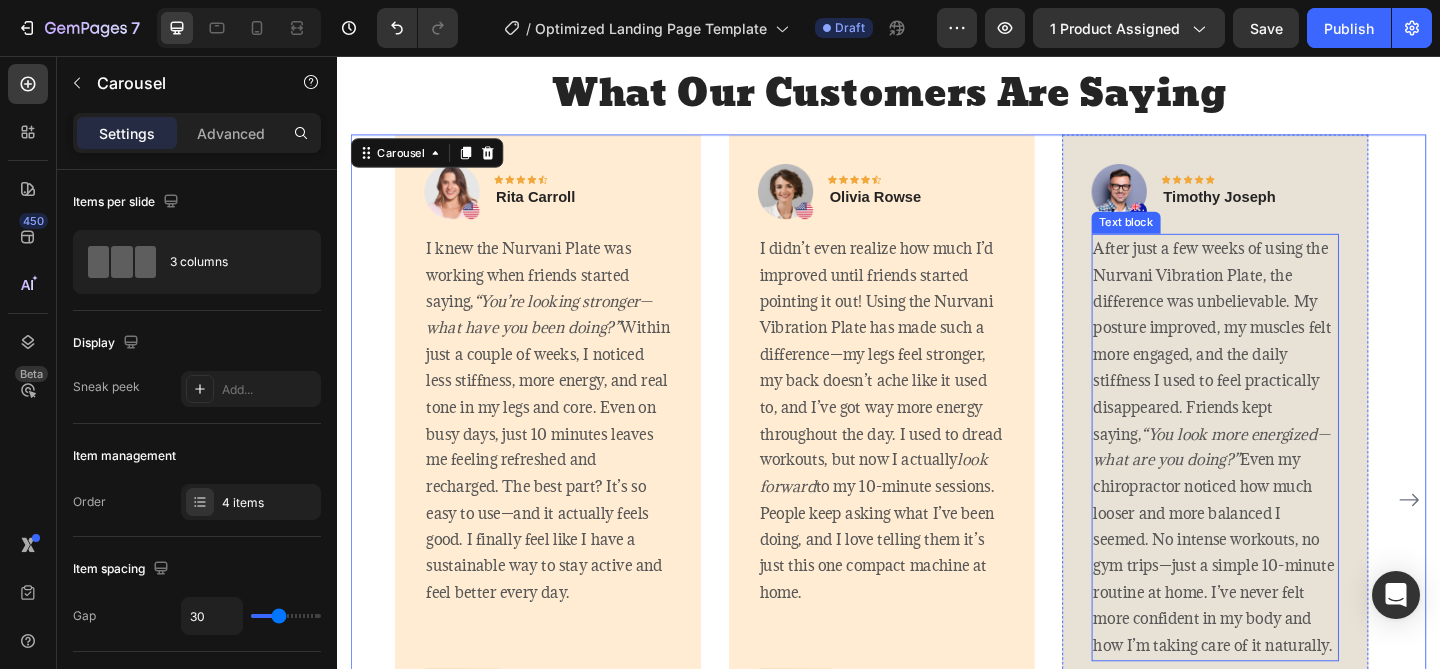 scroll, scrollTop: 3941, scrollLeft: 0, axis: vertical 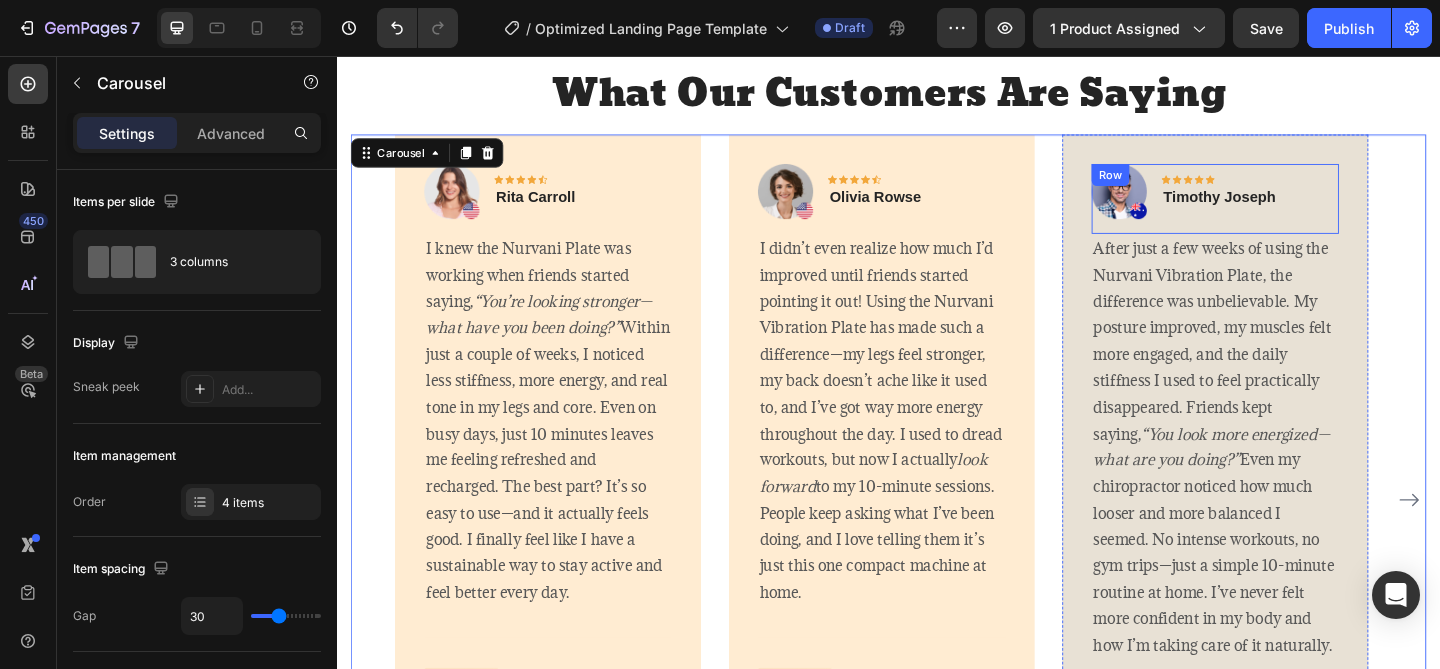 click on "Image
Icon
Icon
Icon
Icon
Icon Row Timothy Joseph Text block Row" at bounding box center (1292, 211) 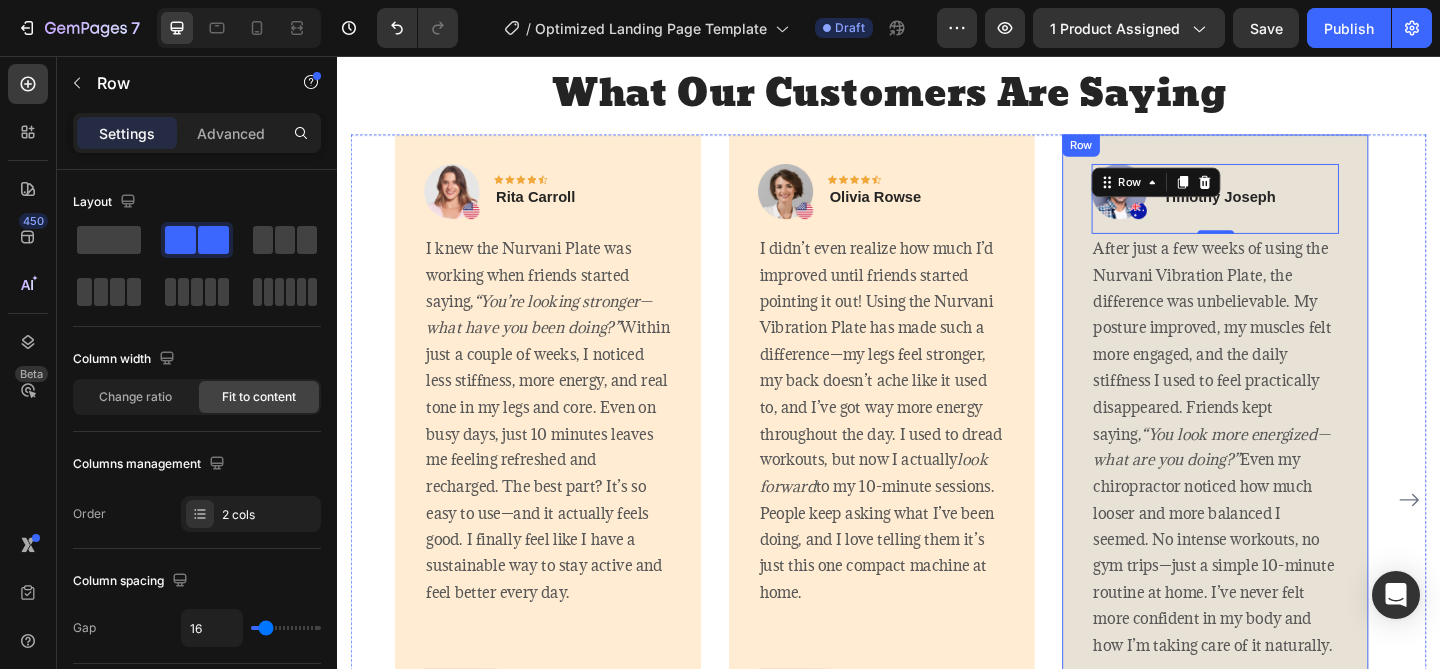 click on "Image
Icon
Icon
Icon
Icon
Icon Row Timothy Joseph Text block Row   0 After just a few weeks of using the Nurvani Vibration Plate, the difference was unbelievable. My posture improved, my muscles felt more engaged, and the daily stiffness I used to feel practically disappeared. Friends kept saying,  “You look more energized—what are you doing?”  Even my chiropractor noticed how much looser and more balanced I seemed. No intense workouts, no gym trips—just a simple 10-minute routine at home. I’ve never felt more confident in my body and how I’m taking care of it naturally. Text block                Title Line (P) Images & Gallery Creatine Monohydrate Gummies Complex for Women (P) Title $29.99 (P) Price (P) Price $49.99 (P) Price (P) Price Row Buy Now (P) Cart Button Product Row" at bounding box center (1292, 539) 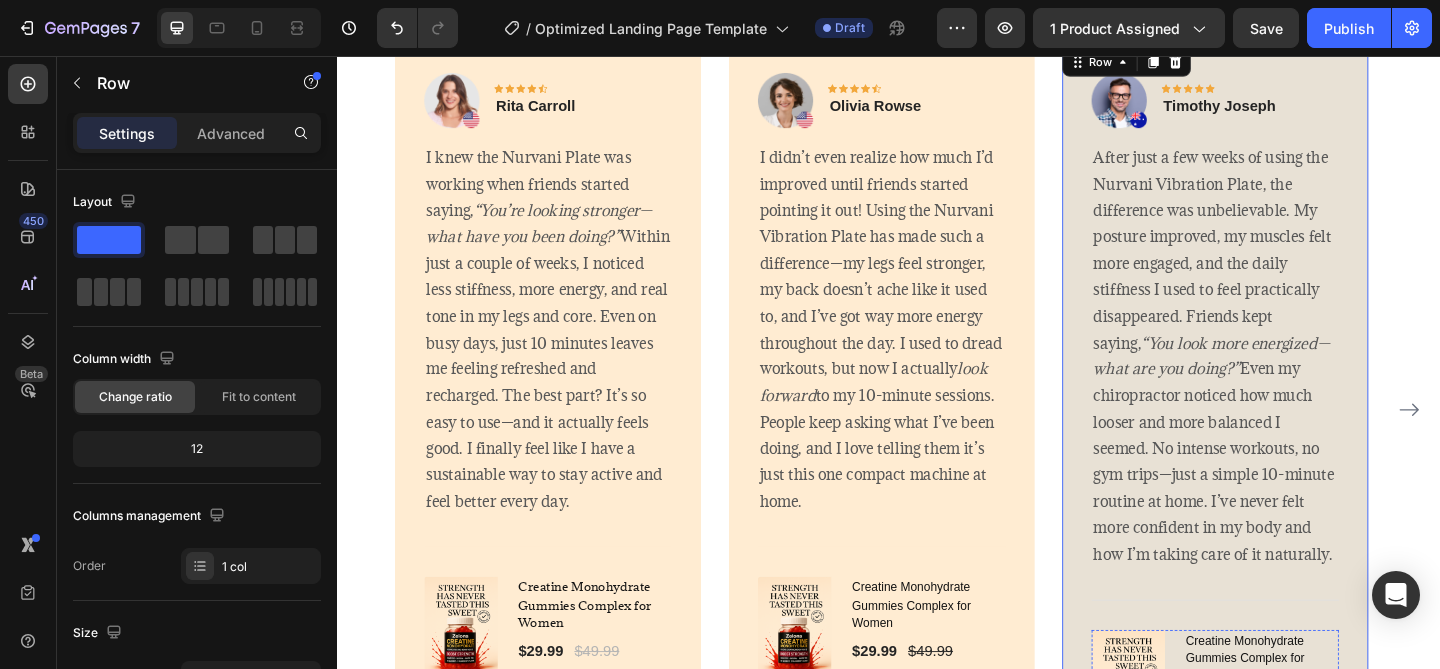 scroll, scrollTop: 4510, scrollLeft: 0, axis: vertical 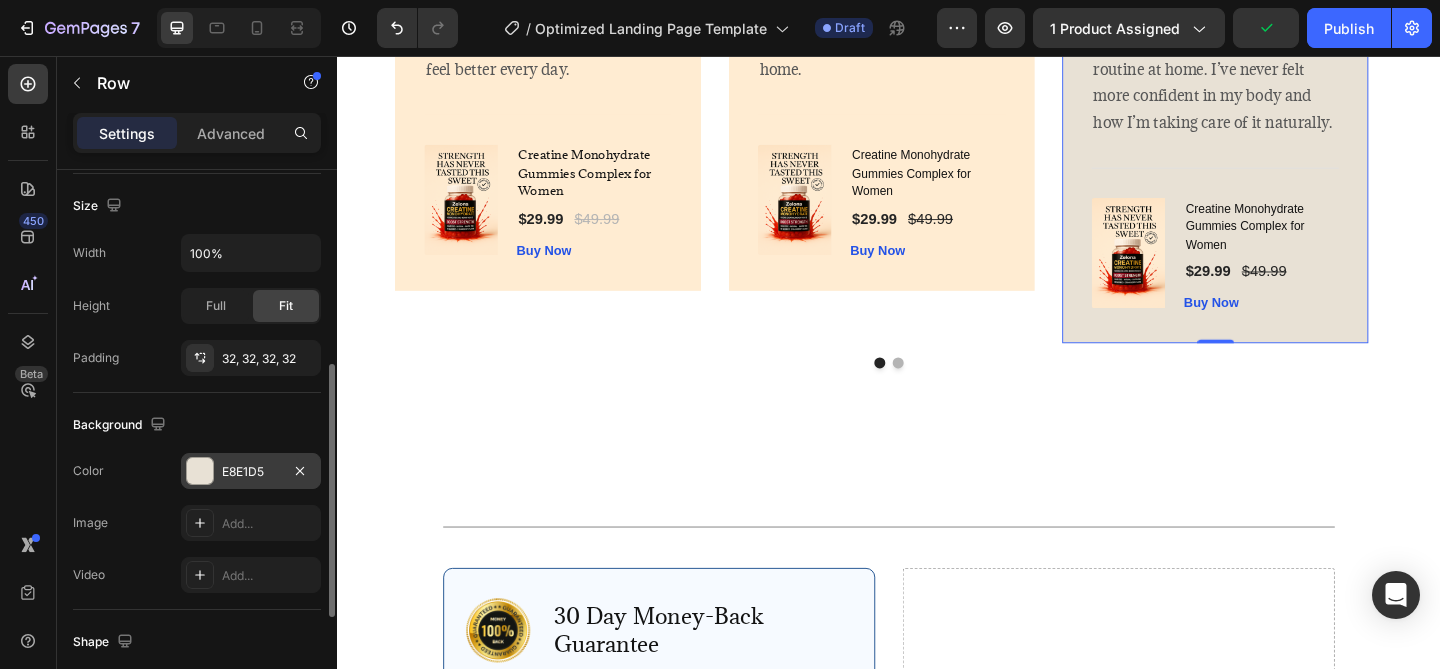 click at bounding box center [200, 471] 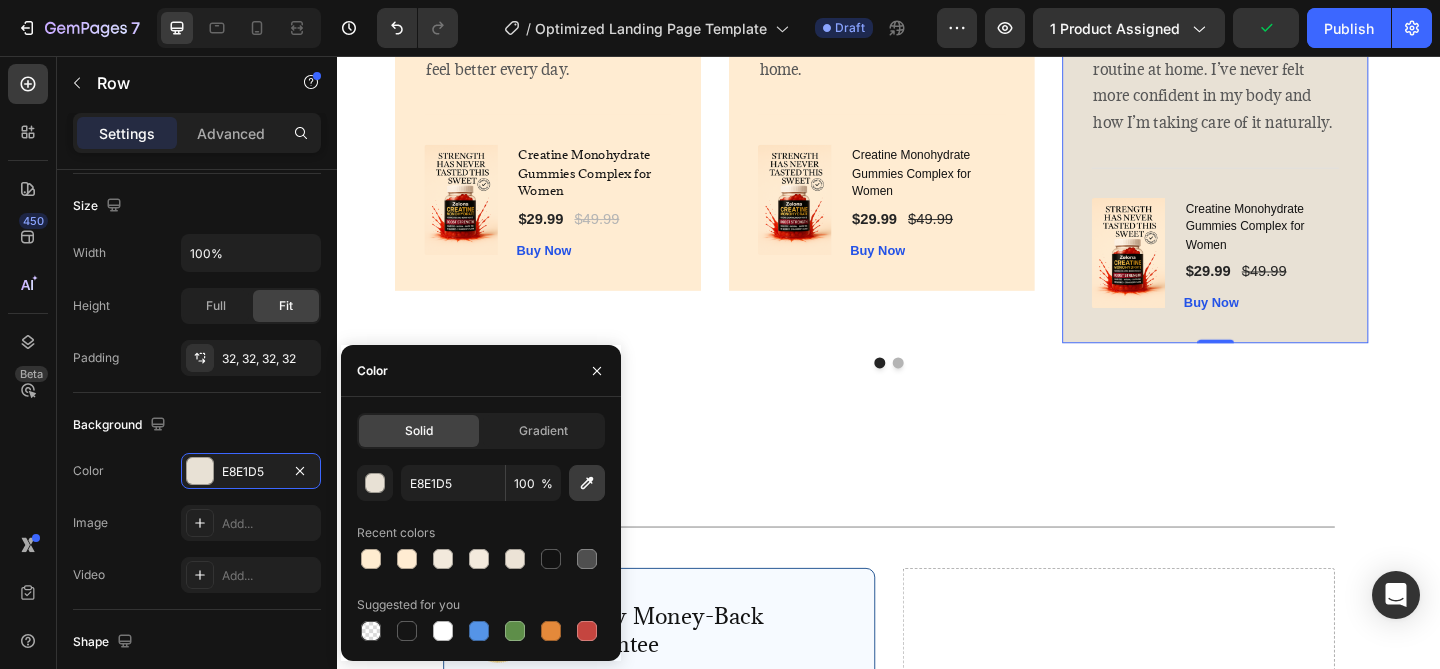 click at bounding box center (587, 483) 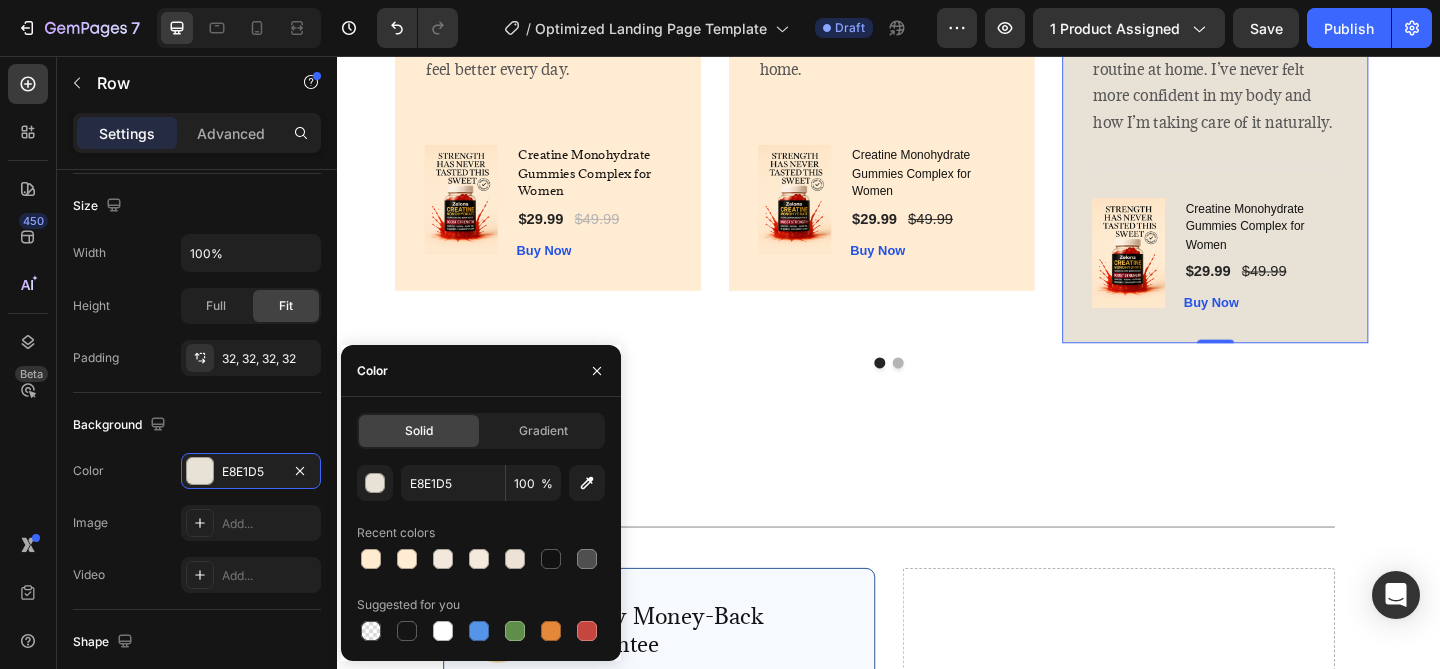 type on "FFECD2" 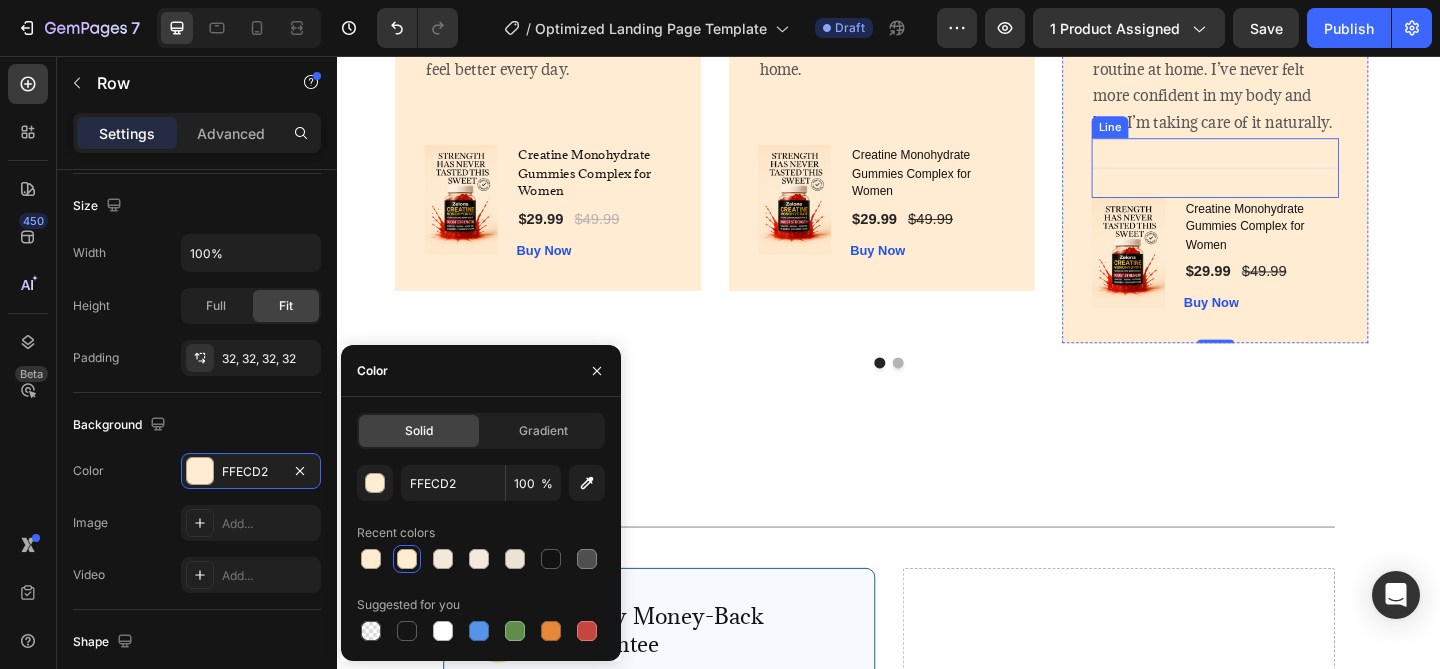 click on "Title Line" at bounding box center [1292, 177] 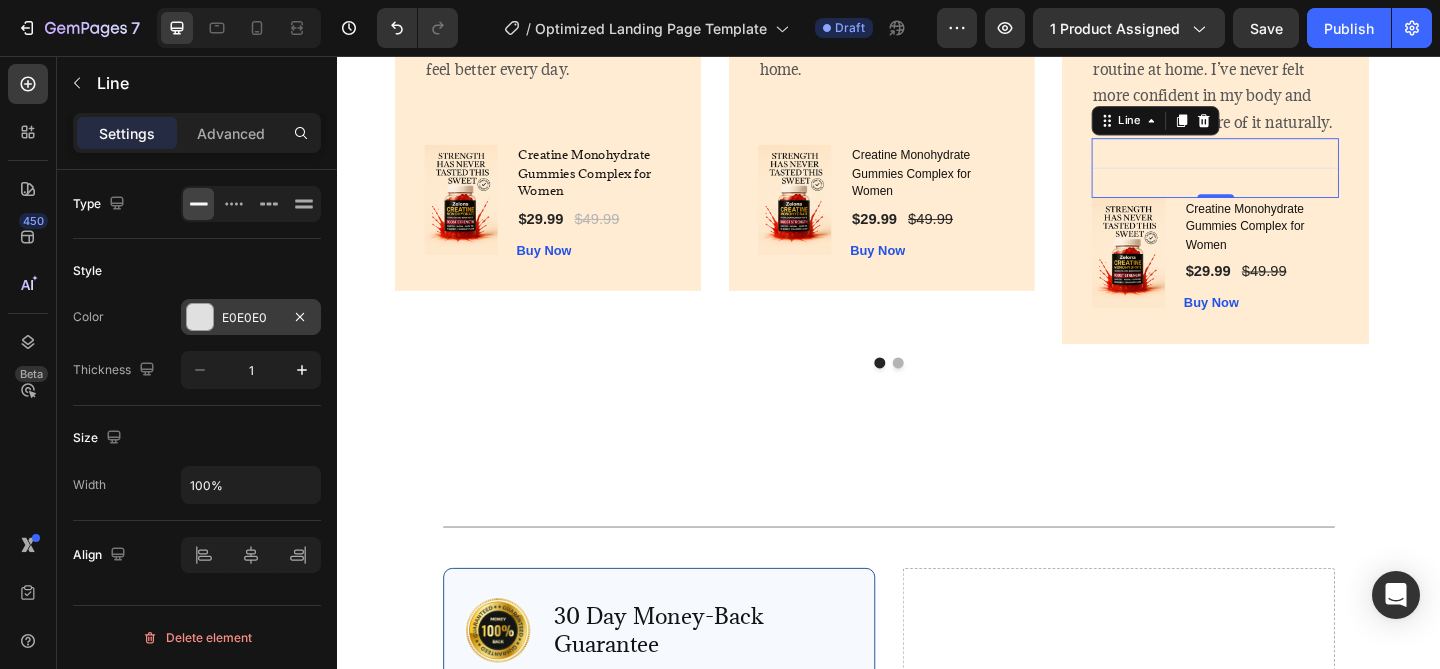 click on "E0E0E0" at bounding box center (251, 318) 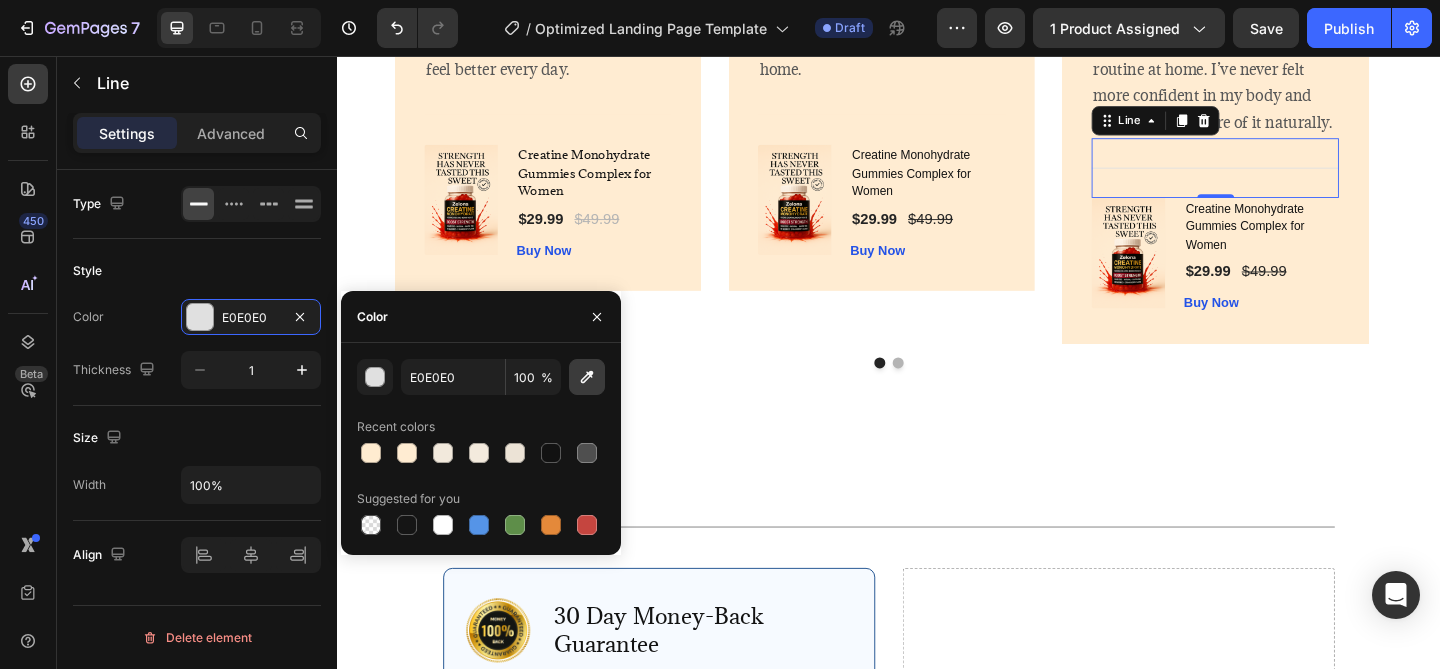 click 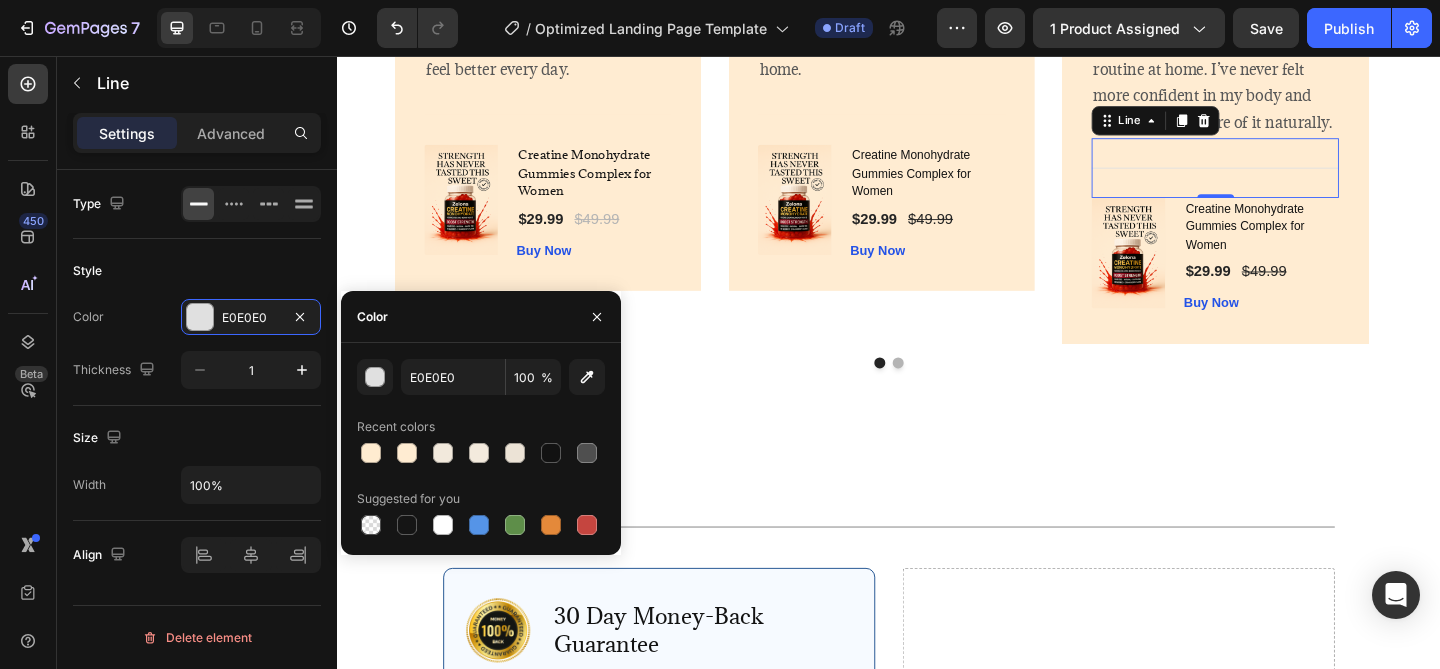 type on "FFECD2" 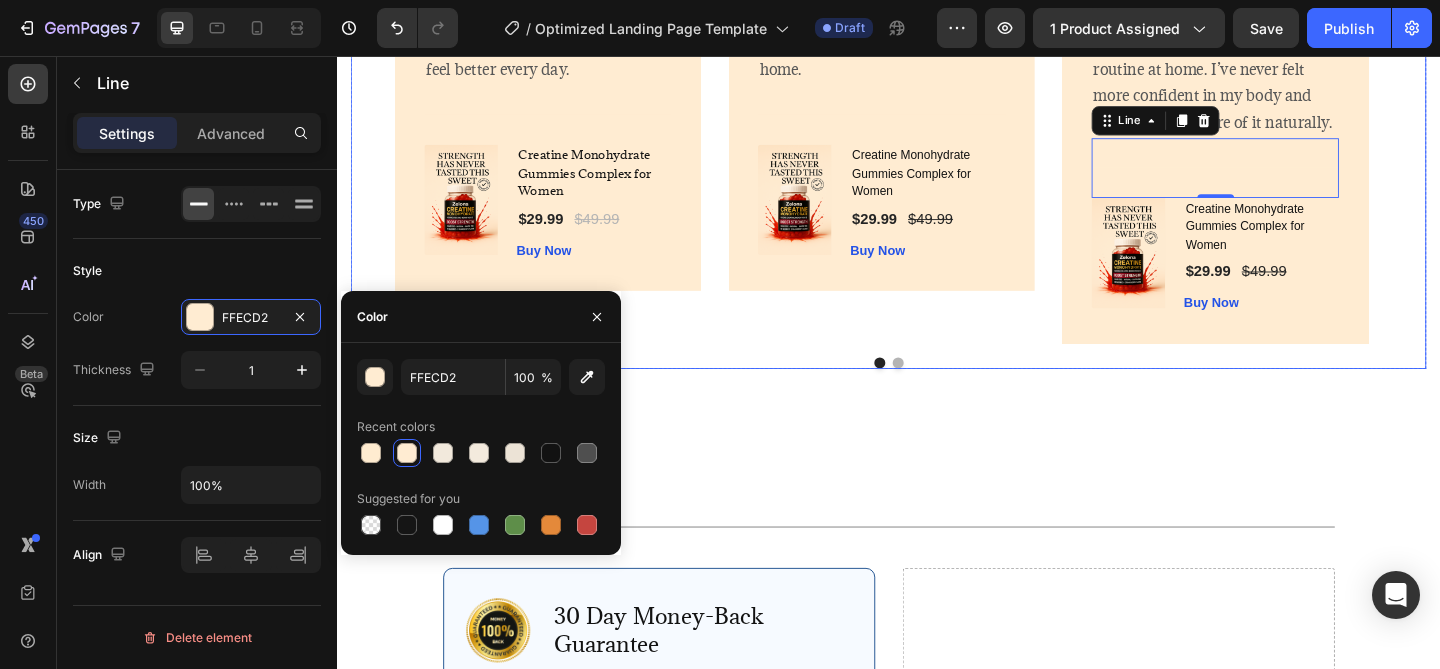 click on "Image
Icon
Icon
Icon
Icon
Icon Row Rita Carroll Text block Row I knew the Nurvani Plate was working when friends started saying,  “You’re looking stronger—what have you been doing?”  Within just a couple of weeks, I noticed less stiffness, more energy, and real tone in my legs and core. Even on busy days, just 10 minutes leaves me feeling refreshed and recharged. The best part? It’s so easy to use—and it actually feels good. I finally feel like I have a sustainable way to stay active and feel better every day. Text block                Title Line (P) Images & Gallery Creatine Monohydrate Gummies Complex for Women (P) Title $29.99 (P) Price (P) Price $49.99 (P) Price (P) Price Row Buy Now (P) Cart Button Product Row Image
Icon
Icon
Icon
Icon
Icon Row Olivia Rowse Text block Row look forward Text block                Title Line (P) Title Row" at bounding box center [937, -30] 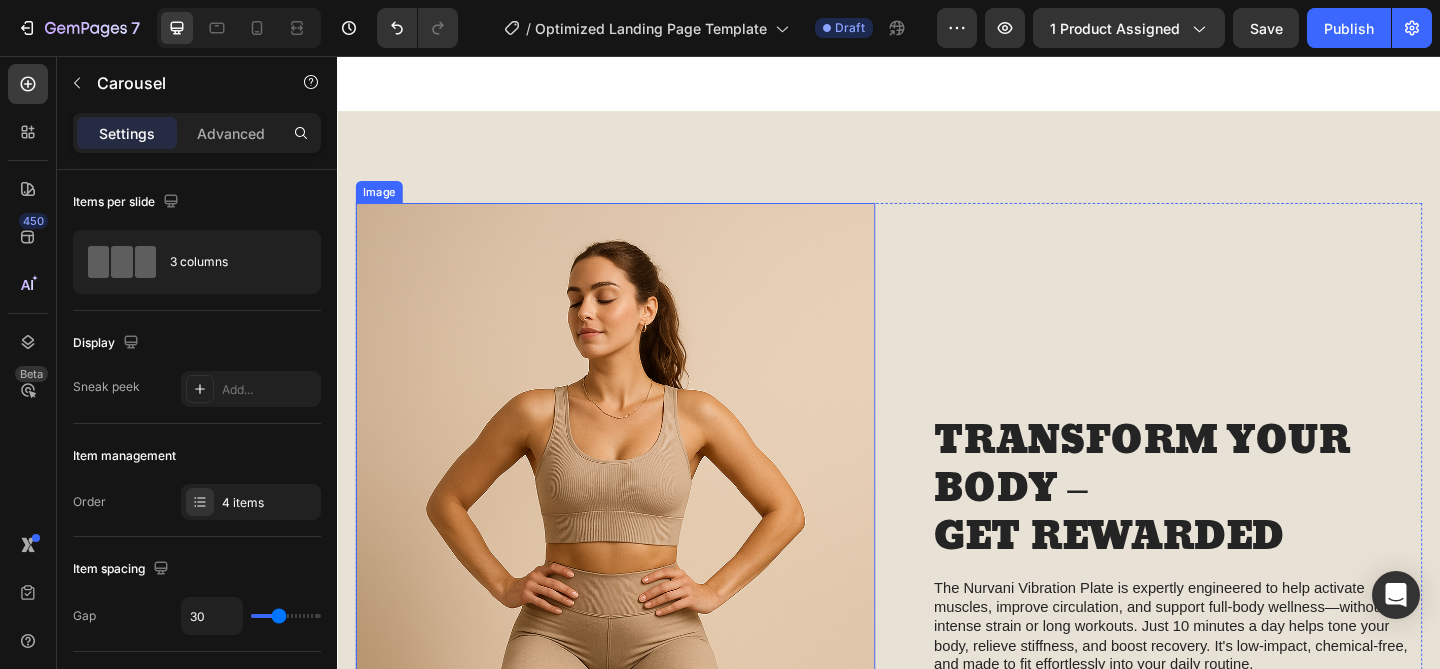 scroll, scrollTop: 2385, scrollLeft: 0, axis: vertical 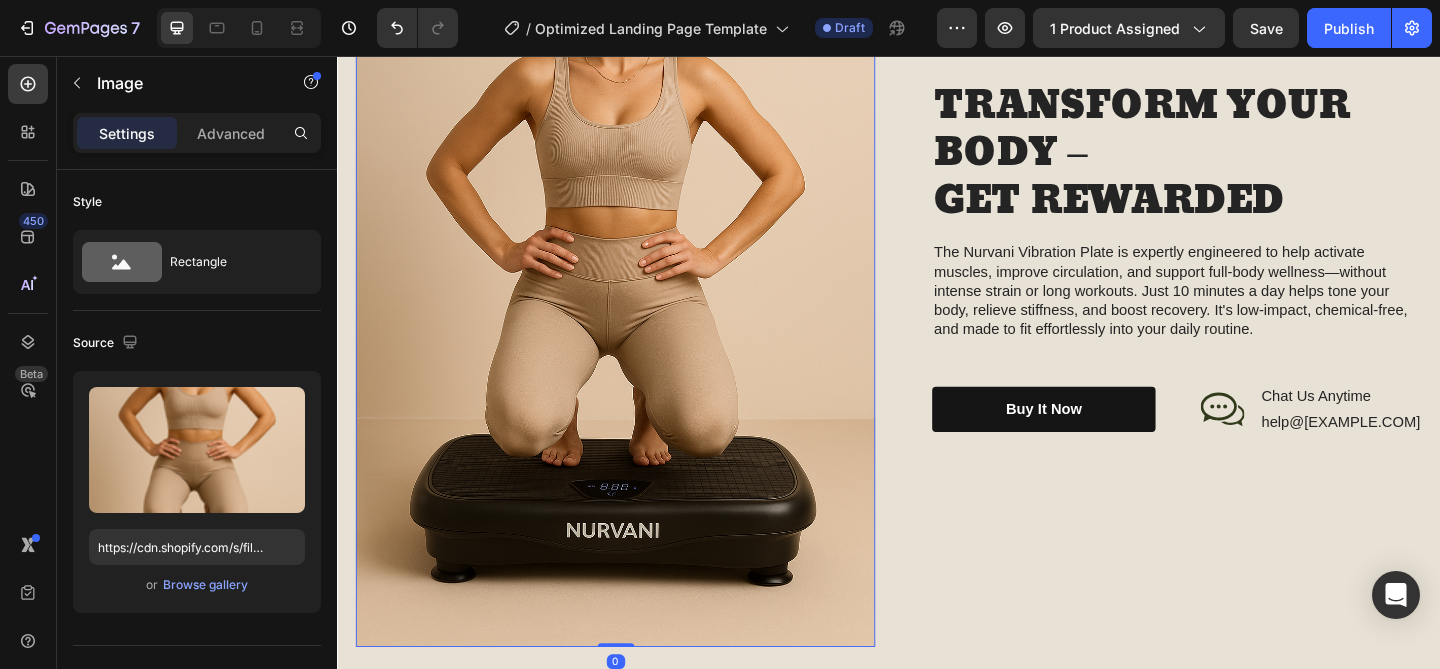 click at bounding box center (639, 275) 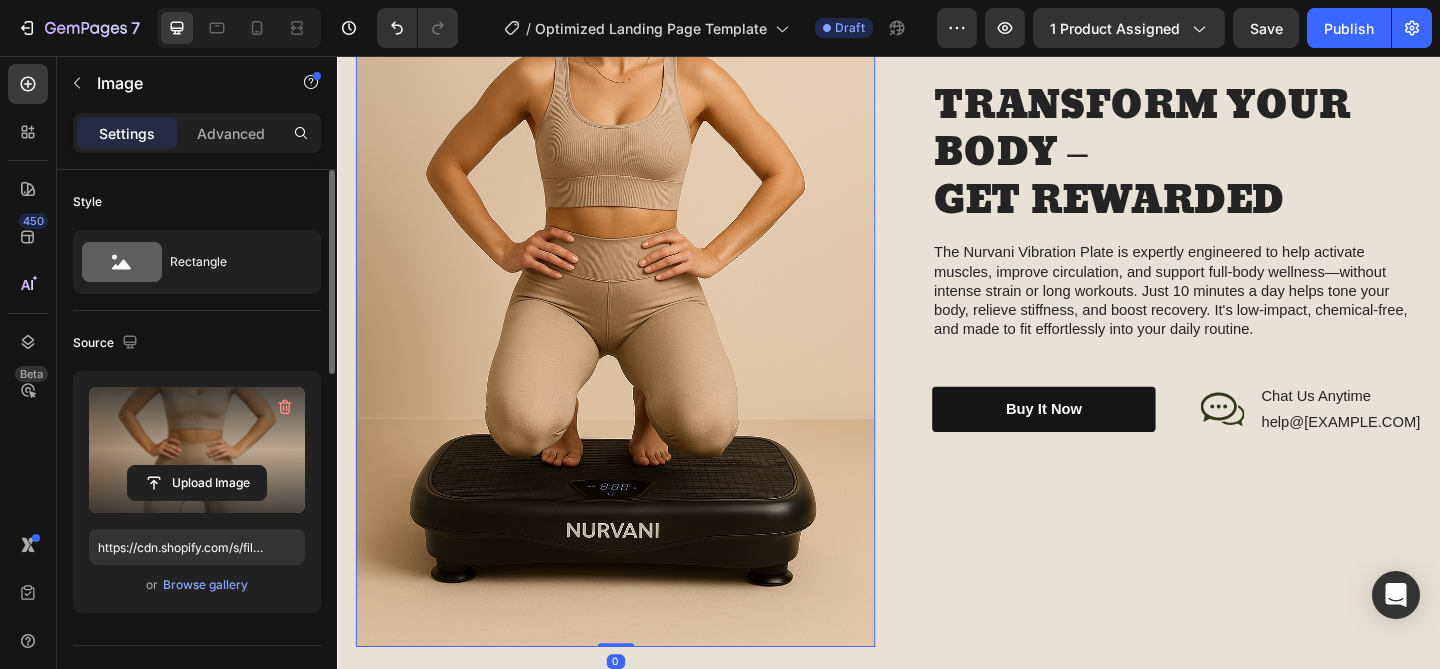 scroll, scrollTop: 33, scrollLeft: 0, axis: vertical 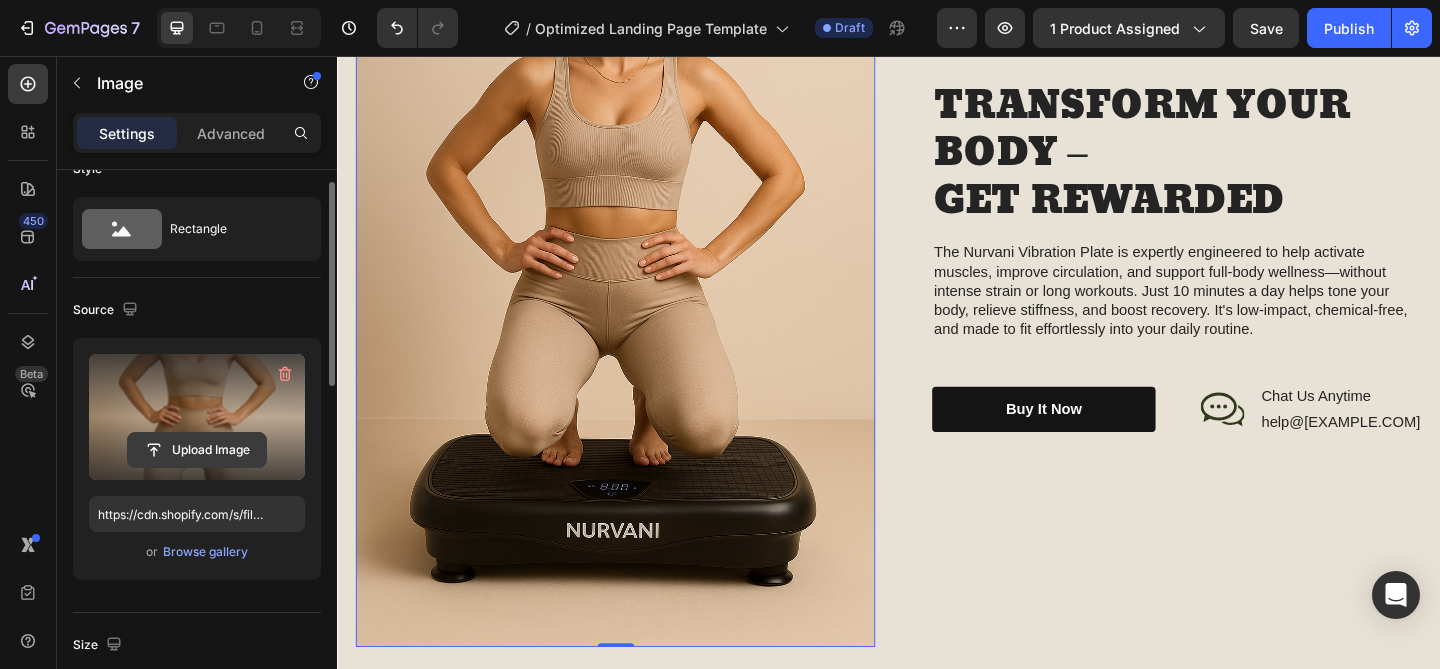 click 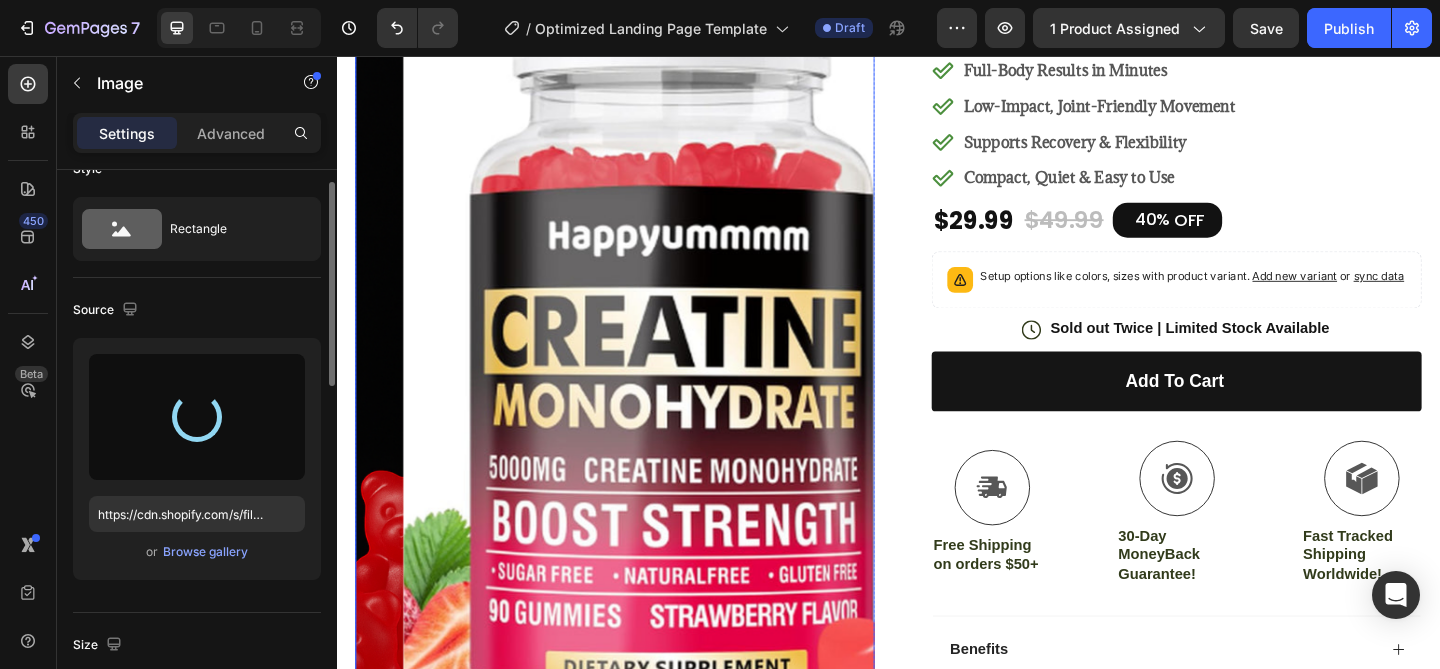 scroll, scrollTop: 624, scrollLeft: 0, axis: vertical 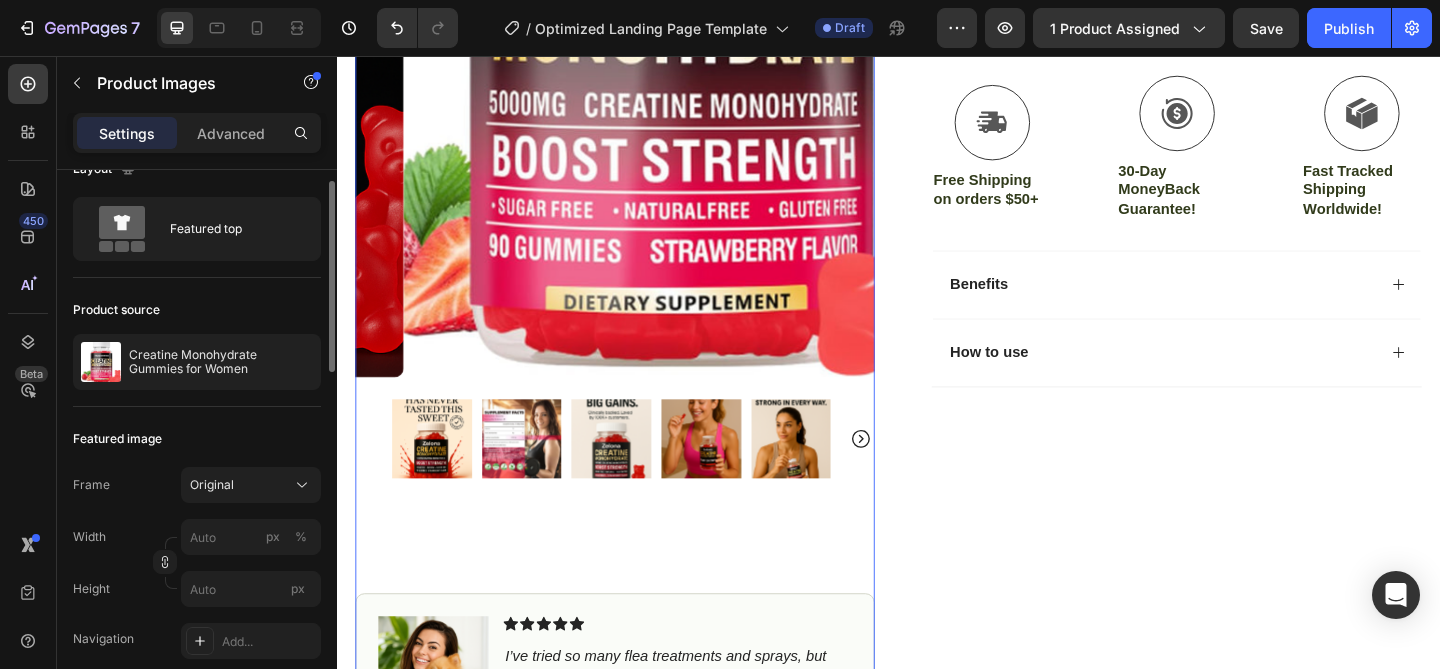 click at bounding box center [440, 473] 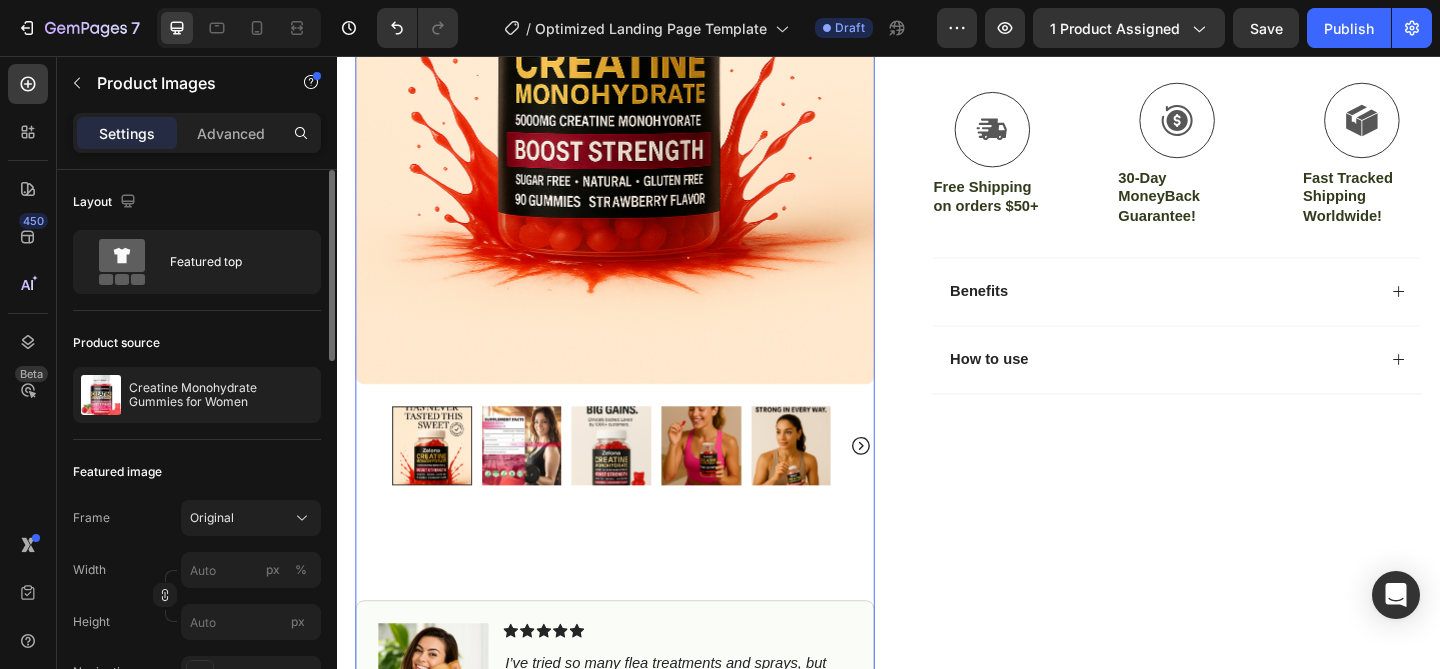 scroll, scrollTop: 602, scrollLeft: 0, axis: vertical 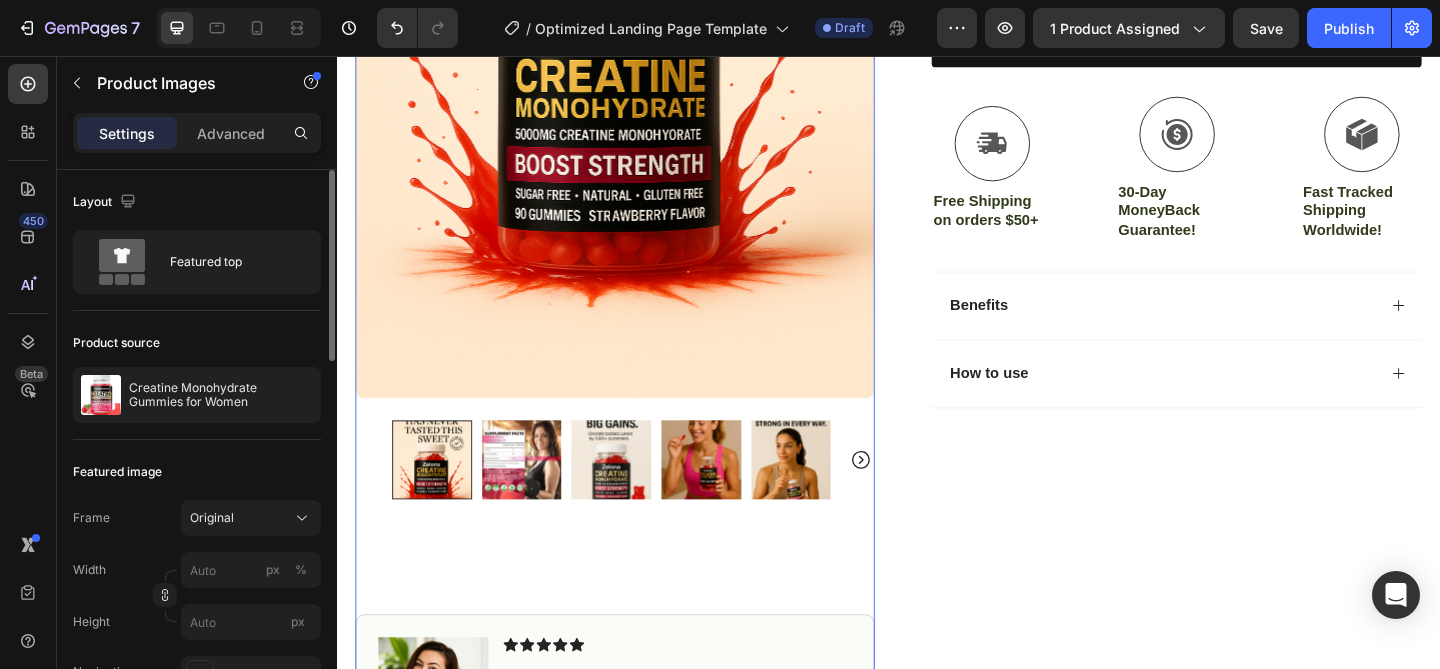 click at bounding box center [635, 495] 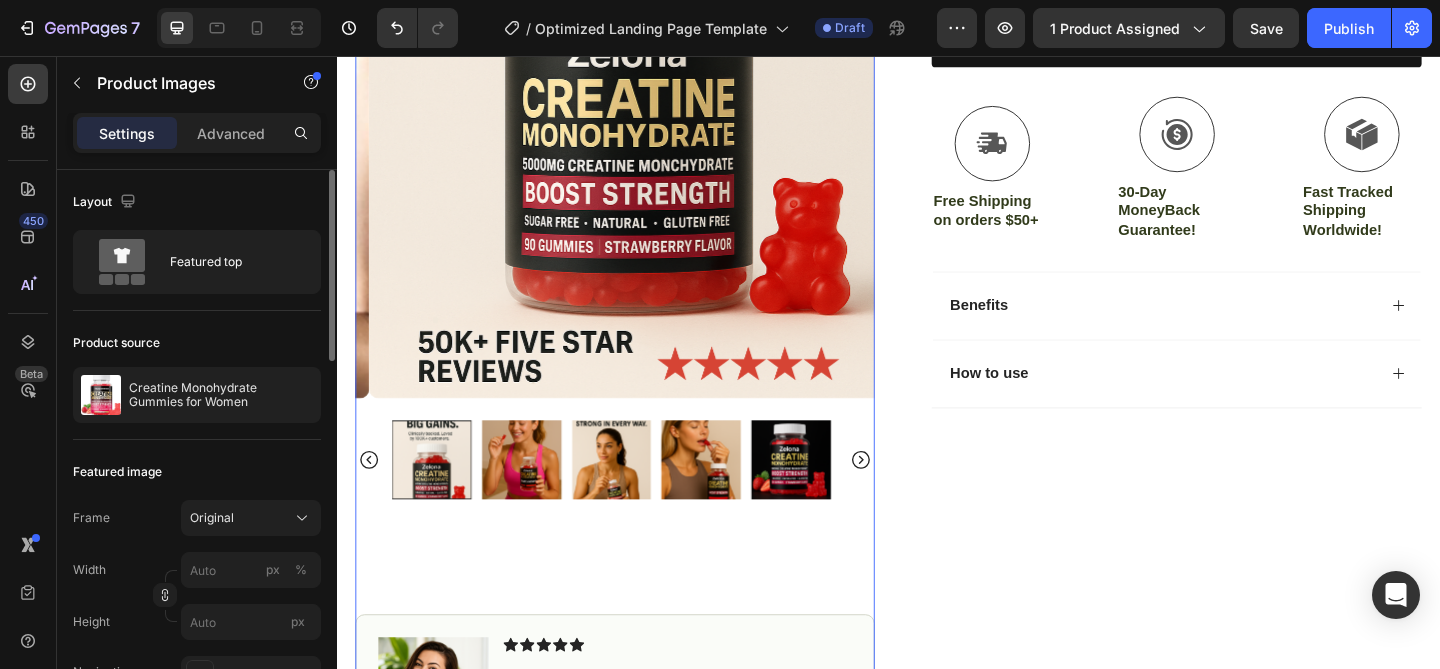 click at bounding box center [635, 495] 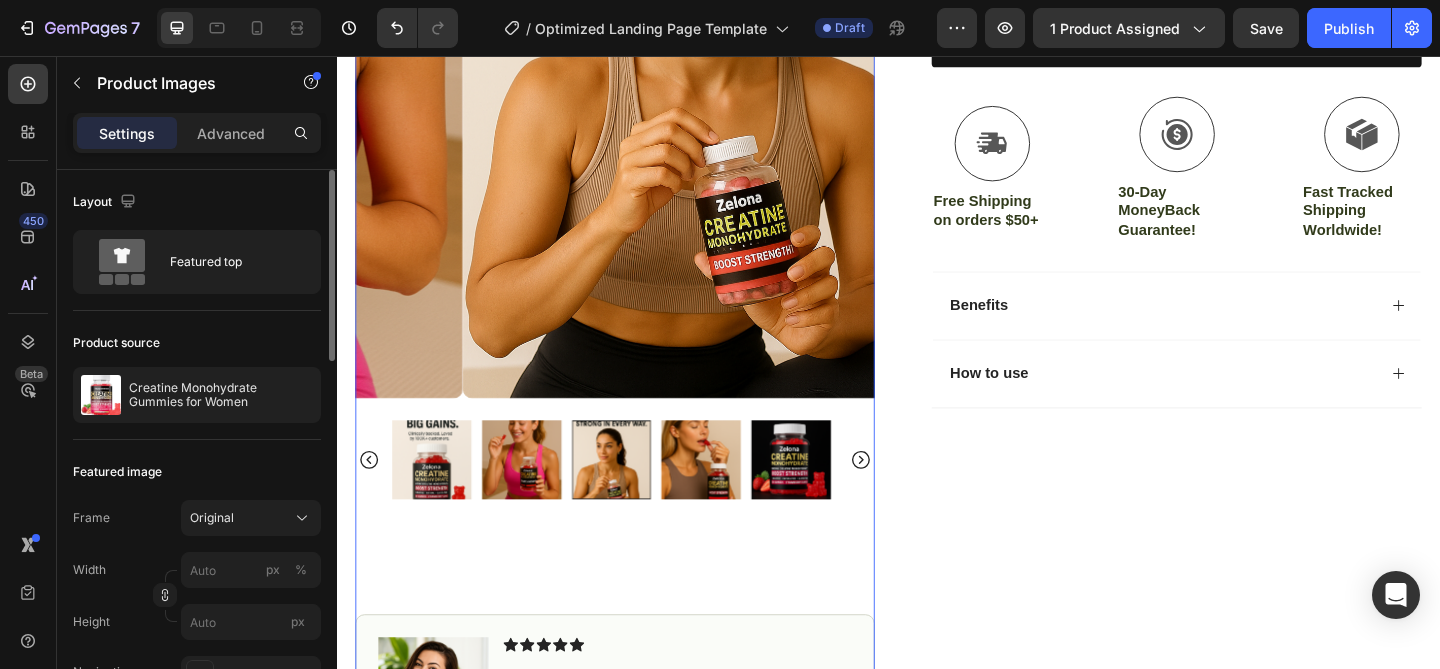 click at bounding box center (733, 495) 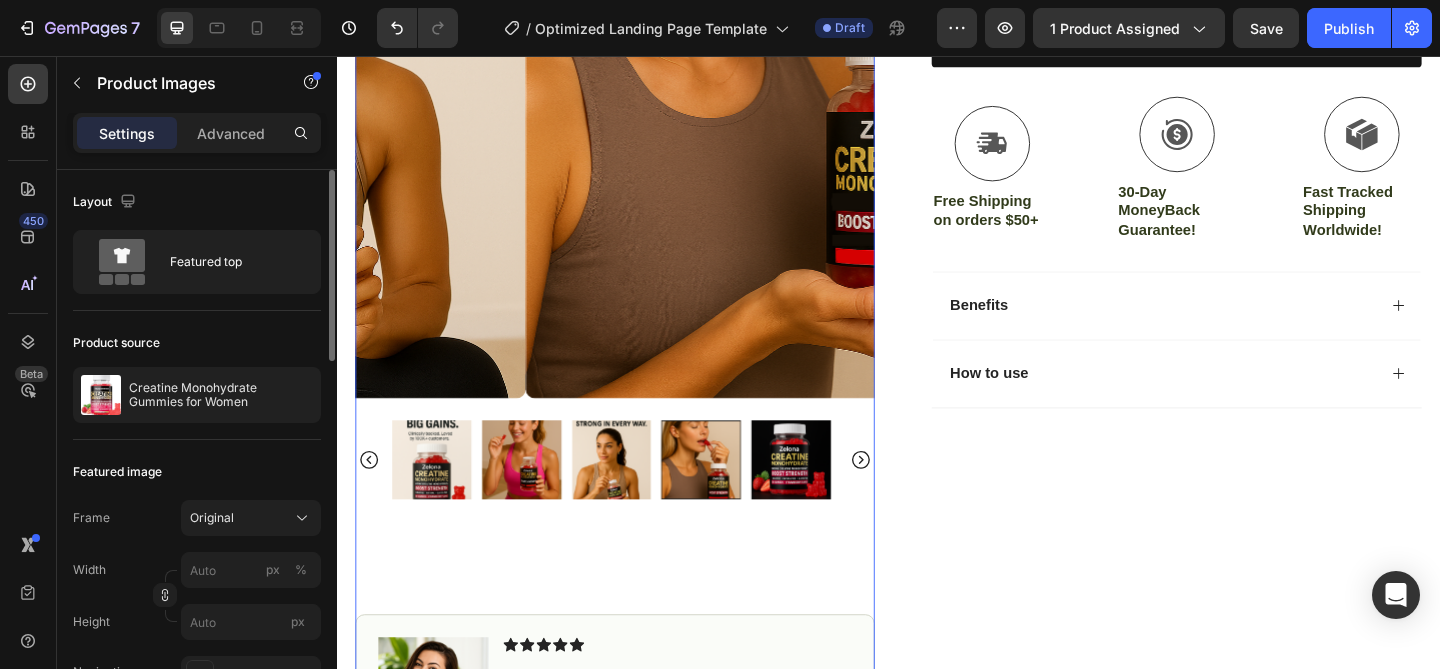 click at bounding box center [831, 495] 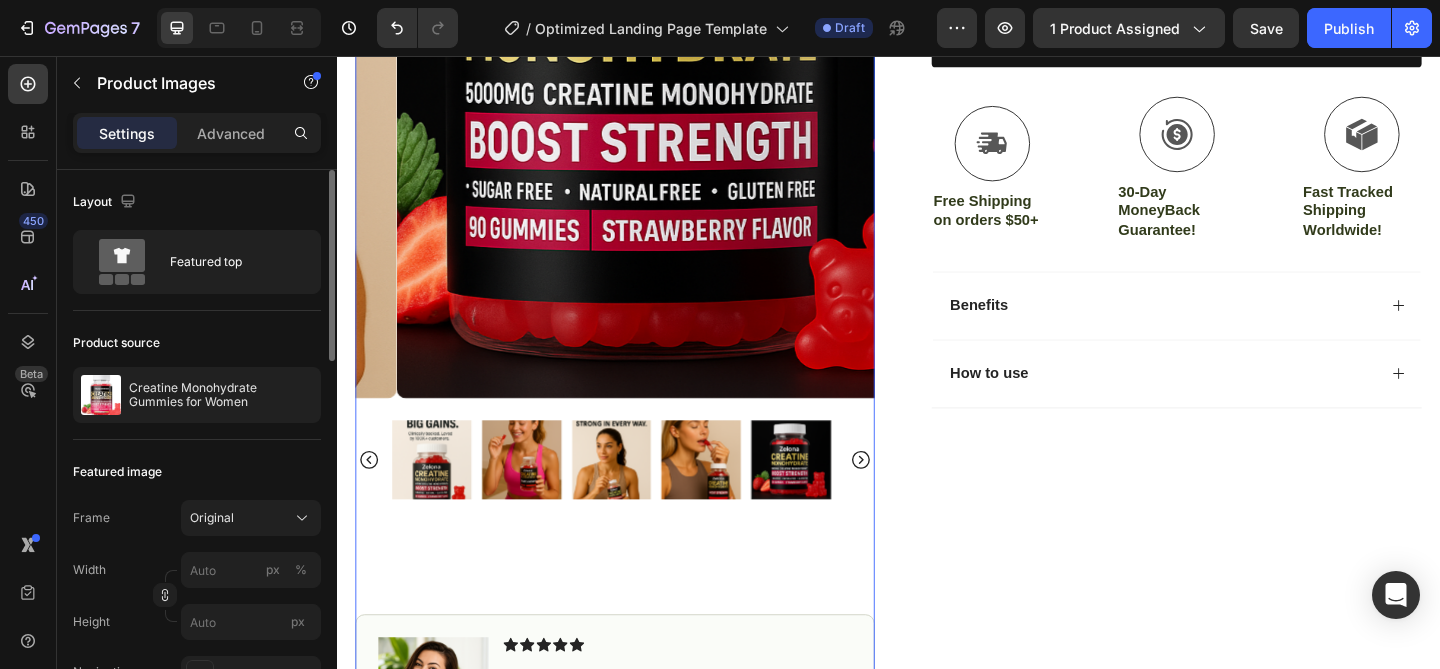 click 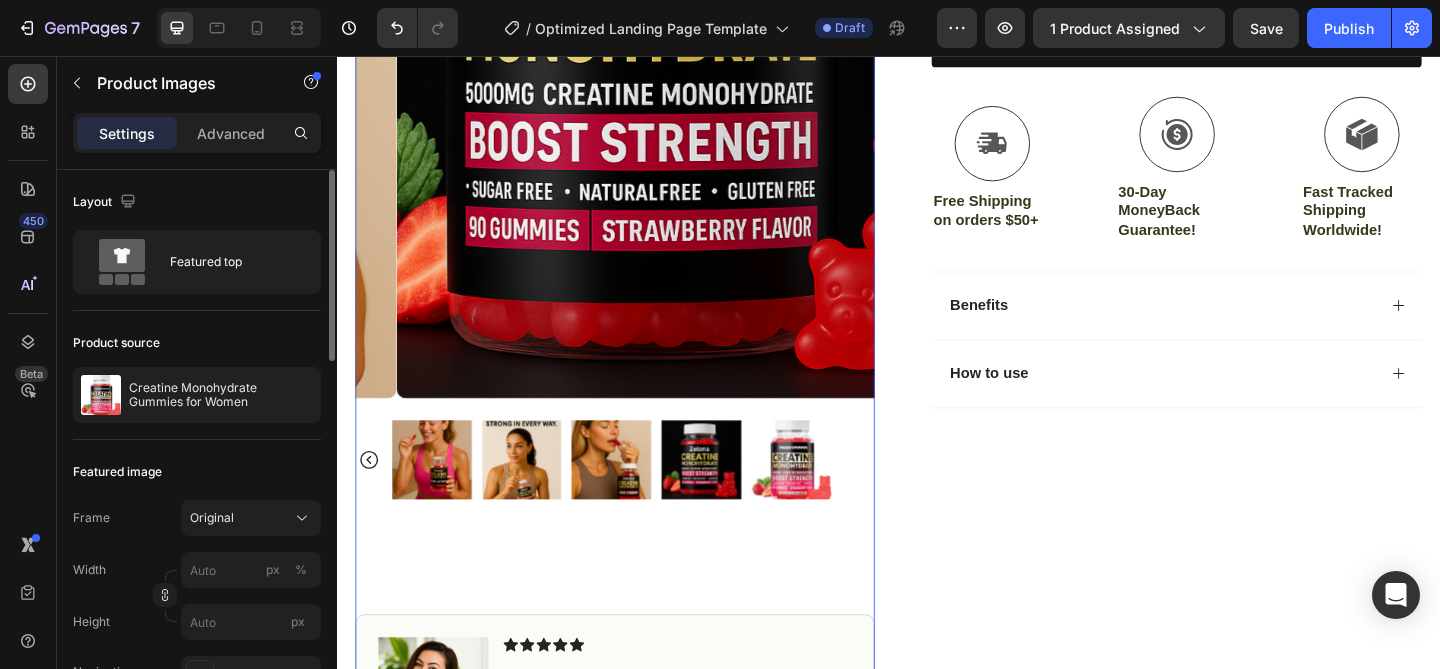 click at bounding box center [831, 495] 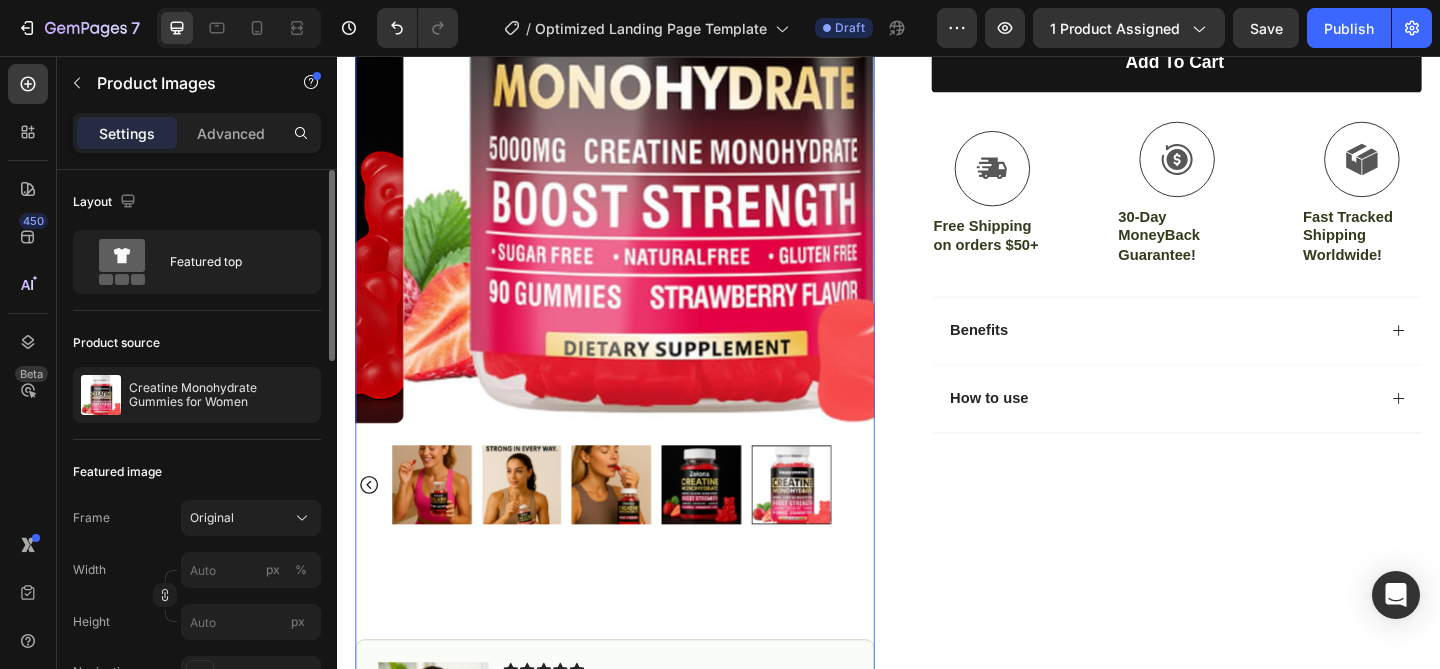 scroll, scrollTop: 861, scrollLeft: 0, axis: vertical 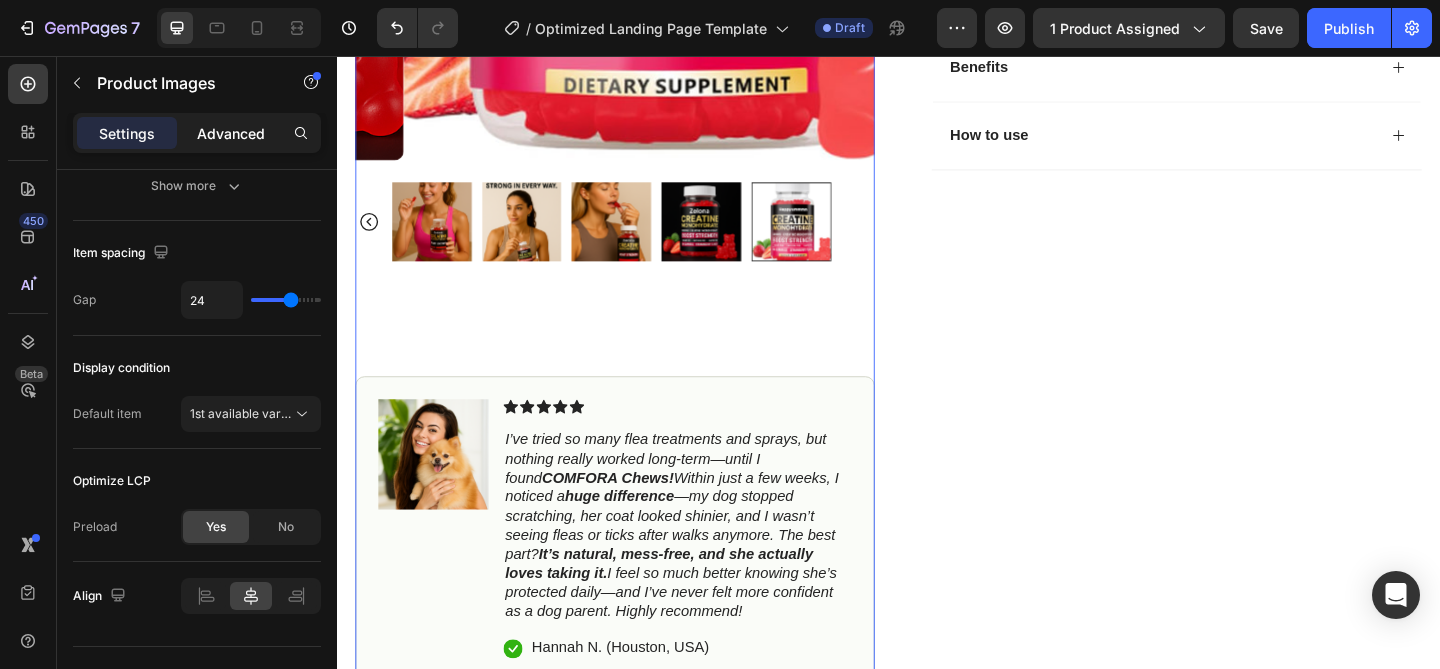 click on "Advanced" 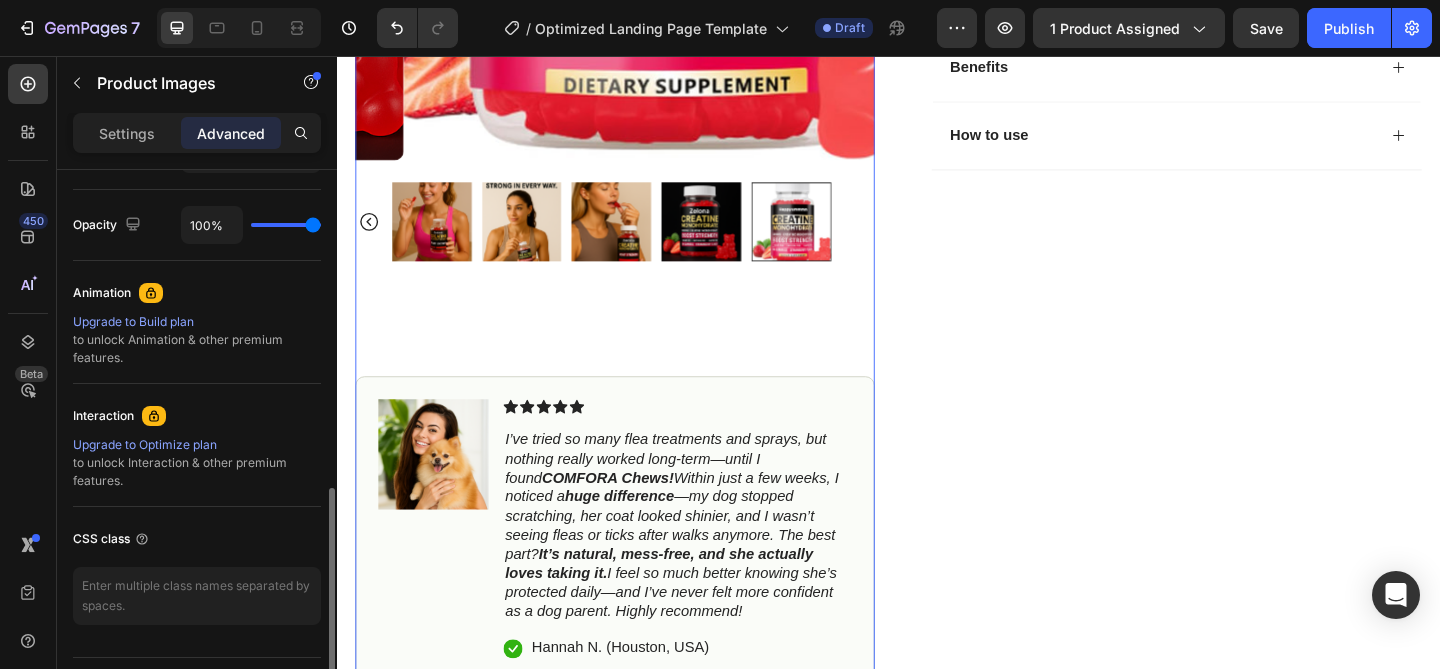 scroll, scrollTop: 784, scrollLeft: 0, axis: vertical 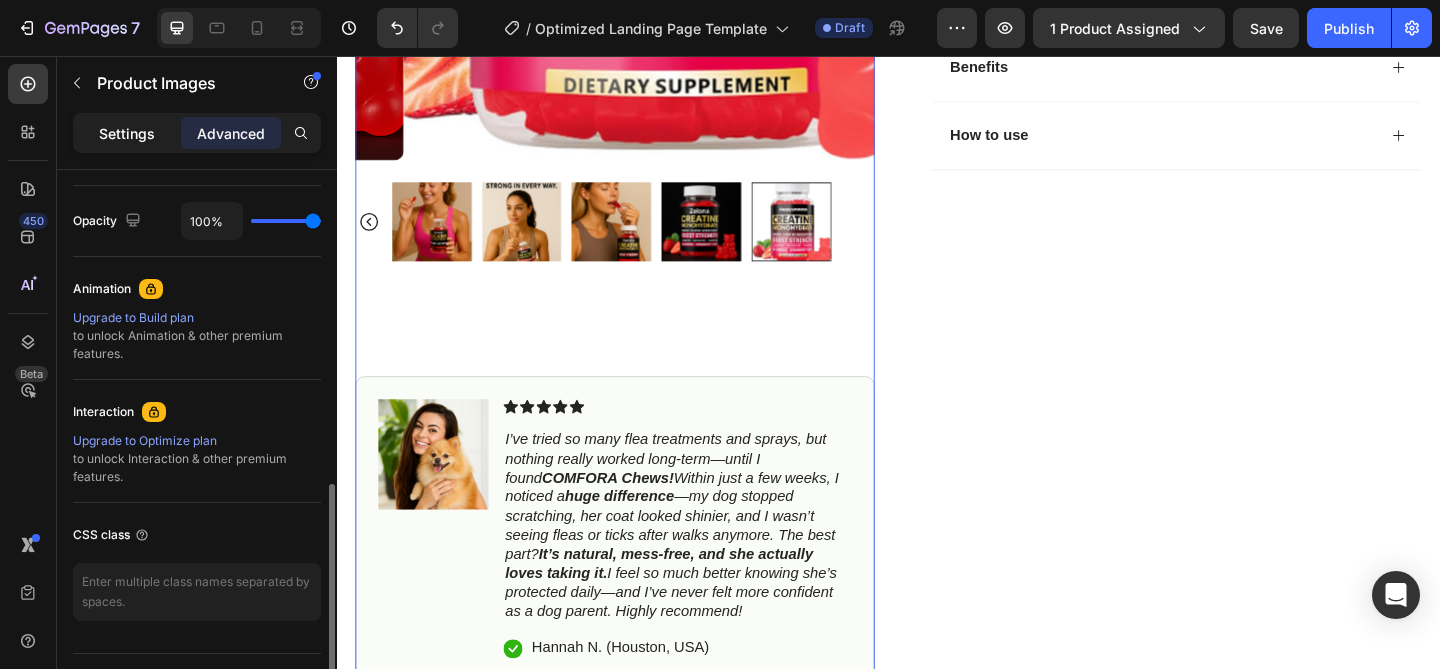 click on "Settings" 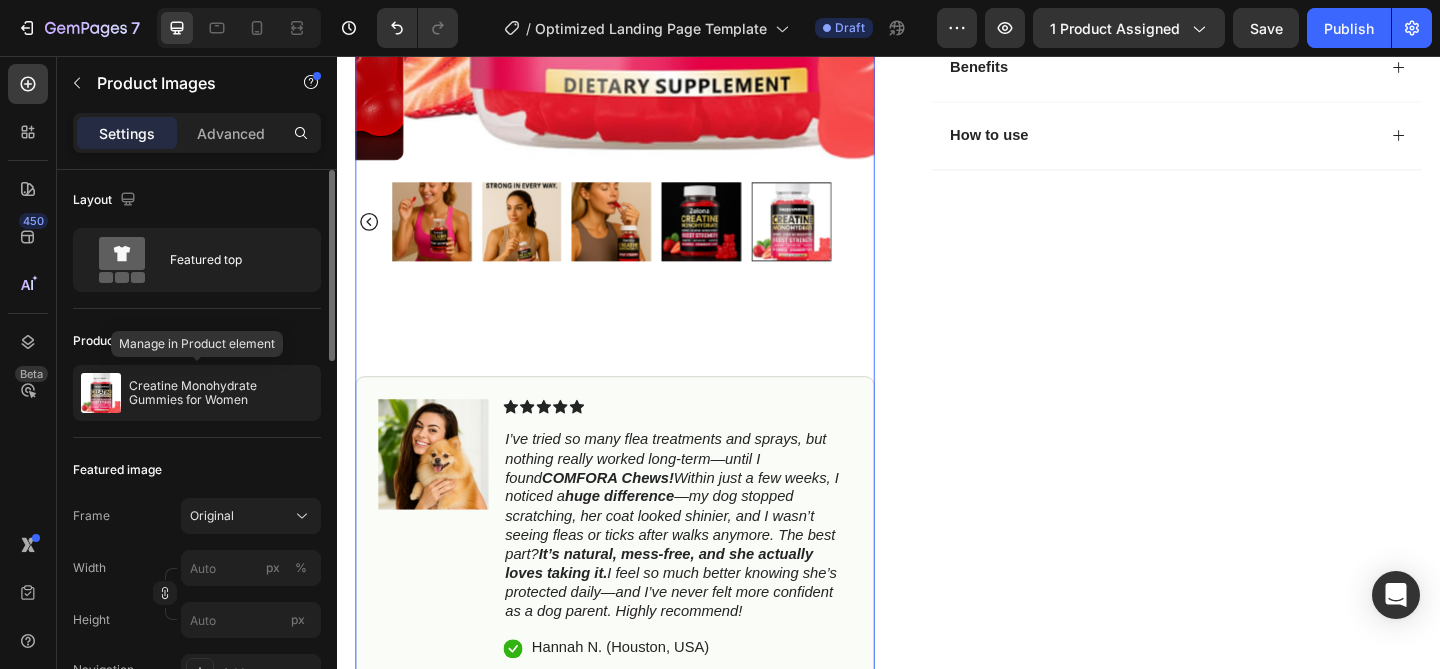 scroll, scrollTop: 0, scrollLeft: 0, axis: both 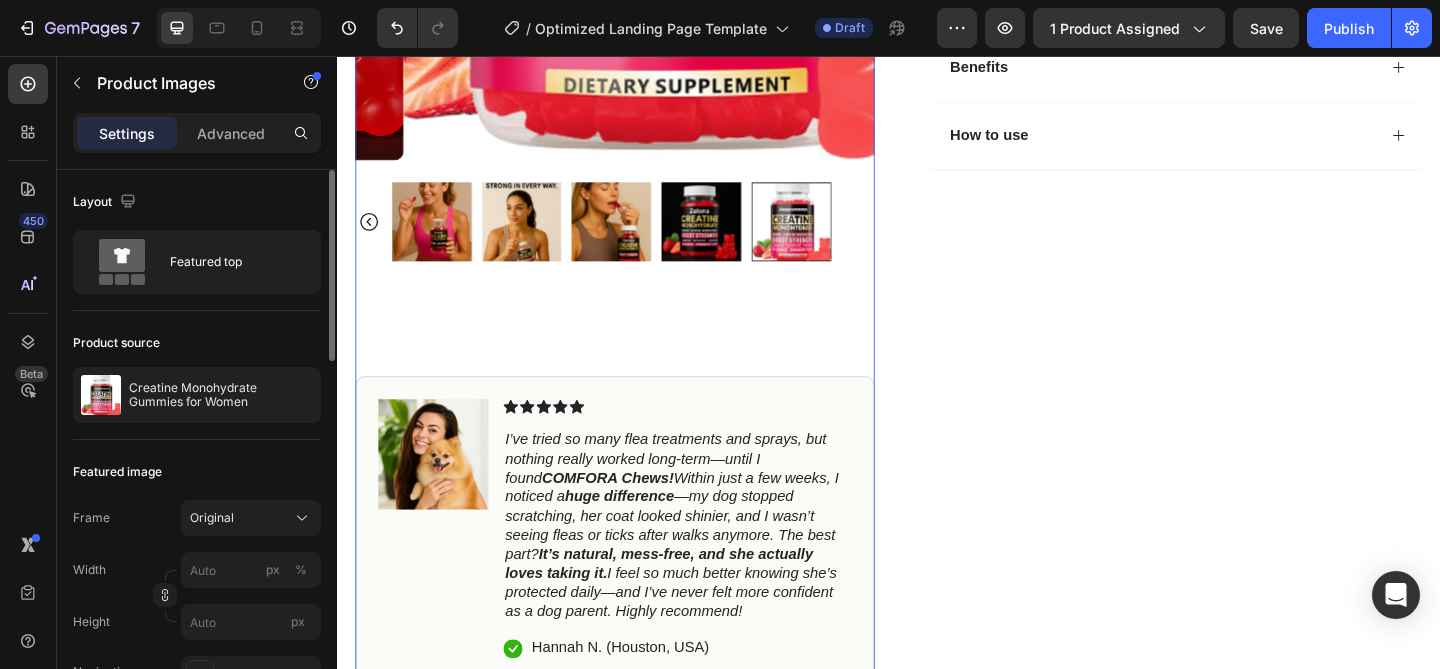 click at bounding box center (538, 236) 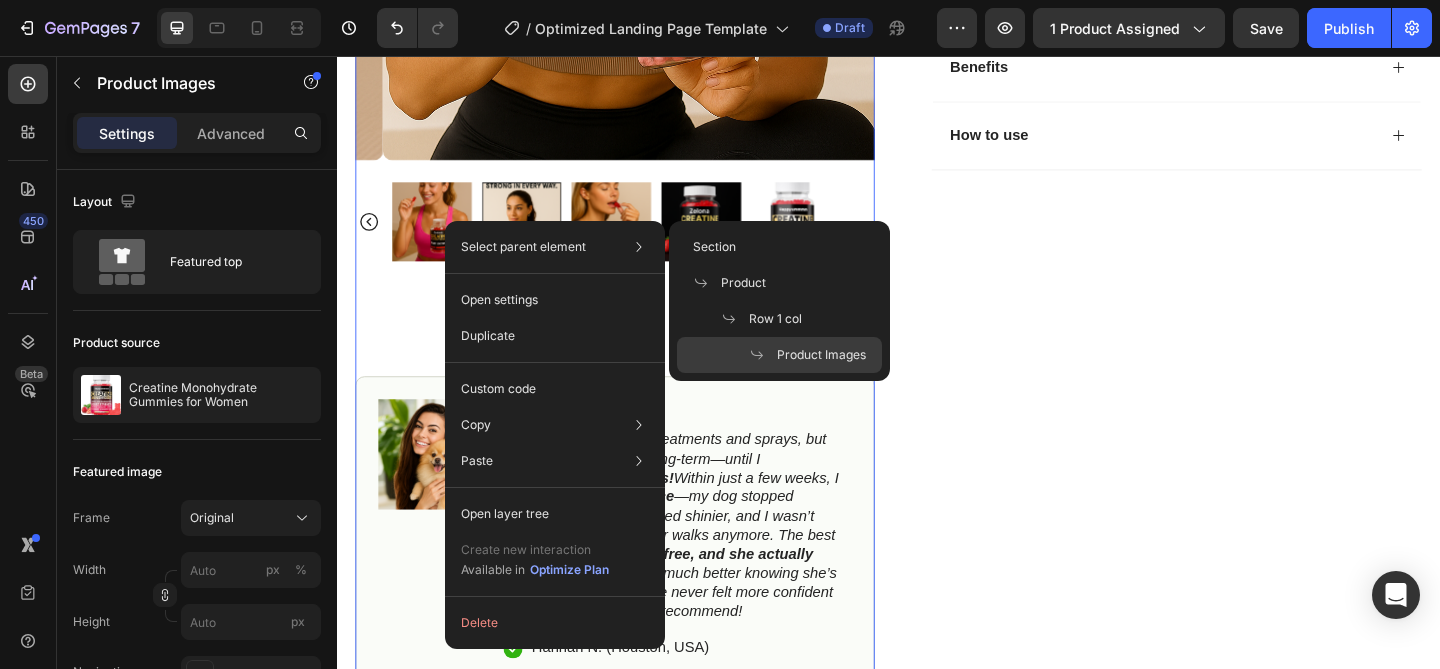 click on "Select parent element" at bounding box center (523, 247) 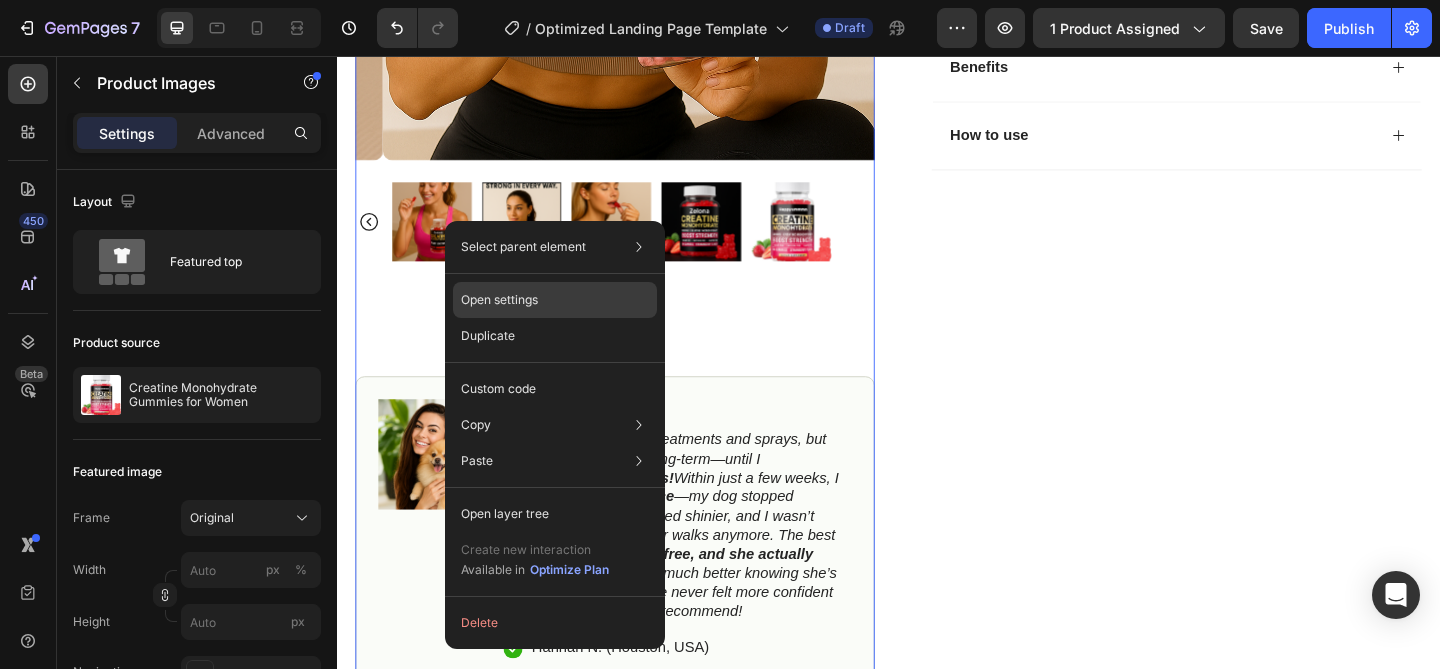 click on "Open settings" 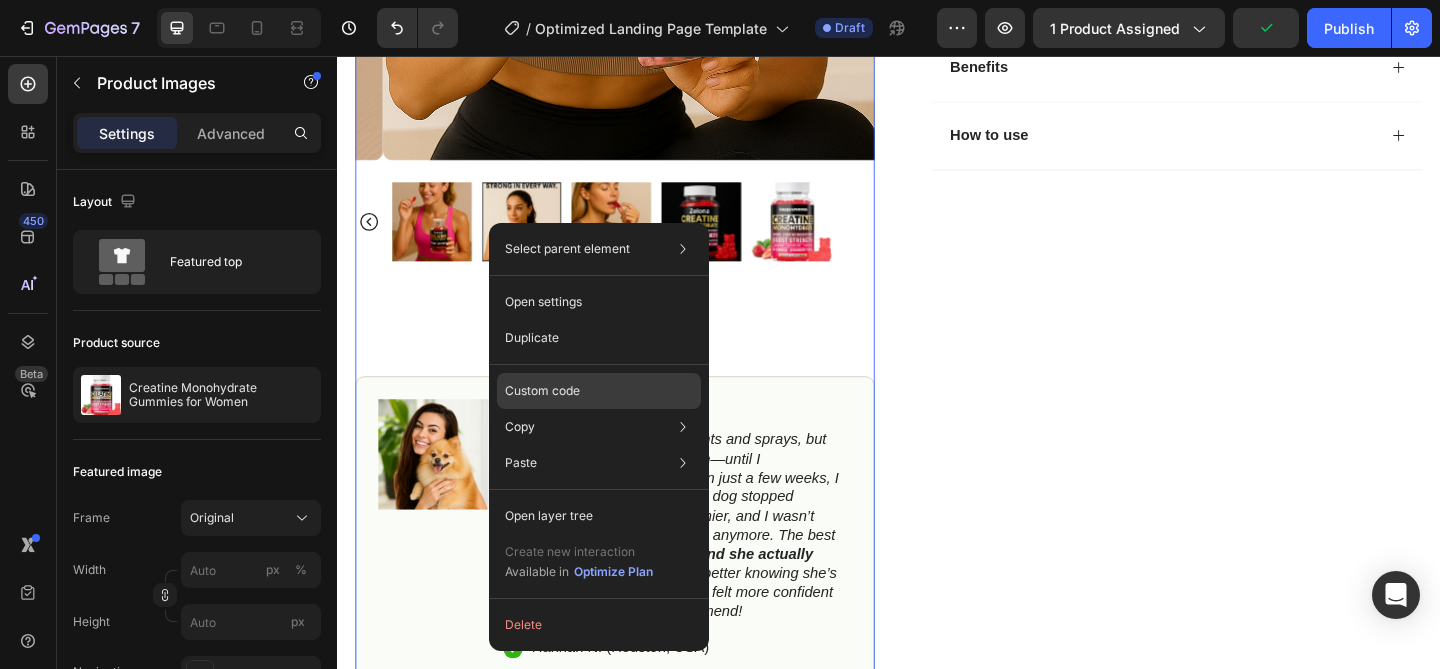 click on "Custom code" at bounding box center [542, 391] 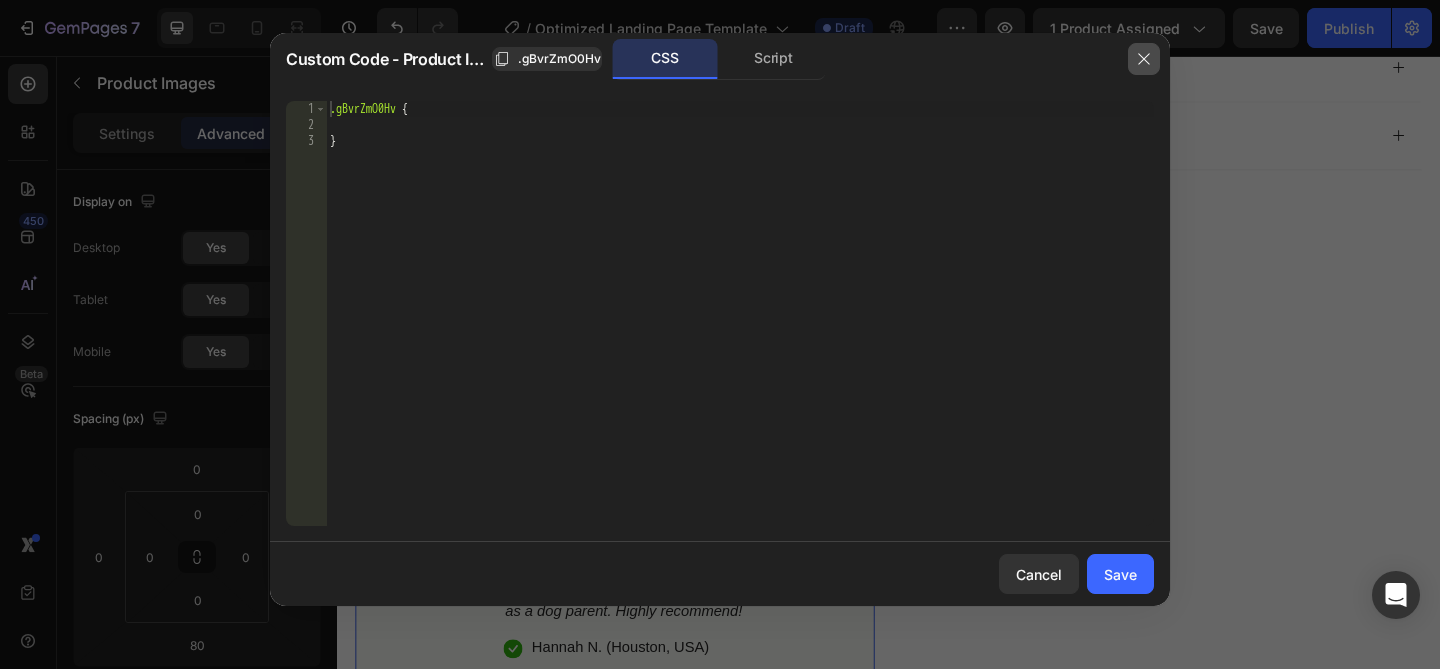 click at bounding box center (1144, 59) 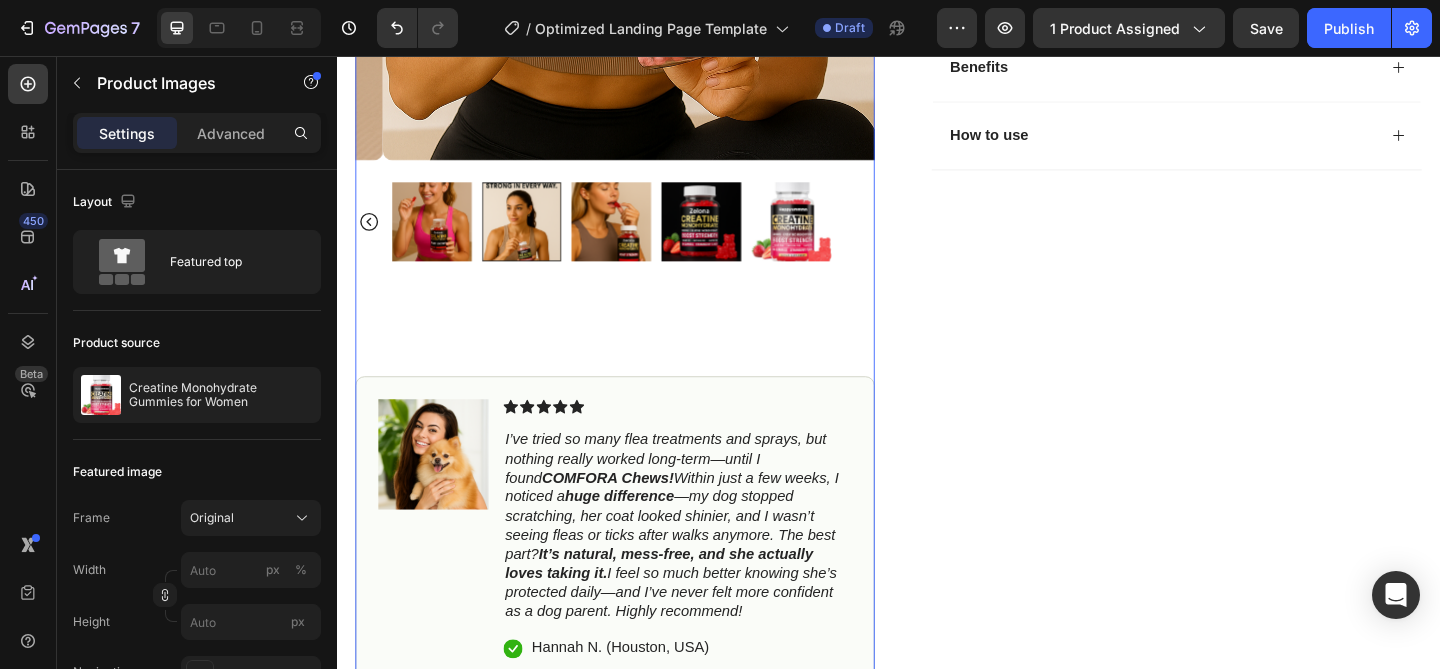 click at bounding box center (831, 236) 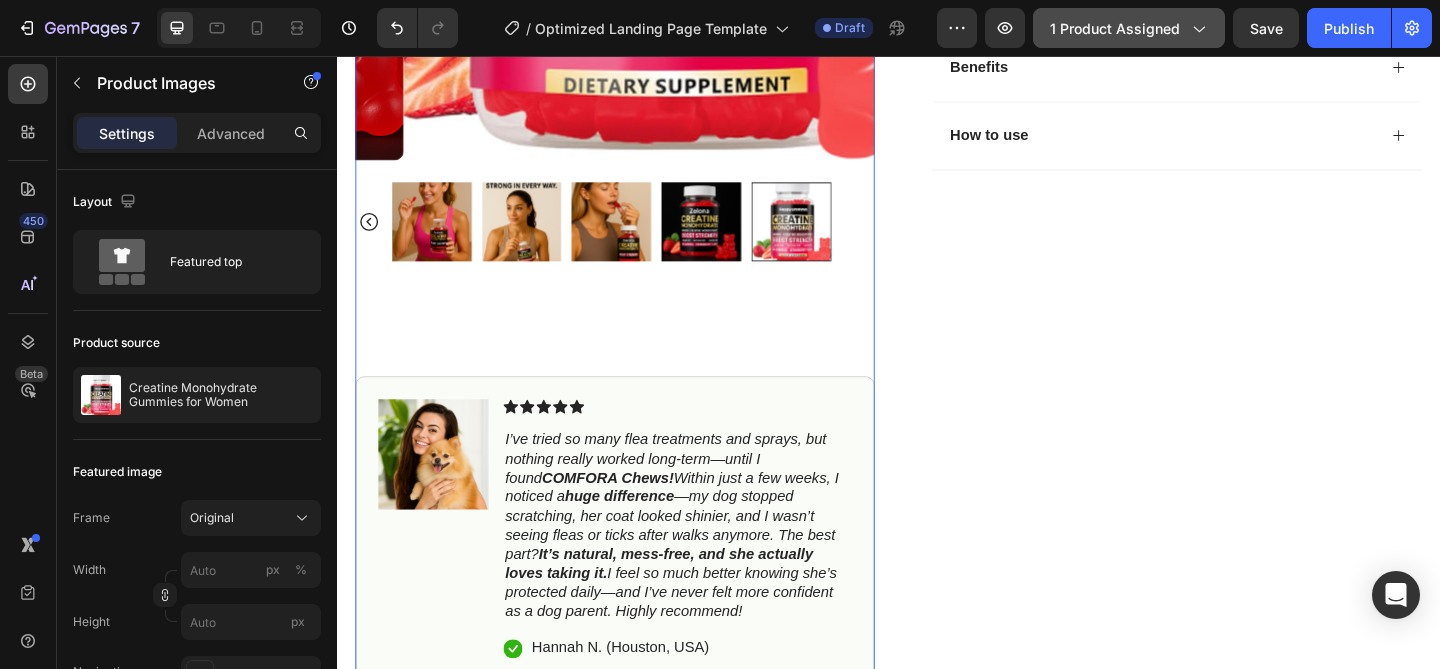 click on "1 product assigned" at bounding box center [1129, 28] 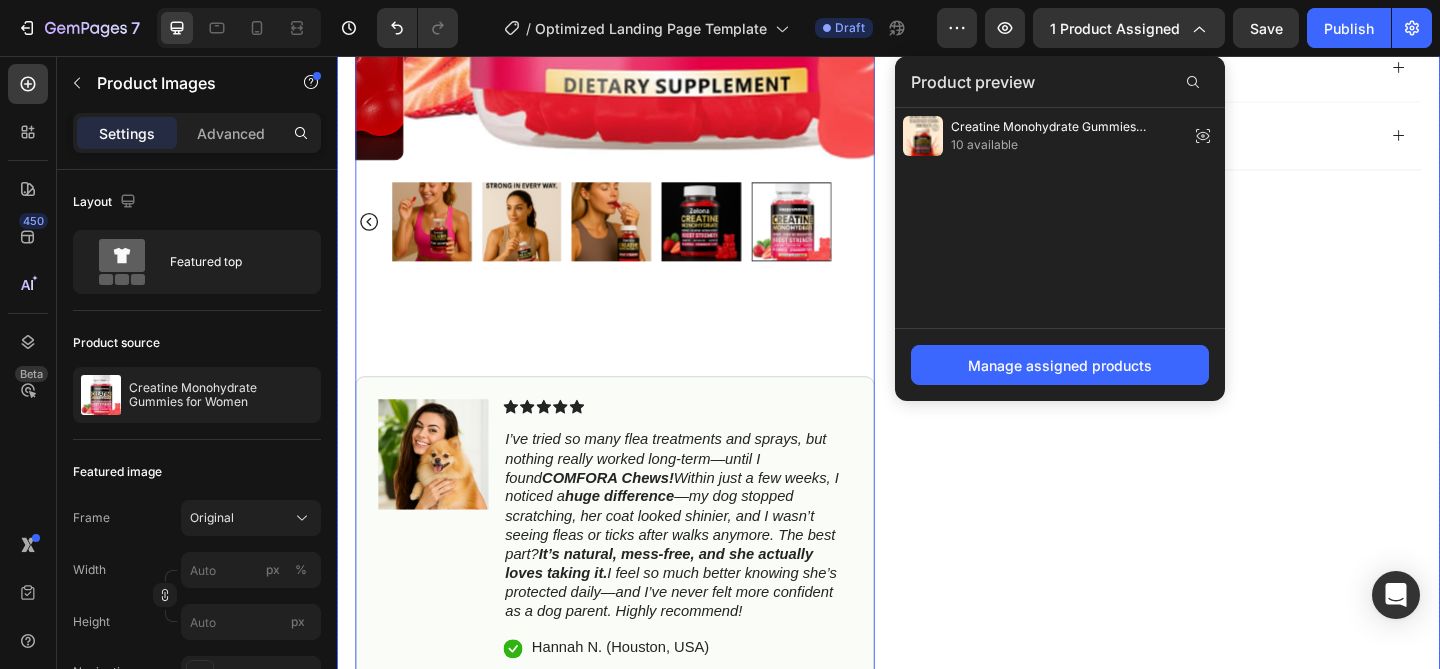 click on "Icon Icon Icon Icon Icon Icon List 4.8 based on 56,400 Customers Text Block Row Creatine Monohydrate Gummies Complex for Women Product Title
Full-Body Results in Minutes
Low-Impact, Joint-Friendly Movement
Supports Recovery & Flexibility
Compact, Quiet & Easy to Use Item List $29.99 Product Price Product Price $49.99 Product Price Product Price 40% OFF Discount Tag Row Setup options like colors, sizes with product variant.       Add new variant   or   sync data Product Variants & Swatches
Icon Sold out Twice | Limited Stock Available Text Block Row Add to cart Add to Cart
Icon Free Shipping on orders $50+ Text Block
Icon 30-Day MoneyBack Guarantee! Text Block
Icon Fast Tracked Shipping Worldwide! Text Block Row Image Icon Icon Icon Icon Icon Icon List Text Block
Icon Hannah N. (Houston, USA) Text Block Row Row
Benefits" at bounding box center (1234, 29) 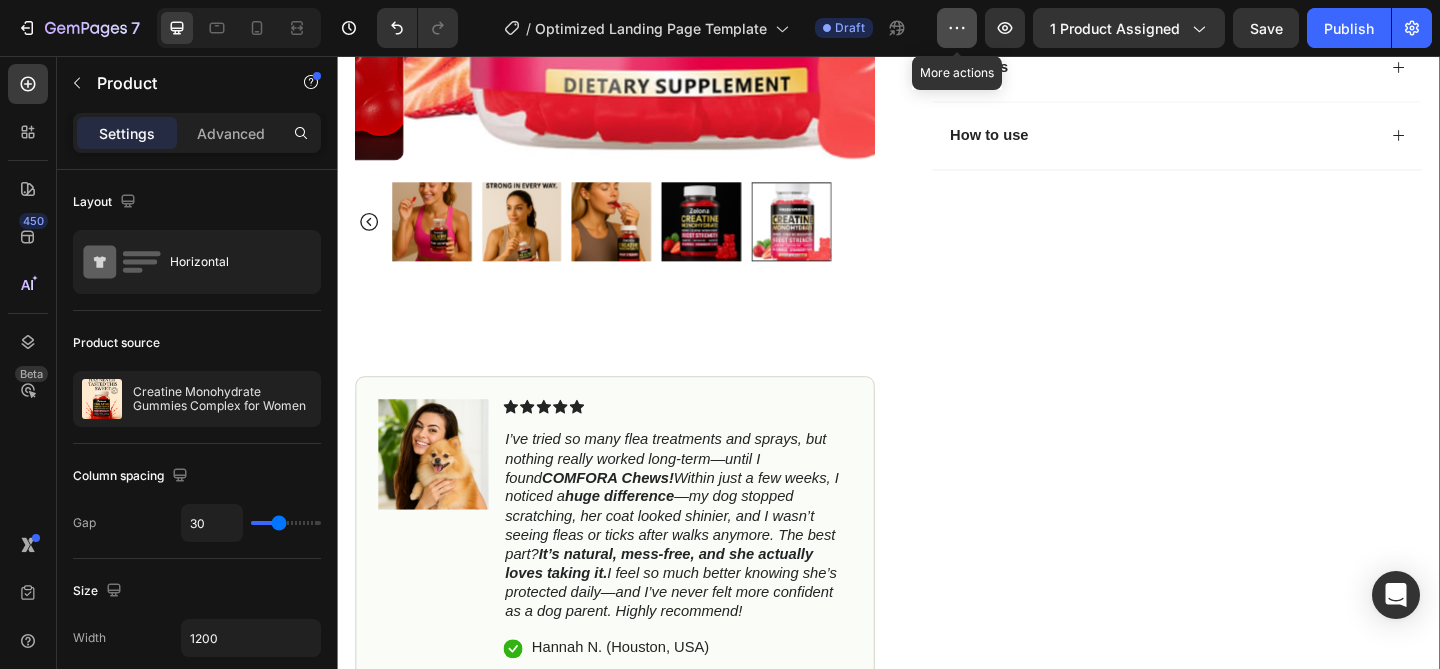 click 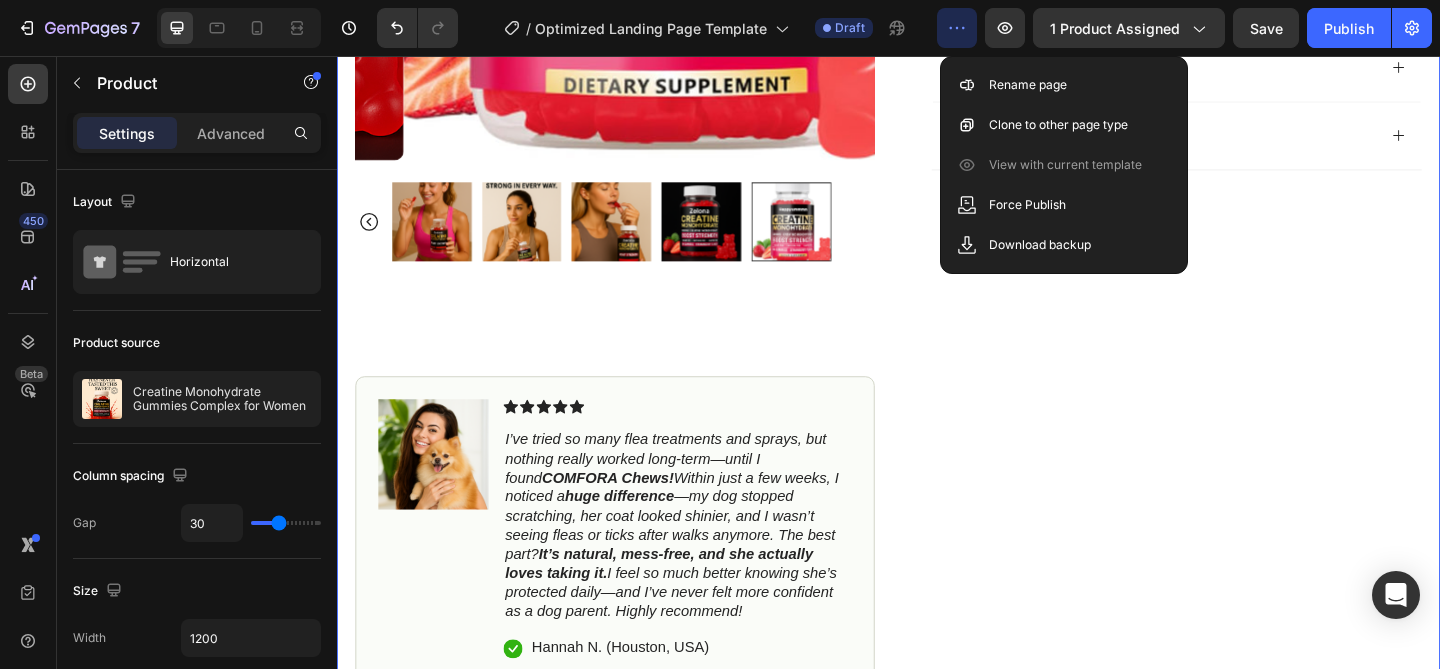 click on "Icon Icon Icon Icon Icon Icon List 4.8 based on 56,400 Customers Text Block Row Creatine Monohydrate Gummies Complex for Women Product Title
Full-Body Results in Minutes
Low-Impact, Joint-Friendly Movement
Supports Recovery & Flexibility
Compact, Quiet & Easy to Use Item List $29.99 Product Price Product Price $49.99 Product Price Product Price 40% OFF Discount Tag Row Setup options like colors, sizes with product variant.       Add new variant   or   sync data Product Variants & Swatches
Icon Sold out Twice | Limited Stock Available Text Block Row Add to cart Add to Cart
Icon Free Shipping on orders $50+ Text Block
Icon 30-Day MoneyBack Guarantee! Text Block
Icon Fast Tracked Shipping Worldwide! Text Block Row Image Icon Icon Icon Icon Icon Icon List Text Block
Icon Hannah N. (Houston, USA) Text Block Row Row
Benefits" at bounding box center (1234, 29) 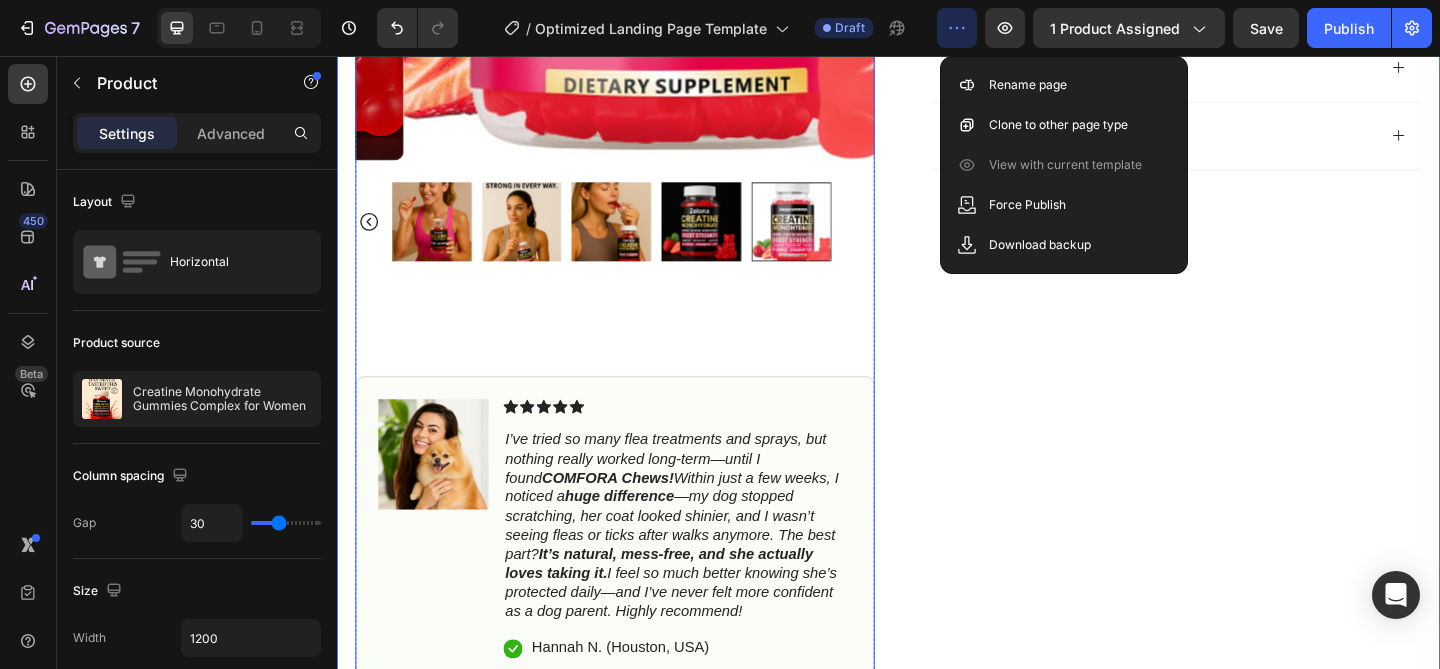 click at bounding box center [733, 236] 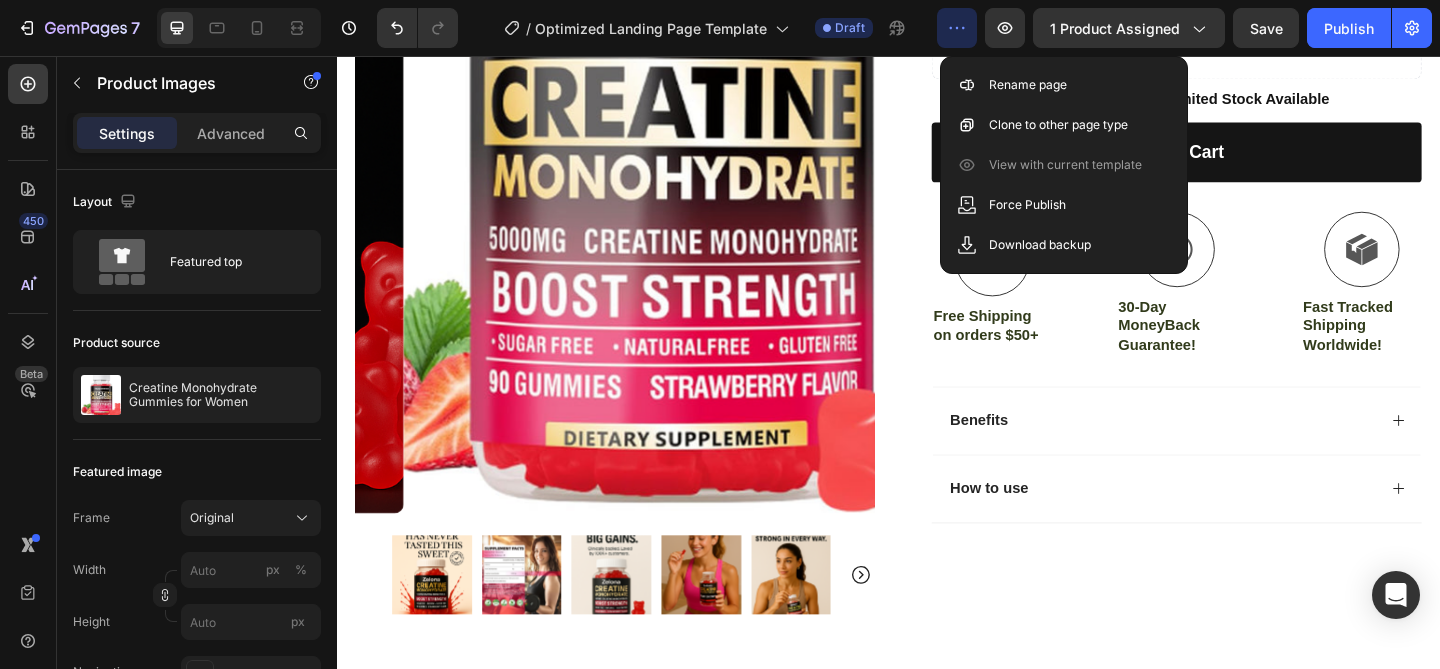scroll, scrollTop: 508, scrollLeft: 0, axis: vertical 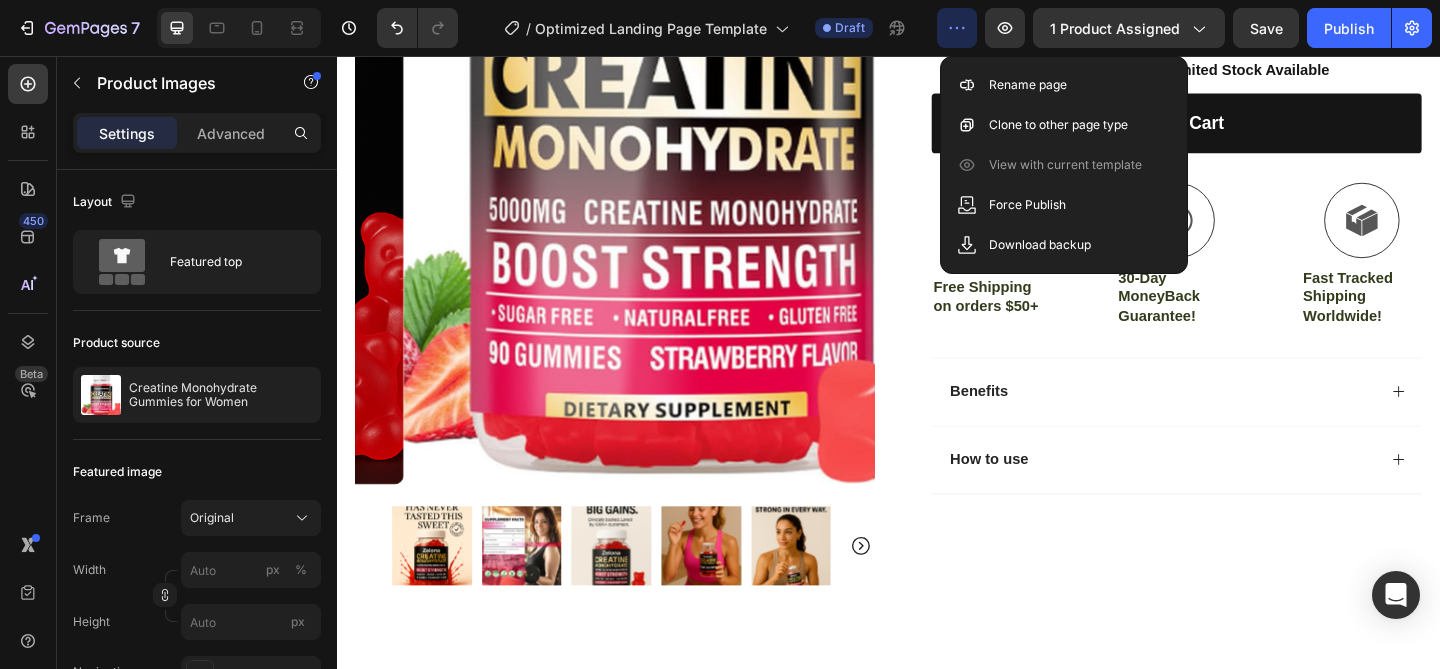 click at bounding box center (733, 589) 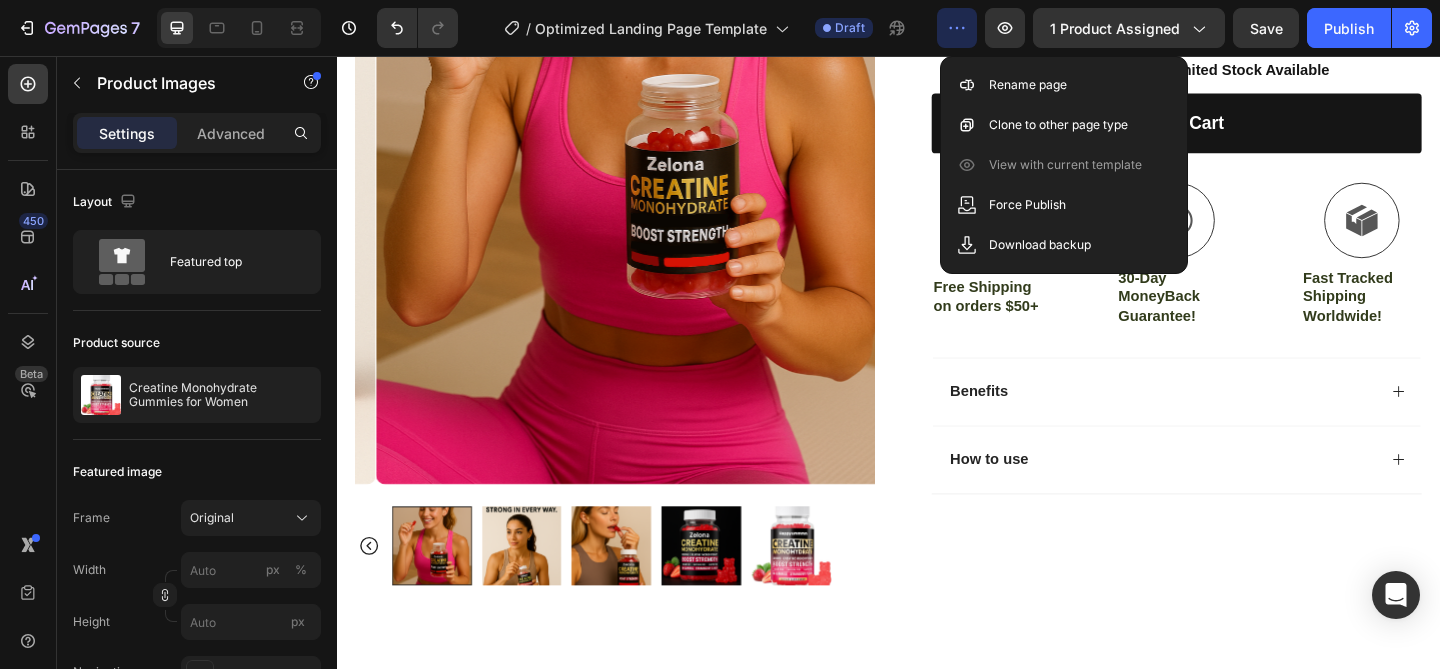 click at bounding box center [733, 589] 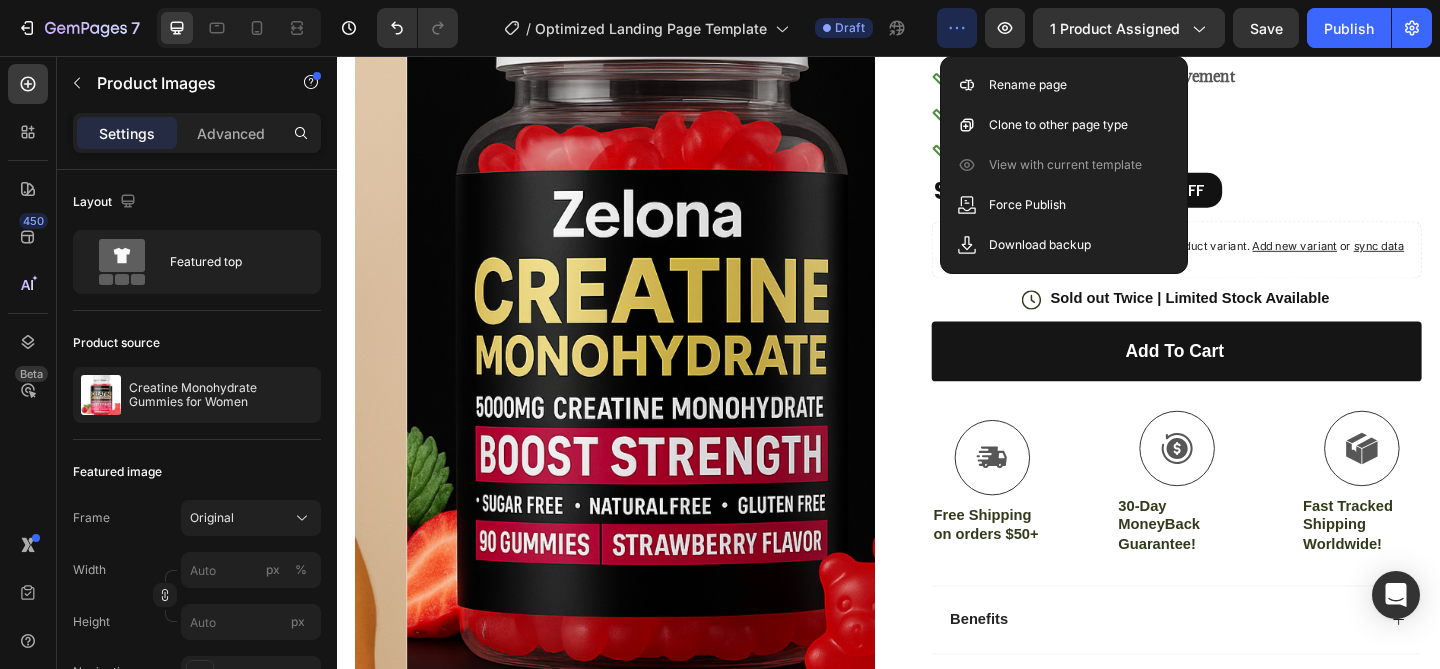 scroll, scrollTop: 0, scrollLeft: 0, axis: both 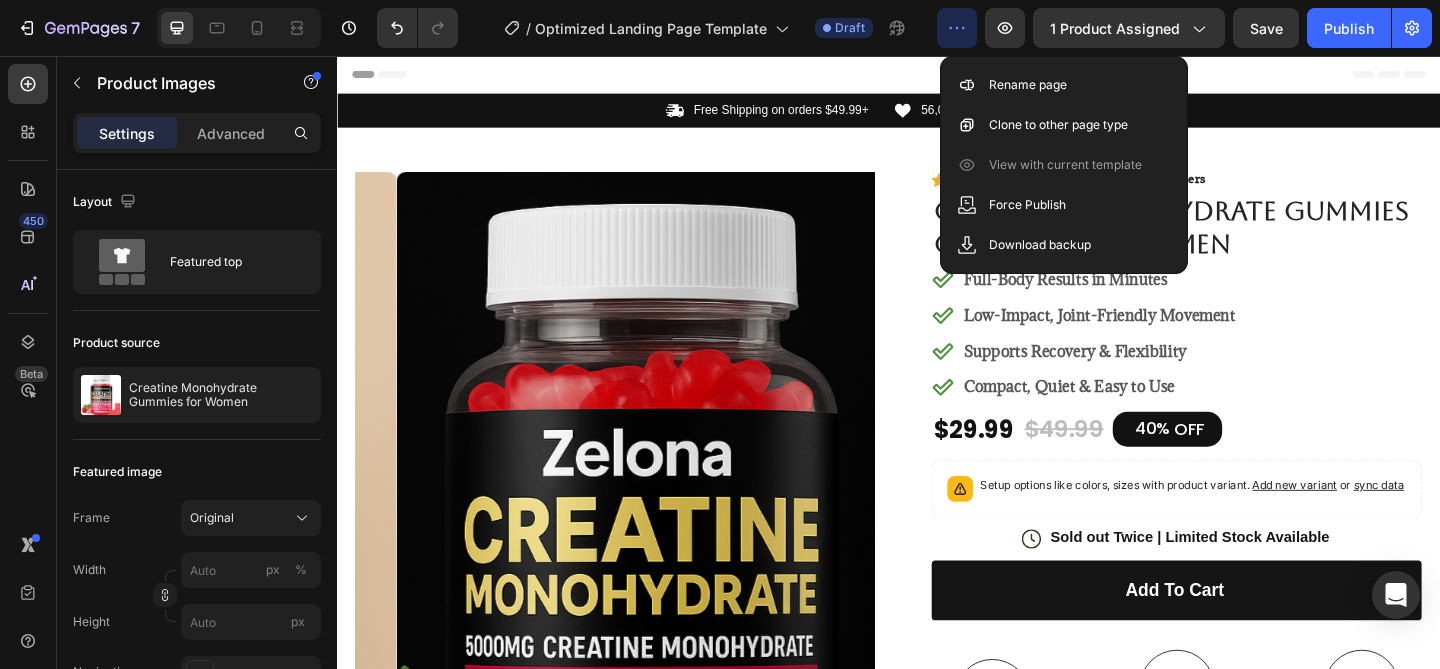 click at bounding box center [684, 606] 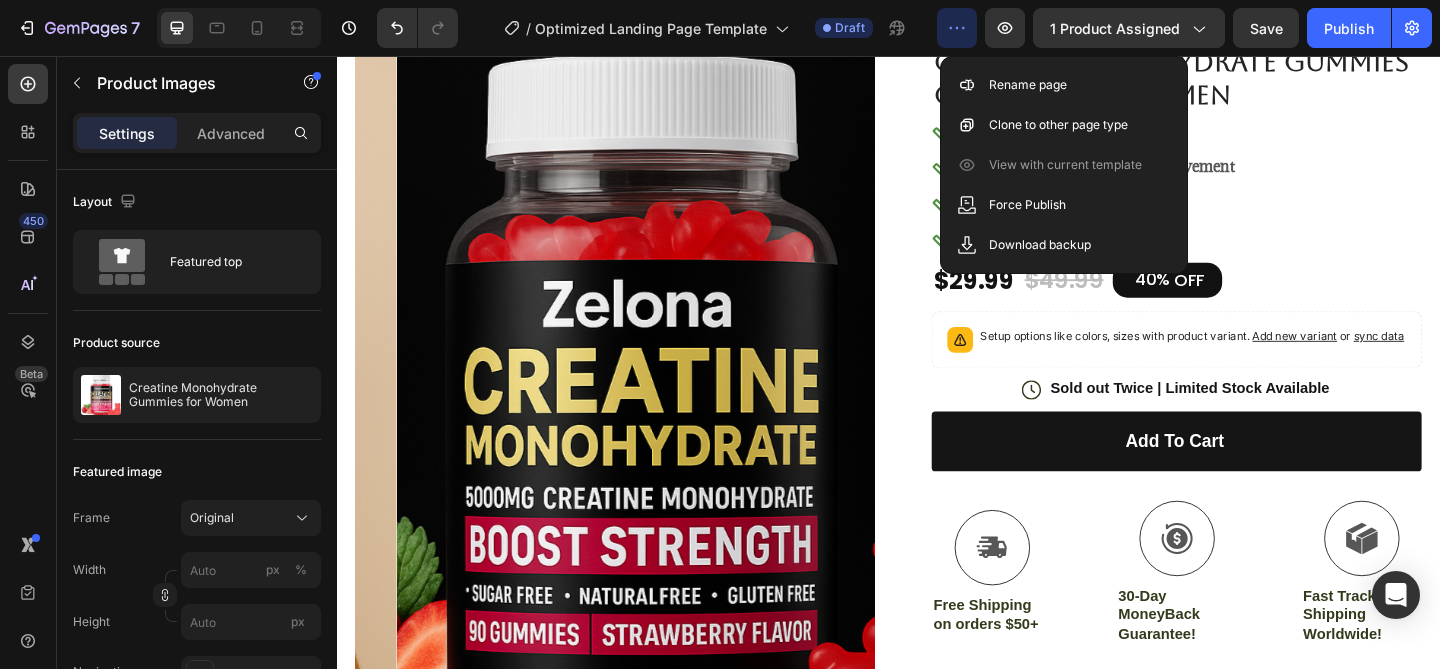 scroll, scrollTop: 385, scrollLeft: 0, axis: vertical 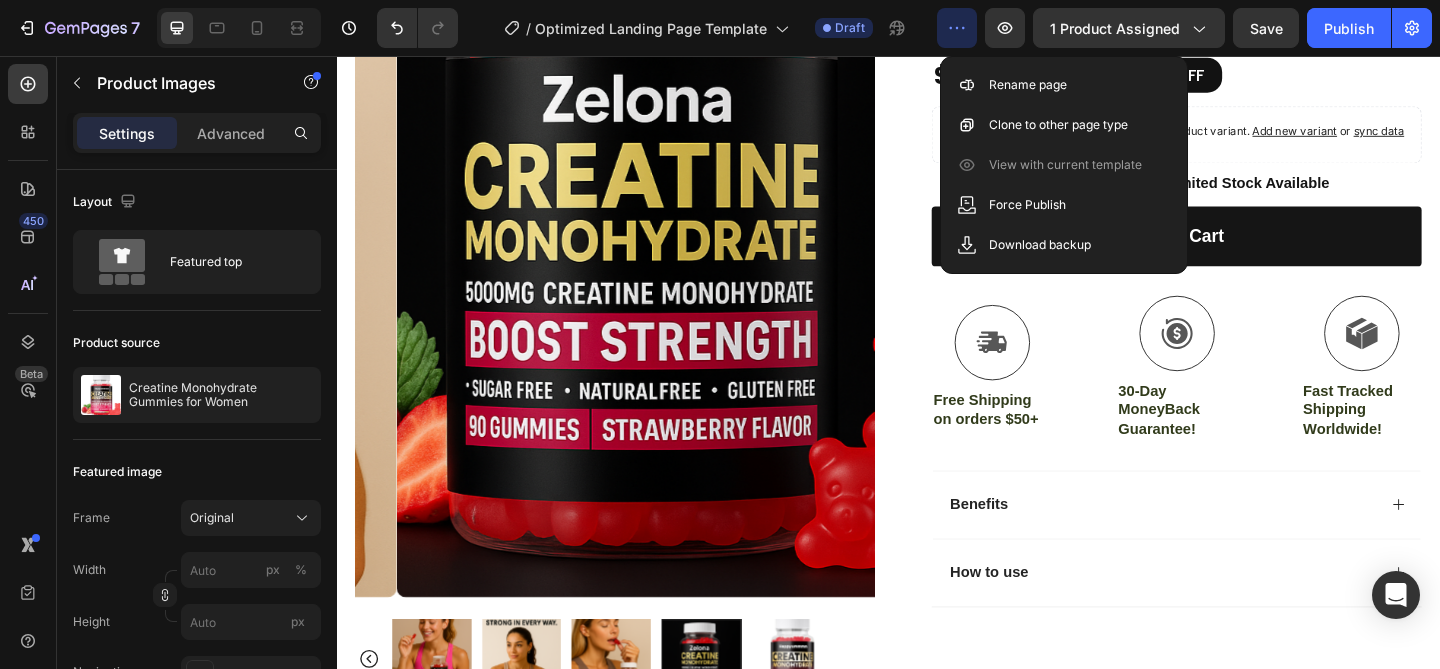 click at bounding box center [831, 712] 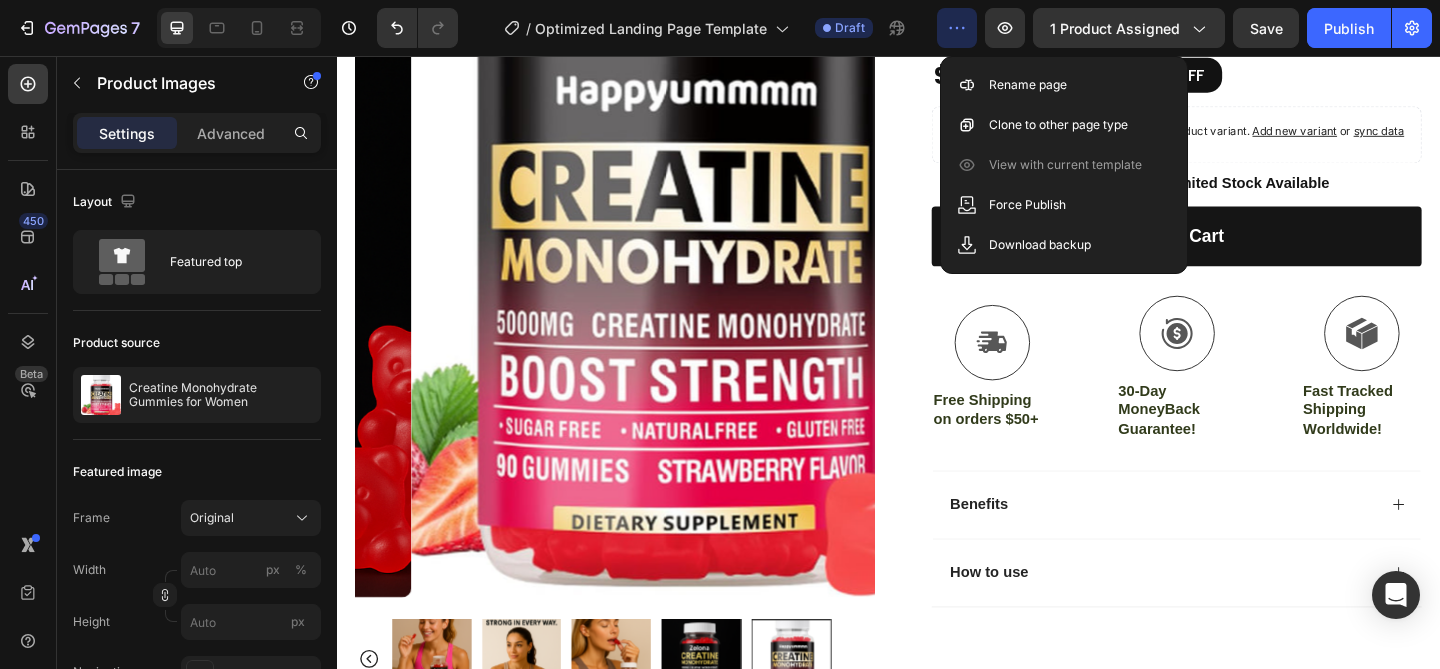 click at bounding box center (831, 712) 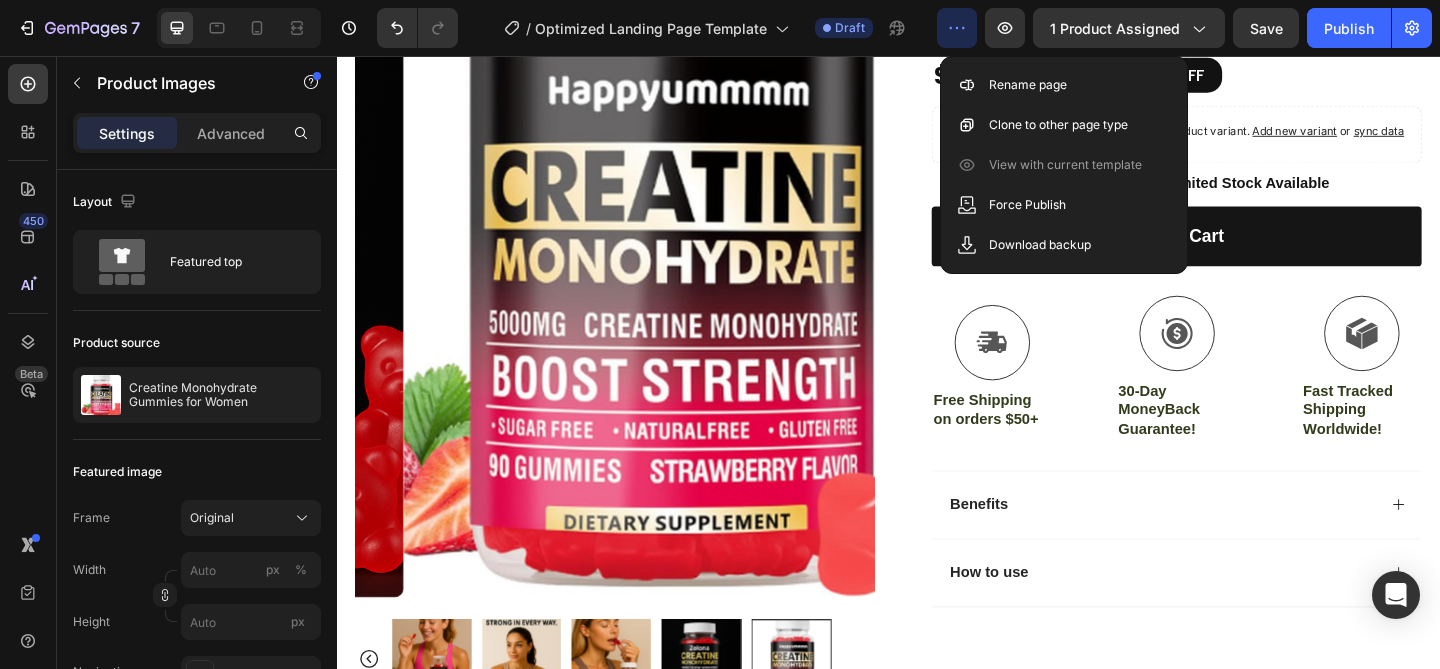 click at bounding box center (831, 712) 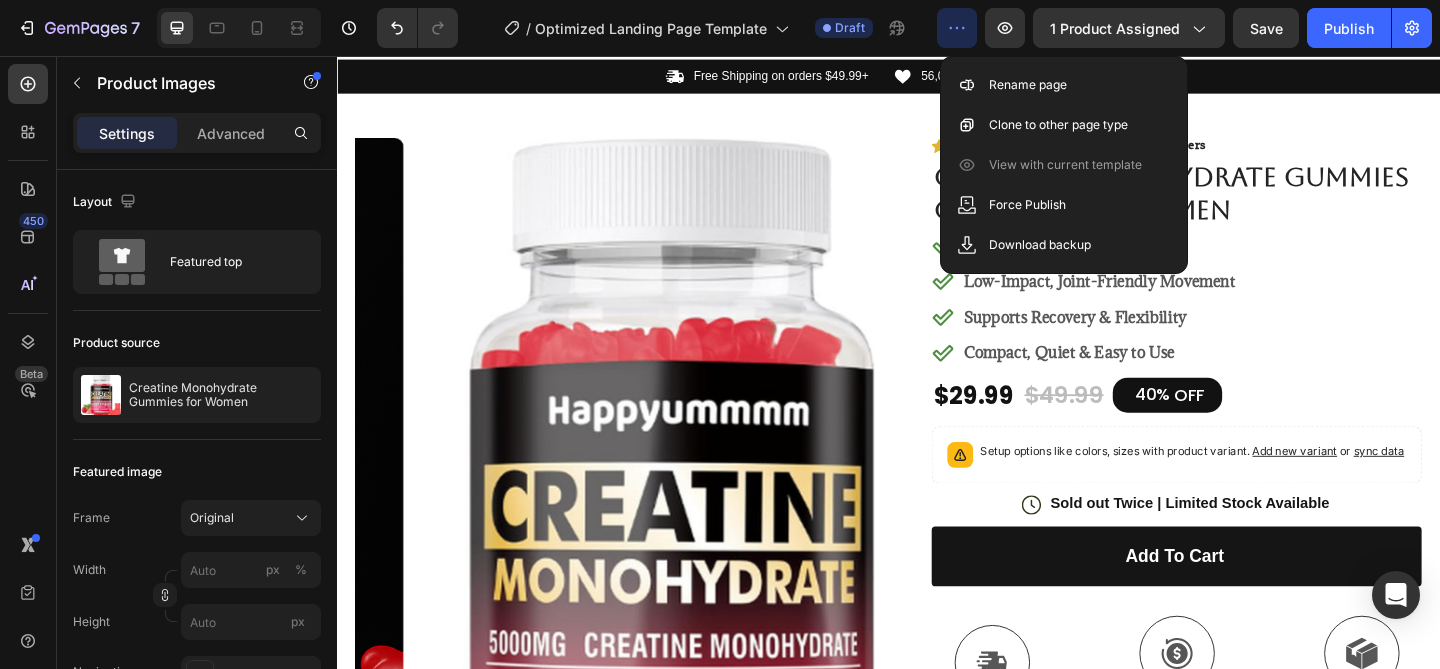 scroll, scrollTop: 0, scrollLeft: 0, axis: both 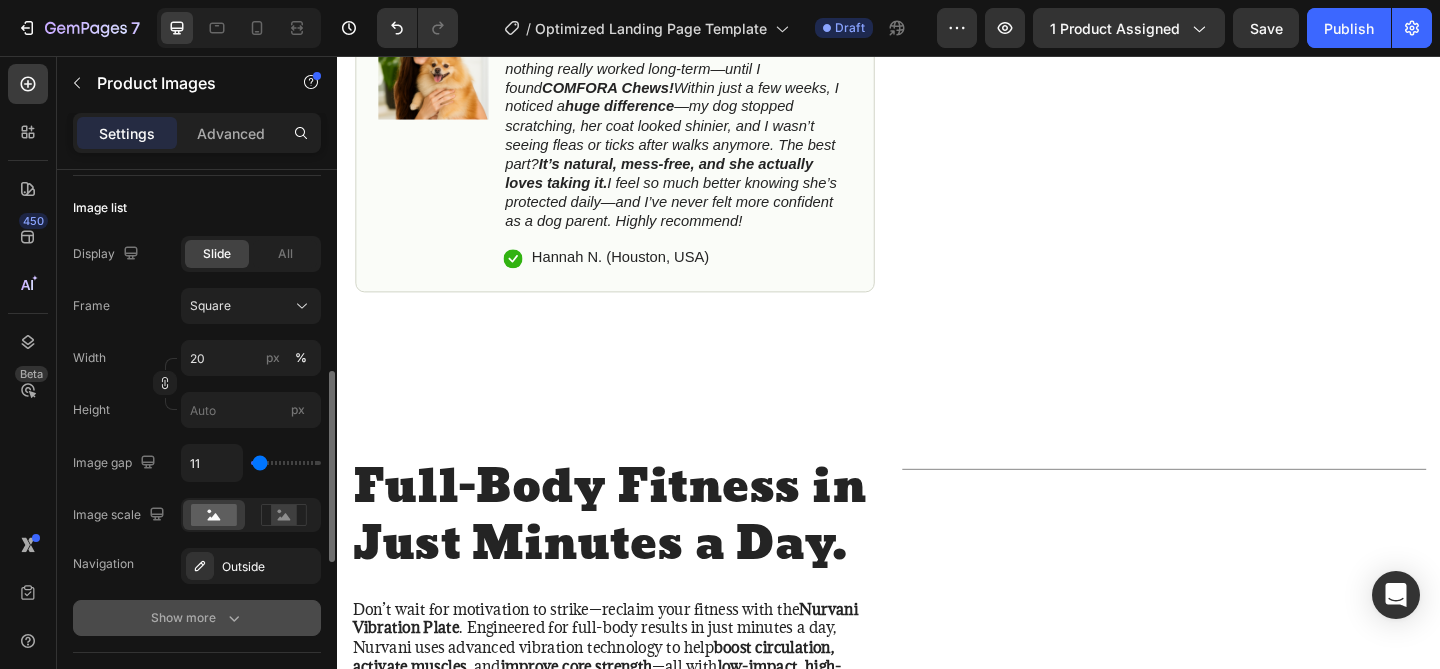 click on "Show more" at bounding box center (197, 618) 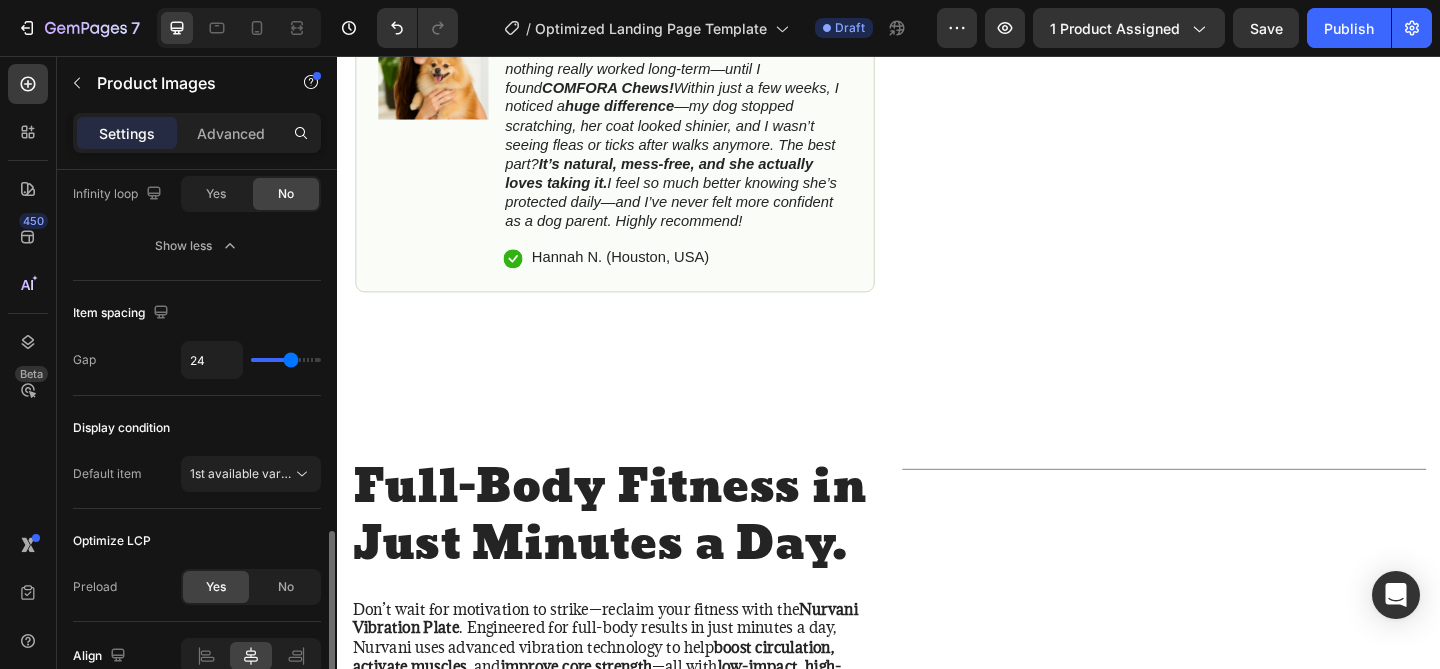 scroll, scrollTop: 1318, scrollLeft: 0, axis: vertical 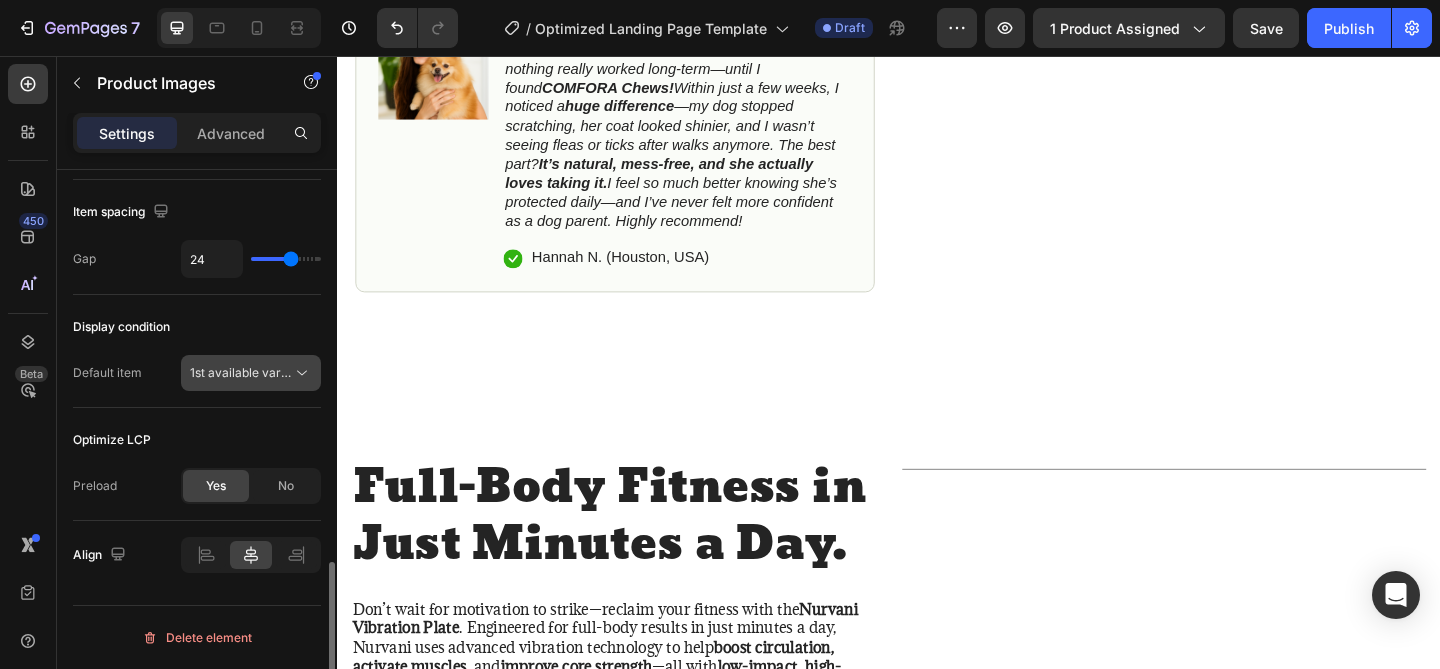 click on "1st available variant" 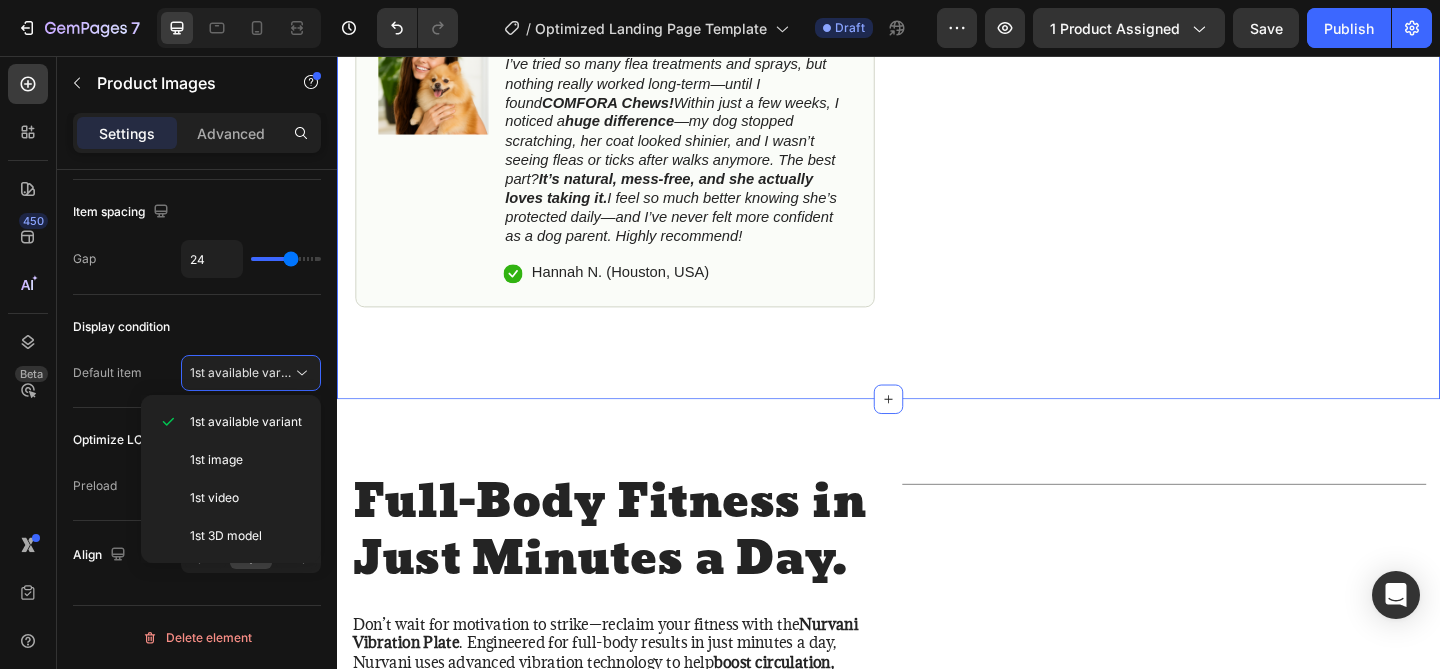 scroll, scrollTop: 1261, scrollLeft: 0, axis: vertical 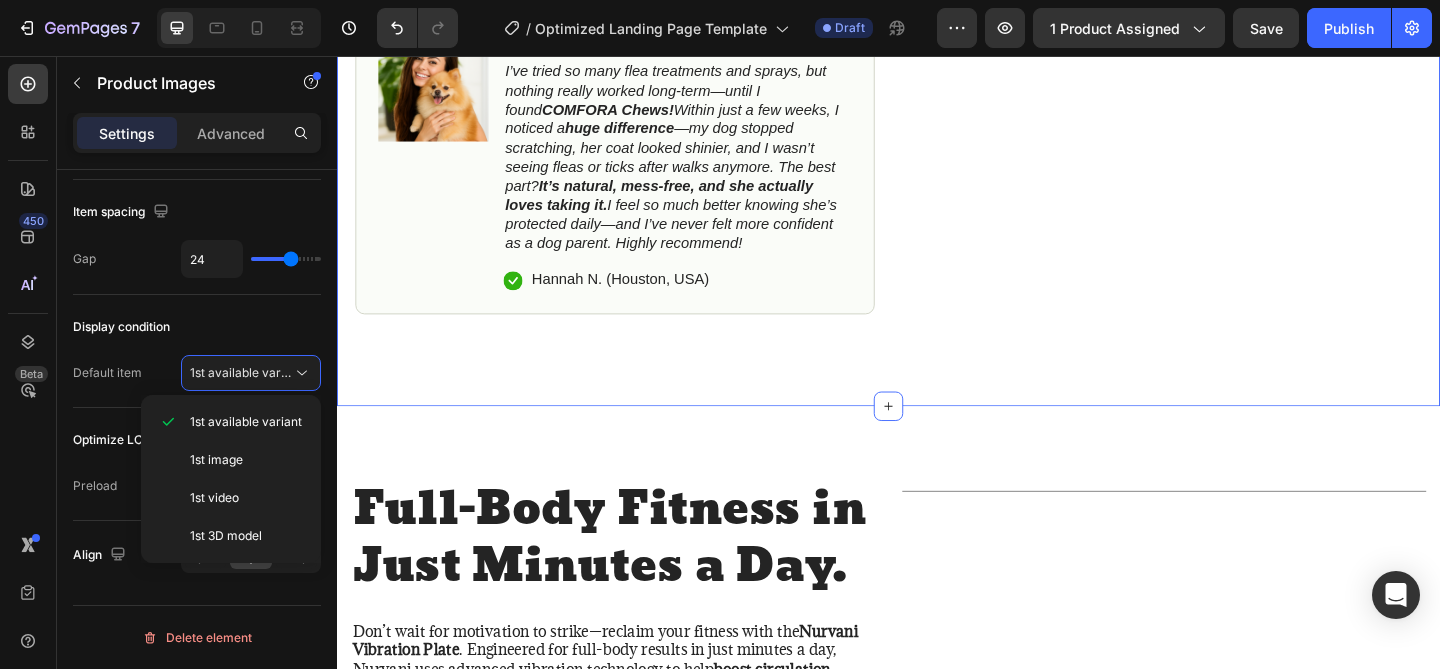 click on "Icon Free Shipping on orders $49.99+ Text Block Row
Icon 56,000+ Happy Customers Text Block Row Carousel Row
Product Images #1 Home fitness Product of 2024 Text Block Image Icon Icon Icon Icon Icon Icon List I’ve tried so many flea treatments and sprays, but nothing really worked long-term—until I found  COMFORA Chews!  Within just a few weeks, I noticed a  huge difference —my dog stopped scratching, her coat looked shinier, and I wasn’t seeing fleas or ticks after walks anymore. The best part?  It’s natural, mess-free, and she actually loves taking it.  I feel so much better knowing she’s protected daily—and I’ve never felt more confident as a dog parent. Highly recommend! Text Block
Icon Hannah N. (Houston, USA) Text Block Row Row Row Icon Icon Icon Icon Icon Icon List 4.8 based on 56,400 Customers Text Block Row Creatine Monohydrate Gummies Complex for Women Product Title
Full-Body Results in Minutes
Item List" at bounding box center (937, -364) 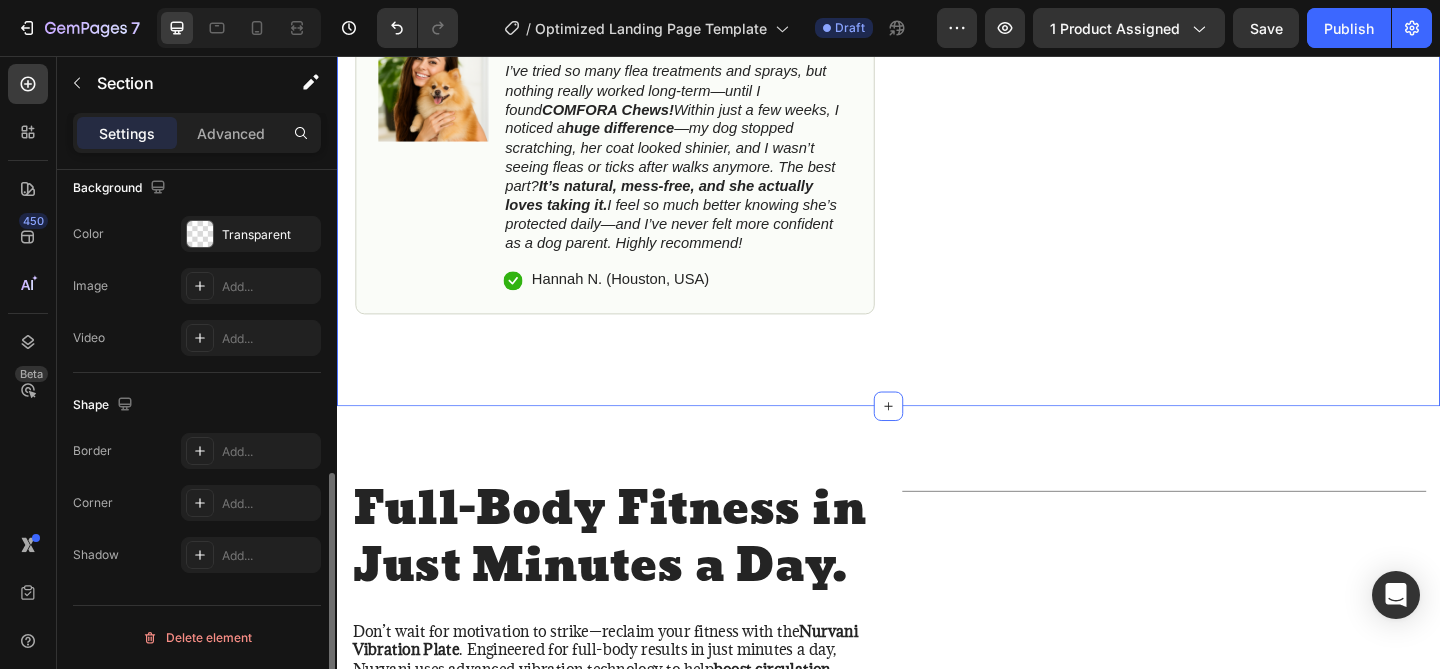 scroll, scrollTop: 0, scrollLeft: 0, axis: both 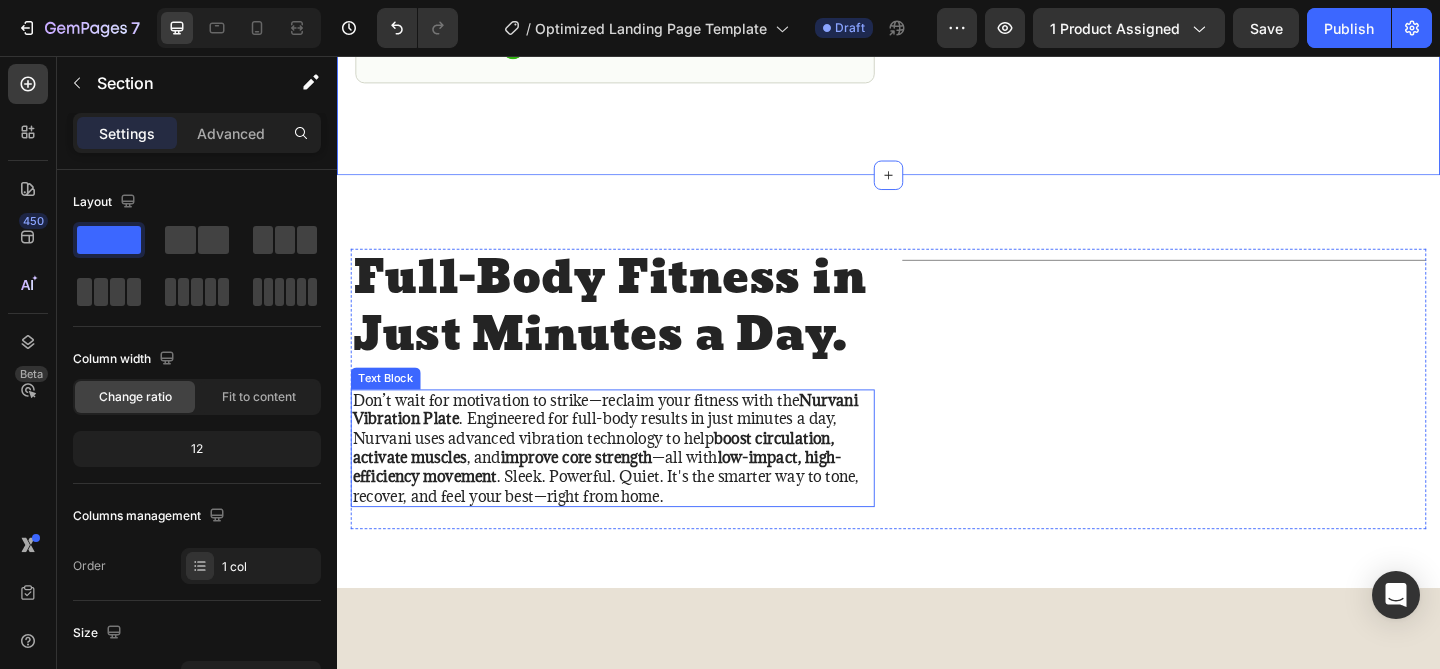 click on "Don’t wait for motivation to strike—reclaim your fitness with the  Nurvani Vibration Plate . Engineered for full-body results in just minutes a day, Nurvani uses advanced vibration technology to help  boost circulation, activate muscles , and  improve core strength —all with  low-impact, high-efficiency movement . Sleek. Powerful. Quiet. It's the smarter way to tone, recover, and feel your best—right from home." at bounding box center (637, 483) 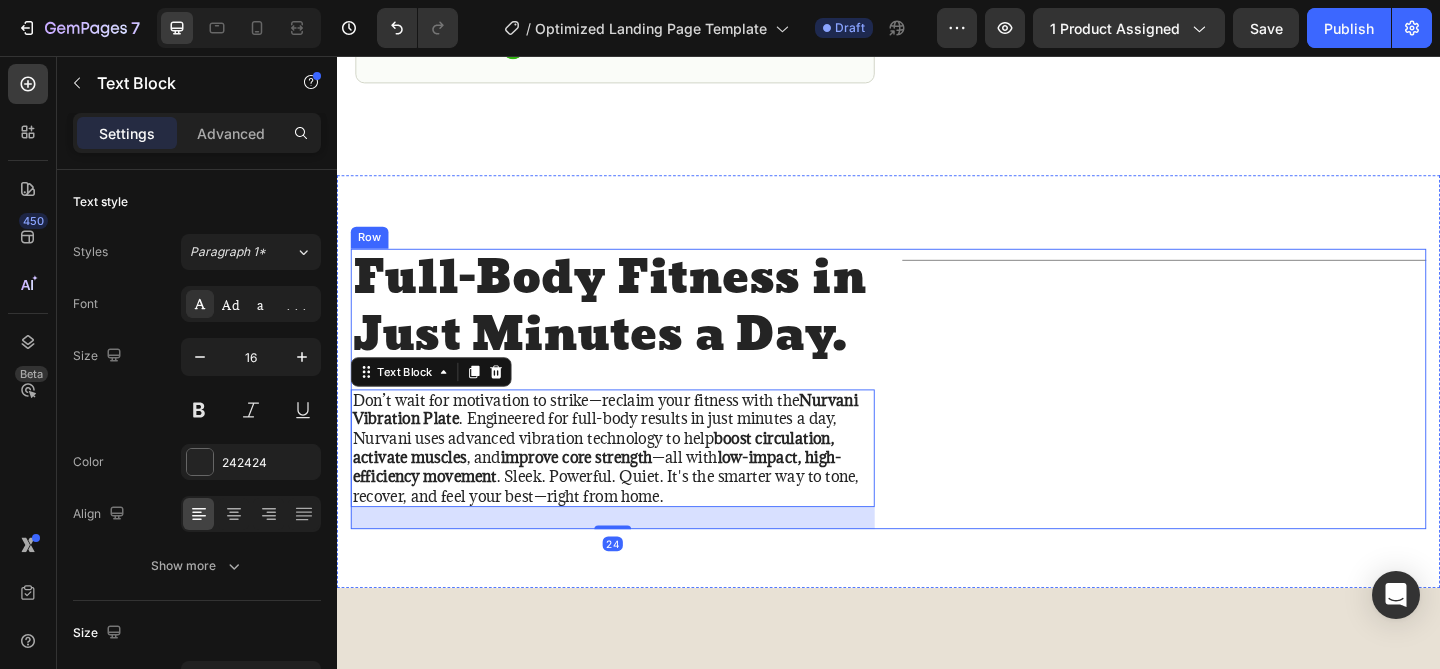 click on "Full-Body Fitness in Just Minutes a Day. Heading Don’t wait for motivation to strike—reclaim your fitness with the  Nurvani Vibration Plate . Engineered for full-body results in just minutes a day, Nurvani uses advanced vibration technology to help  boost circulation, activate muscles , and  improve core strength —all with  low-impact, high-efficiency movement . Sleek. Powerful. Quiet. It's the smarter way to tone, recover, and feel your best—right from home. Text Block   24" at bounding box center (637, 419) 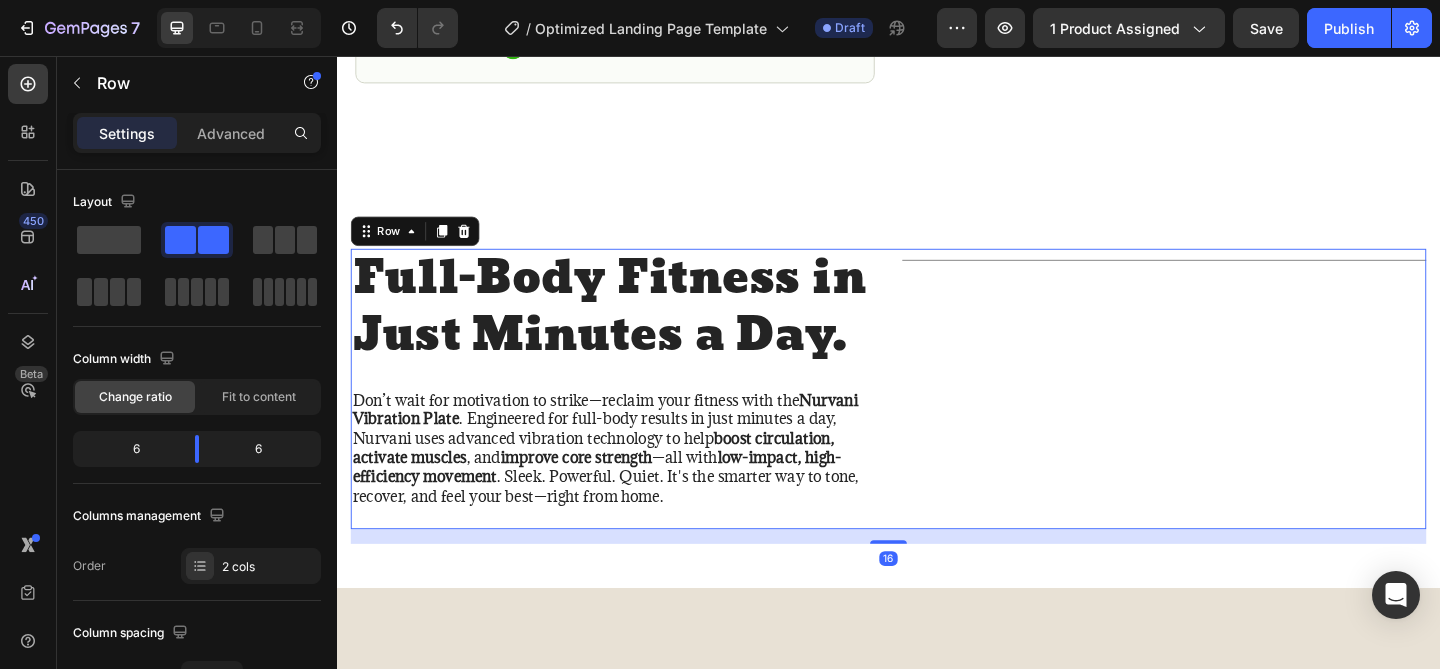 click on "Full-Body Fitness in Just Minutes a Day." at bounding box center (637, 330) 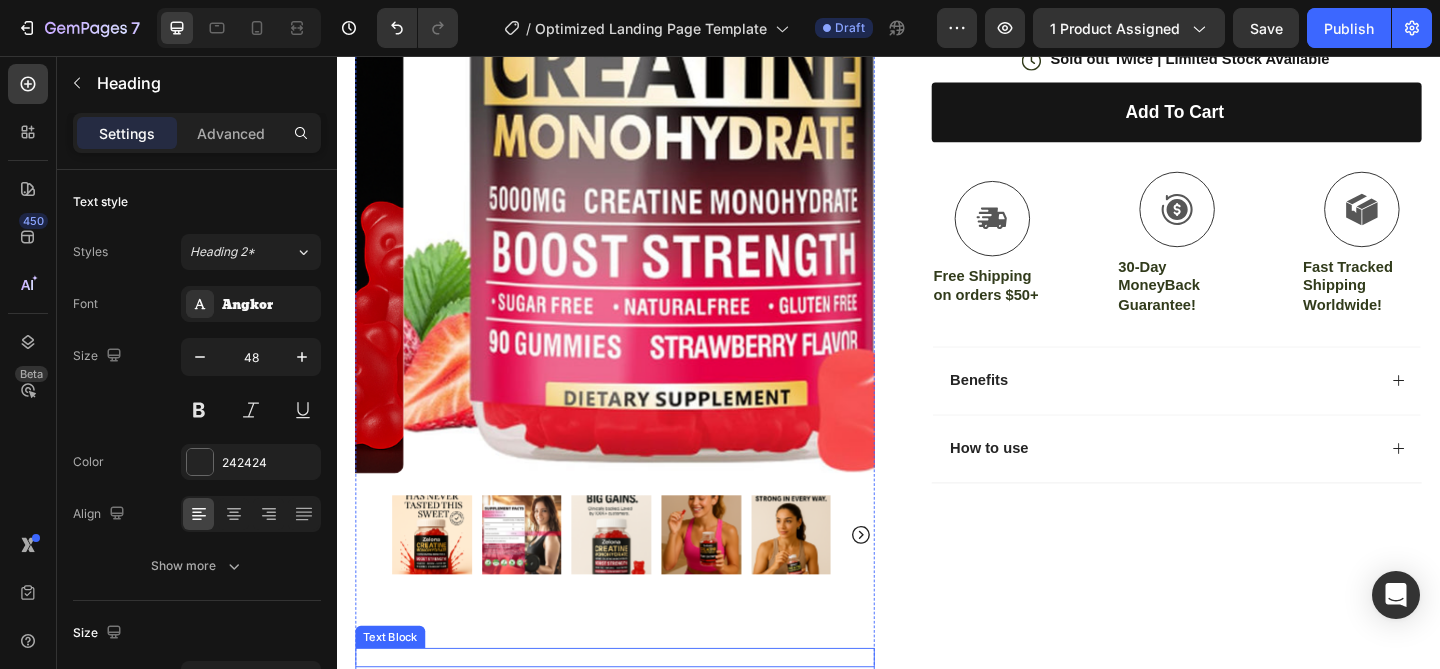 scroll, scrollTop: 656, scrollLeft: 0, axis: vertical 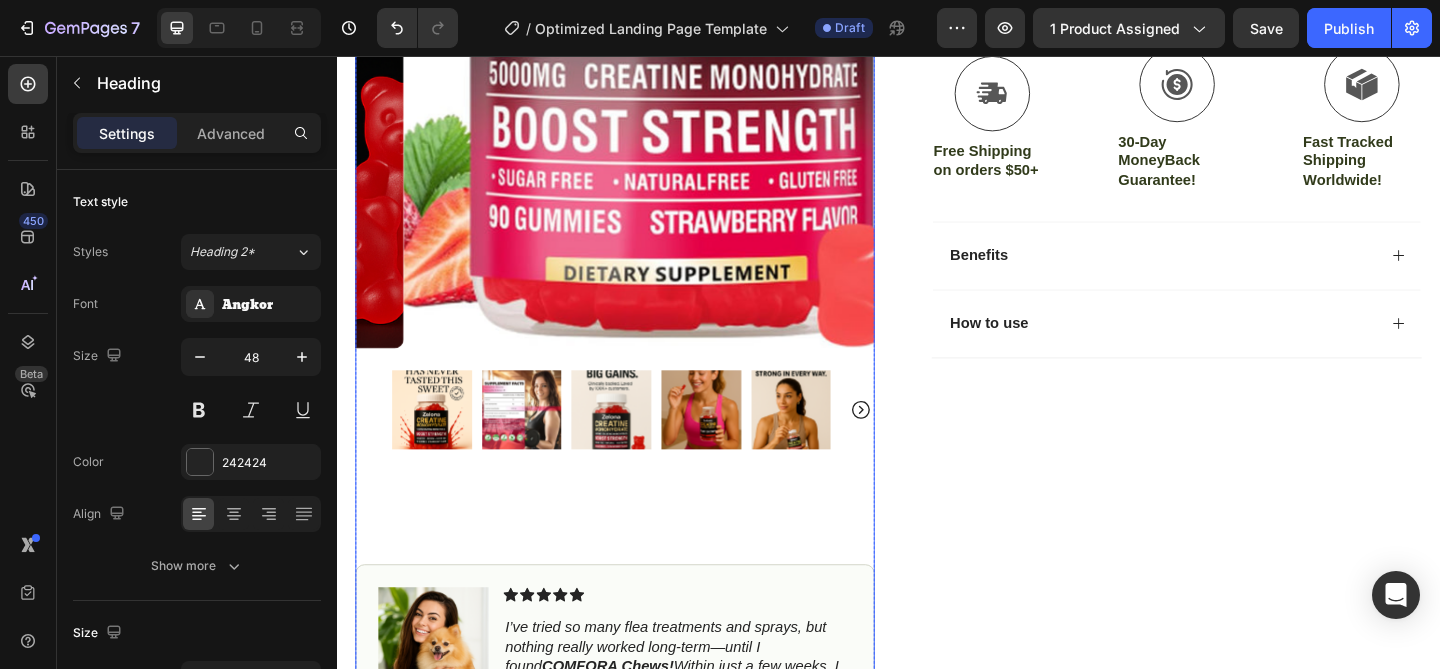 click at bounding box center (440, 441) 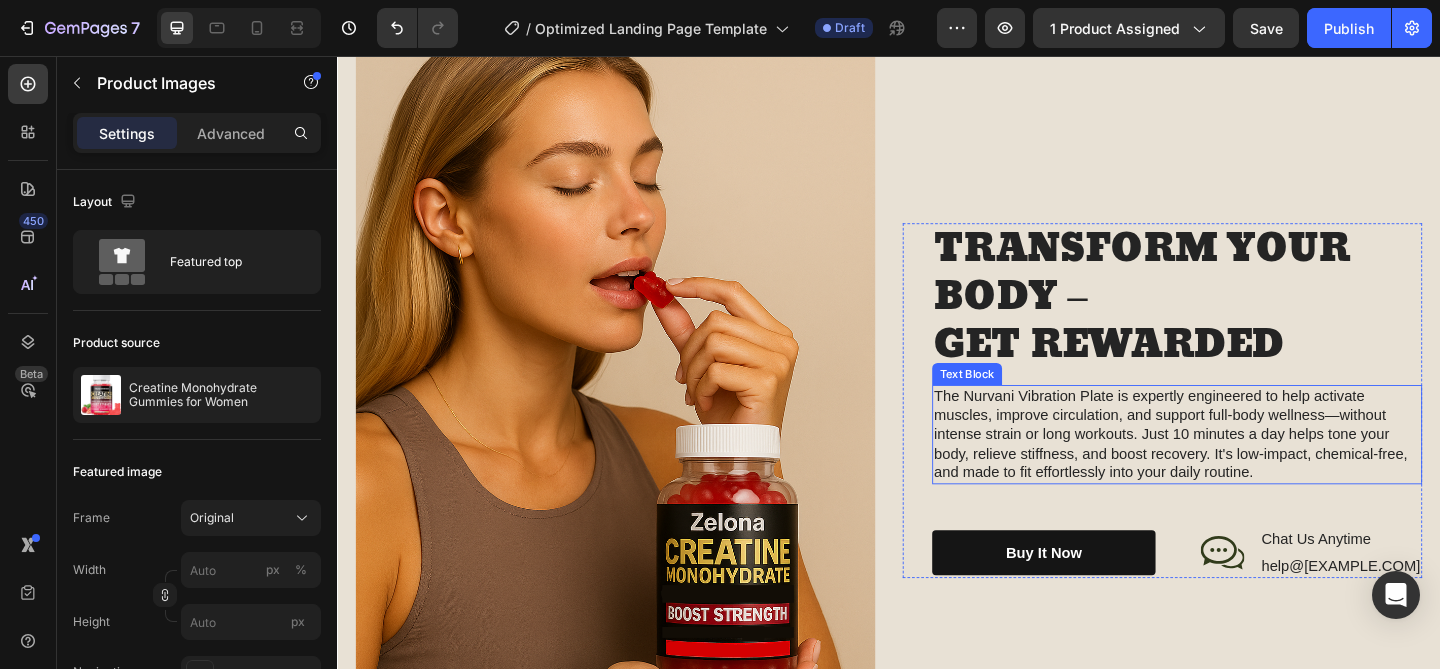 scroll, scrollTop: 1976, scrollLeft: 0, axis: vertical 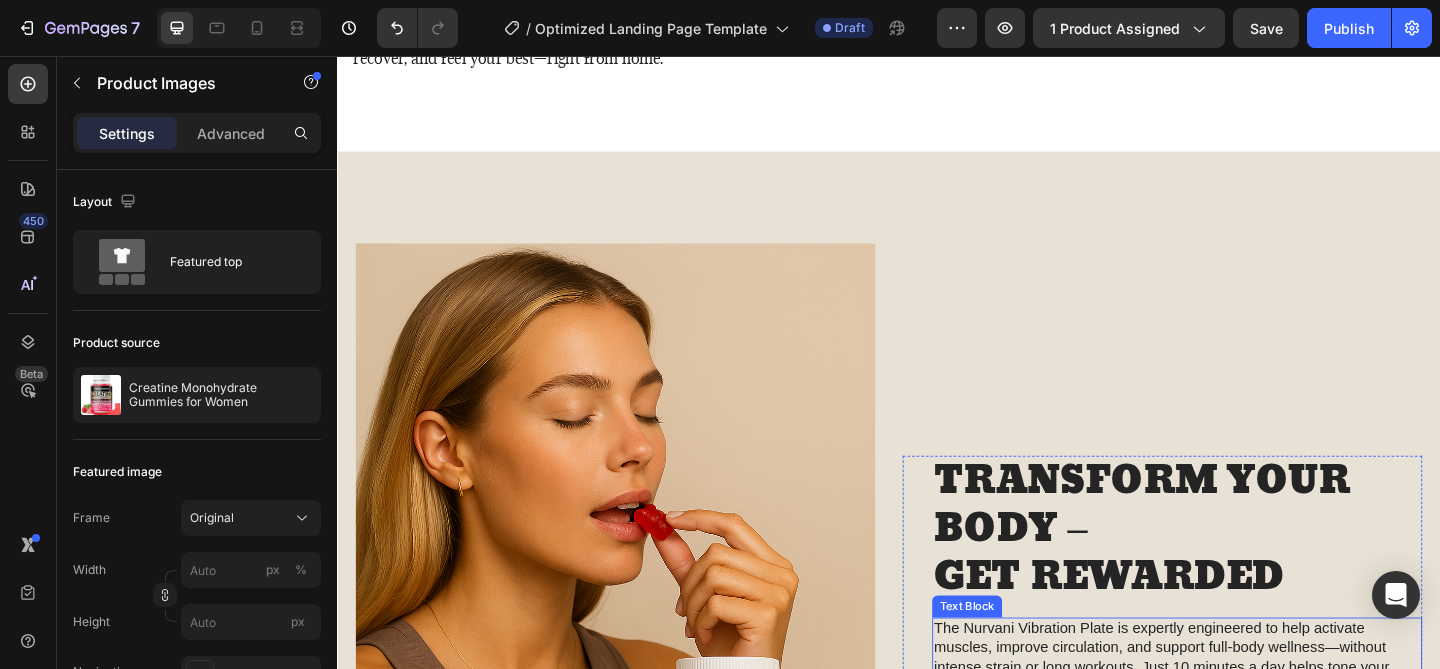 click on "TRANSFORM YOUR BODY –  GET REWARDED Heading The Nurvani Vibration Plate is expertly engineered to help activate muscles, improve circulation, and support full-body wellness—without intense strain or long workouts. Just 10 minutes a day helps tone your body, relieve stiffness, and boost recovery. It's low-impact, chemical-free, and made to fit effortlessly into your daily routine. Text Block Buy It Now Button
Icon Chat Us Anytime Text Block help@trynurvani.co Text Block Row Row Row" at bounding box center (1234, 684) 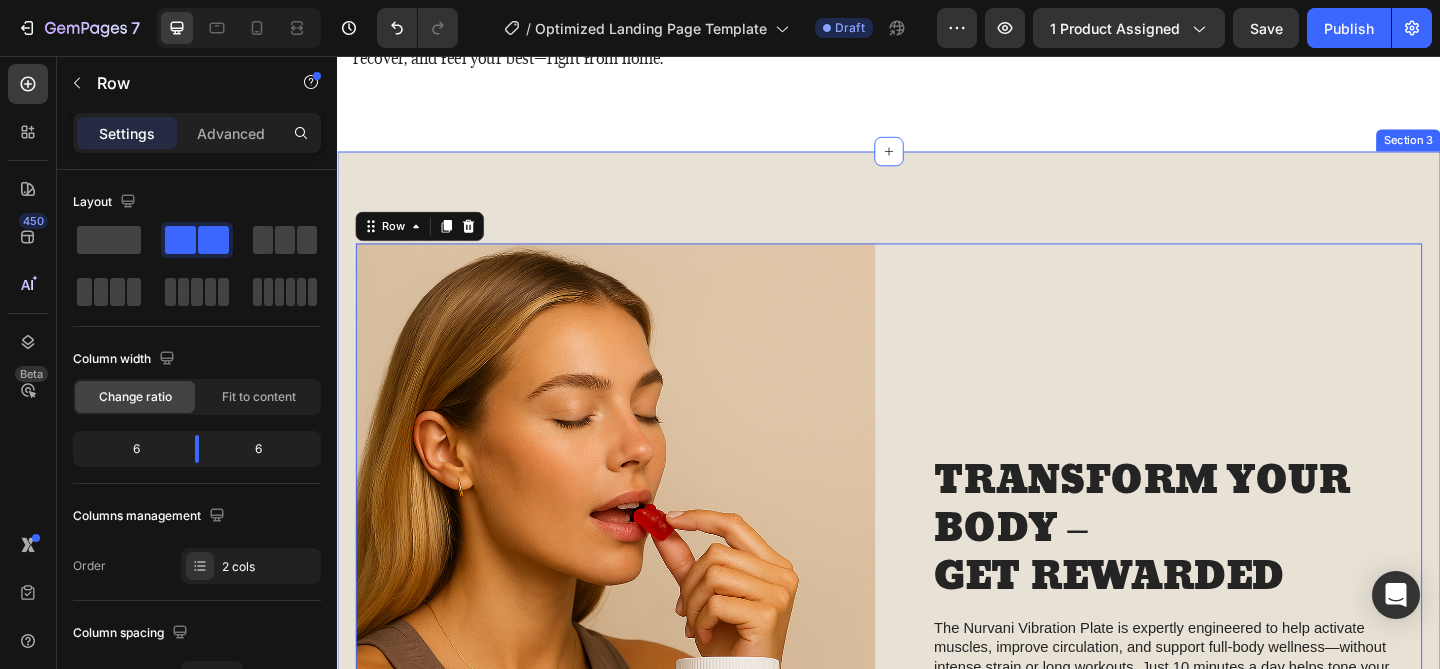 click on "Image TRANSFORM YOUR BODY –  GET REWARDED Heading The Nurvani Vibration Plate is expertly engineered to help activate muscles, improve circulation, and support full-body wellness—without intense strain or long workouts. Just 10 minutes a day helps tone your body, relieve stiffness, and boost recovery. It's low-impact, chemical-free, and made to fit effortlessly into your daily routine. Text Block Buy It Now Button
Icon Chat Us Anytime Text Block help@trynurvani.co Text Block Row Row Row Row   0 Section 3" at bounding box center (937, 684) 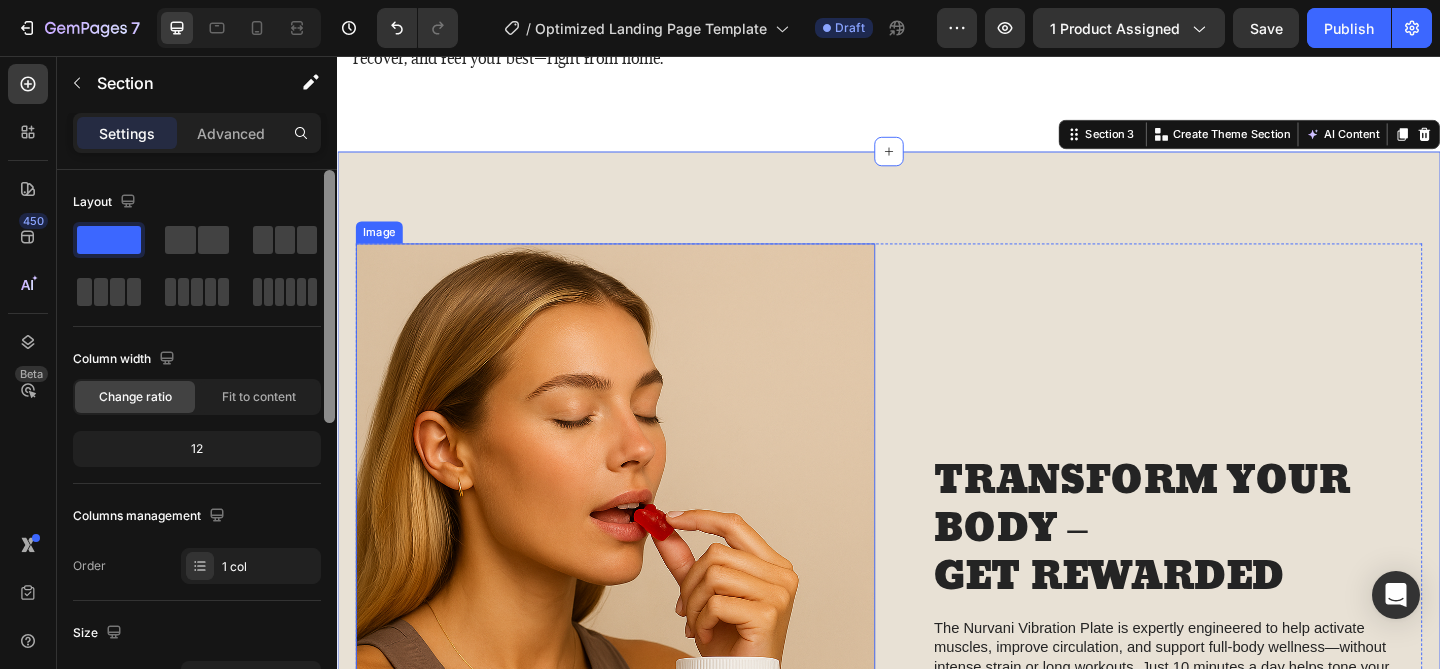 scroll, scrollTop: 171, scrollLeft: 0, axis: vertical 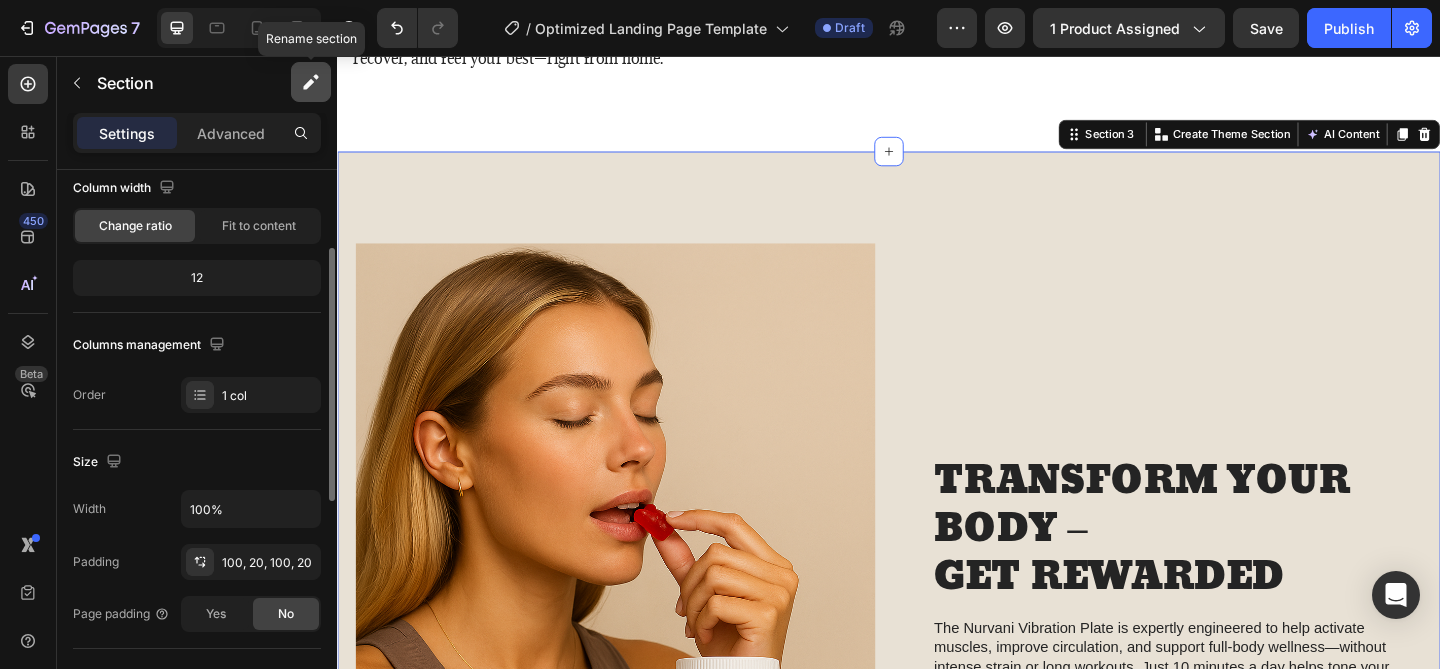 click 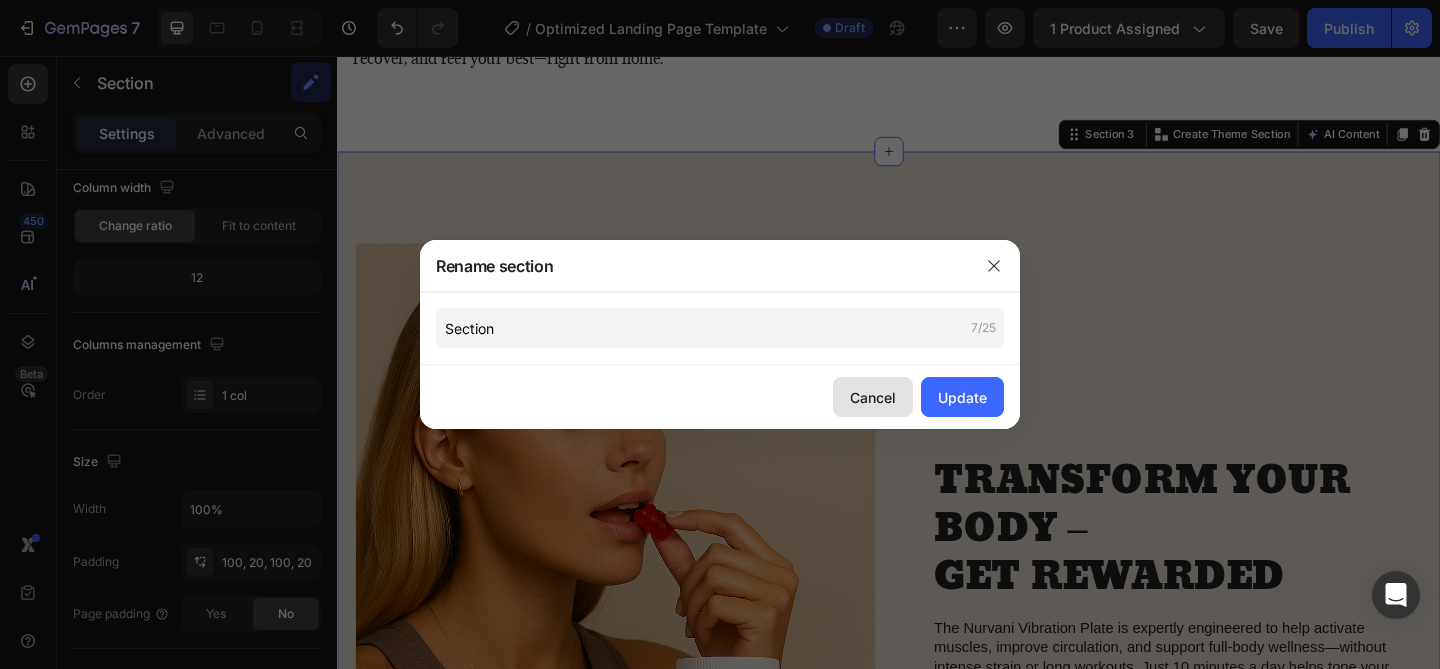click on "Cancel" at bounding box center [873, 397] 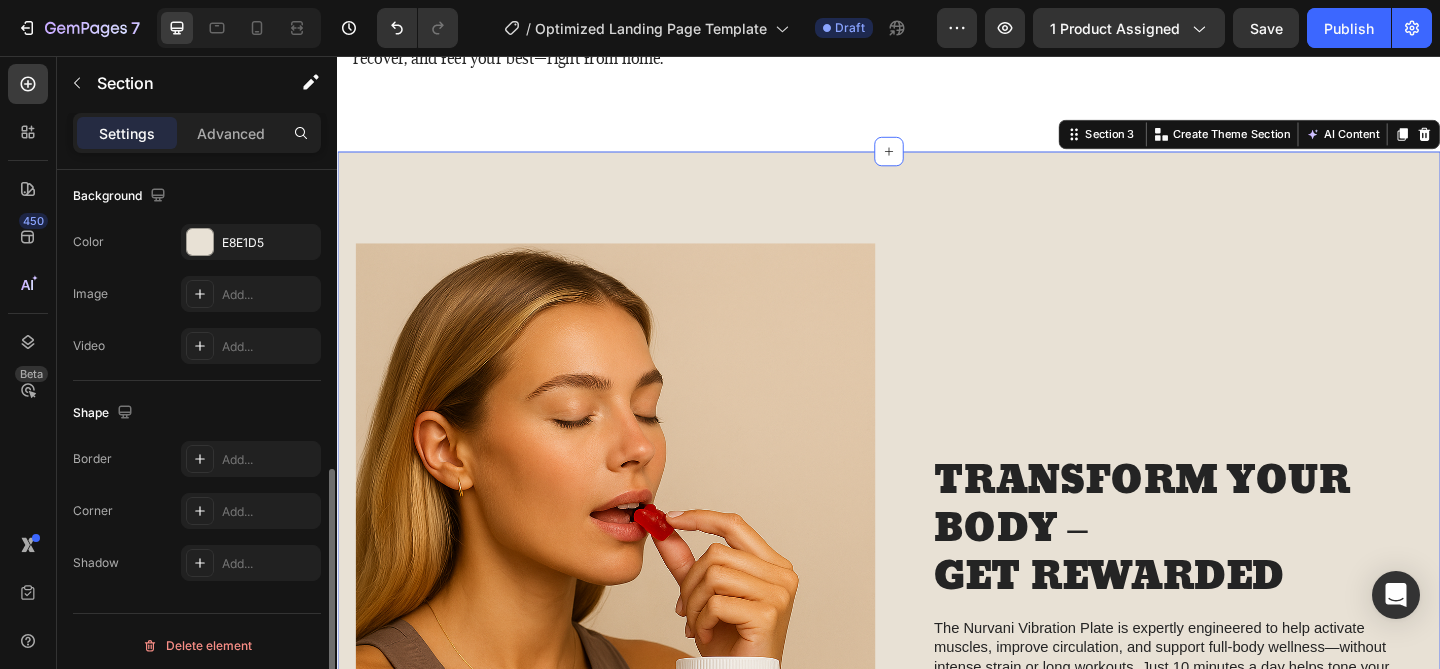 scroll, scrollTop: 664, scrollLeft: 0, axis: vertical 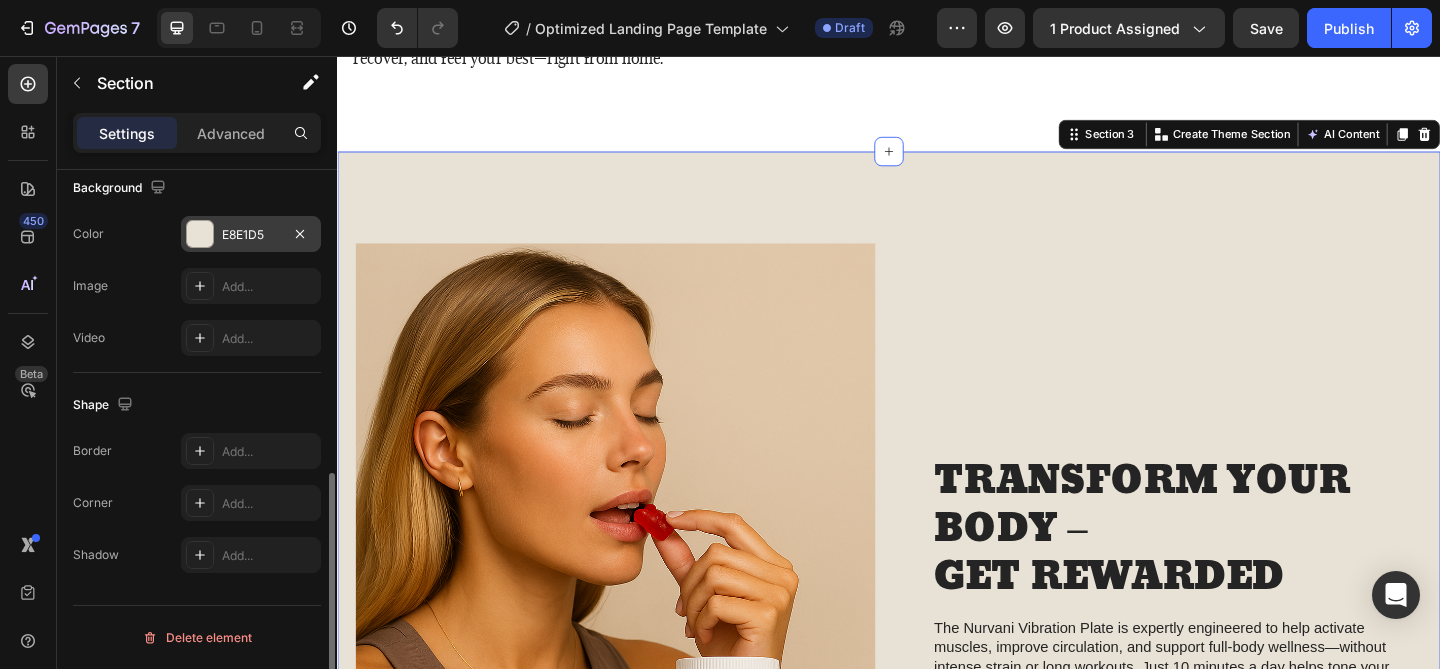 click on "E8E1D5" at bounding box center [251, 235] 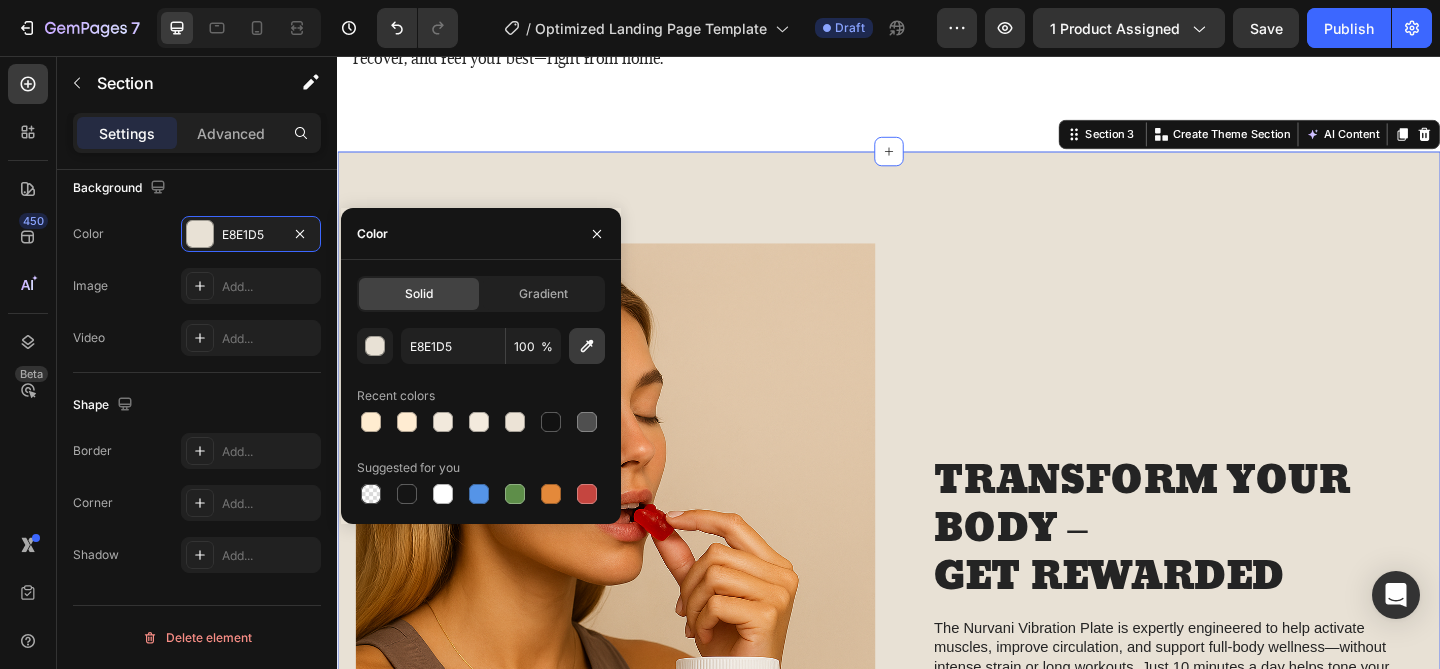 click 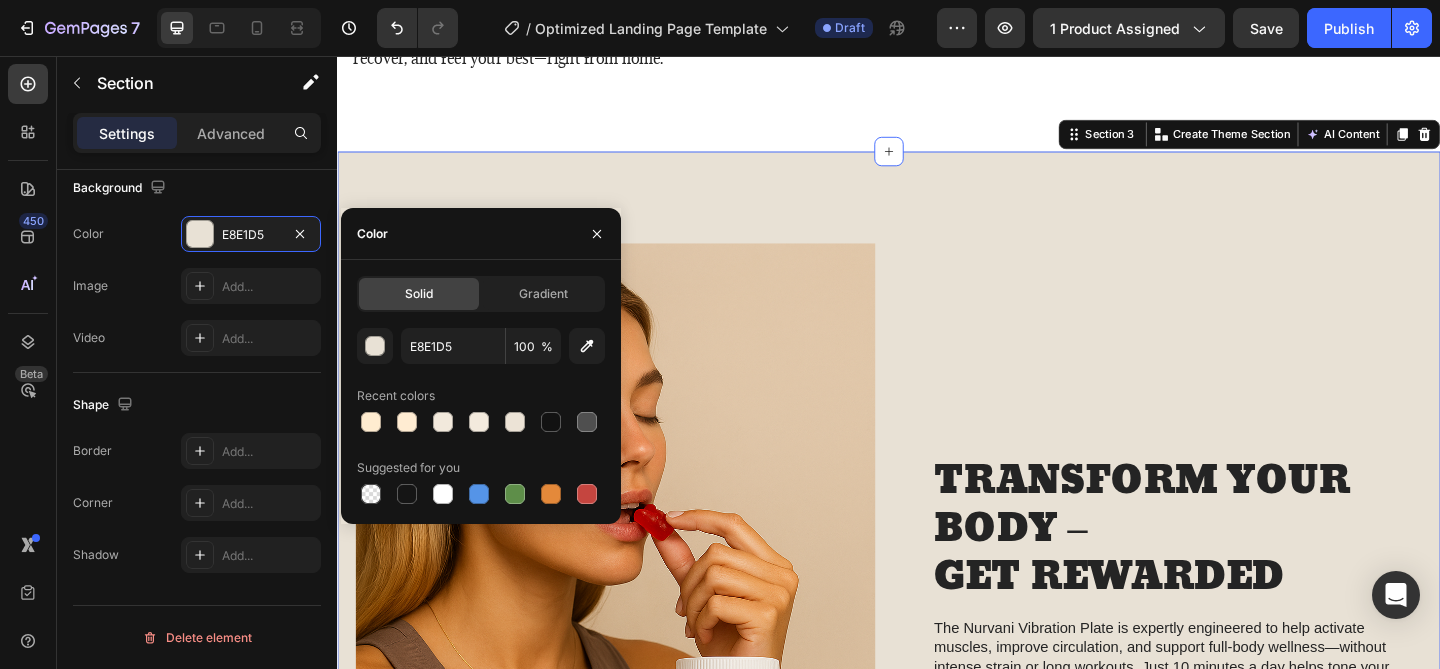 type on "[COLOR]" 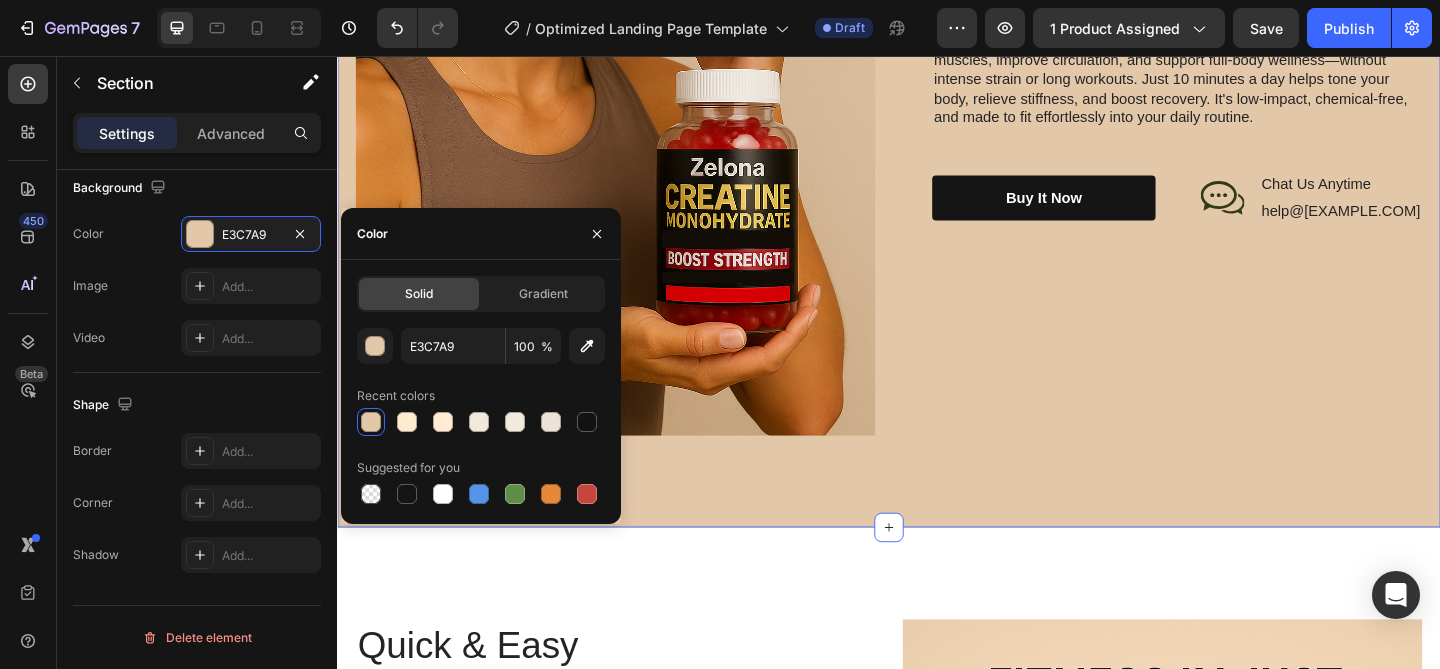 scroll, scrollTop: 2359, scrollLeft: 0, axis: vertical 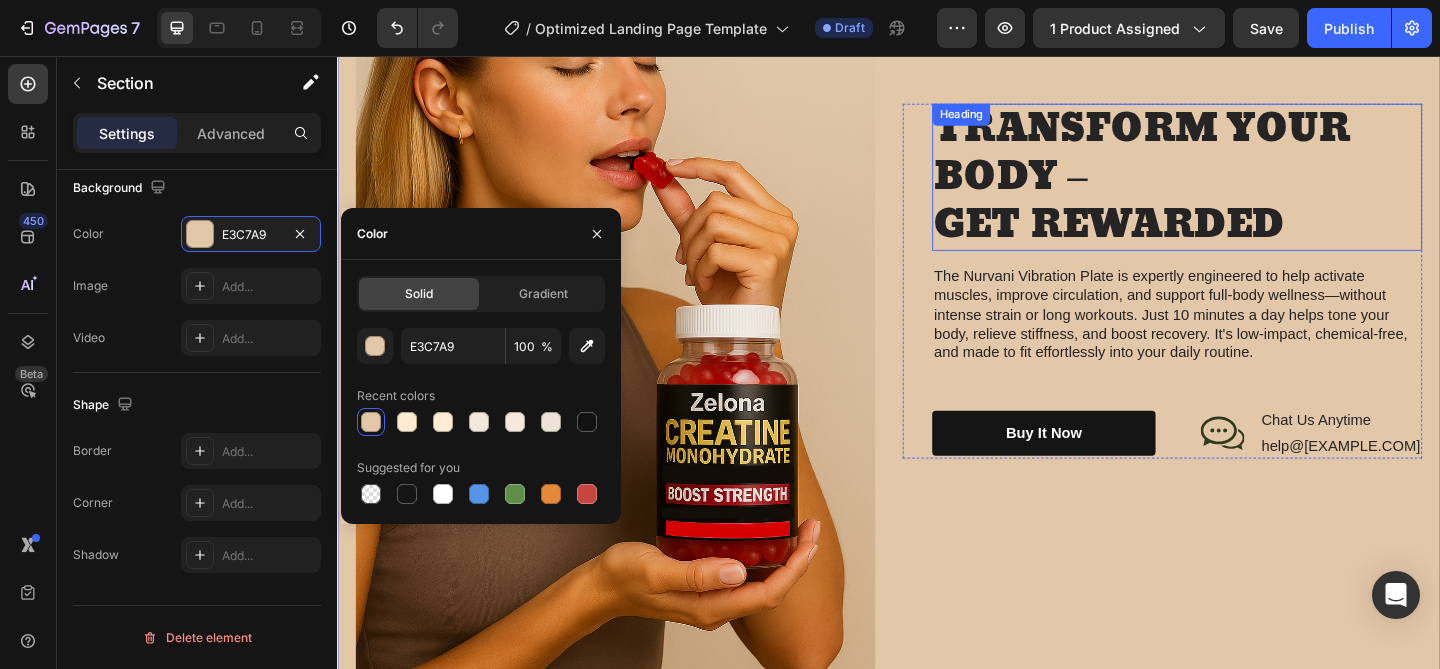 click on "TRANSFORM YOUR BODY –  GET REWARDED" at bounding box center (1250, 188) 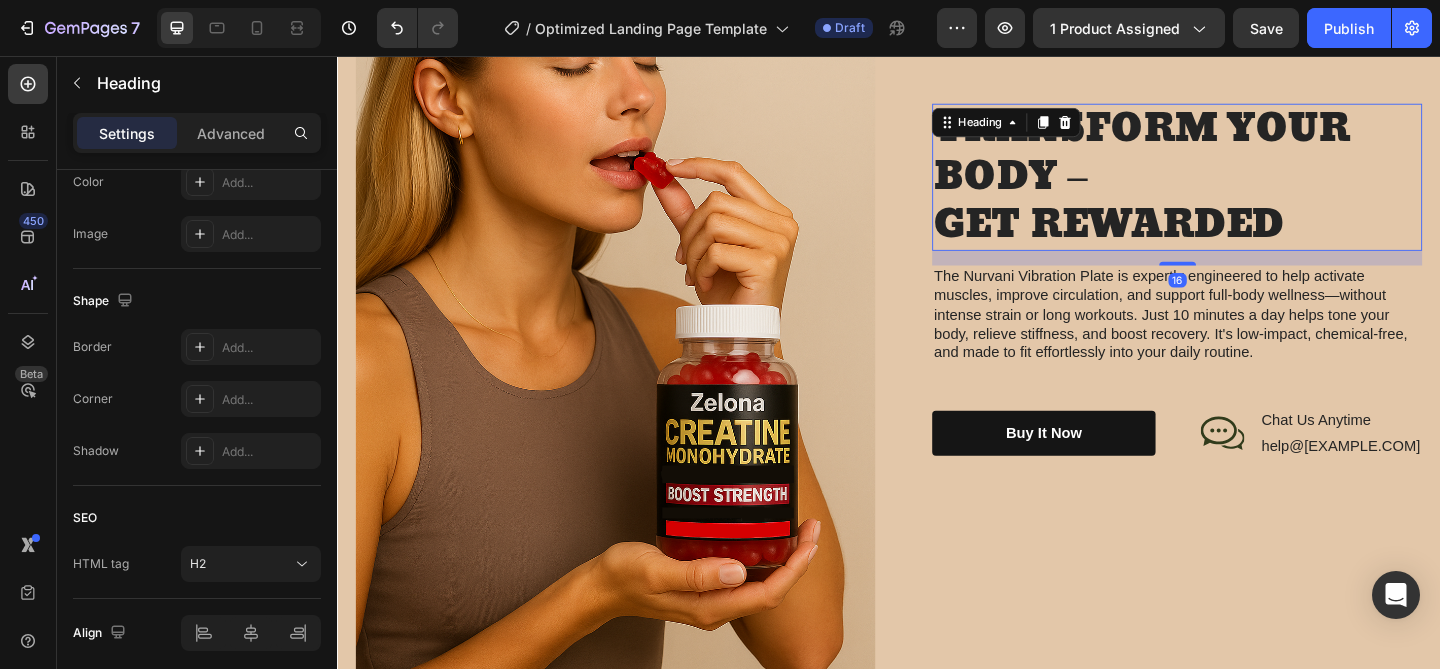 scroll, scrollTop: 0, scrollLeft: 0, axis: both 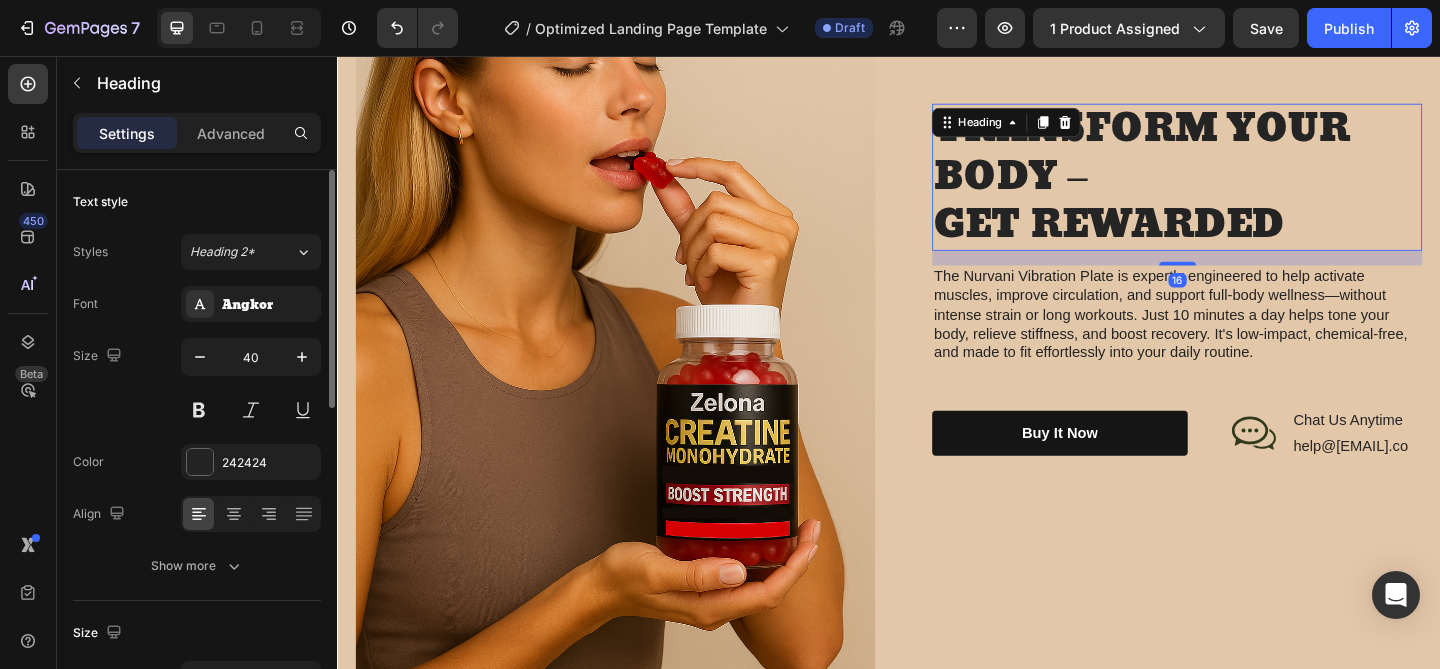 click on "TRANSFORM YOUR BODY –  GET REWARDED" at bounding box center [1250, 188] 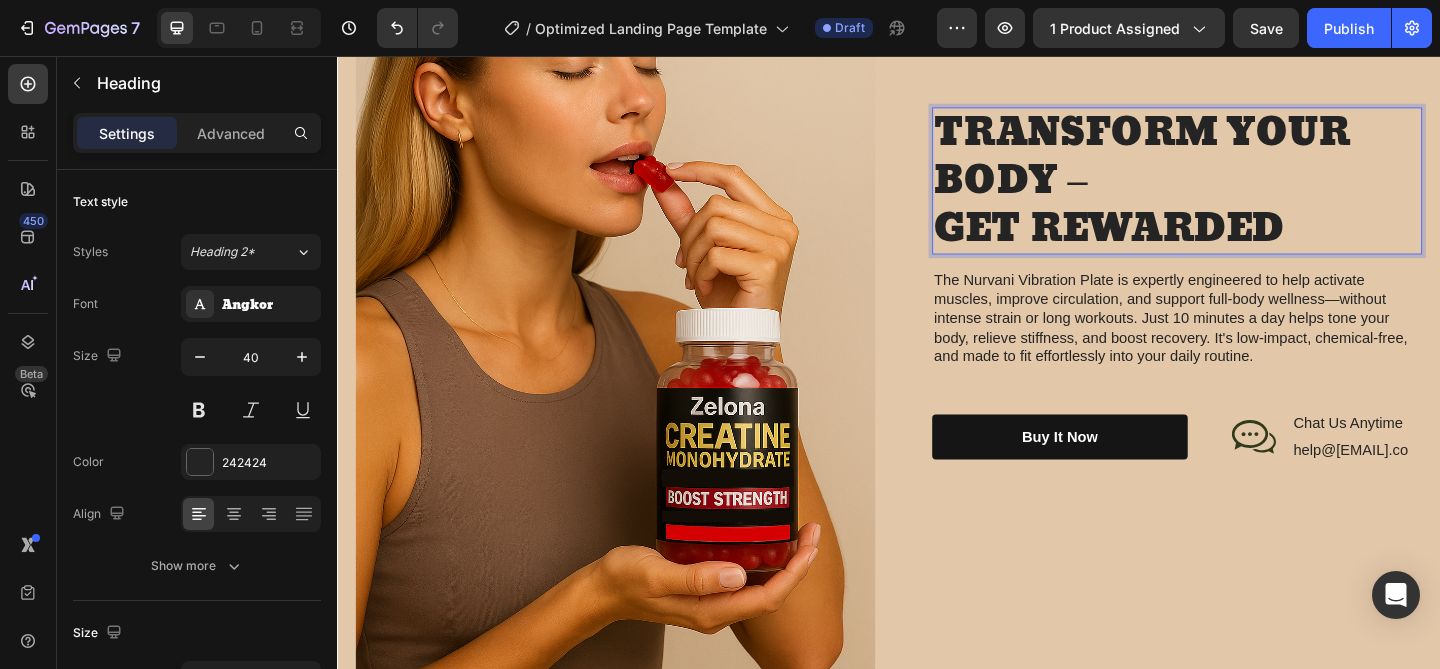scroll, scrollTop: 2355, scrollLeft: 0, axis: vertical 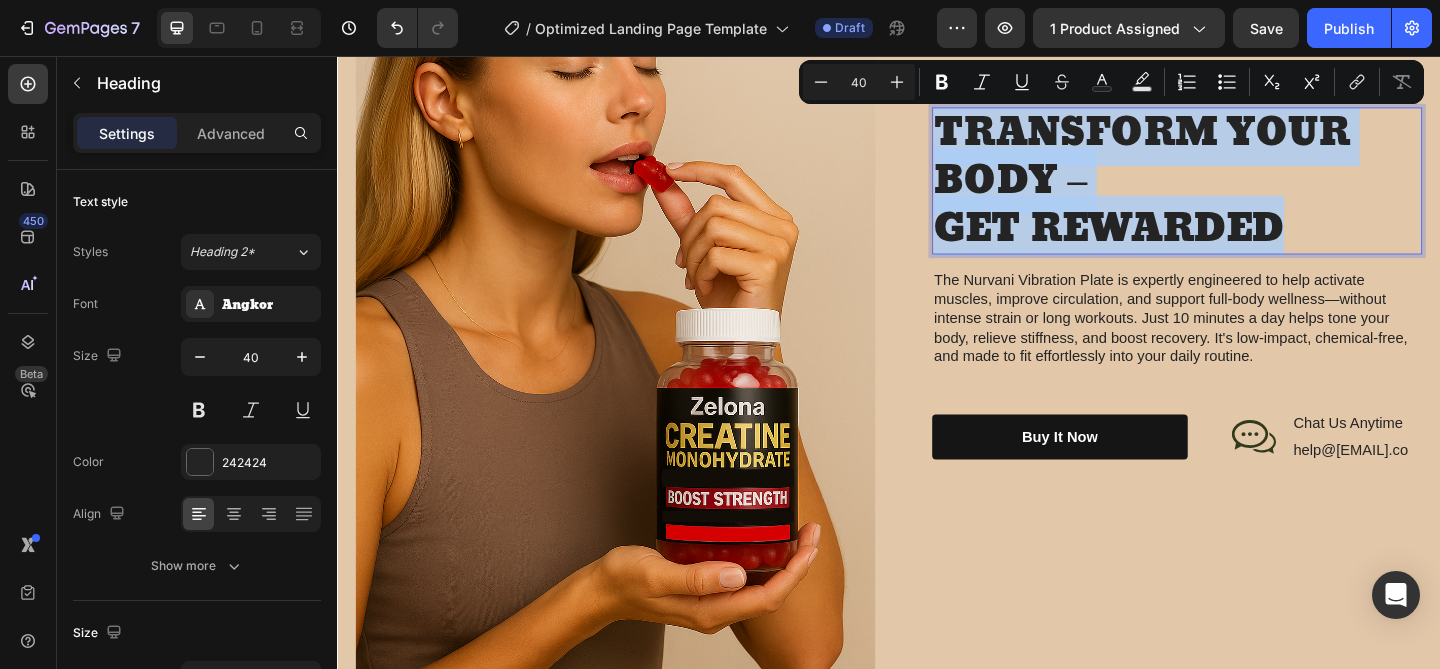 drag, startPoint x: 1068, startPoint y: 136, endPoint x: 1248, endPoint y: 216, distance: 196.97716 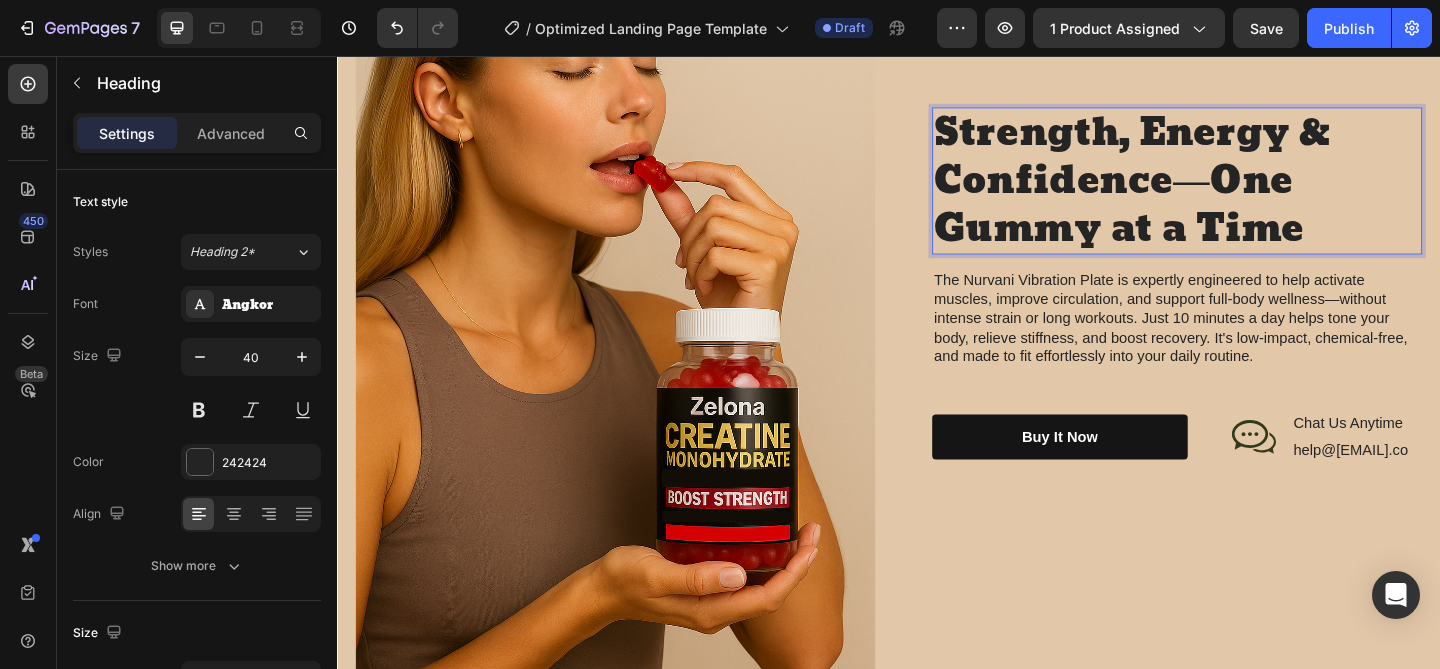 scroll, scrollTop: 8, scrollLeft: 0, axis: vertical 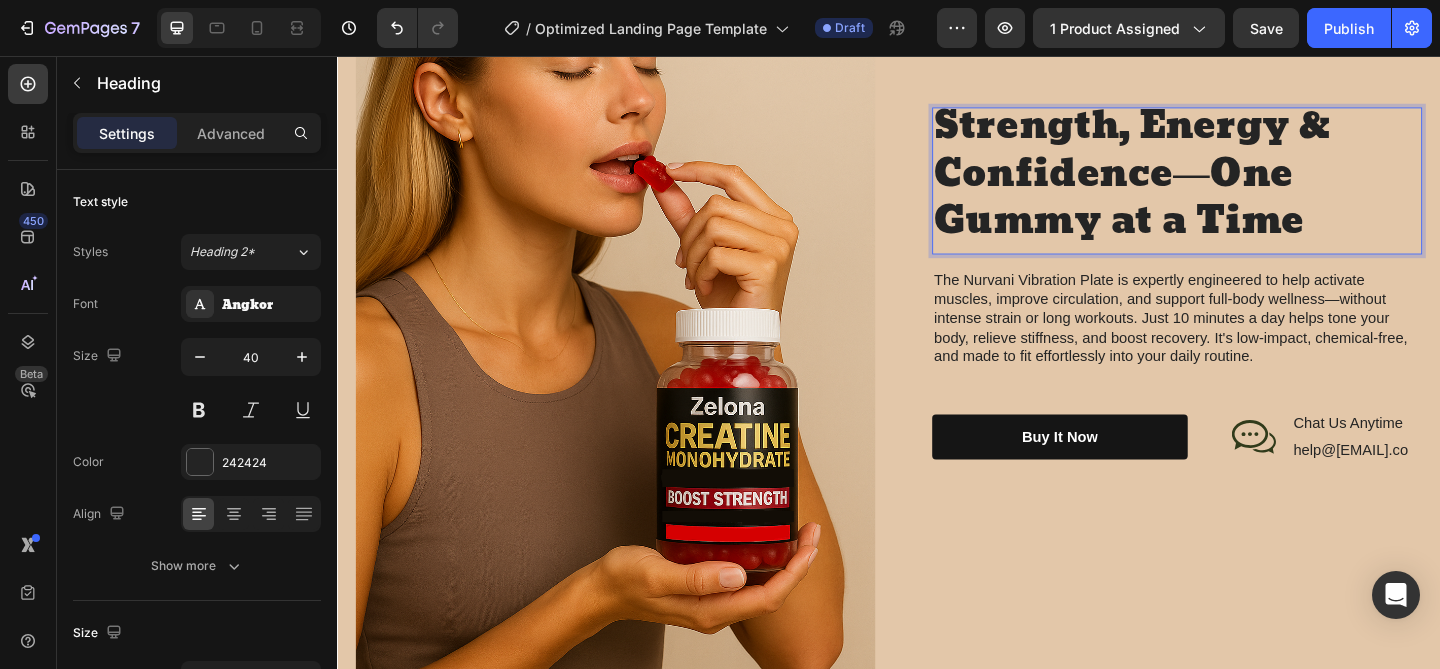 click on "Strength, Energy & Confidence—One Gummy at a Time" at bounding box center [1250, 184] 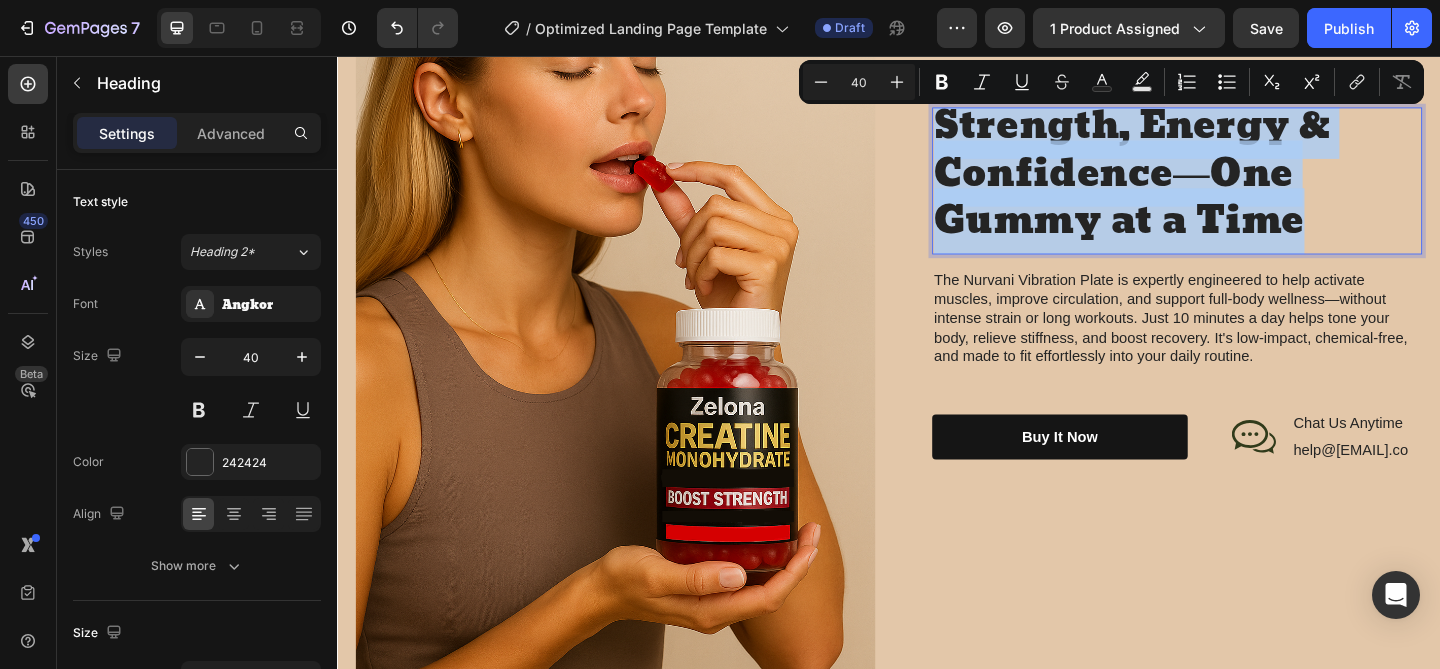 drag, startPoint x: 1074, startPoint y: 115, endPoint x: 1345, endPoint y: 245, distance: 300.5678 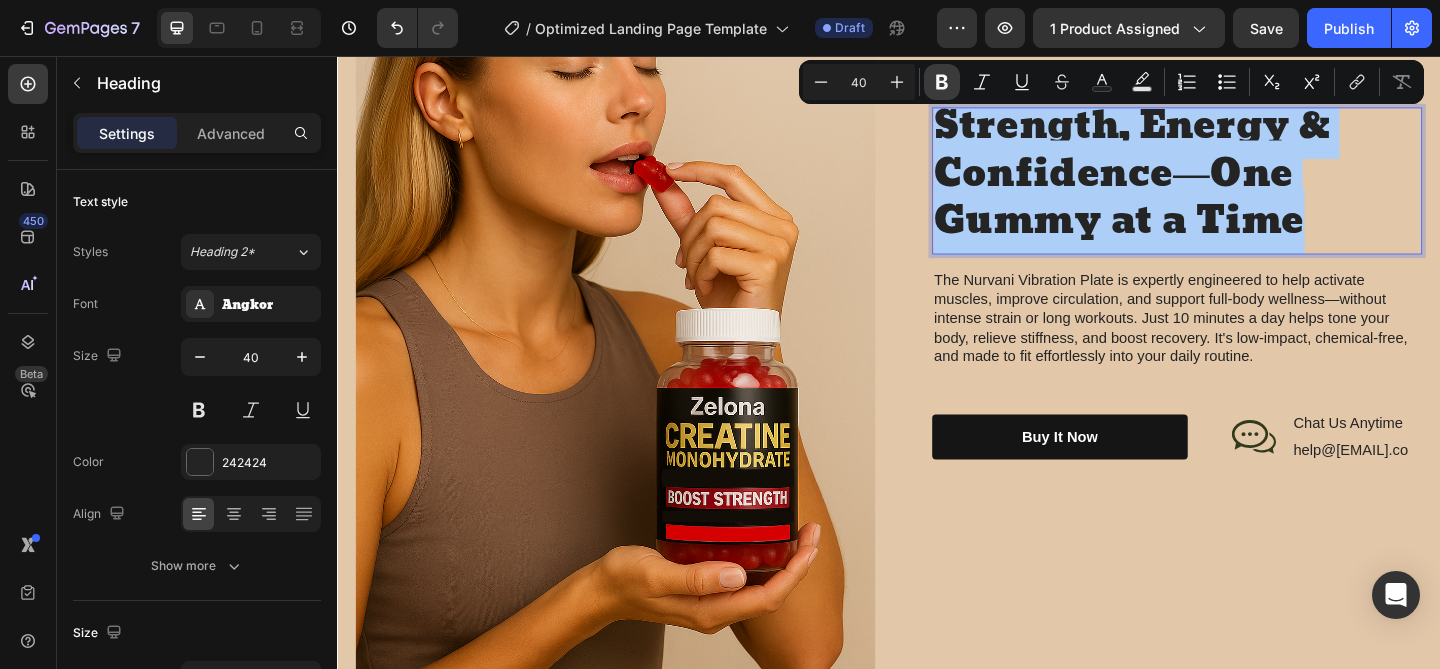 click 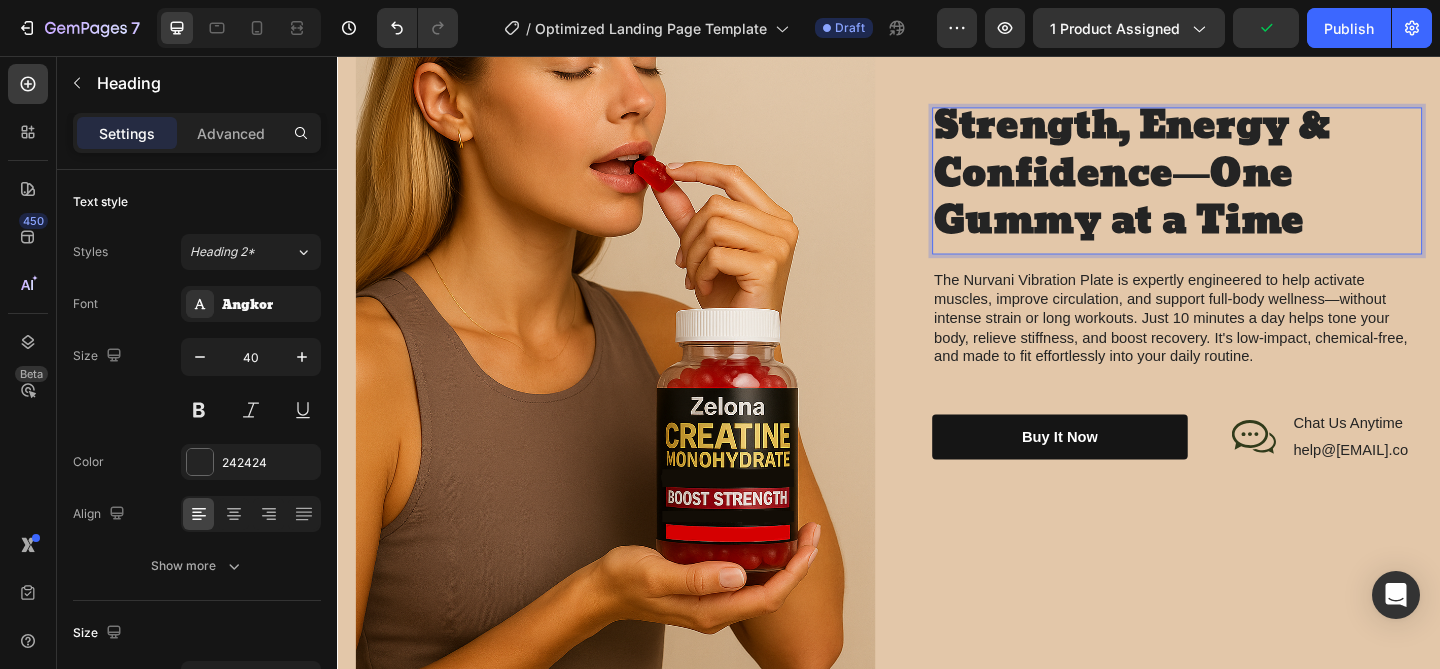 click on "Strength, Energy & Confidence—One Gummy at a Time" at bounding box center (1201, 184) 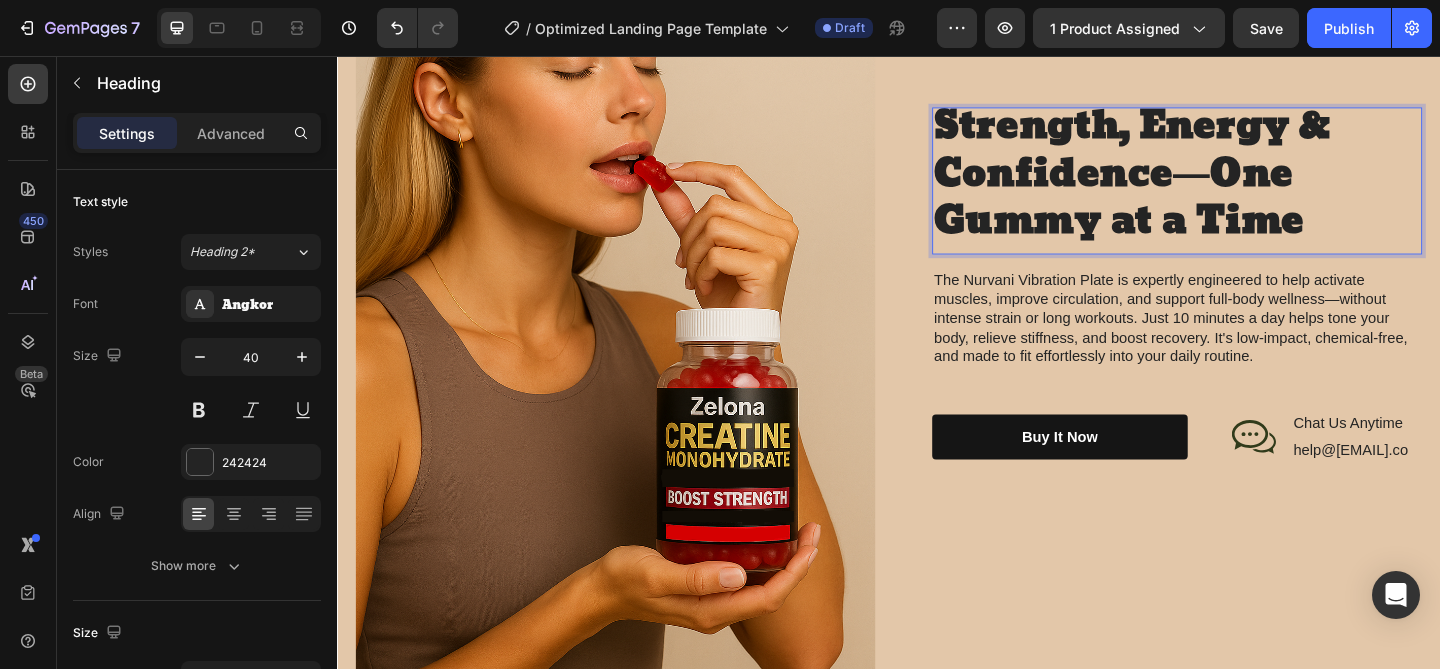 click on "Strength, Energy & Confidence—One Gummy at a Time" at bounding box center [1201, 184] 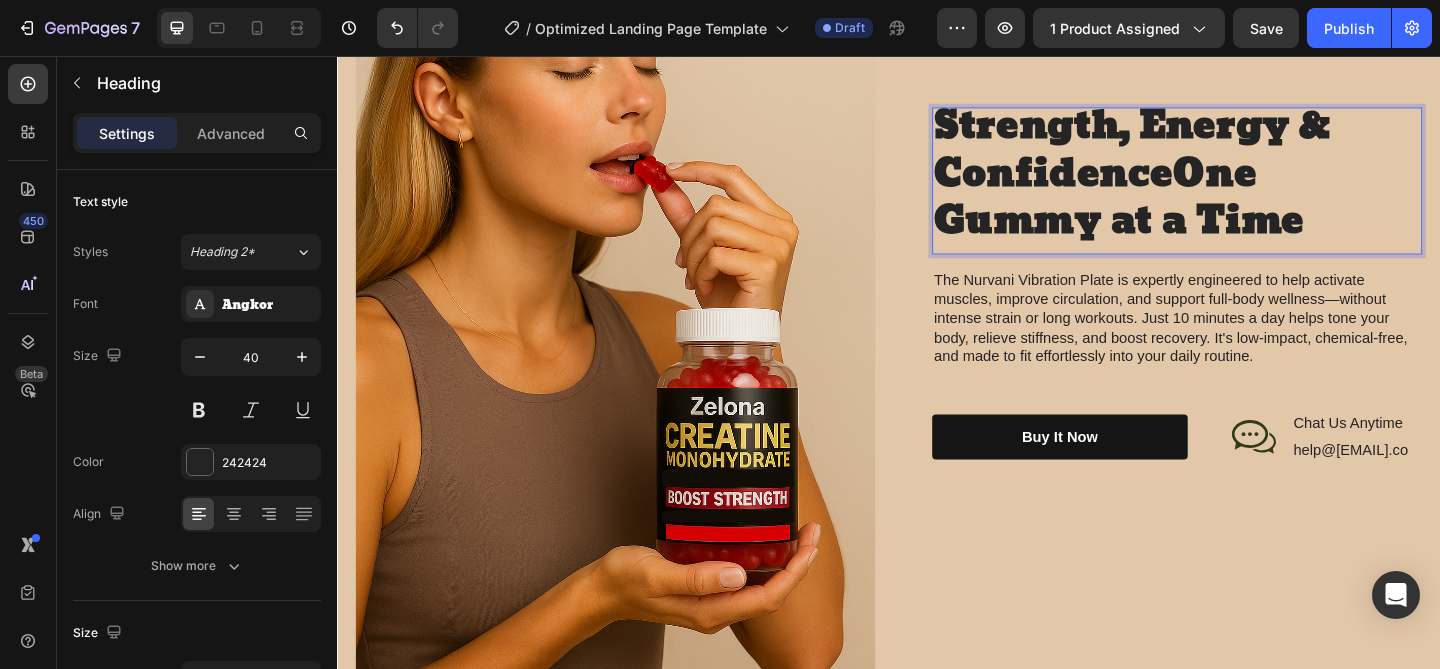 scroll, scrollTop: 0, scrollLeft: 0, axis: both 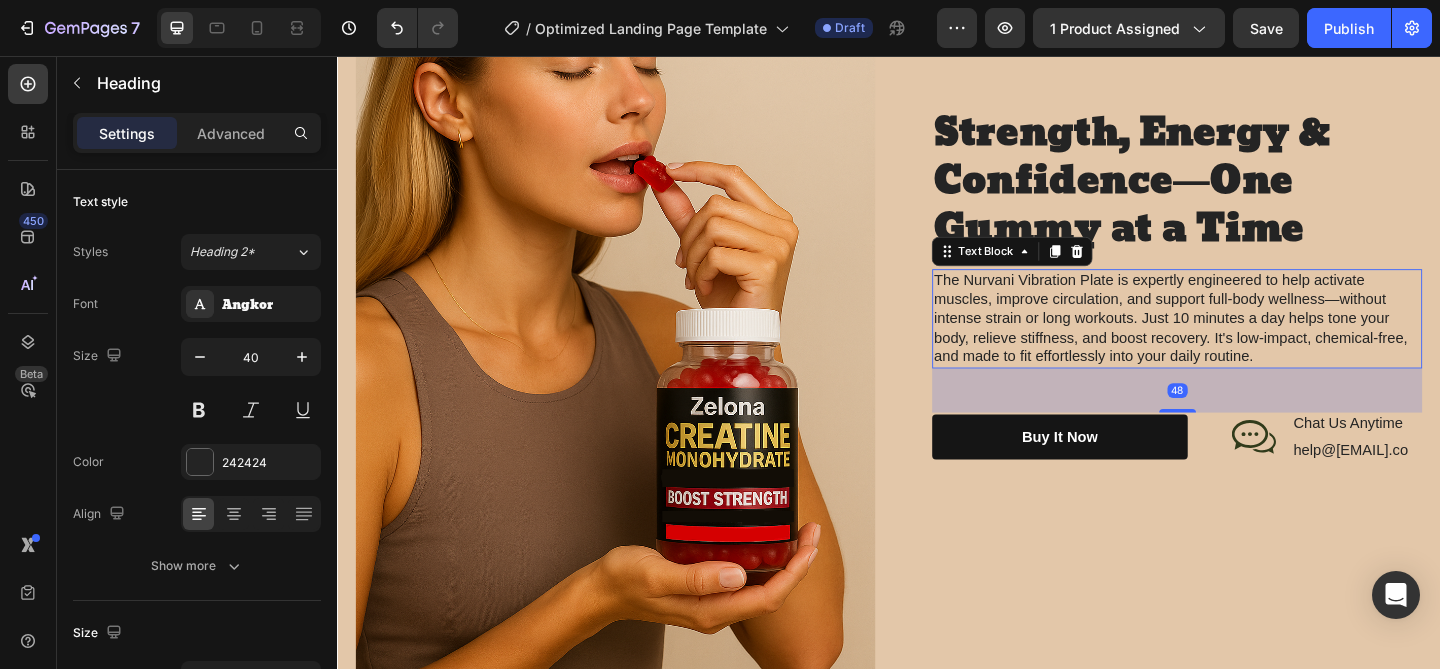 click on "The Nurvani Vibration Plate is expertly engineered to help activate muscles, improve circulation, and support full-body wellness—without intense strain or long workouts. Just 10 minutes a day helps tone your body, relieve stiffness, and boost recovery. It's low-impact, chemical-free, and made to fit effortlessly into your daily routine." at bounding box center (1250, 342) 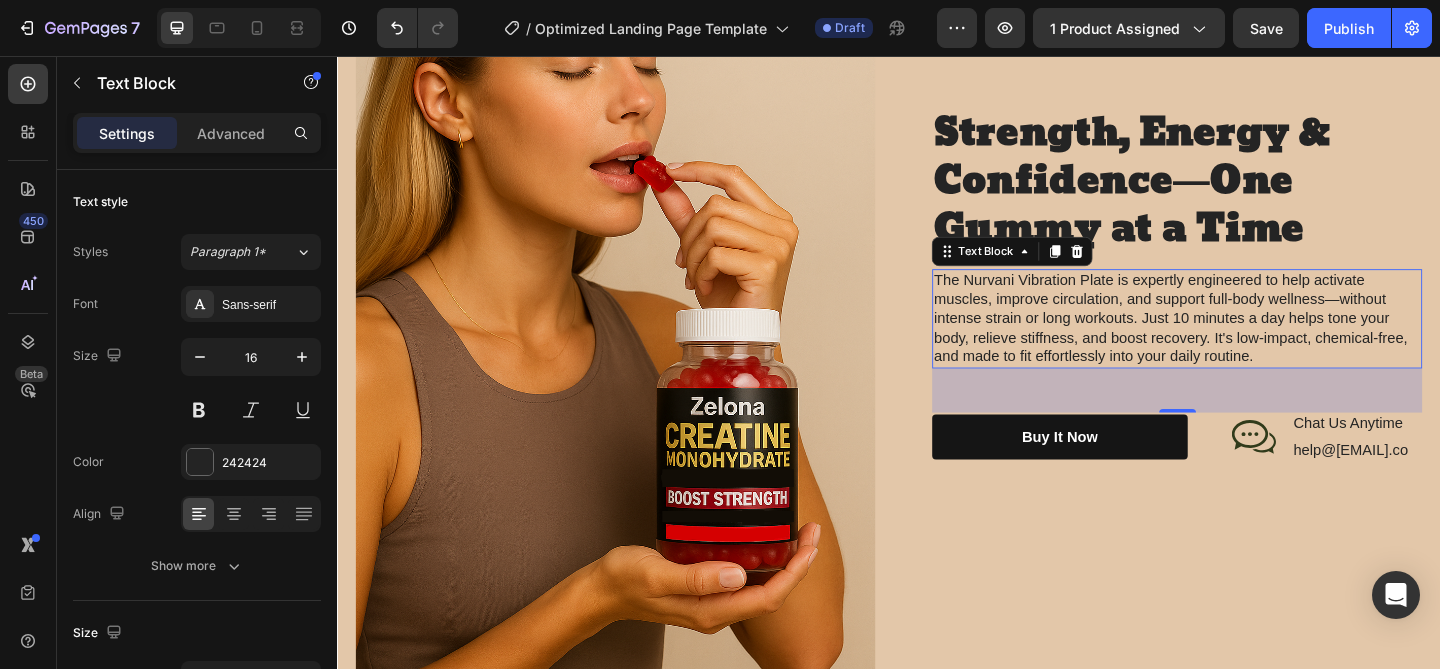click on "The Nurvani Vibration Plate is expertly engineered to help activate muscles, improve circulation, and support full-body wellness—without intense strain or long workouts. Just 10 minutes a day helps tone your body, relieve stiffness, and boost recovery. It's low-impact, chemical-free, and made to fit effortlessly into your daily routine." at bounding box center (1250, 342) 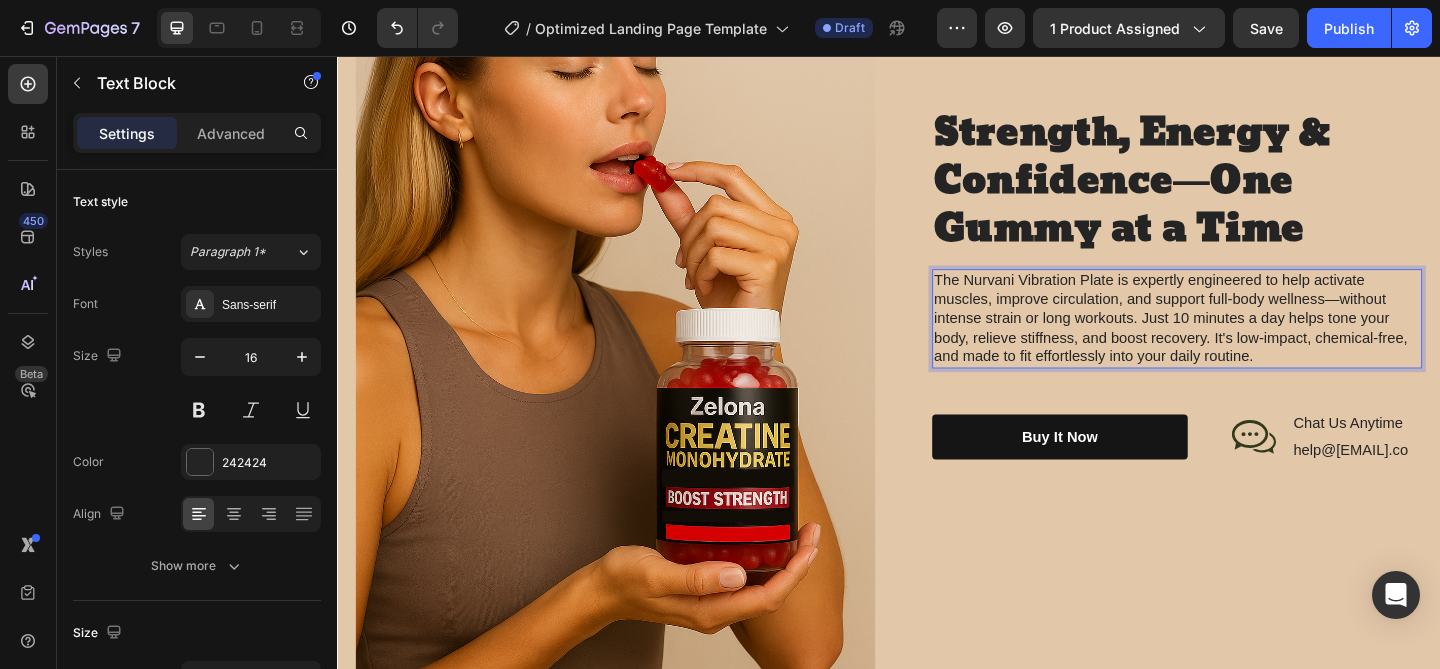 click on "The Nurvani Vibration Plate is expertly engineered to help activate muscles, improve circulation, and support full-body wellness—without intense strain or long workouts. Just 10 minutes a day helps tone your body, relieve stiffness, and boost recovery. It's low-impact, chemical-free, and made to fit effortlessly into your daily routine." at bounding box center [1250, 342] 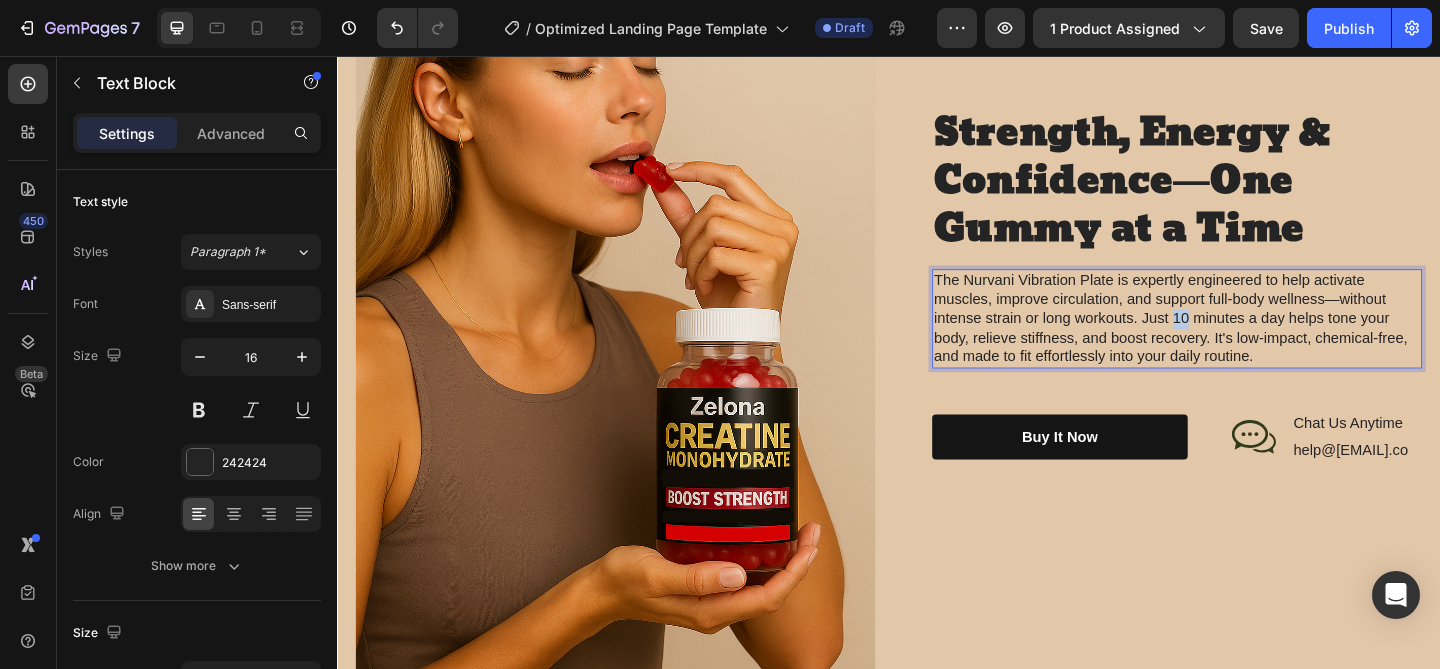 click on "The Nurvani Vibration Plate is expertly engineered to help activate muscles, improve circulation, and support full-body wellness—without intense strain or long workouts. Just 10 minutes a day helps tone your body, relieve stiffness, and boost recovery. It's low-impact, chemical-free, and made to fit effortlessly into your daily routine." at bounding box center (1250, 342) 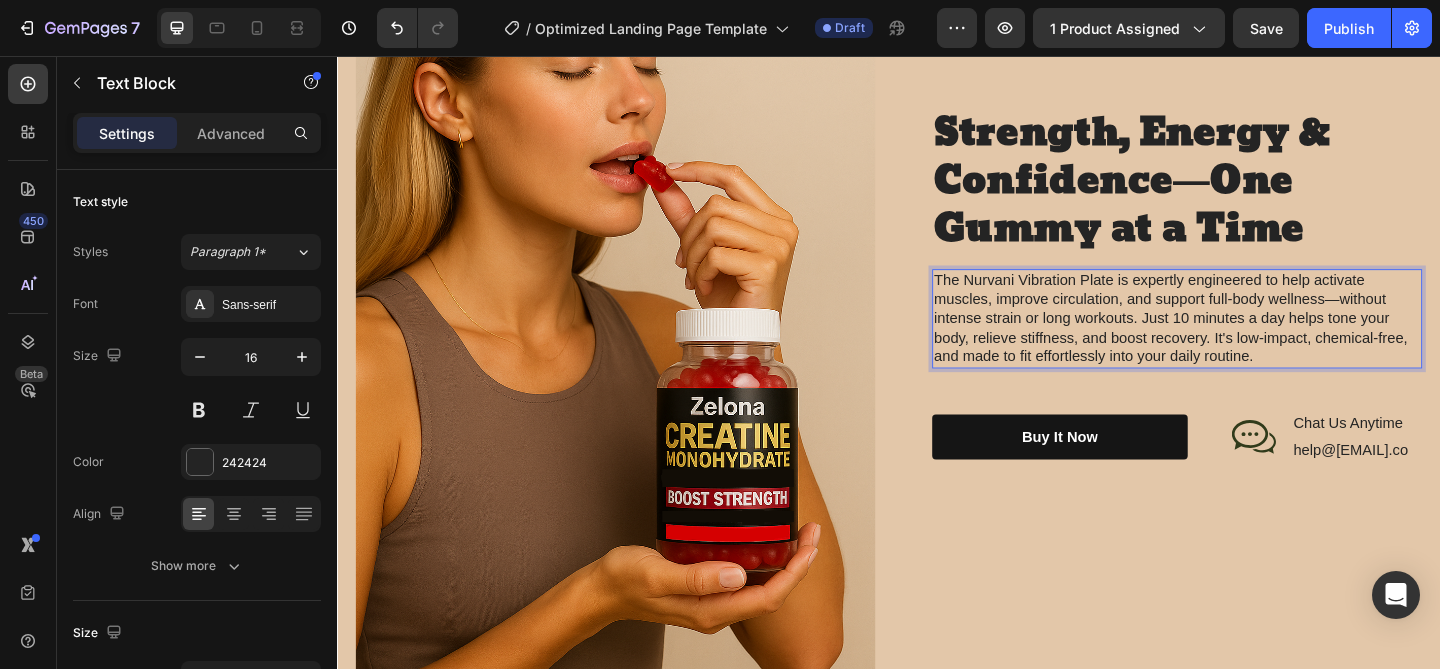 click on "The Nurvani Vibration Plate is expertly engineered to help activate muscles, improve circulation, and support full-body wellness—without intense strain or long workouts. Just 10 minutes a day helps tone your body, relieve stiffness, and boost recovery. It's low-impact, chemical-free, and made to fit effortlessly into your daily routine." at bounding box center (1250, 342) 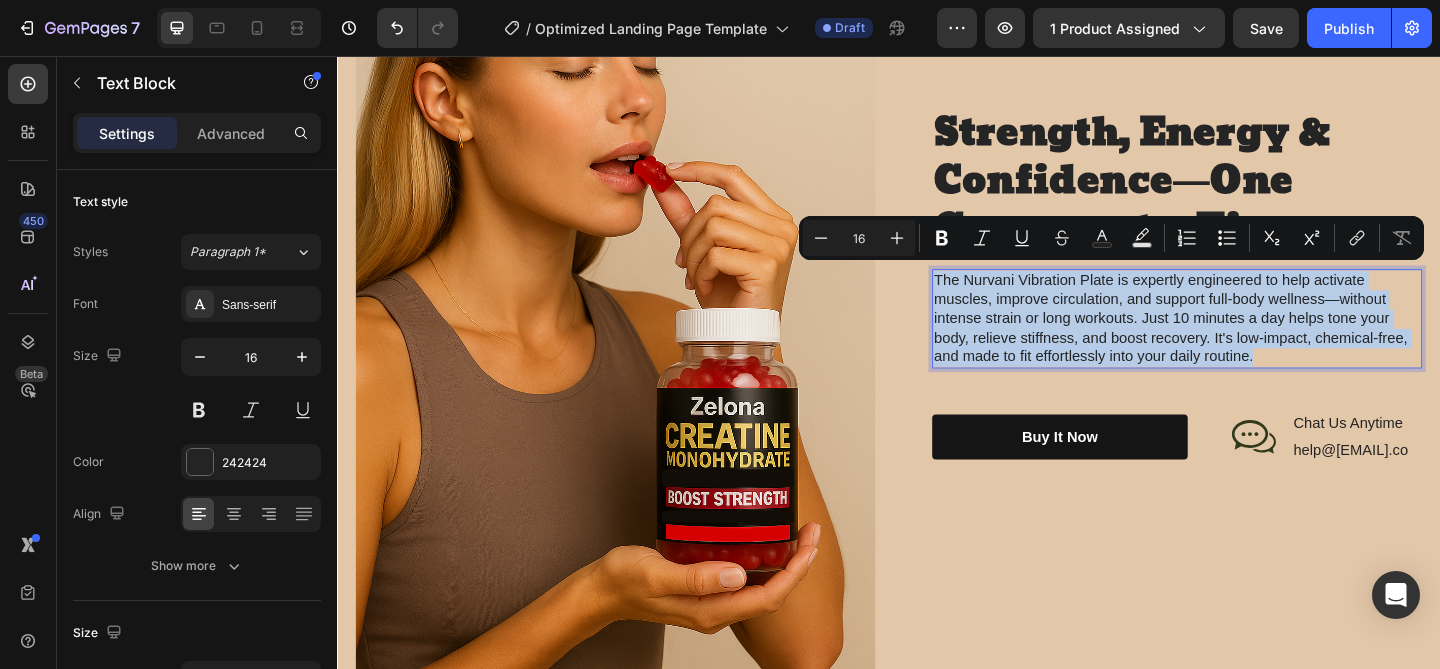 drag, startPoint x: 1316, startPoint y: 376, endPoint x: 981, endPoint y: 290, distance: 345.8627 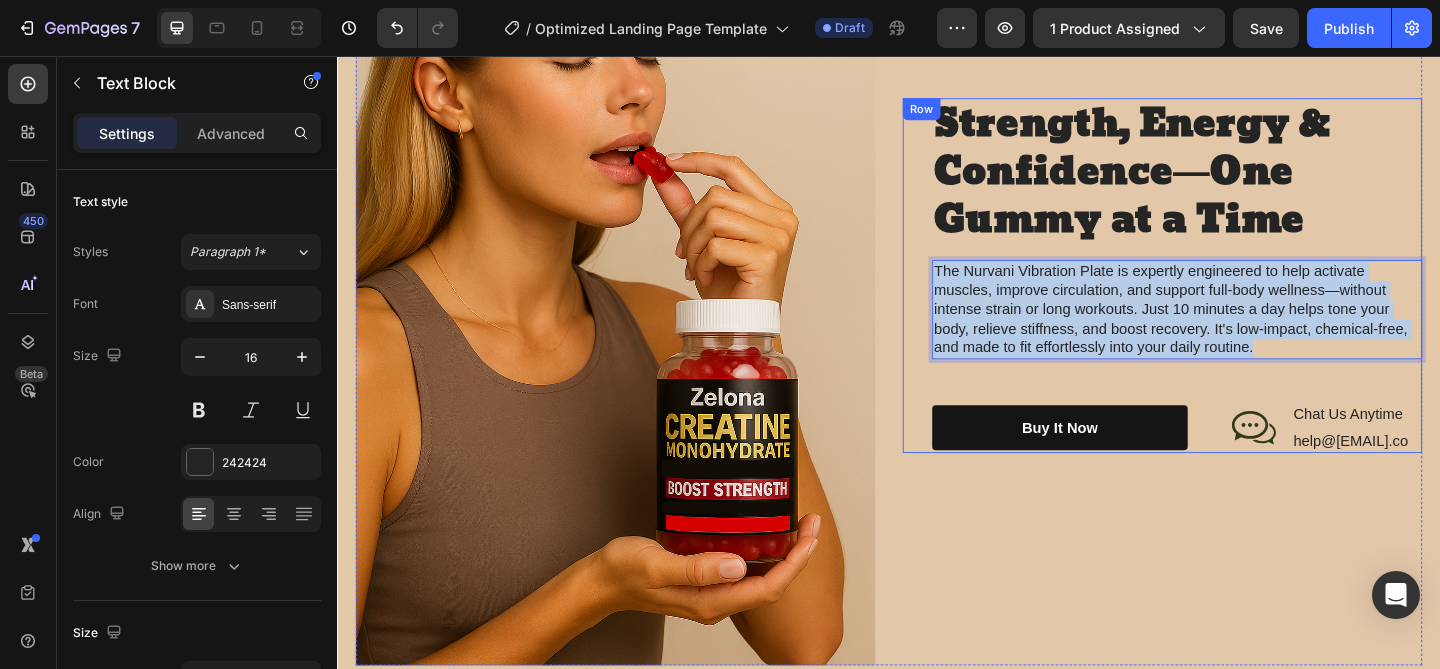 scroll, scrollTop: 2355, scrollLeft: 0, axis: vertical 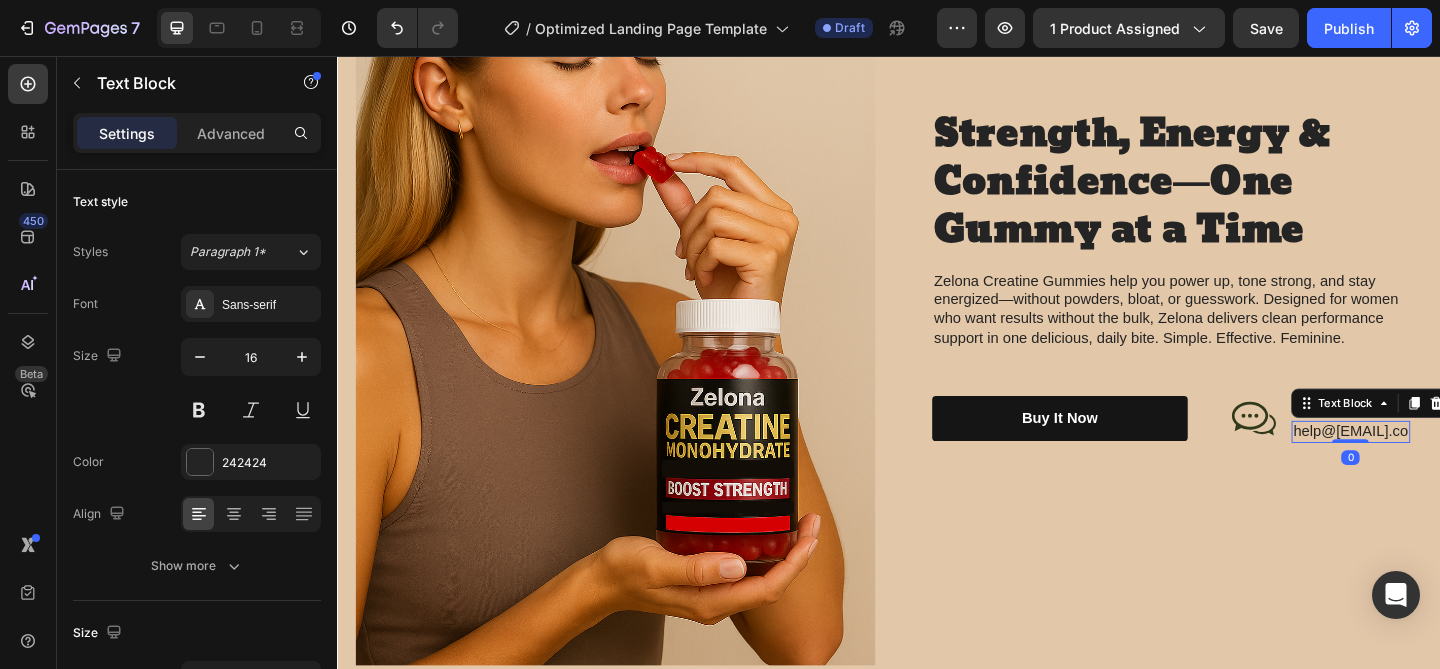 click on "help@[EMAIL].co" at bounding box center (1439, 465) 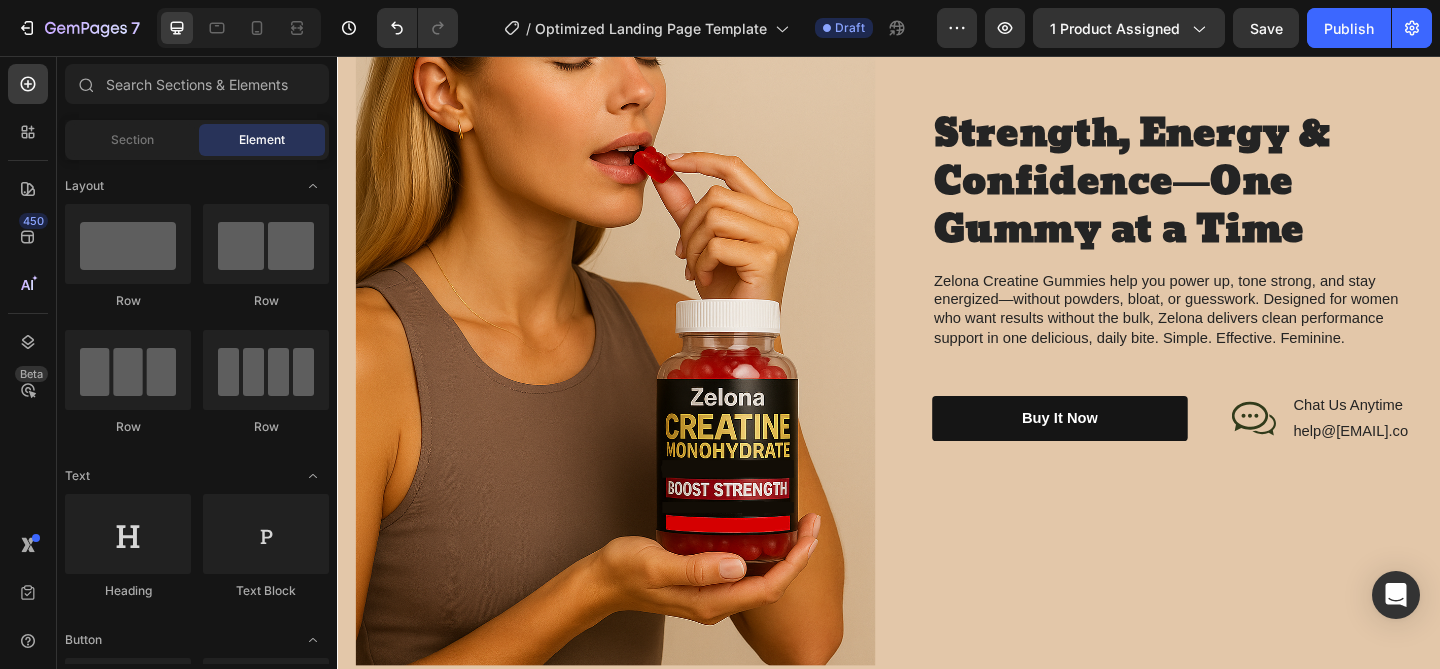 scroll, scrollTop: 3012, scrollLeft: 0, axis: vertical 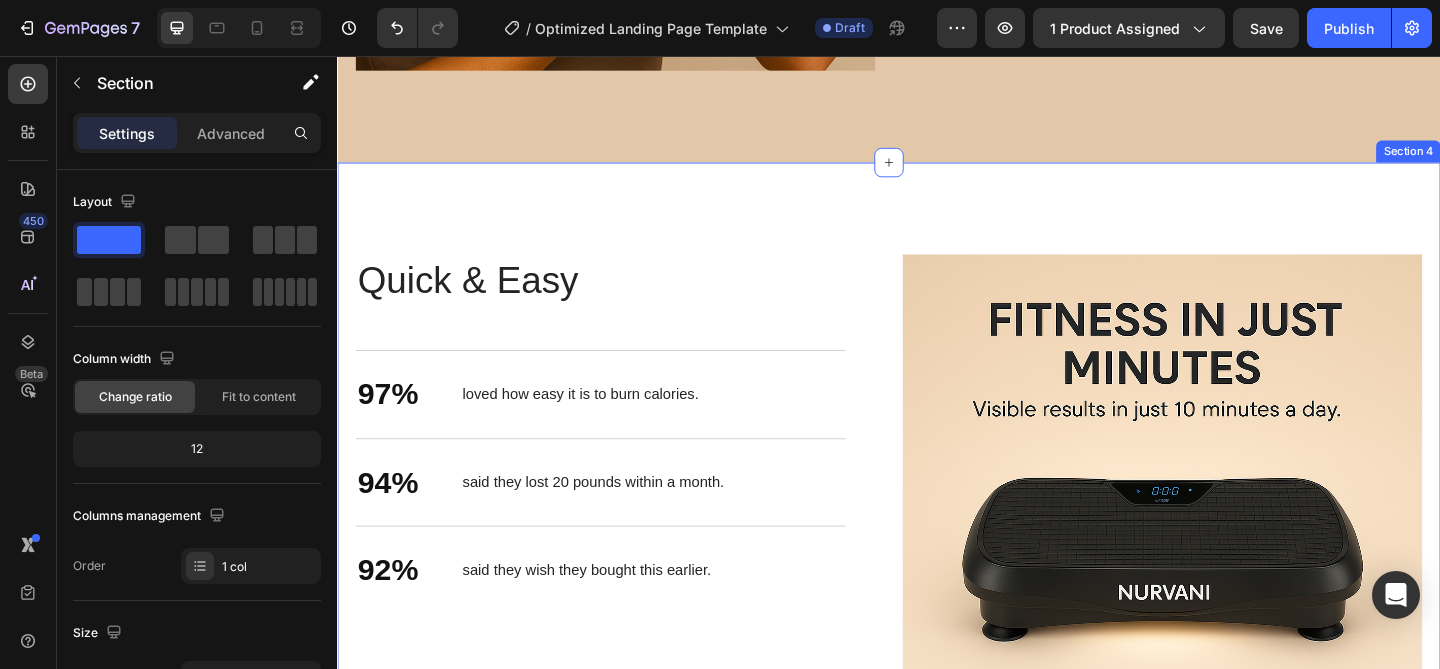click on "Stronger Body. Better You. Heading Quick & Easy Heading 97% Text Block loved how easy it is to burn calories. Text Block Row 94% Text Block said they lost 20 pounds within a month. Text Block Row 92% Text Block said they wish they bought this earlier. Text Block Row Row Image Row Section 4" at bounding box center [937, 554] 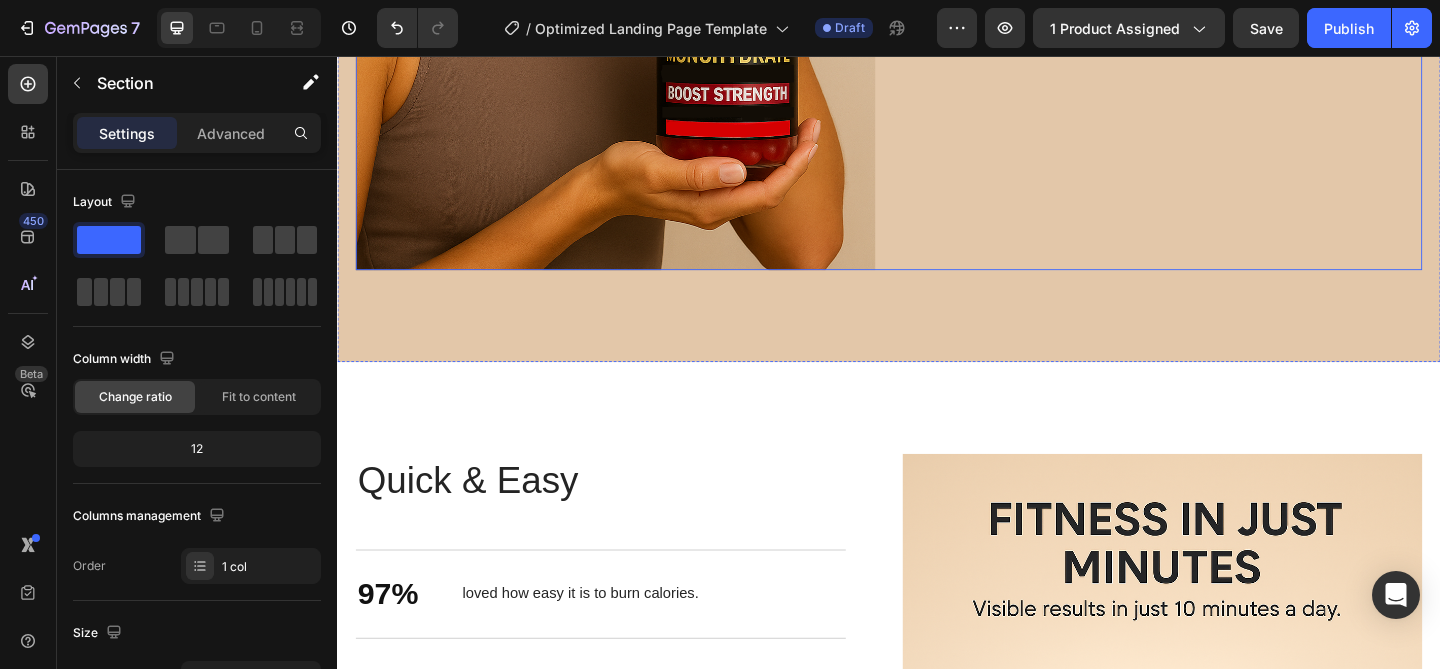 scroll, scrollTop: 3205, scrollLeft: 0, axis: vertical 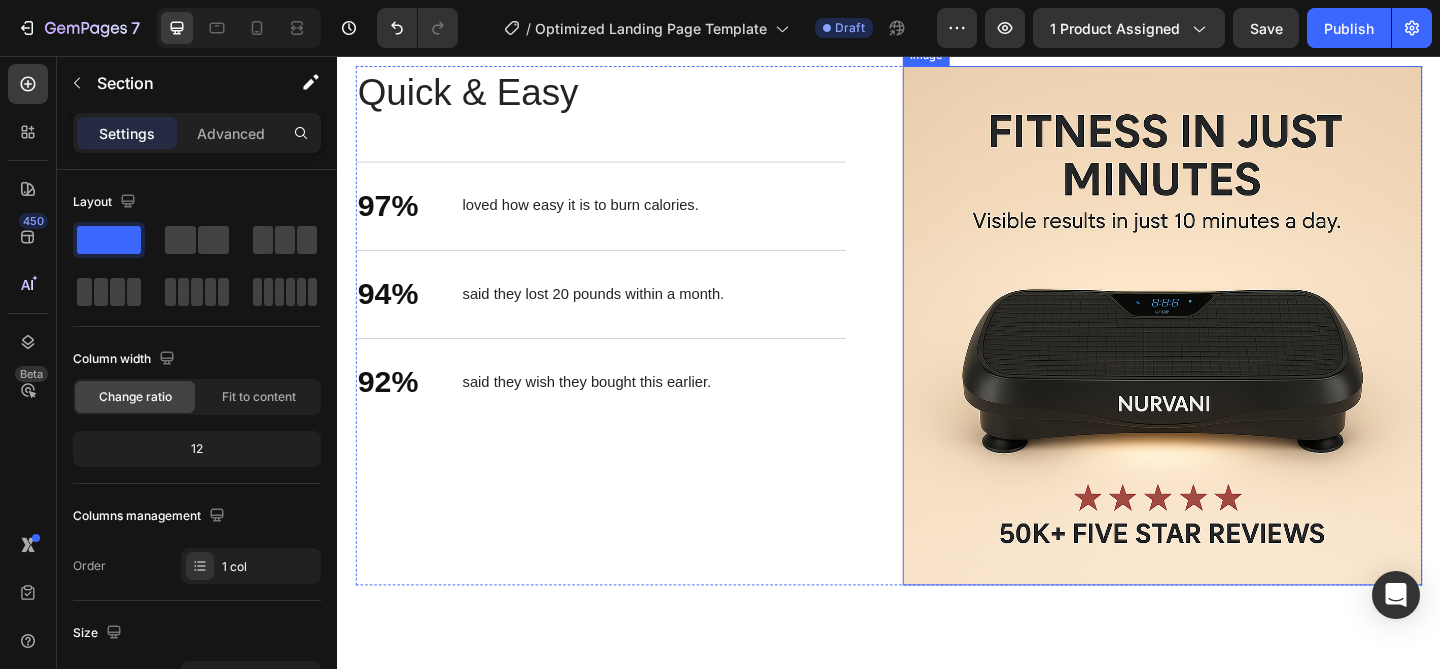 click at bounding box center (1234, 349) 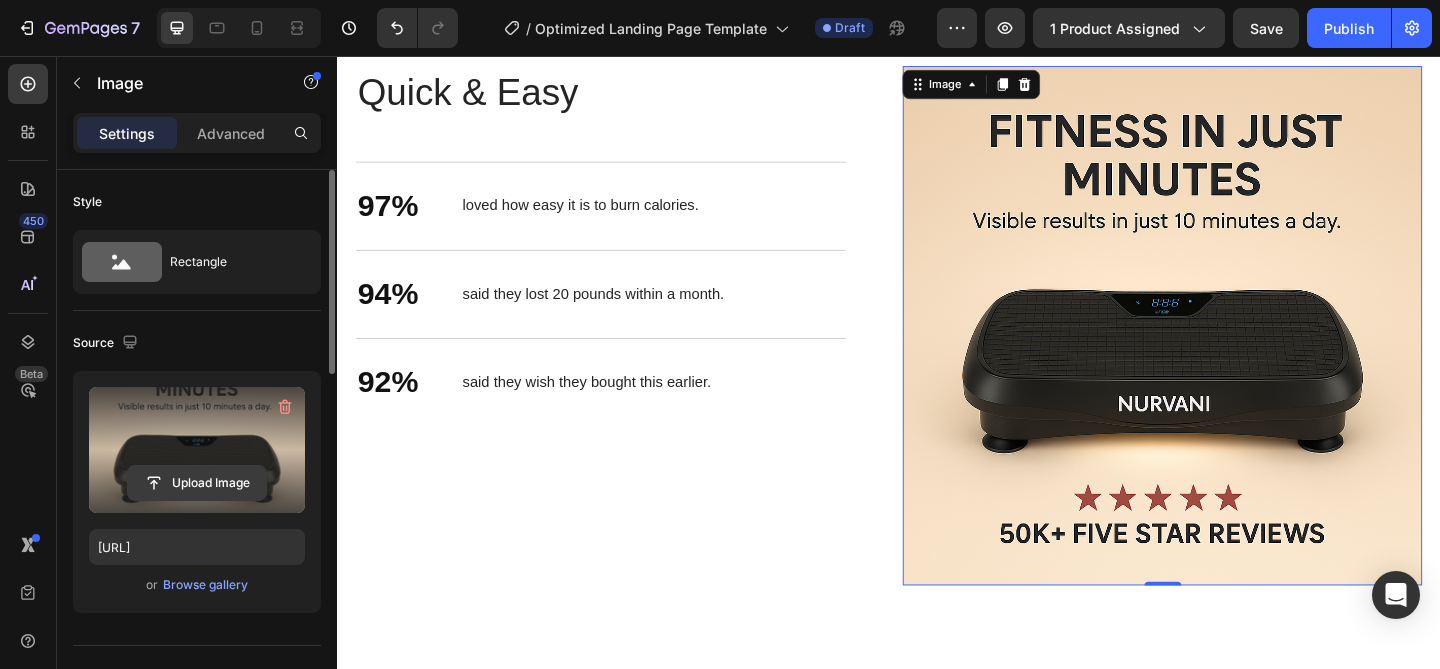 click 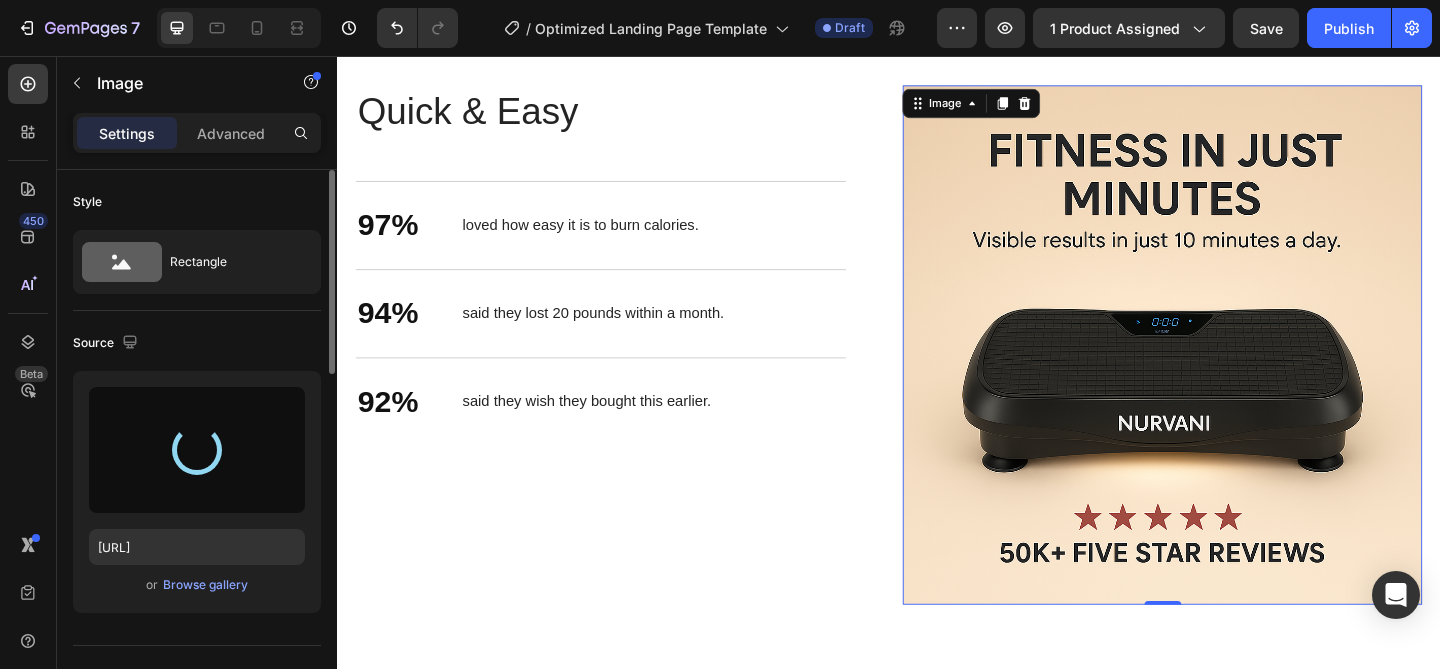 scroll, scrollTop: 3190, scrollLeft: 0, axis: vertical 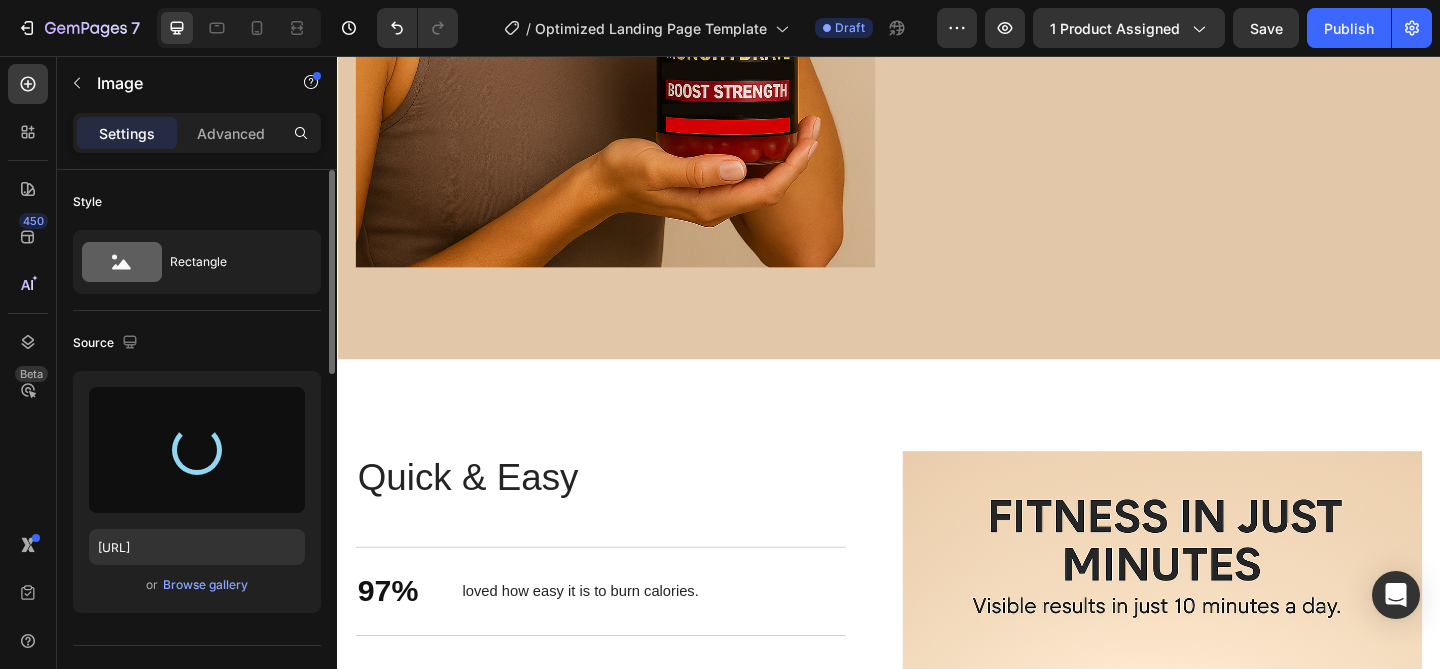 type on "https://cdn.shopify.com/s/files/1/0710/6691/0909/files/gempages_577405655057433126-416fb685-4e97-488b-b7ec-7d31bd4778e9.png" 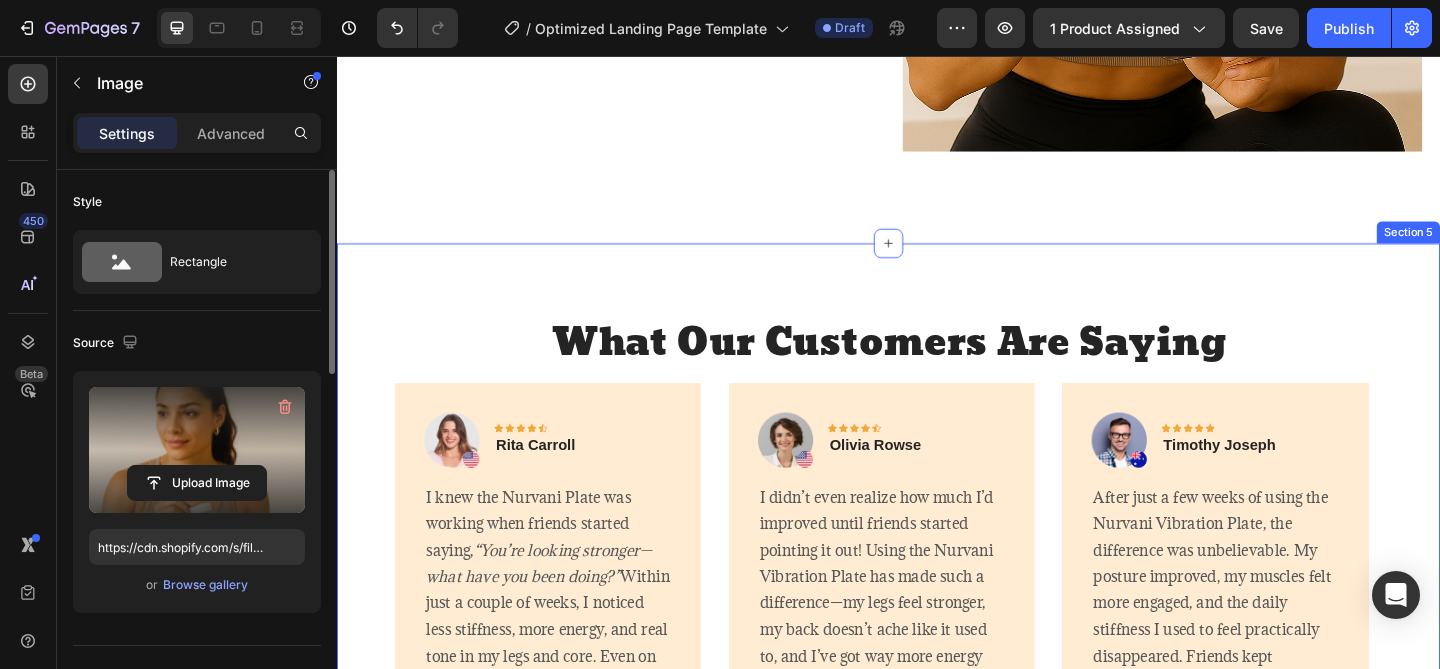 scroll, scrollTop: 3990, scrollLeft: 0, axis: vertical 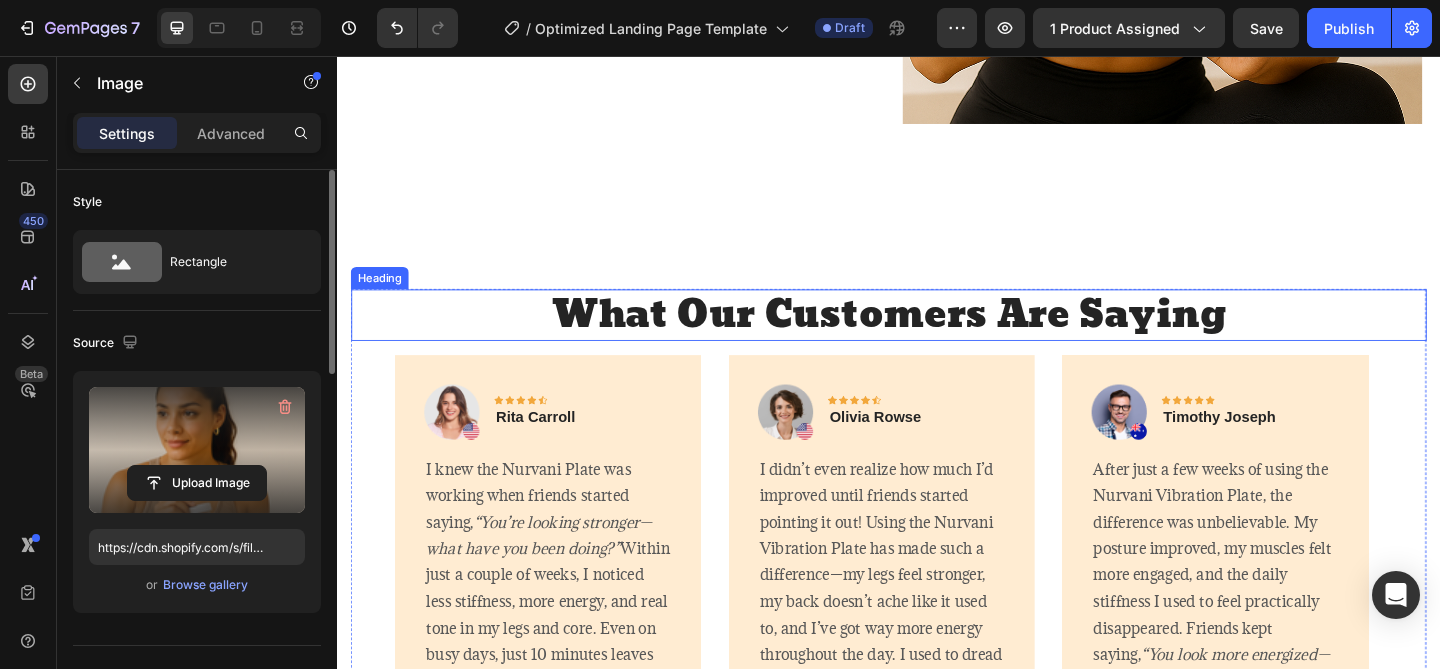 click on "What Our Customers Are Saying" at bounding box center [937, 338] 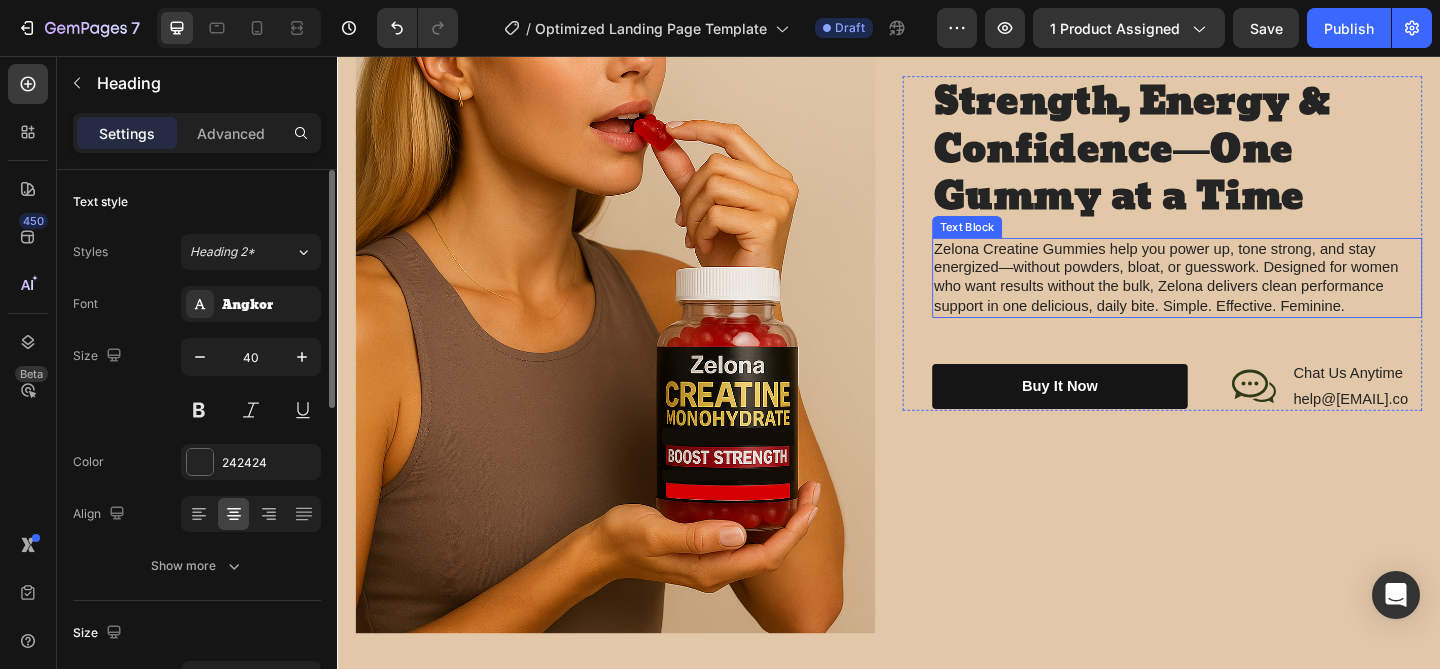 scroll, scrollTop: 2297, scrollLeft: 0, axis: vertical 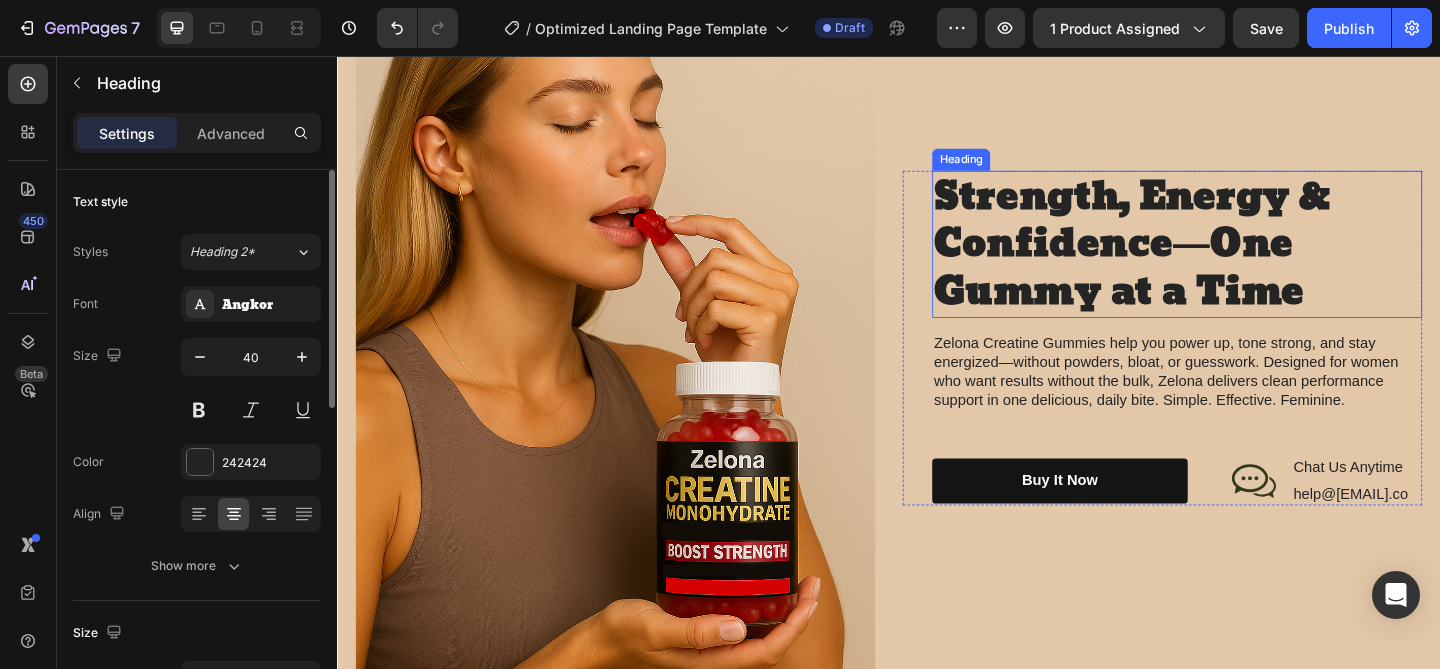 click on "Strength, Energy & Confidence—One Gummy at a Time" at bounding box center [1201, 261] 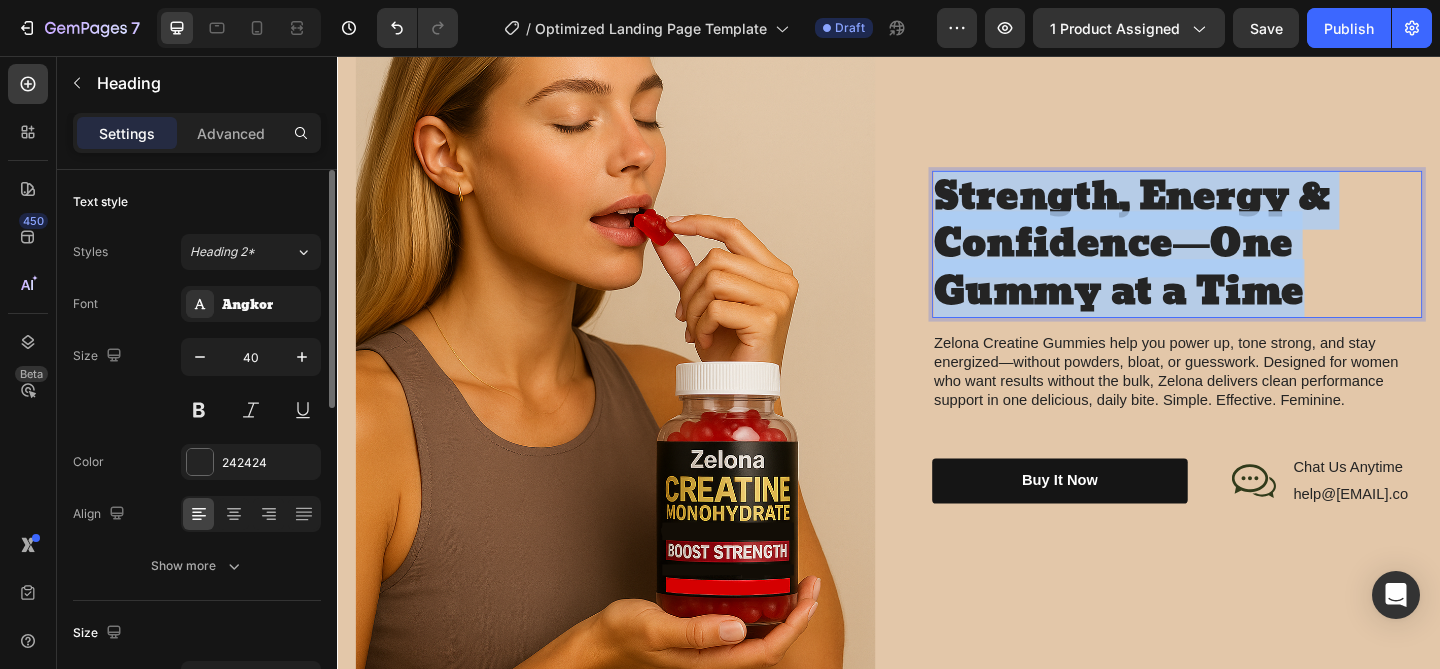 drag, startPoint x: 1043, startPoint y: 193, endPoint x: 1323, endPoint y: 294, distance: 297.6592 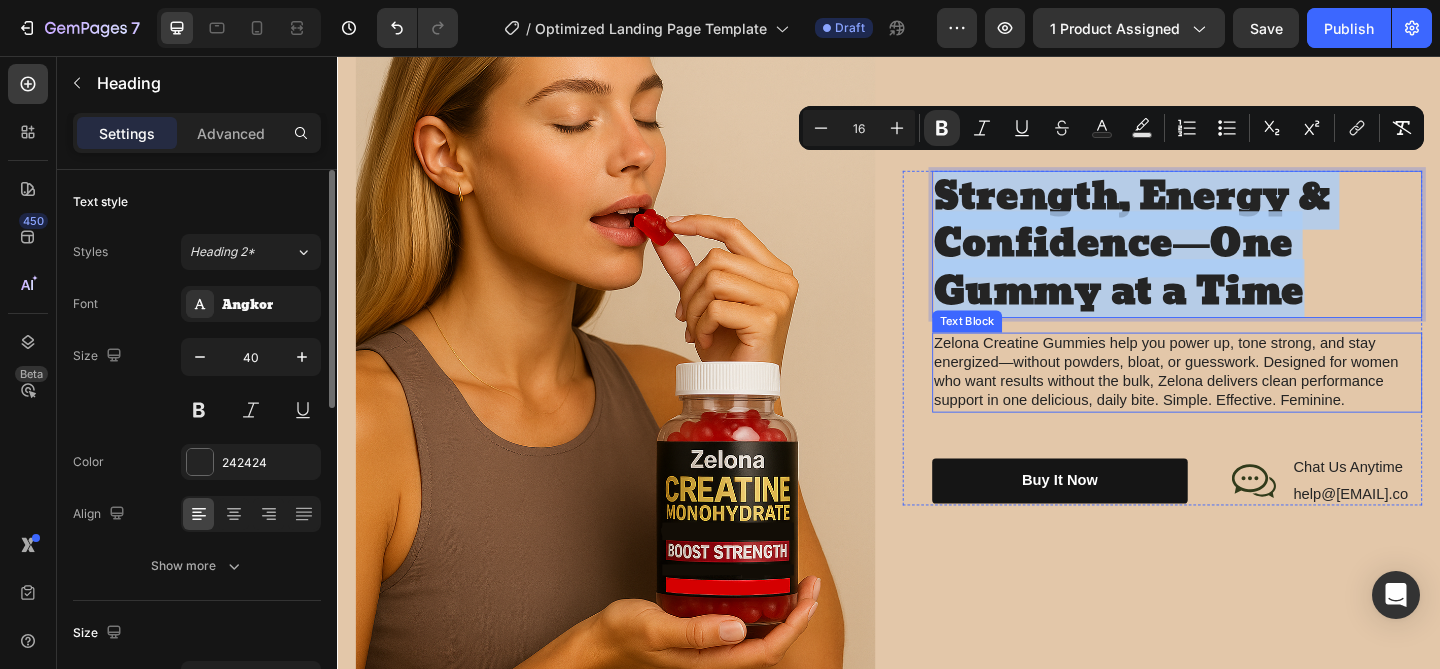 click on "Zelona Creatine Gummies help you power up, tone strong, and stay energized—without powders, bloat, or guesswork. Designed for women who want results without the bulk, Zelona delivers clean performance support in one delicious, daily bite. Simple. Effective. Feminine." at bounding box center [1250, 400] 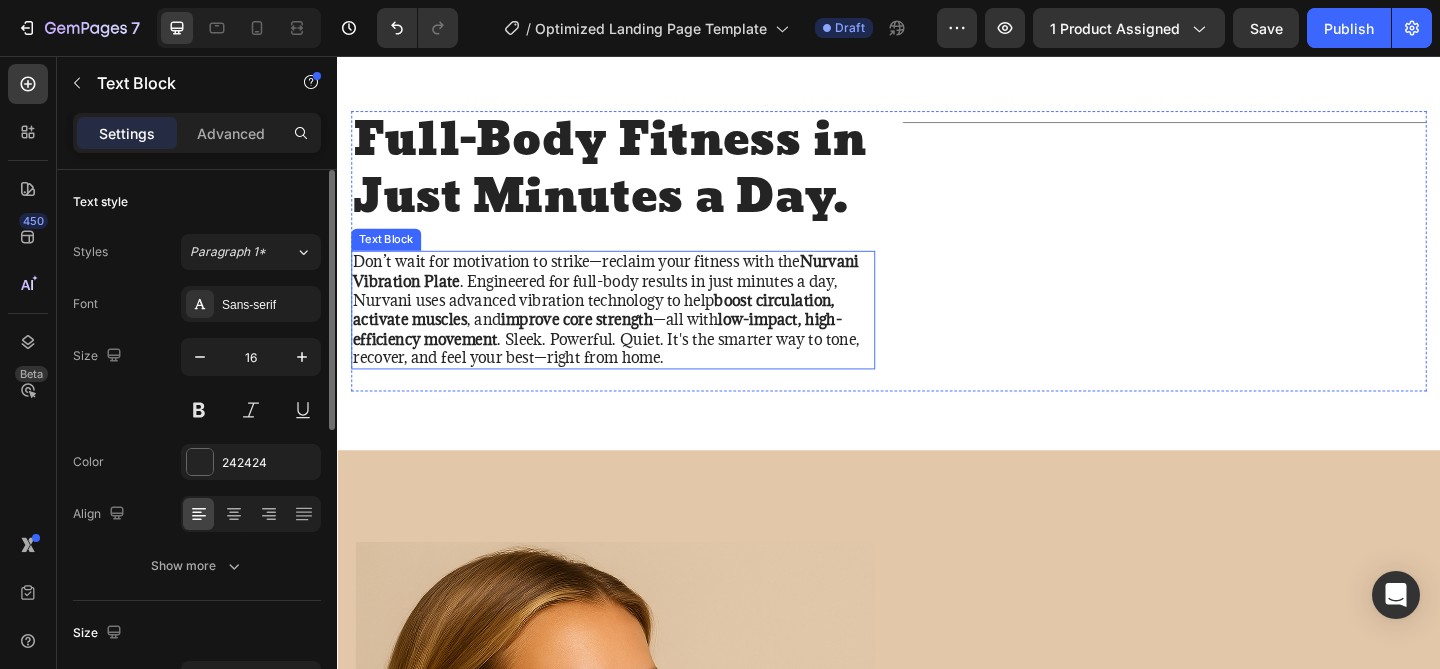 scroll, scrollTop: 1631, scrollLeft: 0, axis: vertical 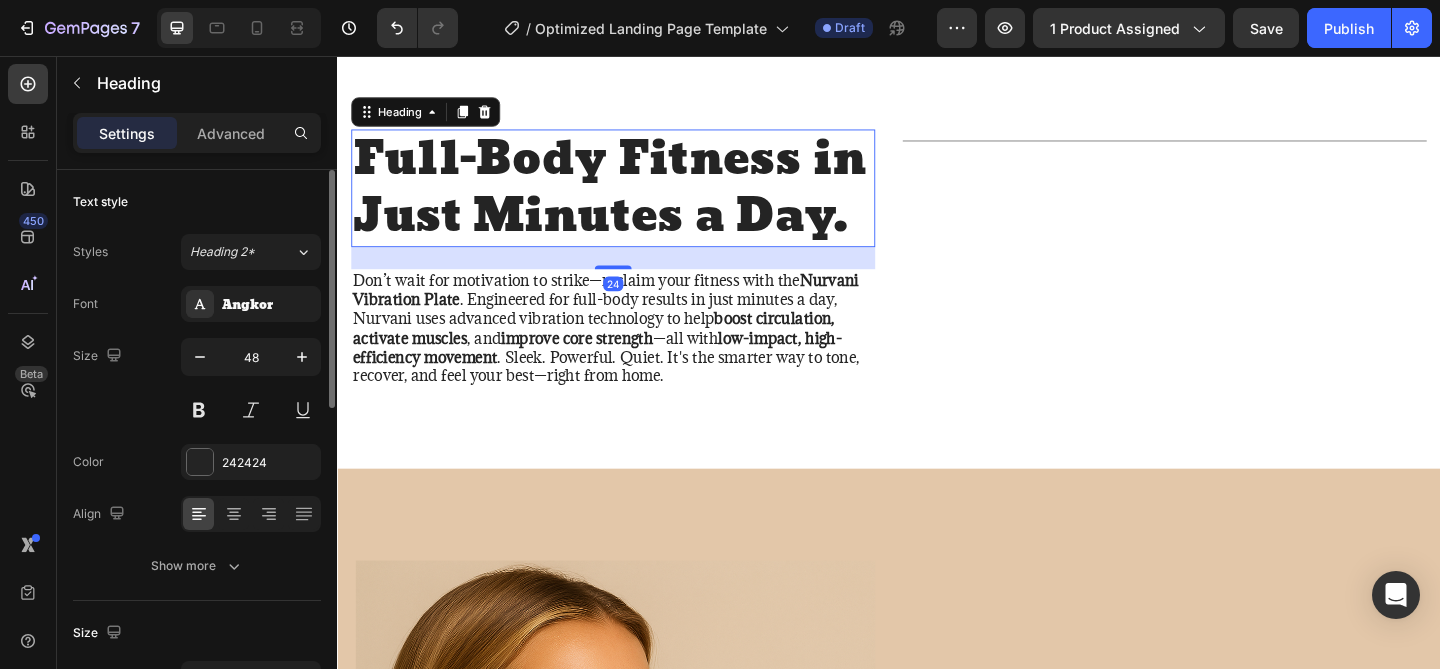 click on "Full-Body Fitness in Just Minutes a Day." at bounding box center [637, 200] 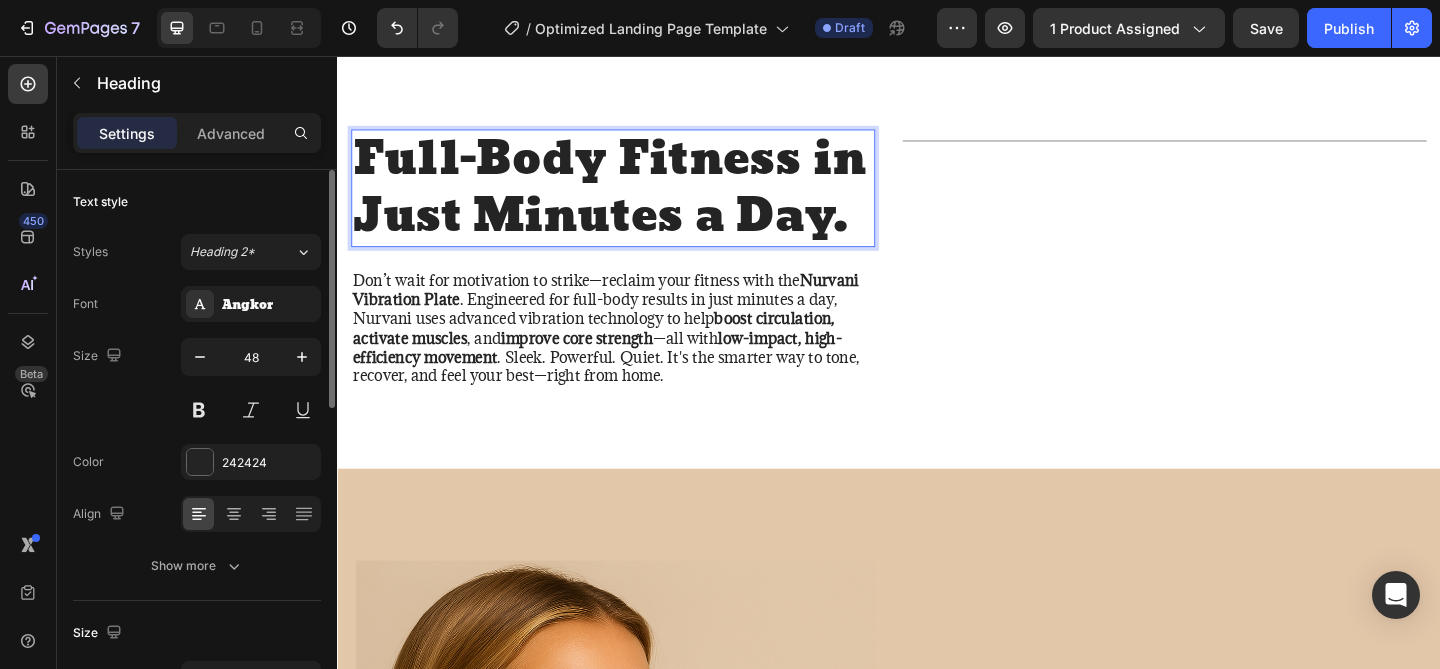 click on "Full-Body Fitness in Just Minutes a Day." at bounding box center [637, 200] 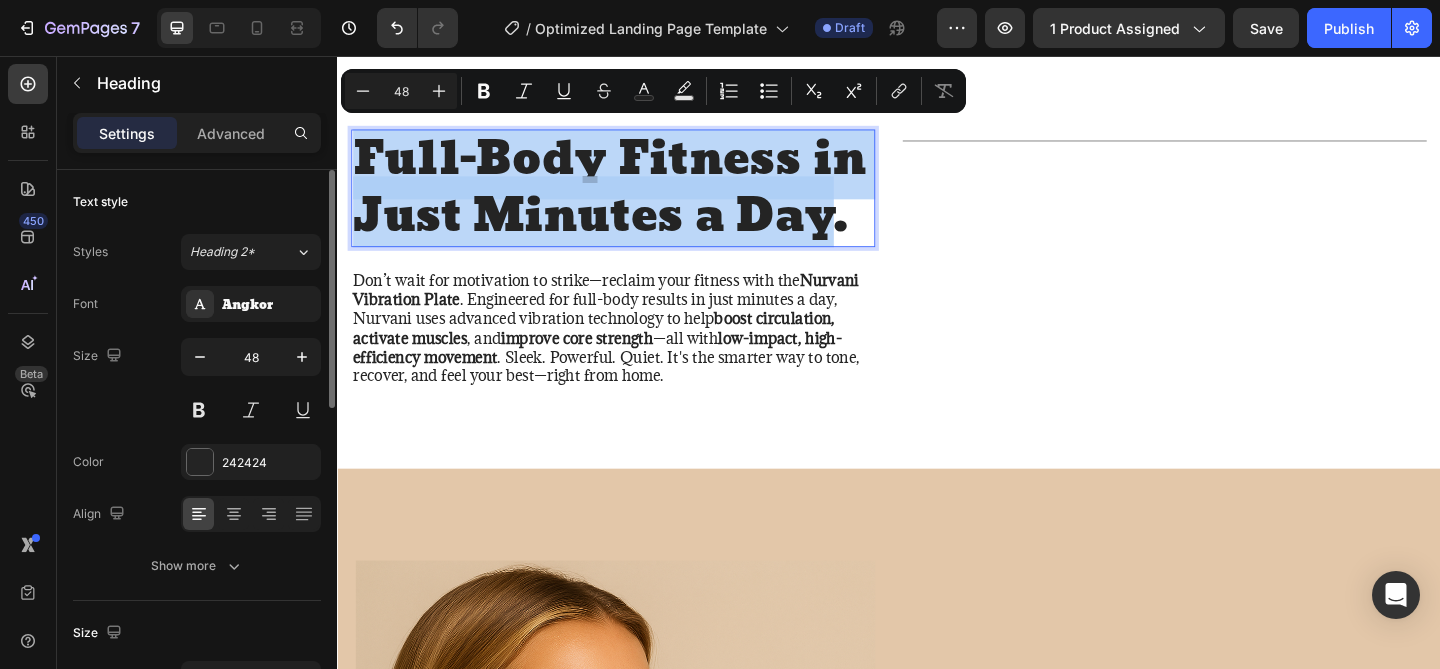 drag, startPoint x: 444, startPoint y: 164, endPoint x: 848, endPoint y: 227, distance: 408.88263 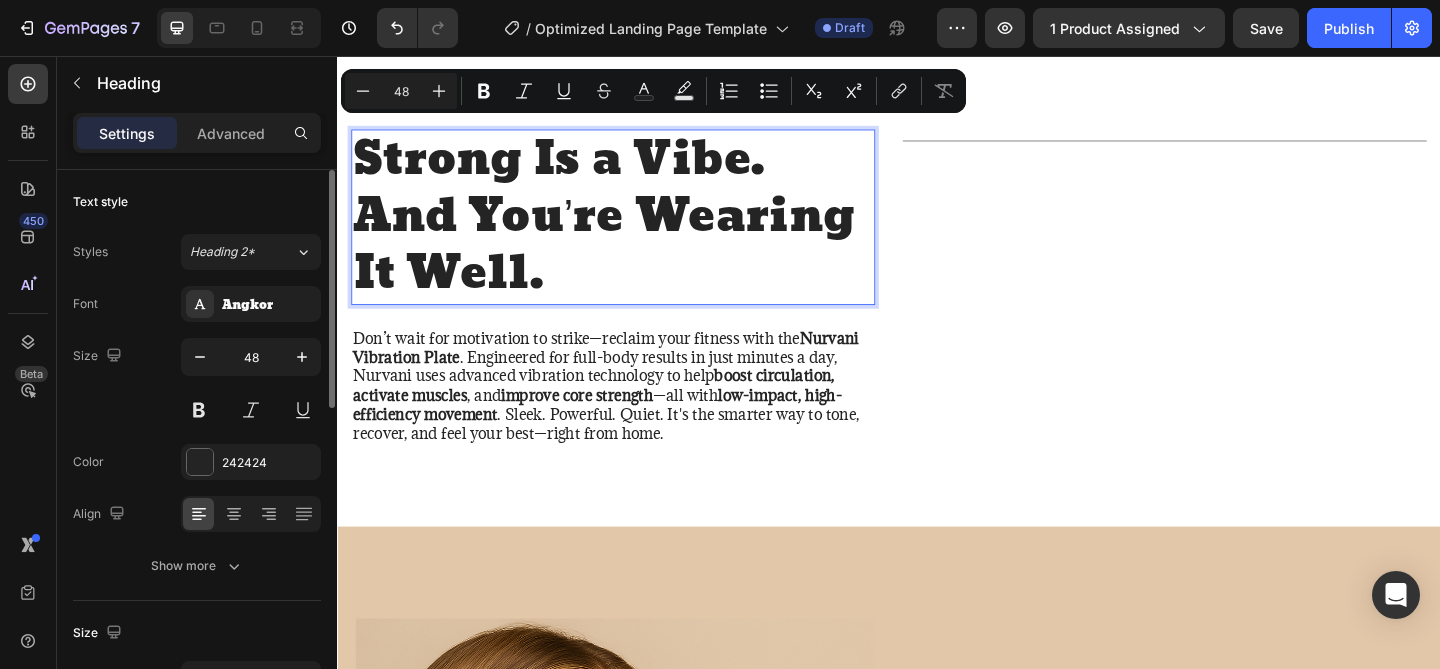 scroll, scrollTop: 10, scrollLeft: 0, axis: vertical 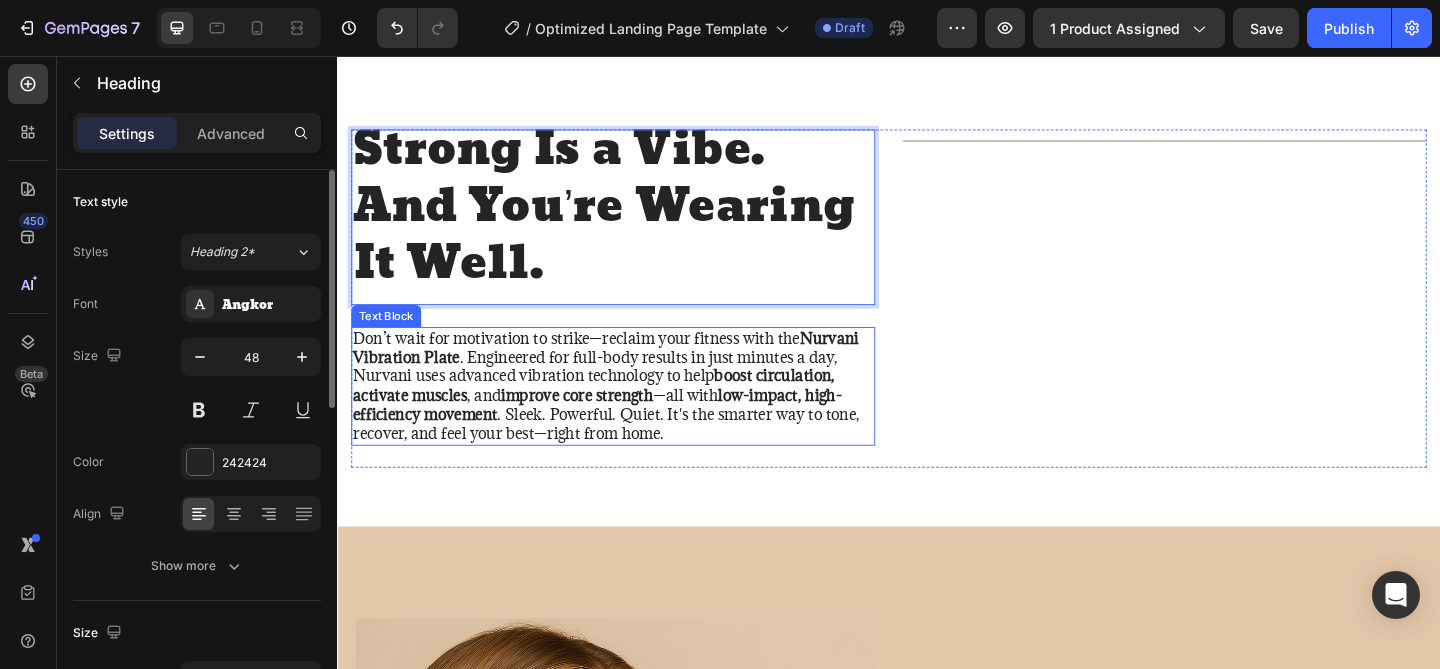 click on "Don’t wait for motivation to strike—reclaim your fitness with the  Nurvani Vibration Plate . Engineered for full-body results in just minutes a day, Nurvani uses advanced vibration technology to help  boost circulation, activate muscles , and  improve core strength —all with  low-impact, high-efficiency movement . Sleek. Powerful. Quiet. It's the smarter way to tone, recover, and feel your best—right from home." at bounding box center (637, 415) 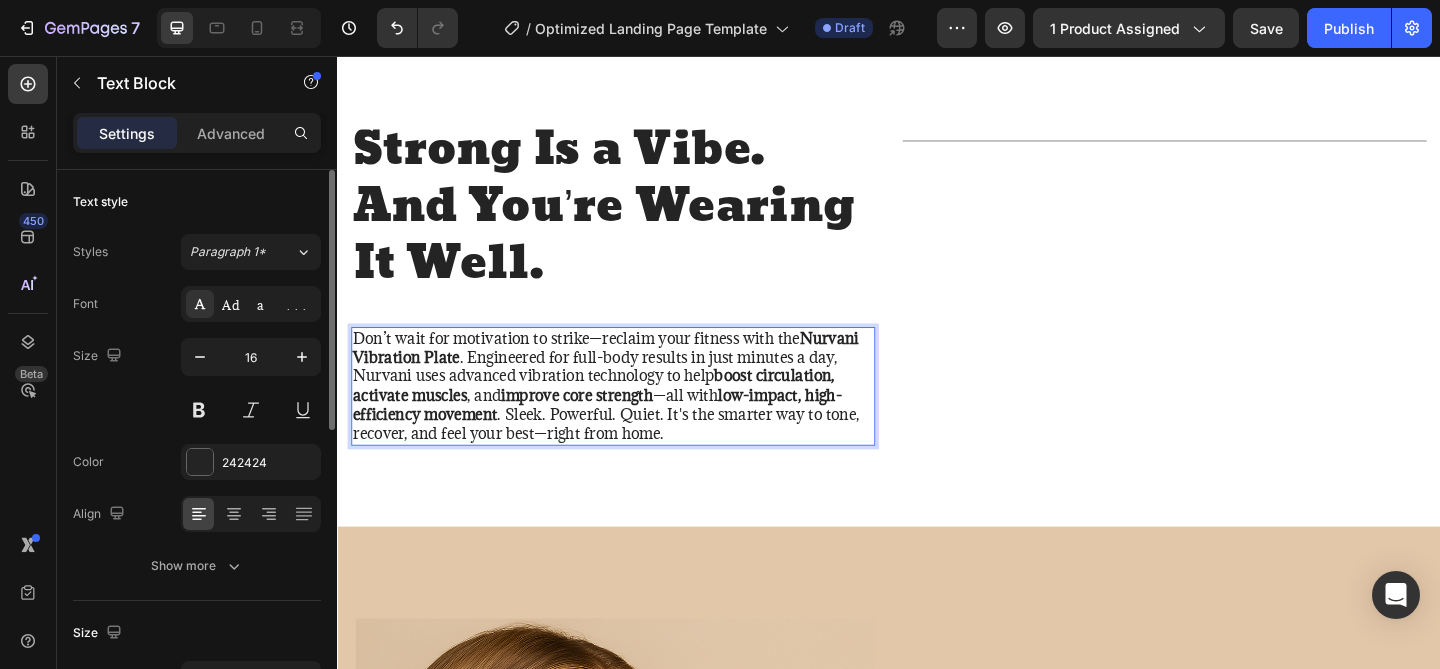 click on "improve core strength" at bounding box center (597, 425) 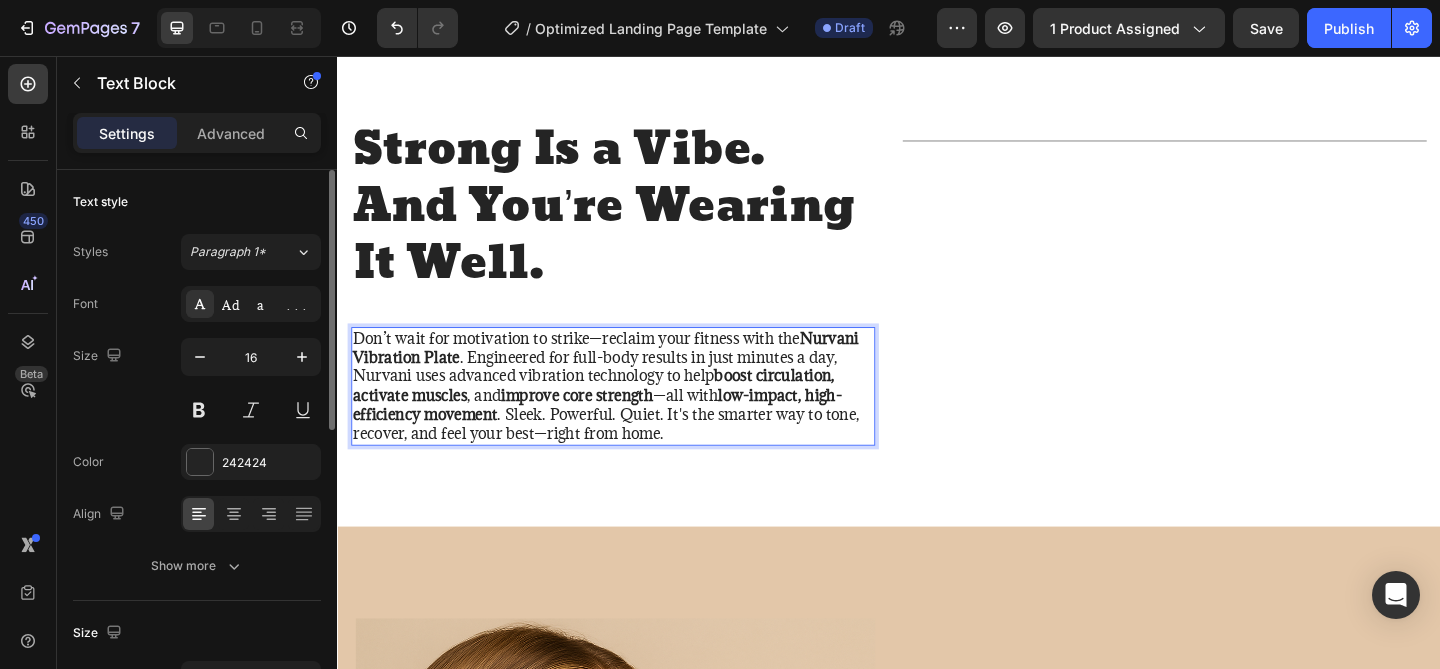 click on "Don’t wait for motivation to strike—reclaim your fitness with the  Nurvani Vibration Plate . Engineered for full-body results in just minutes a day, Nurvani uses advanced vibration technology to help  boost circulation, activate muscles , and  improve core strength —all with  low-impact, high-efficiency movement . Sleek. Powerful. Quiet. It's the smarter way to tone, recover, and feel your best—right from home." at bounding box center (637, 415) 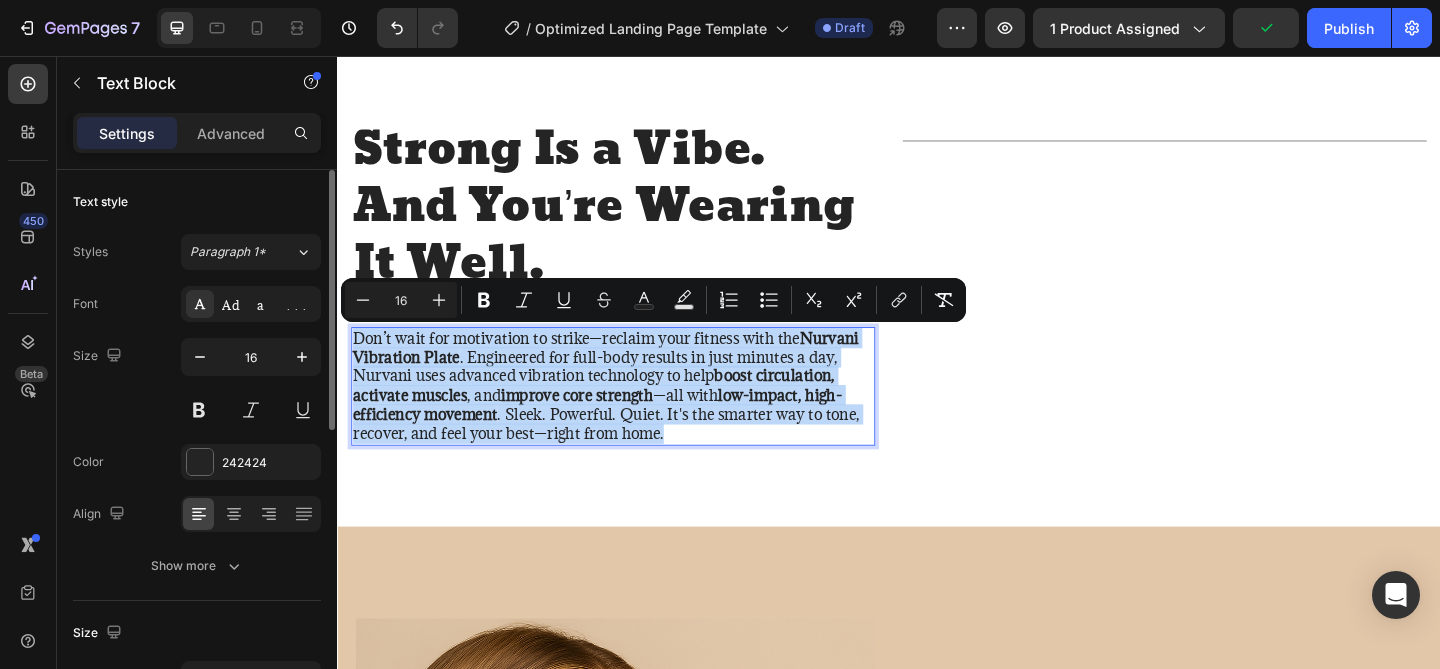drag, startPoint x: 704, startPoint y: 468, endPoint x: 352, endPoint y: 366, distance: 366.48056 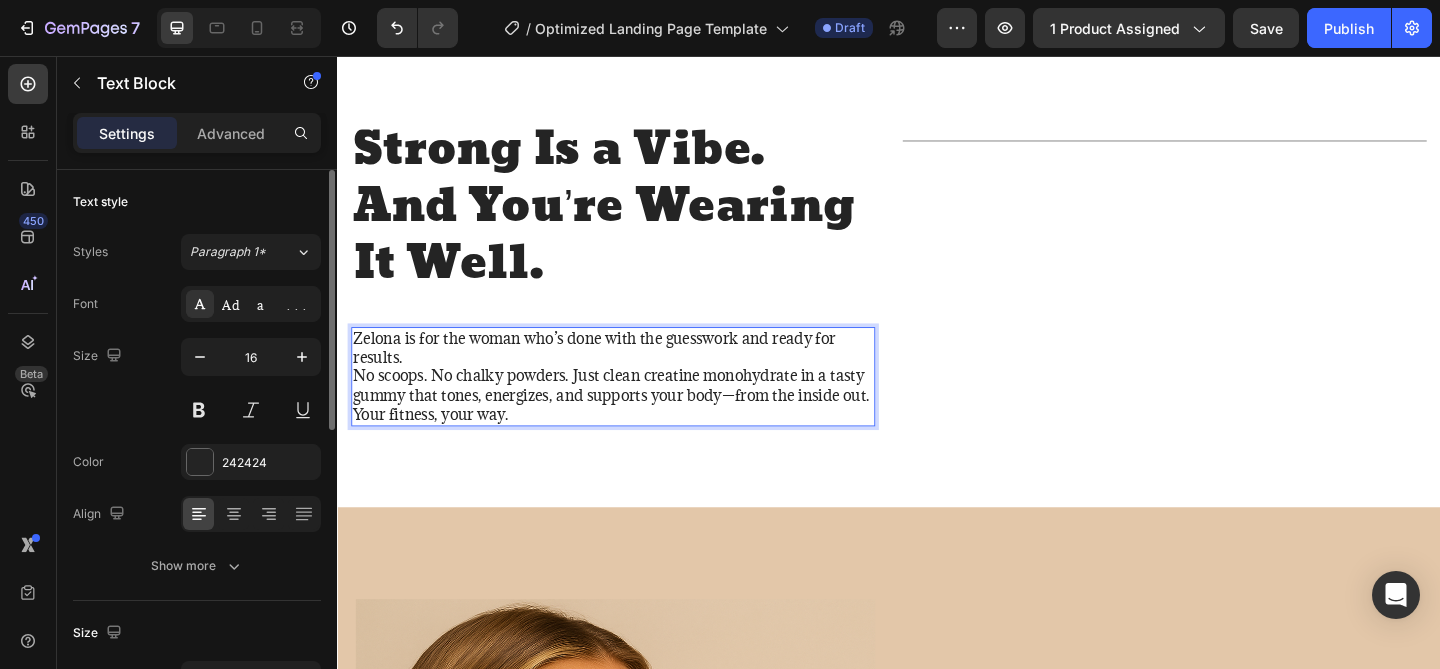 click on "Zelona is for the woman who’s done with the guesswork and ready for results. No scoops. No chalky powders. Just clean creatine monohydrate in a tasty gummy that tones, energizes, and supports your body—from the inside out. Your fitness, your way." at bounding box center (637, 405) 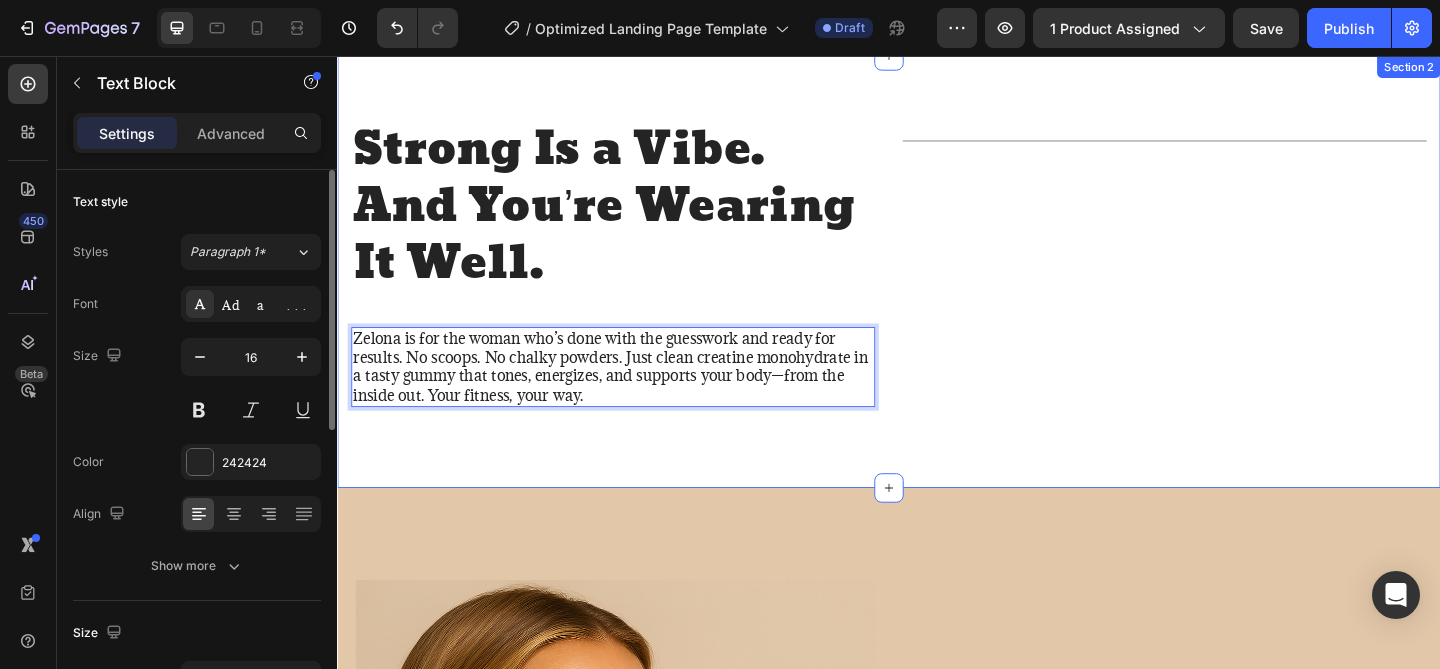 click on "Strong Is a Vibe. And You’re Wearing It Well. Heading Zelona is for the woman who’s done with the guesswork and ready for results. No scoops. No chalky powders. Just clean creatine monohydrate in a tasty gummy that tones, energizes, and supports your body—from the inside out. Your fitness, your way. Text Block 24 Title Line Row Section 2" at bounding box center (937, 291) 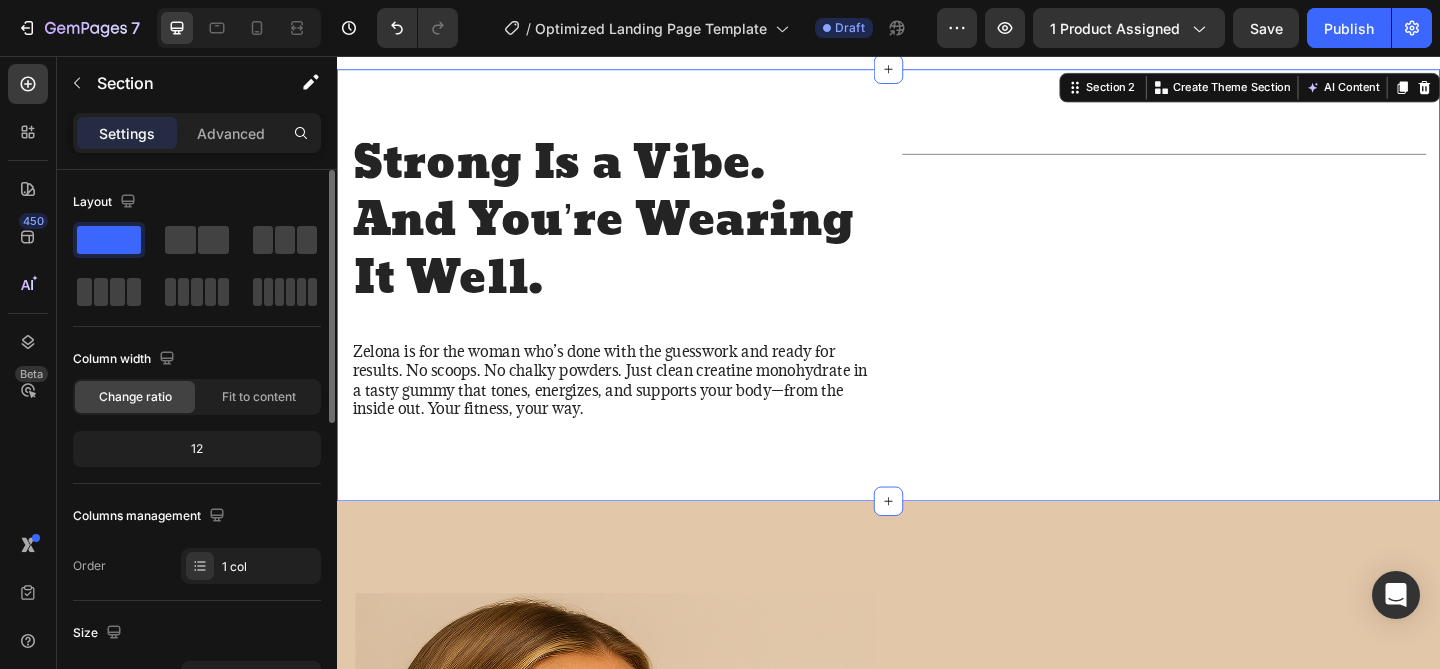 click on "Strong Is a Vibe. And You’re Wearing It Well. Heading Zelona is for the woman who’s done with the guesswork and ready for results. No scoops. No chalky powders. Just clean creatine monohydrate in a tasty gummy that tones, energizes, and supports your body—from the inside out. Your fitness, your way. Text Block Title Line Row Section 2 You can create reusable sections Create Theme Section AI Content Write with GemAI What would you like to describe here? Tone and Voice Persuasive Product Creatine Monohydrate Gummies Complex for Women Show more Generate" at bounding box center [937, 306] 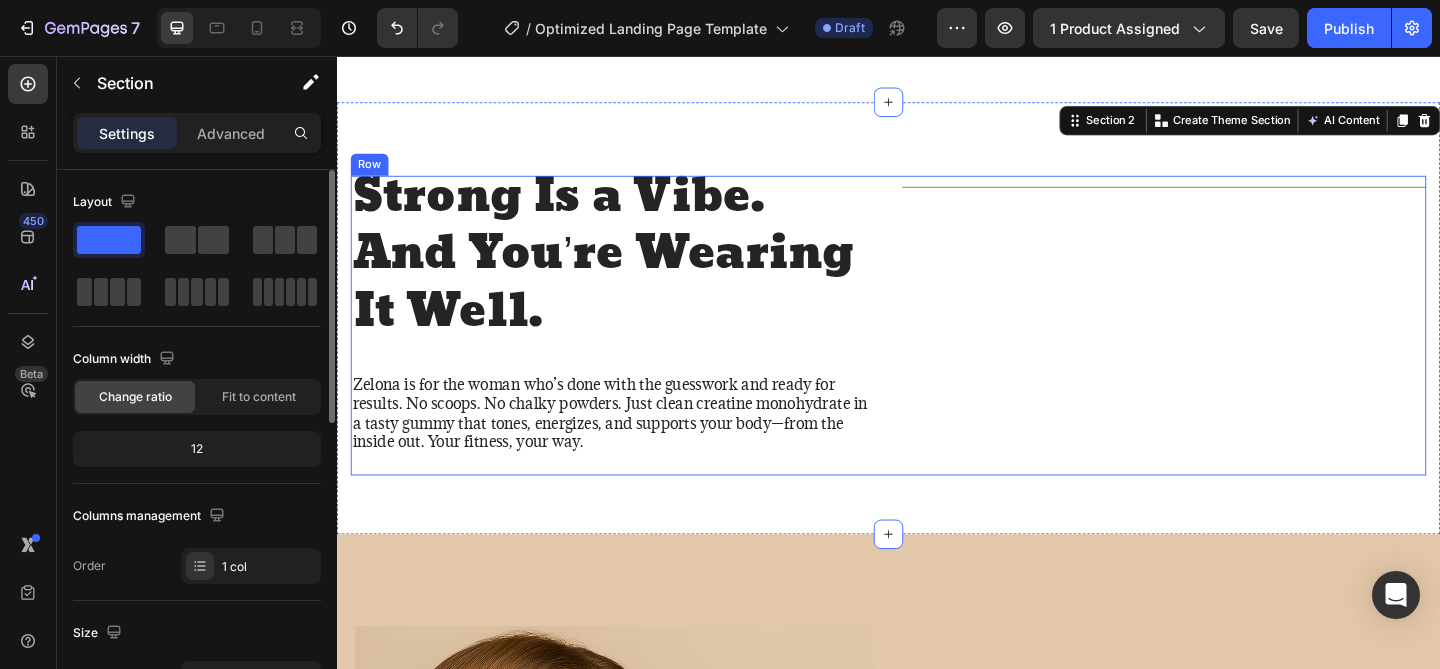 scroll, scrollTop: 1351, scrollLeft: 0, axis: vertical 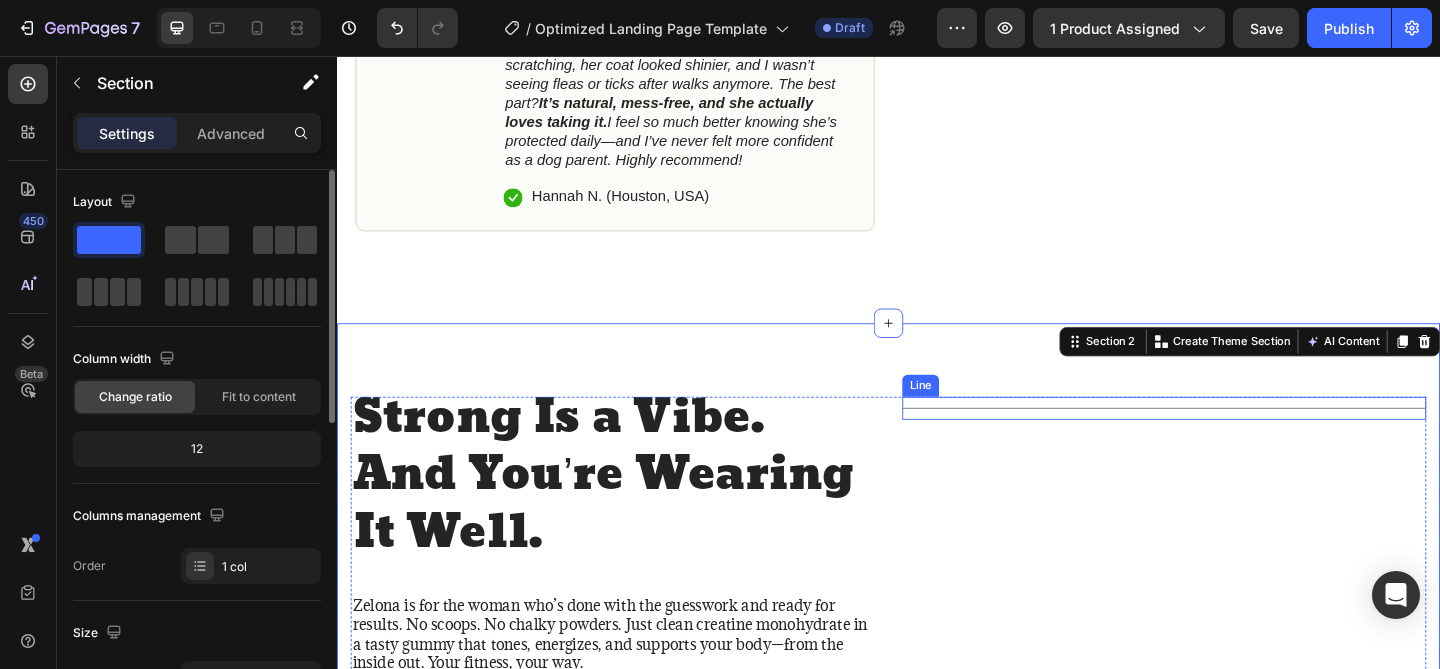 click on "Title Line" at bounding box center (1237, 439) 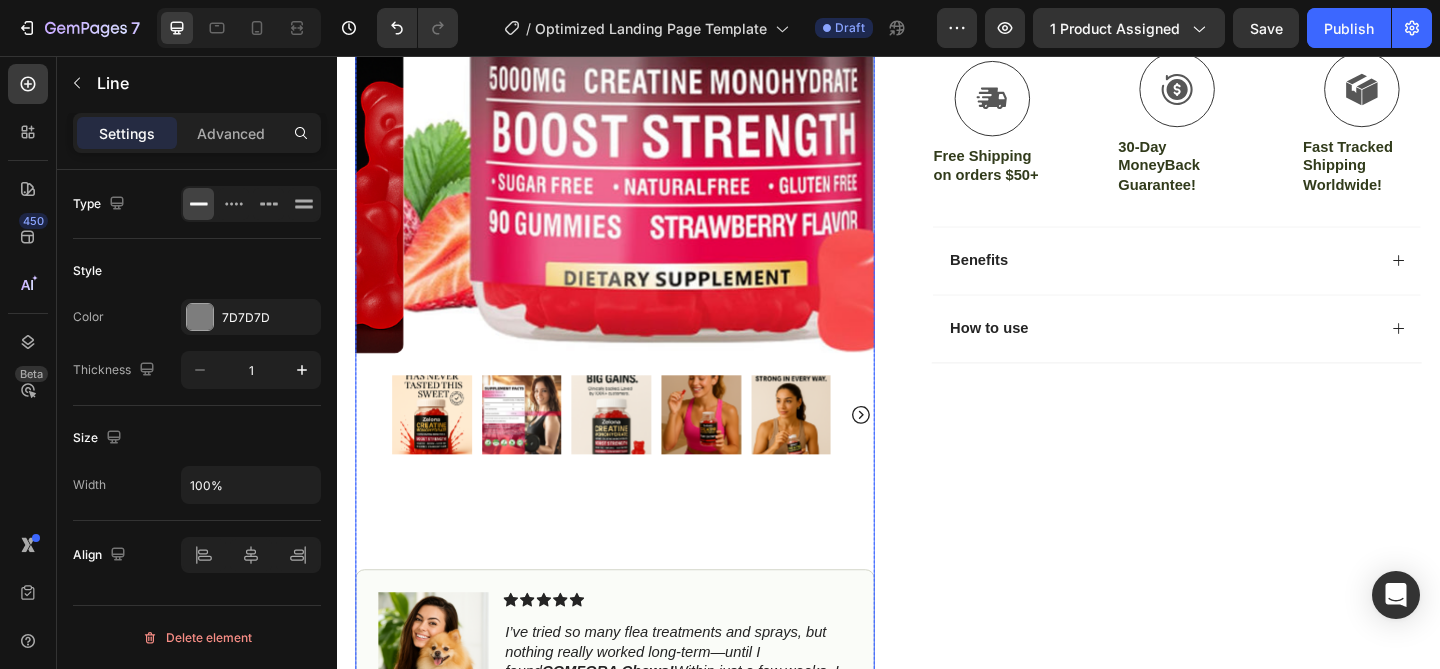 scroll, scrollTop: 1007, scrollLeft: 0, axis: vertical 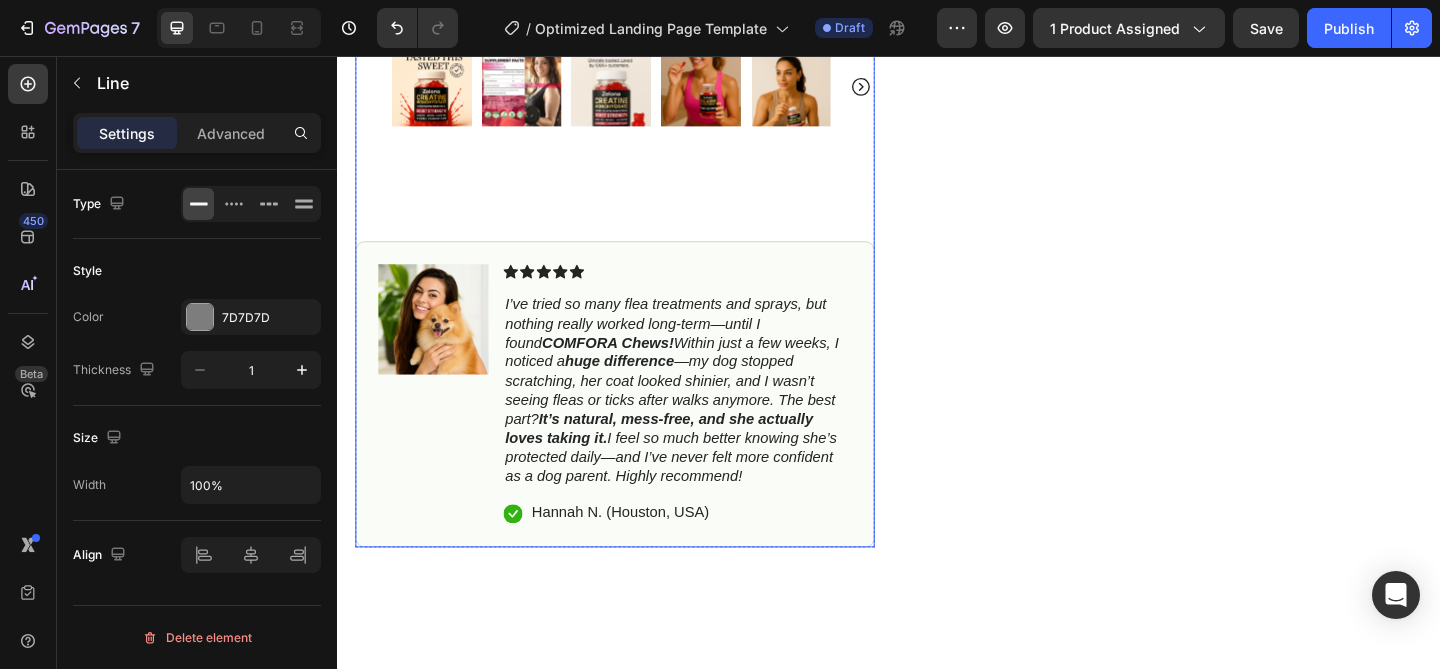 click 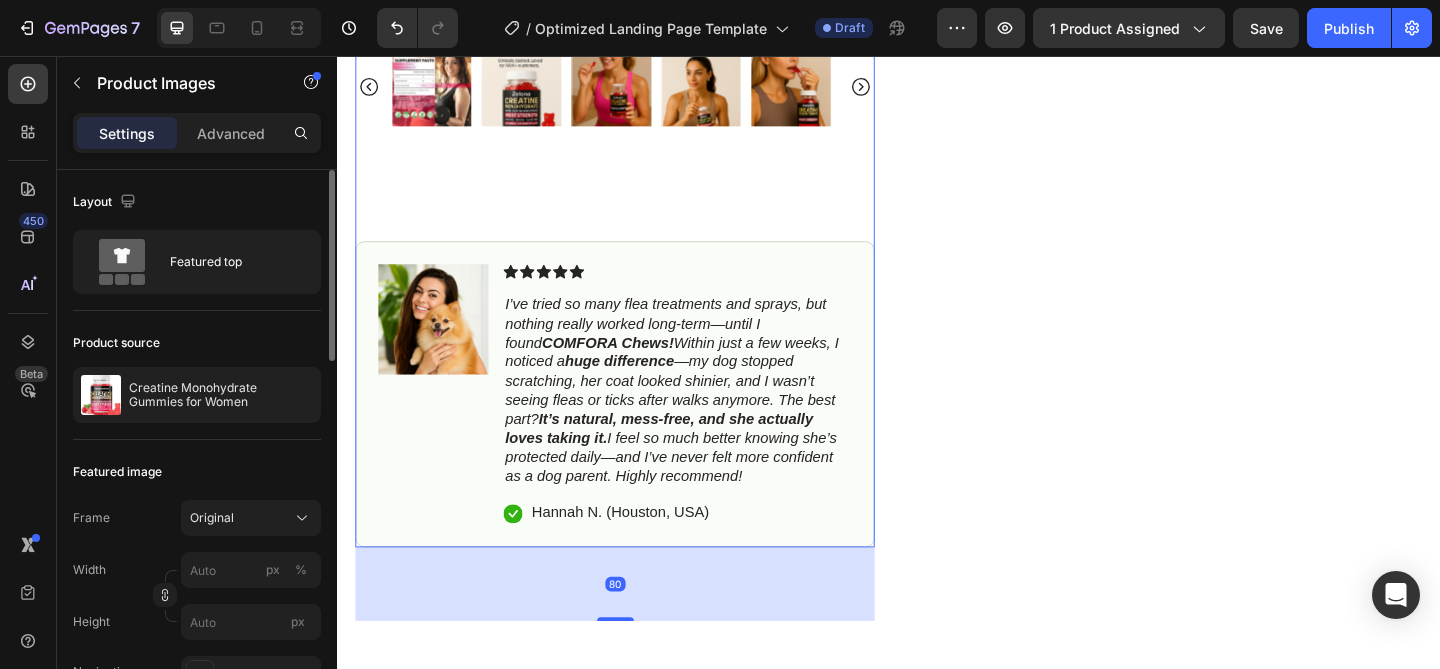 click 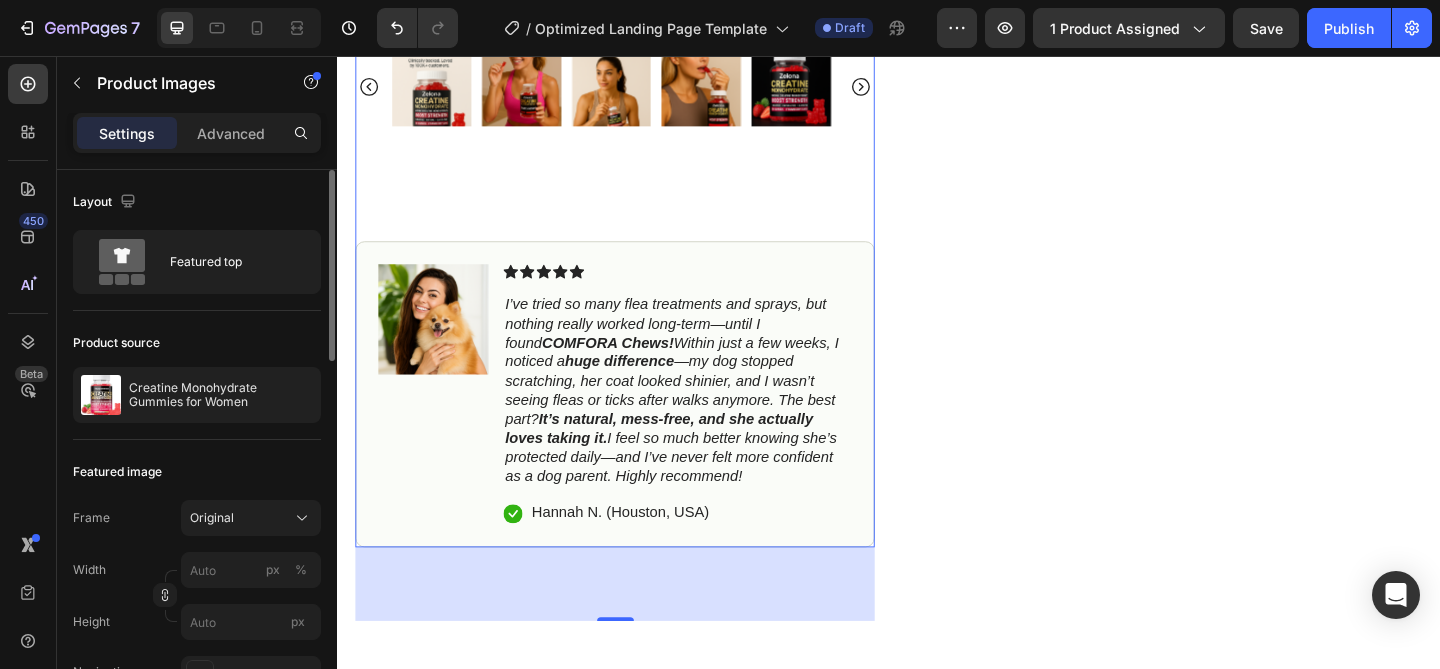 click 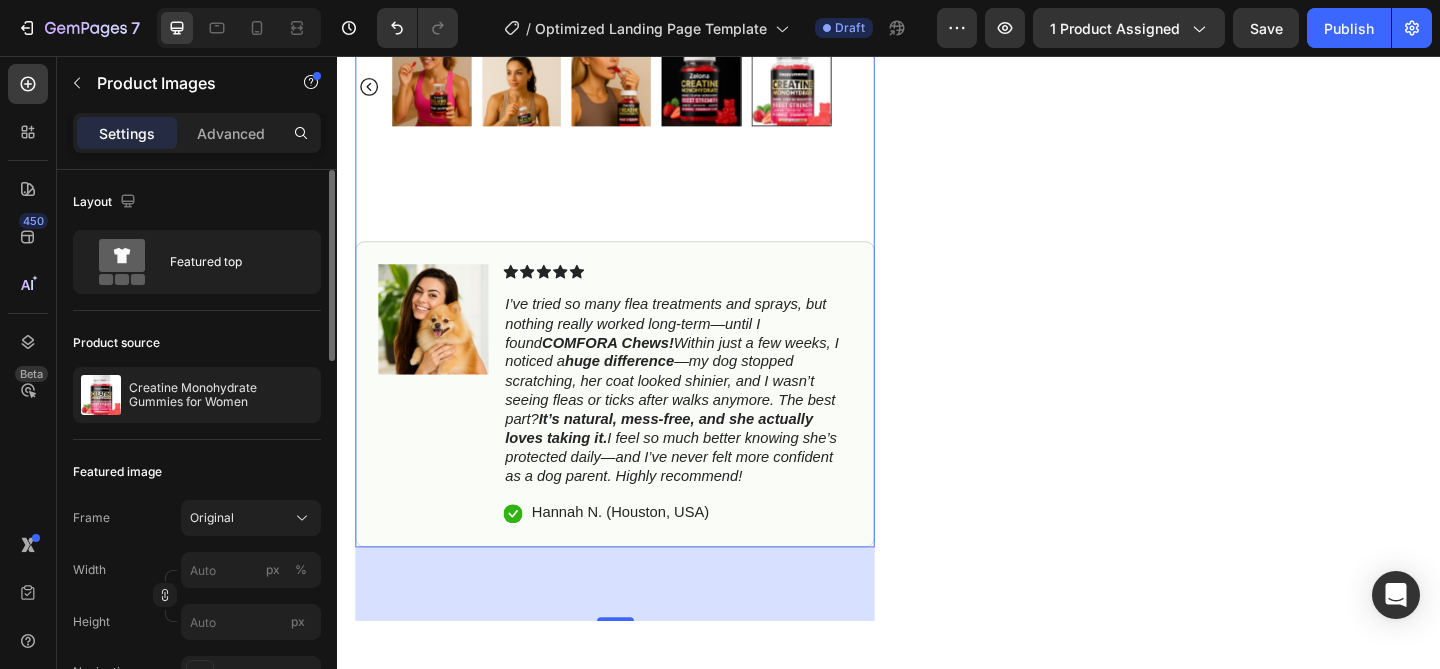 click at bounding box center (639, 90) 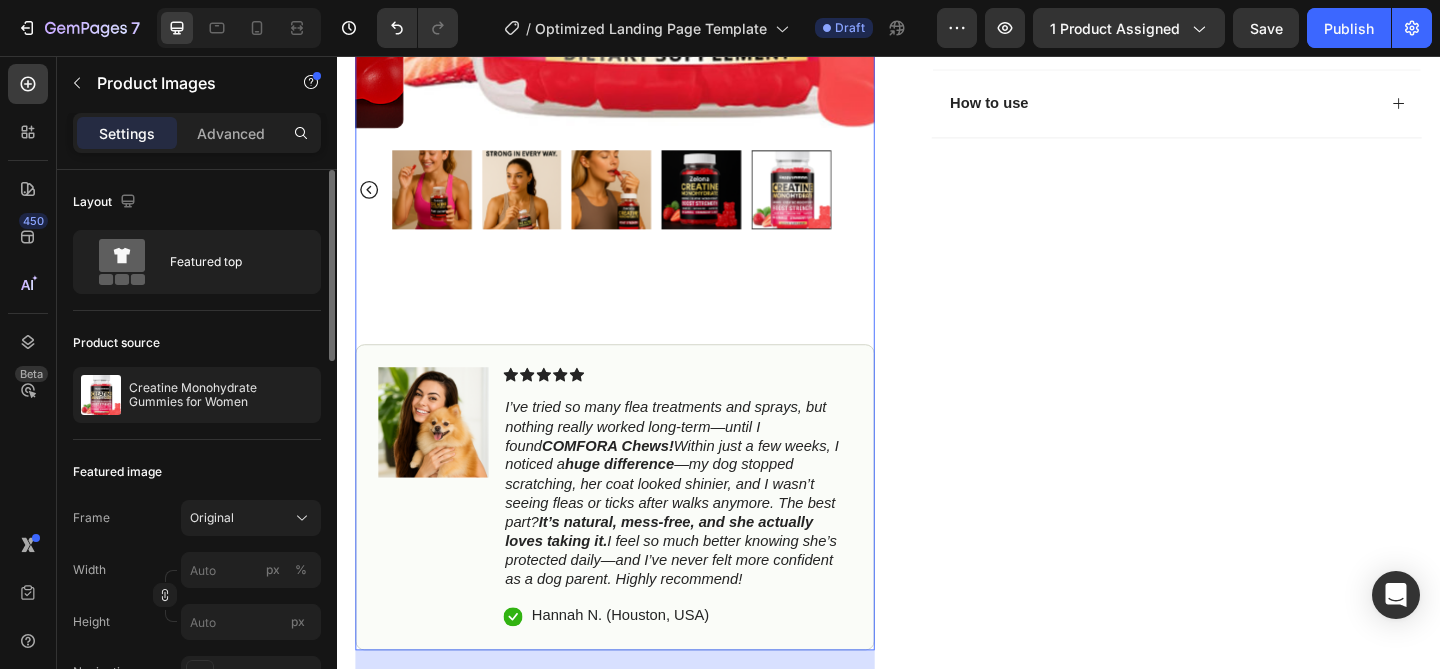 scroll, scrollTop: 817, scrollLeft: 0, axis: vertical 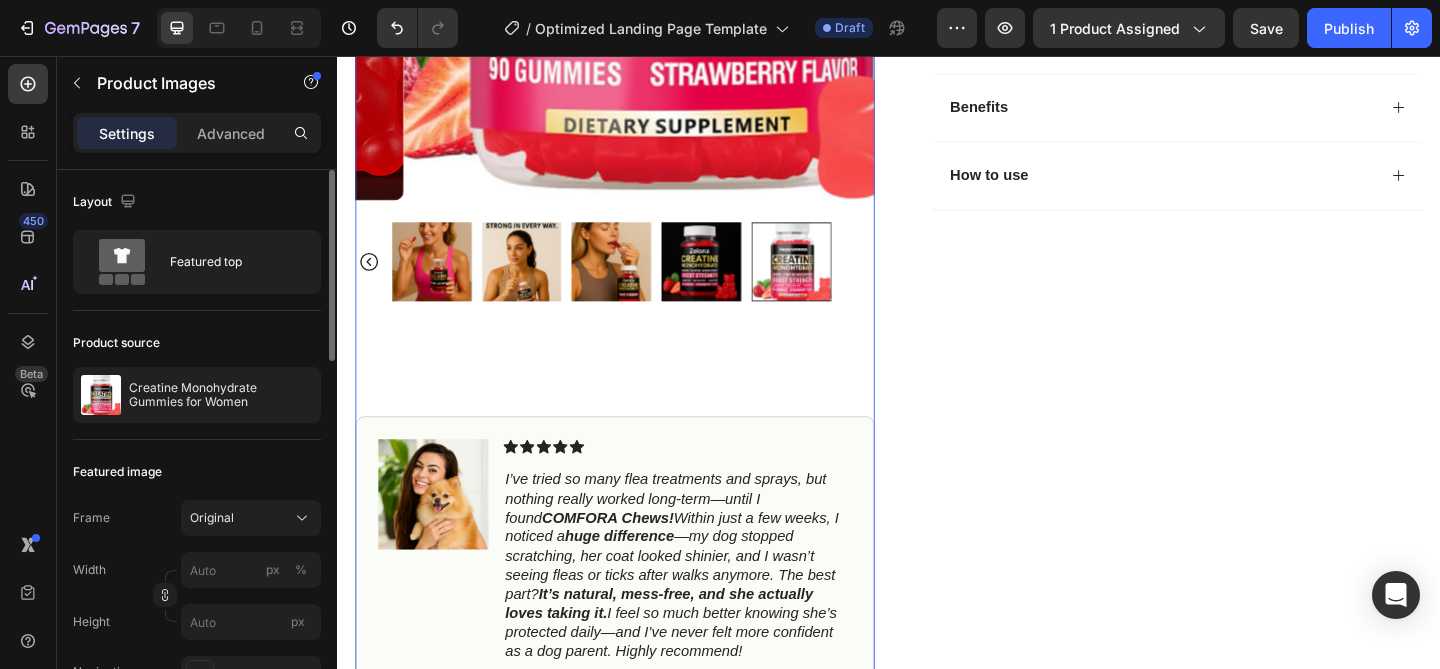 click at bounding box center [733, 280] 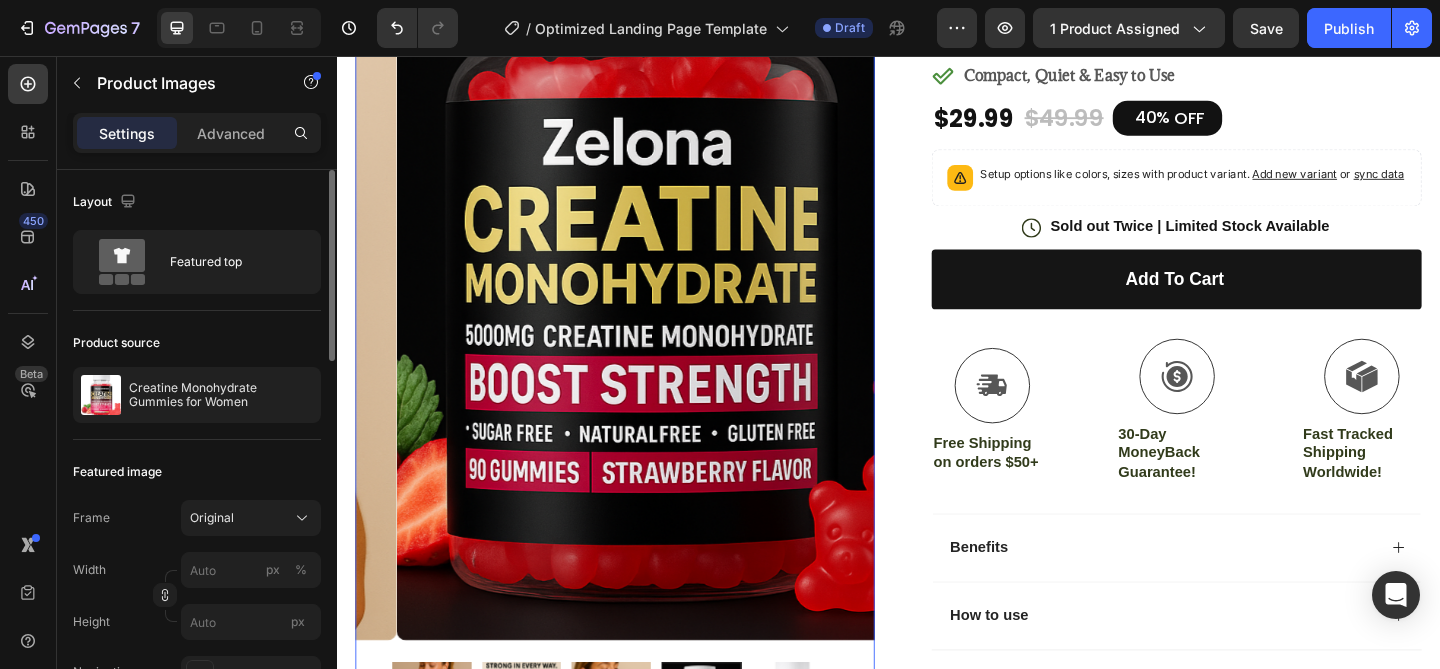 scroll, scrollTop: 0, scrollLeft: 0, axis: both 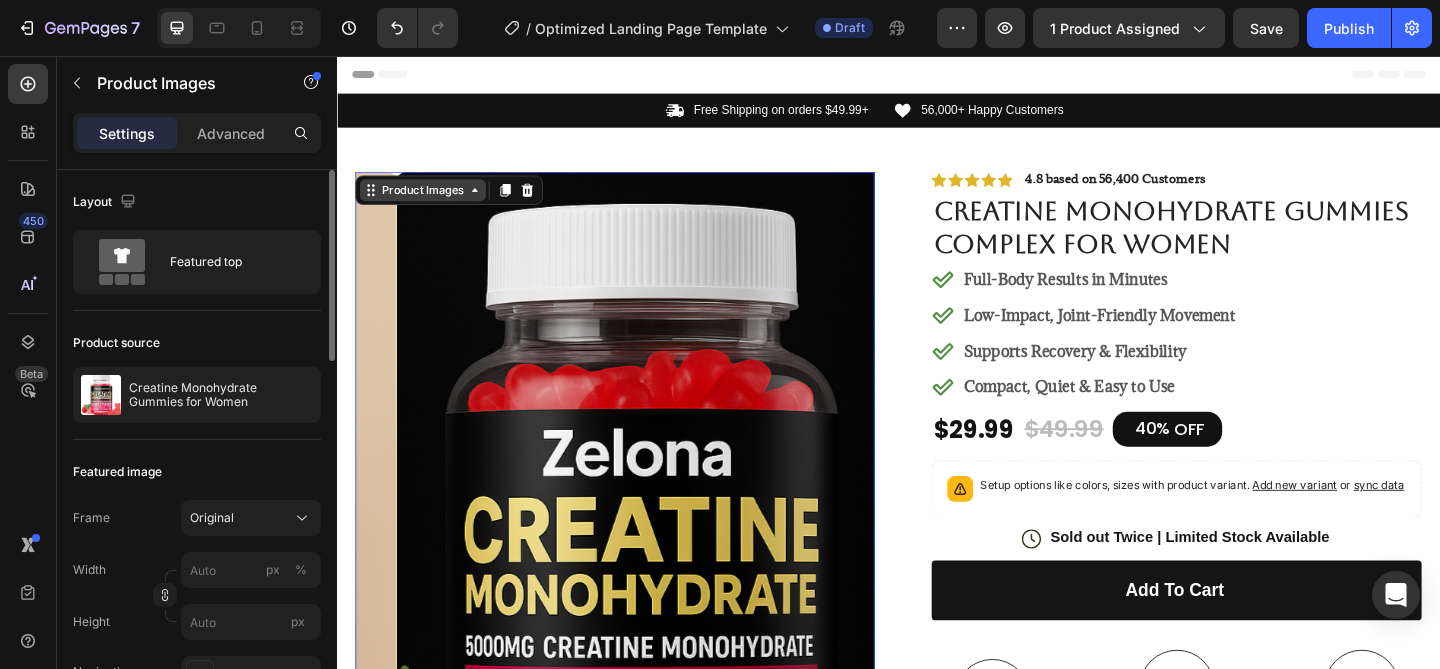 click 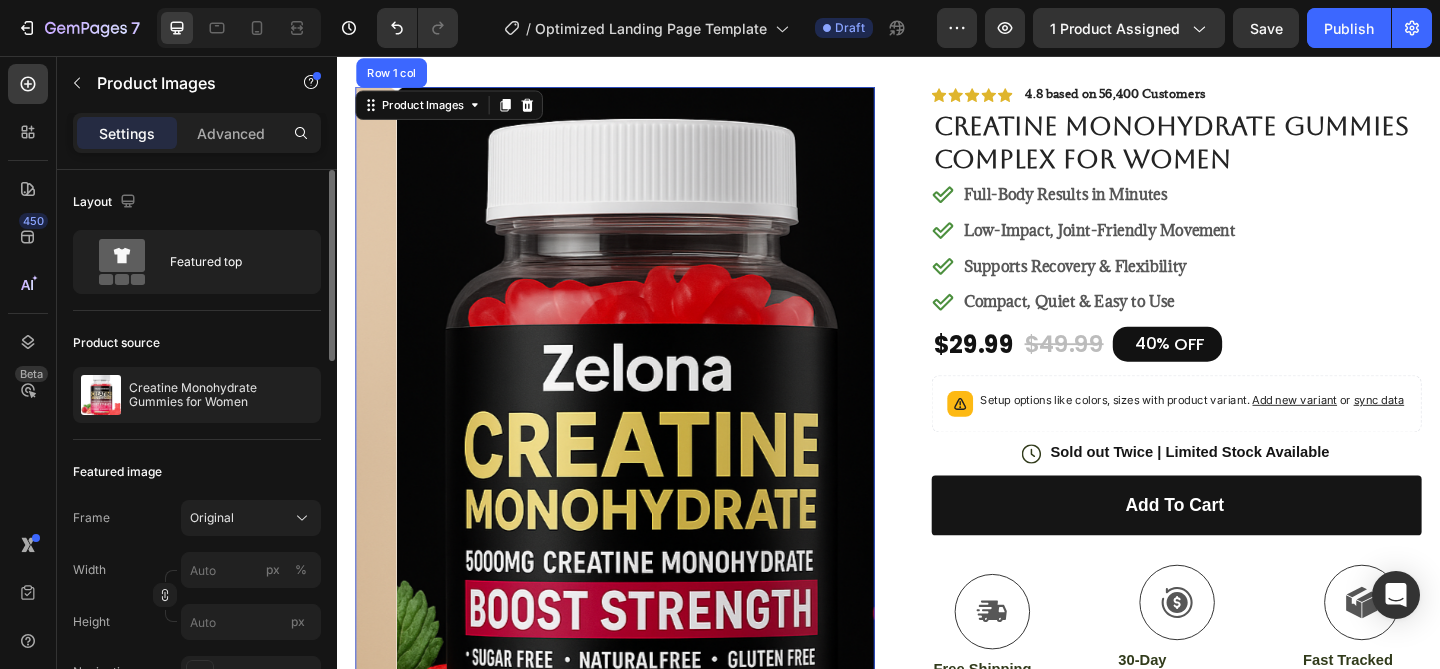 scroll, scrollTop: 596, scrollLeft: 0, axis: vertical 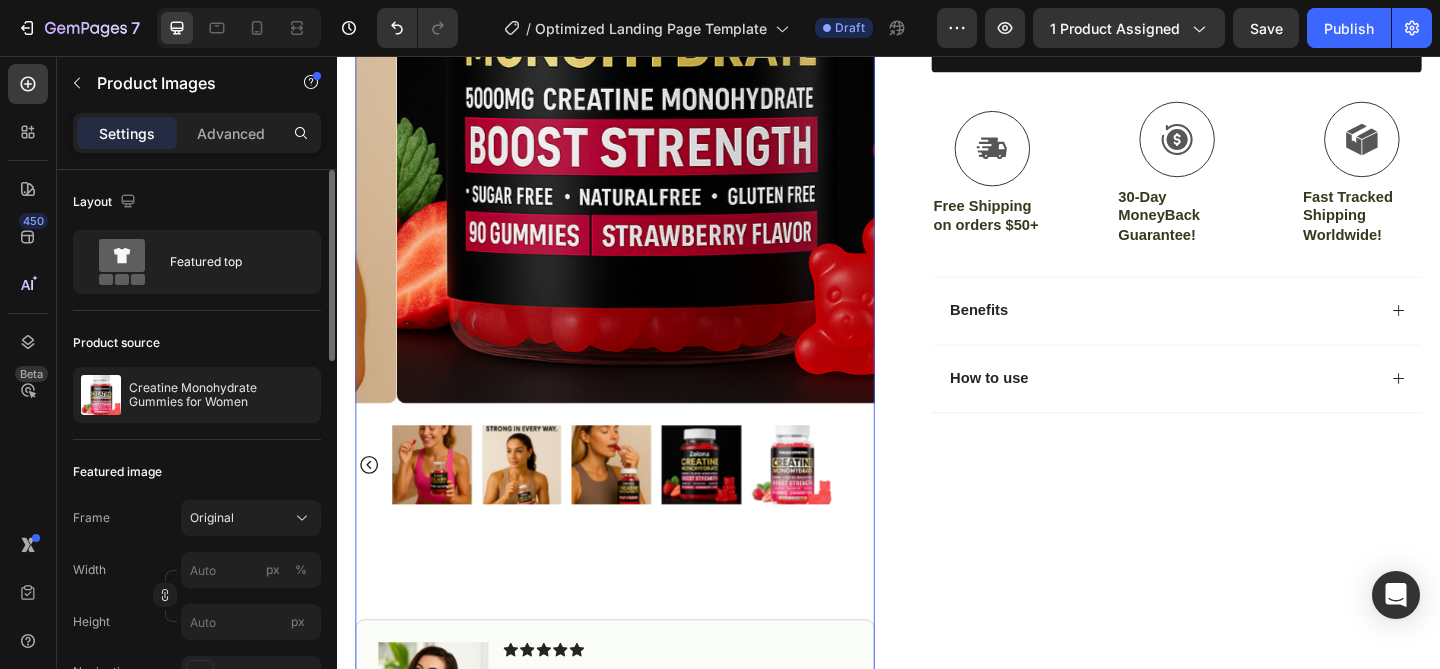 click at bounding box center [831, 501] 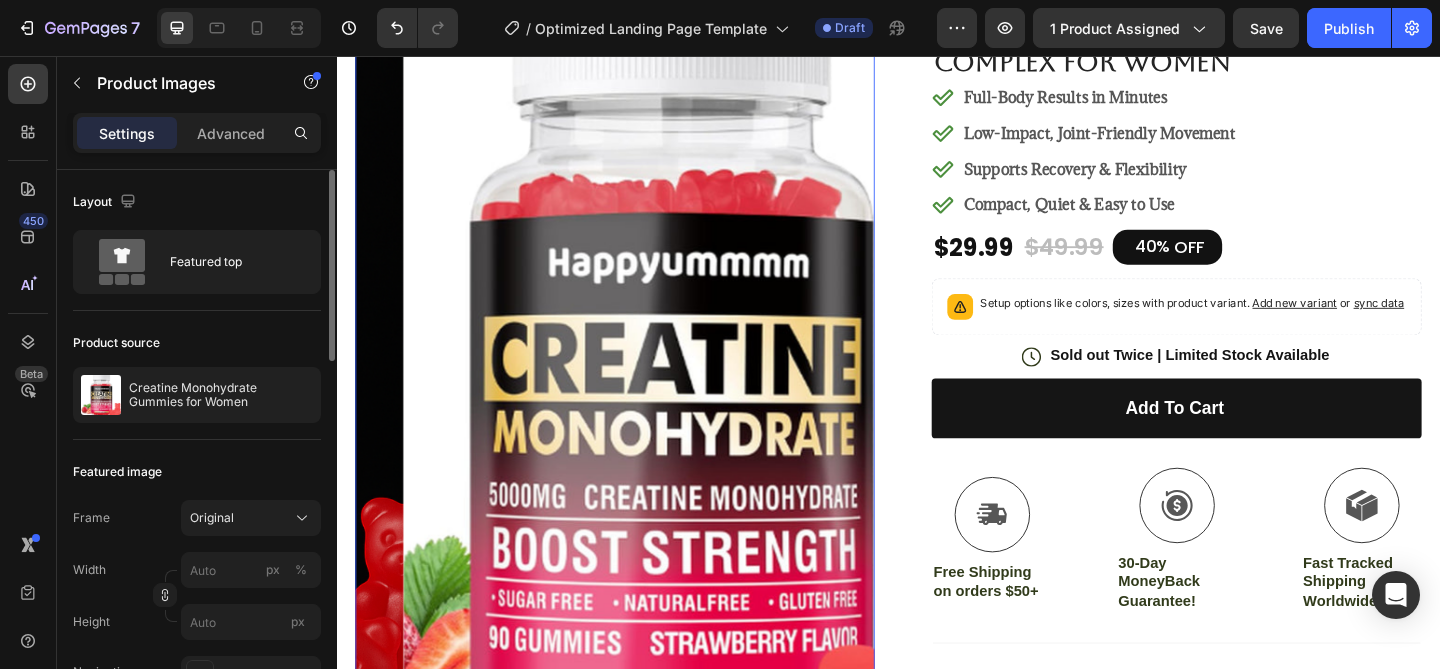 click at bounding box center (692, 408) 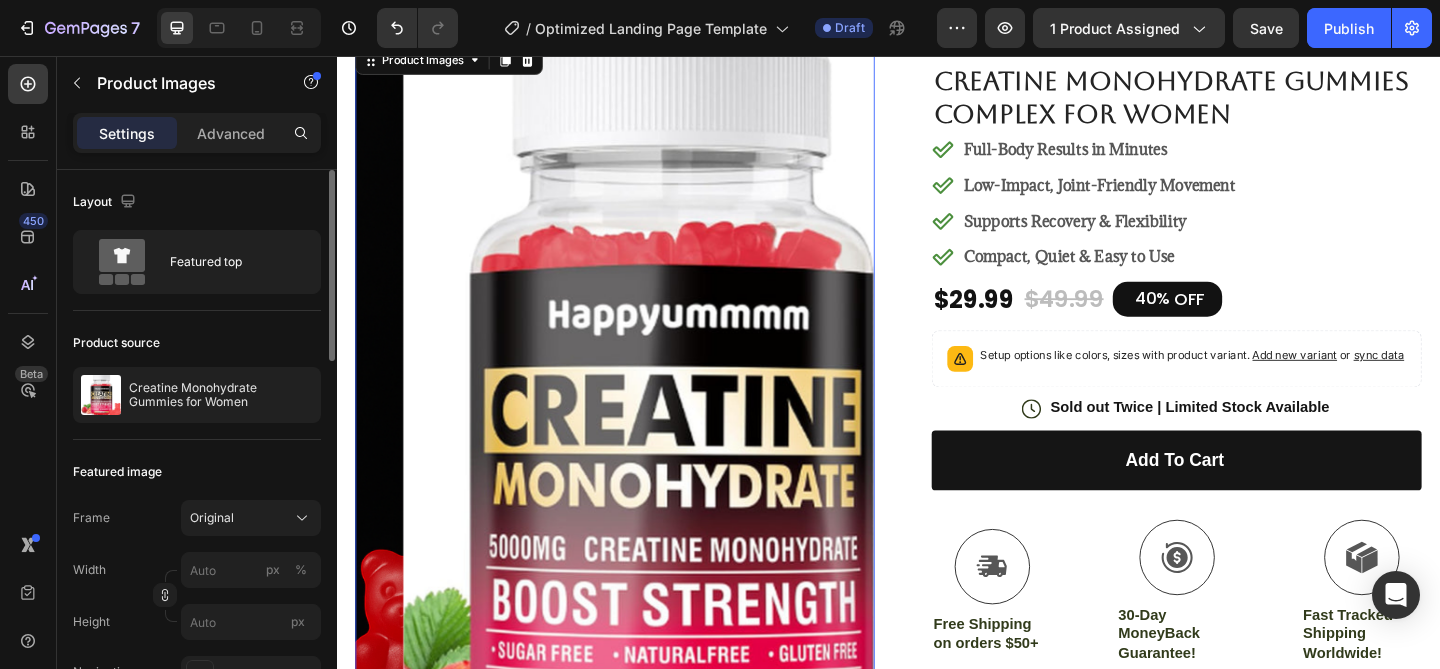 scroll, scrollTop: 0, scrollLeft: 0, axis: both 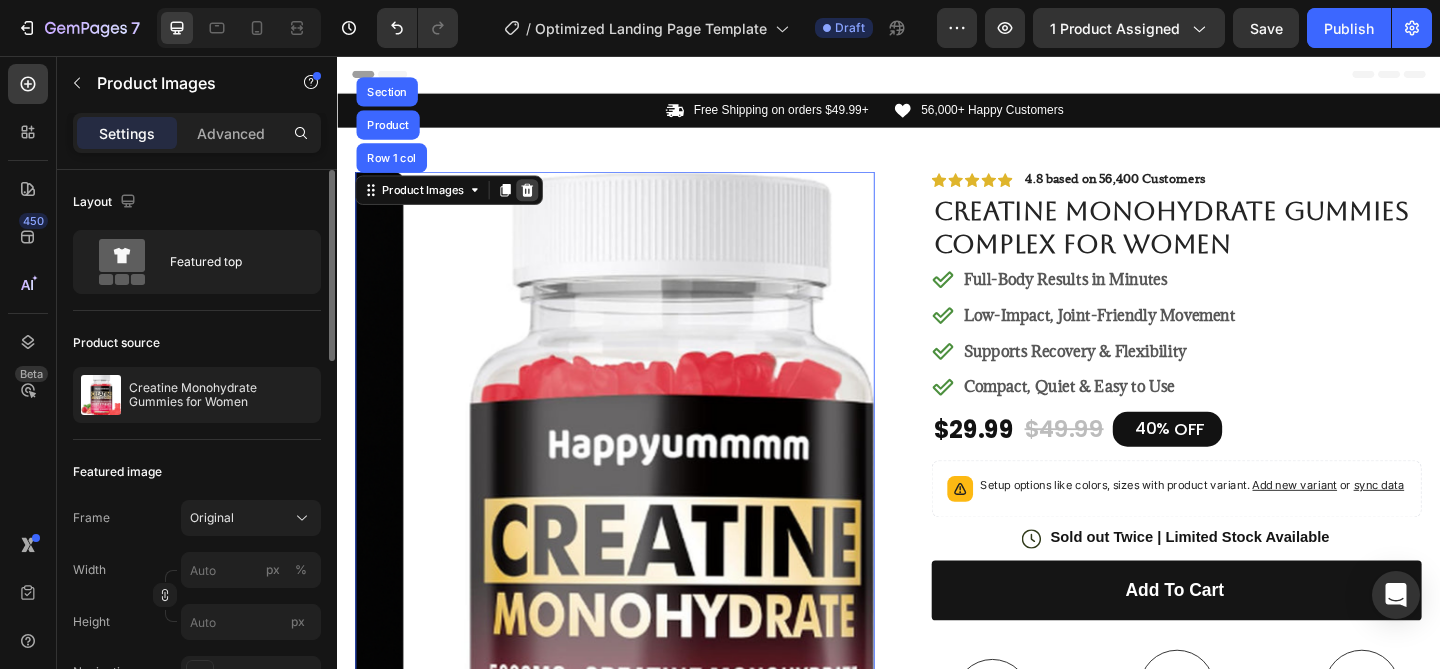 click 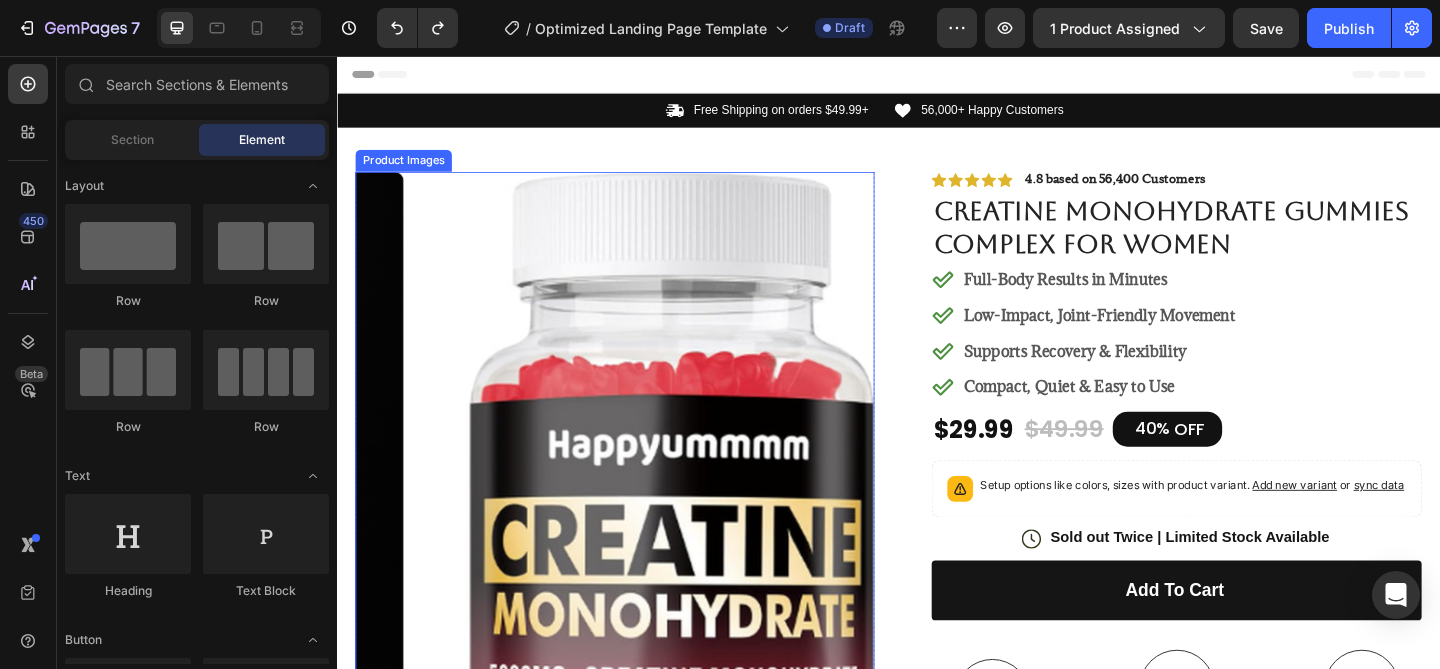 click at bounding box center (692, 606) 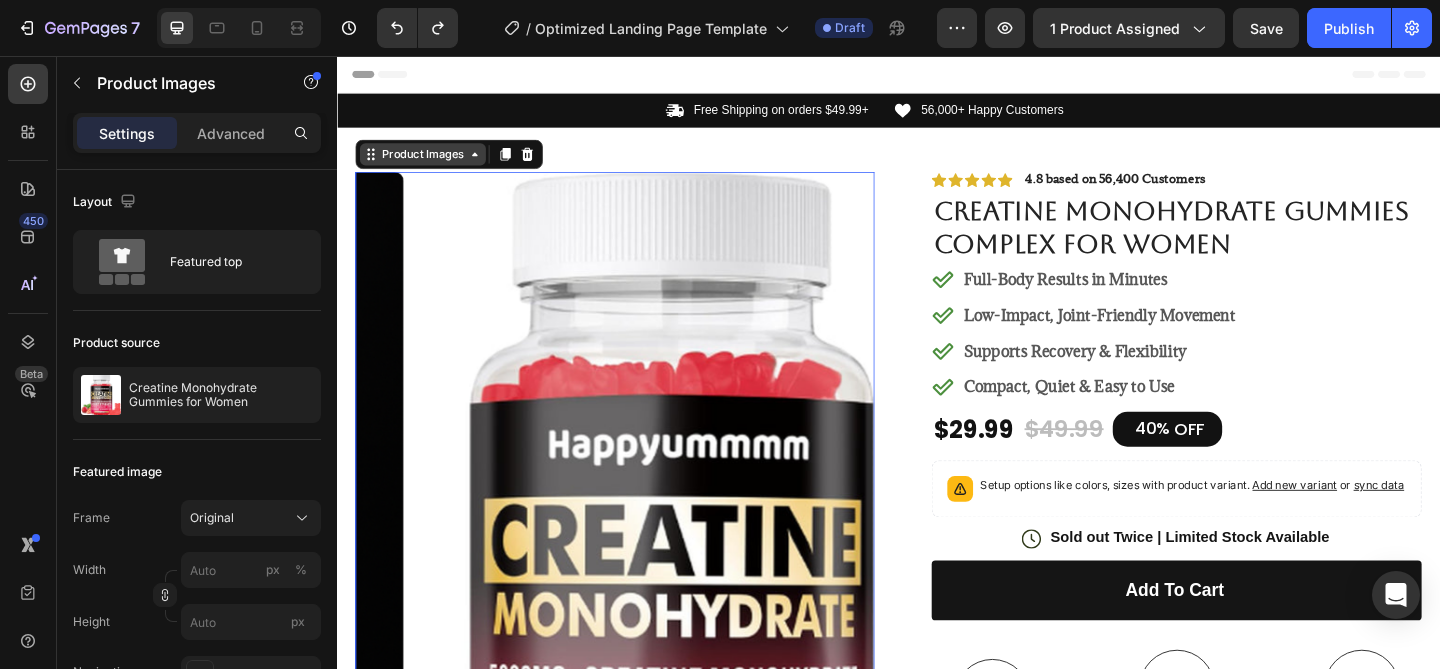 click on "Product Images" at bounding box center [430, 163] 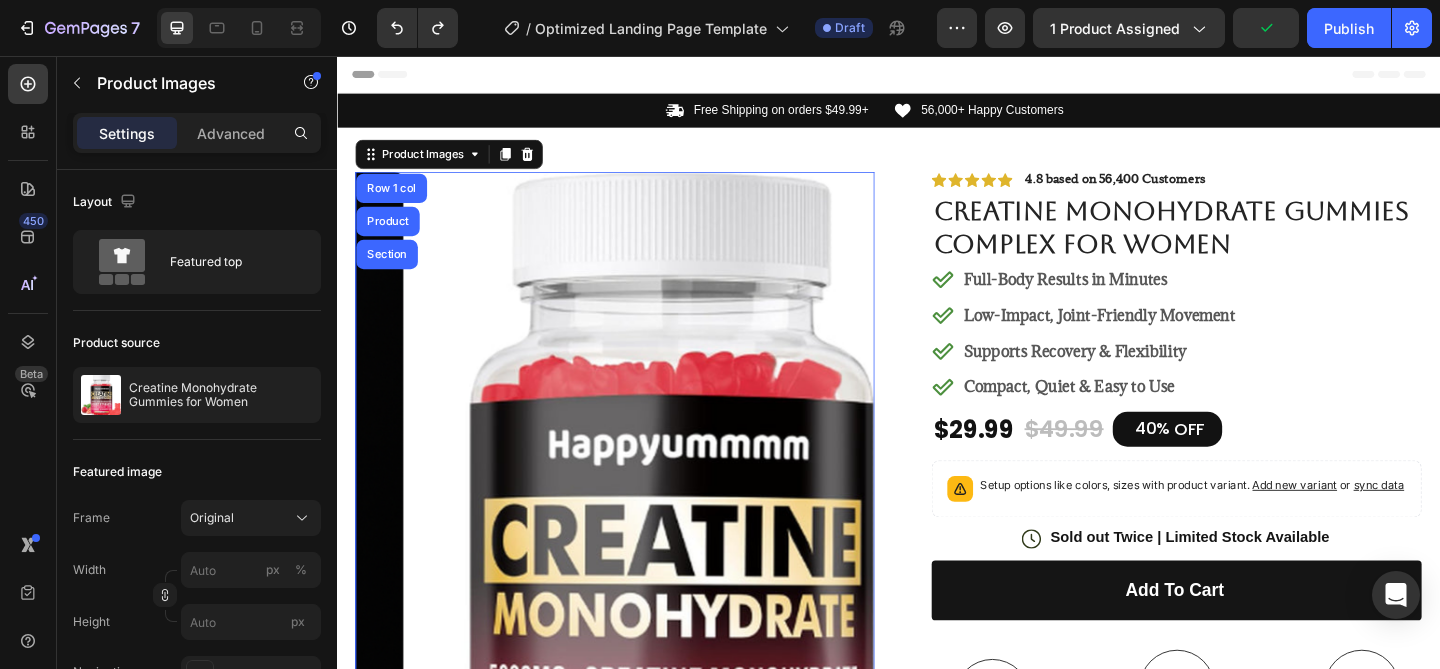 click at bounding box center (692, 606) 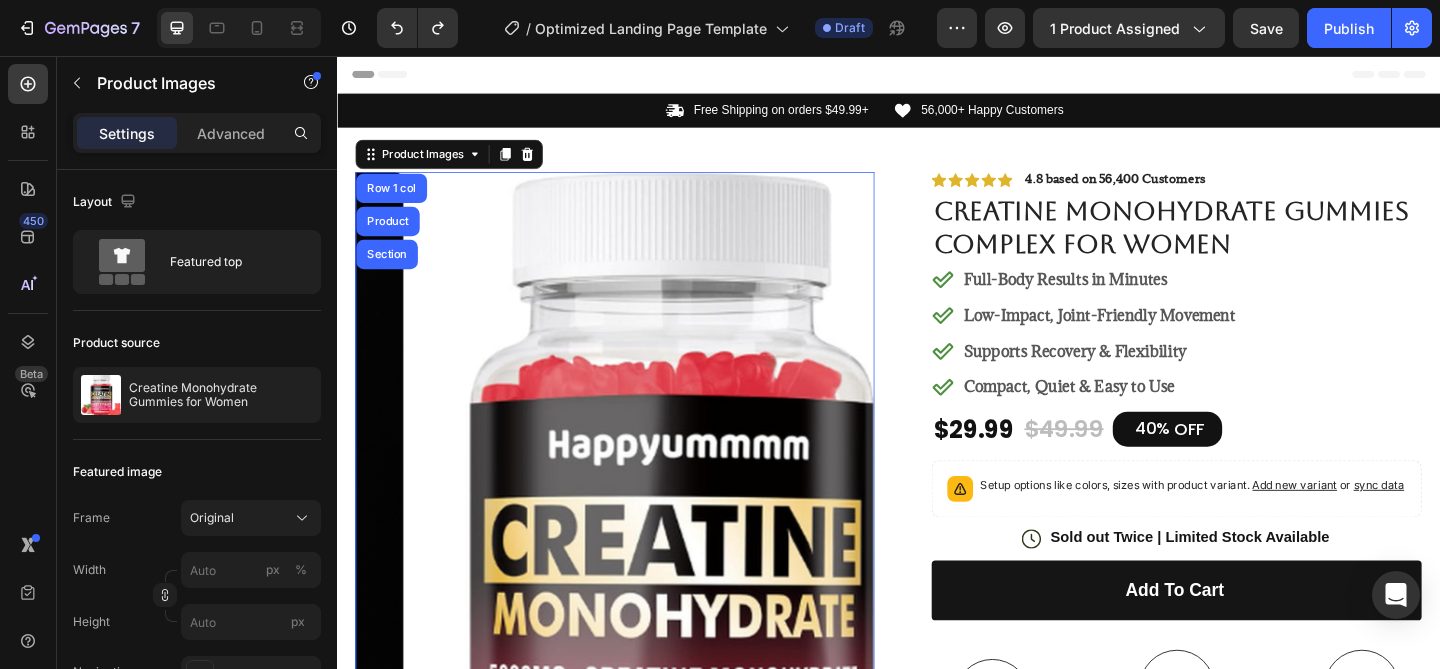 click at bounding box center [692, 606] 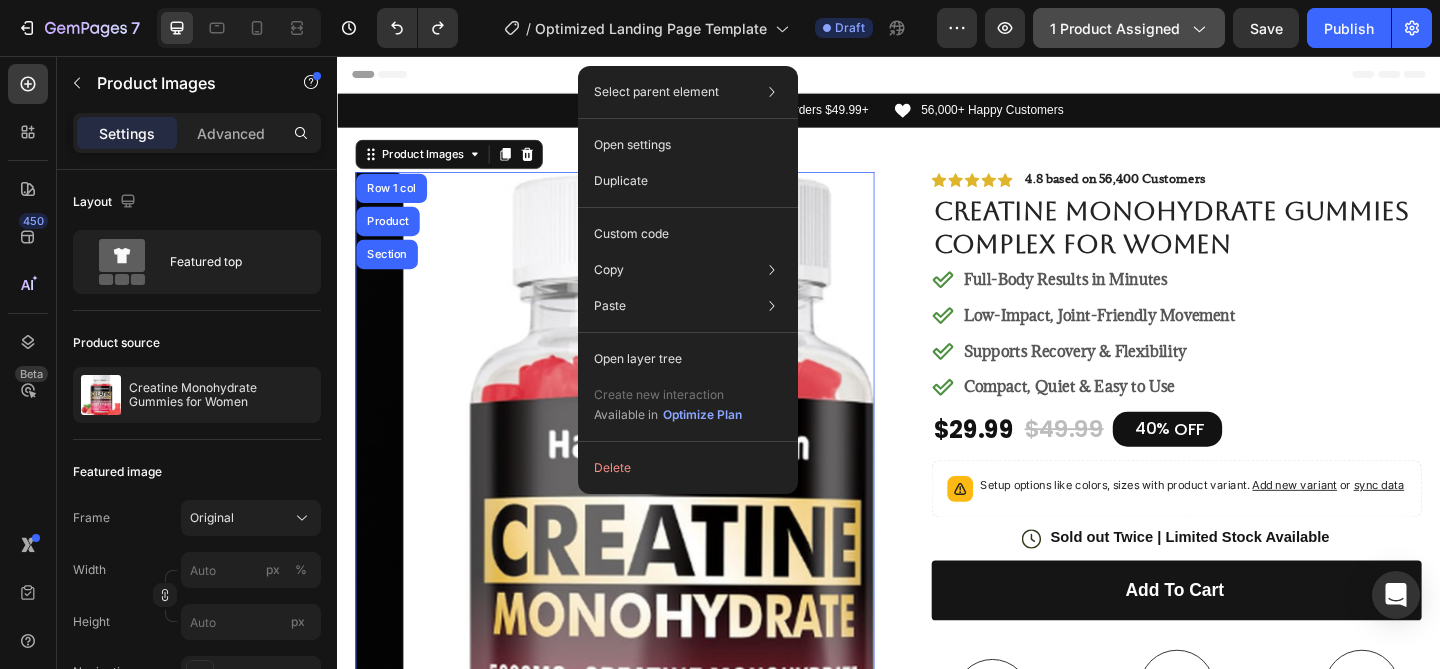 click on "1 product assigned" 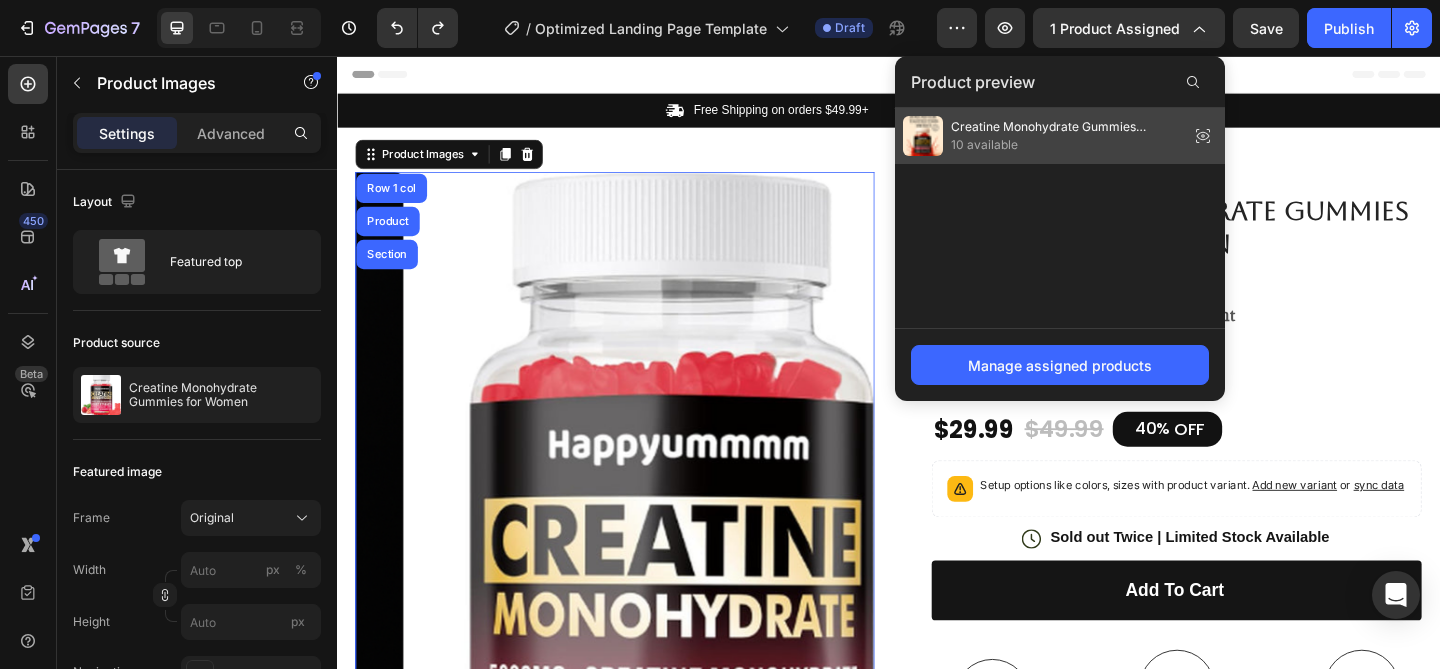 click 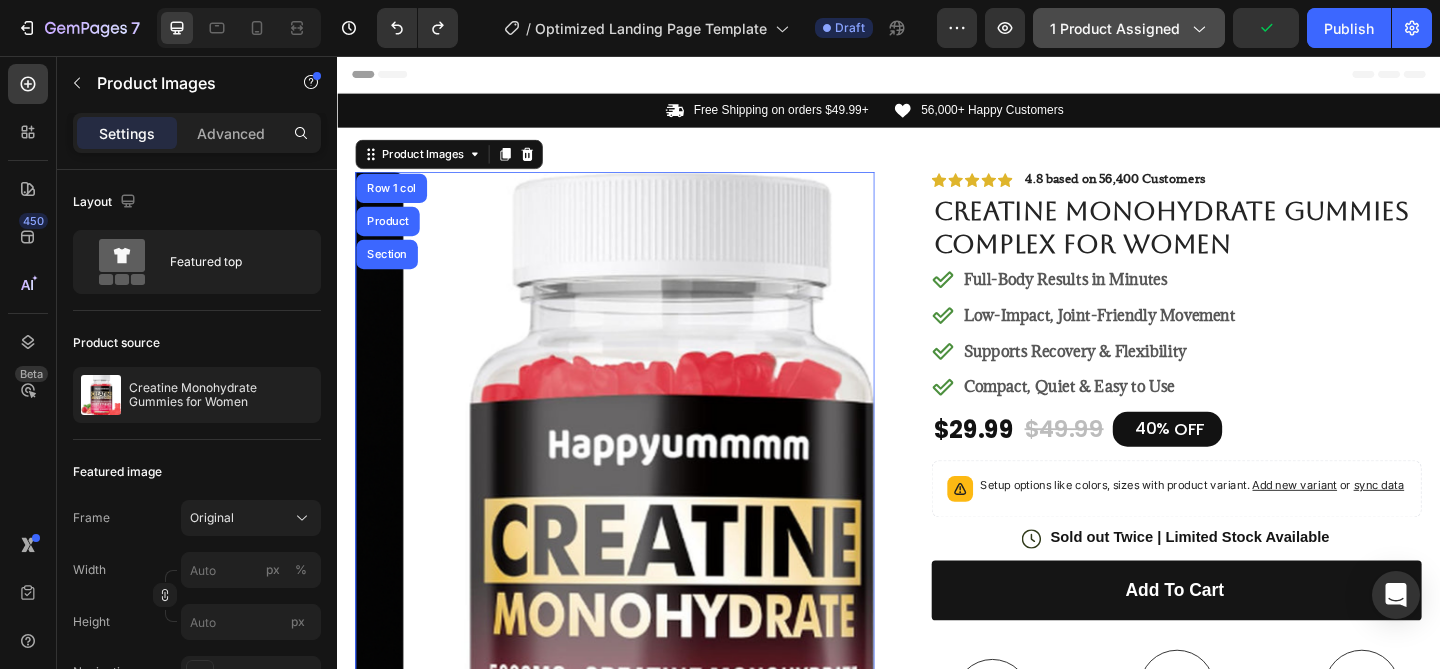 click on "1 product assigned" 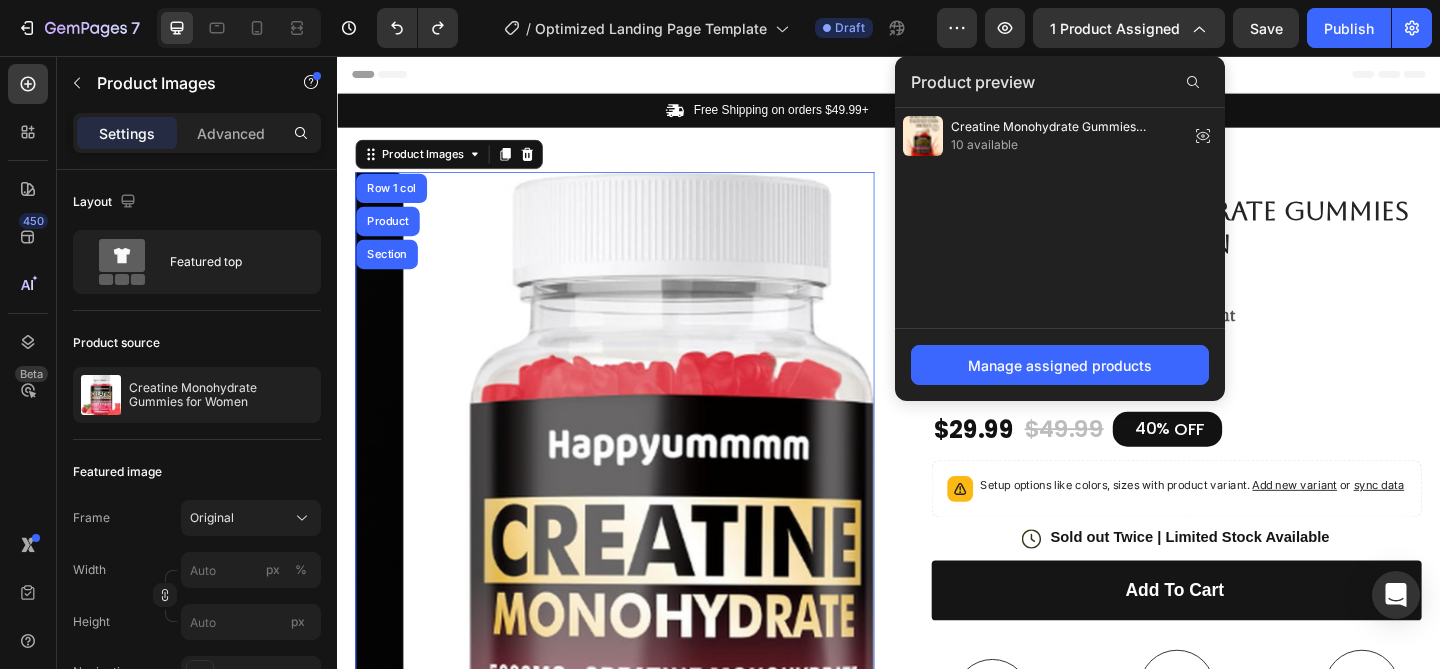 click on "Header" at bounding box center (937, 76) 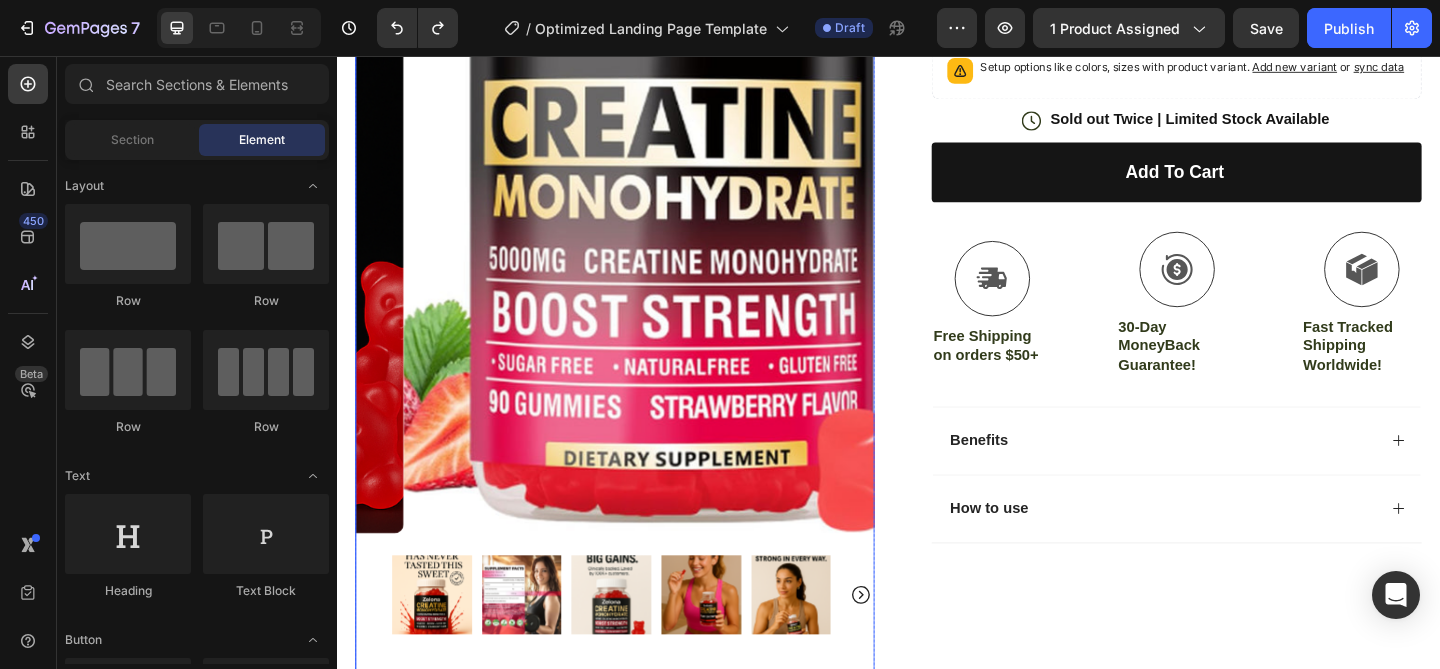 scroll, scrollTop: 625, scrollLeft: 0, axis: vertical 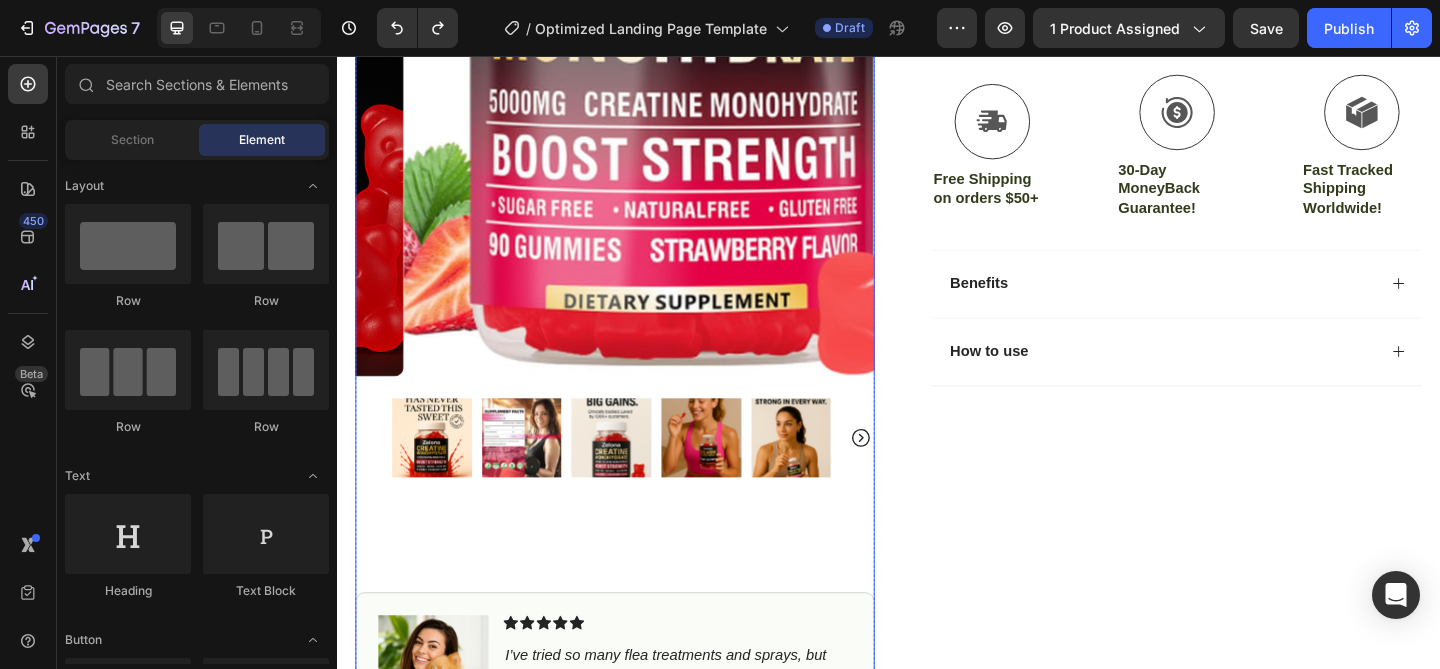 click at bounding box center [440, 472] 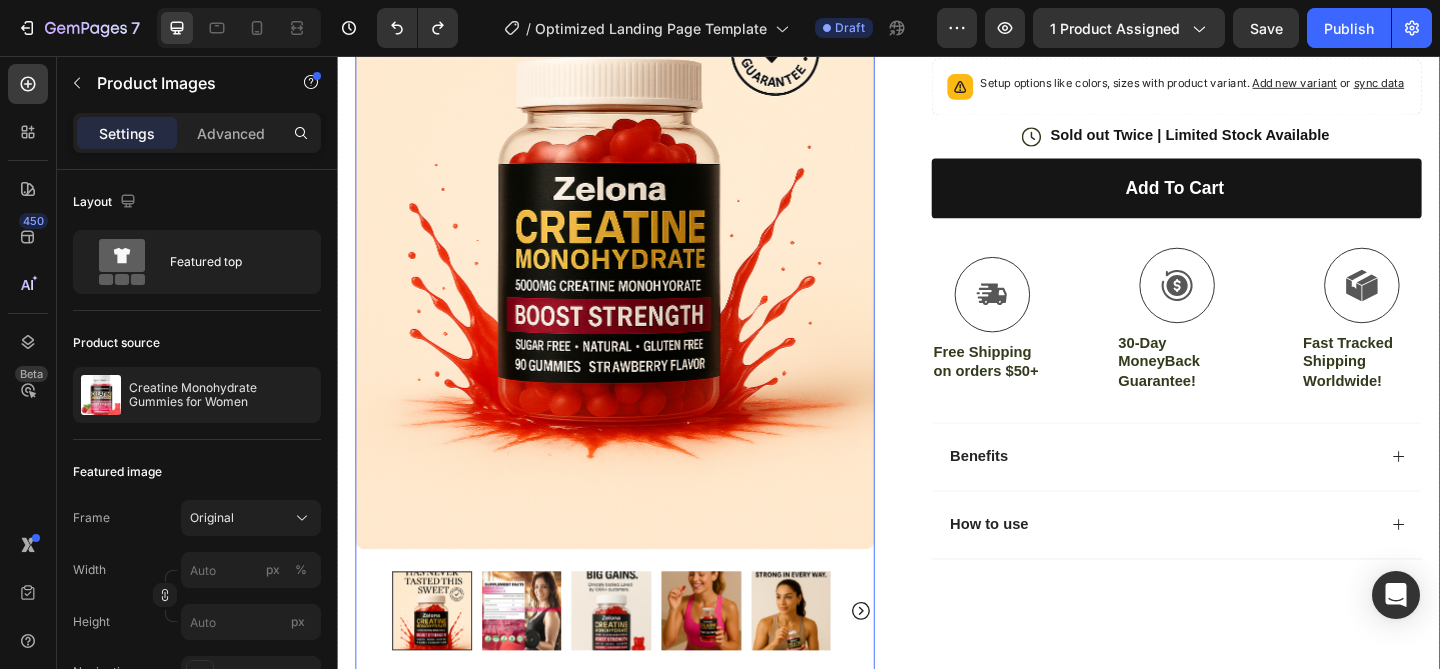scroll, scrollTop: 456, scrollLeft: 0, axis: vertical 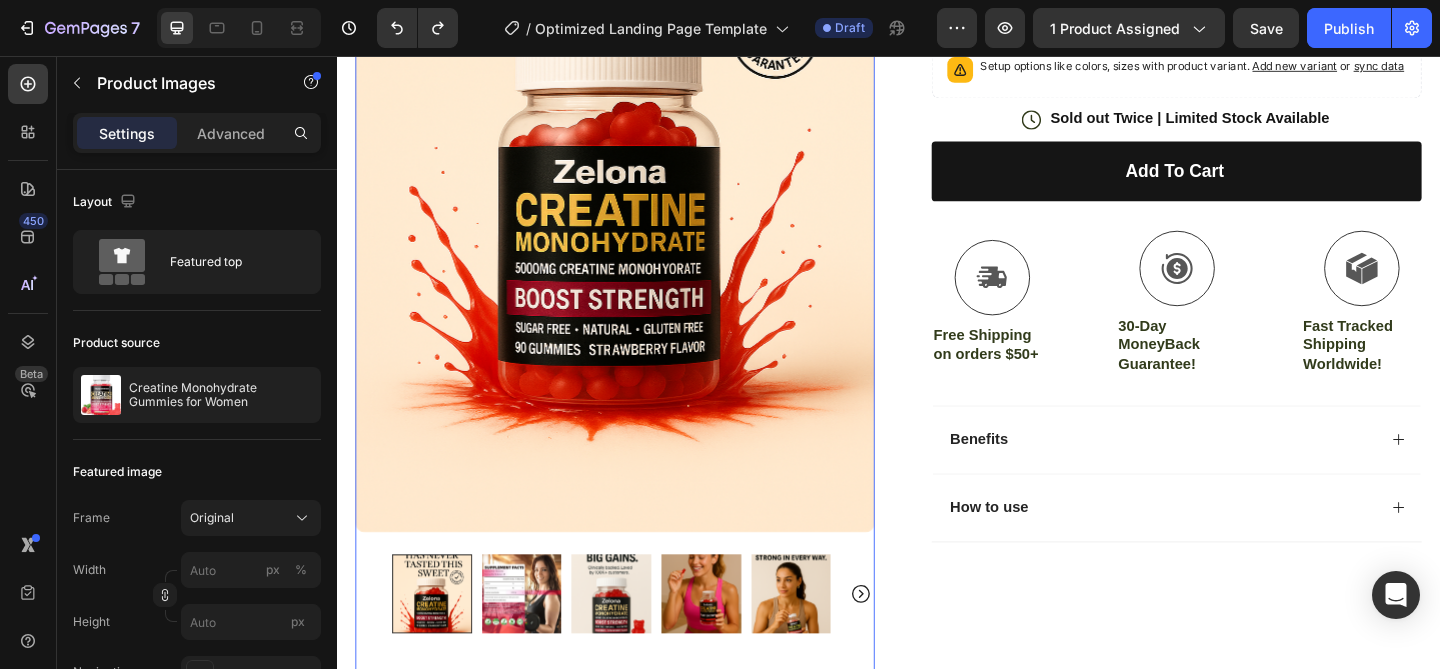 click at bounding box center (635, 641) 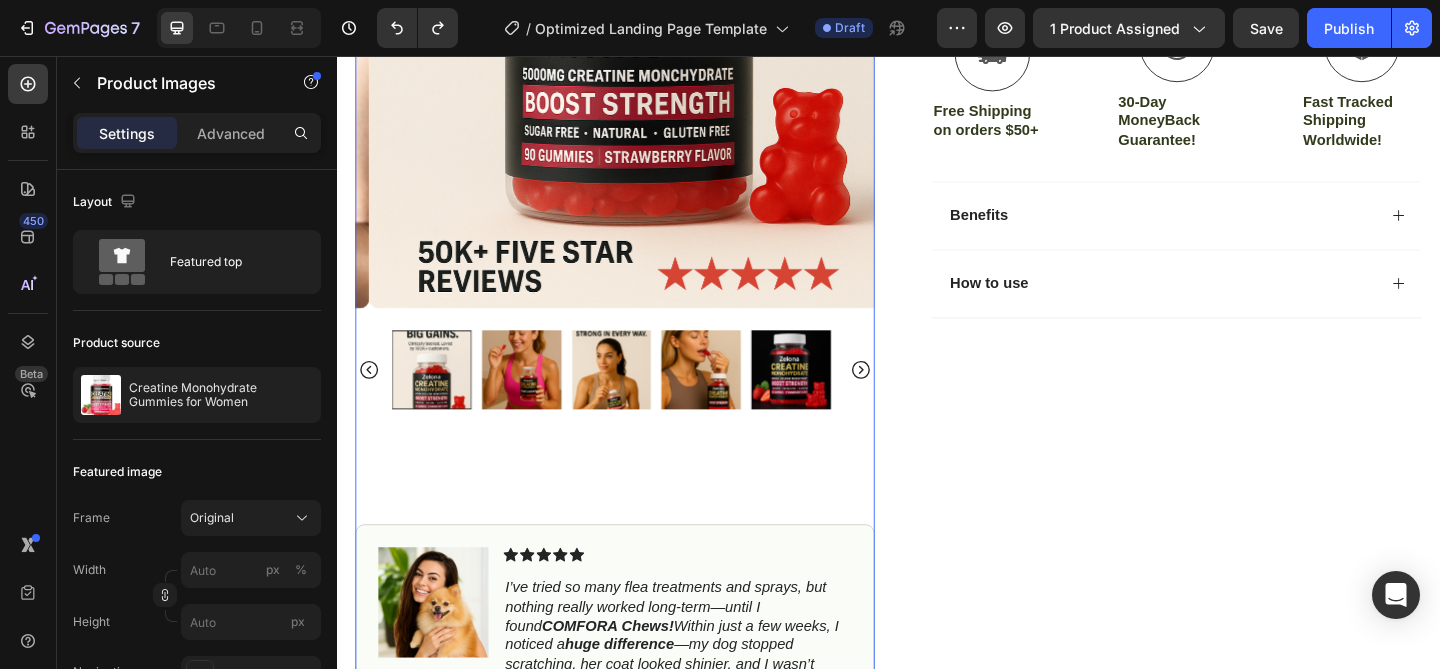 scroll, scrollTop: 700, scrollLeft: 0, axis: vertical 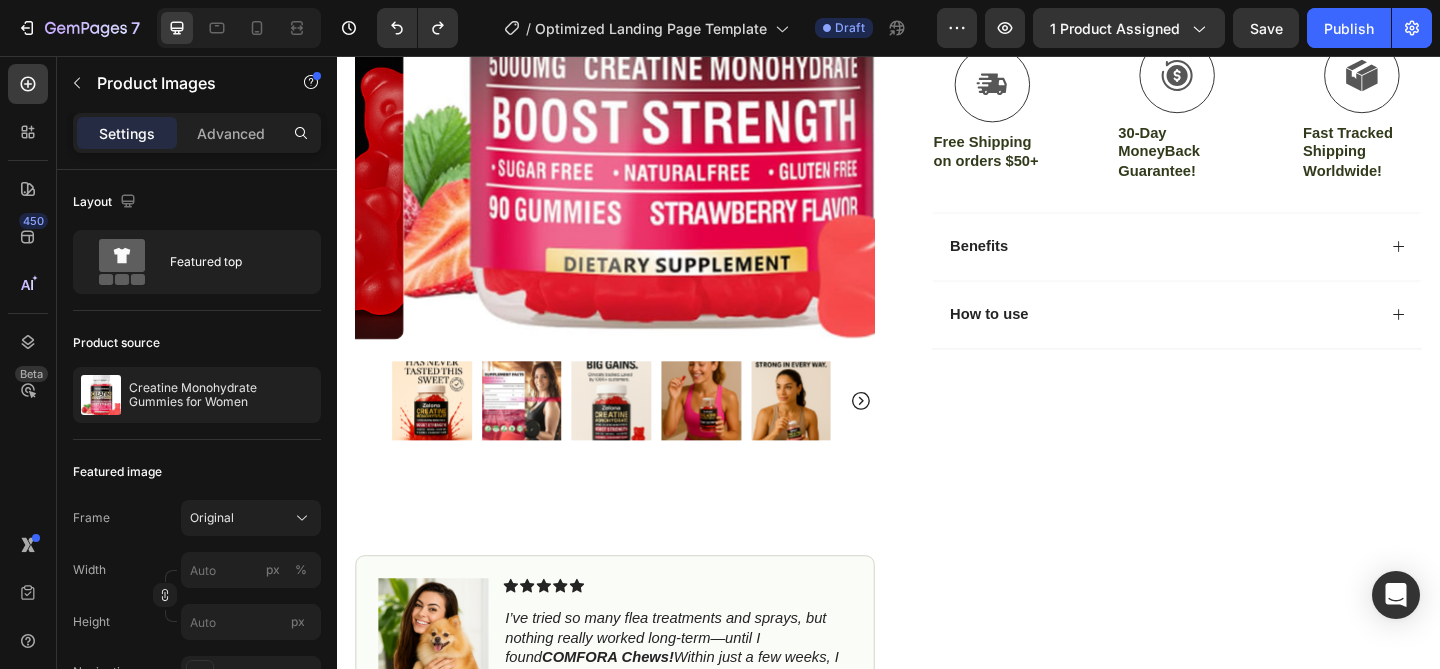 click at bounding box center (440, 431) 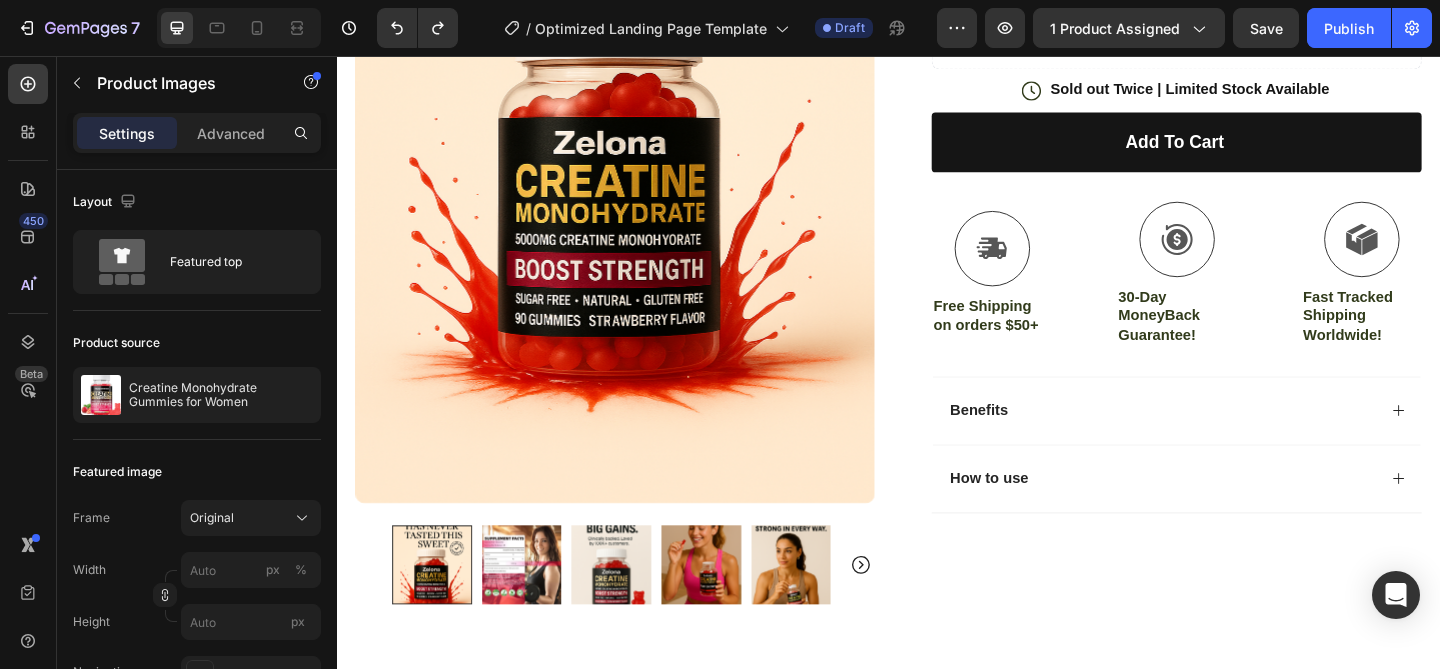 scroll, scrollTop: 488, scrollLeft: 0, axis: vertical 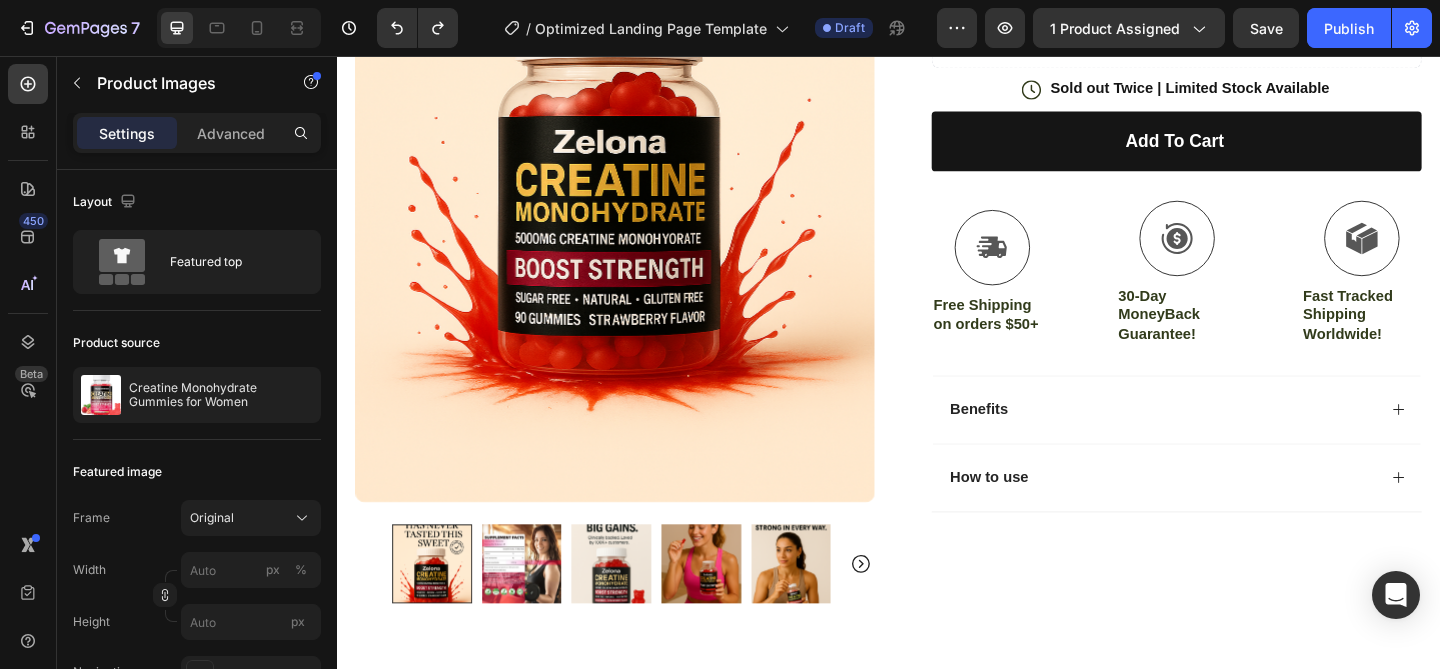click at bounding box center [831, 609] 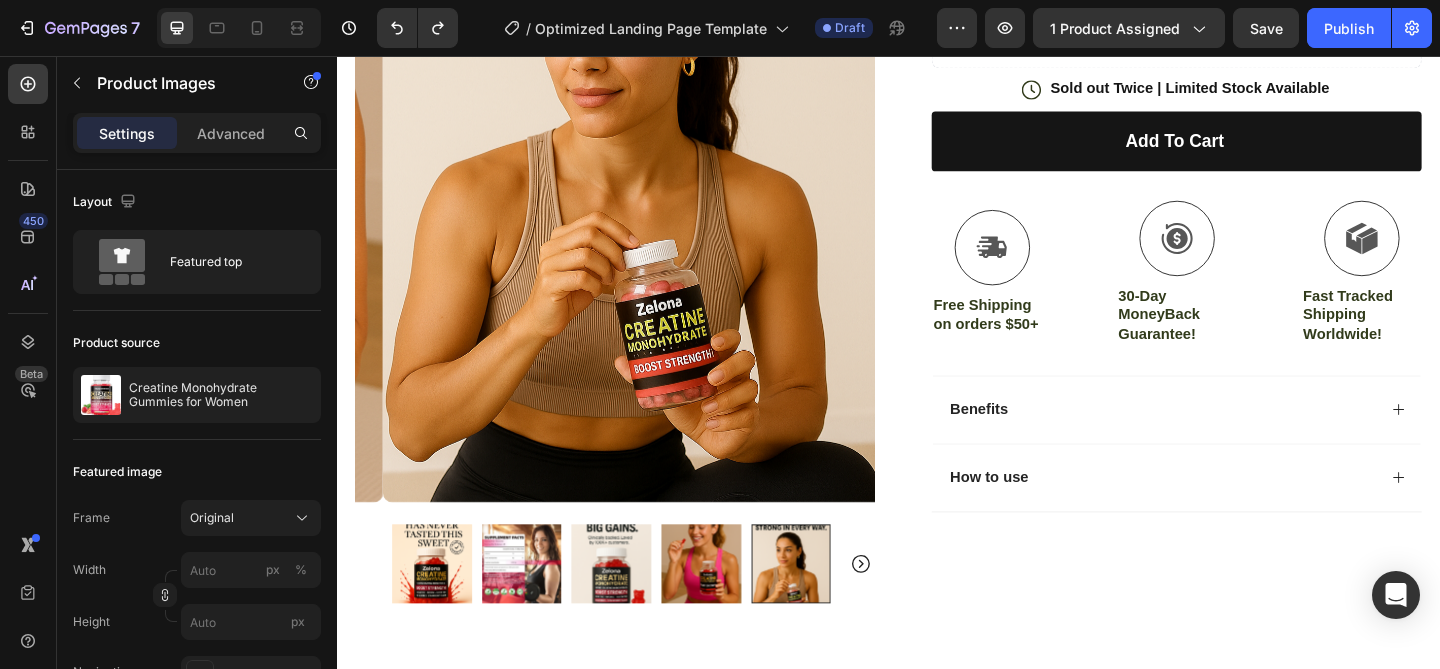 click at bounding box center (639, 609) 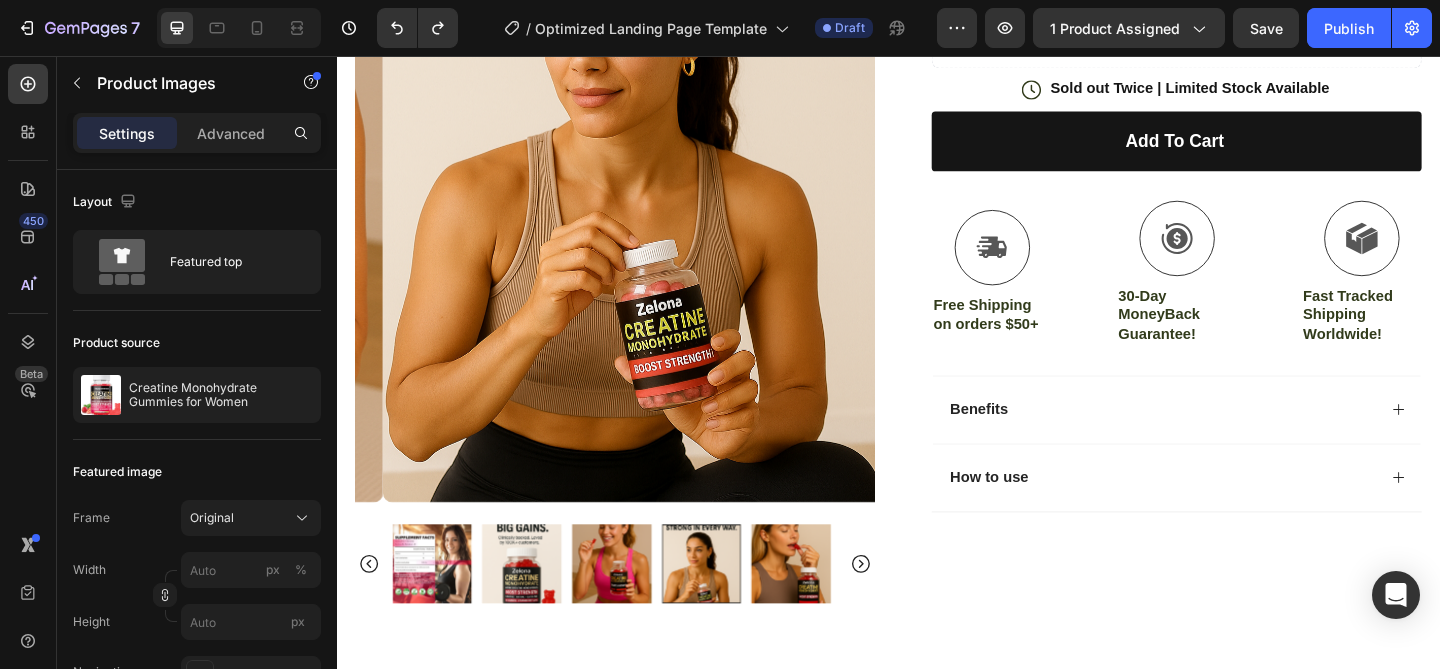 click 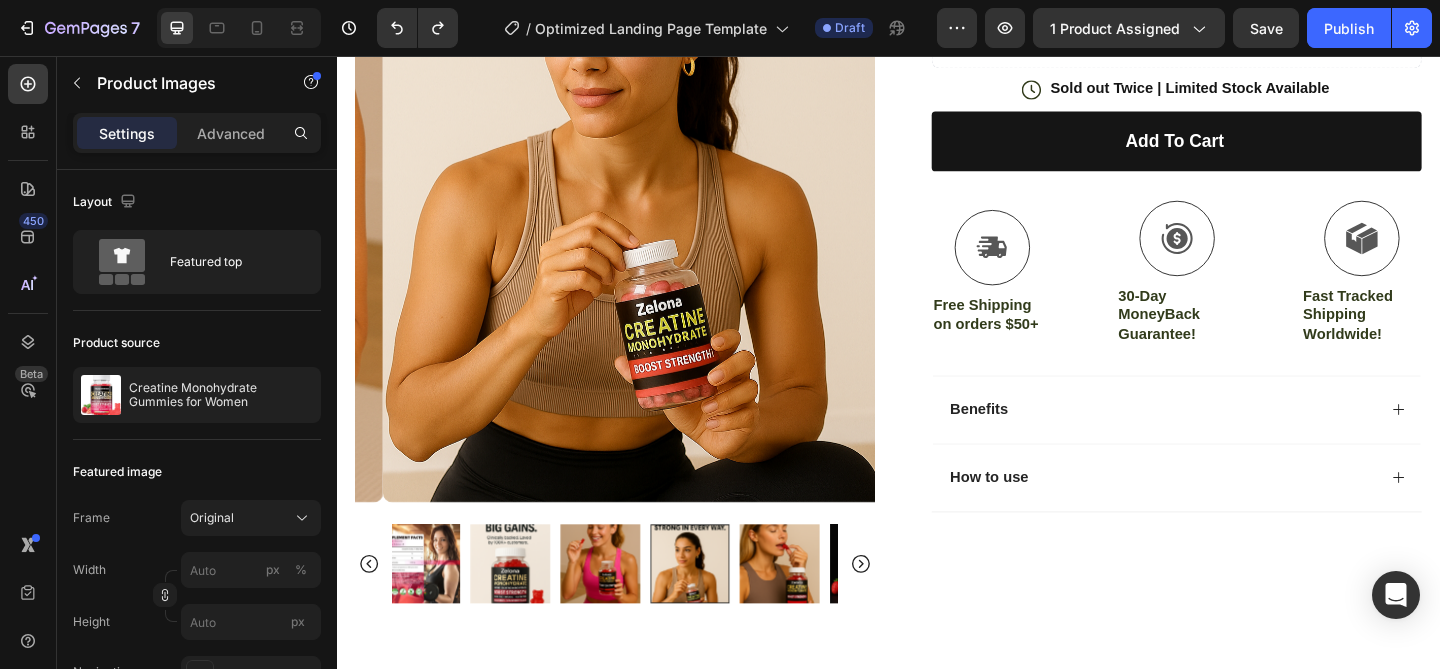 click 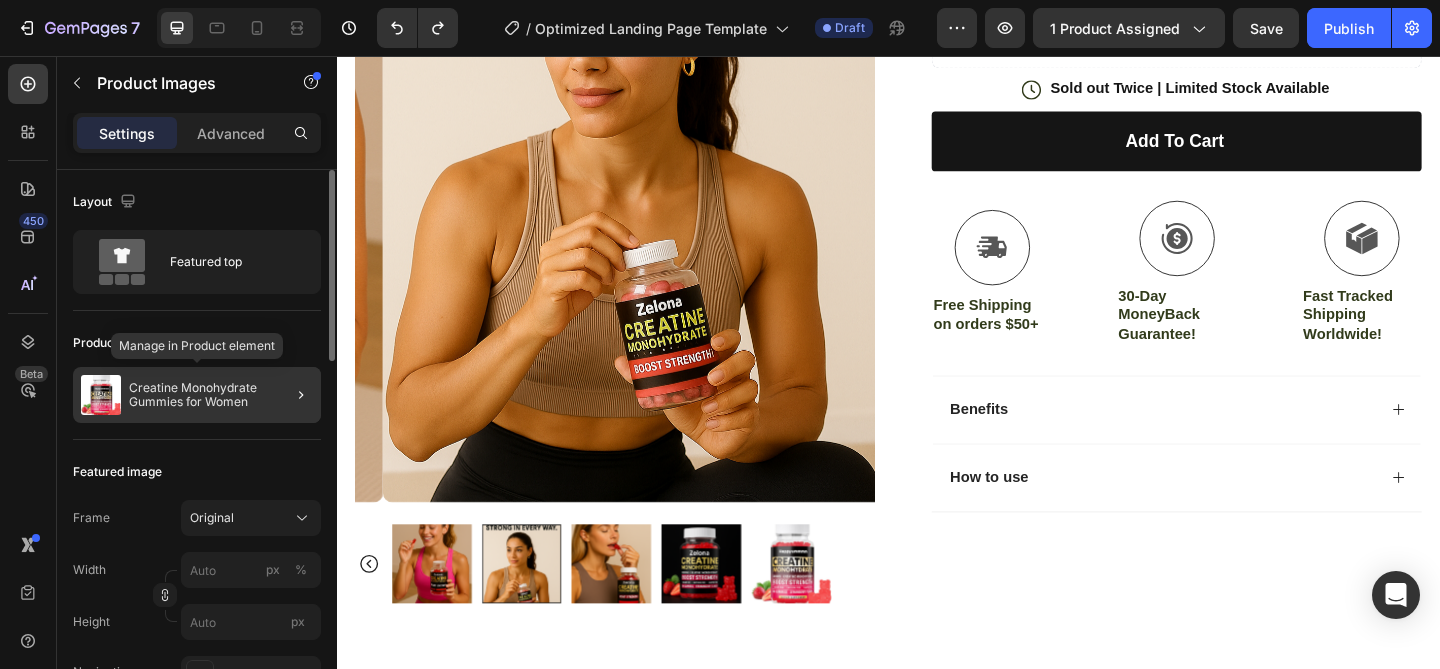 click on "Creatine Monohydrate Gummies for Women" at bounding box center [221, 395] 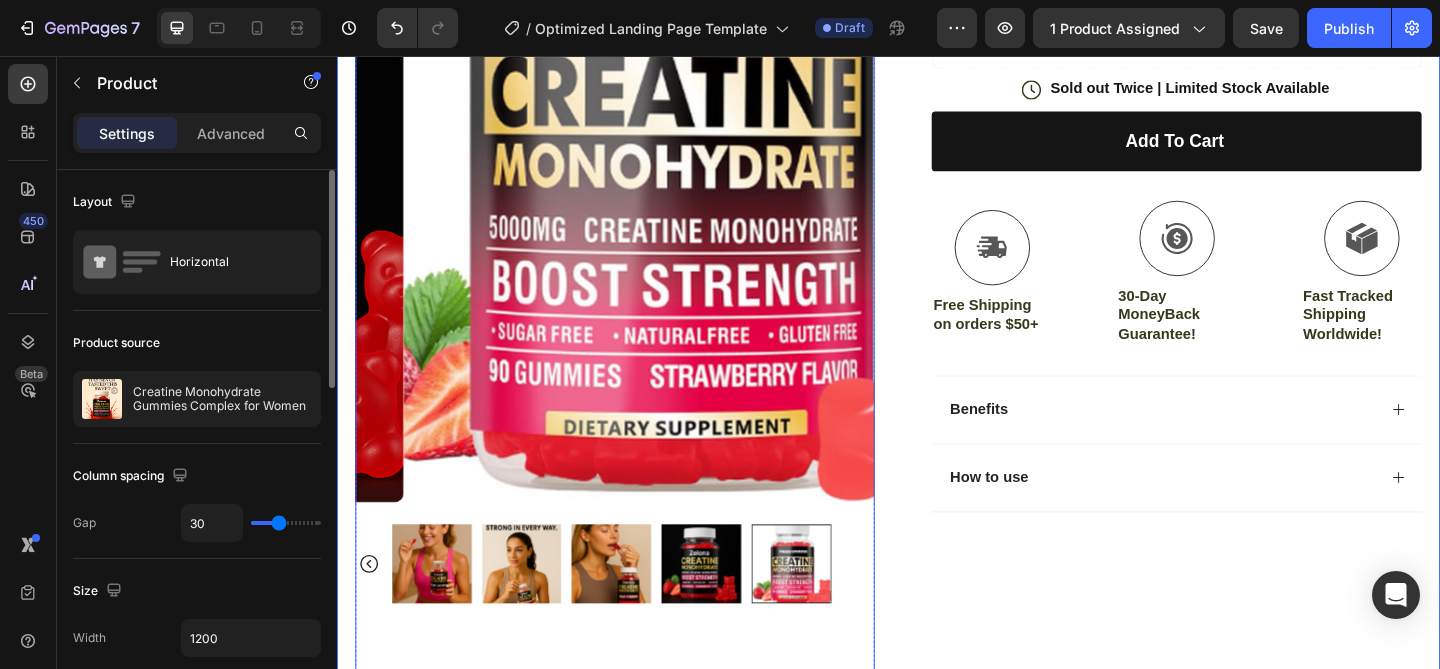 click 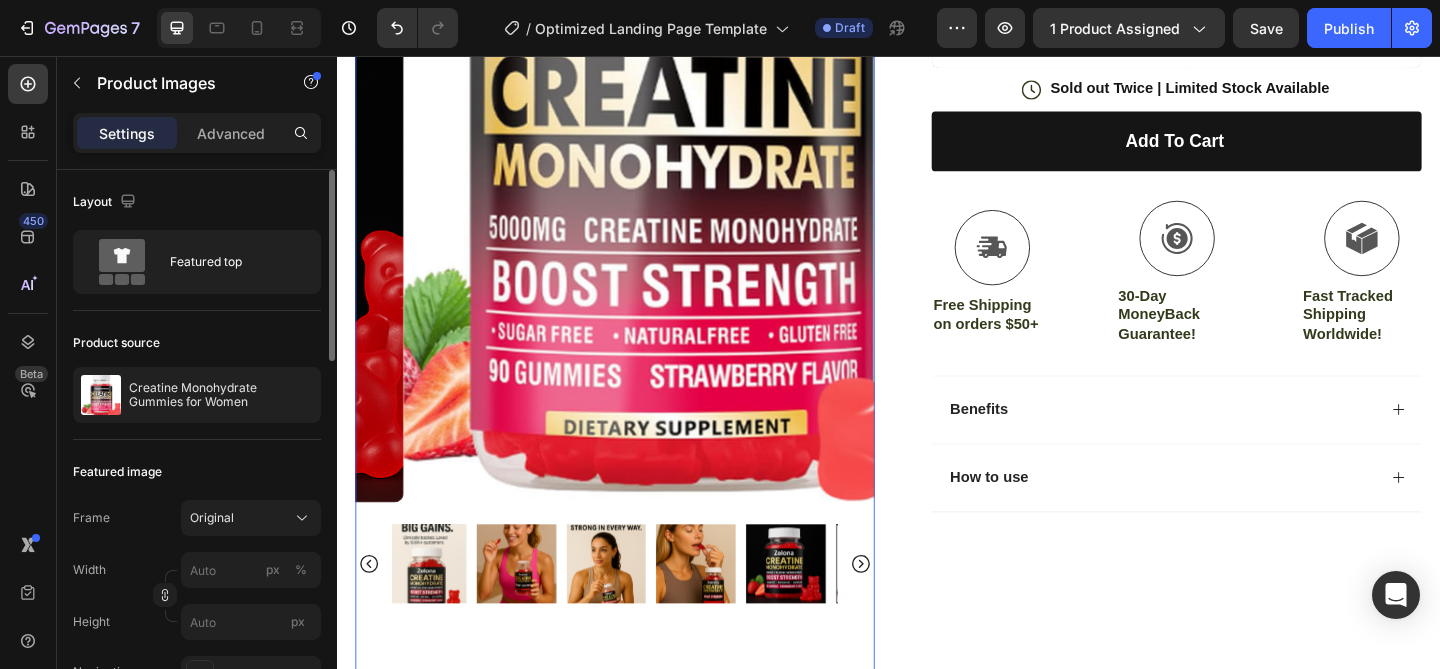click 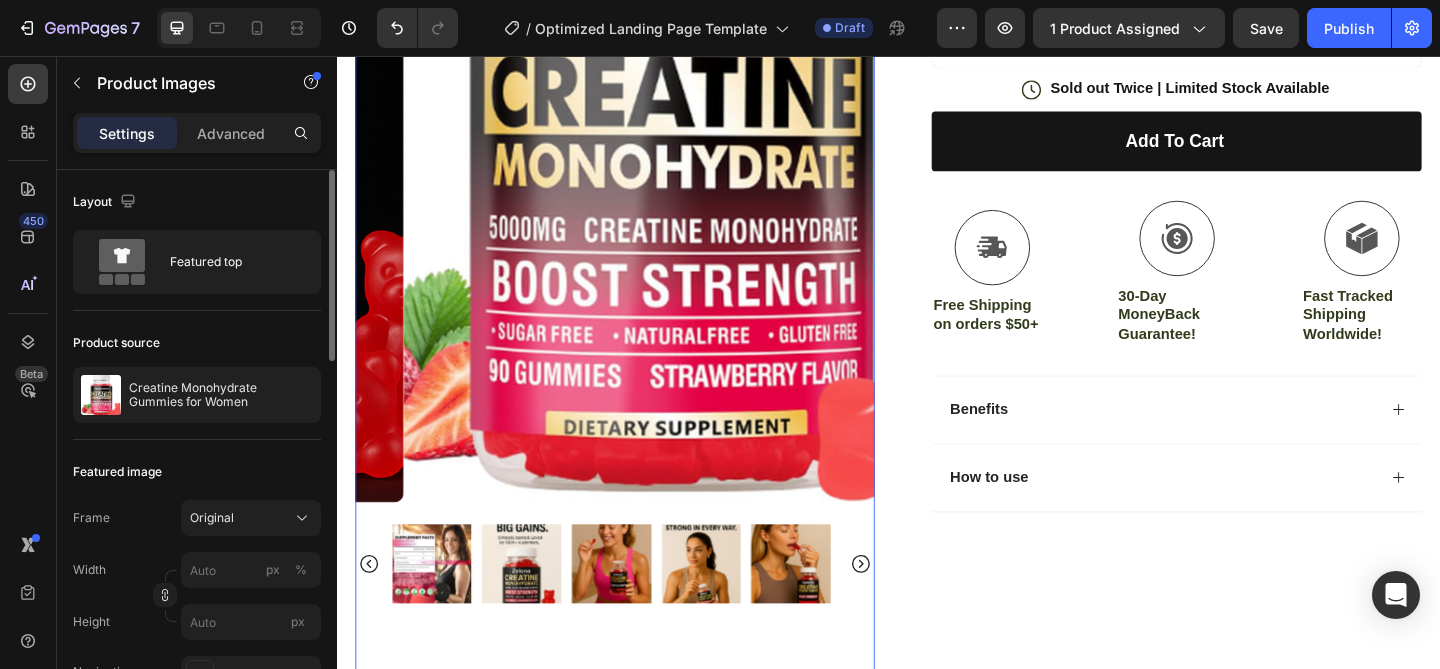 click at bounding box center (440, 609) 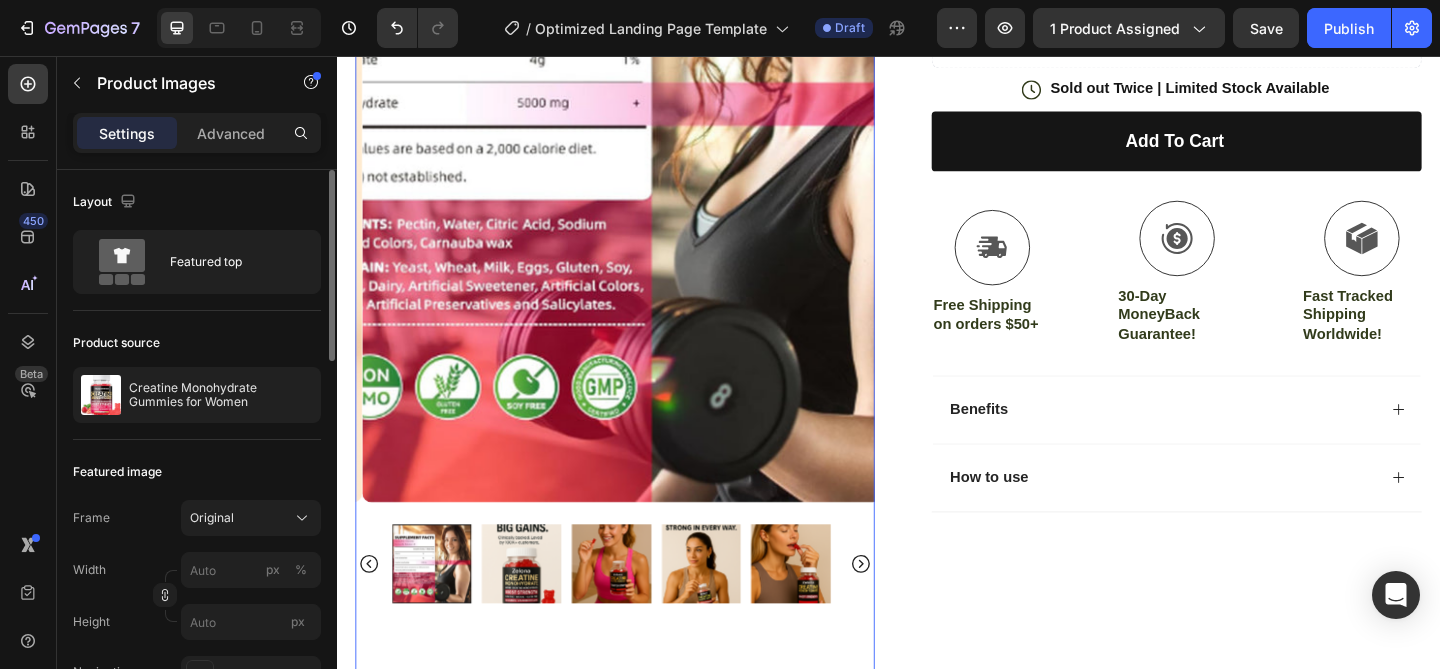 click 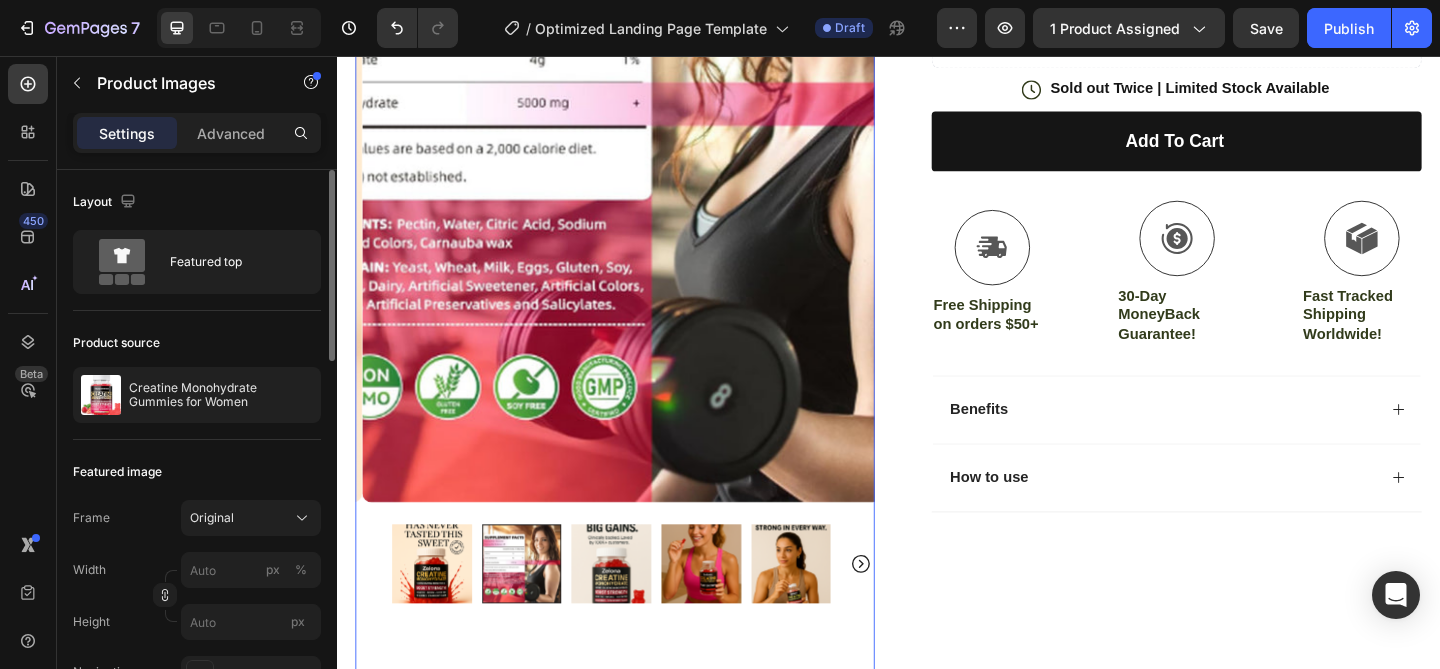 click at bounding box center (639, 609) 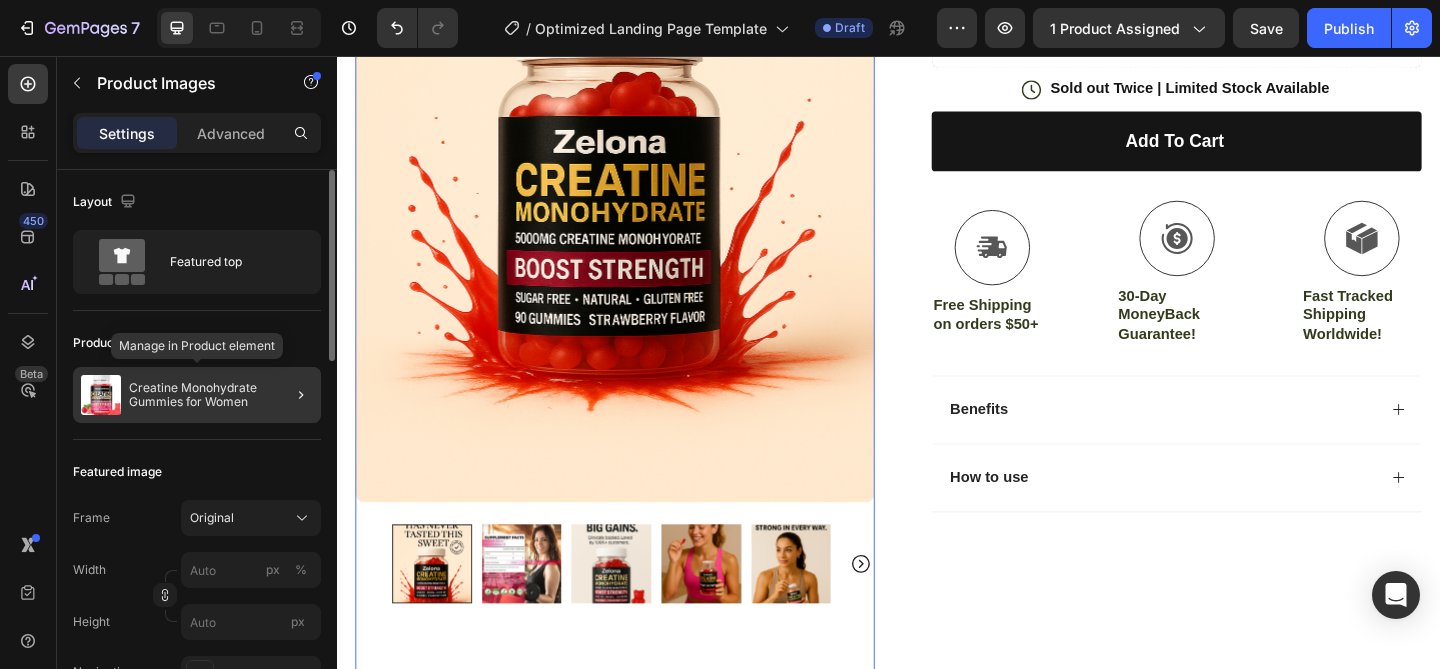 click on "Creatine Monohydrate Gummies for Women" at bounding box center [221, 395] 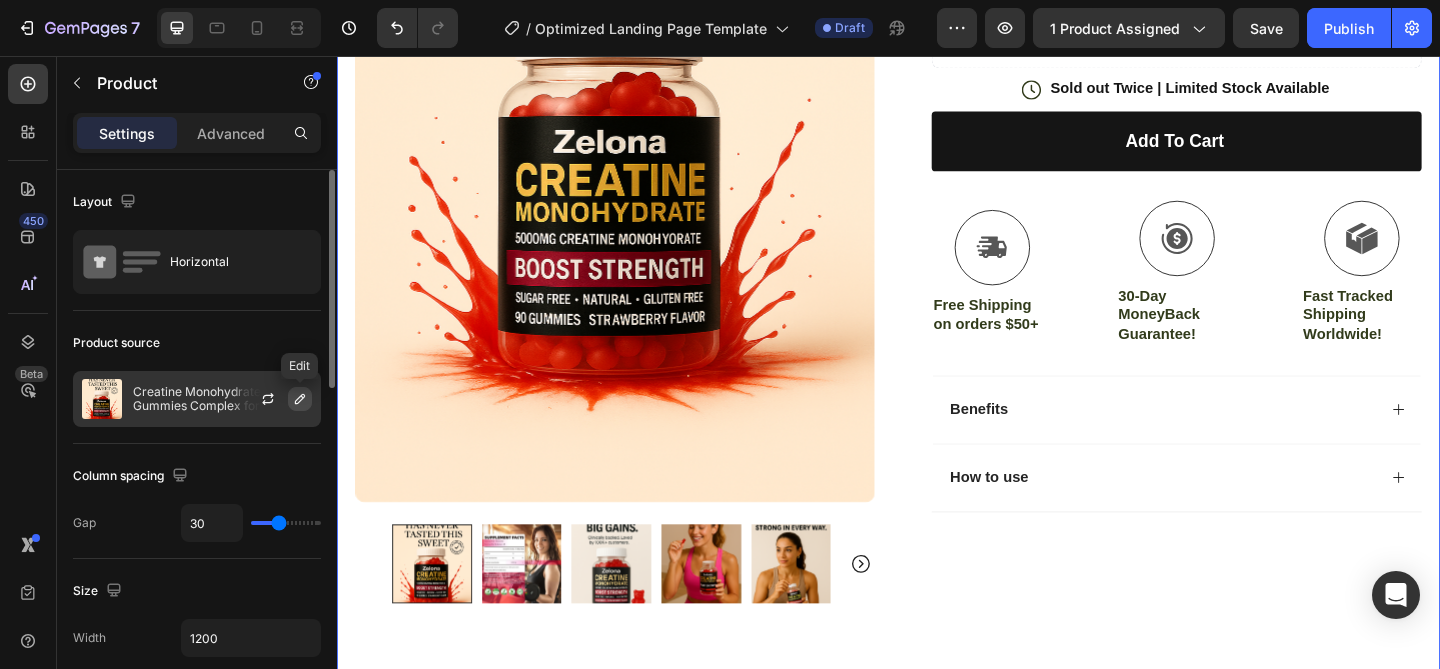 click 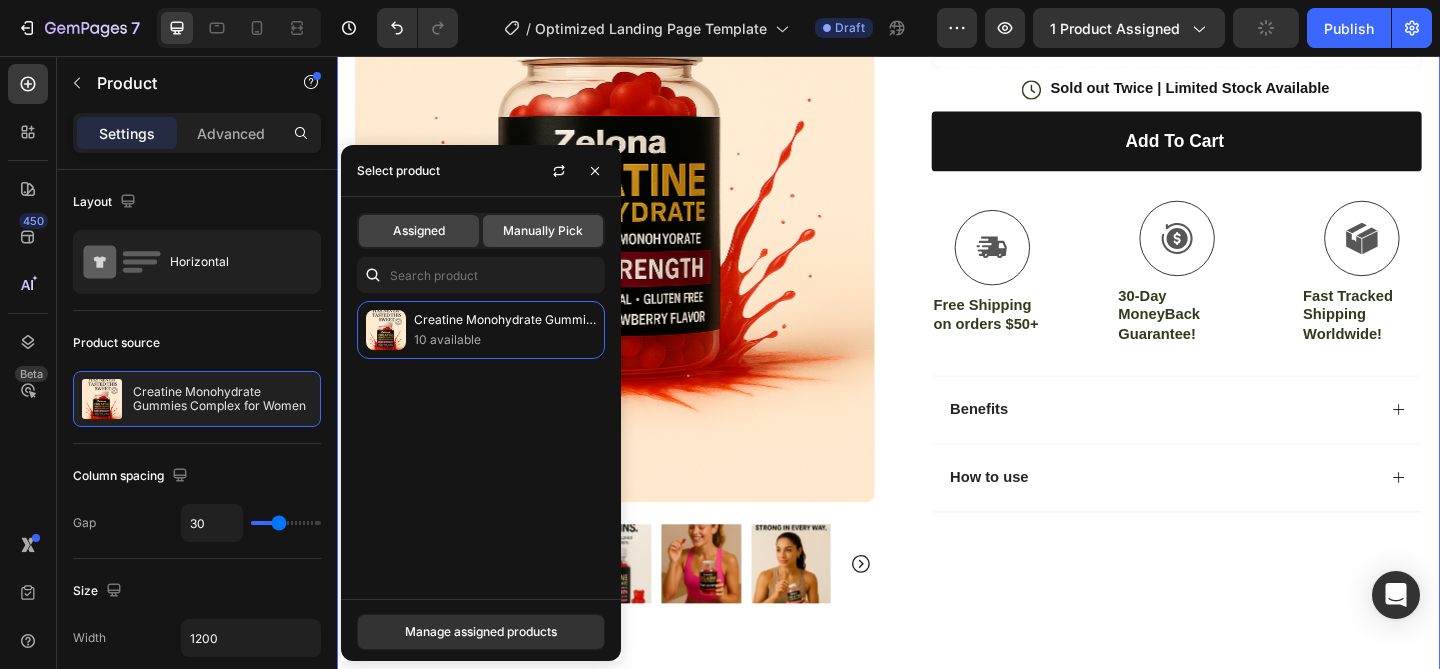click on "Manually Pick" 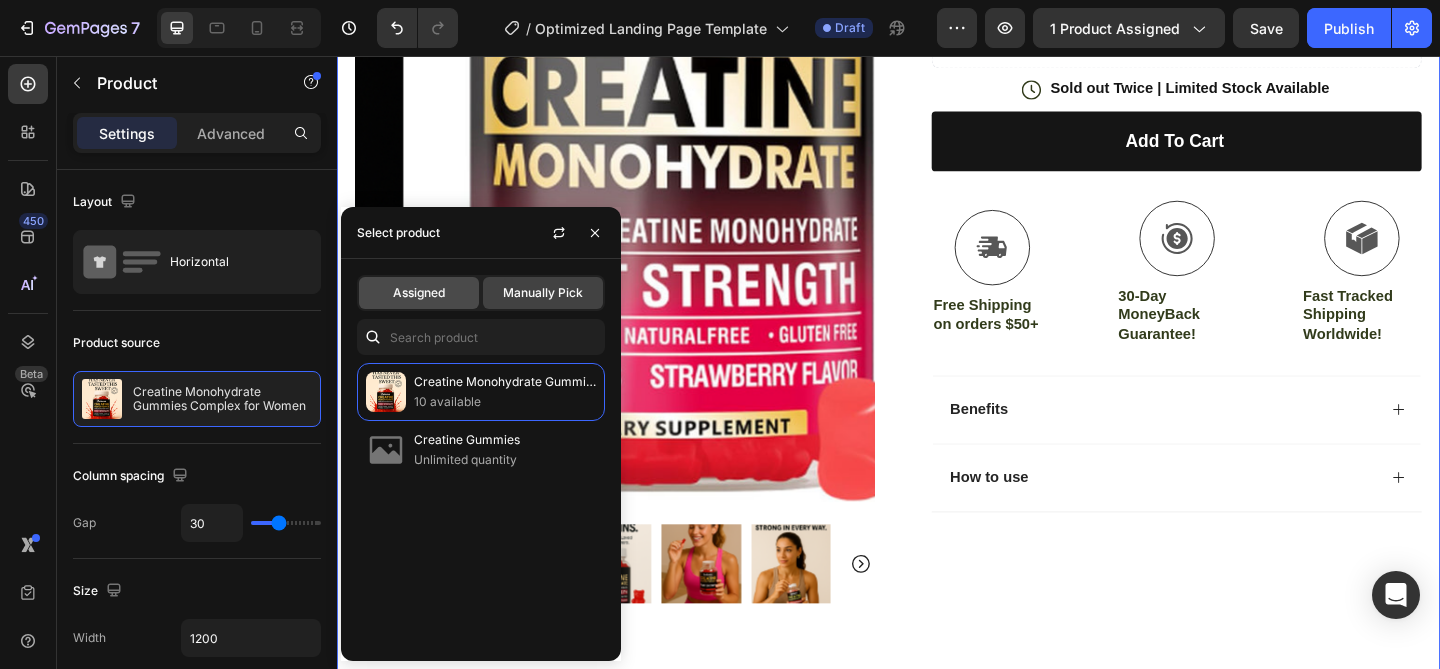 click on "Assigned" 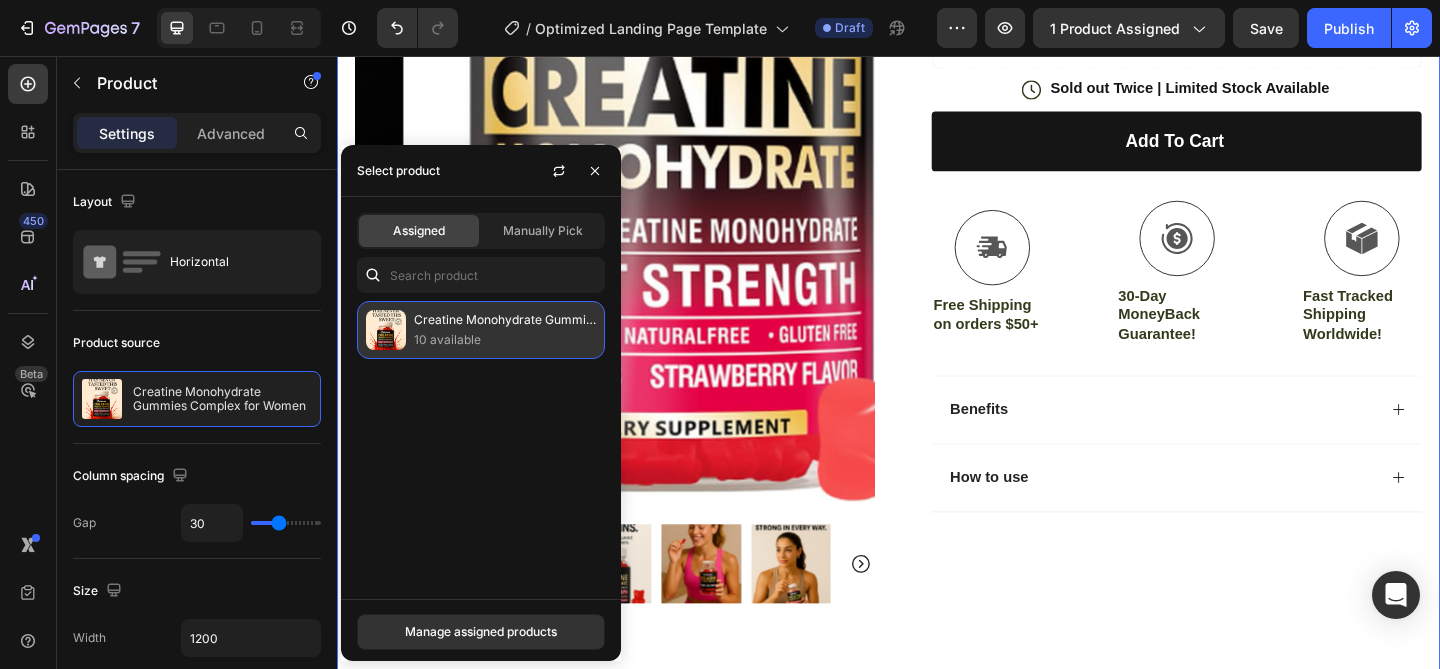 click on "Creatine Monohydrate Gummies Complex for Women 10 available" 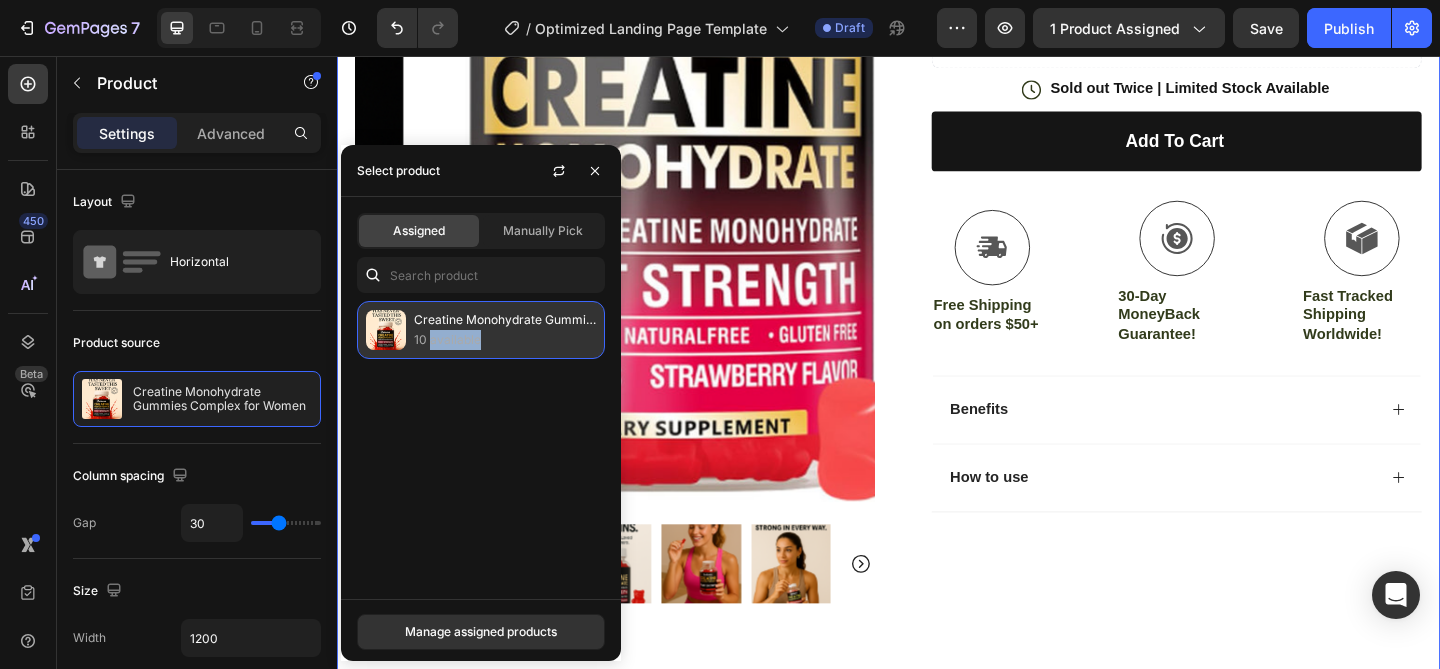 click on "10 available" at bounding box center [505, 340] 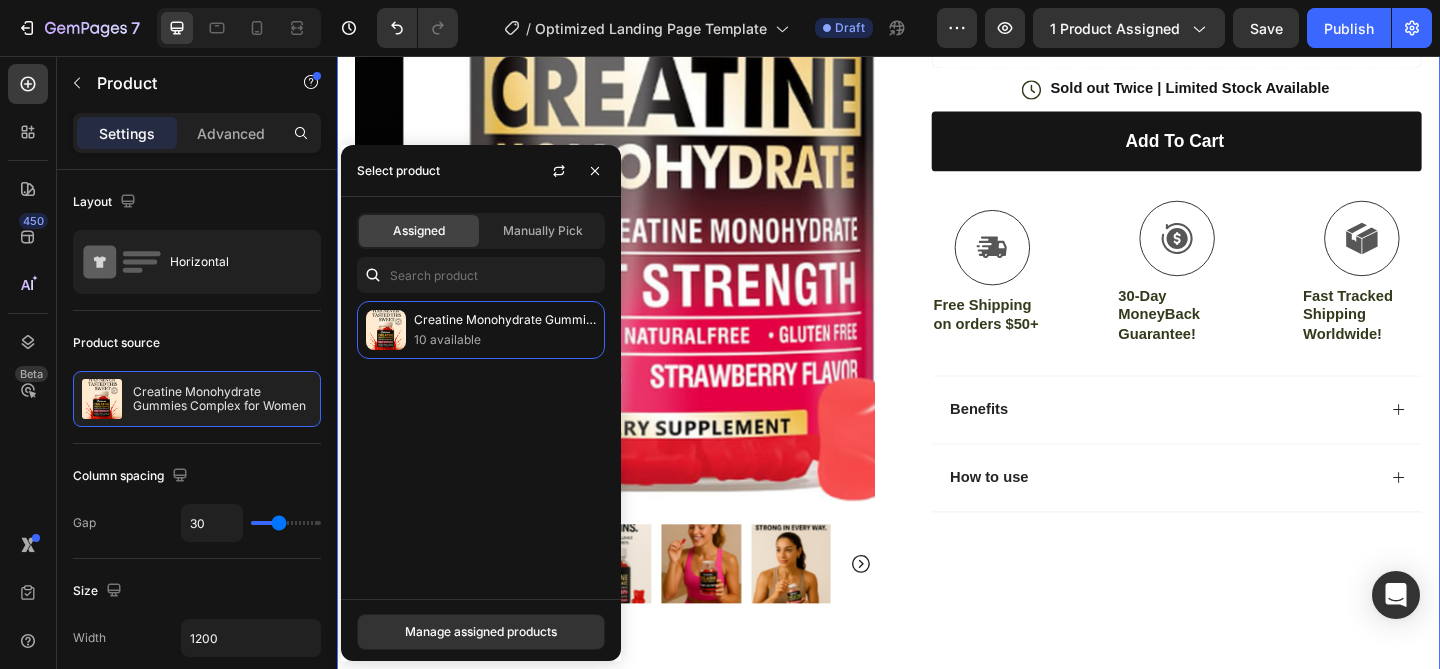 click at bounding box center [577, 170] 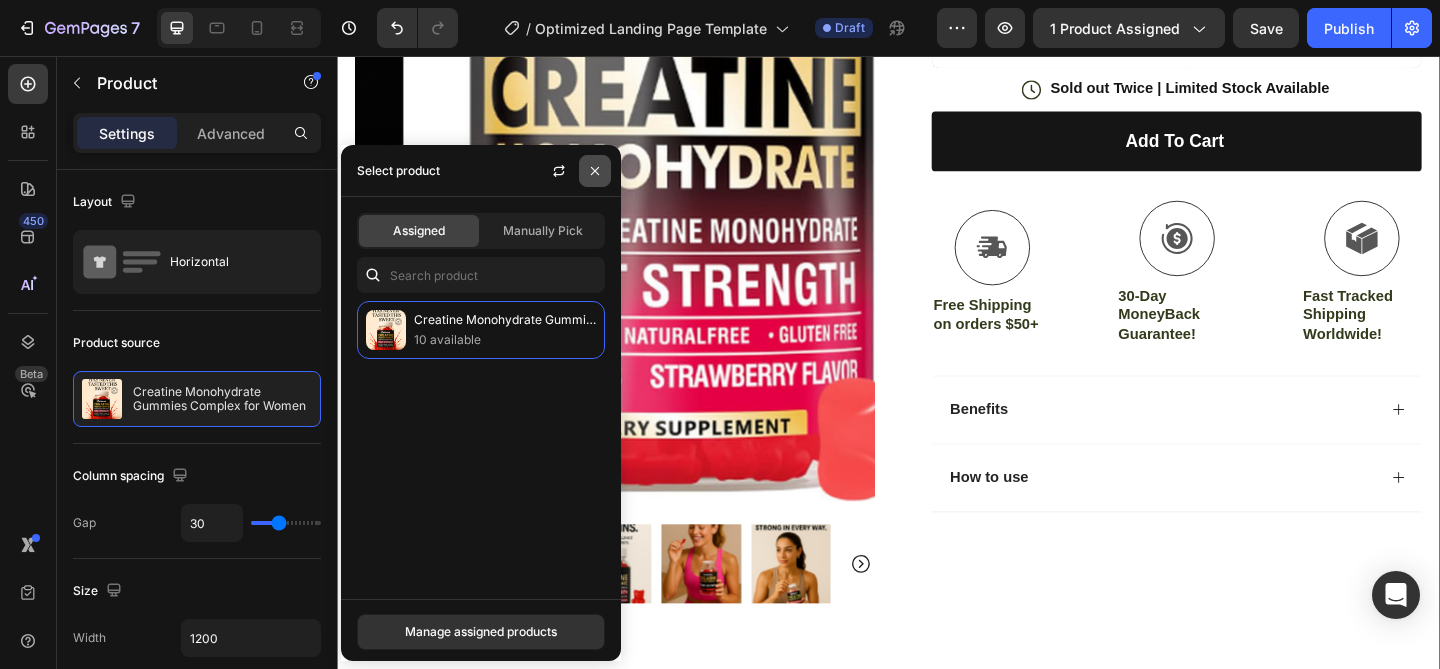 click 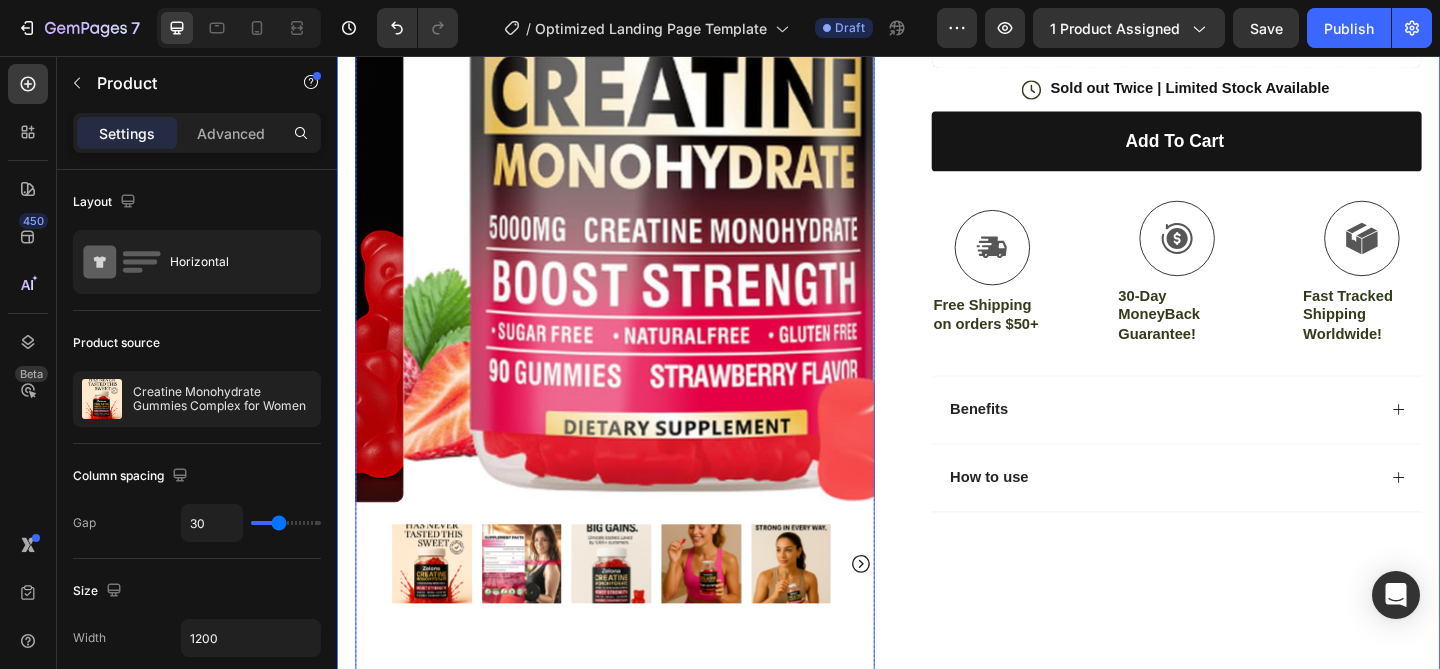 click at bounding box center [440, 609] 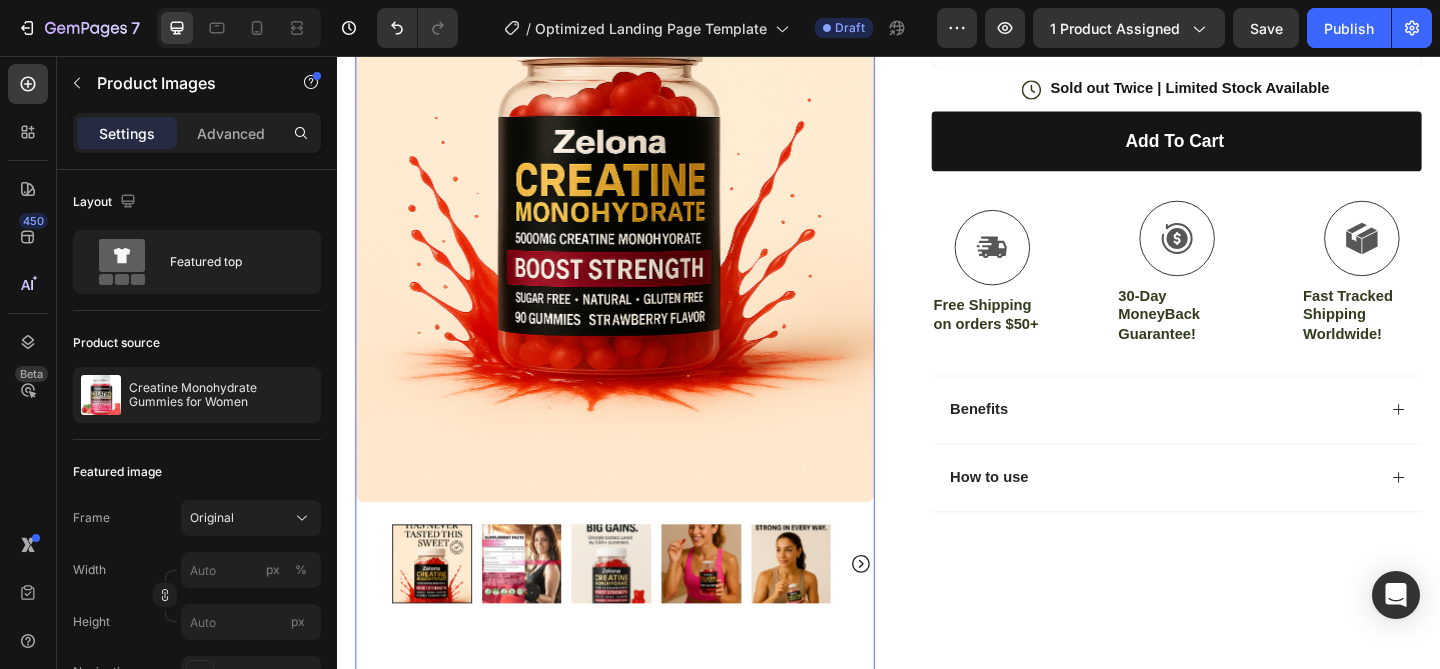 click at bounding box center [639, 609] 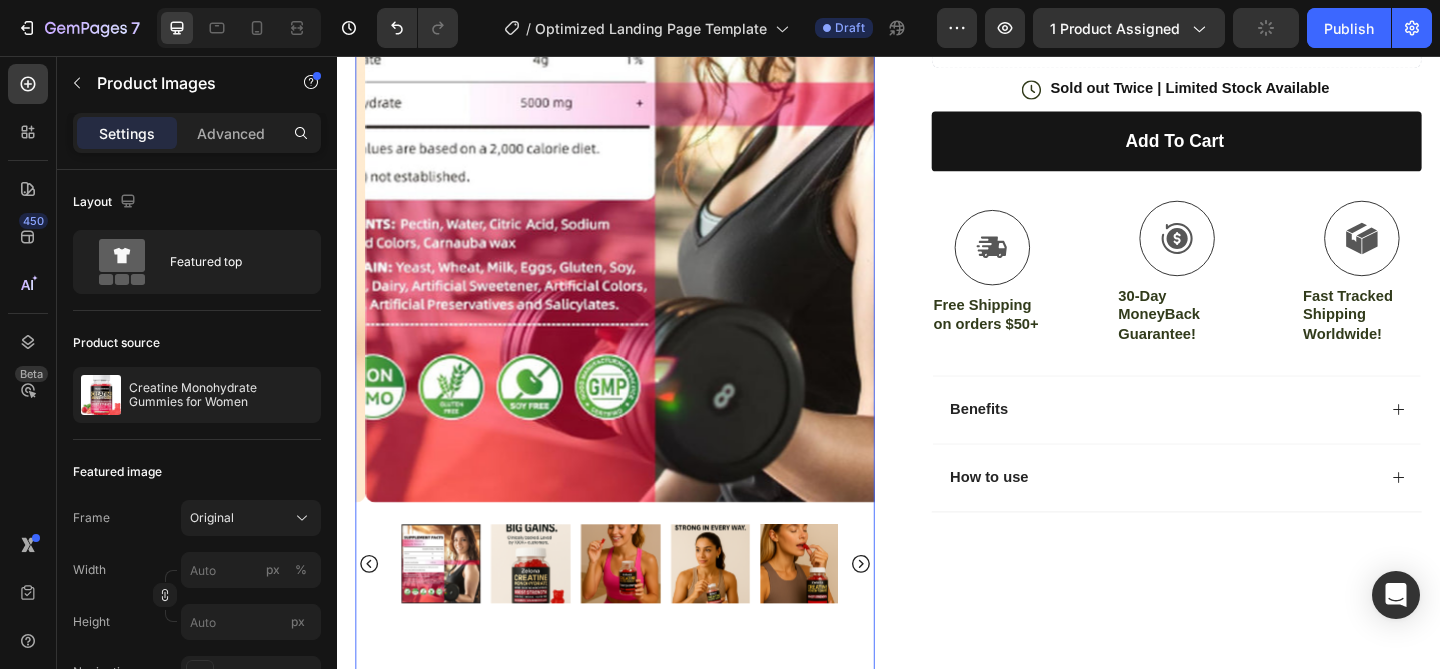 click at bounding box center [645, 609] 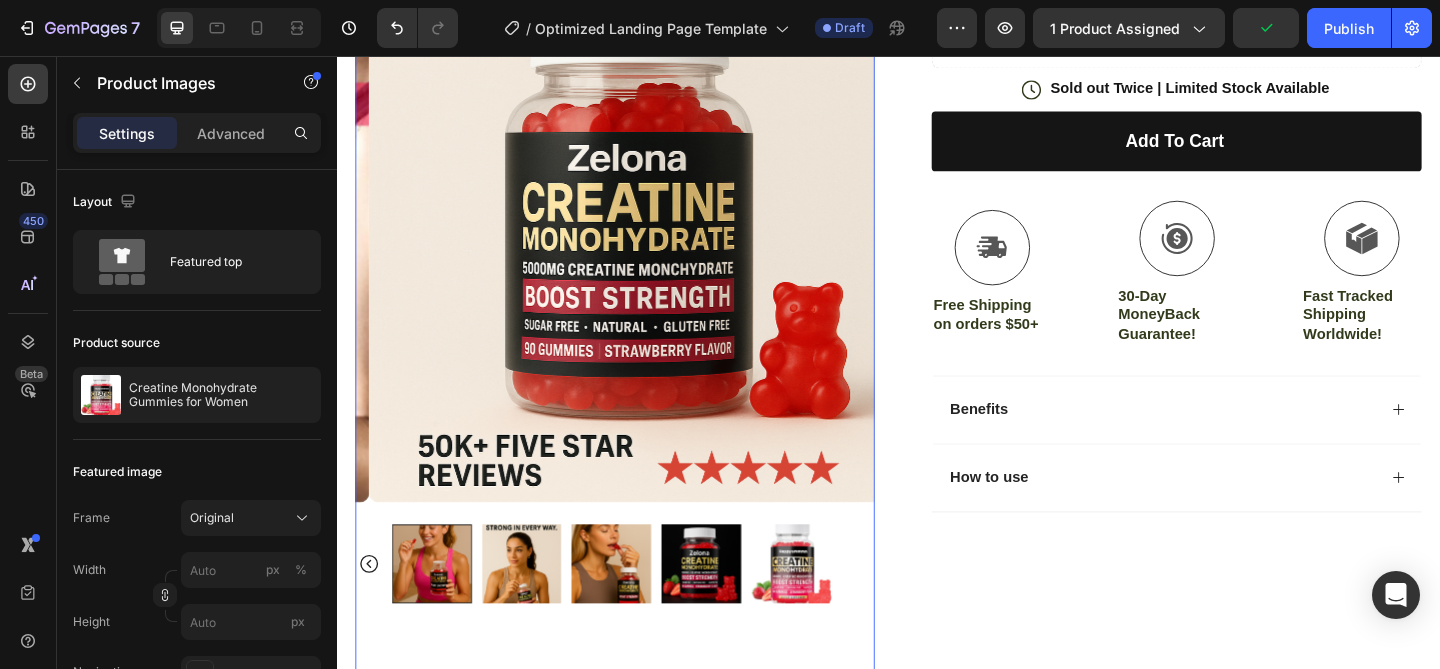 click 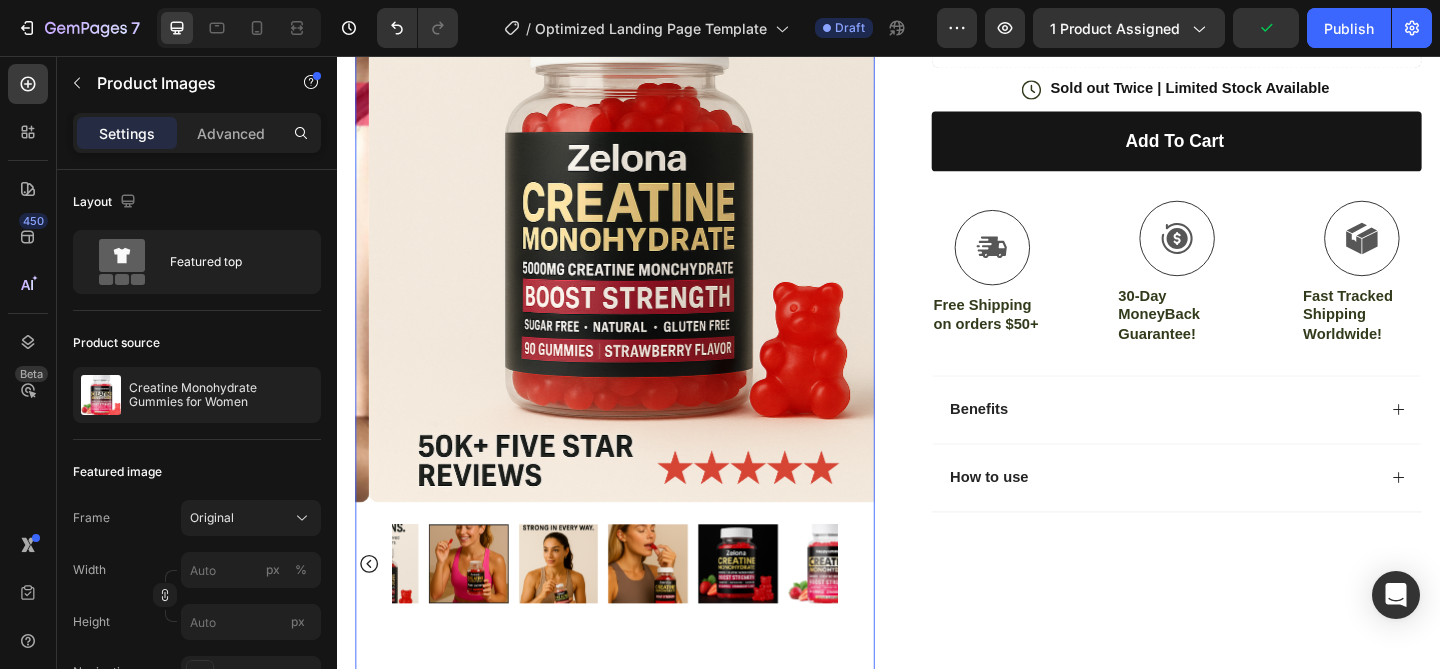 click 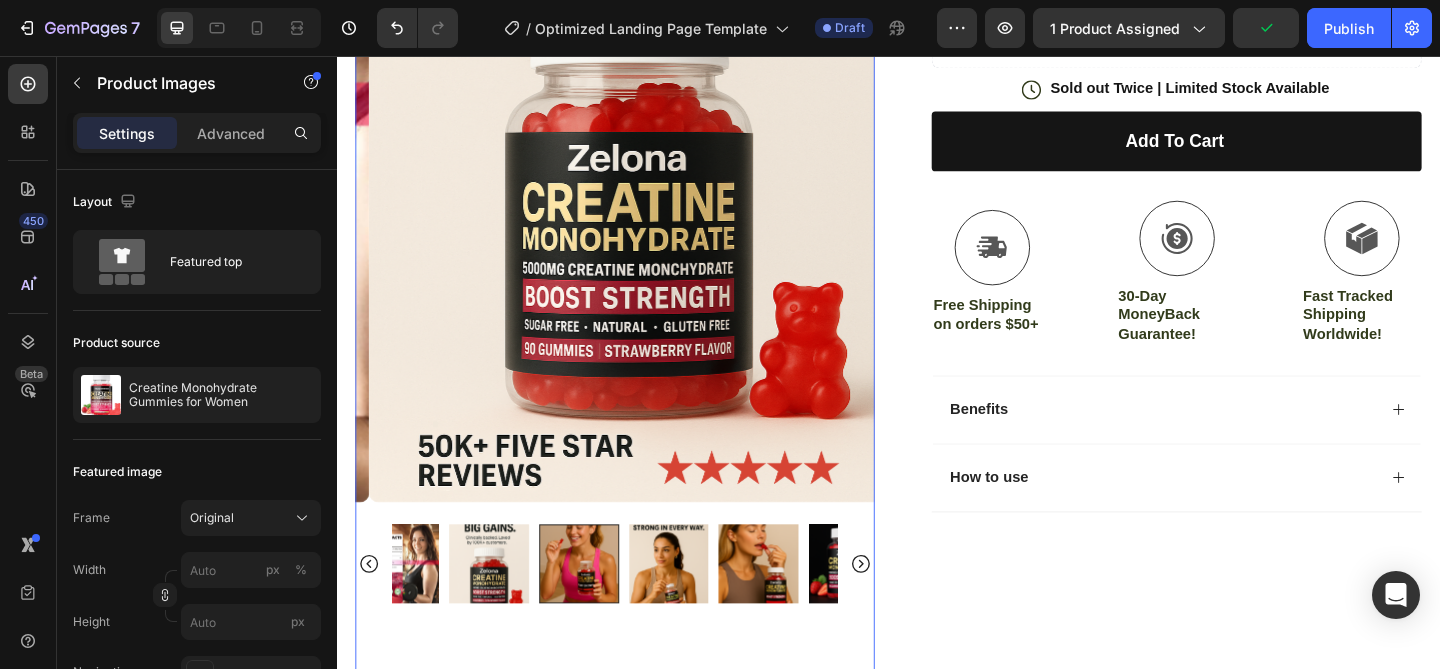 click 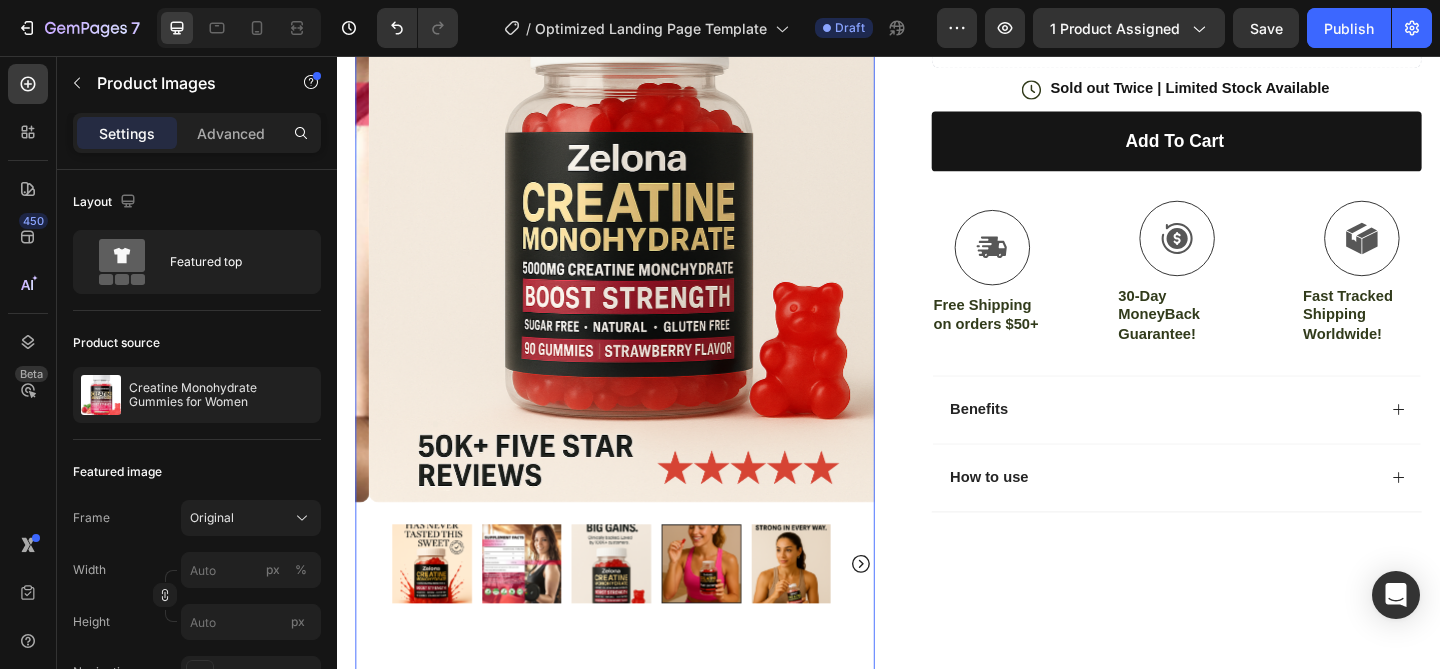 click at bounding box center (440, 609) 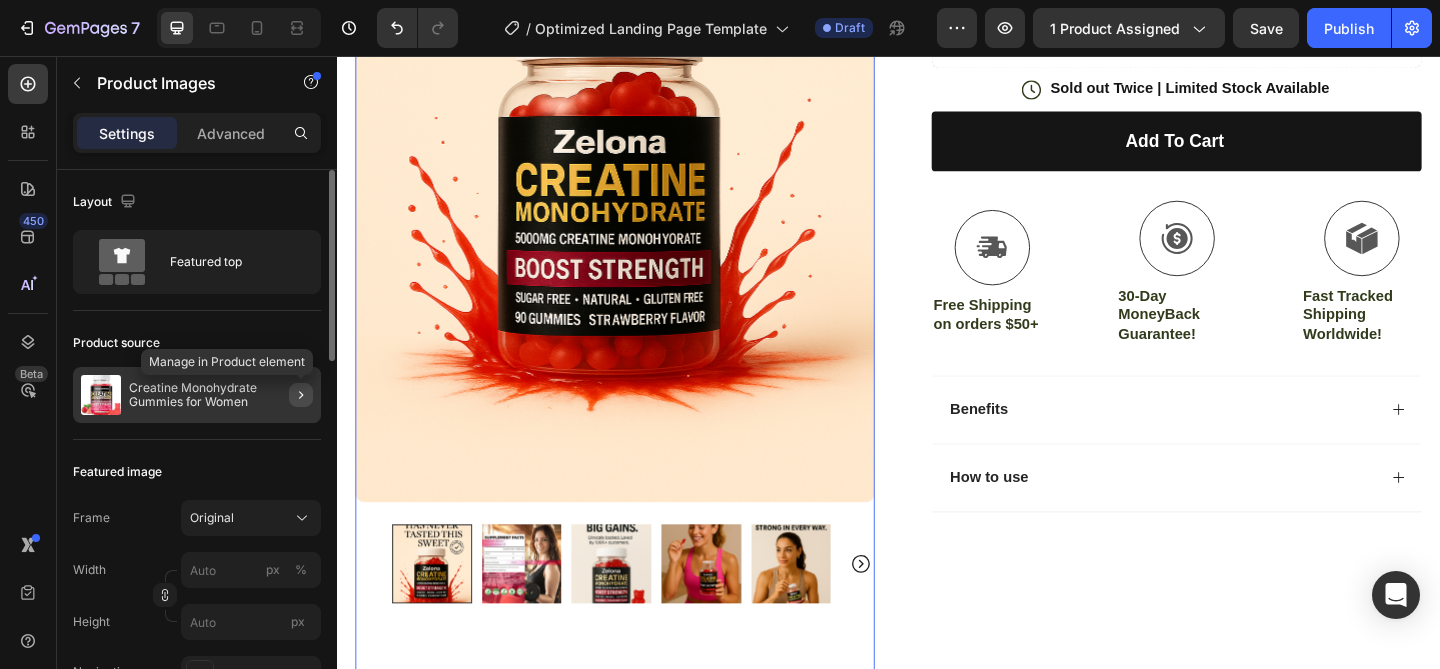 click 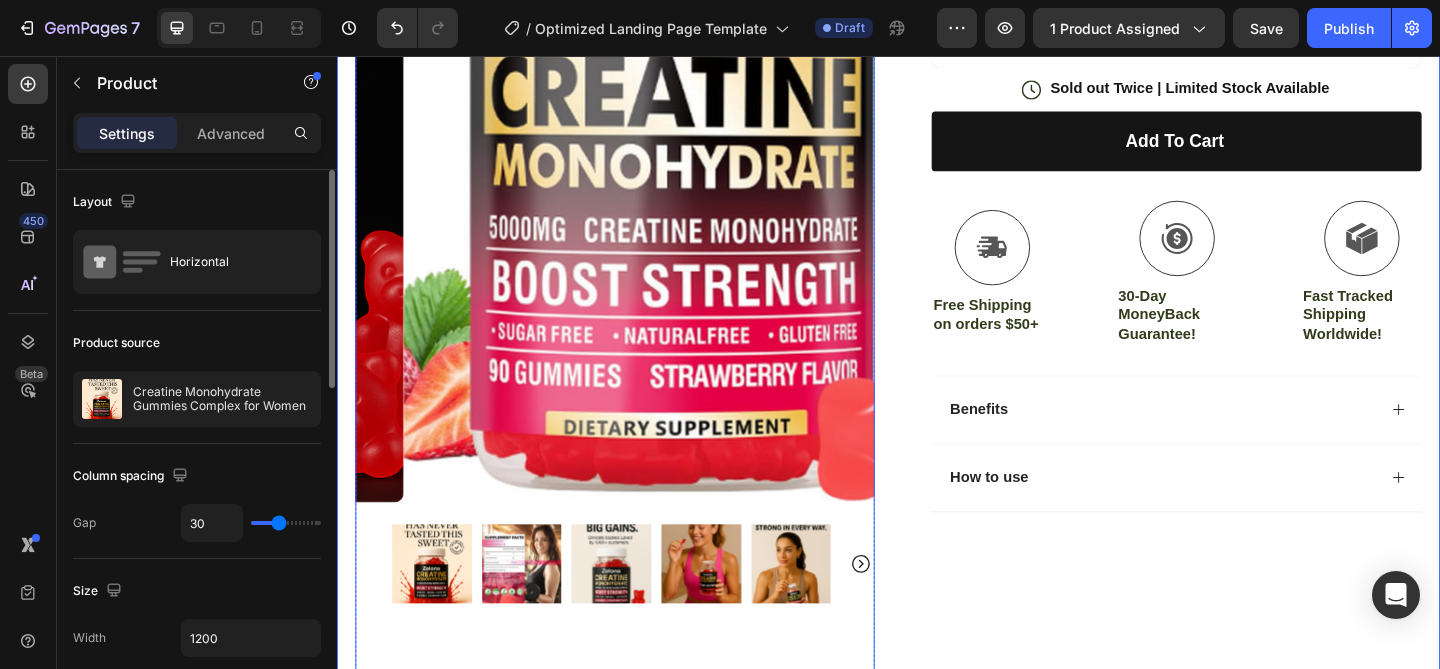 click 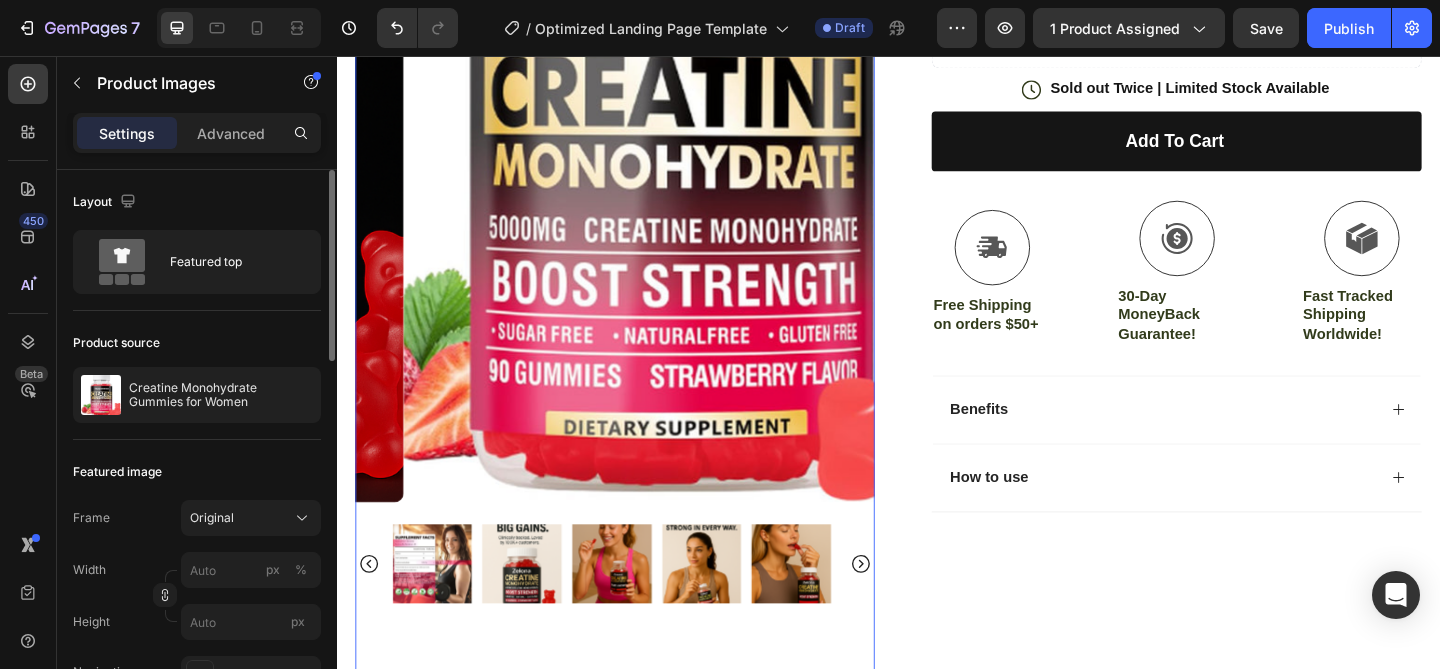 click 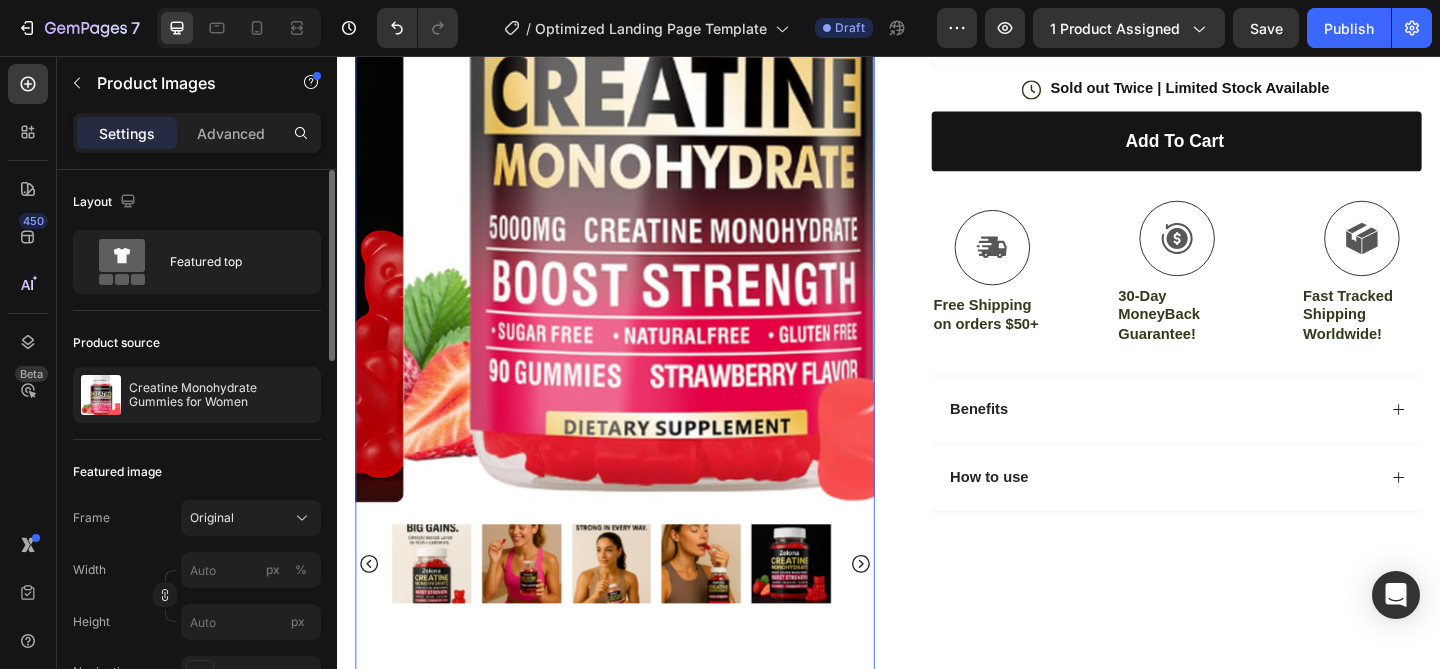 click 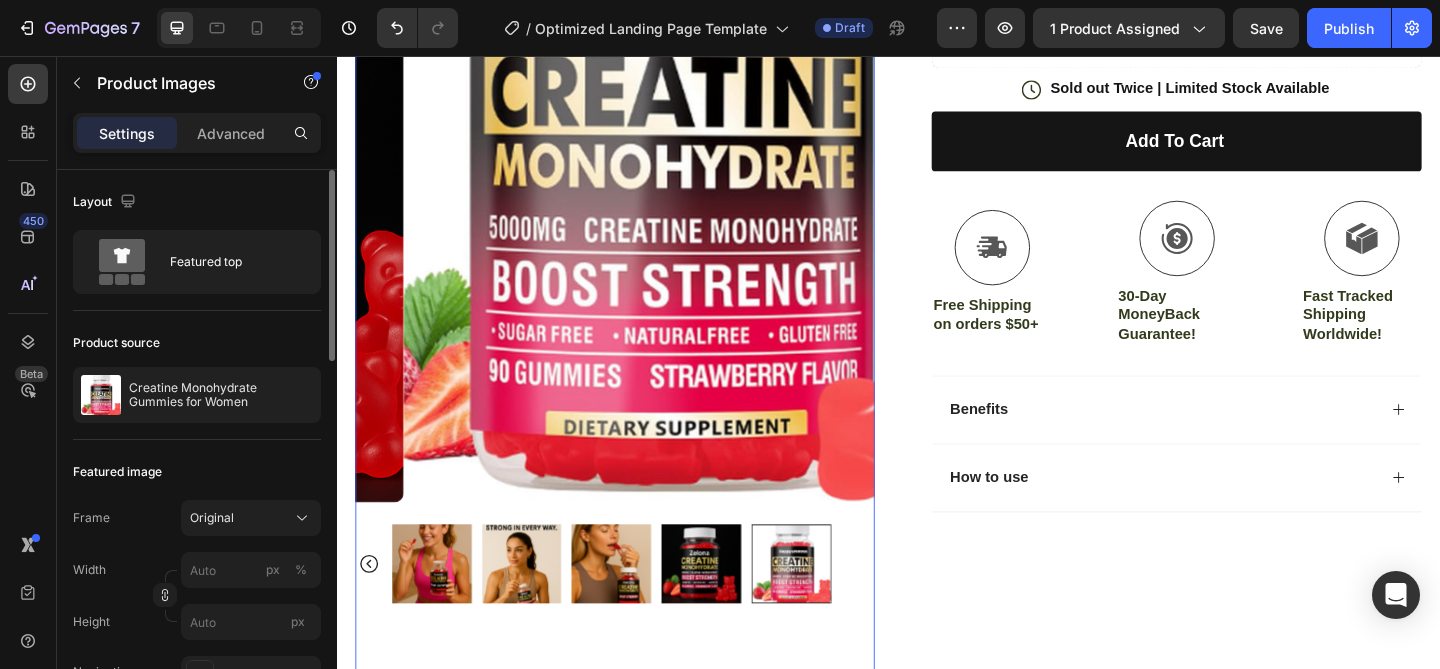 click at bounding box center [440, 609] 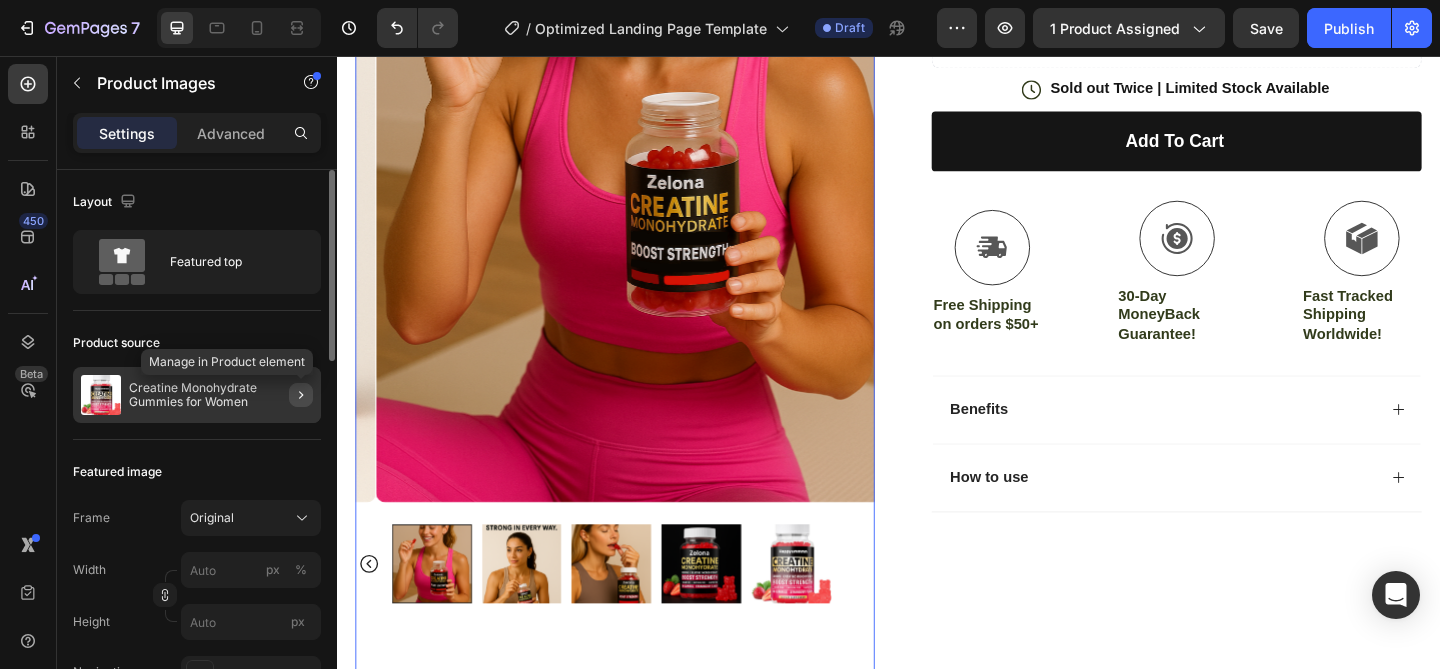 click 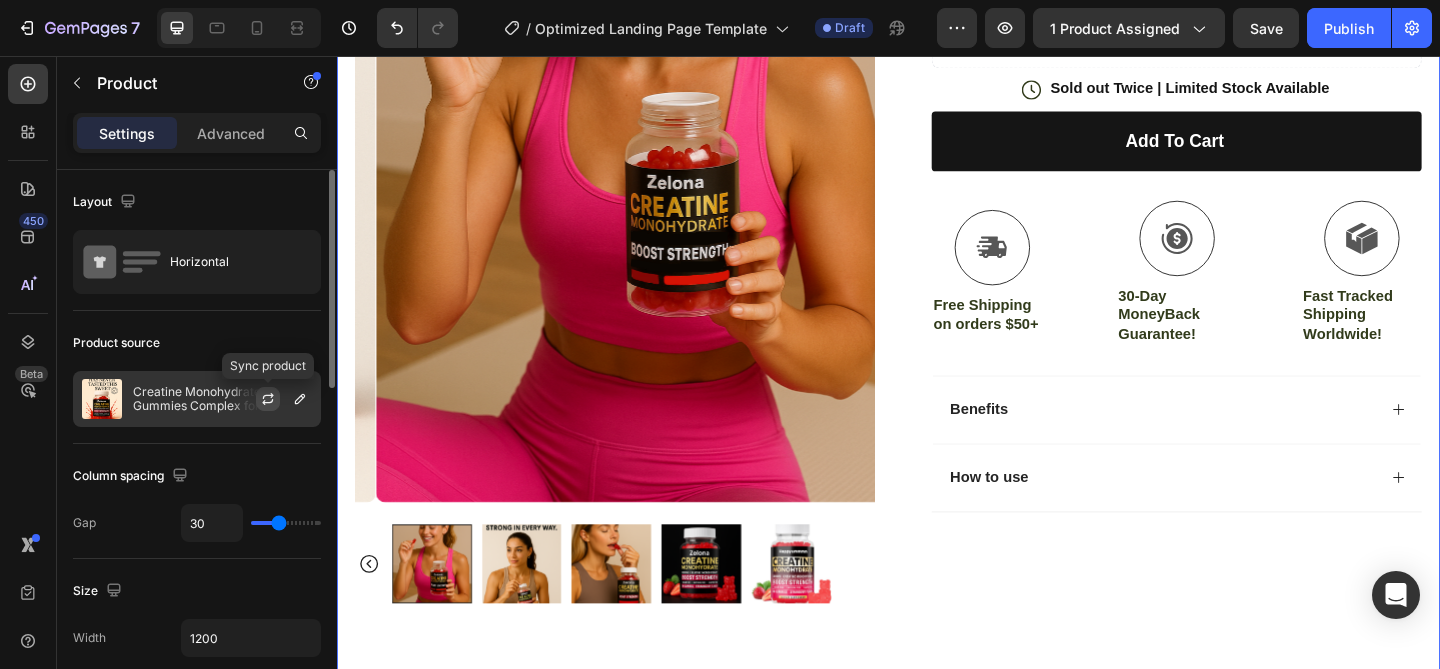 click 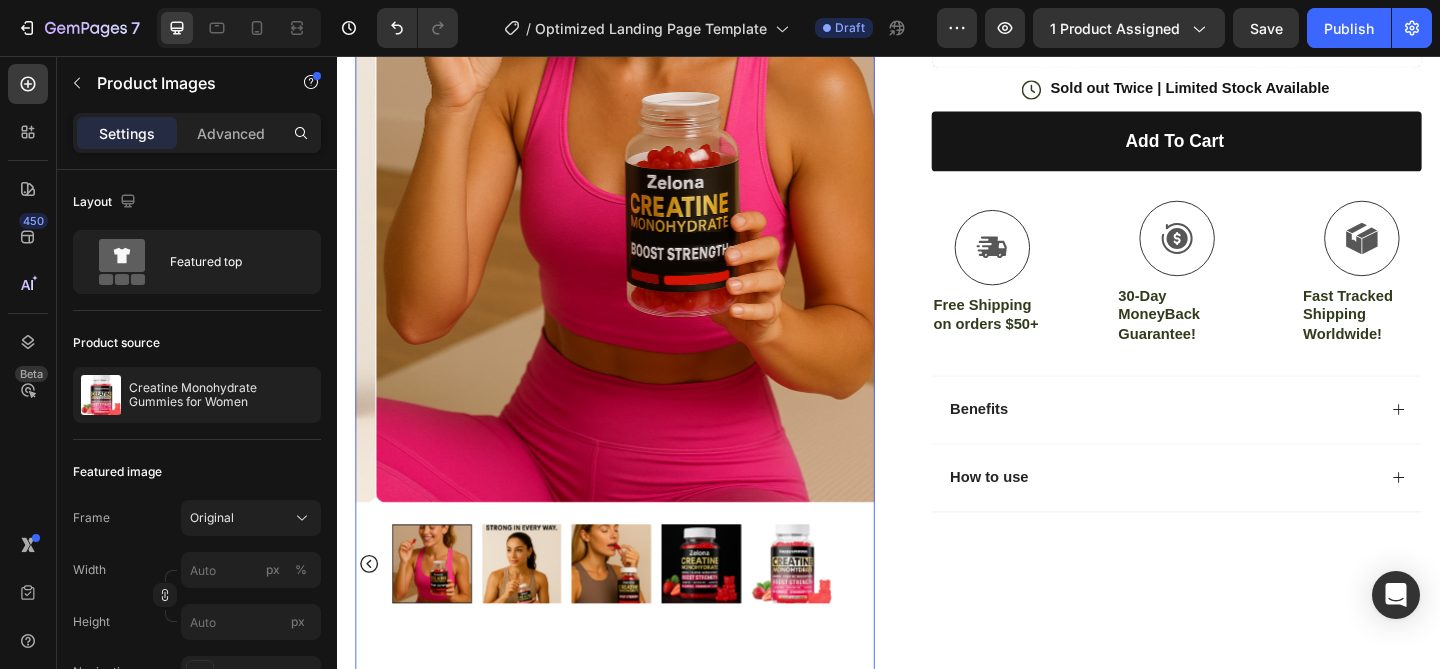 click 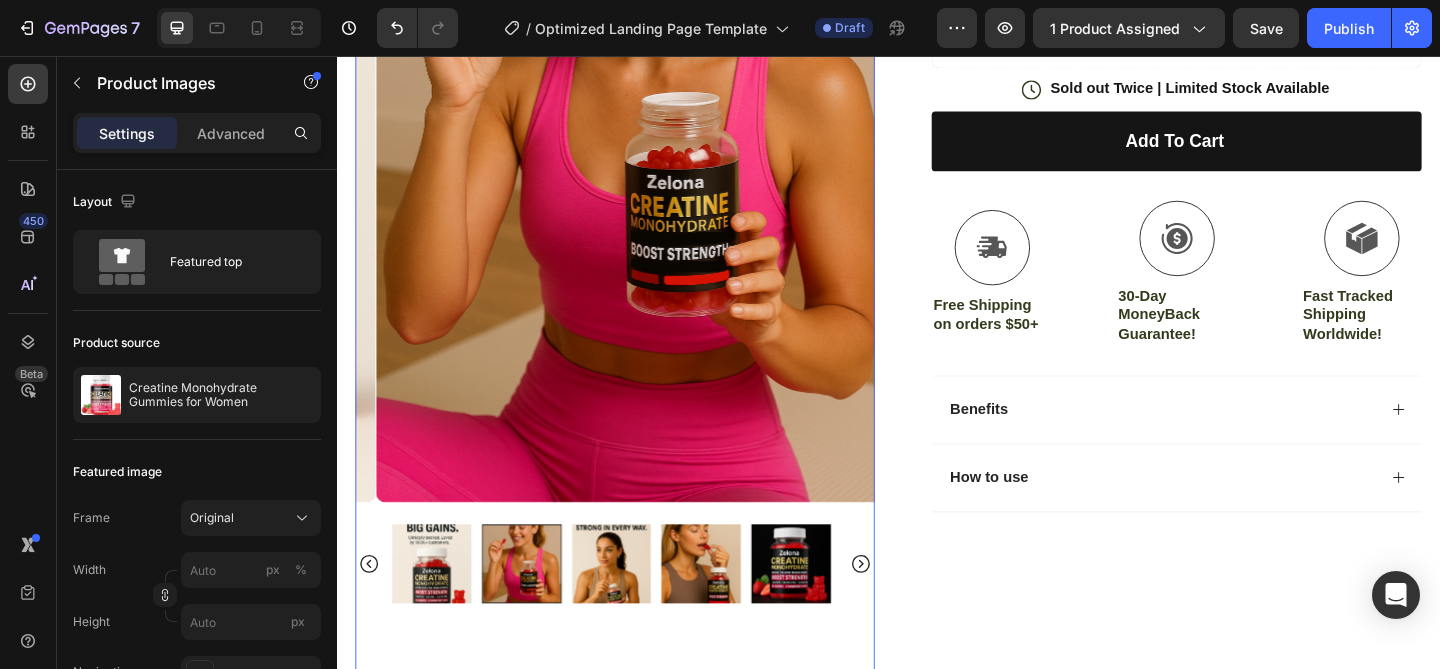 click 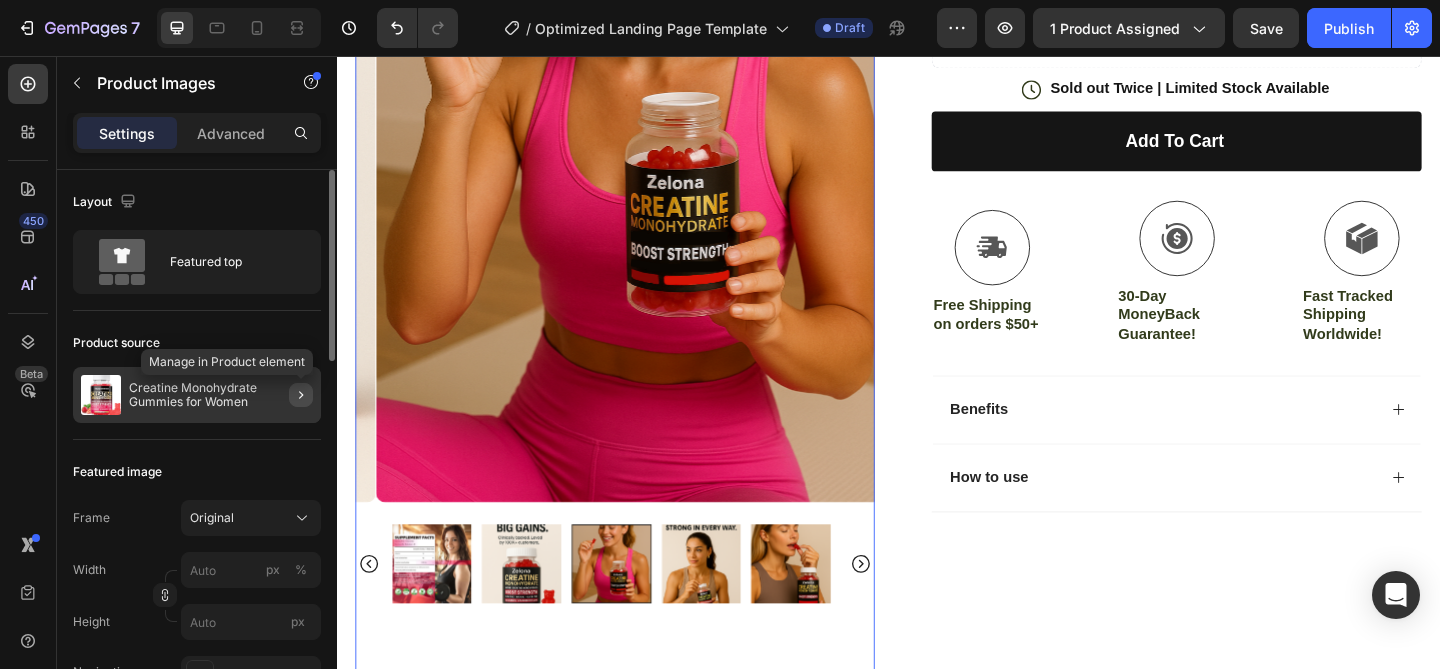 click 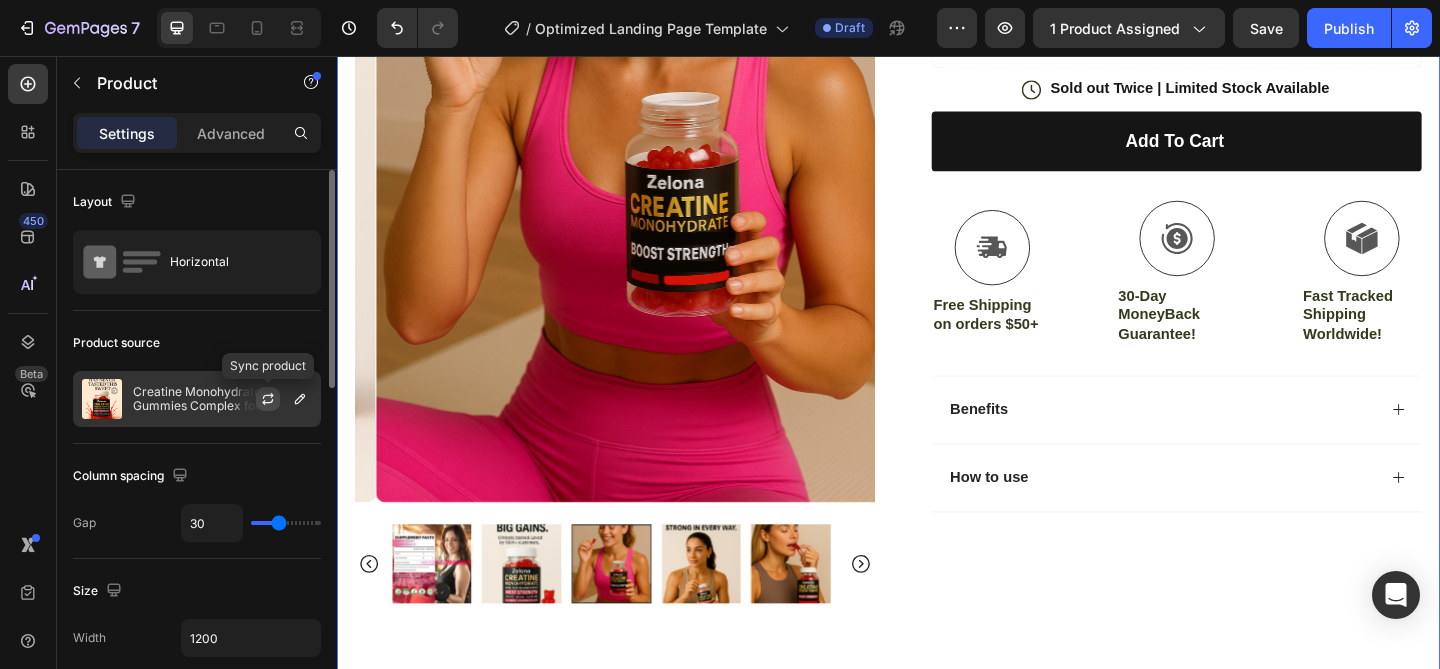 click 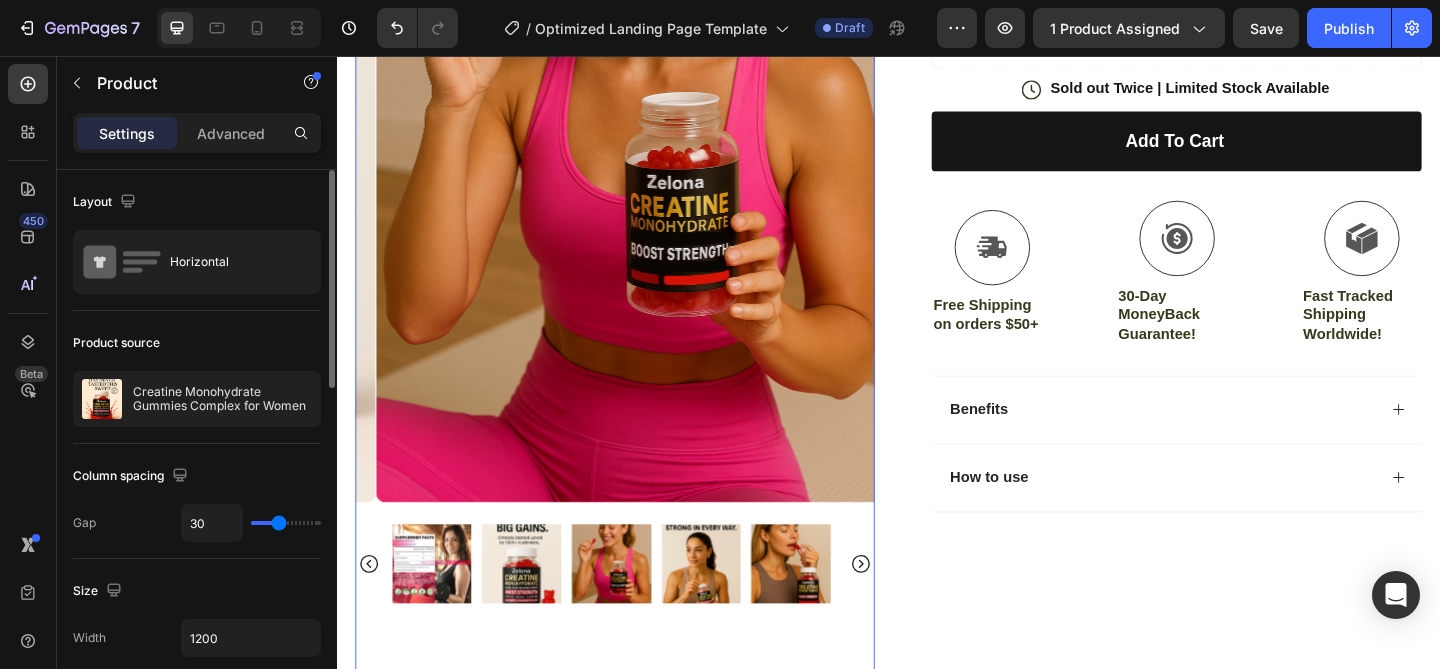 click 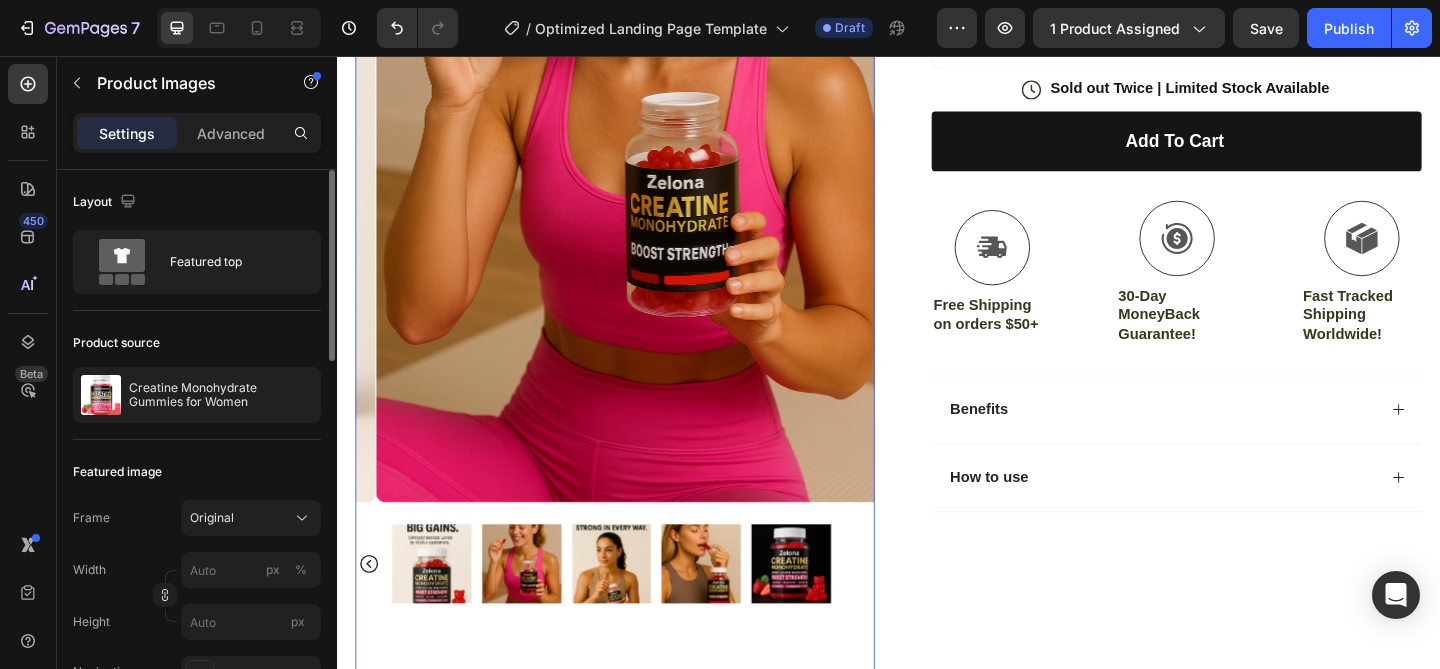click at bounding box center (639, 609) 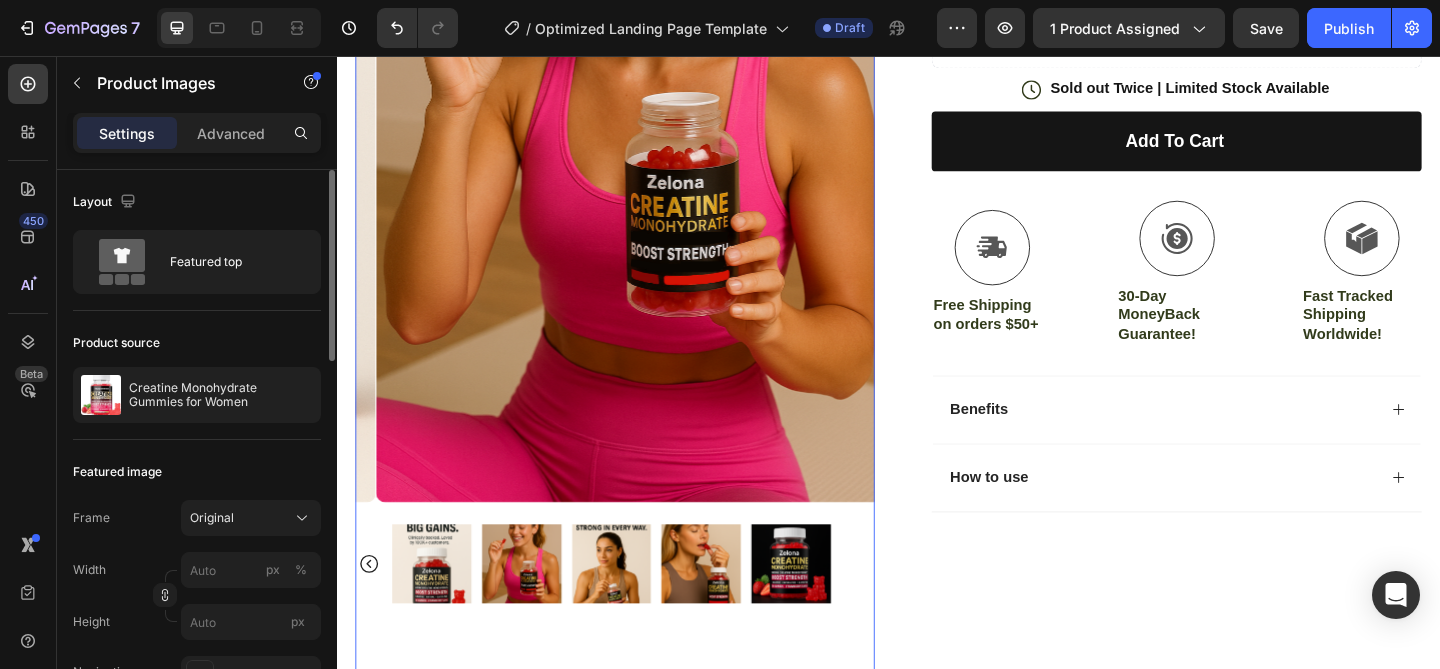 click 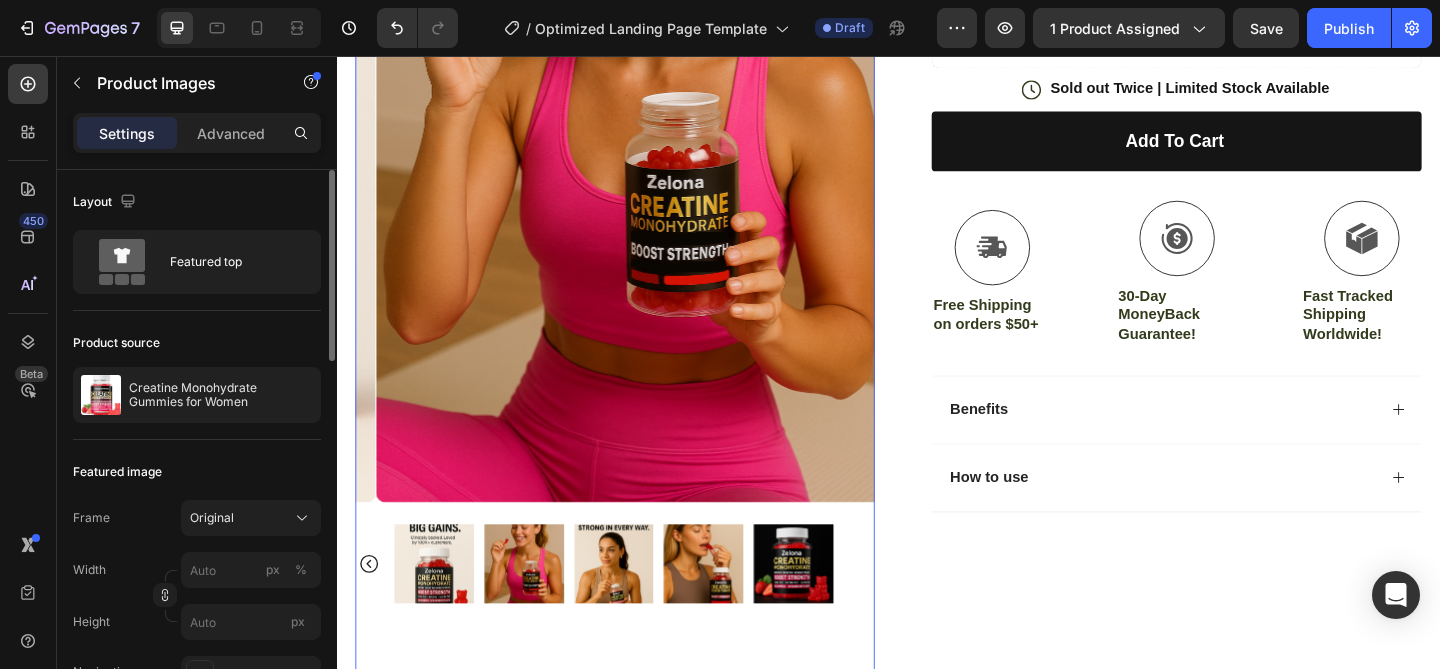 click 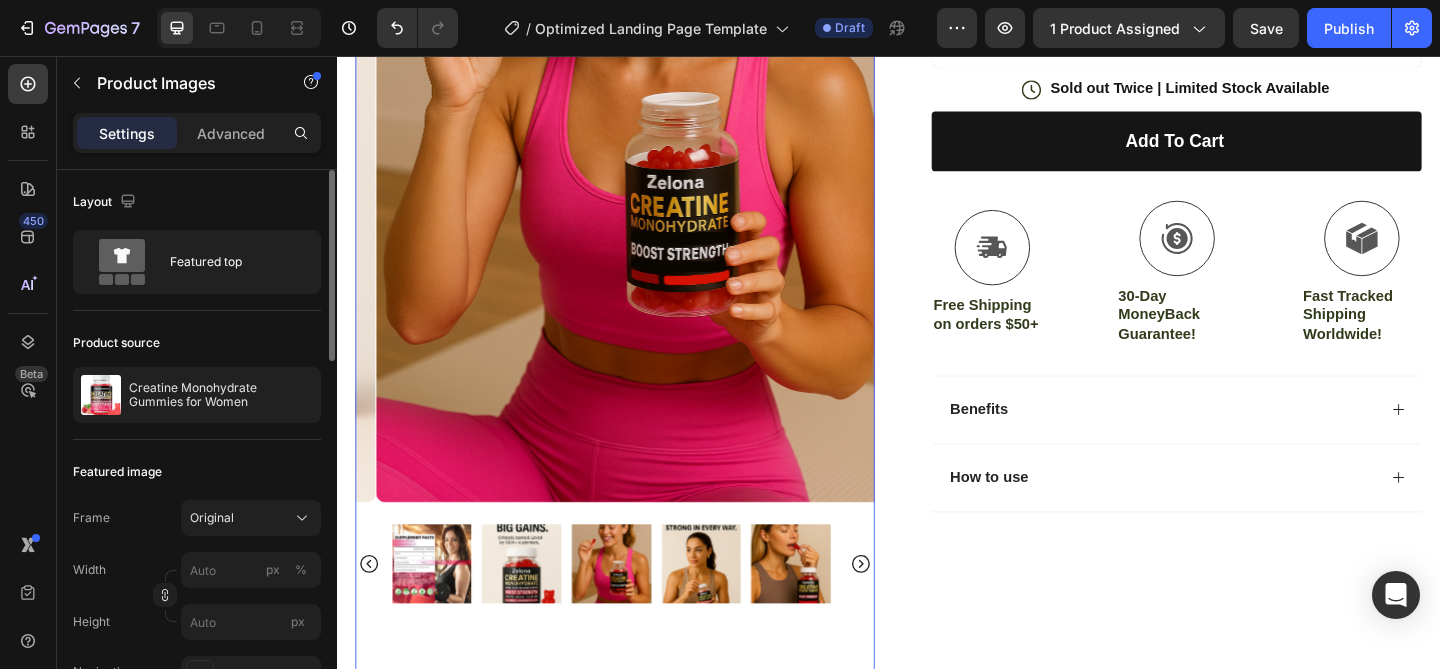 click 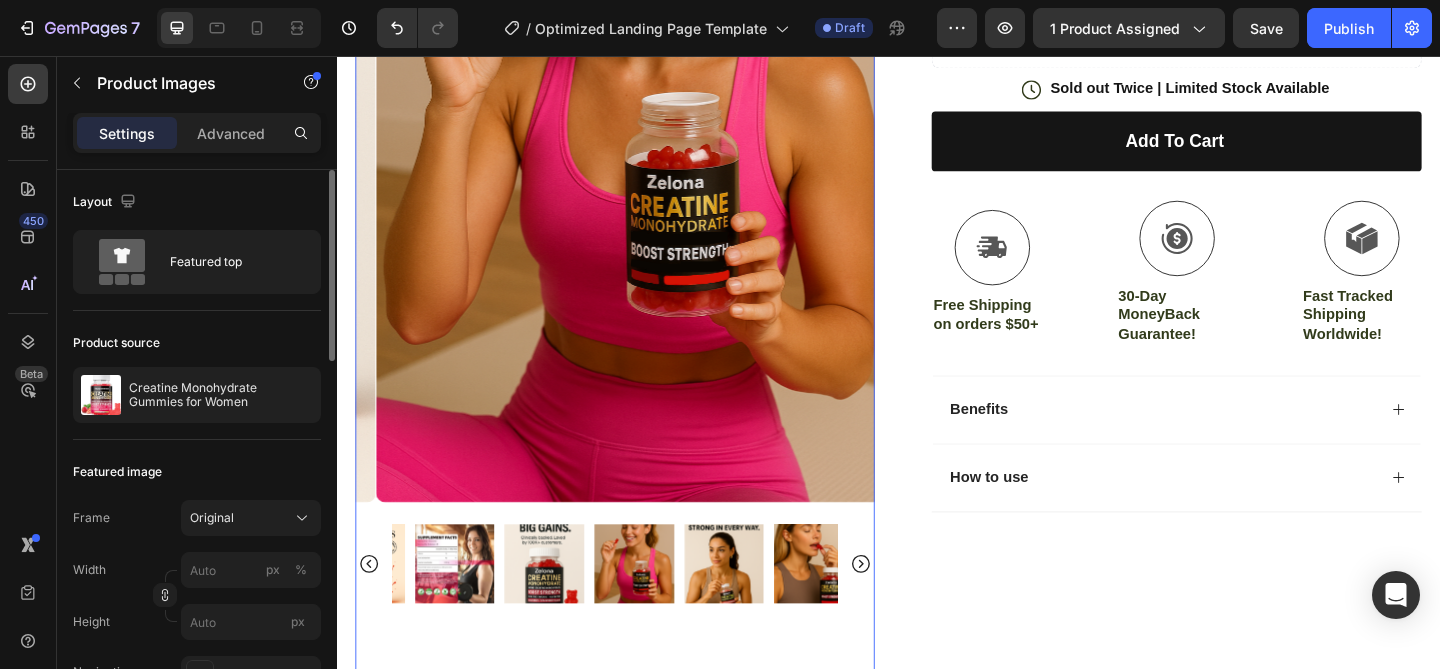click at bounding box center (639, 609) 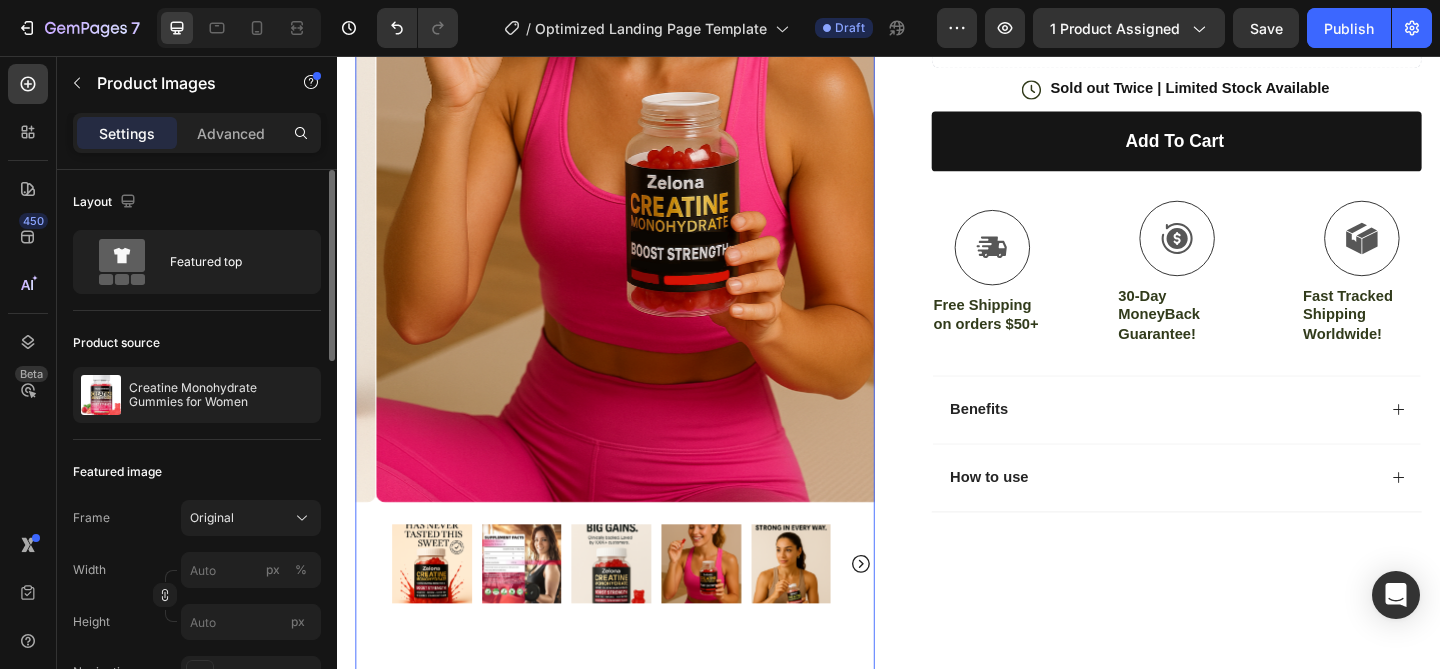click at bounding box center [440, 609] 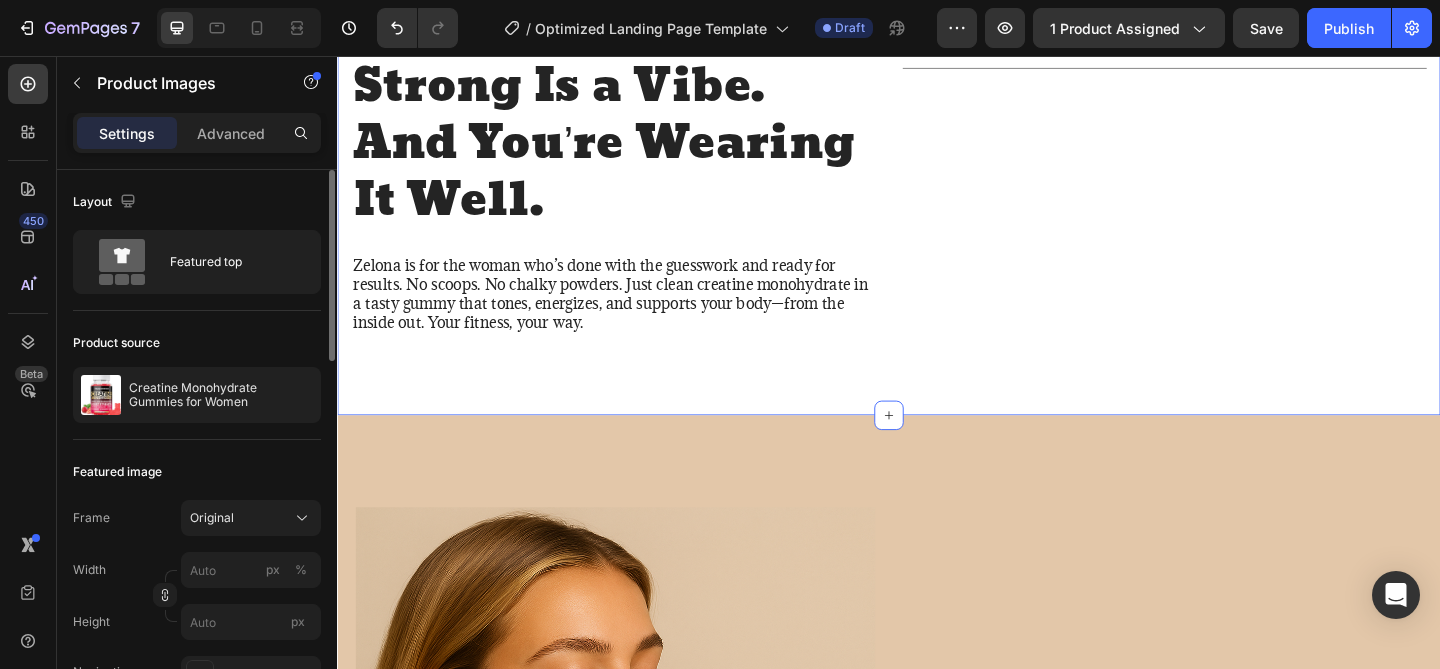 scroll, scrollTop: 1575, scrollLeft: 0, axis: vertical 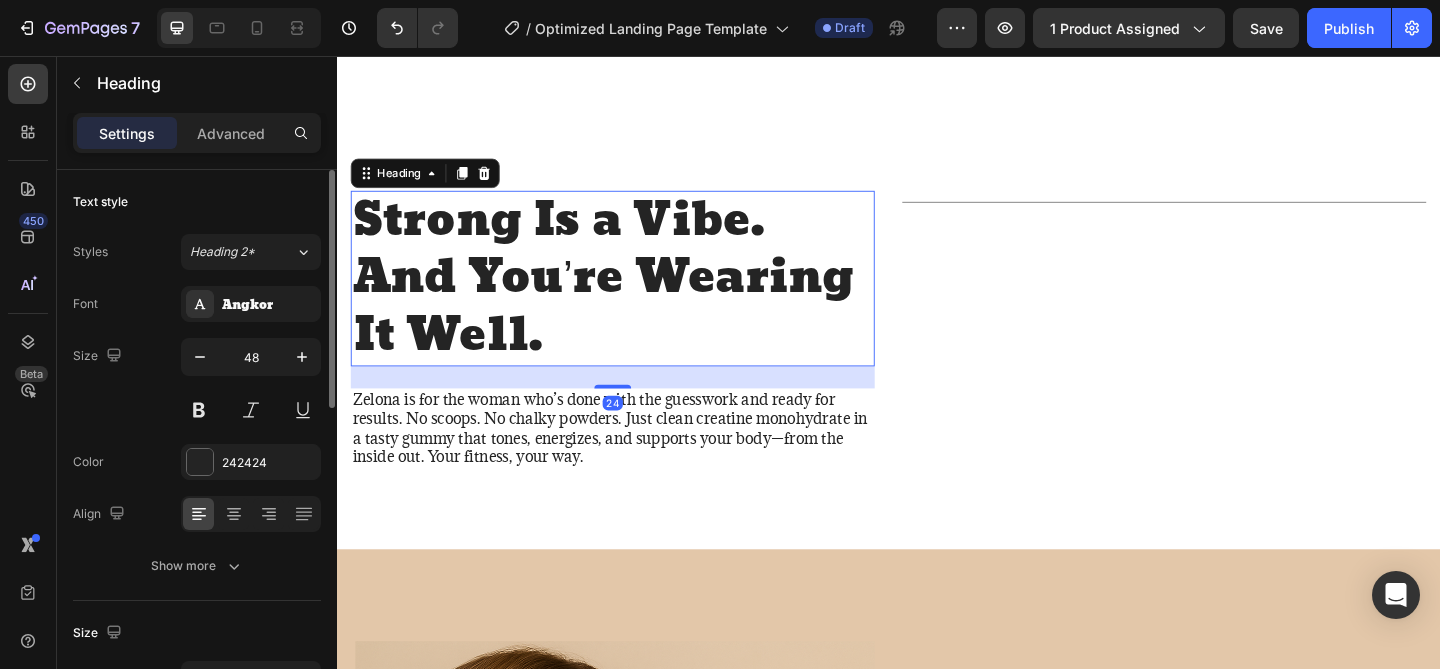 click on "Strong Is a Vibe. And You’re Wearing It Well." at bounding box center [637, 298] 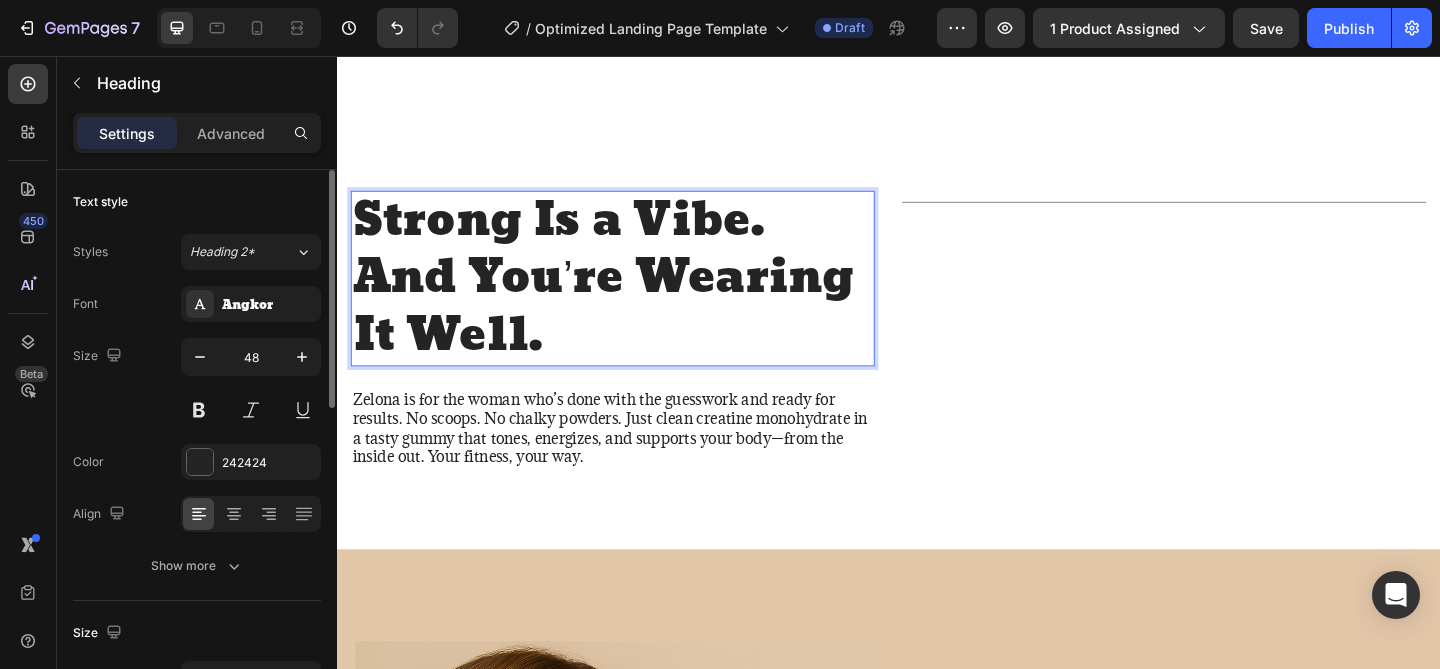 click on "Strong Is a Vibe. And You’re Wearing It Well." at bounding box center [637, 298] 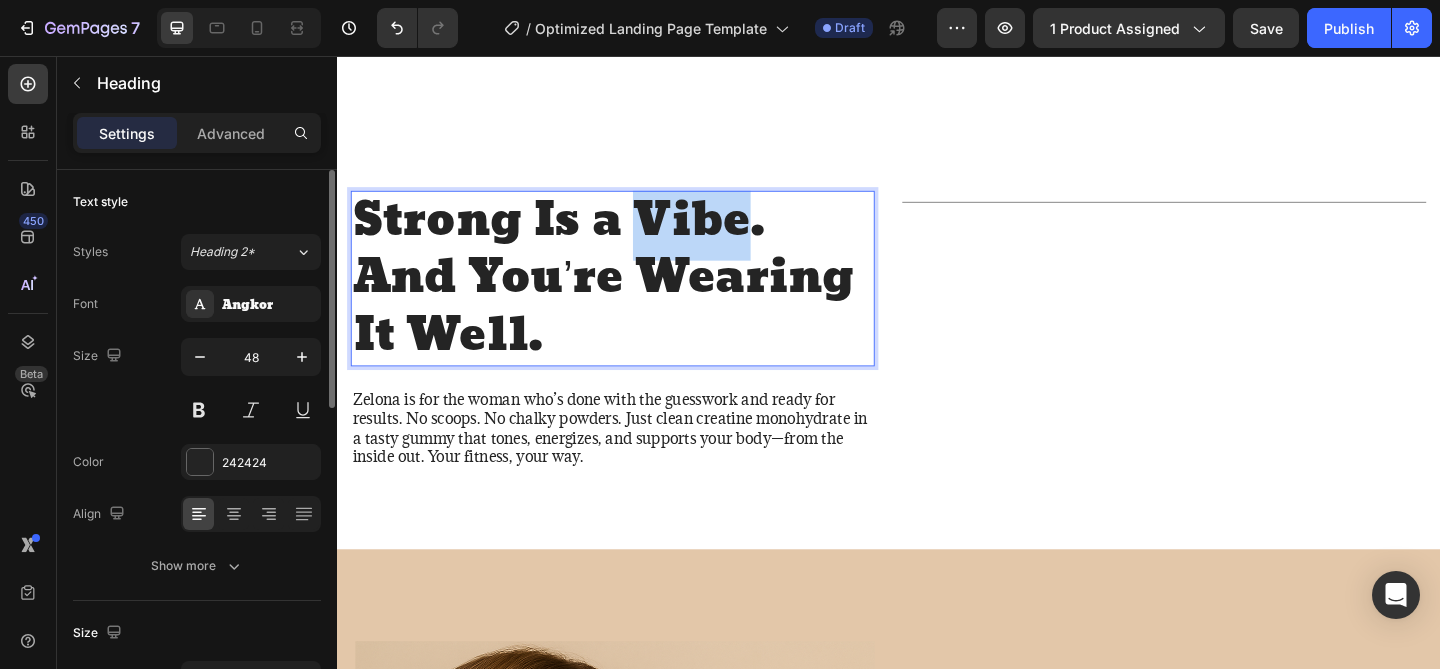 click on "Strong Is a Vibe. And You’re Wearing It Well." at bounding box center (637, 298) 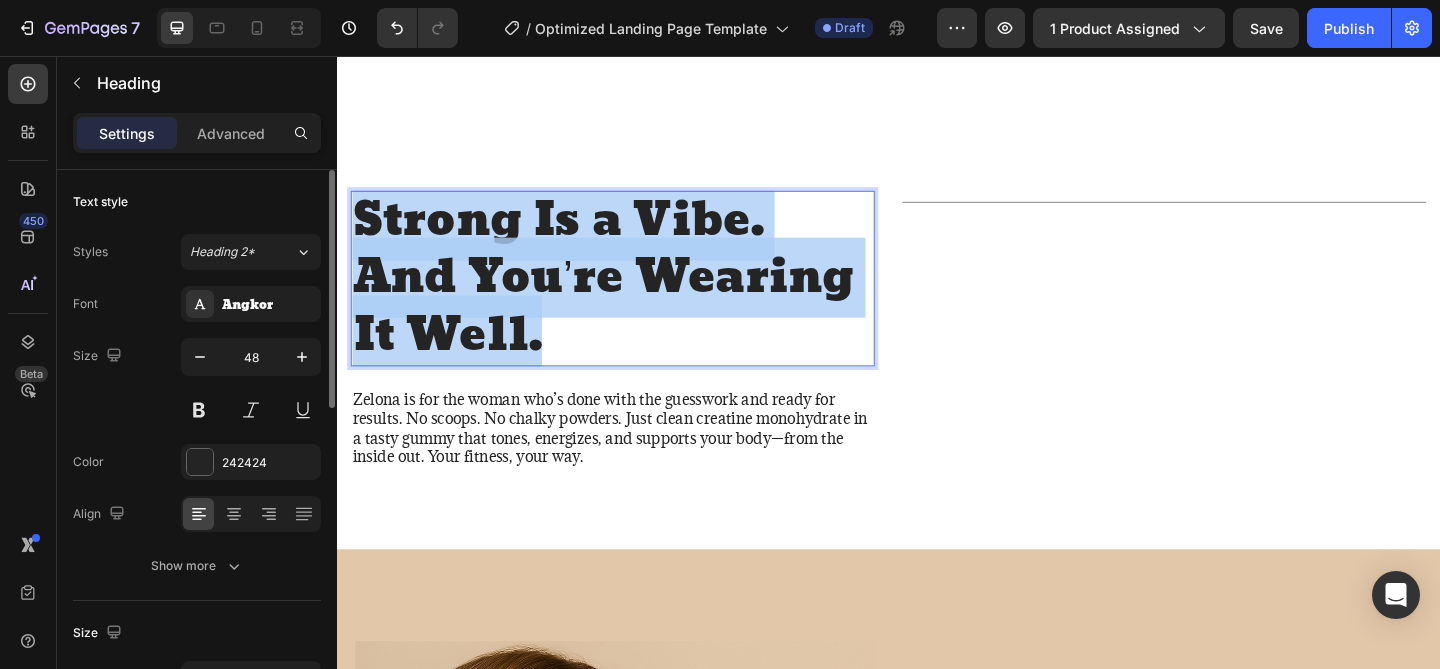 click on "Strong Is a Vibe. And You’re Wearing It Well." at bounding box center (637, 298) 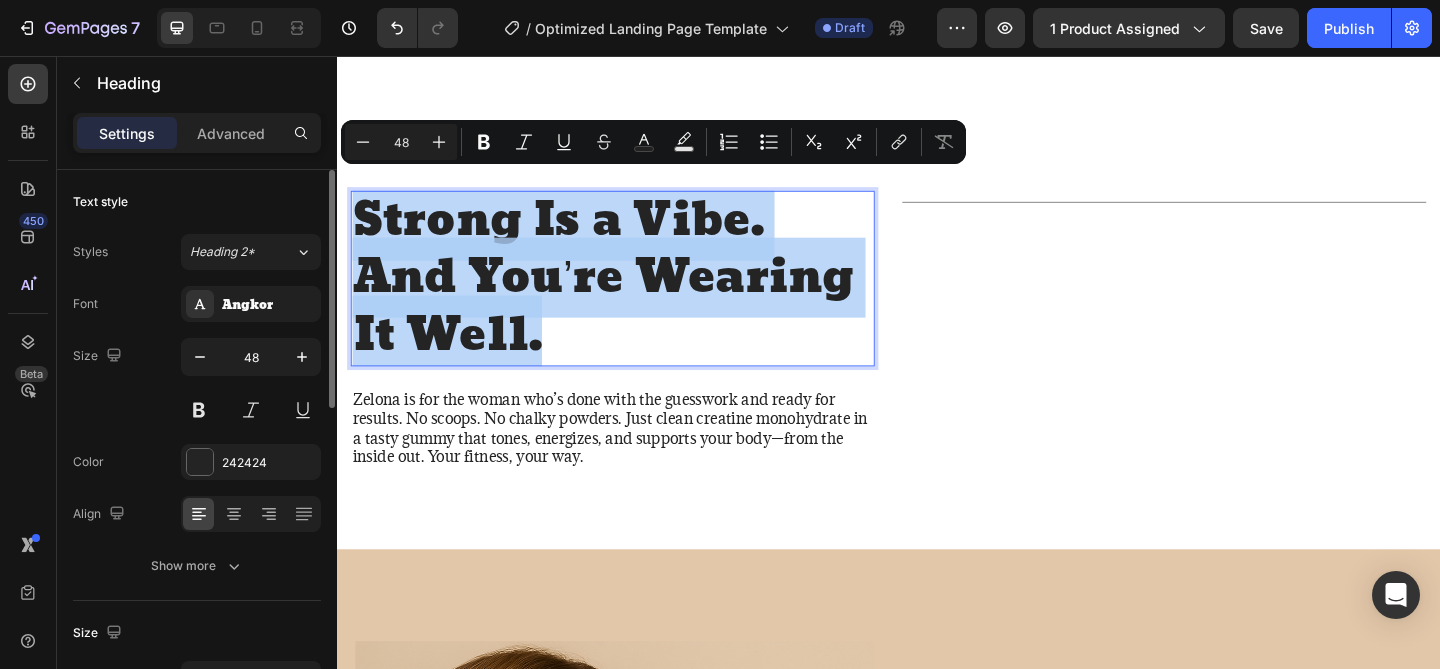 click on "Strong Is a Vibe. And You’re Wearing It Well." at bounding box center (637, 298) 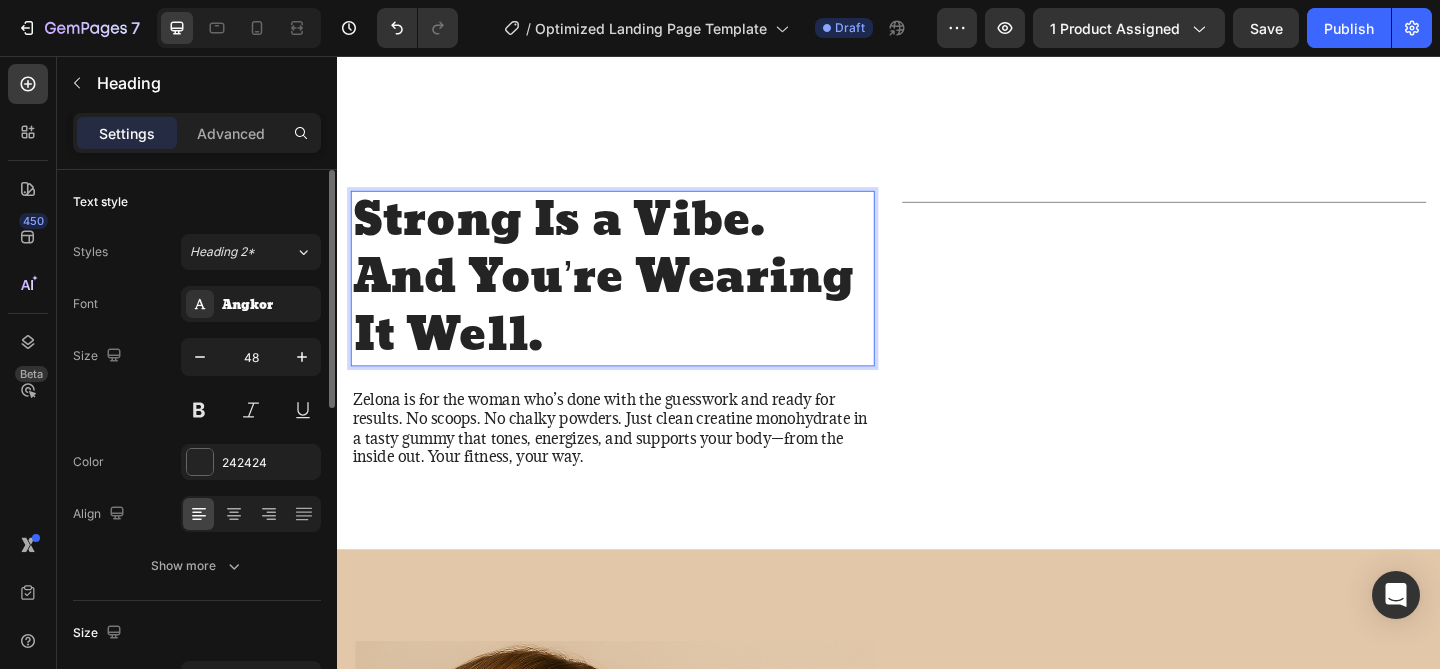 click on "Strong Is a Vibe. And You’re Wearing It Well." at bounding box center (637, 298) 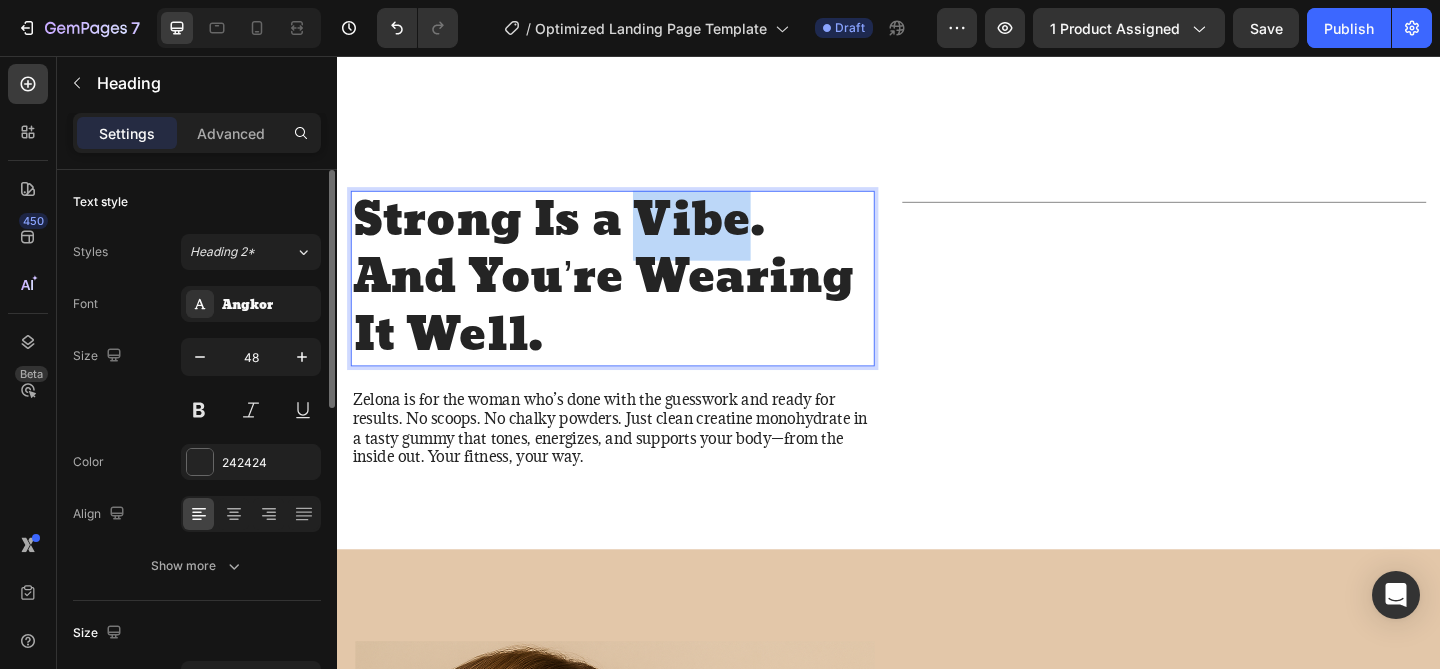 click on "Strong Is a Vibe. And You’re Wearing It Well." at bounding box center (637, 298) 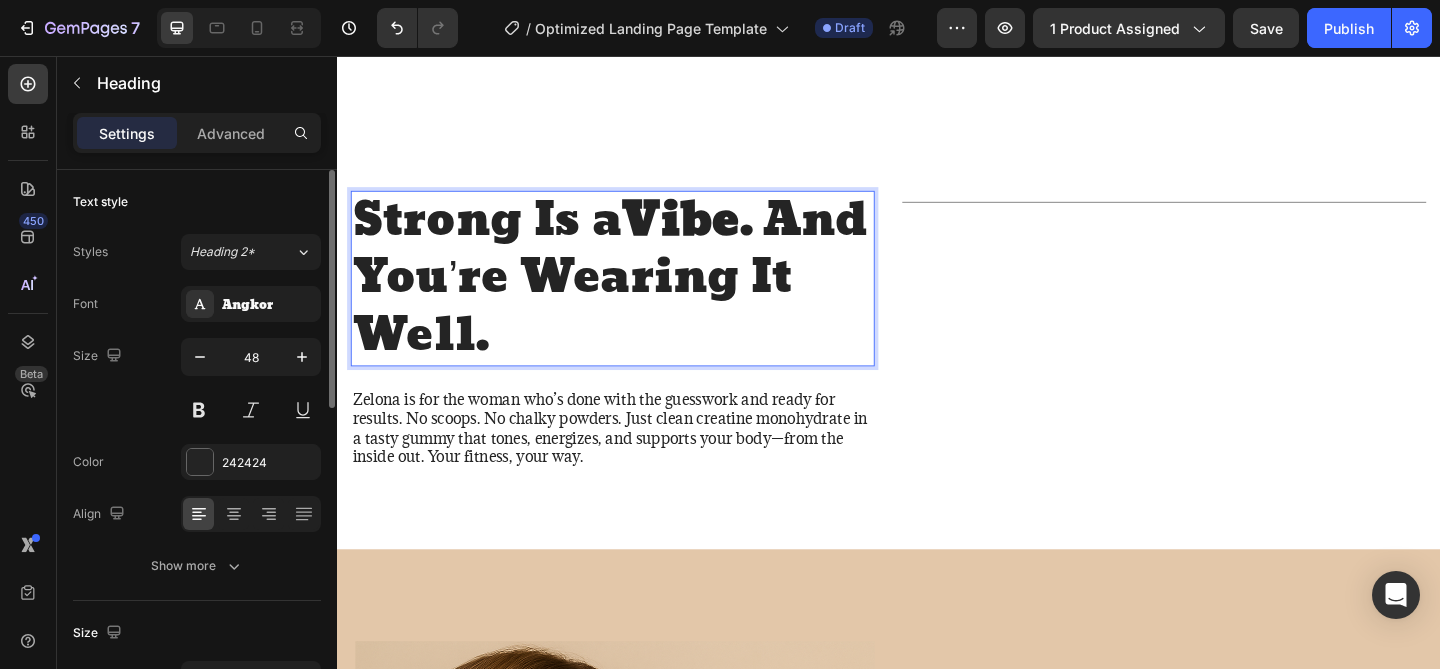 click on "Strong Is a Vibe . And You’re Wearing It Well." at bounding box center [637, 298] 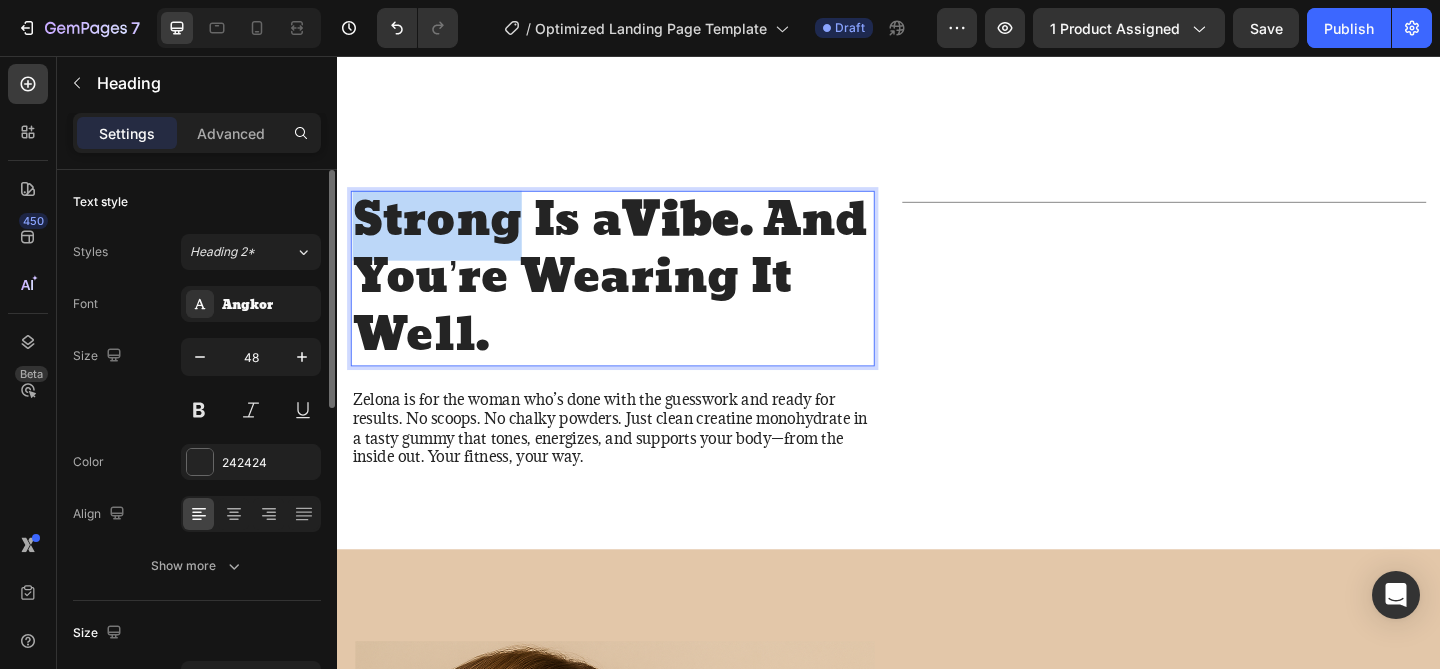 click on "Strong Is a Vibe . And You’re Wearing It Well." at bounding box center (637, 298) 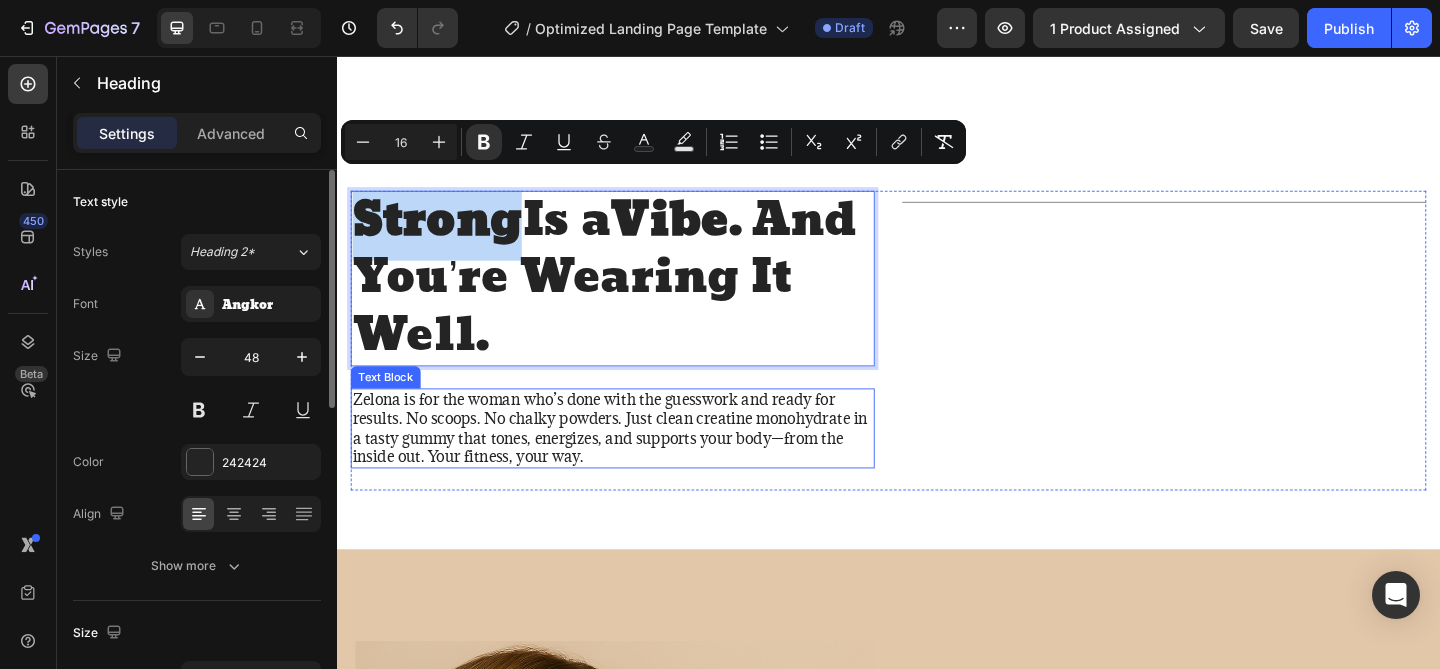 click on "Zelona is for the woman who’s done with the guesswork and ready for results. No scoops. No chalky powders. Just clean creatine monohydrate in a tasty gummy that tones, energizes, and supports your body—from the inside out. Your fitness, your way." at bounding box center (637, 461) 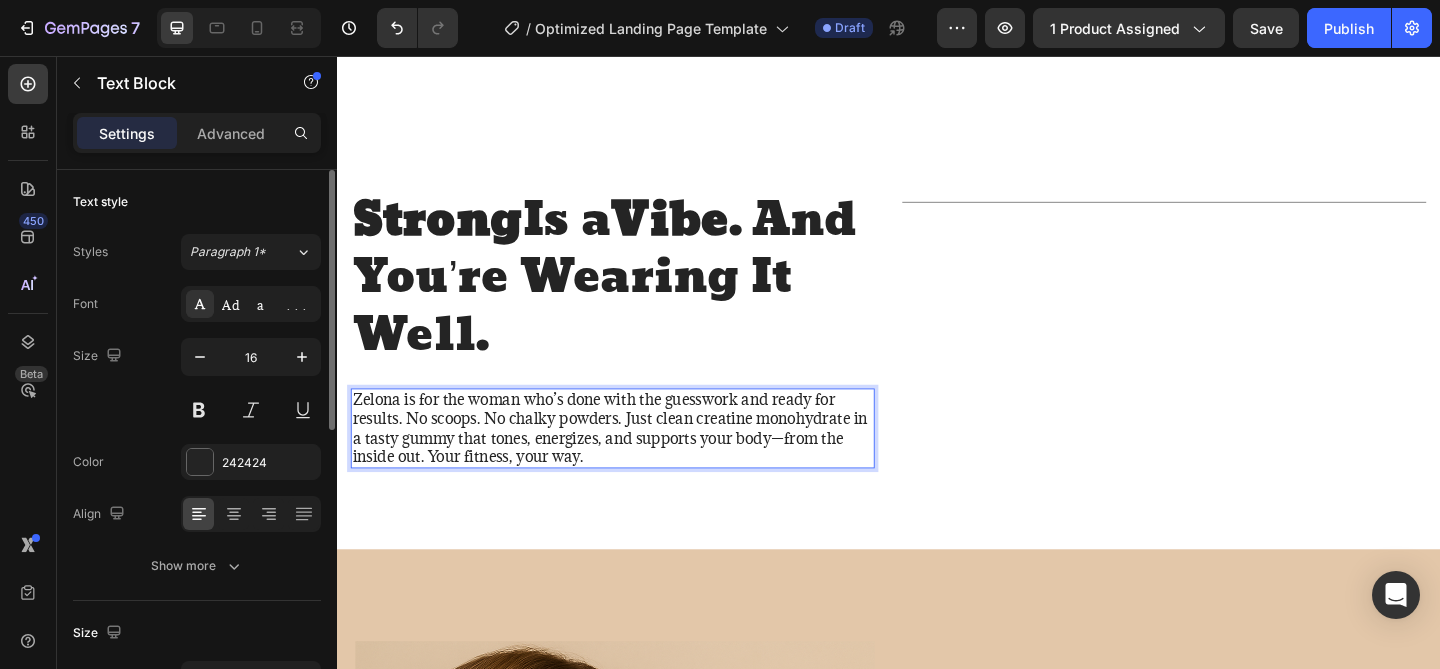 click on "Zelona is for the woman who’s done with the guesswork and ready for results. No scoops. No chalky powders. Just clean creatine monohydrate in a tasty gummy that tones, energizes, and supports your body—from the inside out. Your fitness, your way." at bounding box center (637, 461) 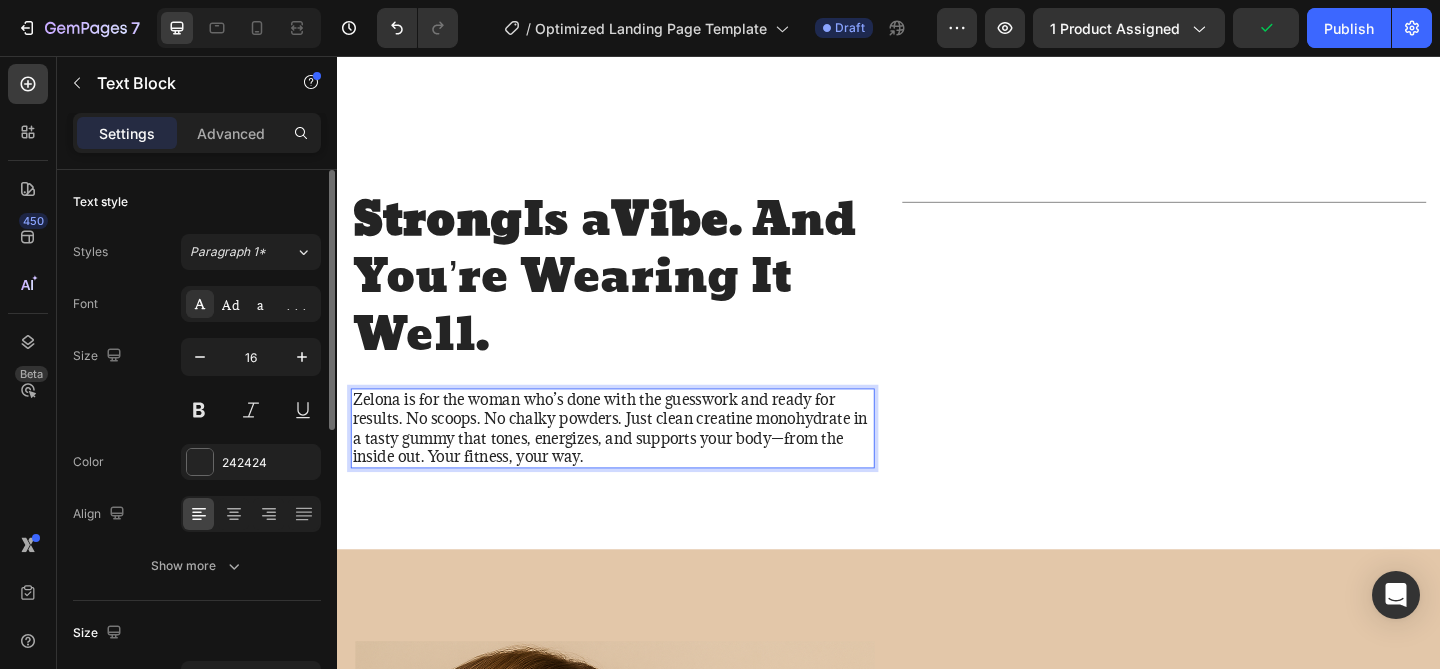 click on "Zelona is for the woman who’s done with the guesswork and ready for results. No scoops. No chalky powders. Just clean creatine monohydrate in a tasty gummy that tones, energizes, and supports your body—from the inside out. Your fitness, your way." at bounding box center (637, 461) 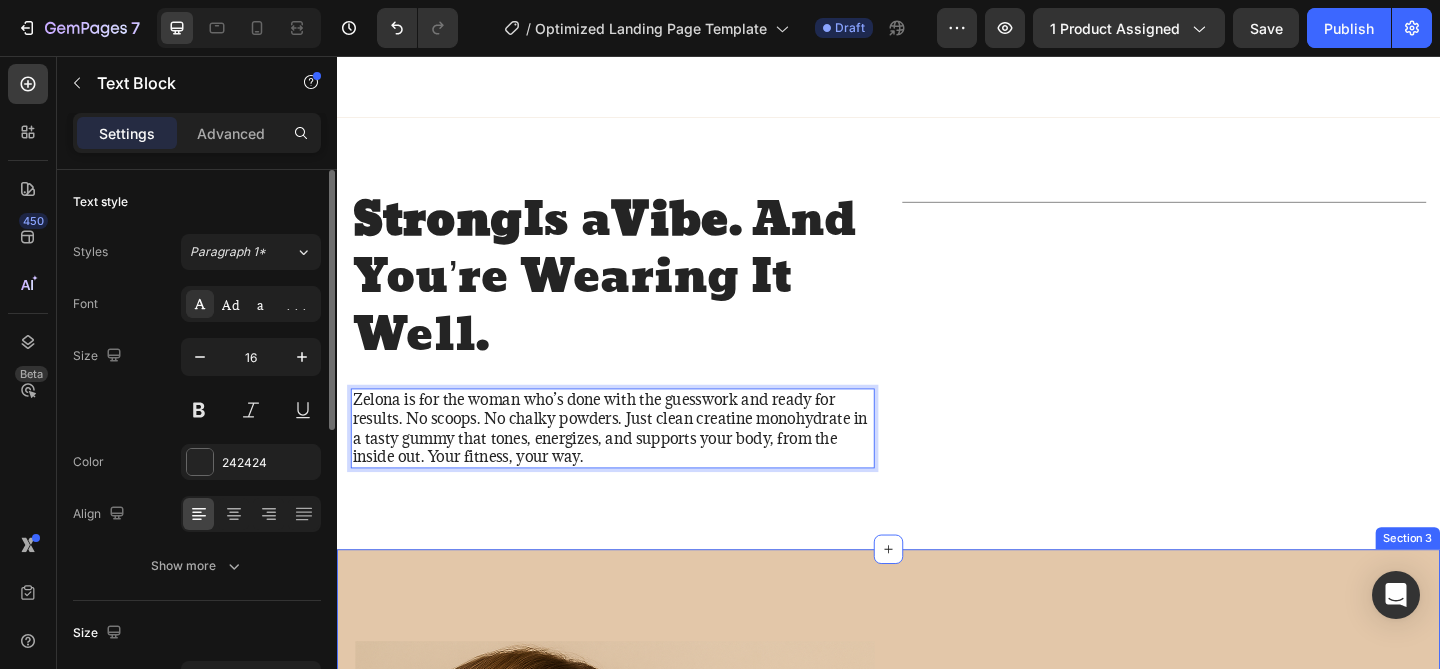 click on "Image Strength, Energy & Confidence—One Gummy at a Time Heading Zelona Creatine Gummies help you power up, tone strong, and stay energized—without powders, bloat, or guesswork. Designed for women who want results without the bulk, Zelona delivers clean performance support in one delicious, daily bite. Simple. Effective. Feminine. Text Block Buy It Now Button Icon Chat Us Anytime Text Block help@[EMAIL].co Text Block Row Row Row Row Section 3" at bounding box center (937, 1117) 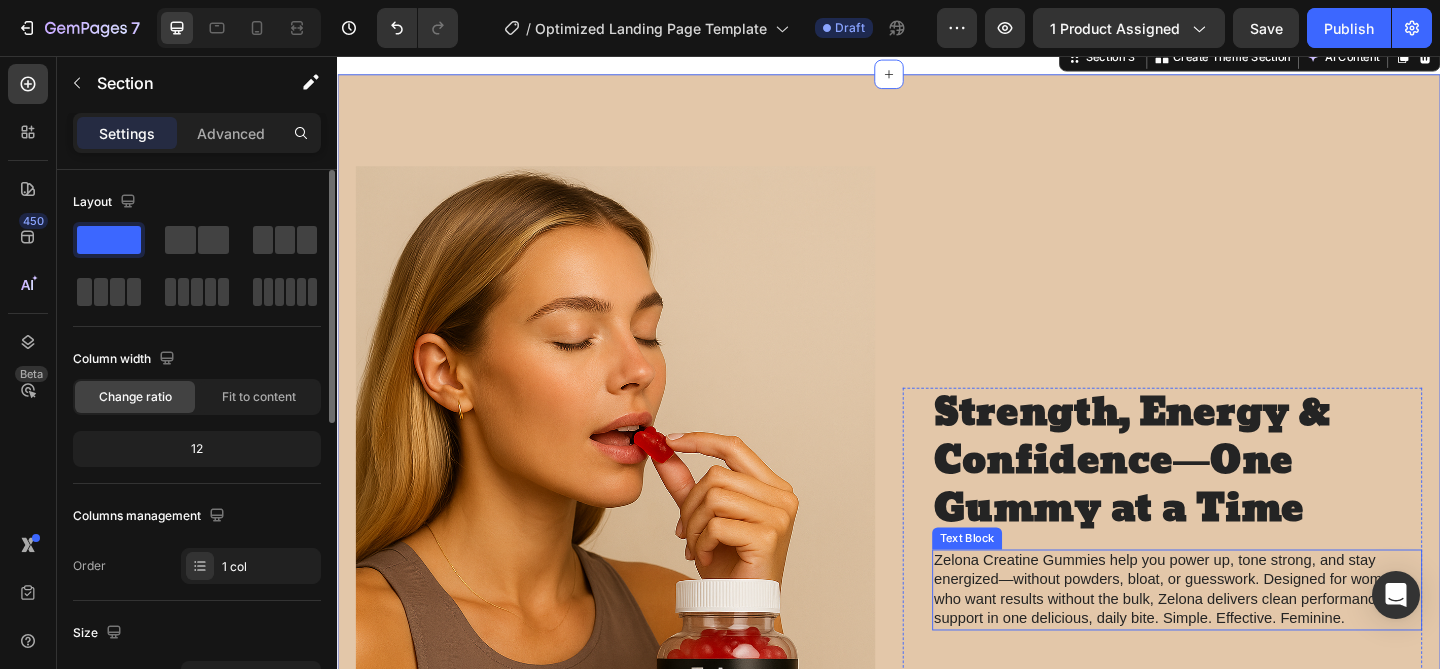 scroll, scrollTop: 2228, scrollLeft: 0, axis: vertical 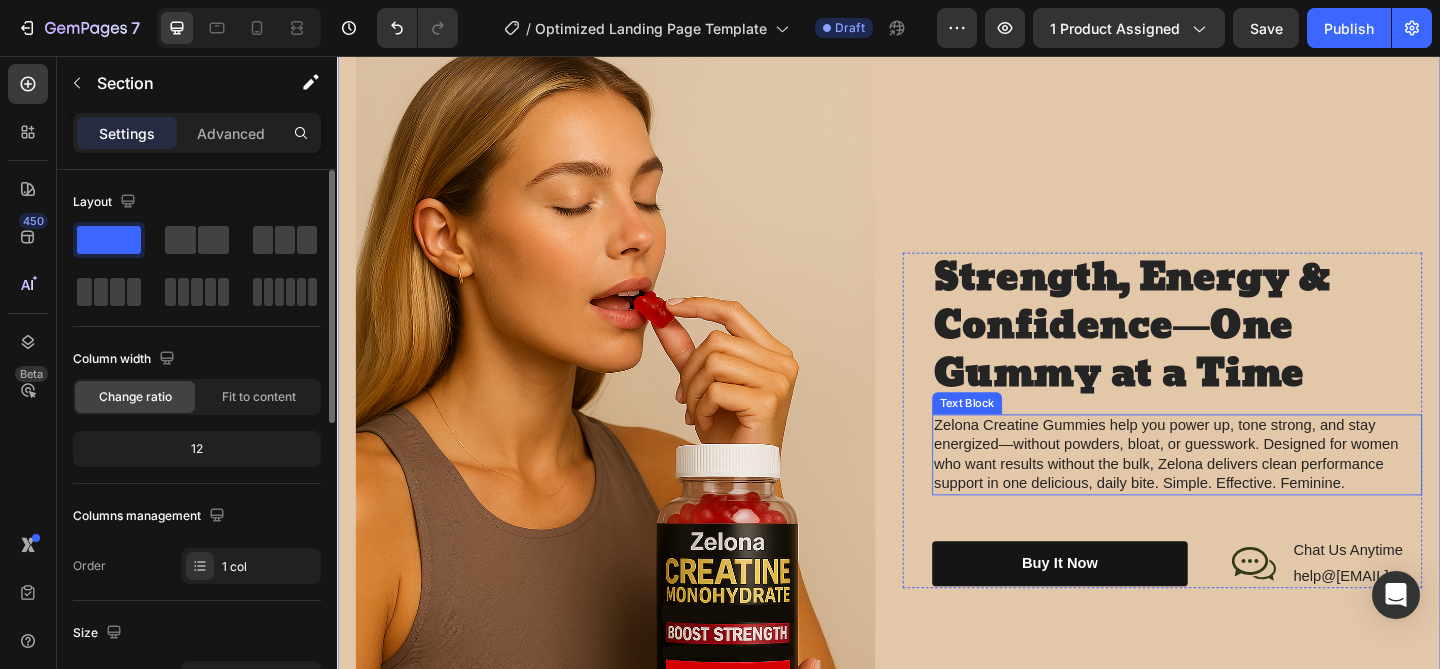 click on "Zelona Creatine Gummies help you power up, tone strong, and stay energized—without powders, bloat, or guesswork. Designed for women who want results without the bulk, Zelona delivers clean performance support in one delicious, daily bite. Simple. Effective. Feminine." at bounding box center [1250, 489] 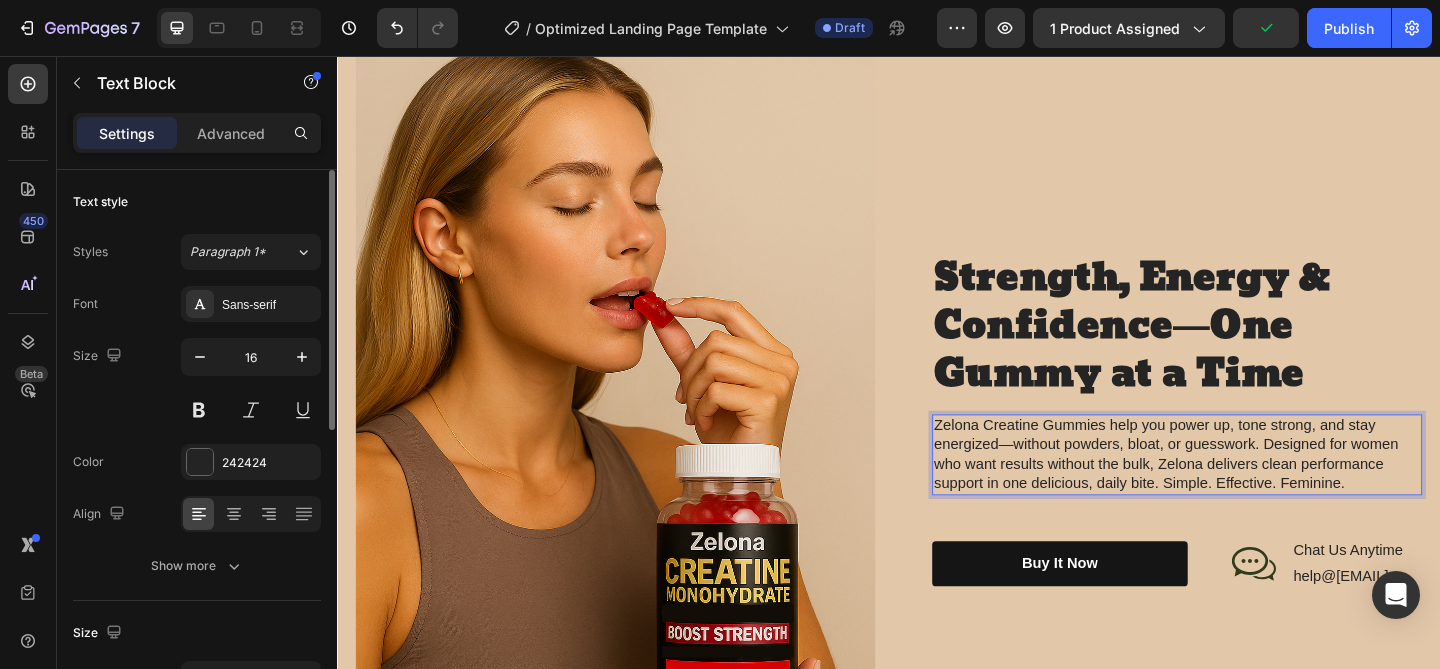 click on "Zelona Creatine Gummies help you power up, tone strong, and stay energized—without powders, bloat, or guesswork. Designed for women who want results without the bulk, Zelona delivers clean performance support in one delicious, daily bite. Simple. Effective. Feminine." at bounding box center [1250, 489] 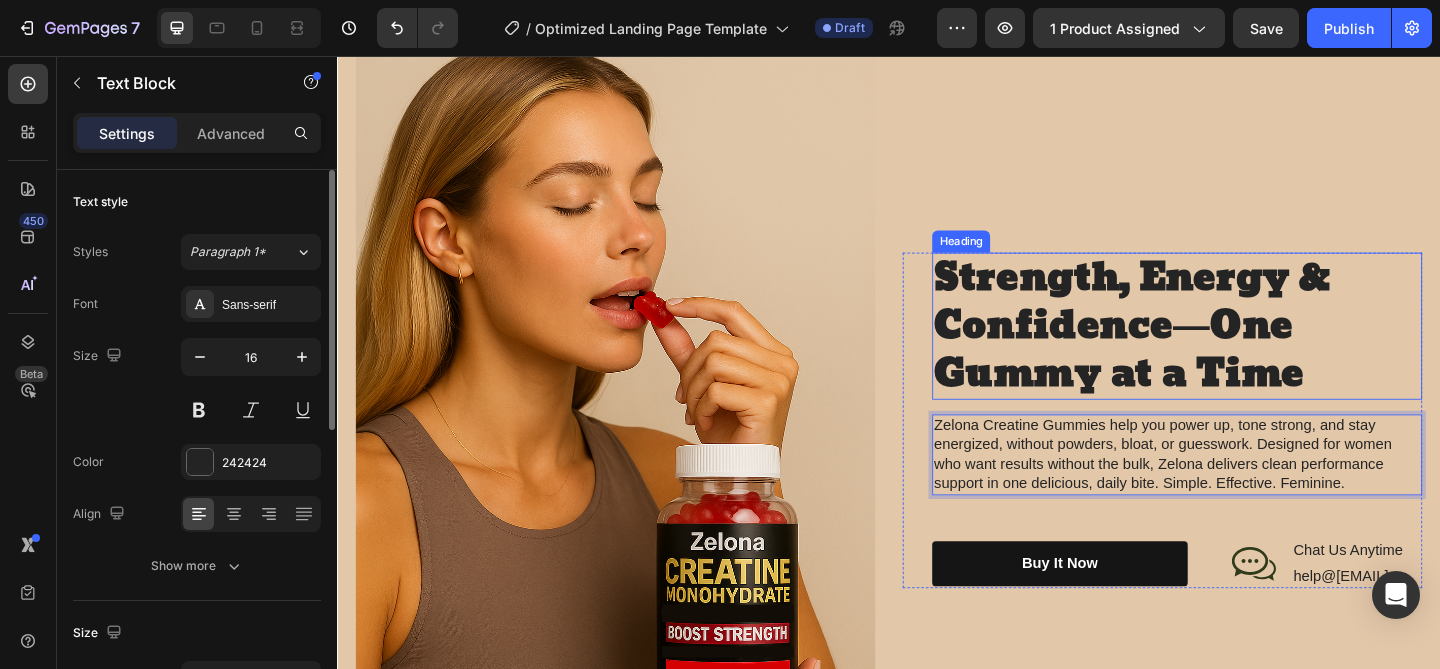 click on "Strength, Energy & Confidence—One Gummy at a Time" at bounding box center [1201, 350] 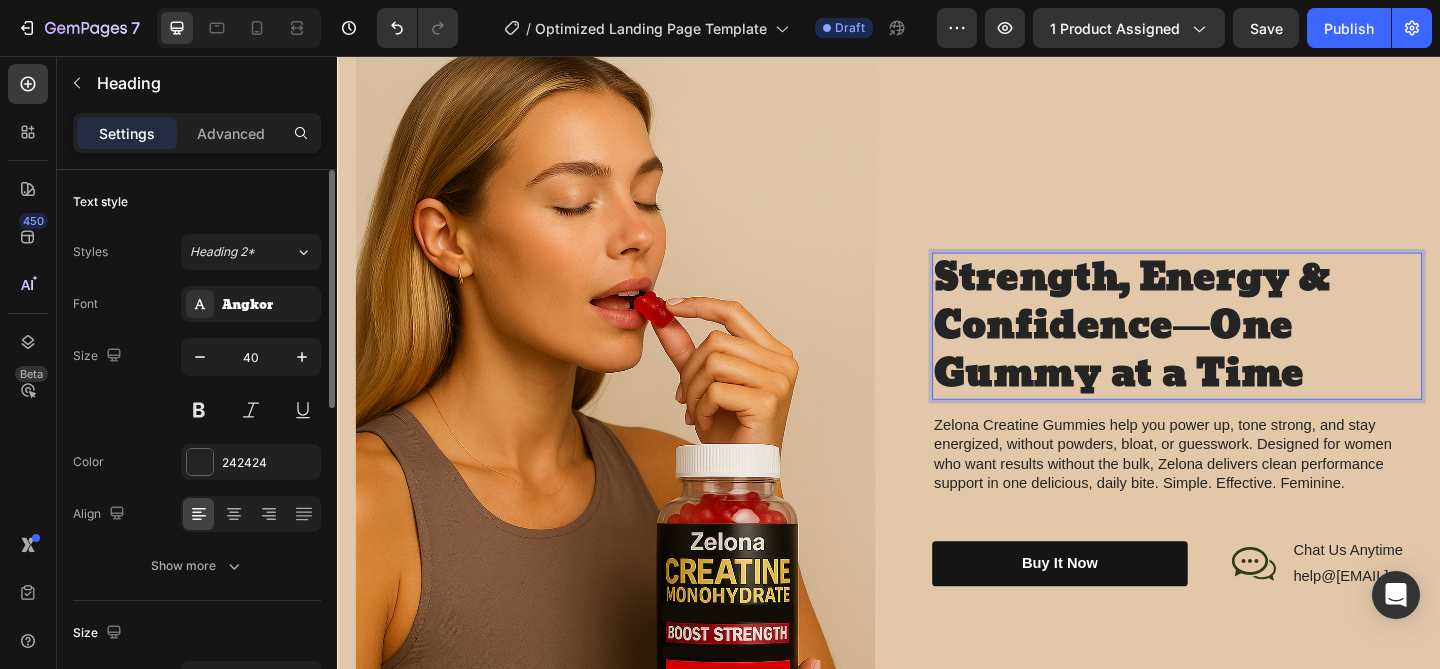 click on "Strength, Energy & Confidence—One Gummy at a Time" at bounding box center [1201, 350] 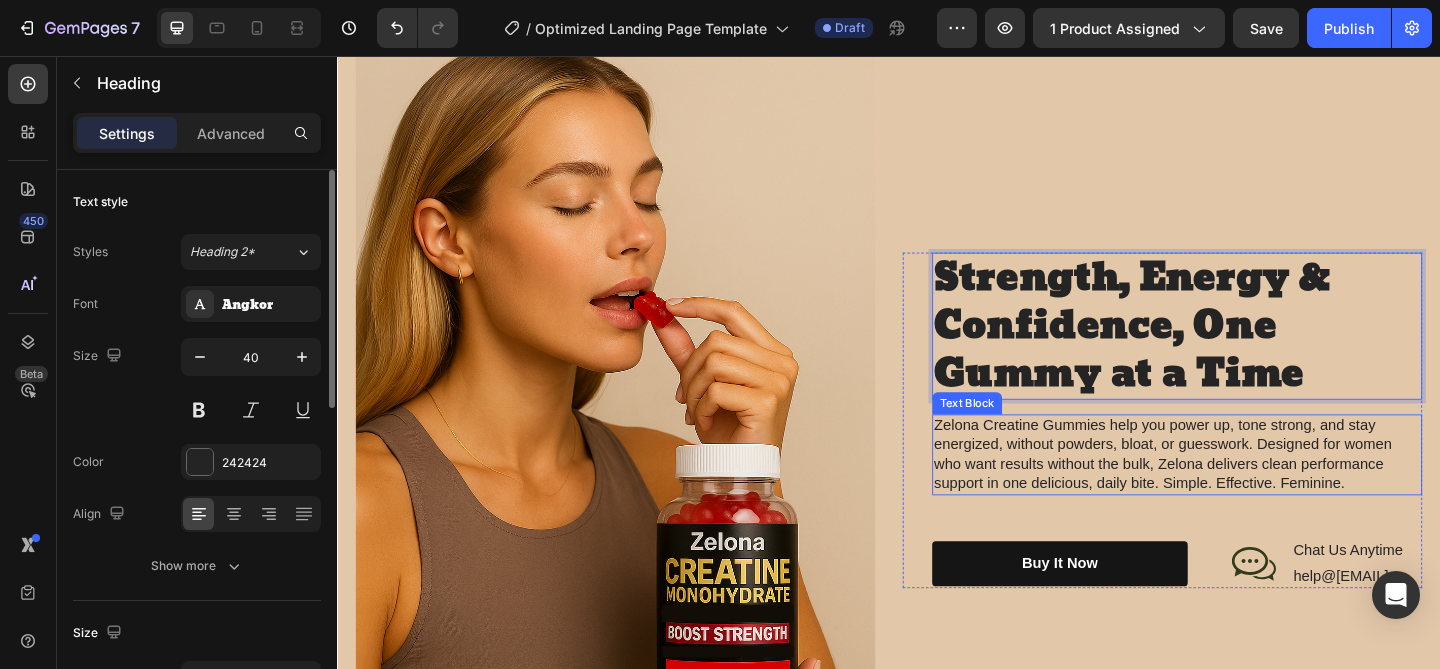 click on "Zelona Creatine Gummies help you power up, tone strong, and stay energized, without powders, bloat, or guesswork. Designed for women who want results without the bulk, Zelona delivers clean performance support in one delicious, daily bite. Simple. Effective. Feminine." at bounding box center [1250, 489] 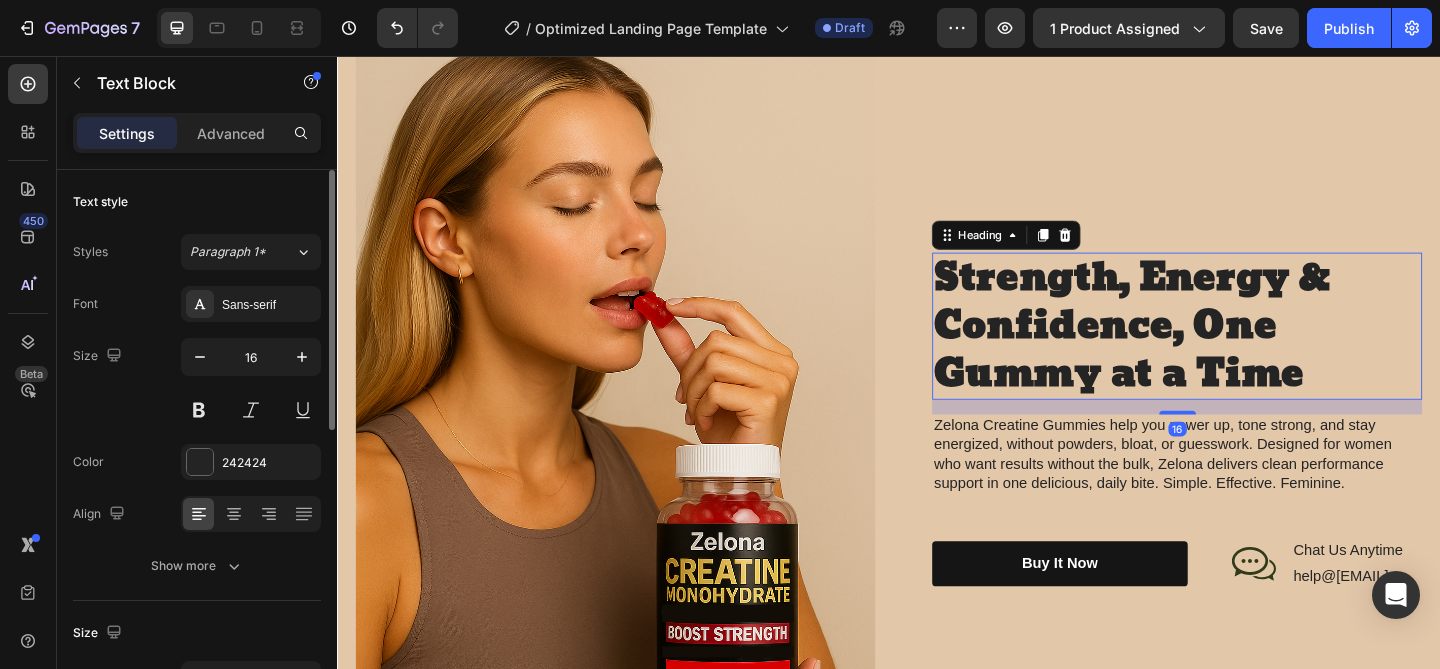 click on "Strength, Energy & Confidence, One Gummy at a Time" at bounding box center [1201, 350] 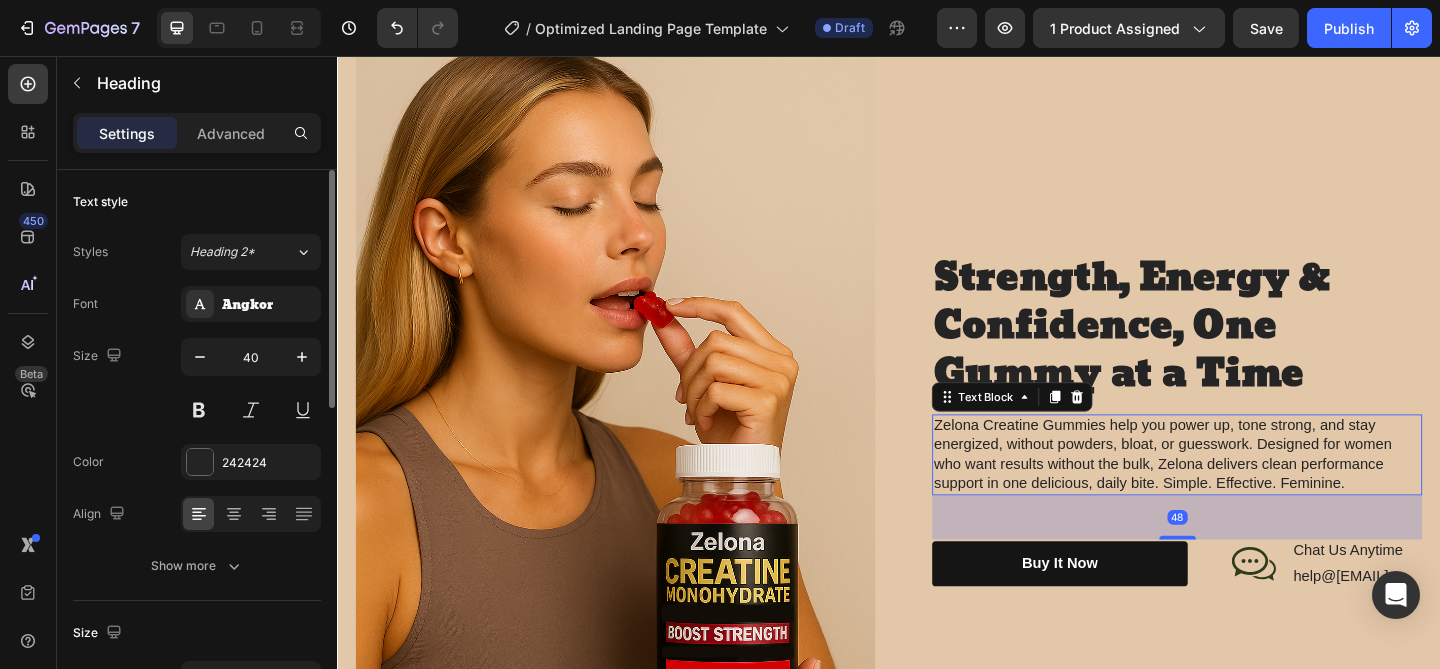 click on "Zelona Creatine Gummies help you power up, tone strong, and stay energized, without powders, bloat, or guesswork. Designed for women who want results without the bulk, Zelona delivers clean performance support in one delicious, daily bite. Simple. Effective. Feminine." at bounding box center [1250, 489] 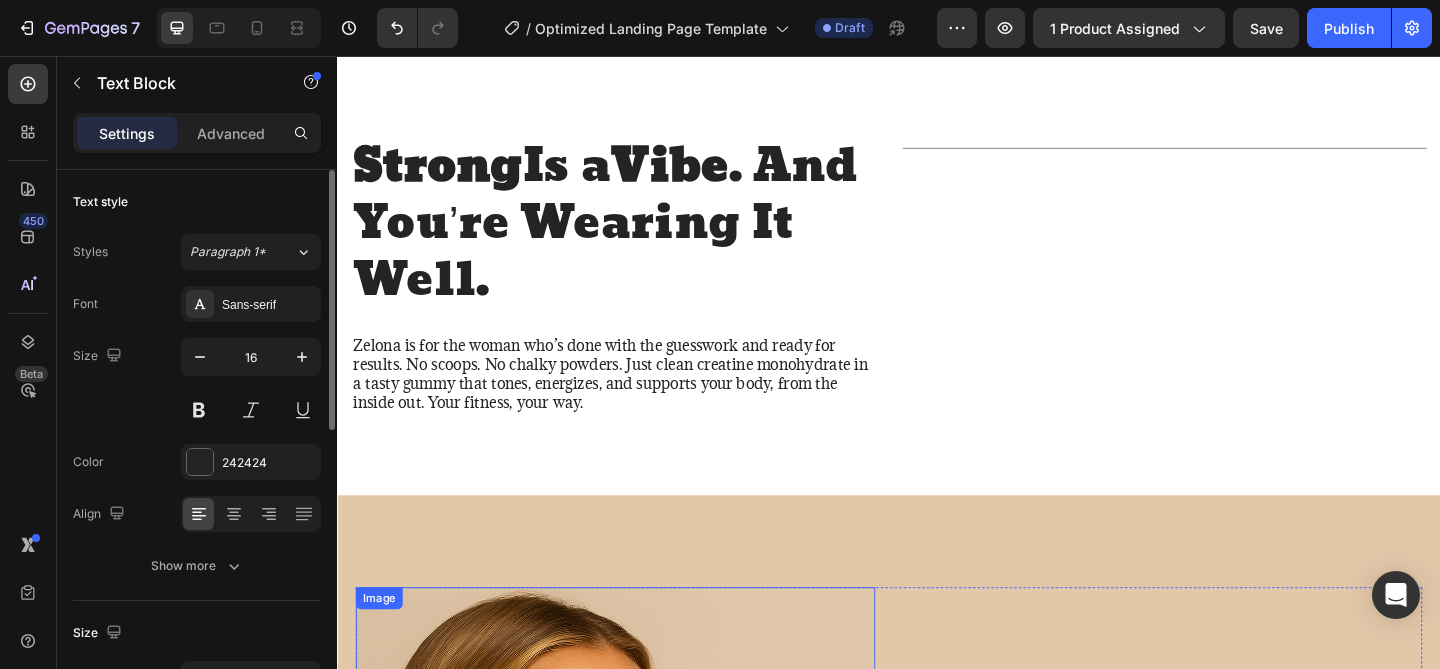 scroll, scrollTop: 1536, scrollLeft: 0, axis: vertical 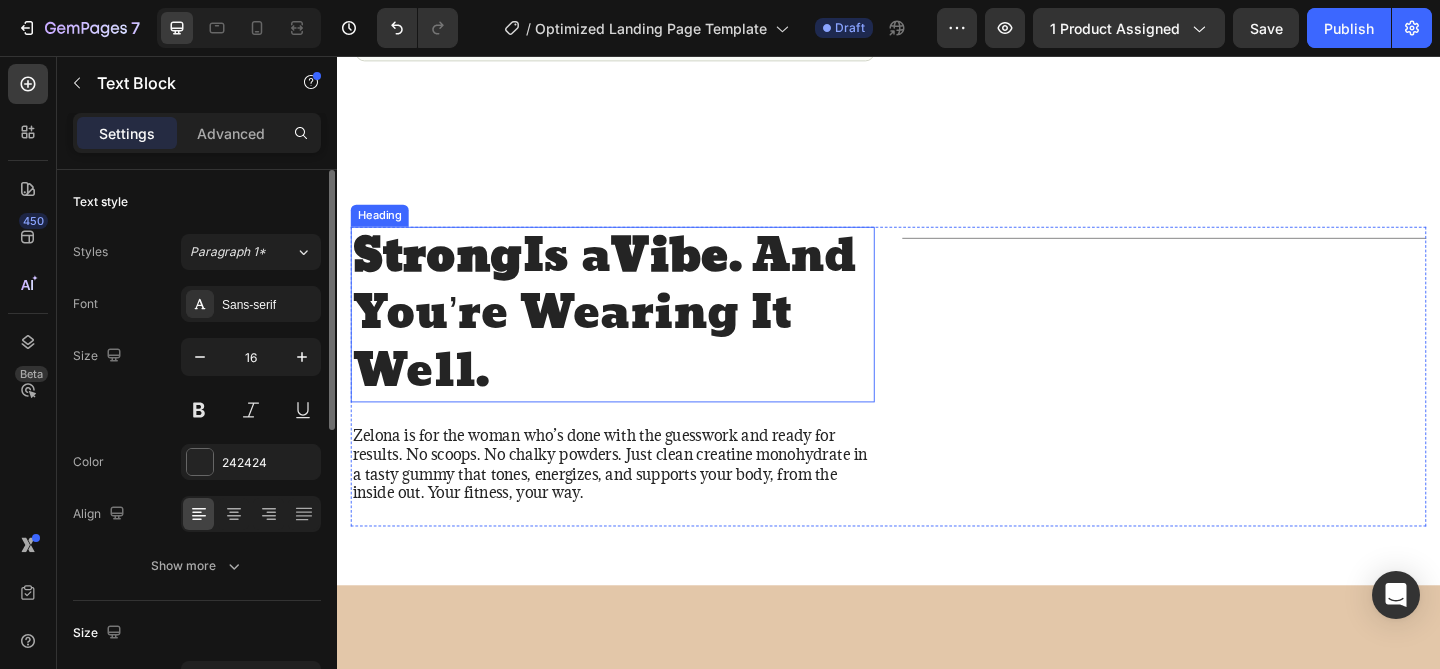click on "Strong Is a Vibe . And You’re Wearing It Well." at bounding box center [637, 337] 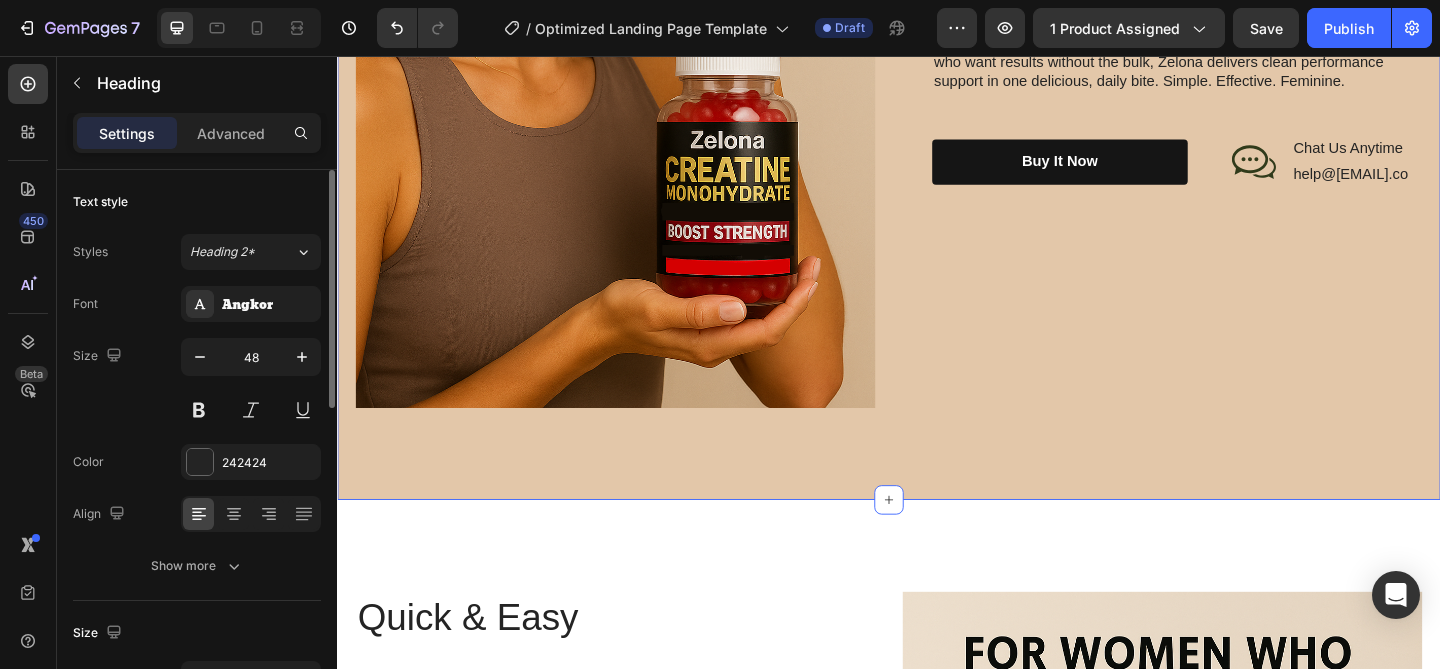scroll, scrollTop: 2392, scrollLeft: 0, axis: vertical 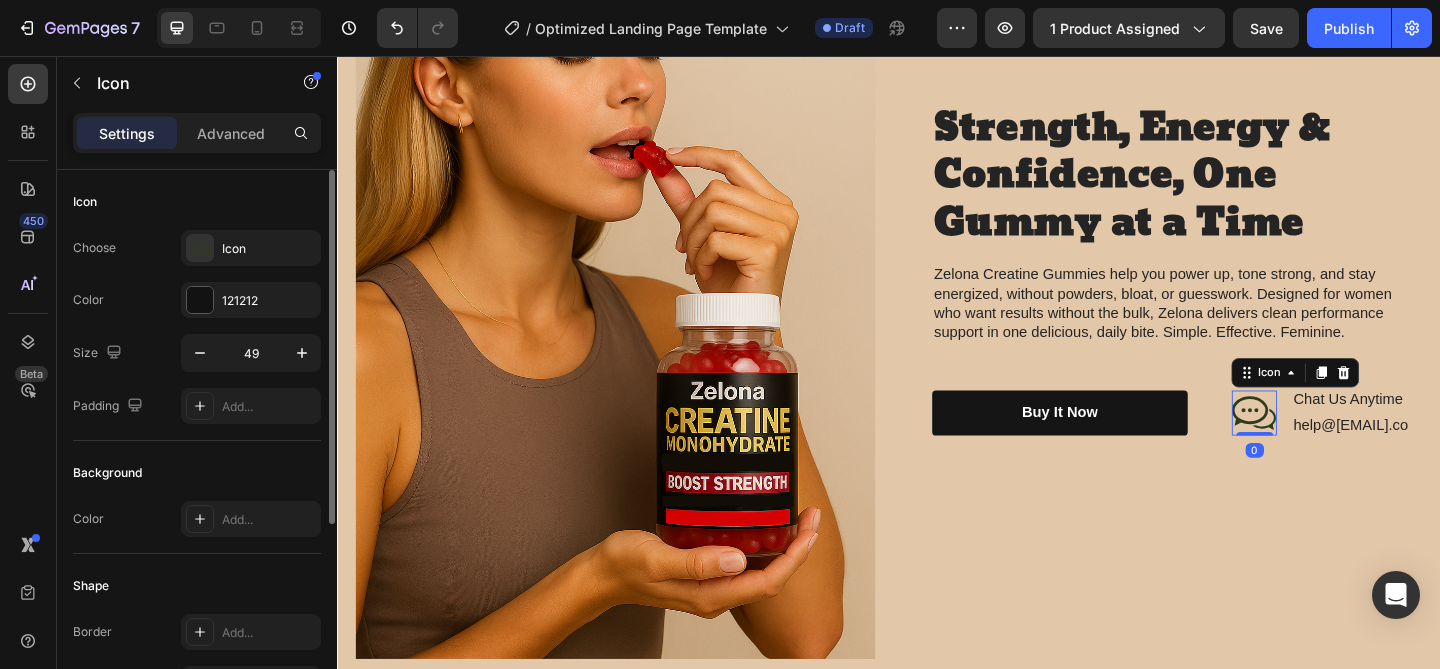 click 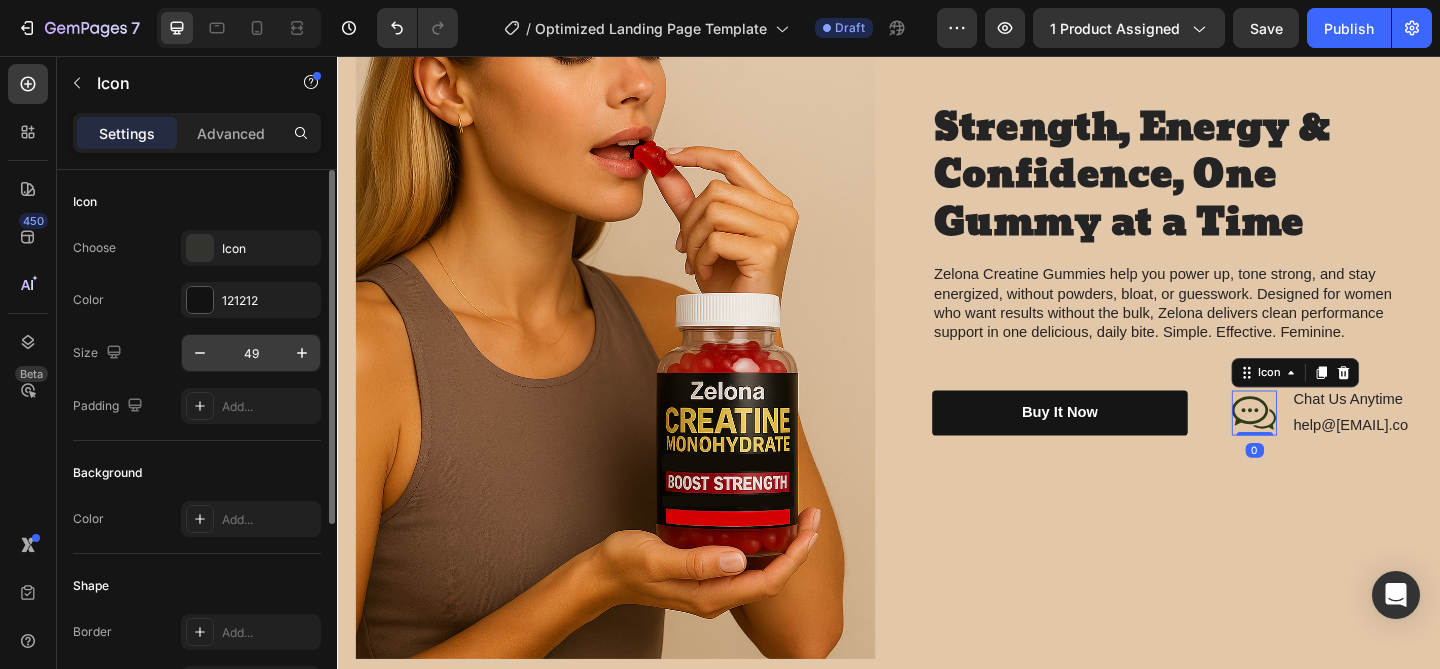 scroll, scrollTop: 315, scrollLeft: 0, axis: vertical 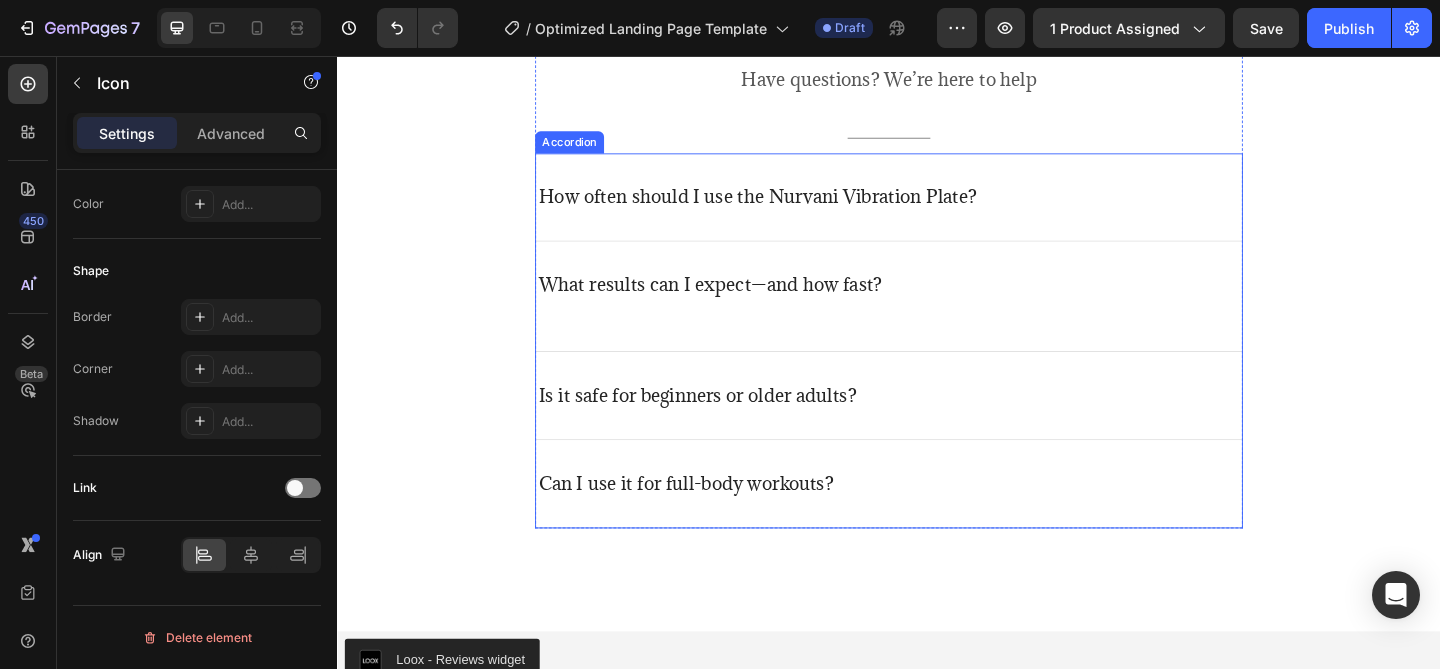 click on "Can I use it for full-body workouts?" at bounding box center [716, 521] 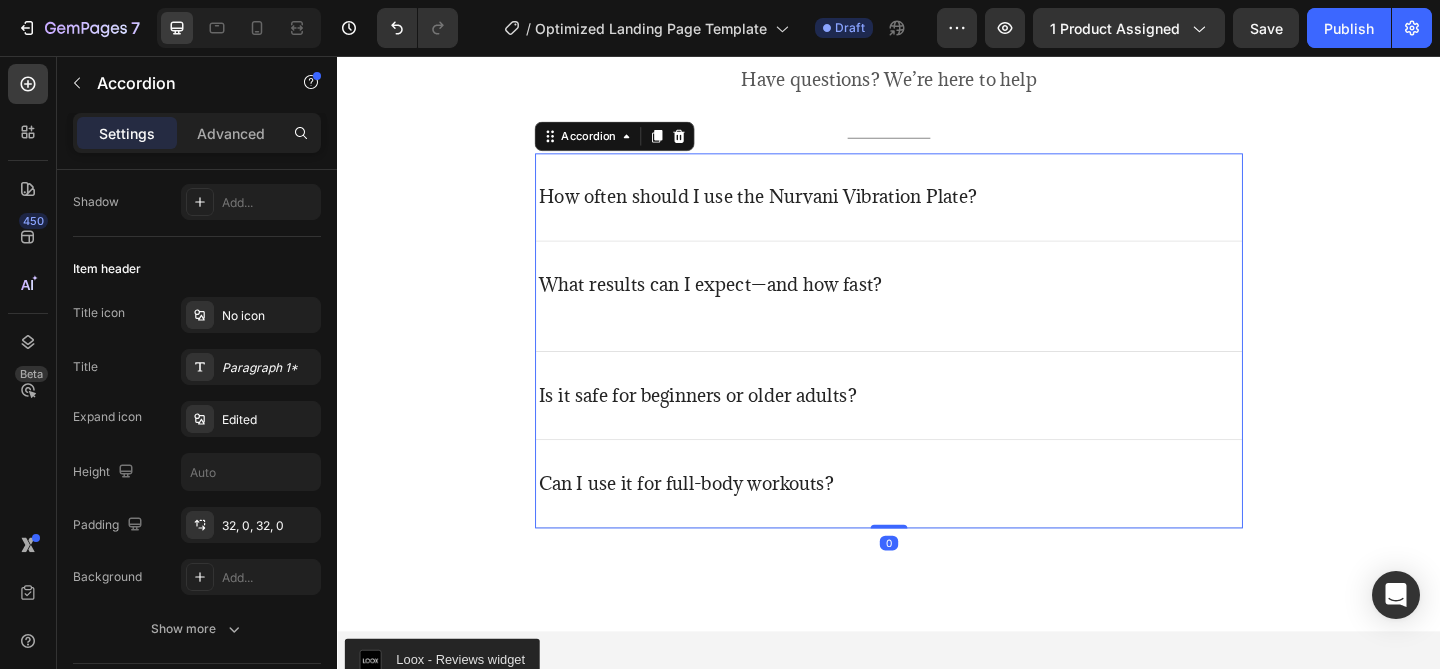scroll, scrollTop: 0, scrollLeft: 0, axis: both 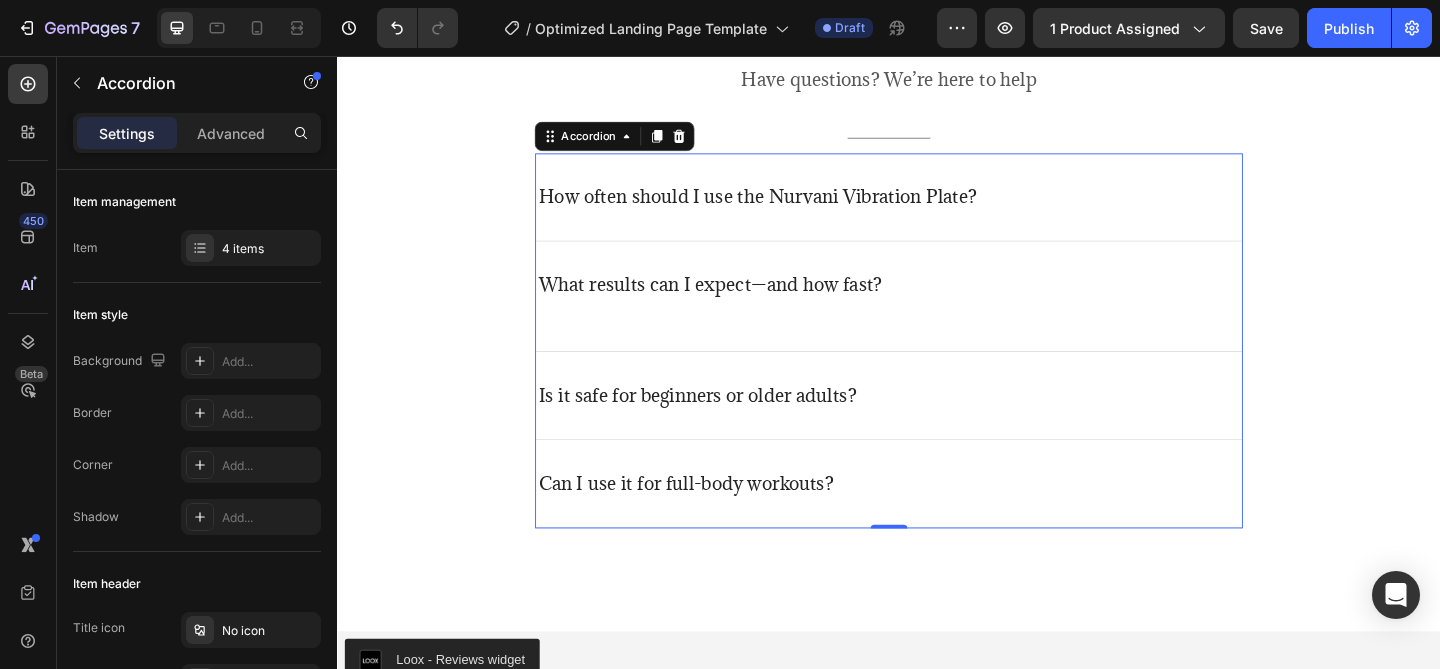 click on "Can I use it for full-body workouts?" at bounding box center (937, 522) 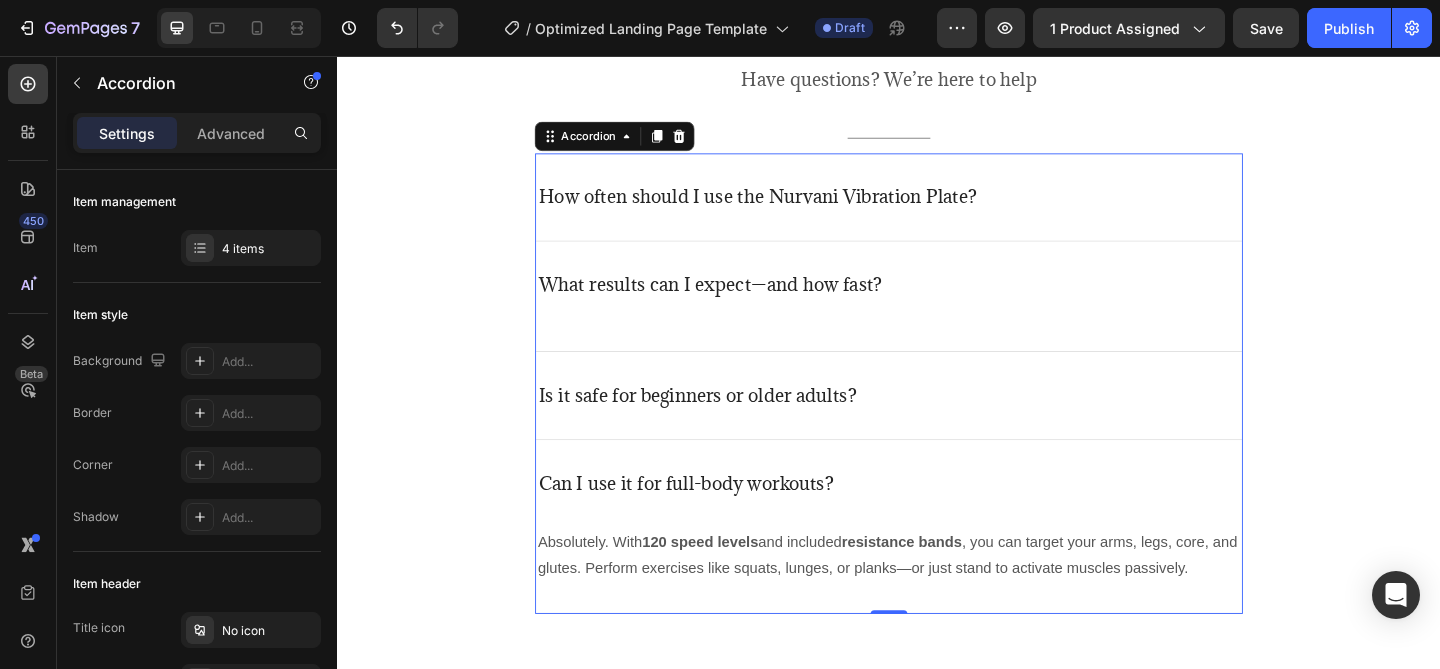 click on "Is it safe for beginners or older adults?" at bounding box center (937, 426) 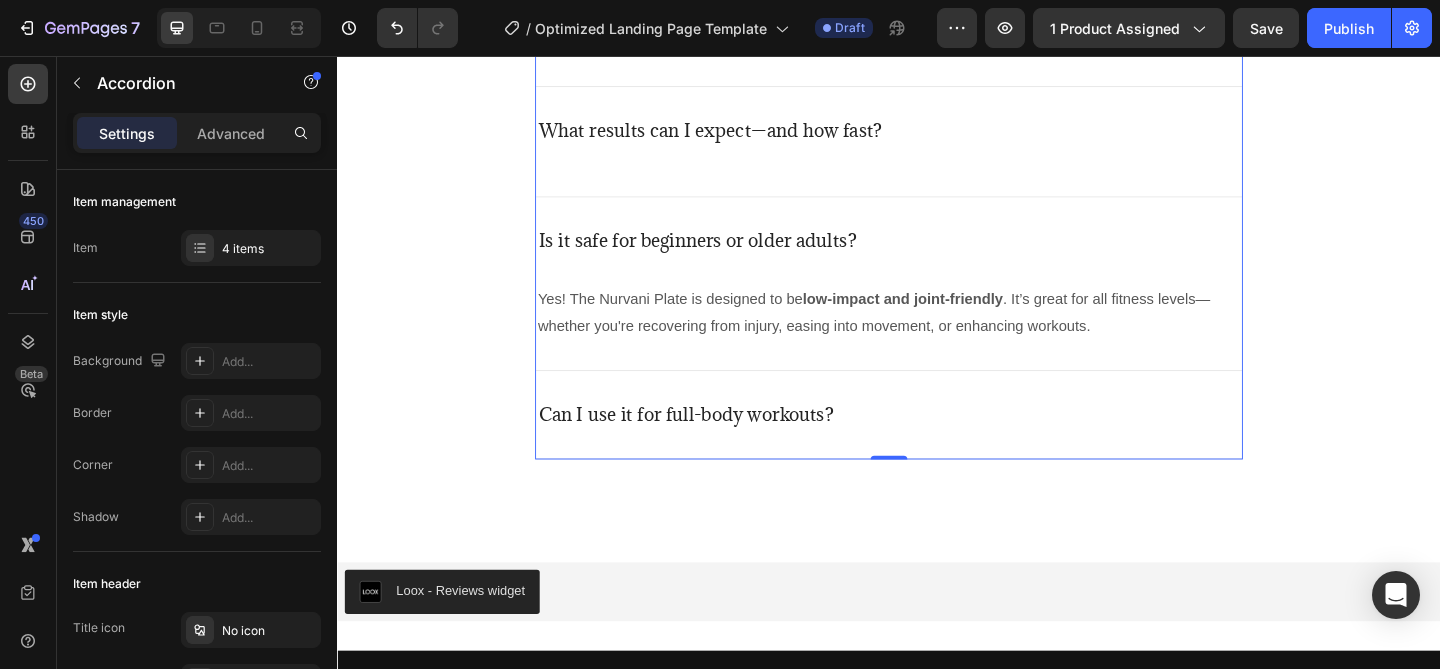 scroll, scrollTop: 5558, scrollLeft: 0, axis: vertical 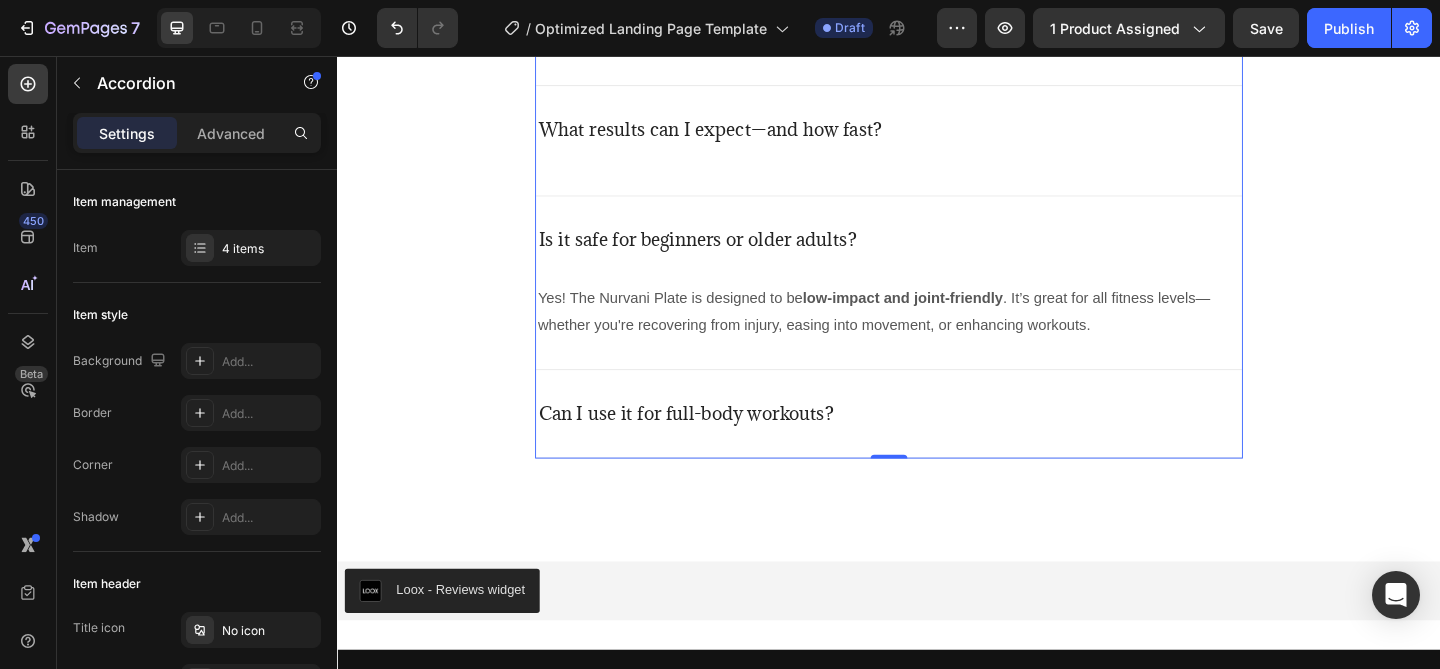 click on "Can I use it for full-body workouts?" at bounding box center [937, 445] 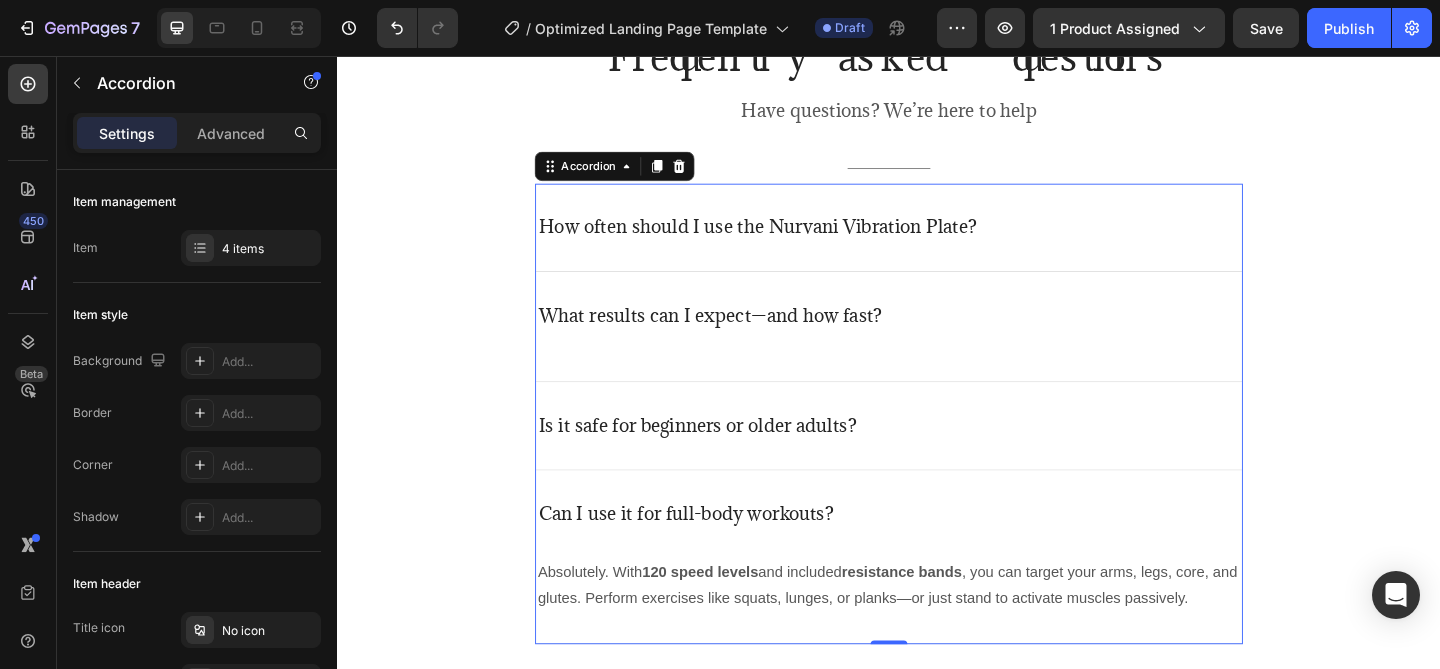 scroll, scrollTop: 5355, scrollLeft: 0, axis: vertical 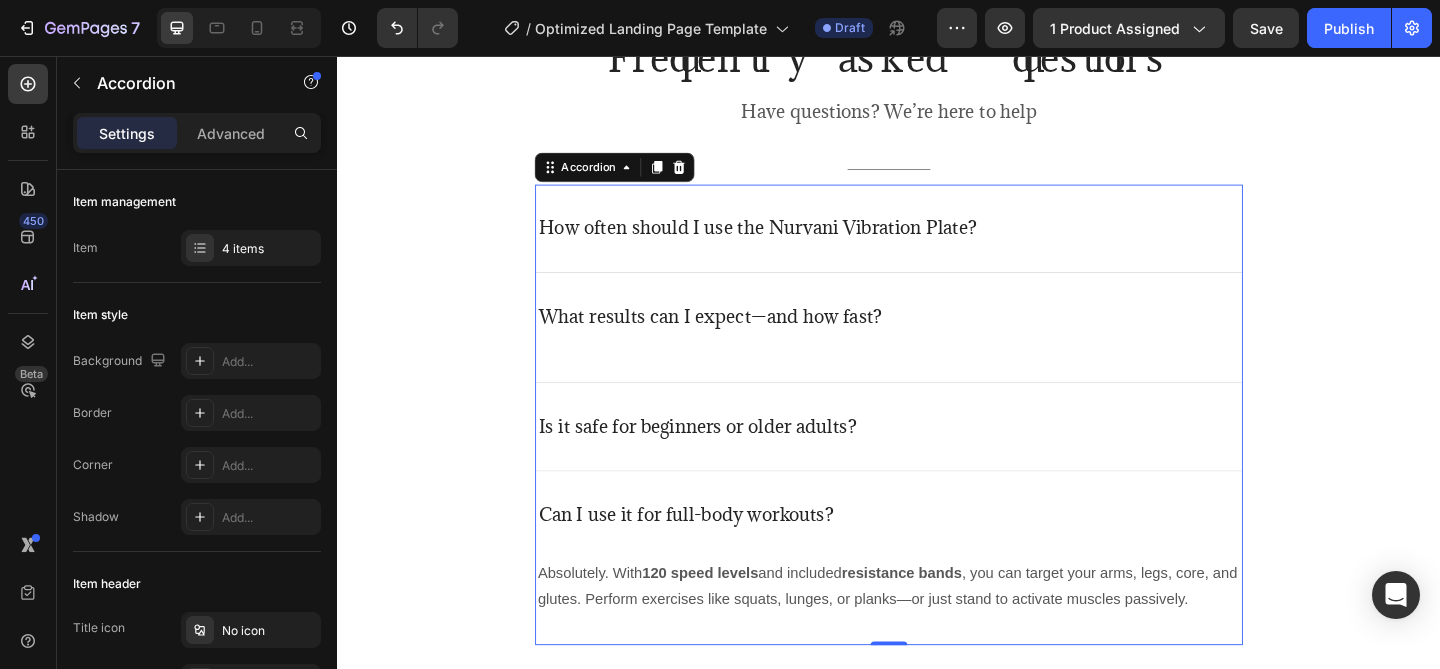 click on "How often should I use the Nurvani Vibration Plate?" at bounding box center (937, 243) 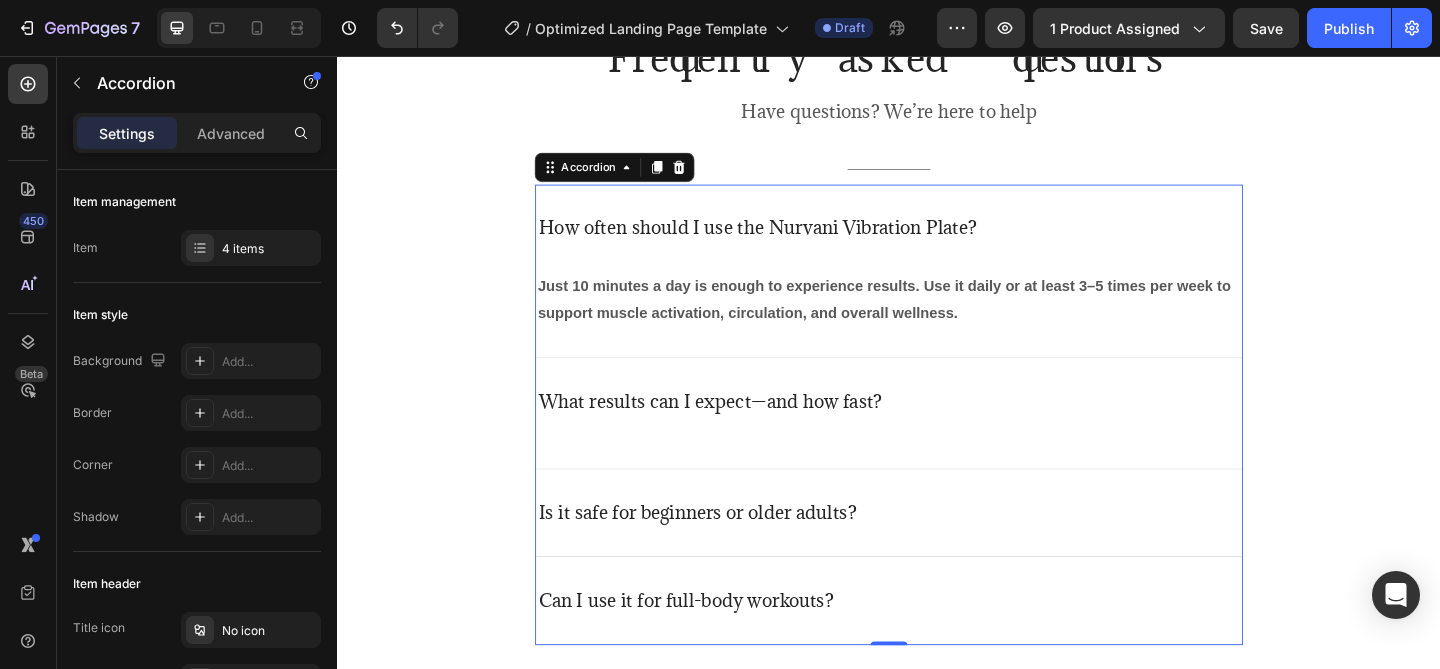 click on "How often should I use the Nurvani Vibration Plate?" at bounding box center (794, 243) 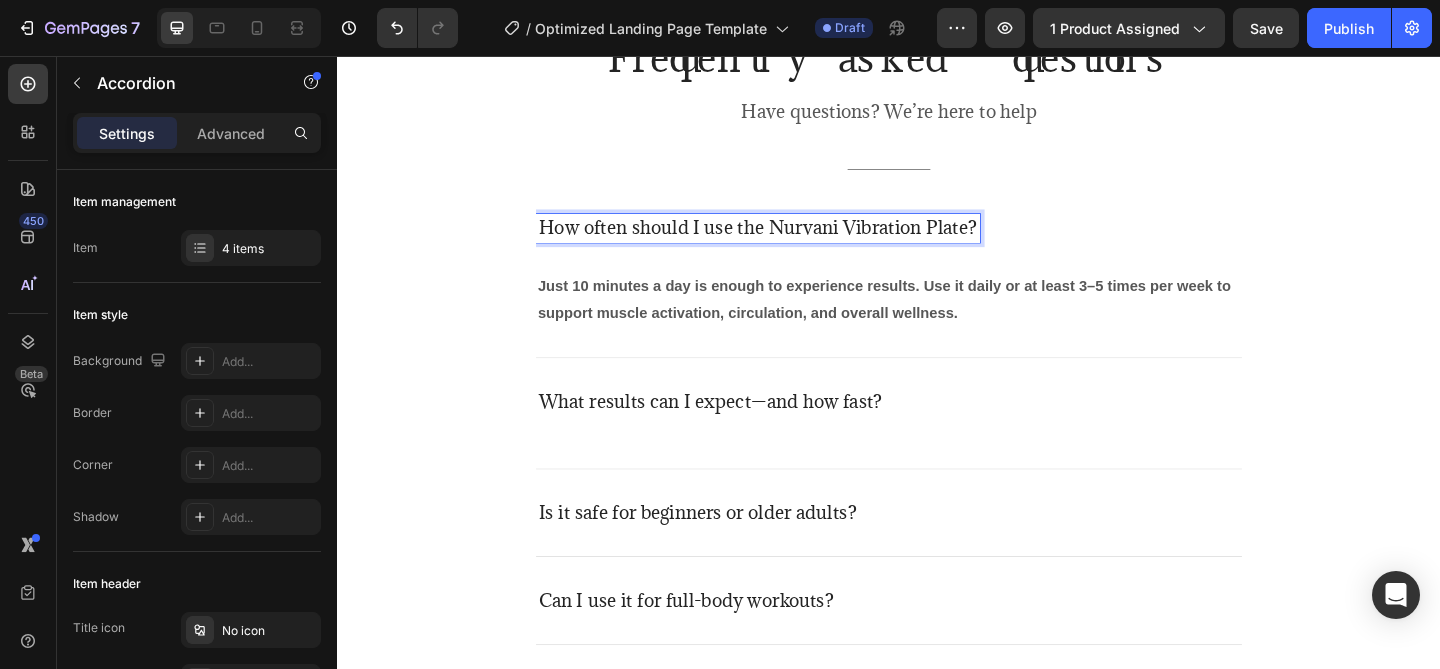 click on "How often should I use the Nurvani Vibration Plate?" at bounding box center [794, 243] 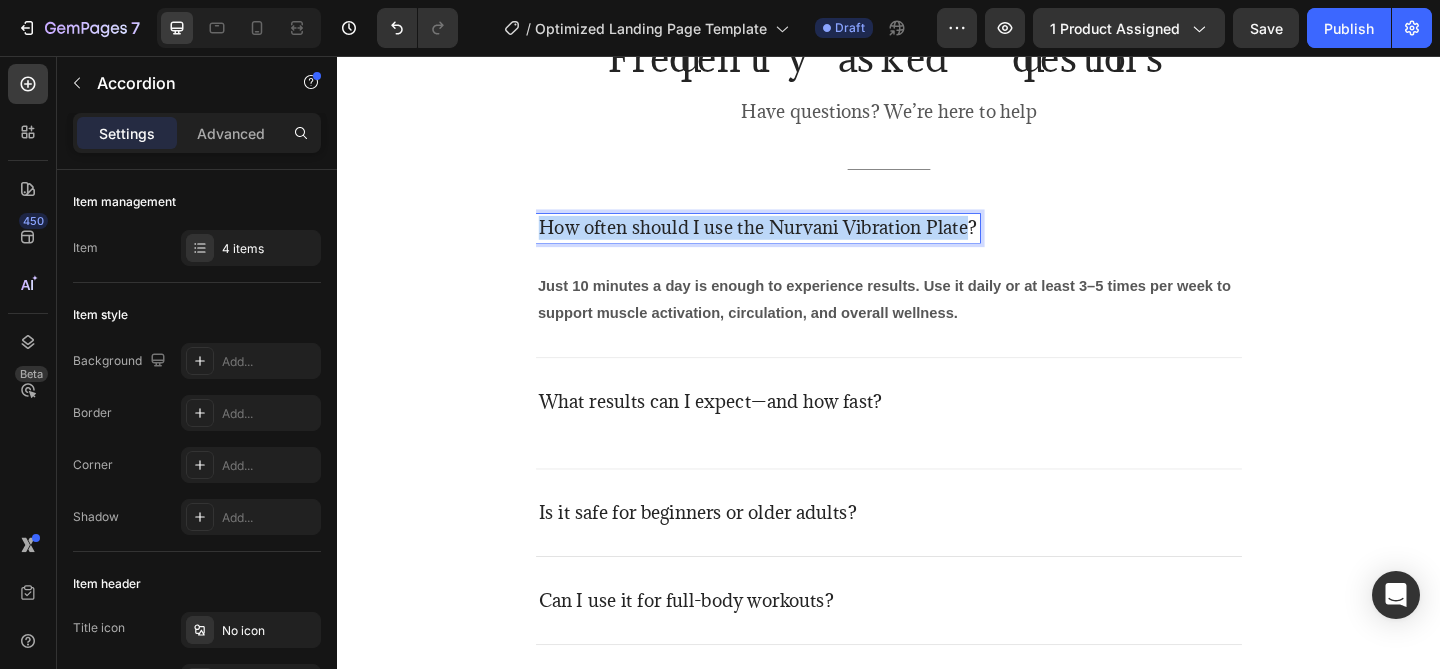drag, startPoint x: 565, startPoint y: 242, endPoint x: 975, endPoint y: 242, distance: 410 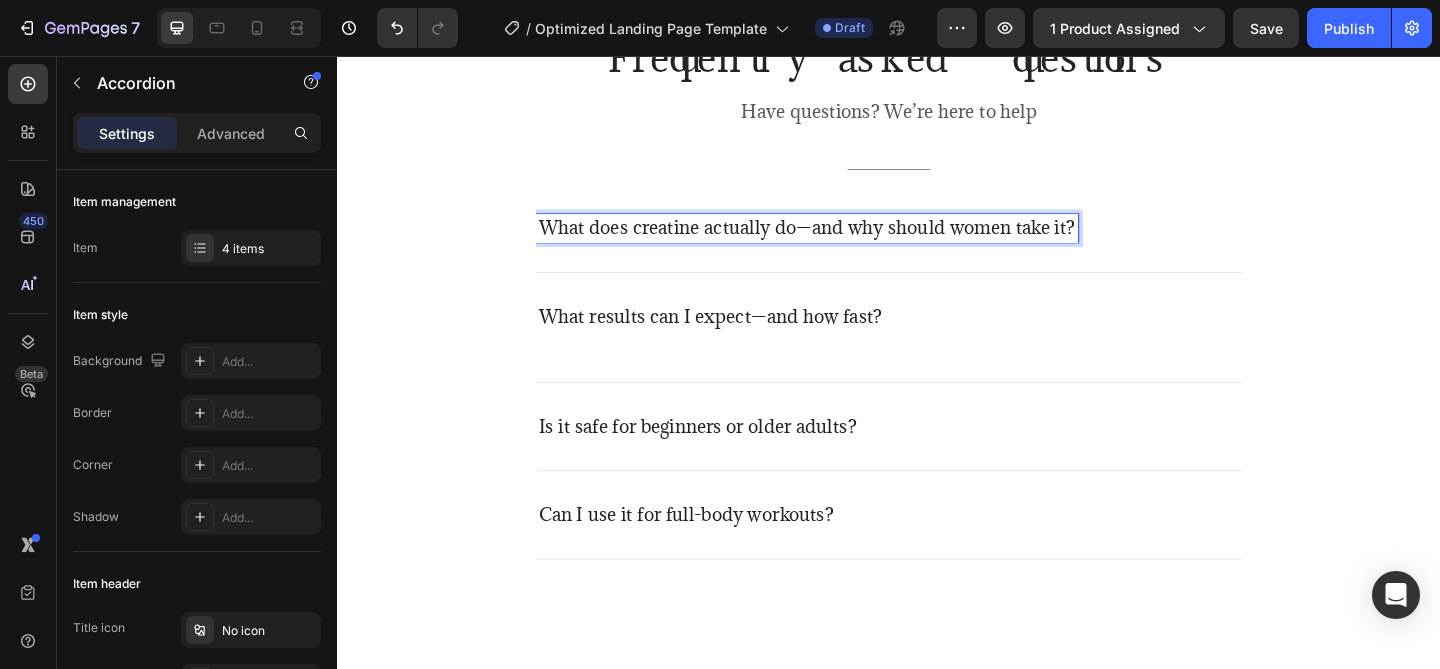 click on "What does creatine actually do—and why should women take it?" at bounding box center [848, 243] 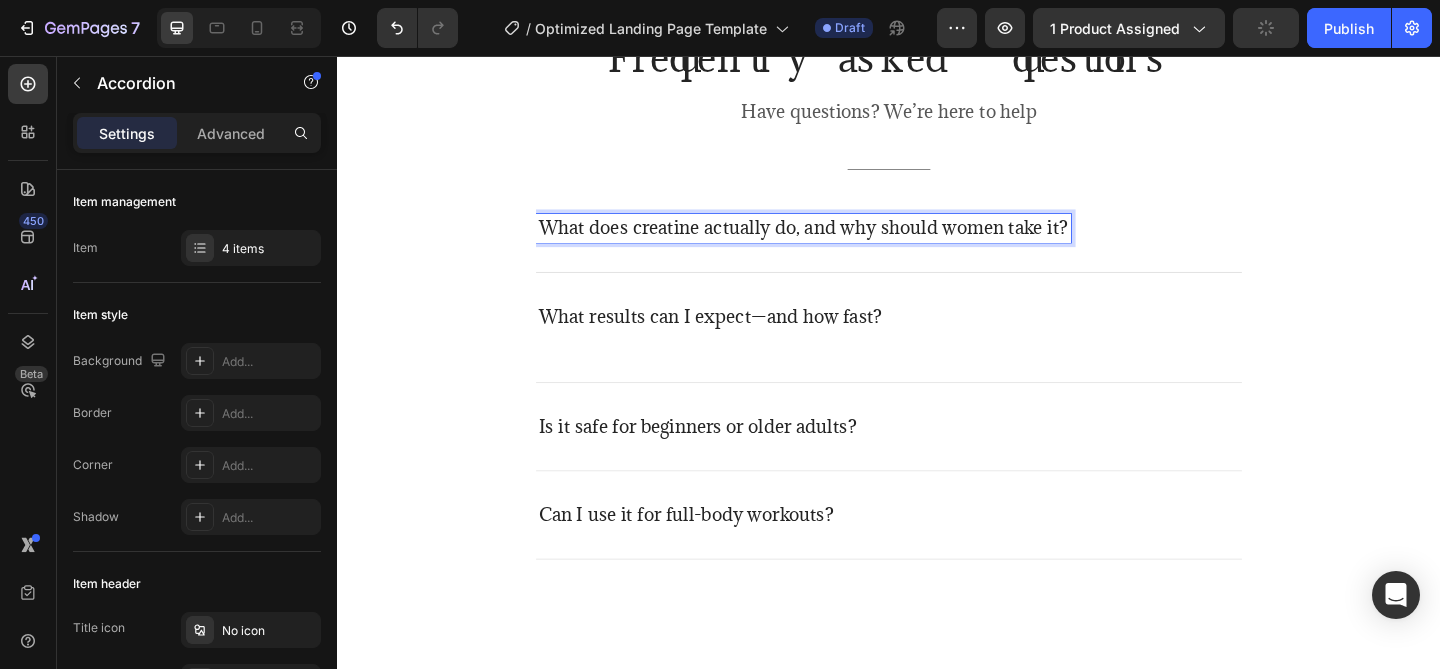 click on "What does creatine actually do, and why should women take it?" at bounding box center [937, 244] 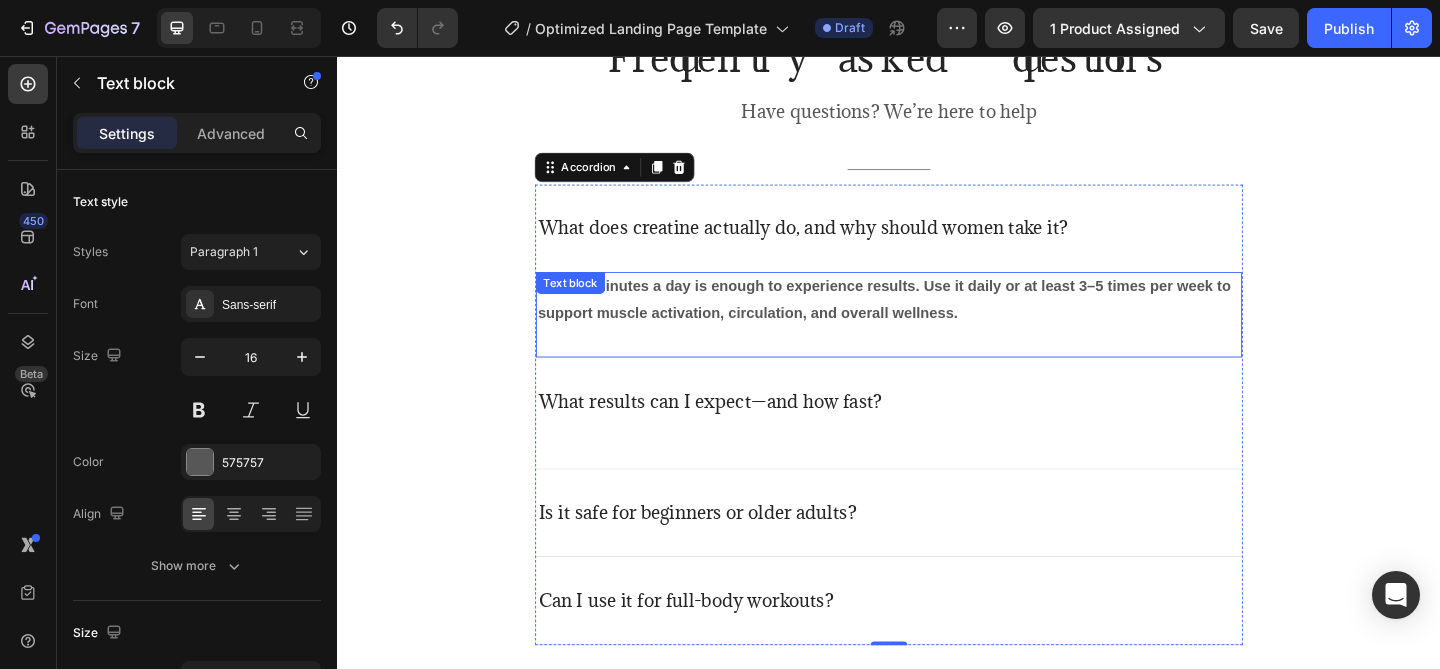 click on "Just 10 minutes a day is enough to experience results. Use it daily or at least 3–5 times per week to support muscle activation, circulation, and overall wellness." at bounding box center [932, 321] 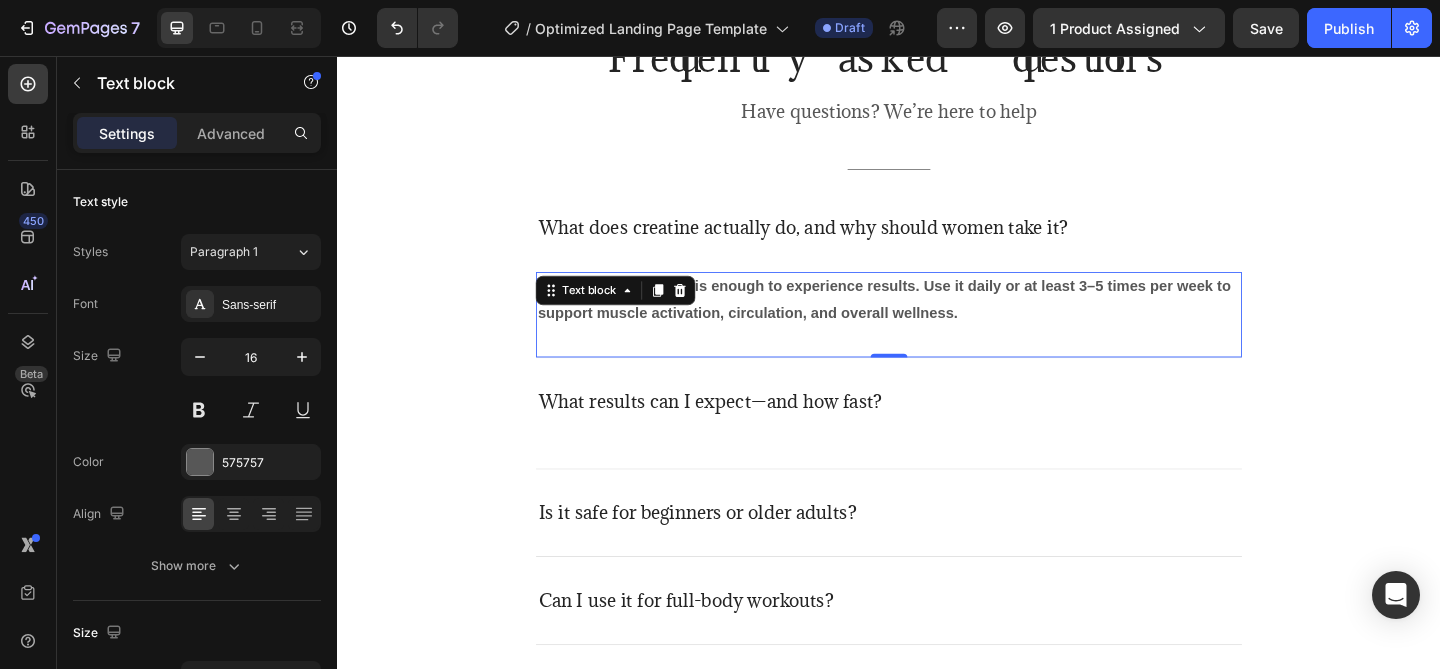 click on "Just 10 minutes a day is enough to experience results. Use it daily or at least 3–5 times per week to support muscle activation, circulation, and overall wellness." at bounding box center (932, 321) 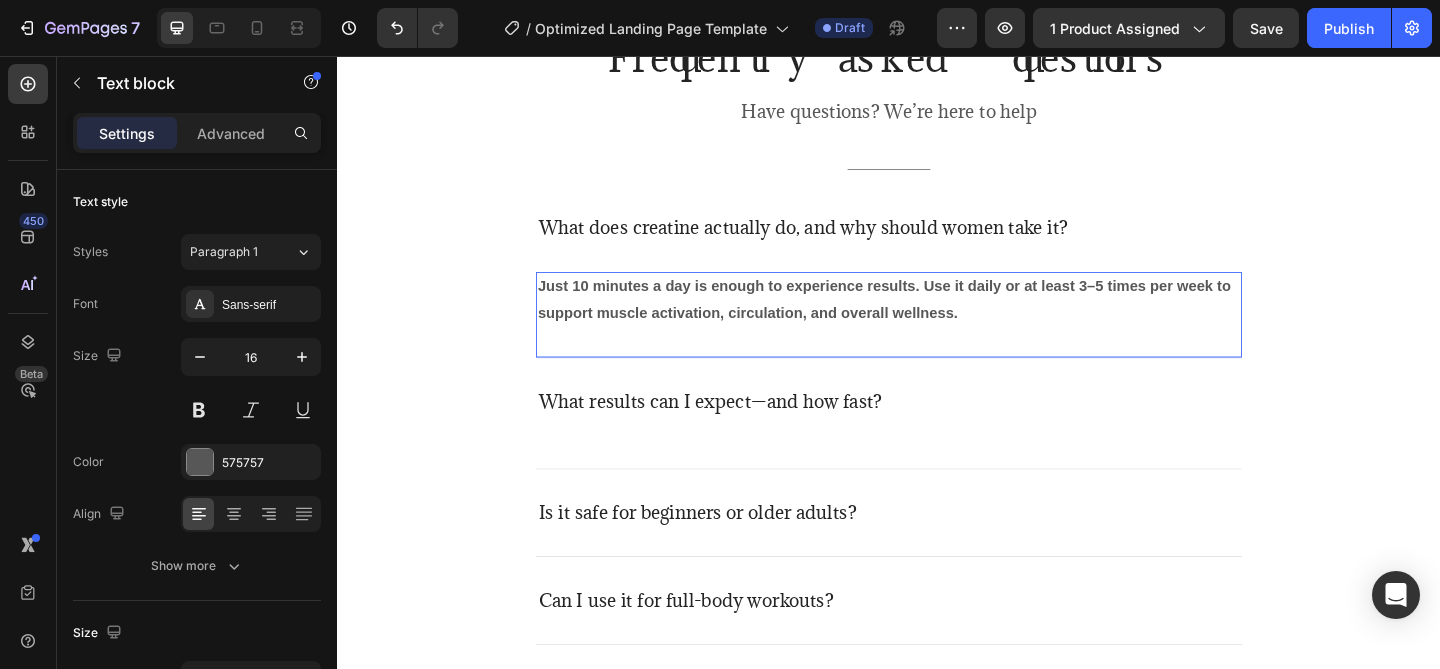 click on "Just 10 minutes a day is enough to experience results. Use it daily or at least 3–5 times per week to support muscle activation, circulation, and overall wellness." at bounding box center [932, 321] 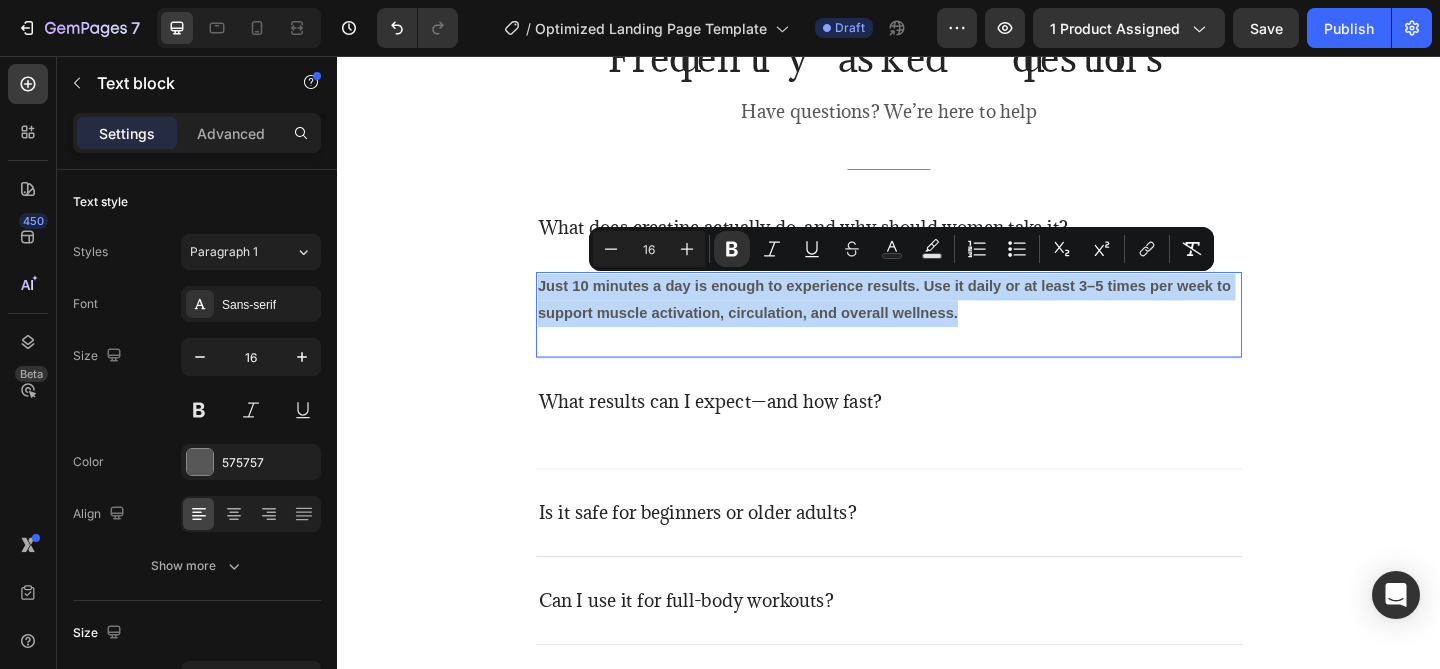 drag, startPoint x: 1012, startPoint y: 339, endPoint x: 550, endPoint y: 311, distance: 462.84772 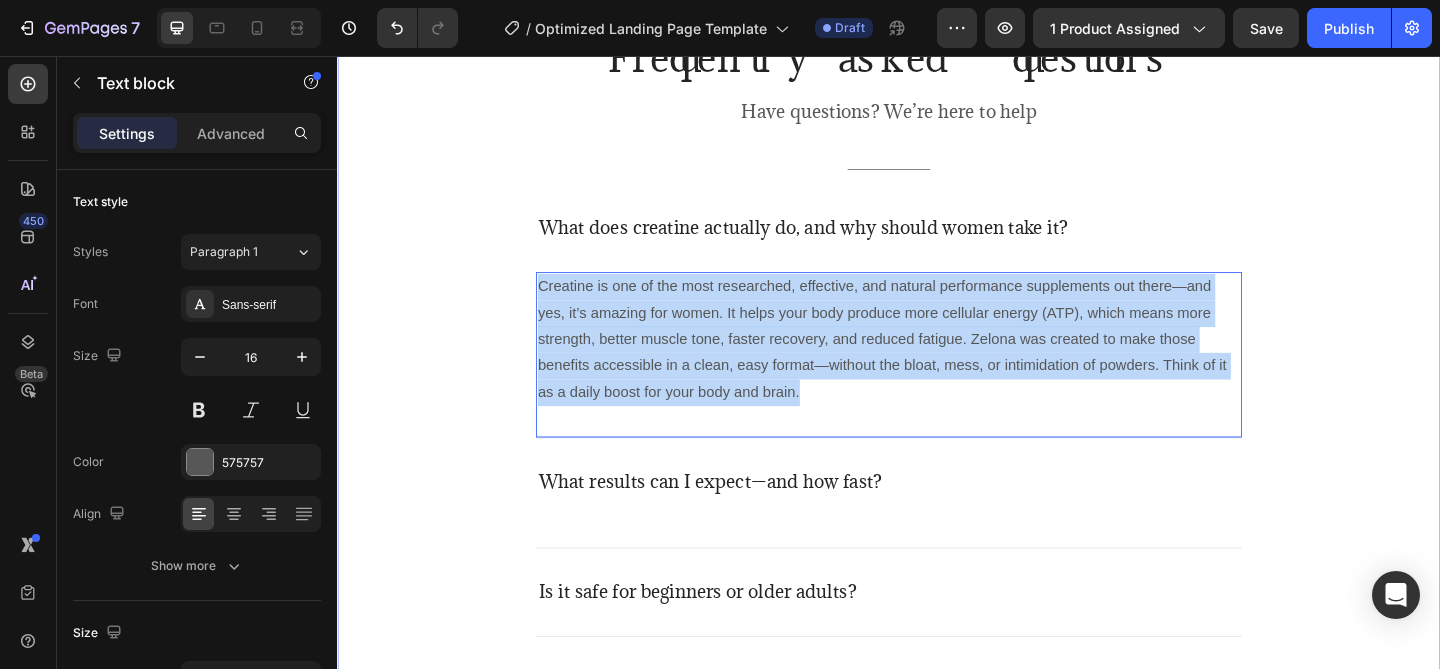 drag, startPoint x: 839, startPoint y: 422, endPoint x: 541, endPoint y: 298, distance: 322.76926 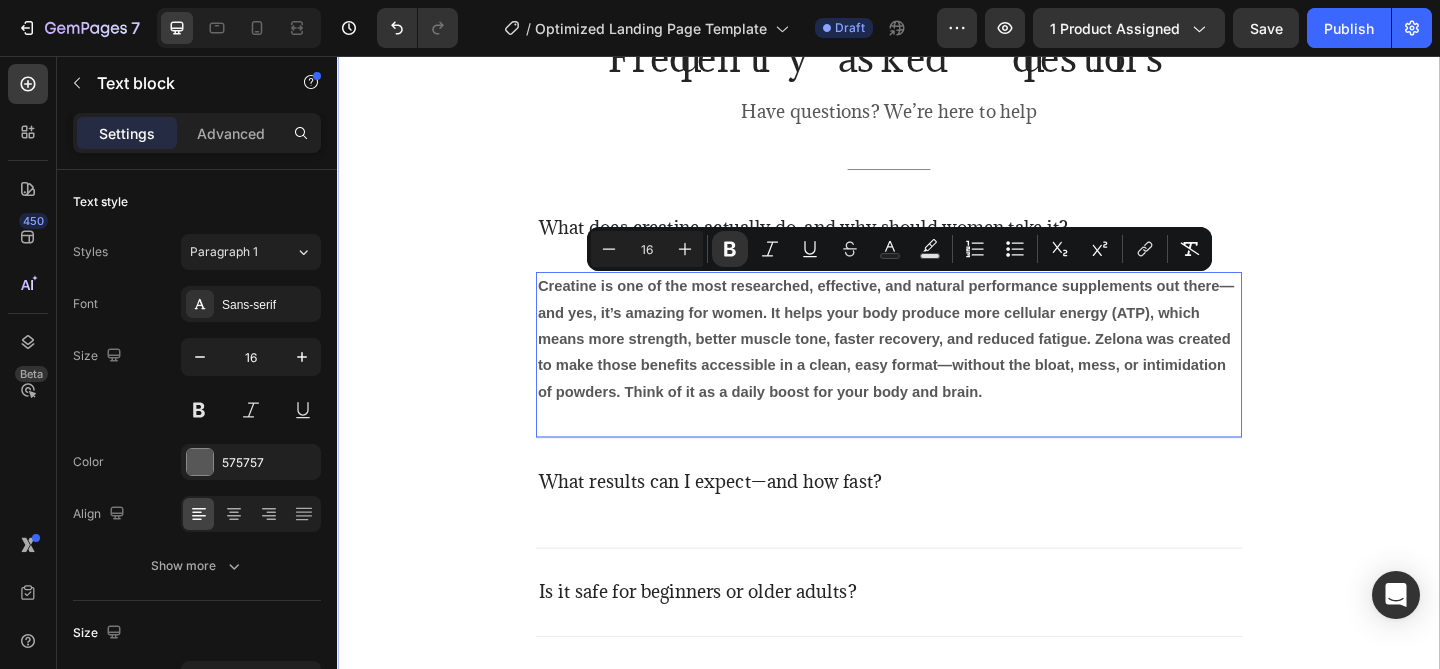 click on "Frequently asked questions Heading Have questions? We’re here to help Text block Title Line What does creatine actually do, and why should women take it? Creatine is one of the most researched, effective, and natural performance supplements out there—and yes, it’s amazing for women. It helps your body produce more cellular energy (ATP), which means more strength, better muscle tone, faster recovery, and reduced fatigue. Zelona was created to make those benefits accessible in a clean, easy format—without the bloat, mess, or intimidation of powders. Think of it as a daily boost for your body and brain. Text block 0 What results can I expect—and how fast? Is it safe for beginners or older adults? Can I use it for full-body workouts? Accordion Row" at bounding box center [937, 406] 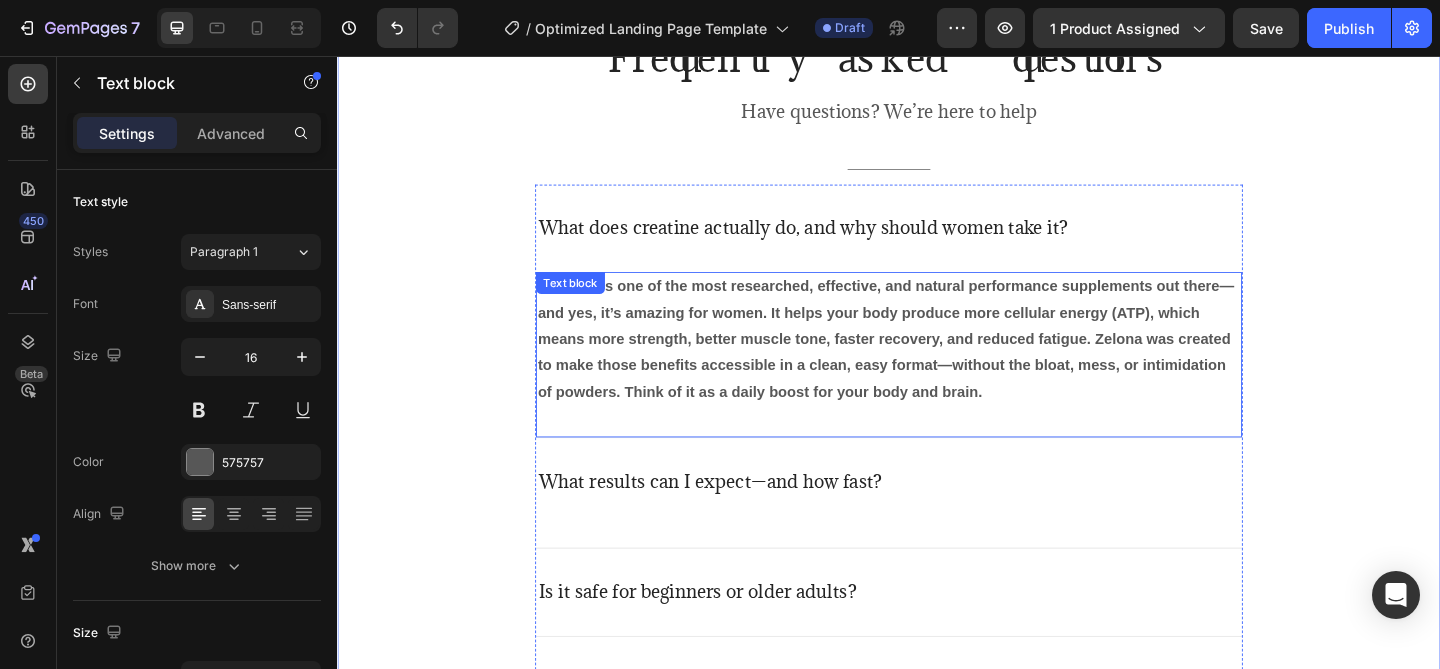 click on "Creatine is one of the most researched, effective, and natural performance supplements out there—and yes, it’s amazing for women. It helps your body produce more cellular energy (ATP), which means more strength, better muscle tone, faster recovery, and reduced fatigue. Zelona was created to make those benefits accessible in a clean, easy format—without the bloat, mess, or intimidation of powders. Think of it as a daily boost for your body and brain." at bounding box center [934, 364] 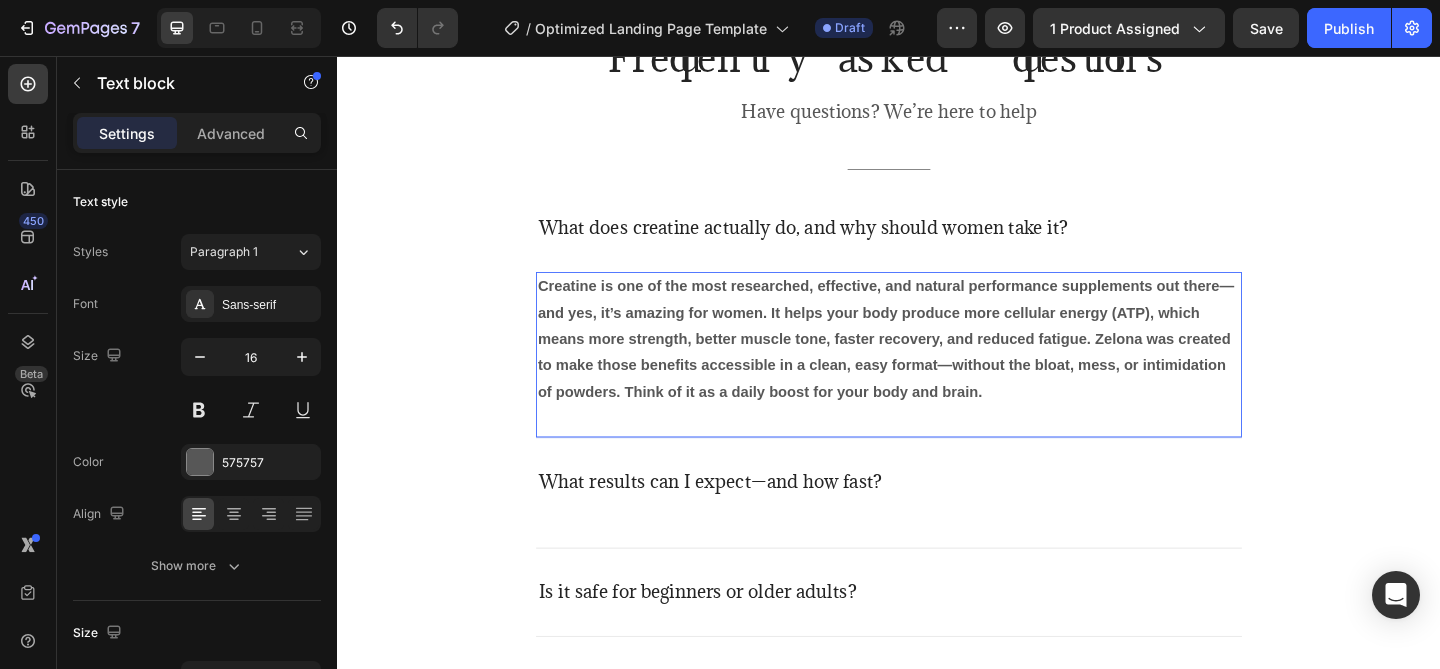 click on "Creatine is one of the most researched, effective, and natural performance supplements out there—and yes, it’s amazing for women. It helps your body produce more cellular energy (ATP), which means more strength, better muscle tone, faster recovery, and reduced fatigue. Zelona was created to make those benefits accessible in a clean, easy format—without the bloat, mess, or intimidation of powders. Think of it as a daily boost for your body and brain." at bounding box center [934, 364] 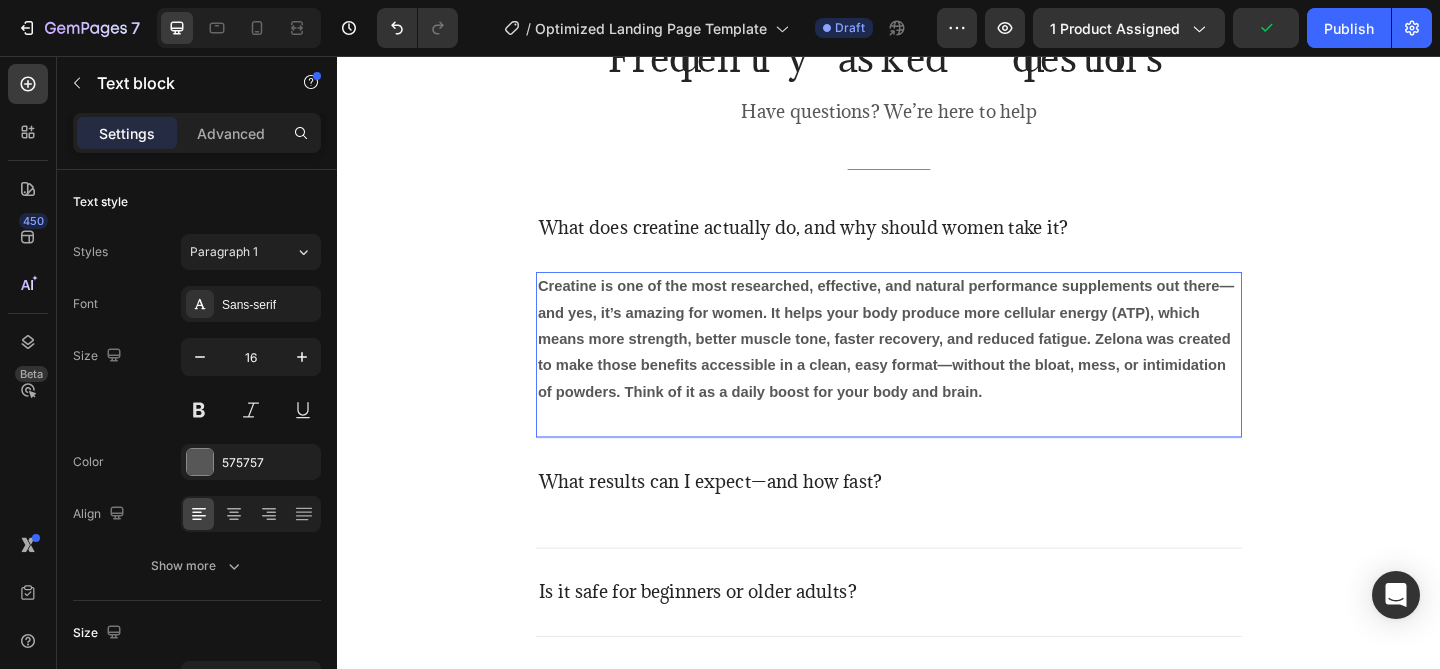 click on "Creatine is one of the most researched, effective, and natural performance supplements out there—and yes, it’s amazing for women. It helps your body produce more cellular energy (ATP), which means more strength, better muscle tone, faster recovery, and reduced fatigue. Zelona was created to make those benefits accessible in a clean, easy format—without the bloat, mess, or intimidation of powders. Think of it as a daily boost for your body and brain." at bounding box center [934, 364] 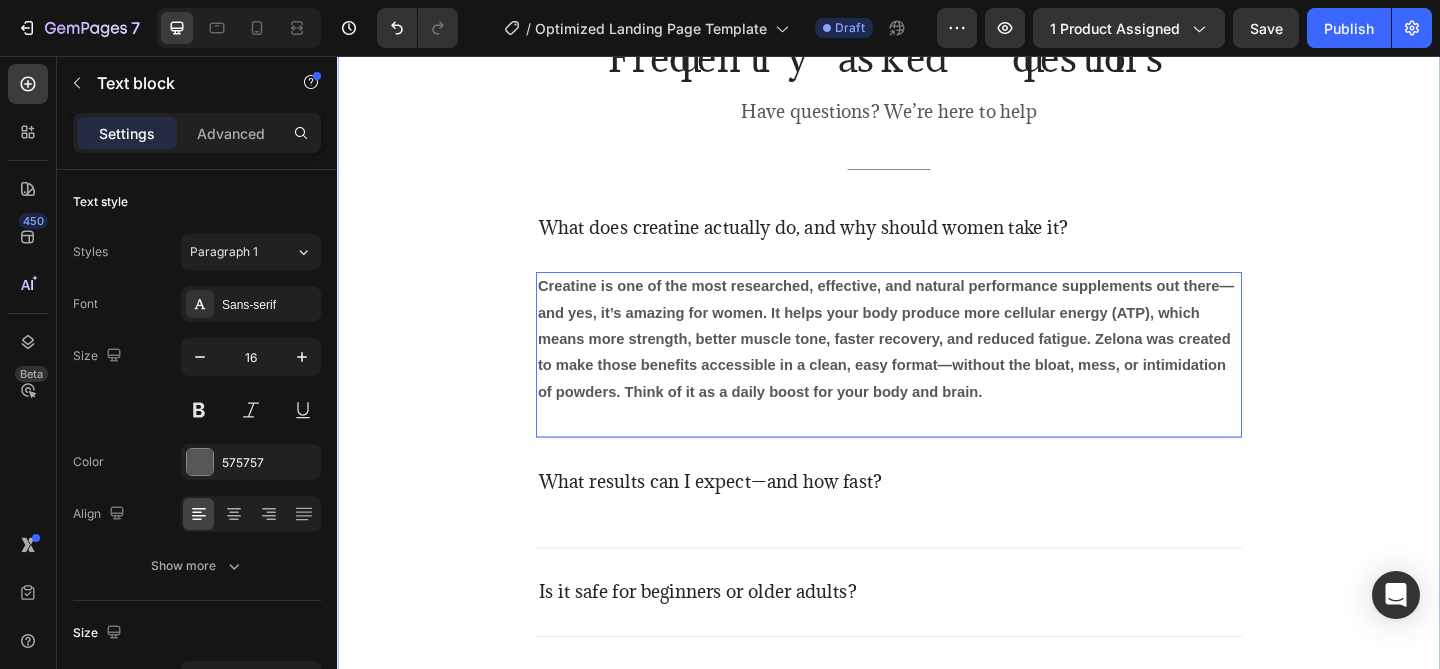 click on "Frequently asked questions Heading Have questions? We’re here to help Text block Title Line What does creatine actually do, and why should women take it? Creatine is one of the most researched, effective, and natural performance supplements out there—and yes, it’s amazing for women. It helps your body produce more cellular energy (ATP), which means more strength, better muscle tone, faster recovery, and reduced fatigue. Zelona was created to make those benefits accessible in a clean, easy format—without the bloat, mess, or intimidation of powders. Think of it as a daily boost for your body and brain. Text block 0 What results can I expect—and how fast? Is it safe for beginners or older adults? Can I use it for full-body workouts? Accordion Row" at bounding box center (937, 406) 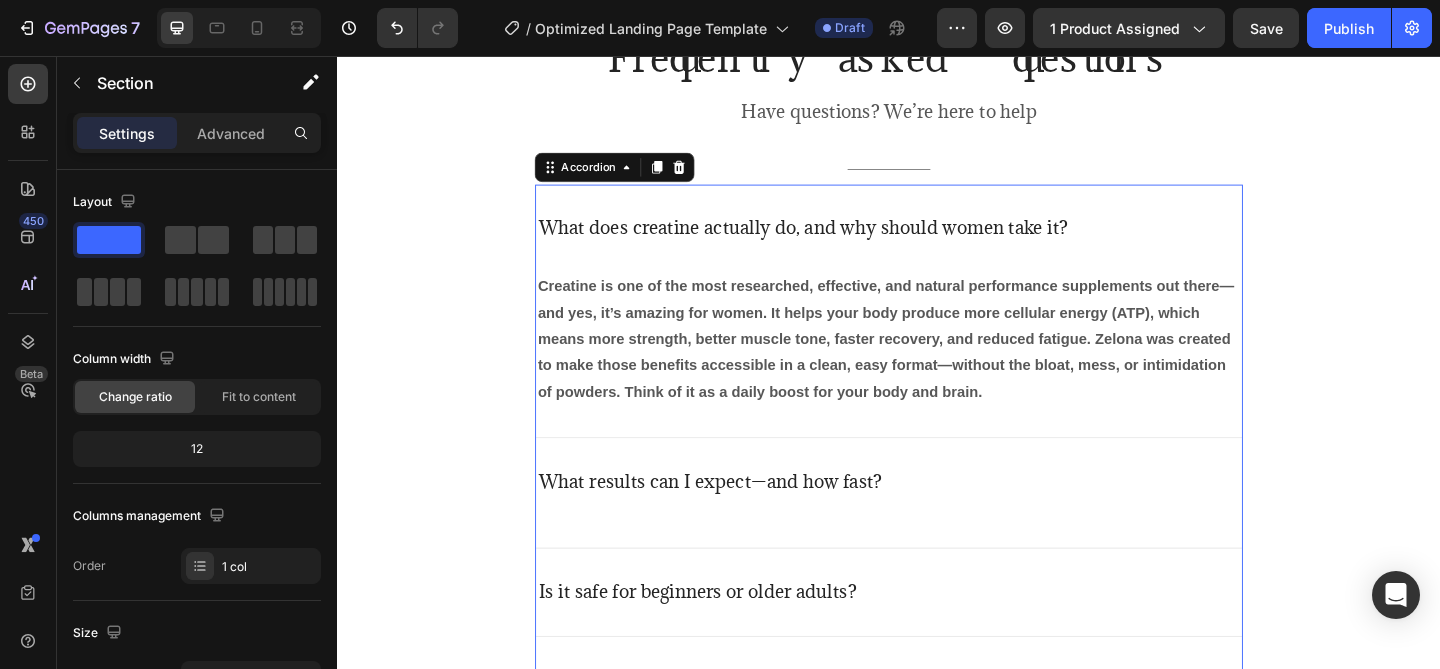 click on "What does creatine actually do, and why should women take it?" at bounding box center [937, 243] 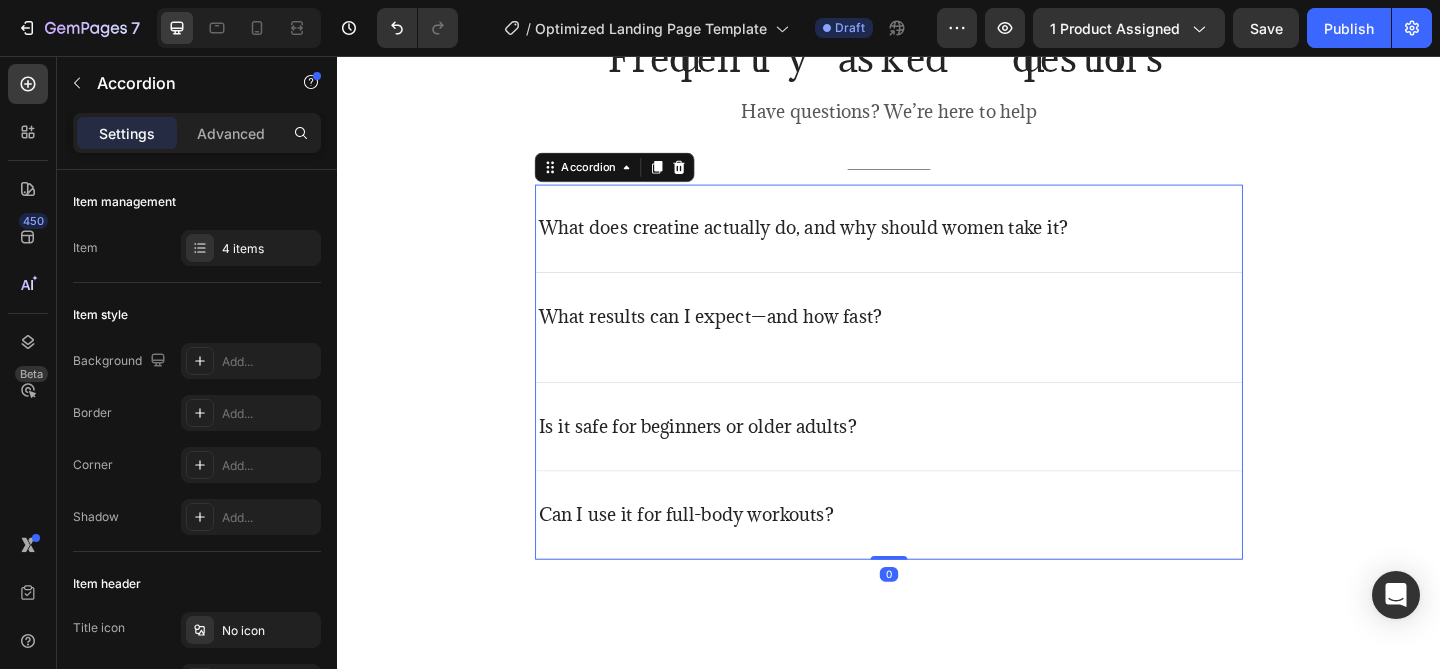 click on "What results can I expect—and how fast?" at bounding box center [937, 351] 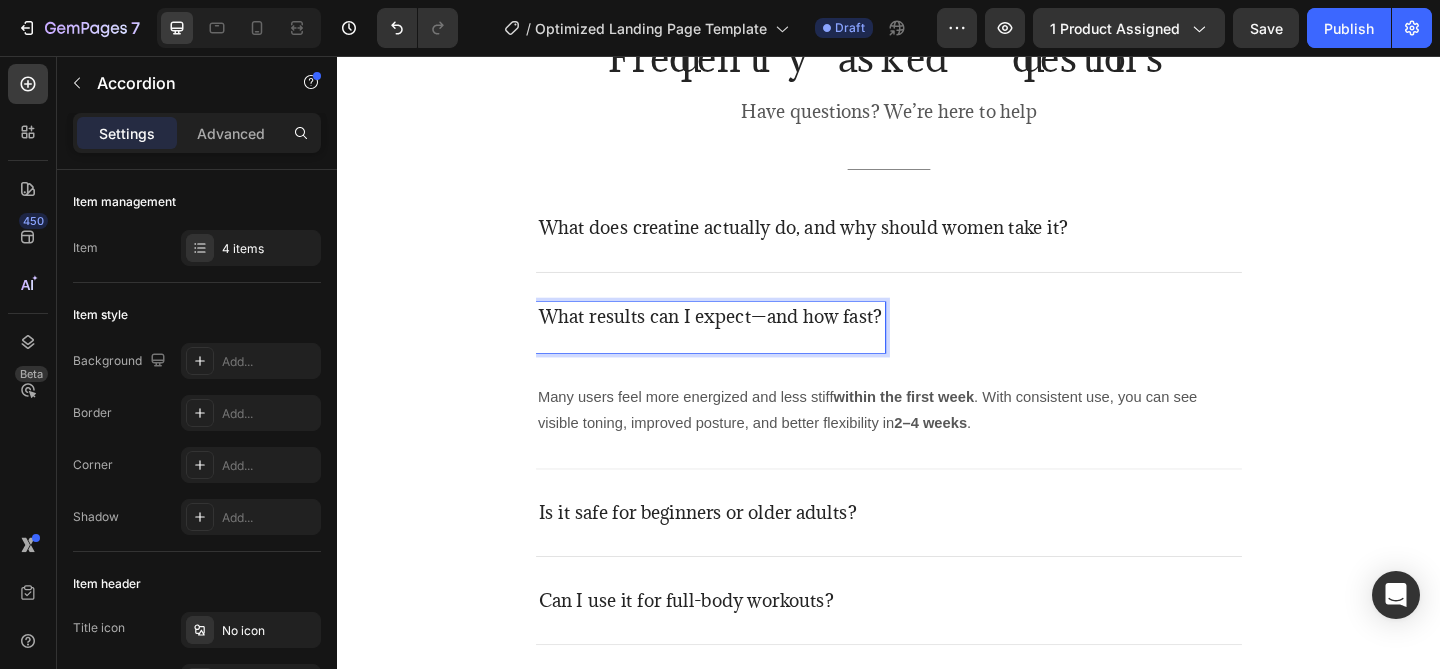 click on "What results can I expect—and how fast?" at bounding box center [743, 339] 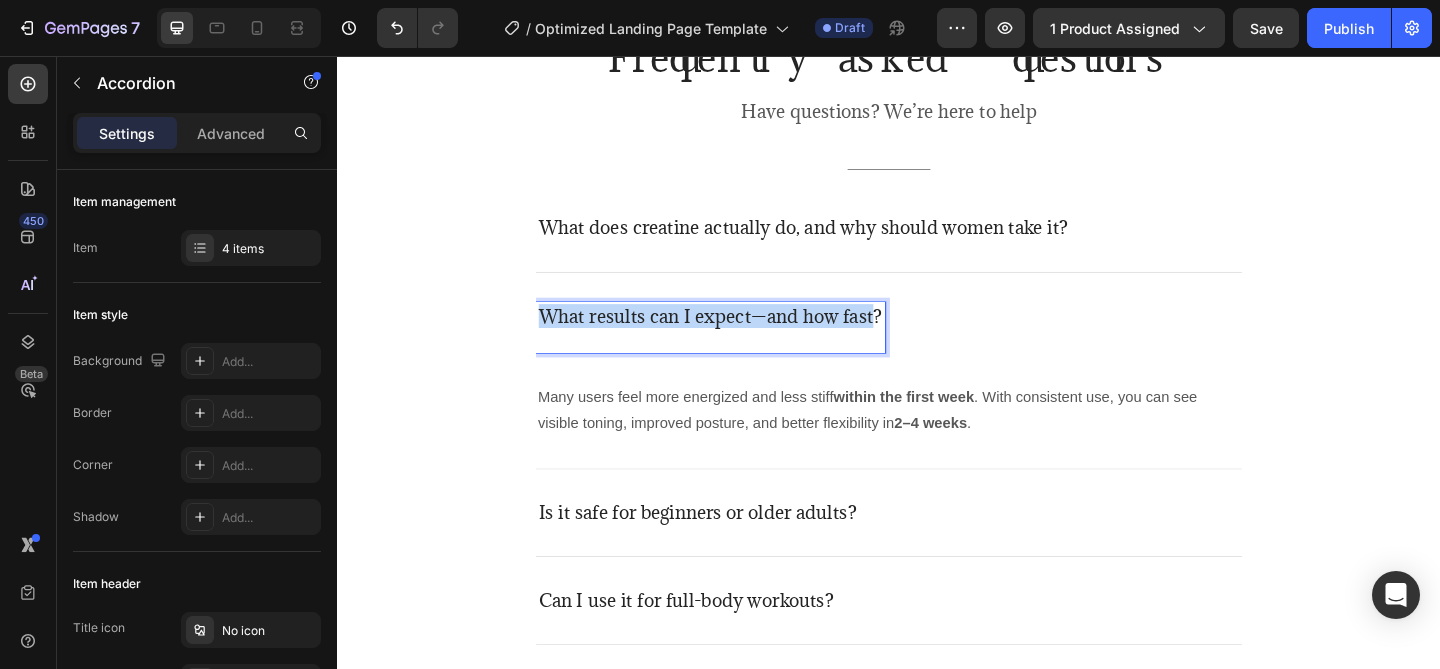 drag, startPoint x: 563, startPoint y: 346, endPoint x: 877, endPoint y: 329, distance: 314.45987 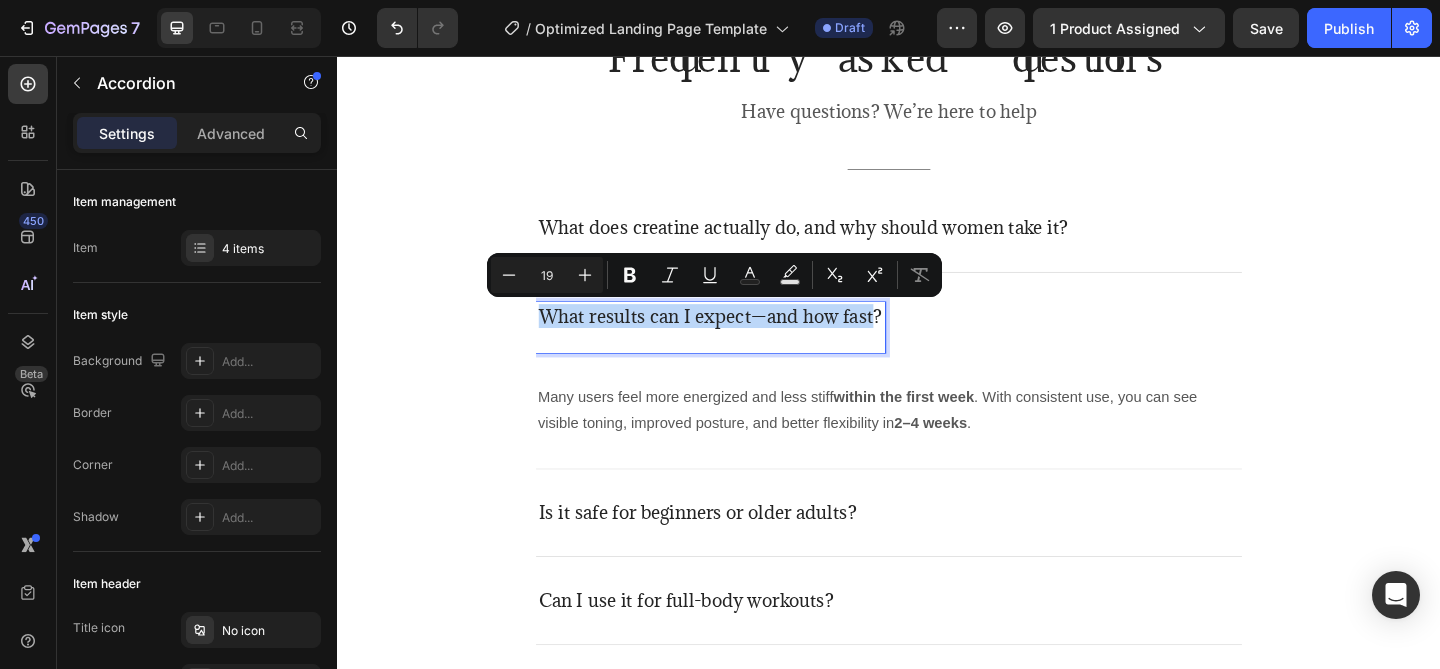 click on "What results can I expect—and how fast?" at bounding box center [743, 339] 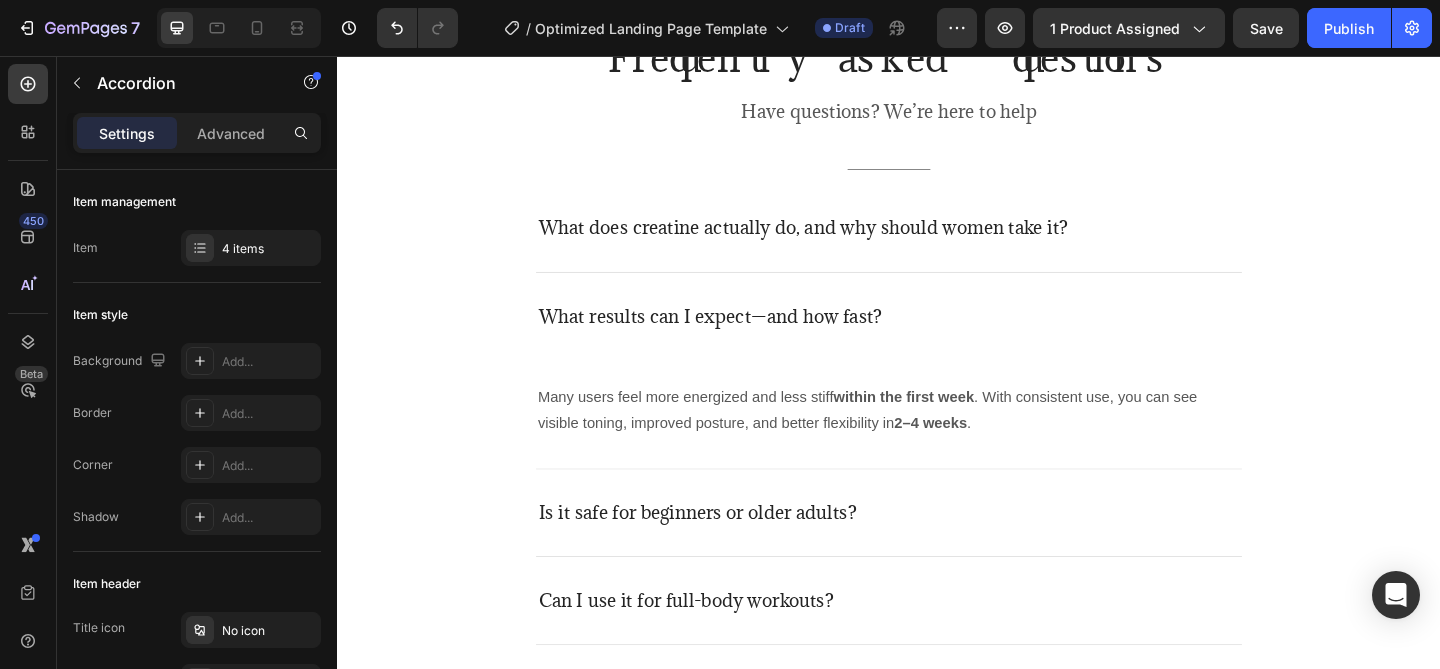 click on "What does creatine actually do, and why should women take it?" at bounding box center [937, 243] 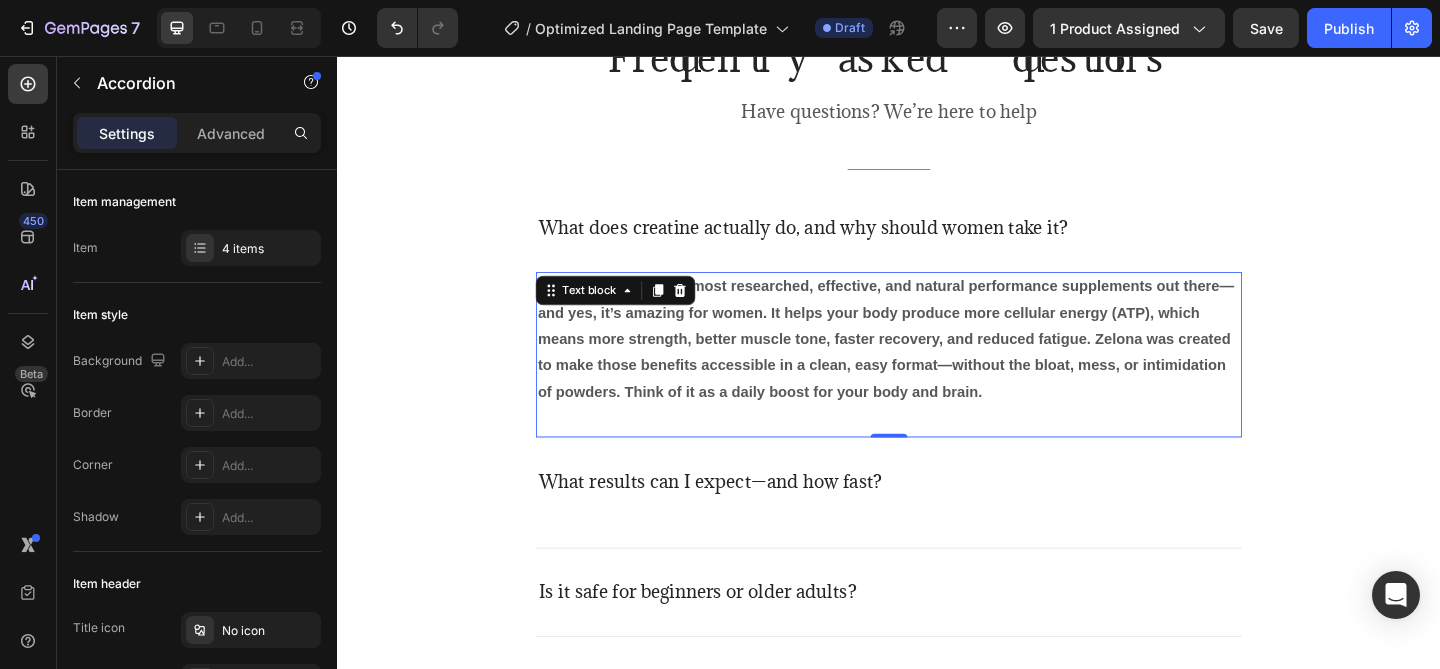 click on "Creatine is one of the most researched, effective, and natural performance supplements out there—and yes, it’s amazing for women. It helps your body produce more cellular energy (ATP), which means more strength, better muscle tone, faster recovery, and reduced fatigue. Zelona was created to make those benefits accessible in a clean, easy format—without the bloat, mess, or intimidation of powders. Think of it as a daily boost for your body and brain. Text block 0" at bounding box center (937, 381) 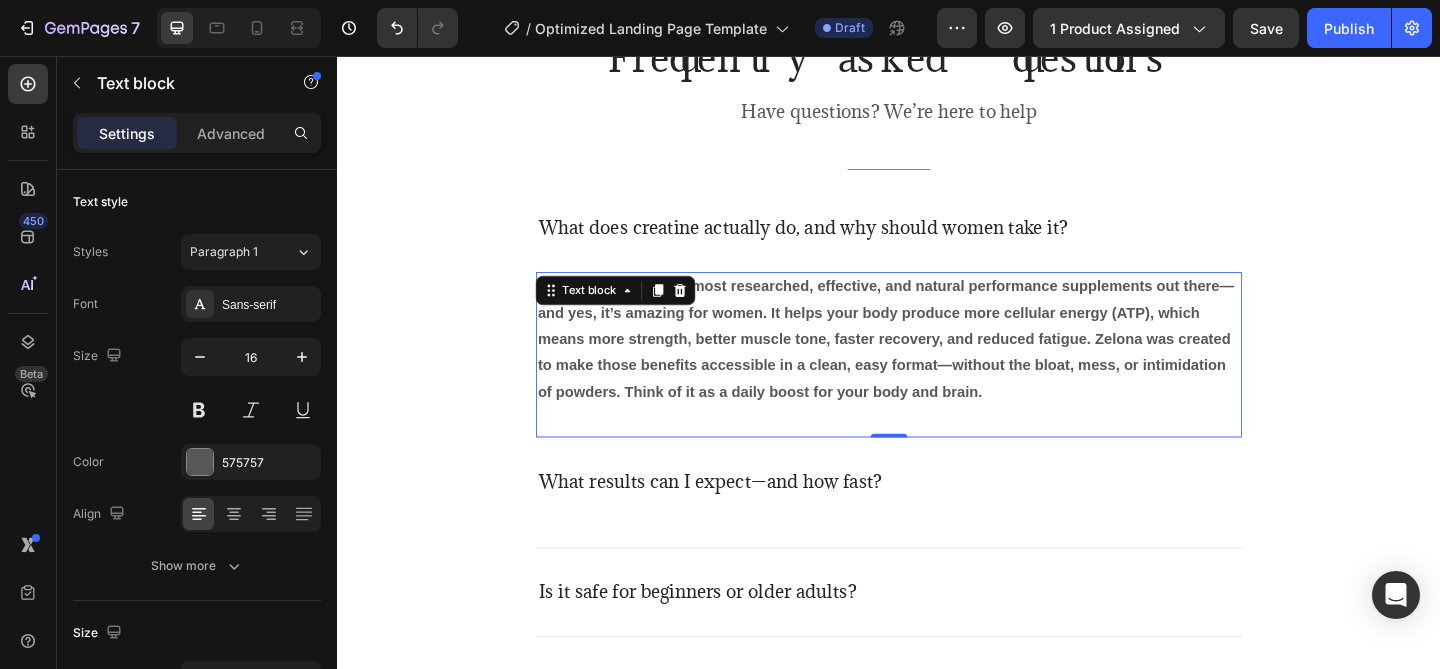 drag, startPoint x: 678, startPoint y: 391, endPoint x: 696, endPoint y: 395, distance: 18.439089 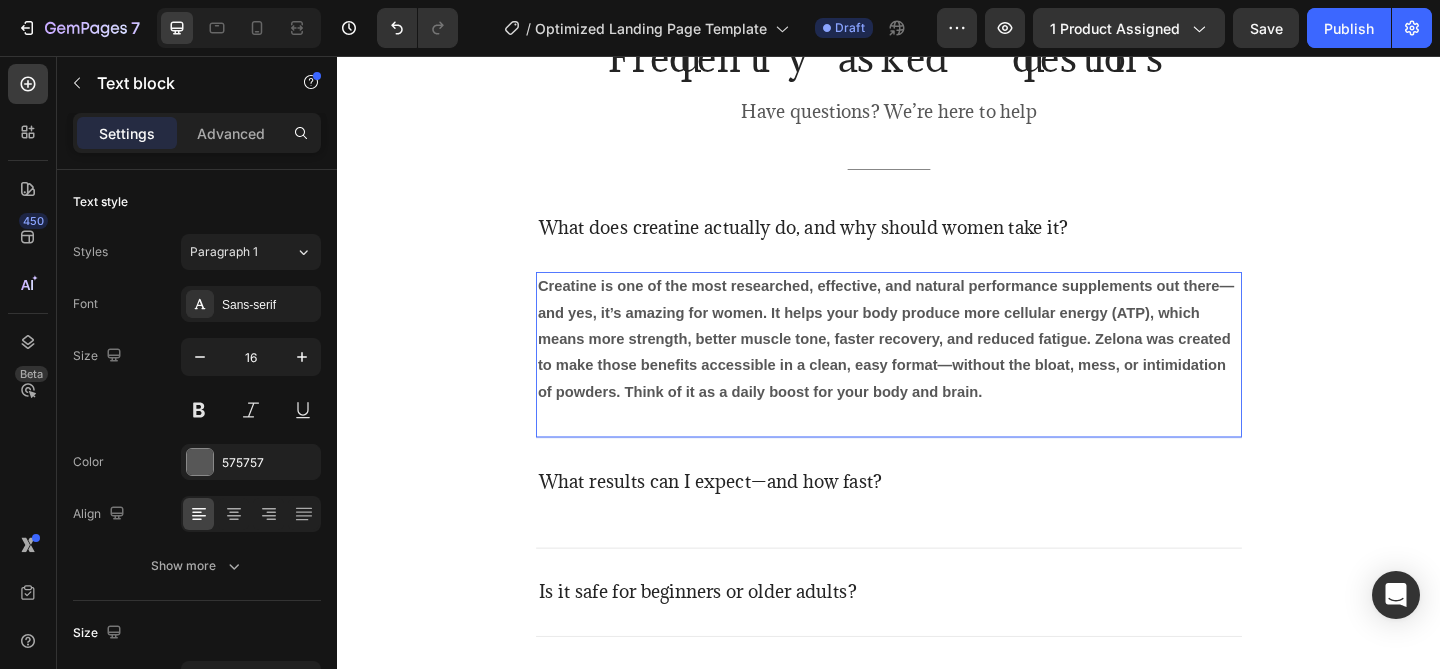 click on "Creatine is one of the most researched, effective, and natural performance supplements out there—and yes, it’s amazing for women. It helps your body produce more cellular energy (ATP), which means more strength, better muscle tone, faster recovery, and reduced fatigue. Zelona was created to make those benefits accessible in a clean, easy format—without the bloat, mess, or intimidation of powders. Think of it as a daily boost for your body and brain." at bounding box center (937, 365) 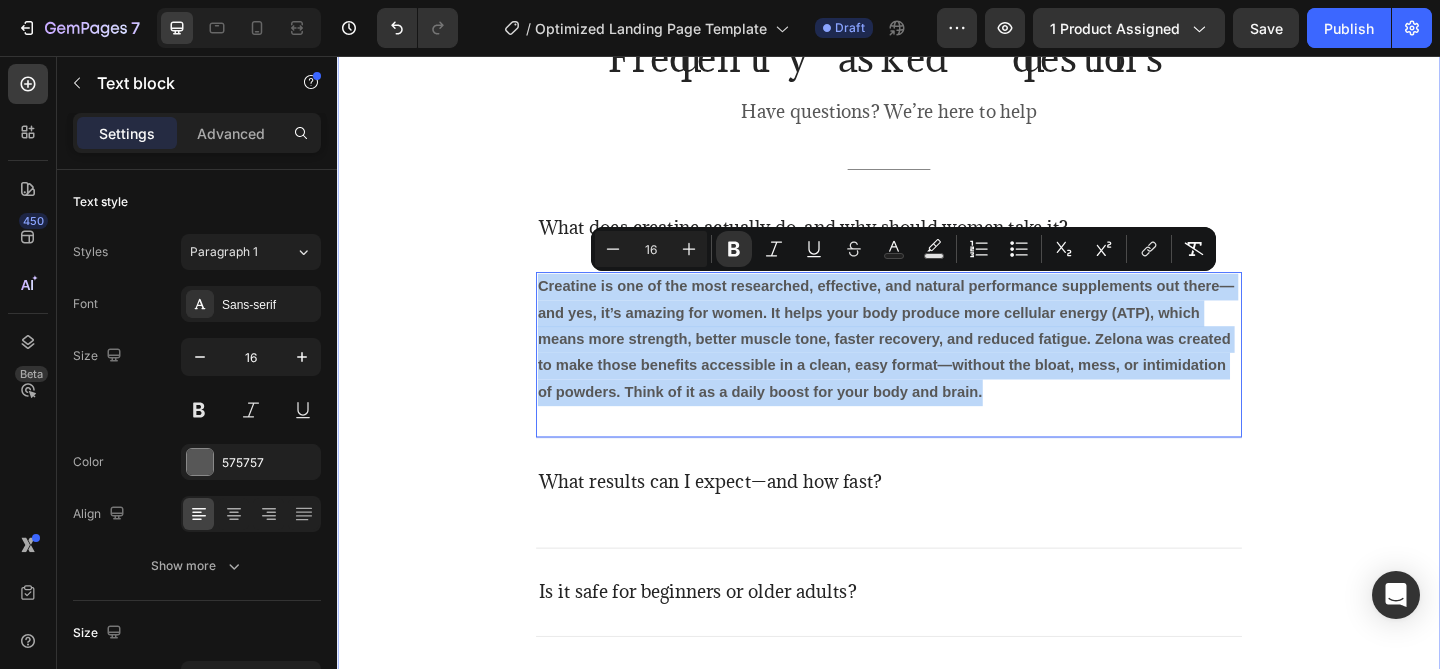 drag, startPoint x: 1043, startPoint y: 420, endPoint x: 651, endPoint y: 337, distance: 400.69064 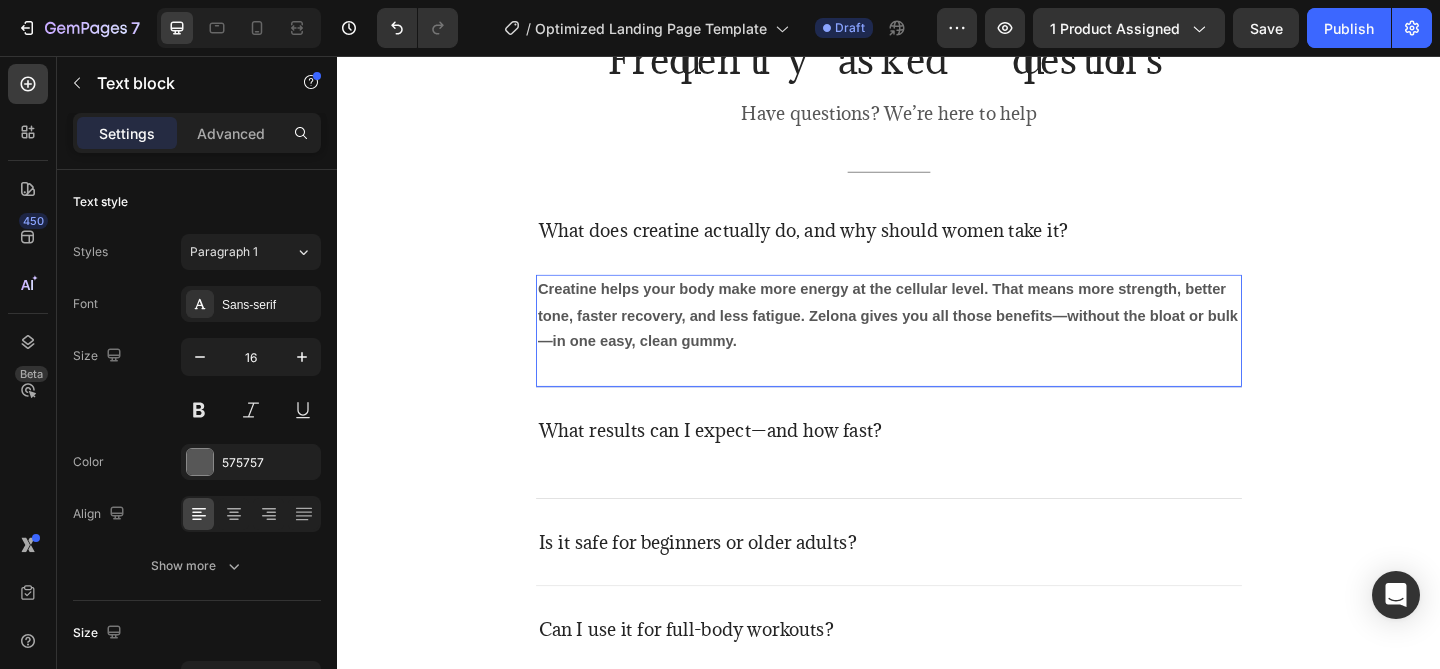 scroll, scrollTop: 5351, scrollLeft: 0, axis: vertical 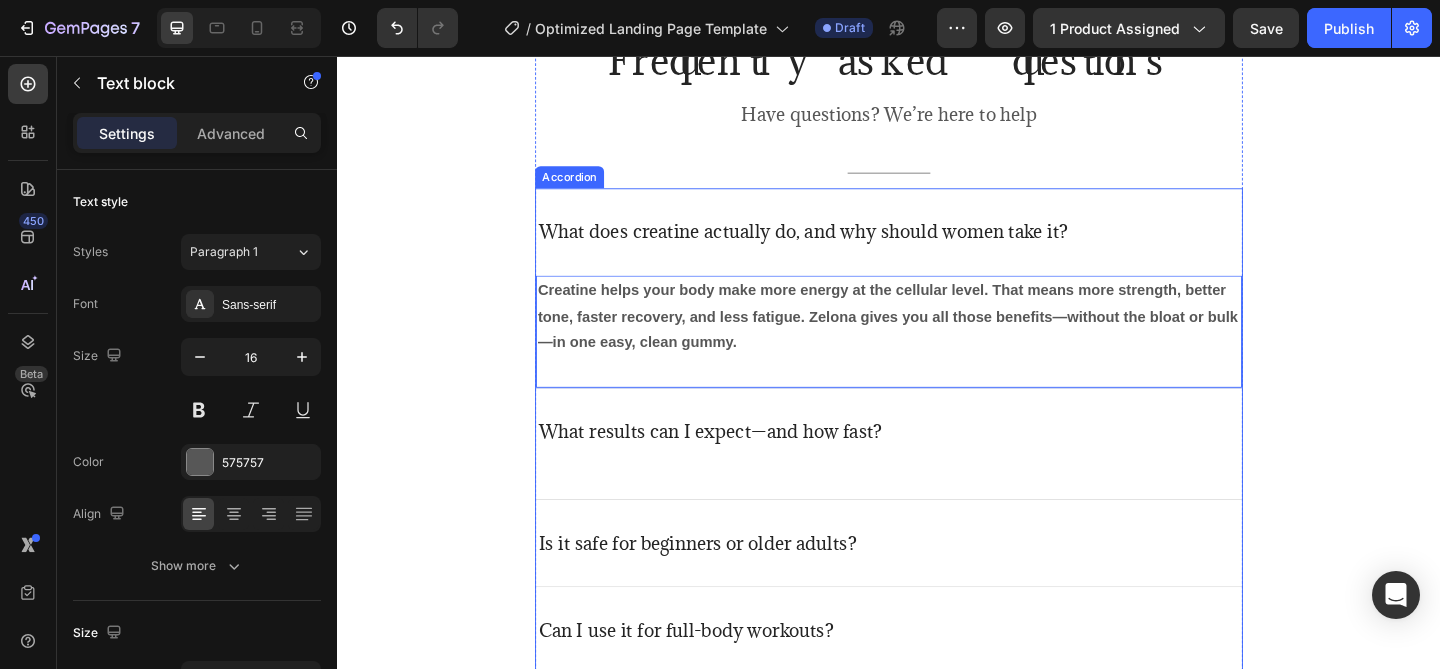 click on "What results can I expect—and how fast?" at bounding box center [743, 465] 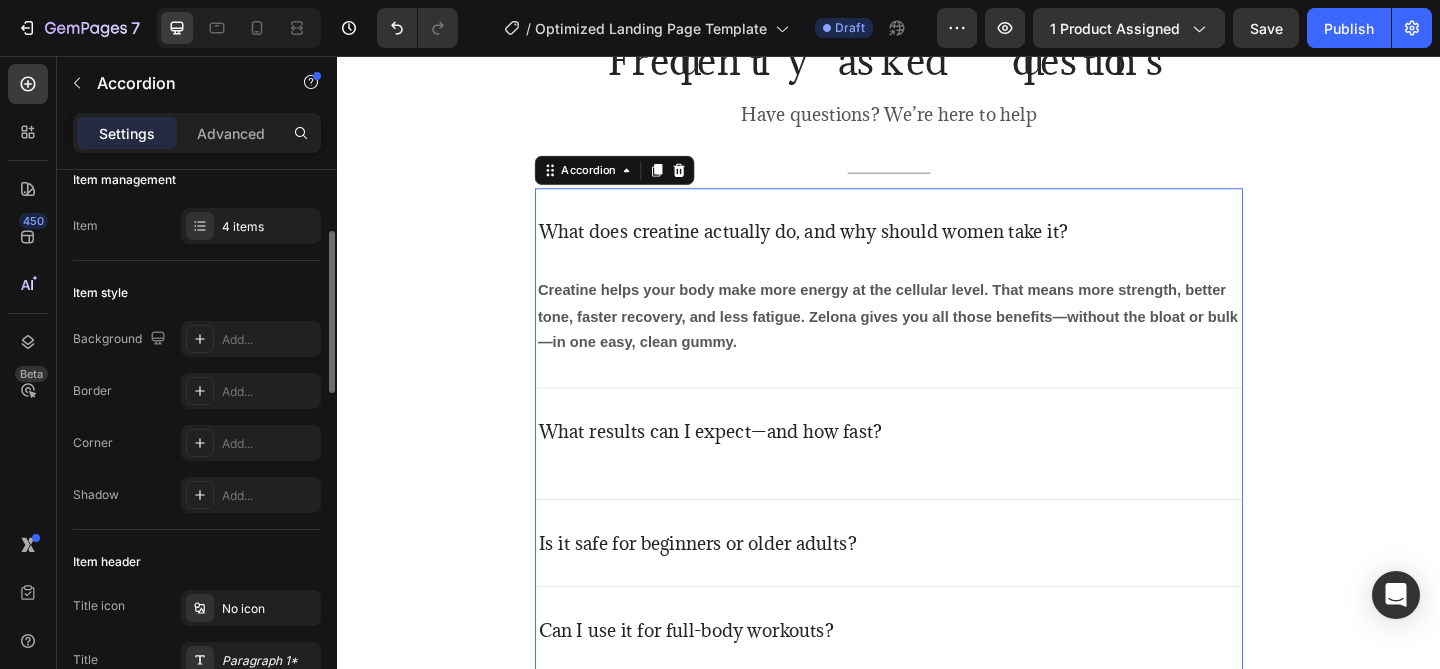 scroll, scrollTop: 65, scrollLeft: 0, axis: vertical 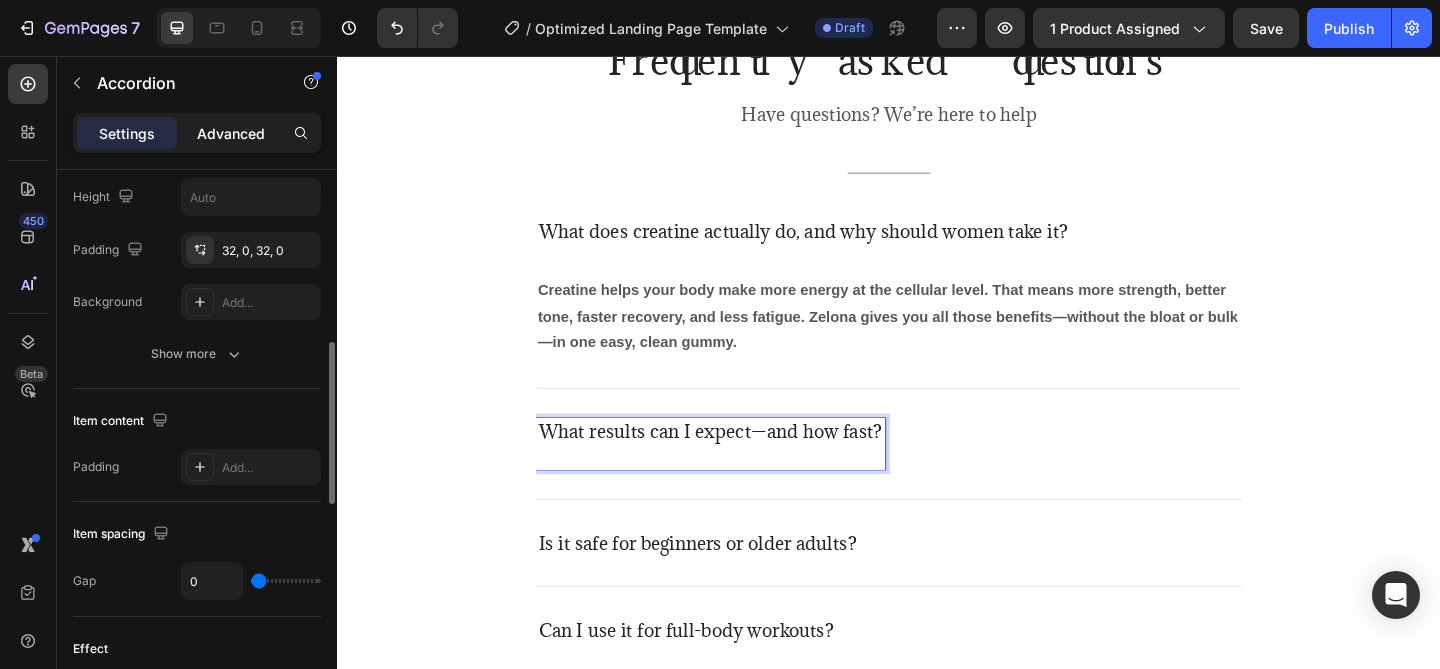 click on "Advanced" at bounding box center (231, 133) 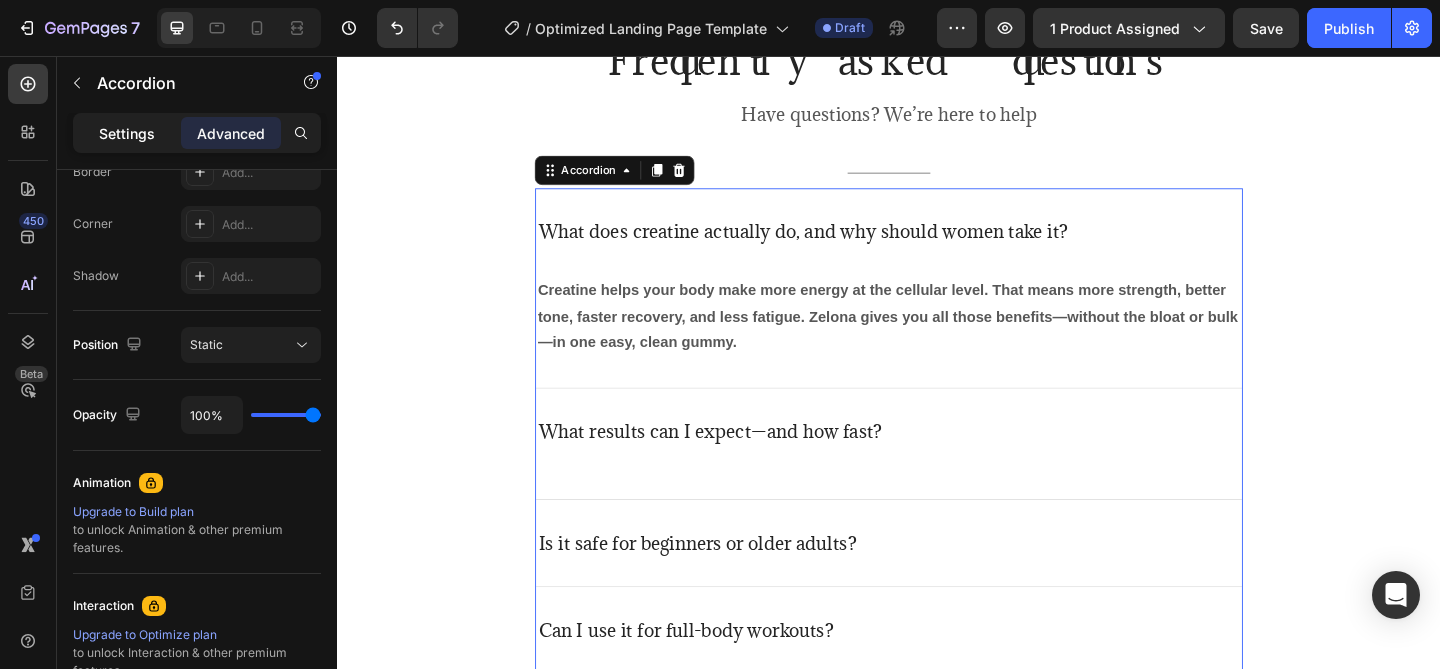 click on "Settings" at bounding box center (127, 133) 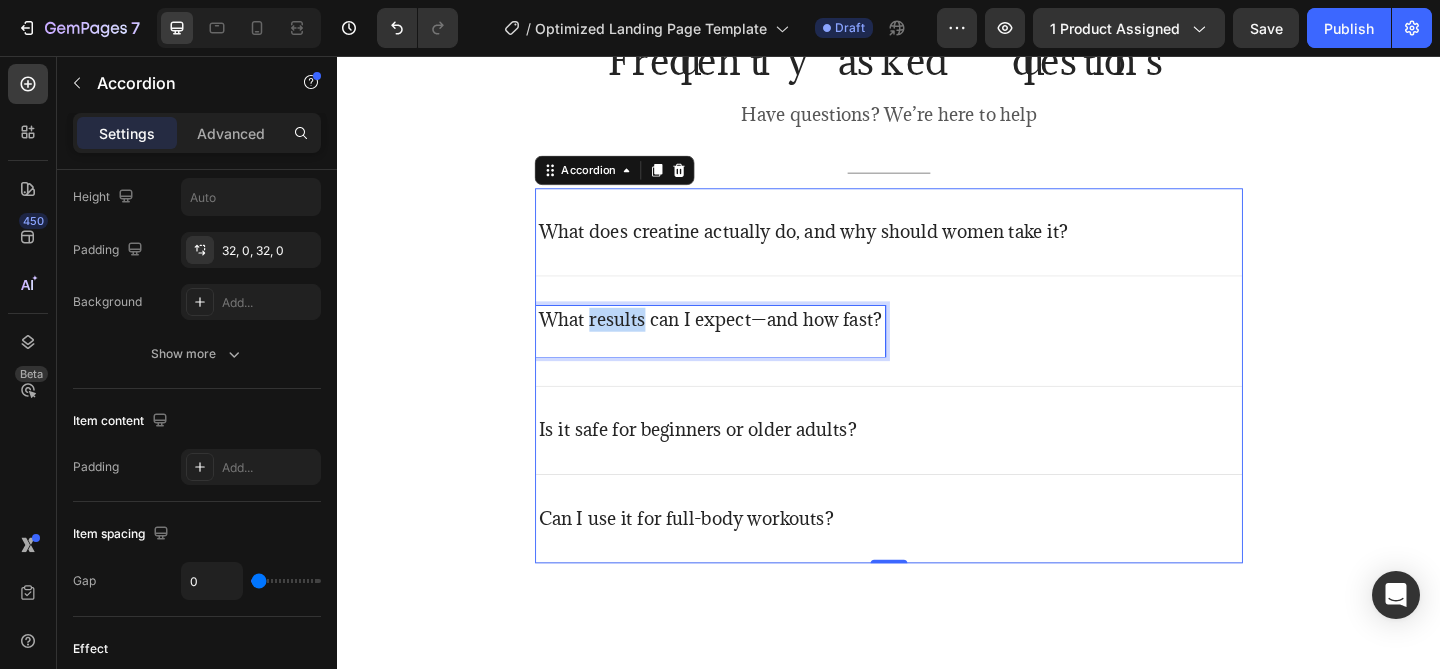 click on "What results can I expect—and how fast?" at bounding box center [743, 343] 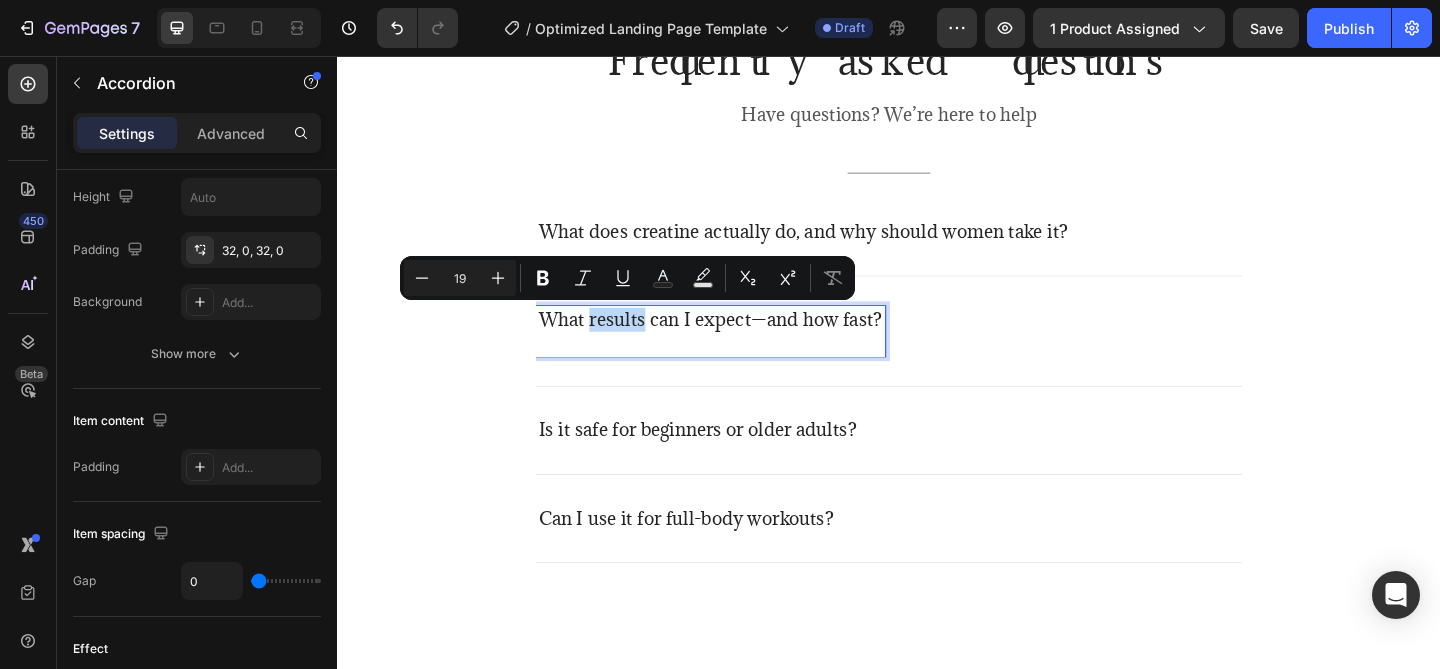 click on "What results can I expect—and how fast?" at bounding box center (743, 343) 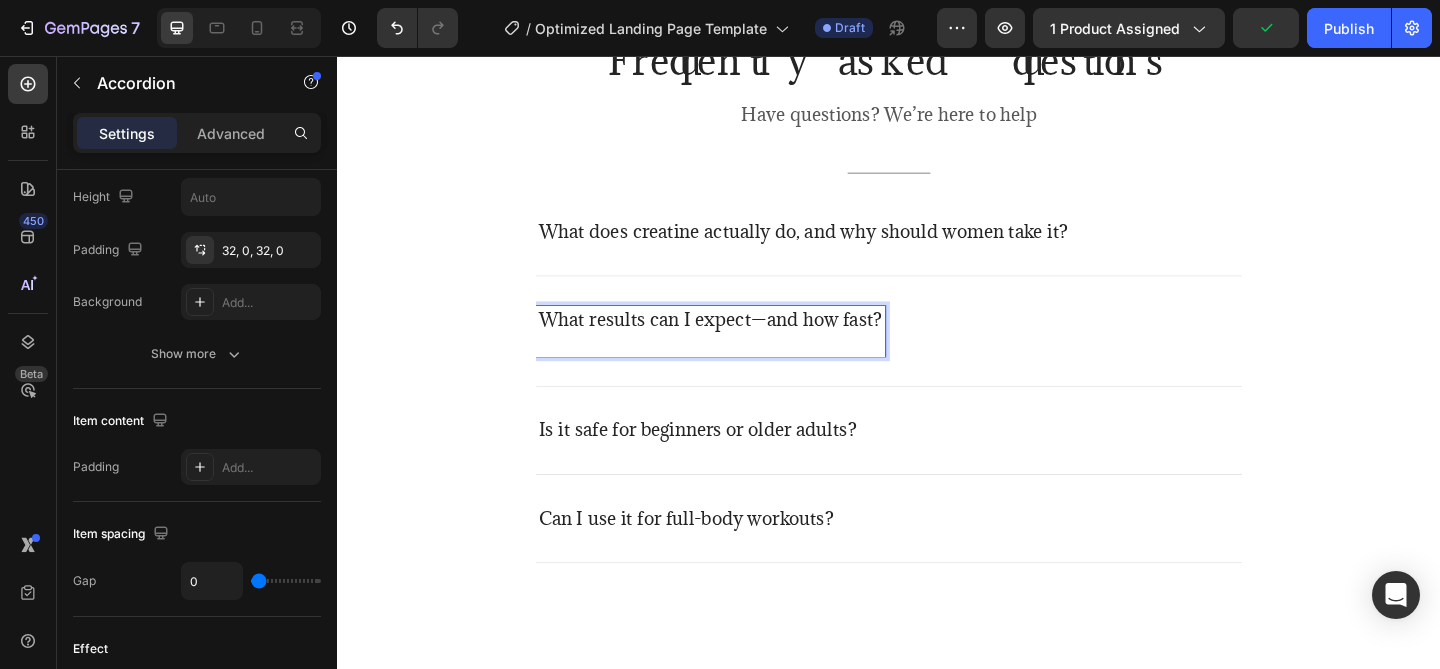 click on "What results can I expect—and how fast?" at bounding box center [743, 343] 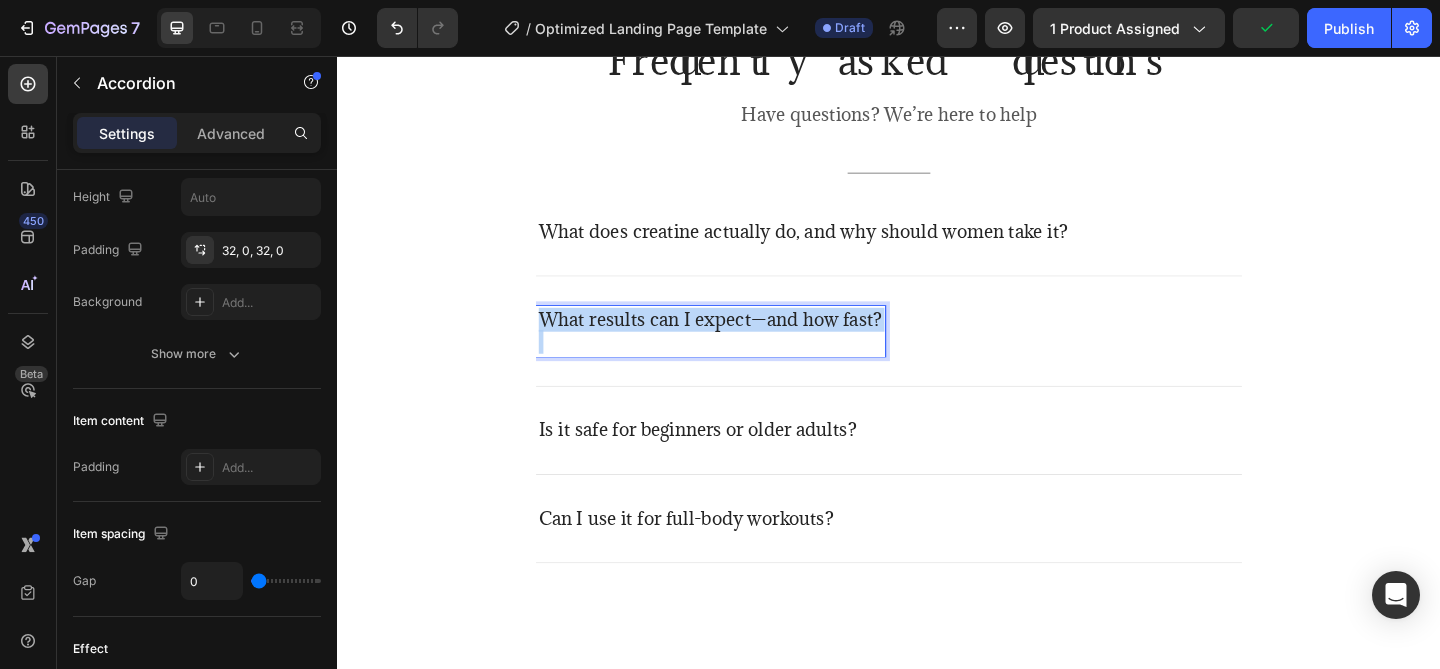 drag, startPoint x: 571, startPoint y: 346, endPoint x: 921, endPoint y: 345, distance: 350.00143 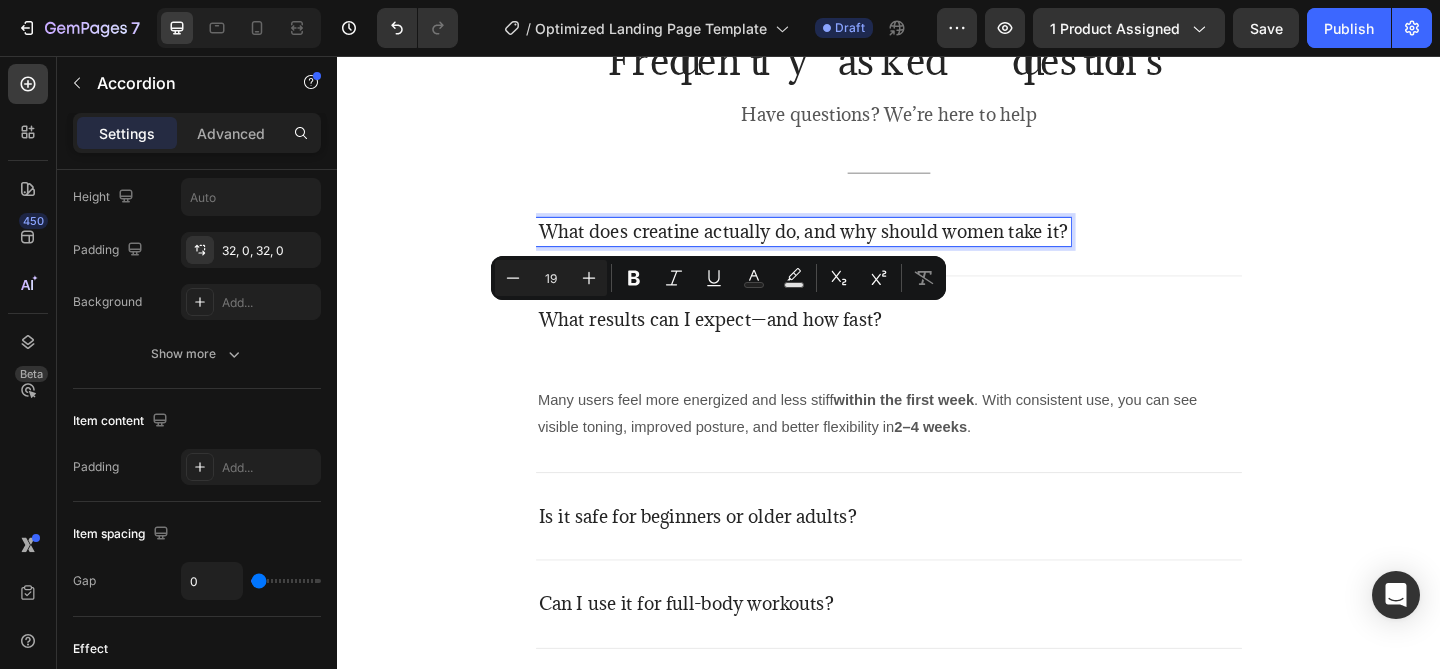 click on "What does creatine actually do, and why should women take it?" at bounding box center [844, 247] 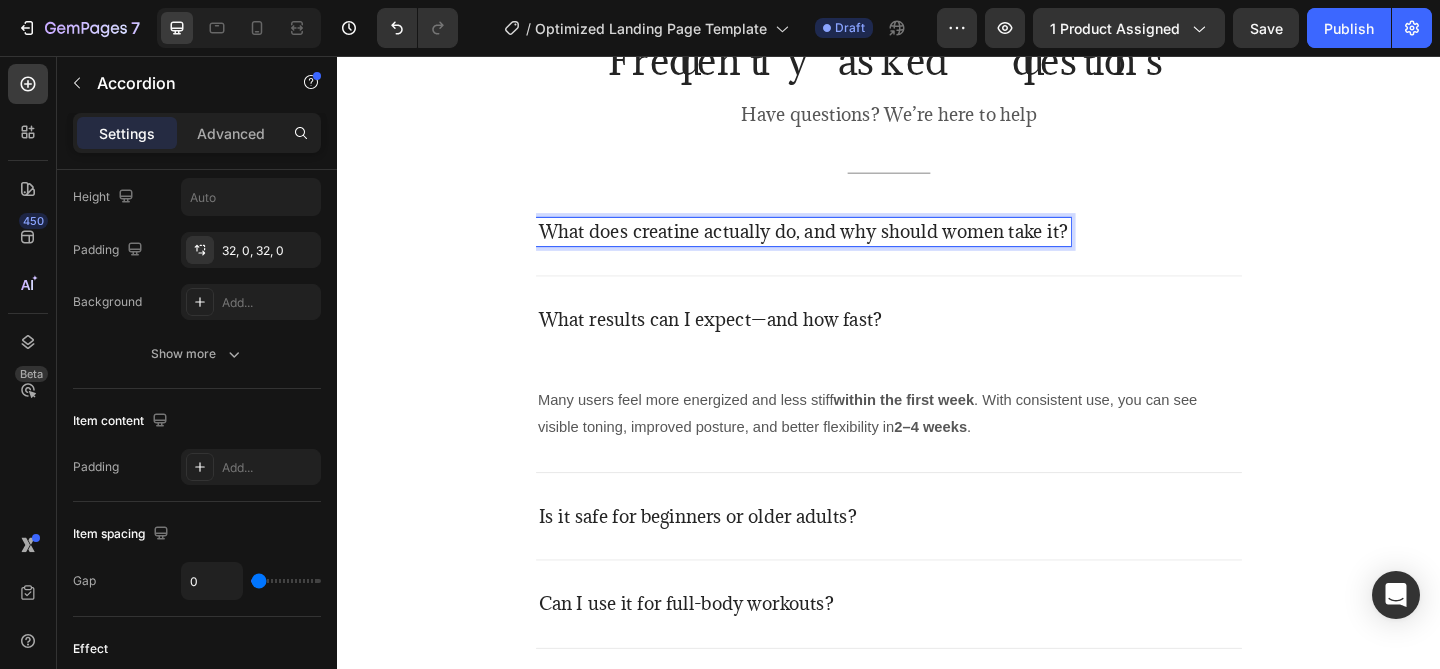 click on "What does creatine actually do, and why should women take it?" at bounding box center [844, 247] 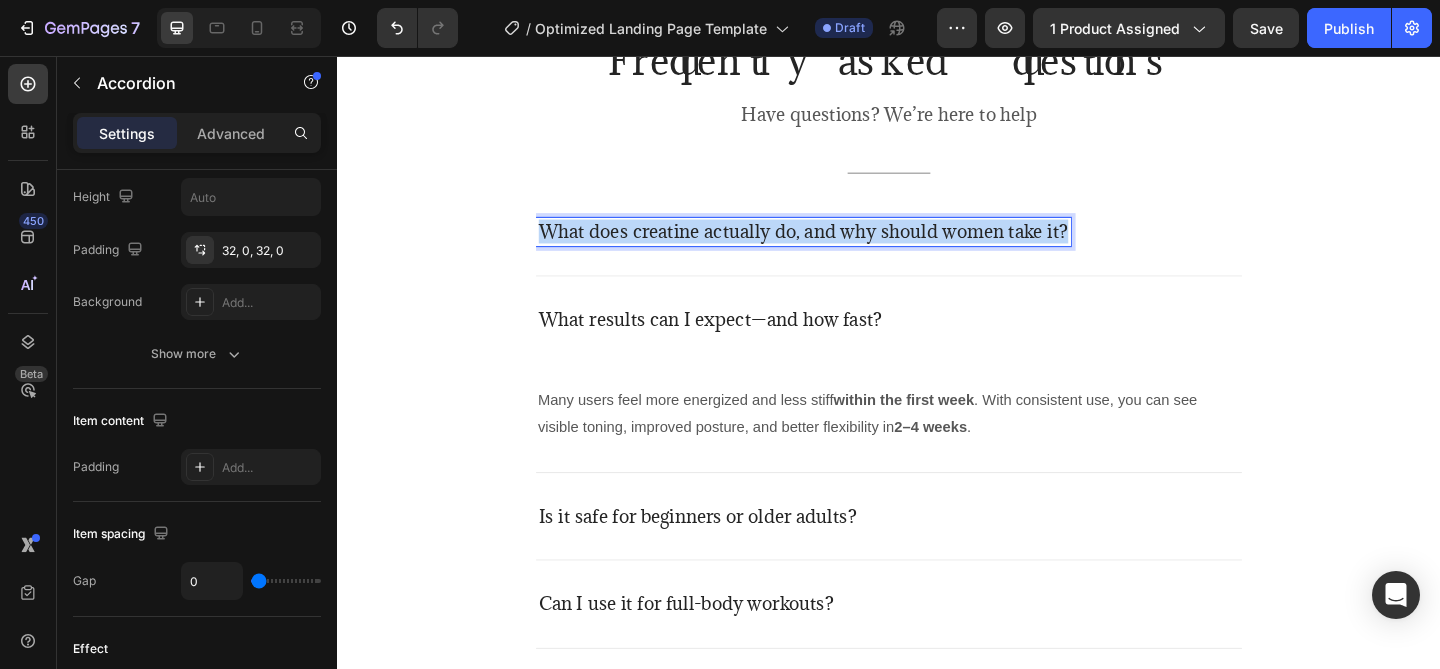 drag, startPoint x: 576, startPoint y: 249, endPoint x: 1108, endPoint y: 254, distance: 532.0235 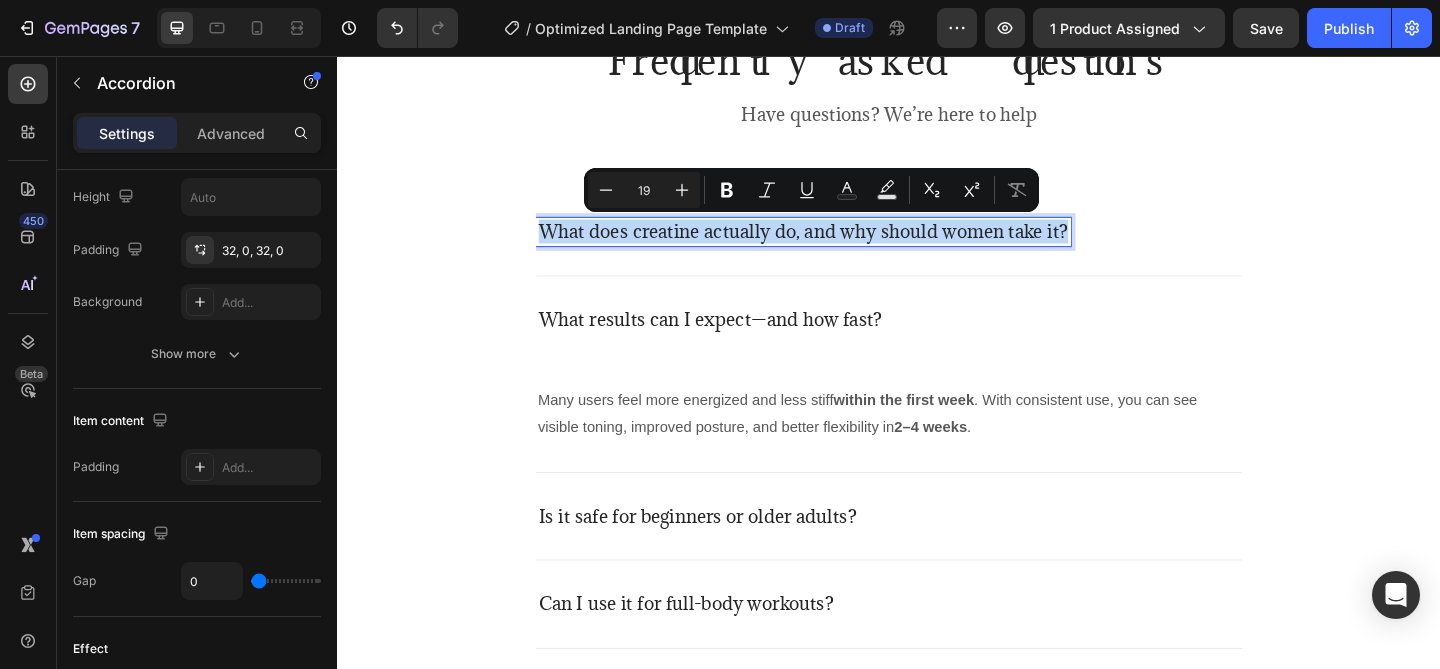click on "What does creatine actually do, and why should women take it?" at bounding box center [937, 247] 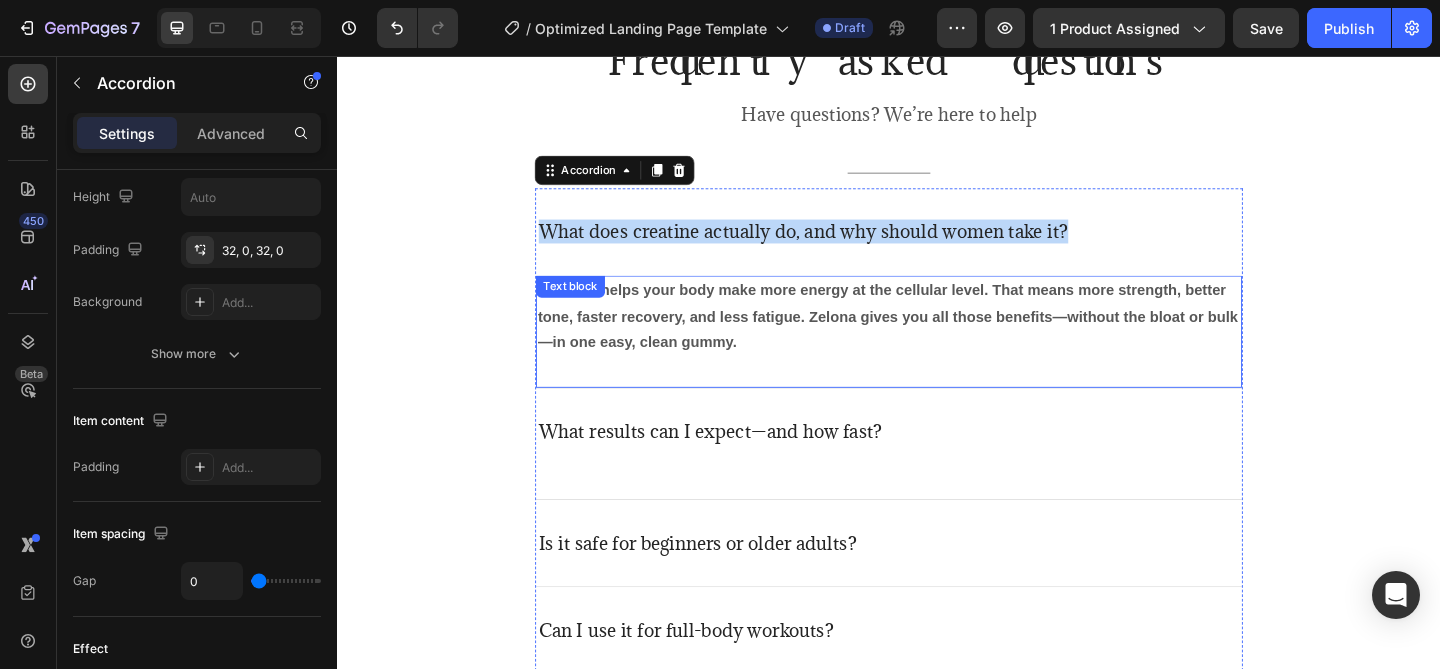 click on "Creatine helps your body make more energy at the cellular level. That means more strength, better tone, faster recovery, and less fatigue. Zelona gives you all those benefits—without the bloat or bulk—in one easy, clean gummy." at bounding box center [936, 339] 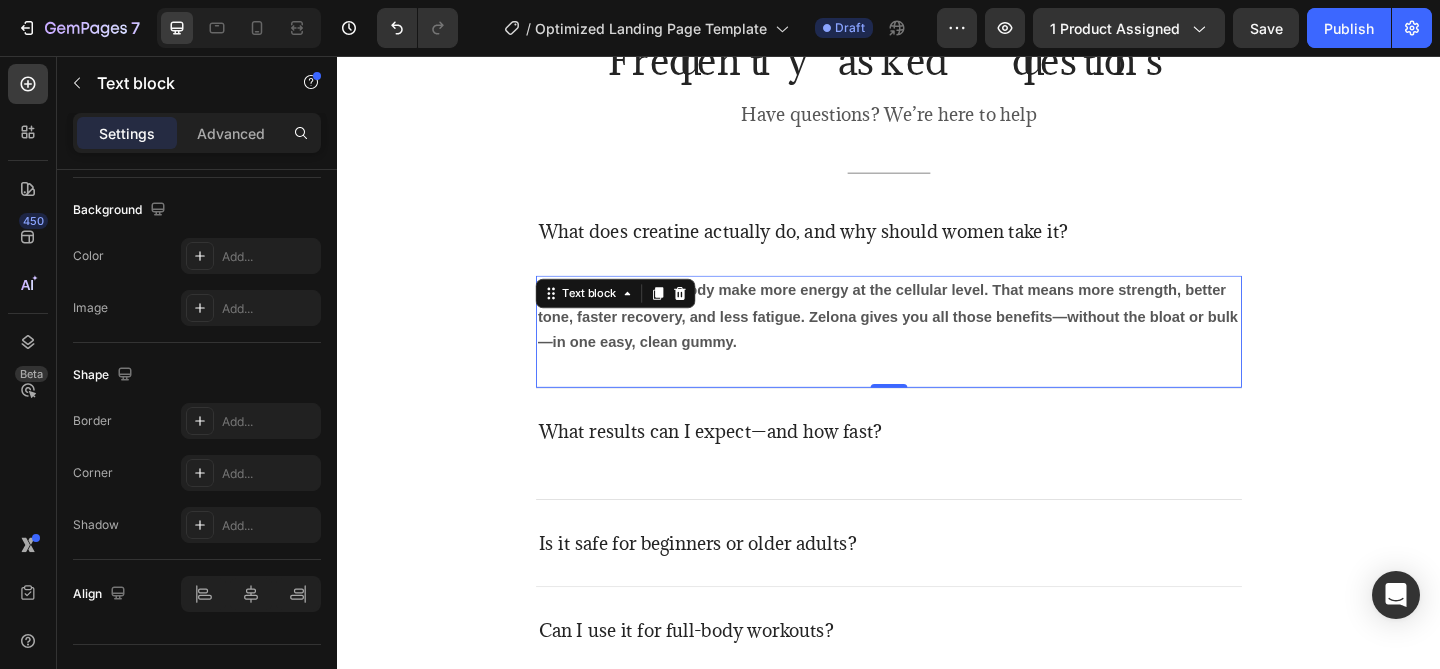 scroll, scrollTop: 0, scrollLeft: 0, axis: both 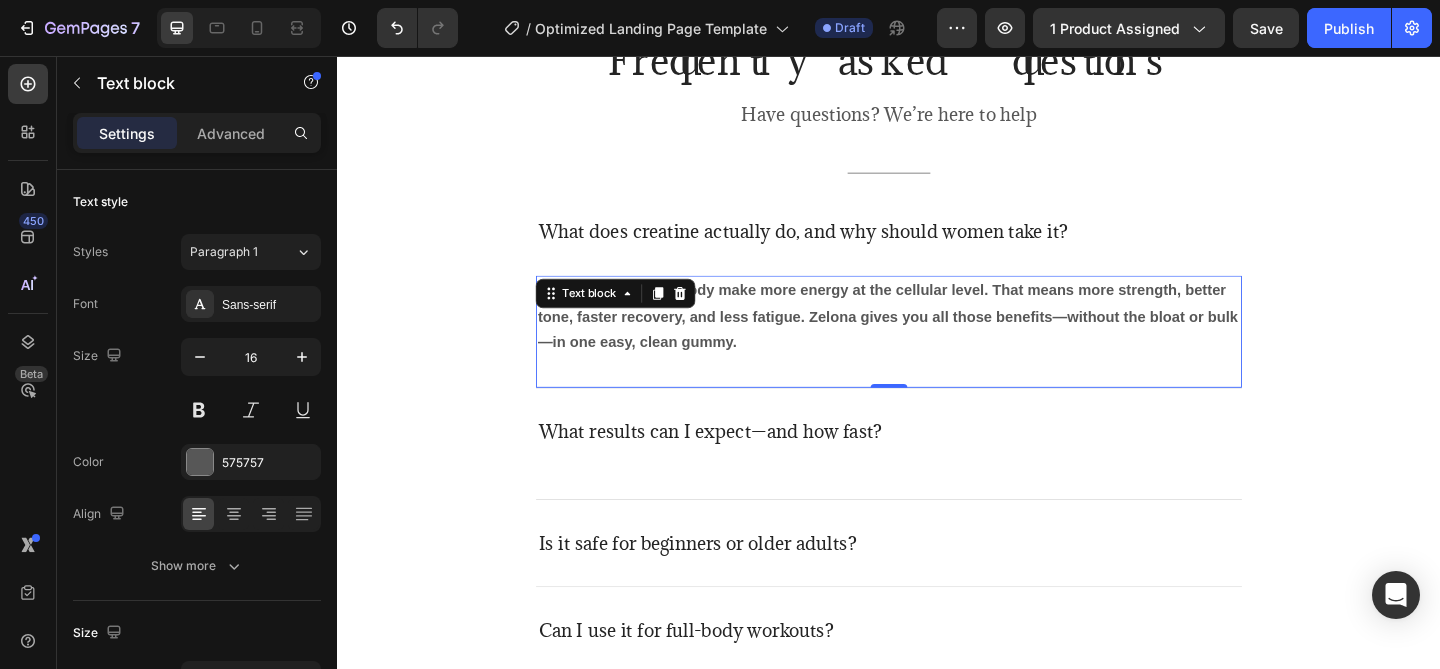 click on "Creatine helps your body make more energy at the cellular level. That means more strength, better tone, faster recovery, and less fatigue. Zelona gives you all those benefits—without the bloat or bulk—in one easy, clean gummy." at bounding box center (936, 339) 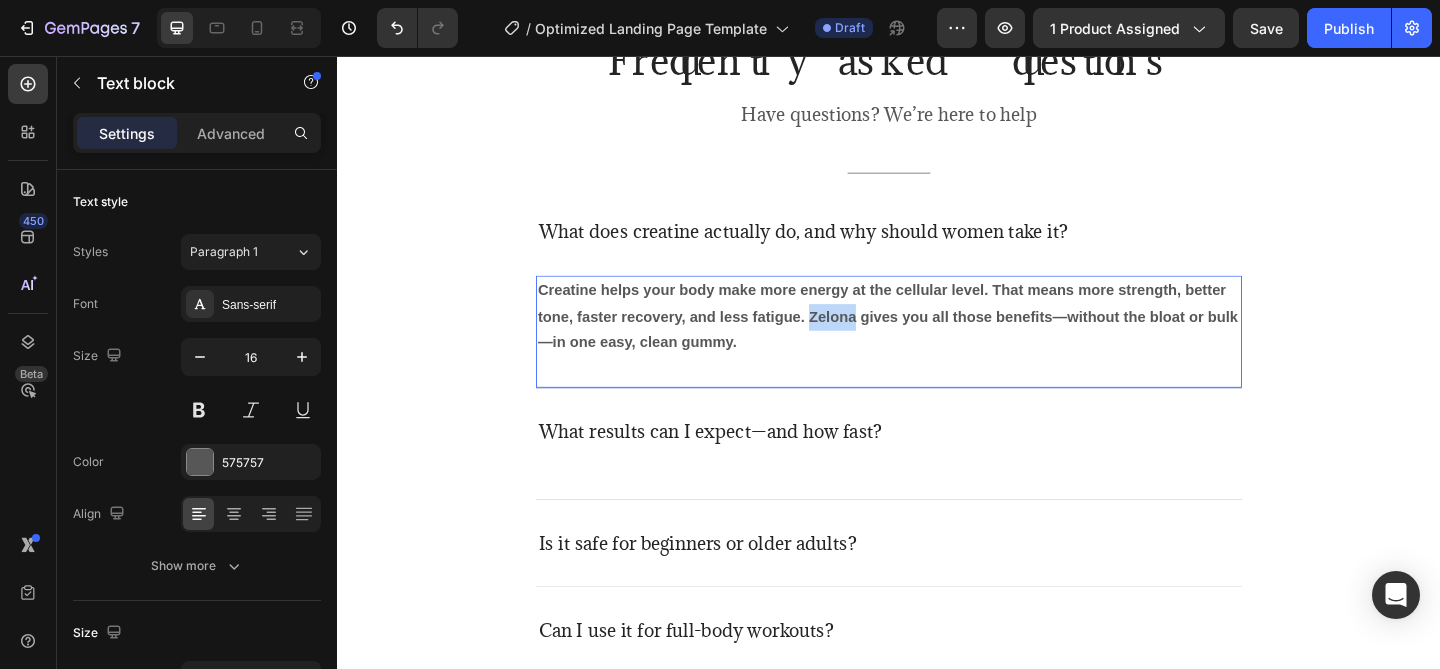 click on "Creatine helps your body make more energy at the cellular level. That means more strength, better tone, faster recovery, and less fatigue. Zelona gives you all those benefits—without the bloat or bulk—in one easy, clean gummy." at bounding box center (936, 339) 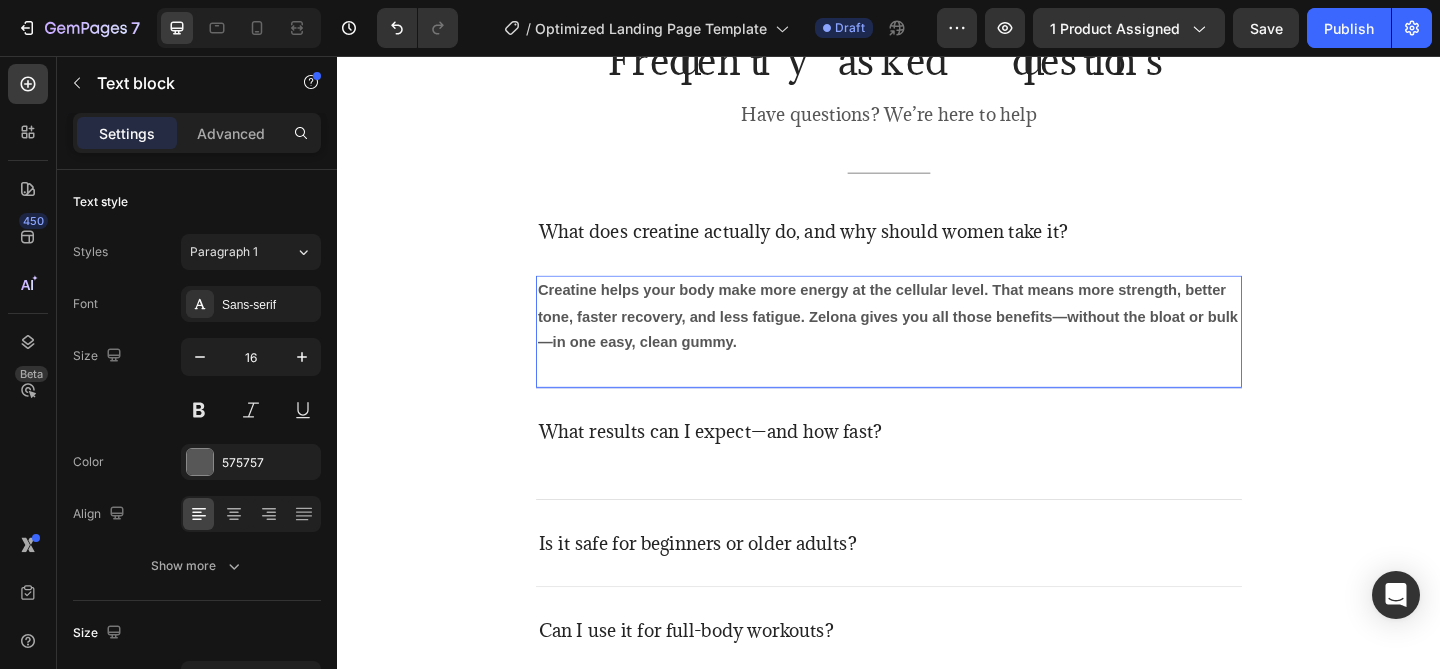 click on "Creatine helps your body make more energy at the cellular level. That means more strength, better tone, faster recovery, and less fatigue. Zelona gives you all those benefits—without the bloat or bulk—in one easy, clean gummy." at bounding box center (937, 340) 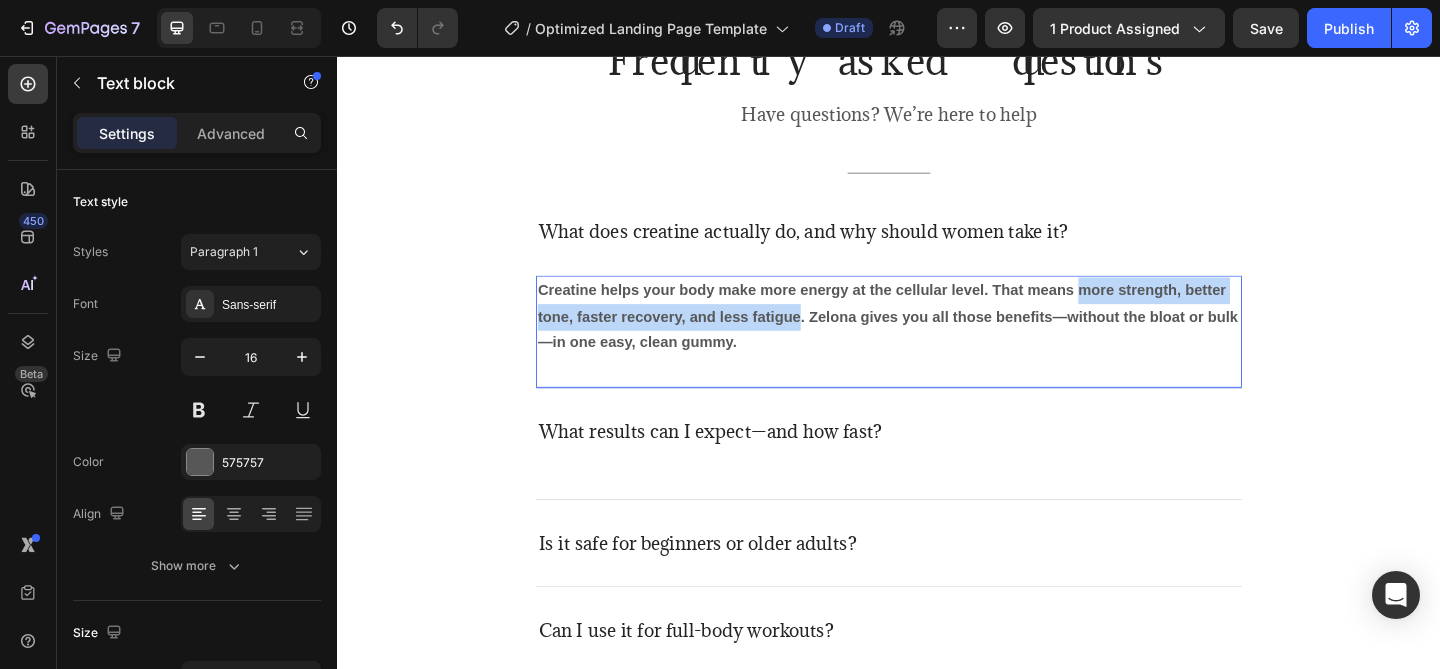 drag, startPoint x: 1141, startPoint y: 308, endPoint x: 826, endPoint y: 347, distance: 317.4051 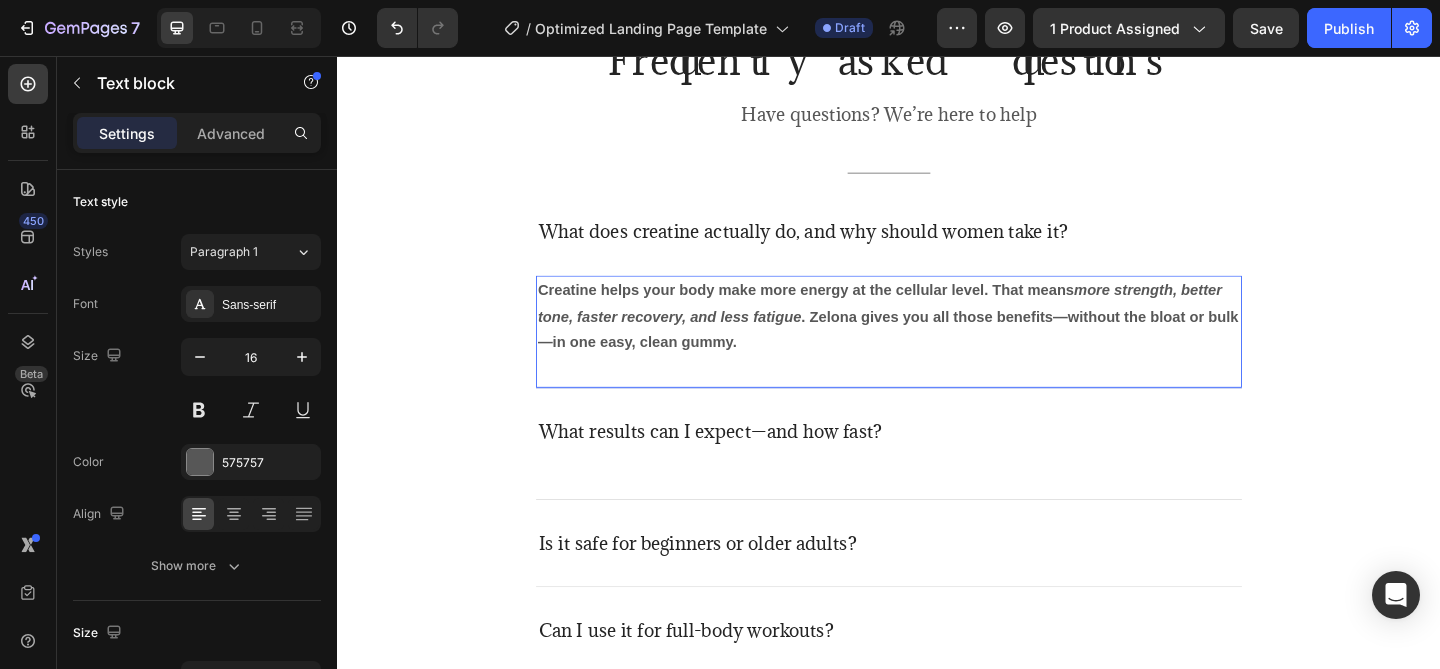 click on ". Zelona gives you all those benefits—without the bloat or bulk—in one easy, clean gummy." at bounding box center (936, 354) 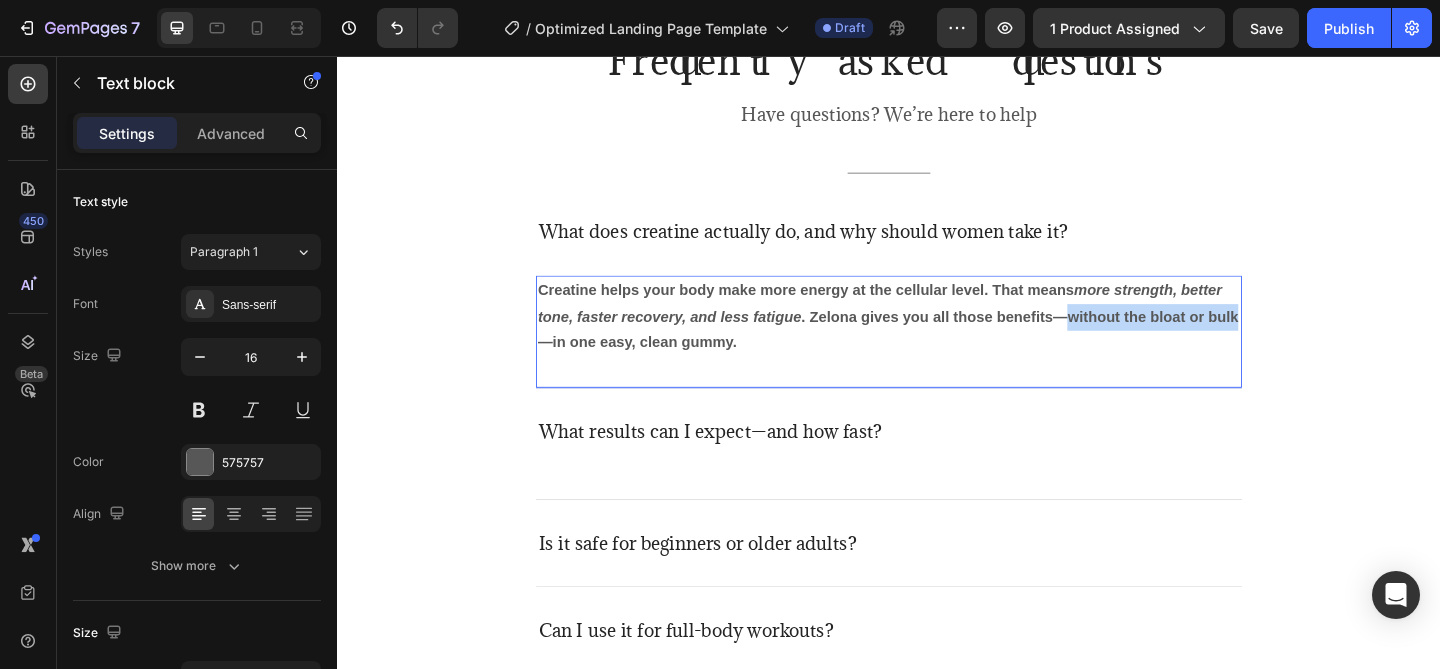 drag, startPoint x: 1152, startPoint y: 338, endPoint x: 1275, endPoint y: 334, distance: 123.065025 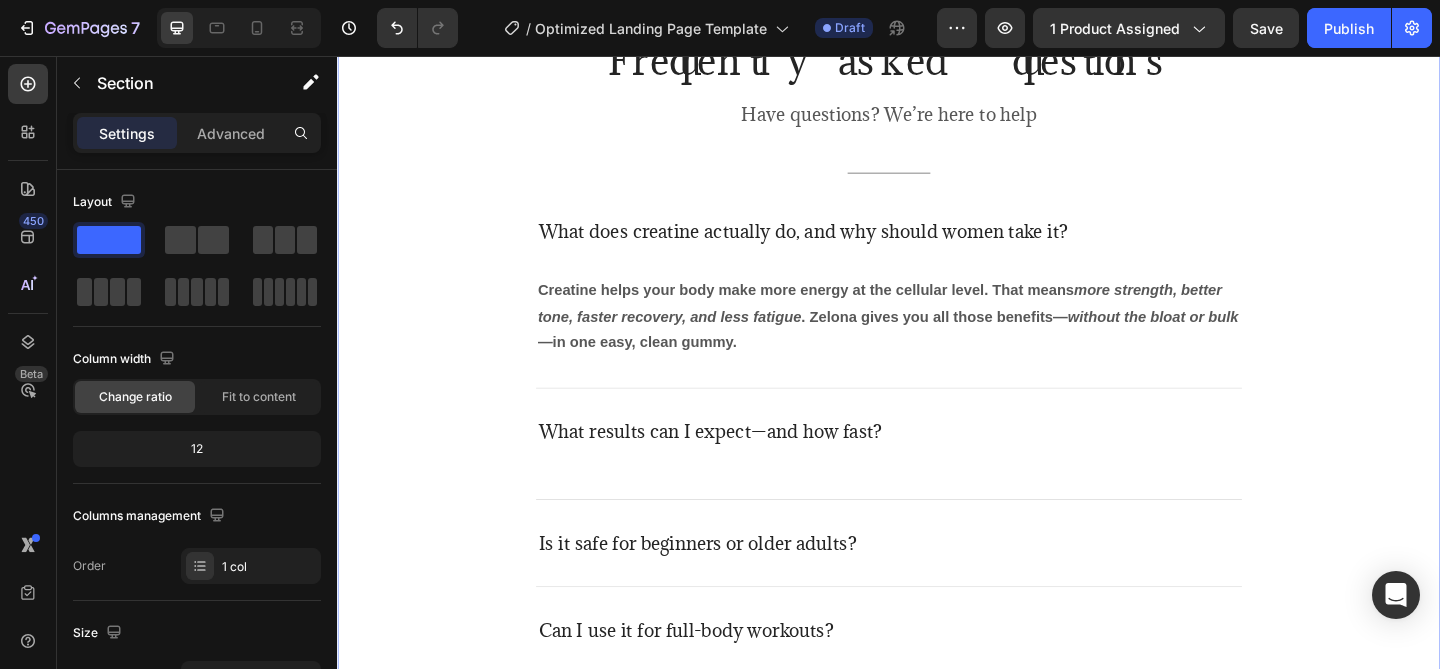 click on "Frequently asked questions Heading Have questions? We’re here to help Text block Title Line What does creatine actually do, and why should women take it? Creatine helps your body make more energy at the cellular level. That means more strength, better tone, faster recovery, and less fatigue . Zelona gives you all those benefits— without the bloat or bulk —in one easy, clean gummy. Text block What results can I expect—and how fast? Is it safe for beginners or older adults? Can I use it for full-body workouts? Accordion Row" at bounding box center [937, 382] 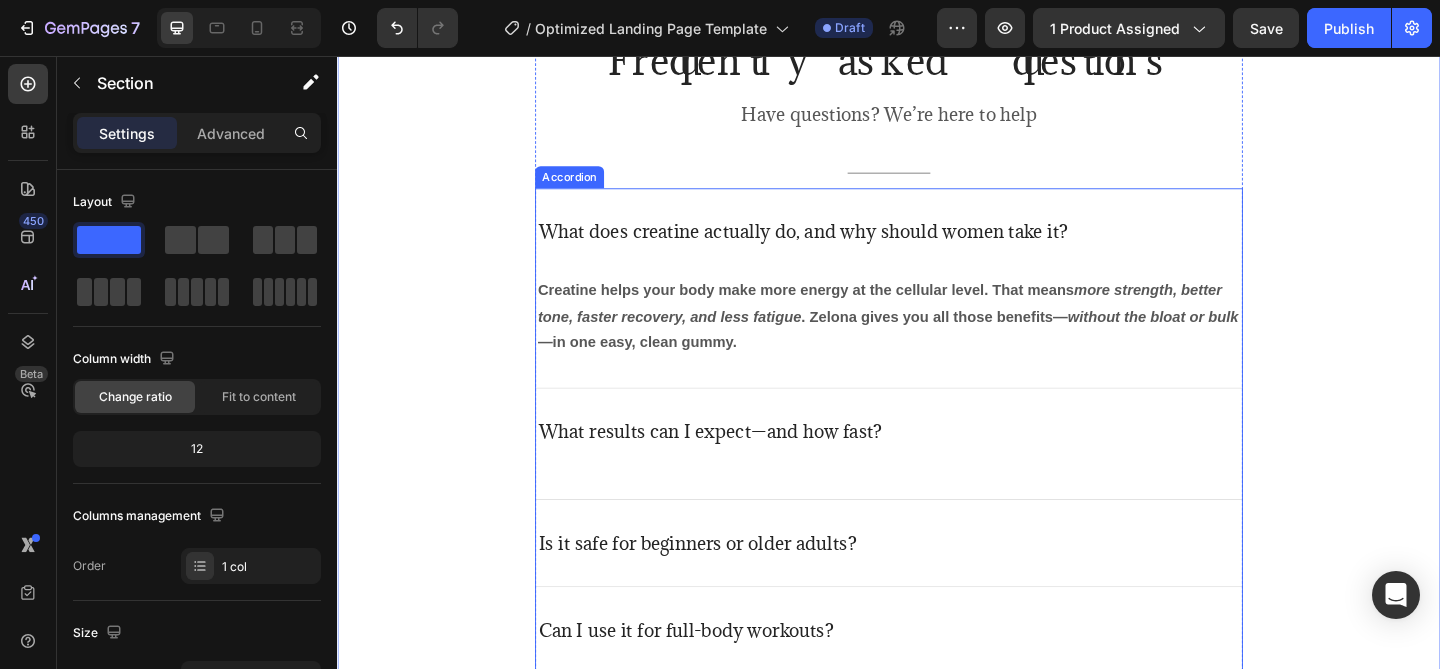 click on "What results can I expect—and how fast?" at bounding box center (937, 477) 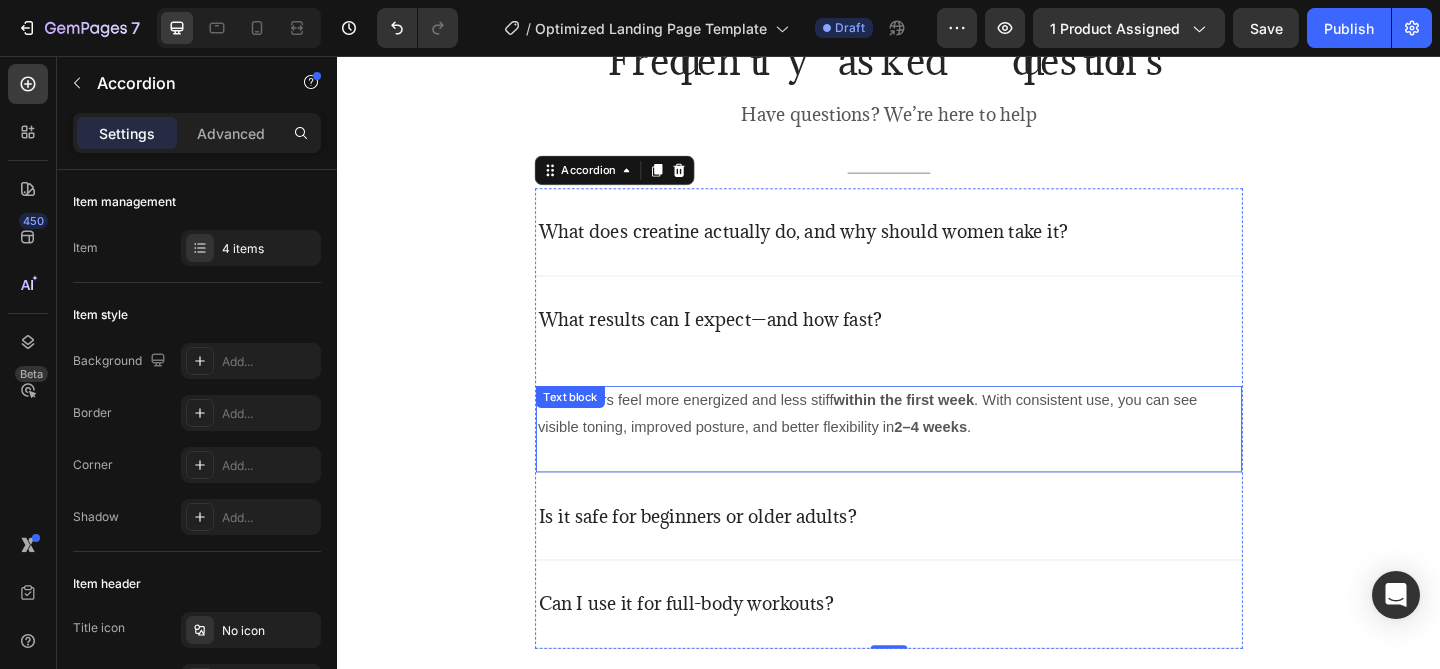 click on "Many users feel more energized and less stiff  within the first week . With consistent use, you can see visible toning, improved posture, and better flexibility in  2–4 weeks ." at bounding box center [937, 446] 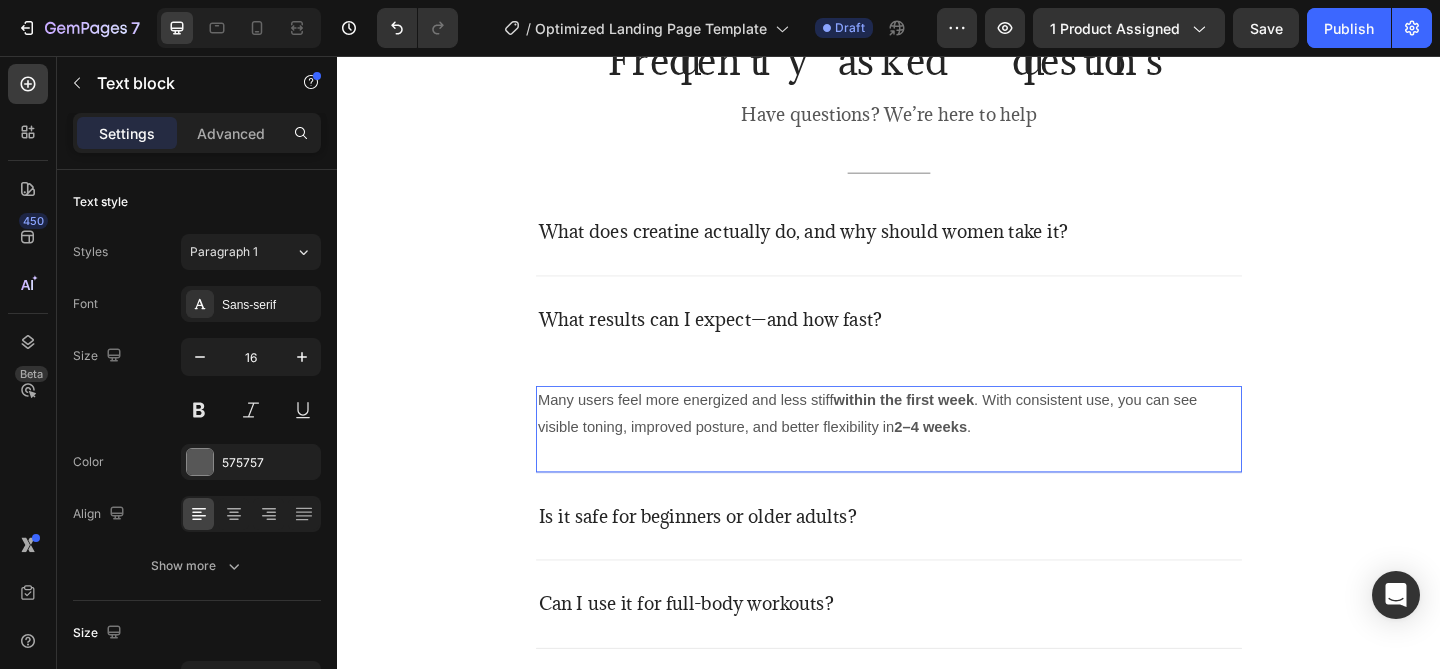 click on "Many users feel more energized and less stiff  within the first week . With consistent use, you can see visible toning, improved posture, and better flexibility in  2–4 weeks ." at bounding box center [937, 446] 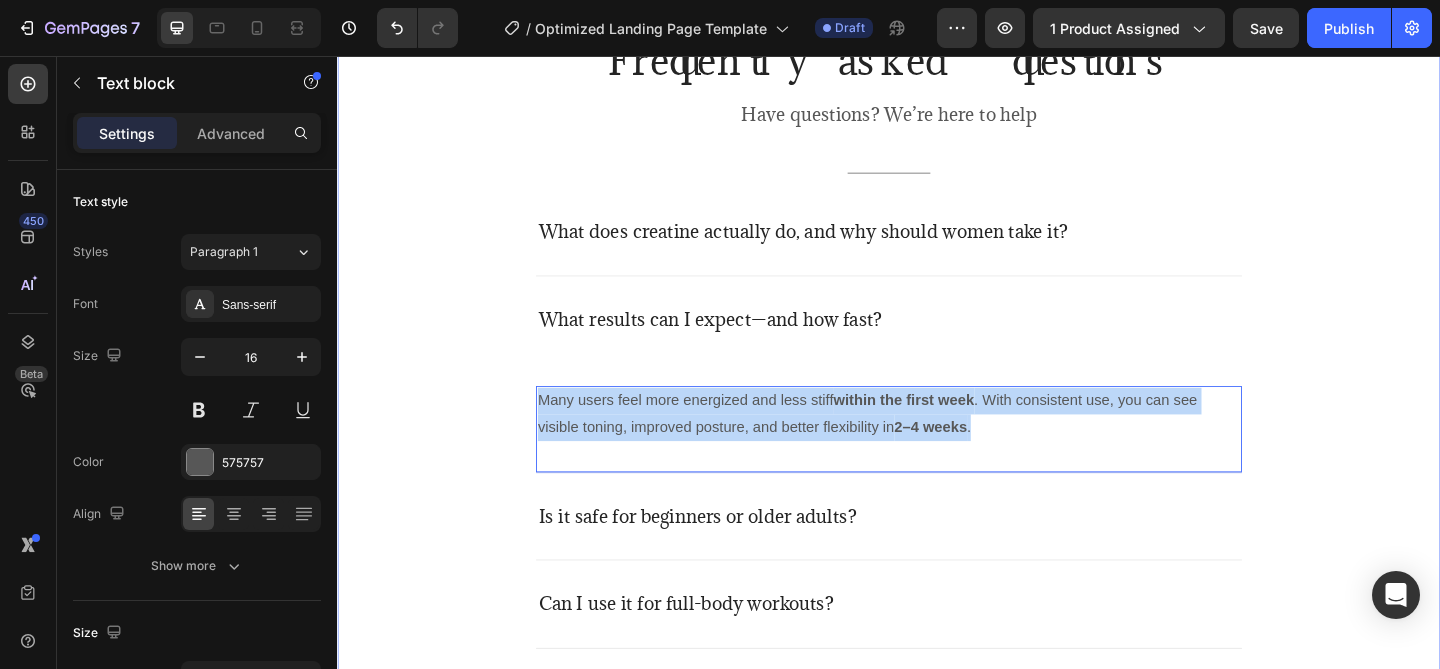drag, startPoint x: 1026, startPoint y: 456, endPoint x: 540, endPoint y: 420, distance: 487.3315 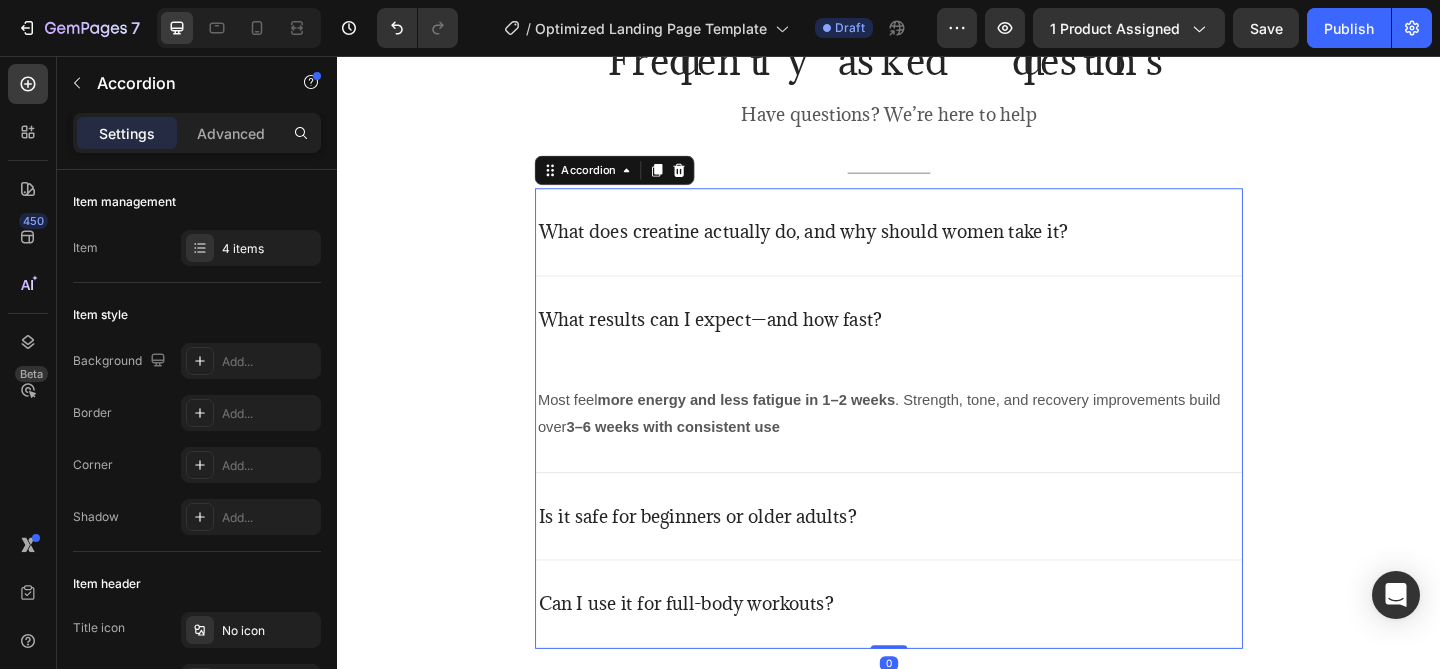 click on "What does creatine actually do, and why should women take it?" at bounding box center [937, 248] 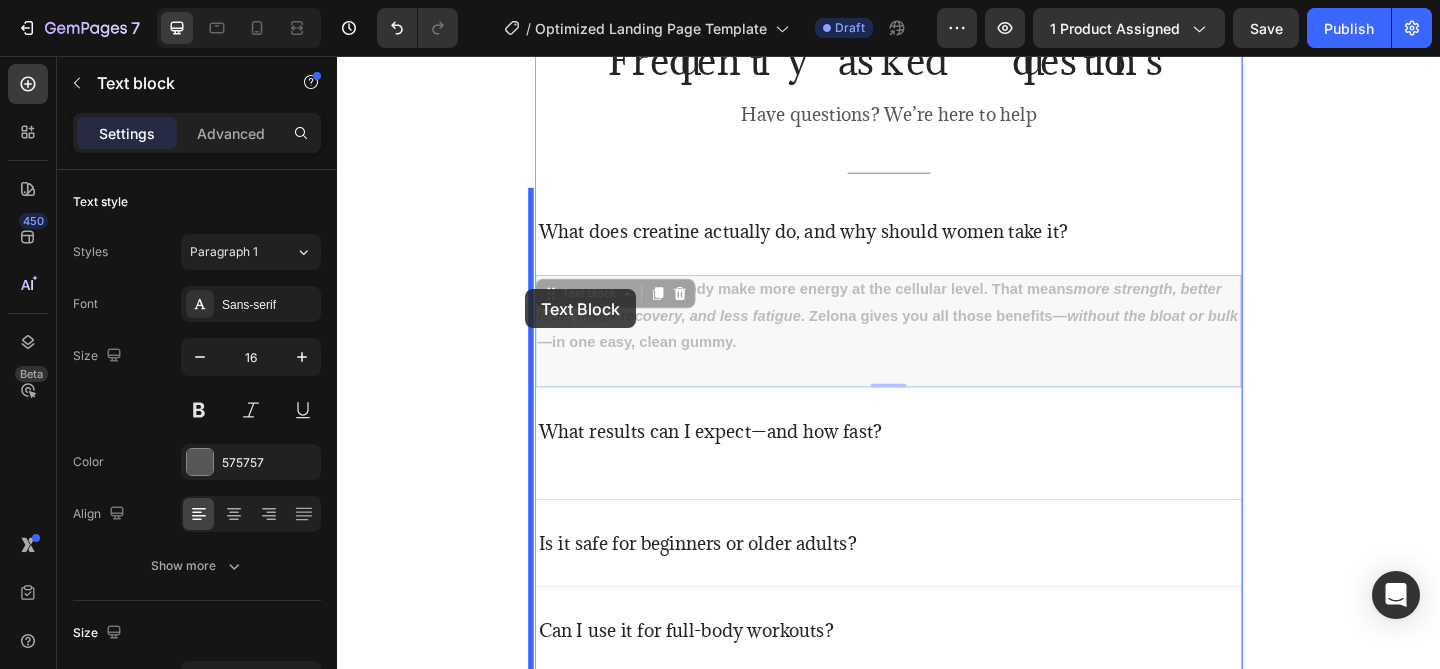 drag, startPoint x: 754, startPoint y: 361, endPoint x: 542, endPoint y: 310, distance: 218.04816 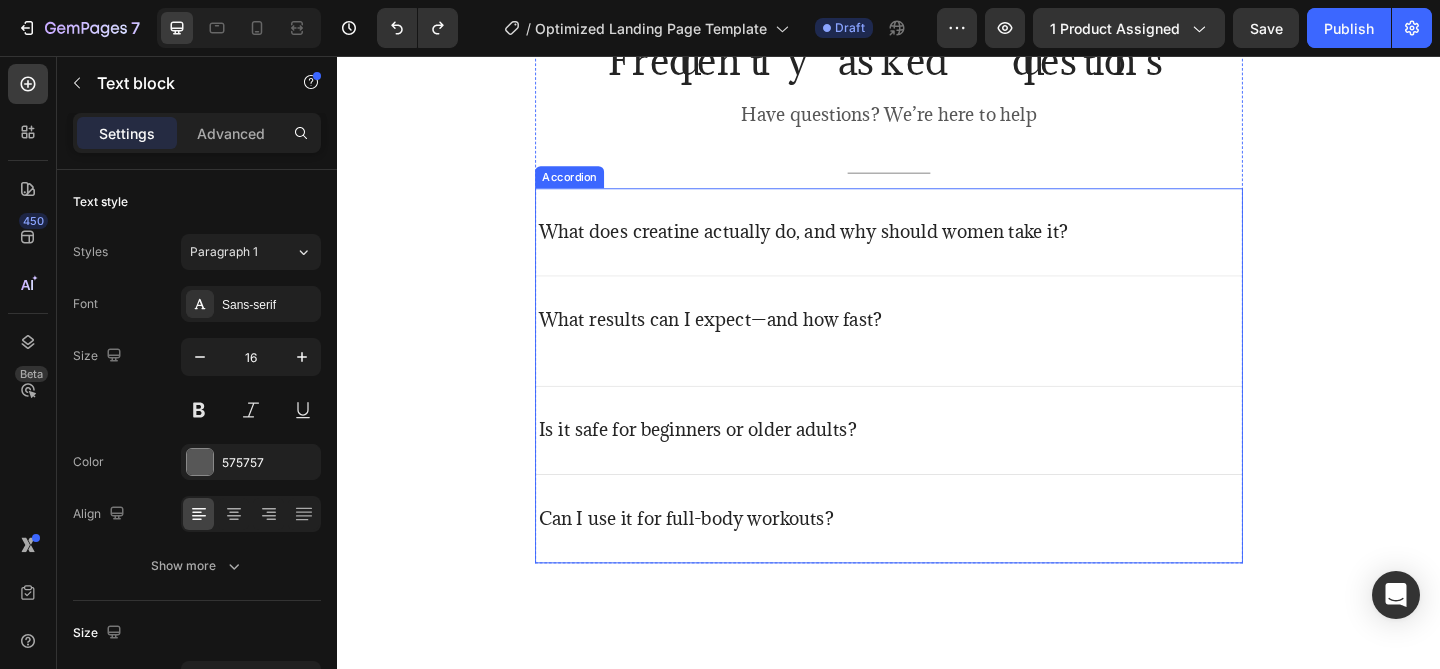 click on "What does creatine actually do, and why should women take it?" at bounding box center (937, 247) 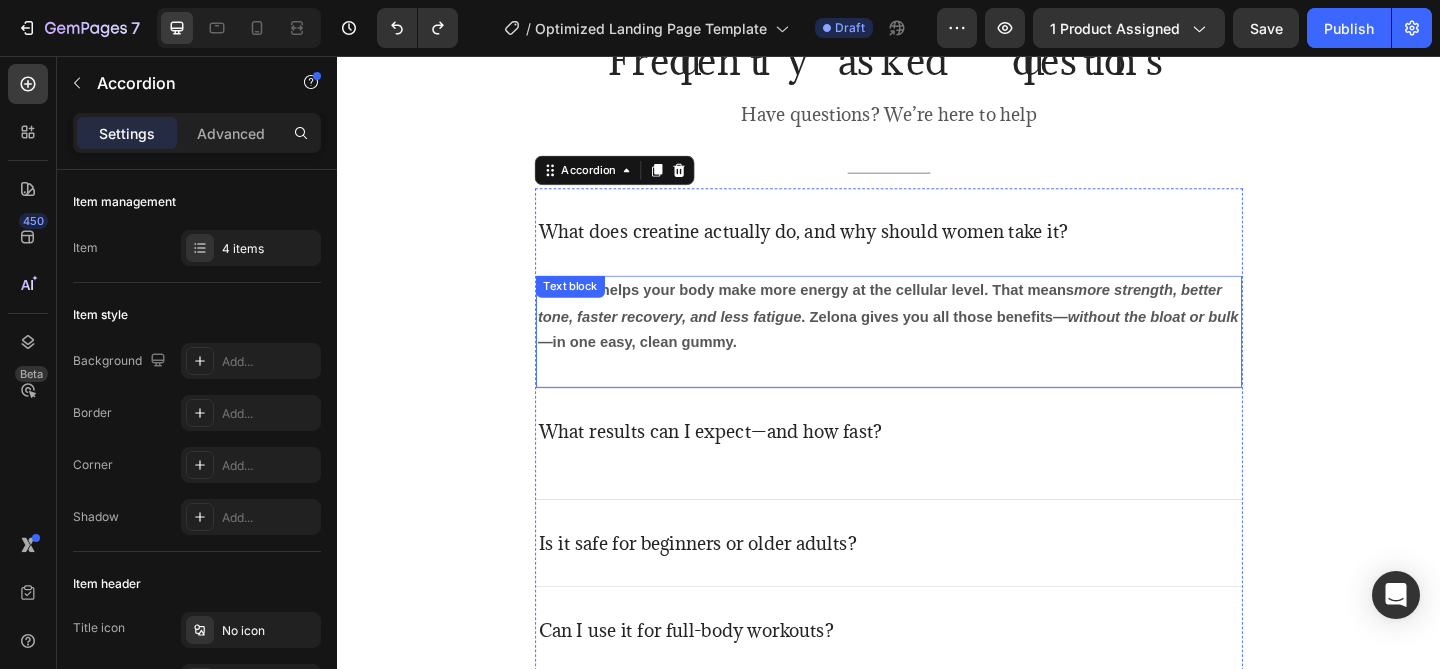 click on "Creatine helps your body make more energy at the cellular level. That means more strength, better tone, faster recovery, and less fatigue . Zelona gives you all those benefits— without the bloat or bulk —in one easy, clean gummy." at bounding box center [937, 340] 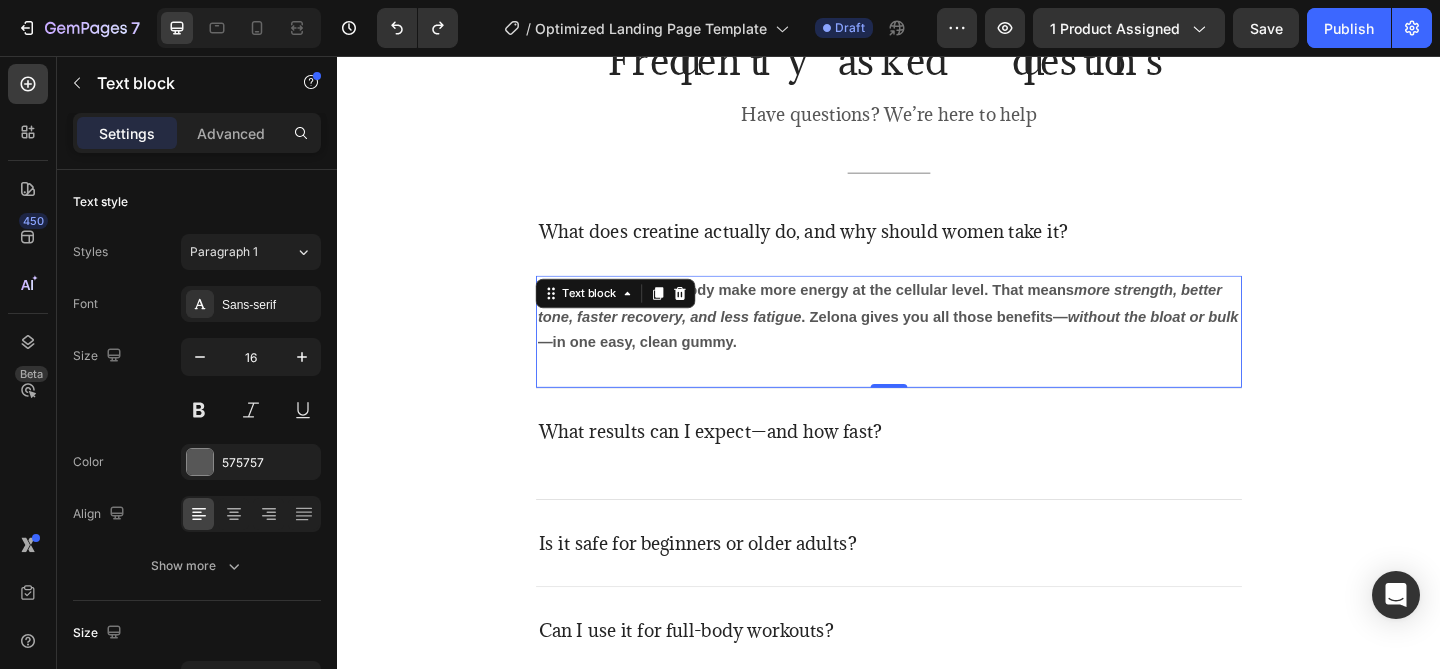 click on "—in one easy, clean gummy." at bounding box center [663, 367] 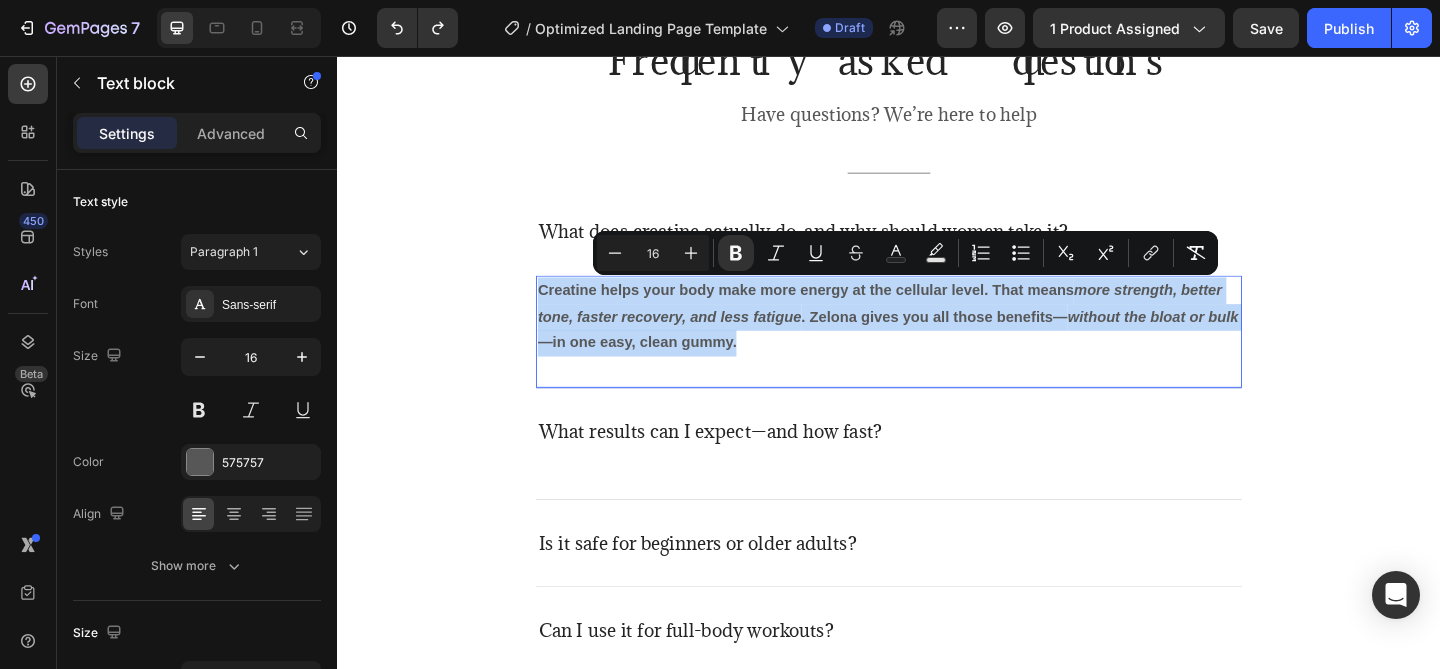drag, startPoint x: 761, startPoint y: 370, endPoint x: 552, endPoint y: 314, distance: 216.37236 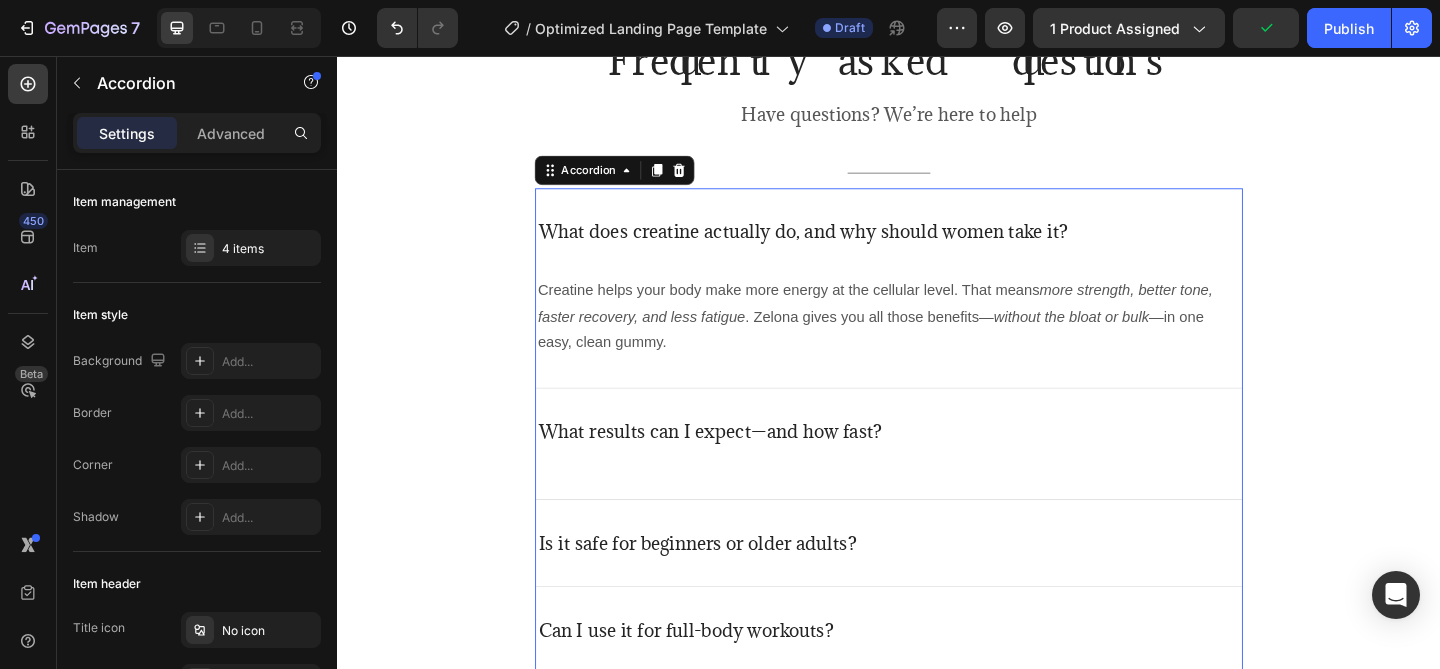click on "What results can I expect—and how fast?" at bounding box center [937, 477] 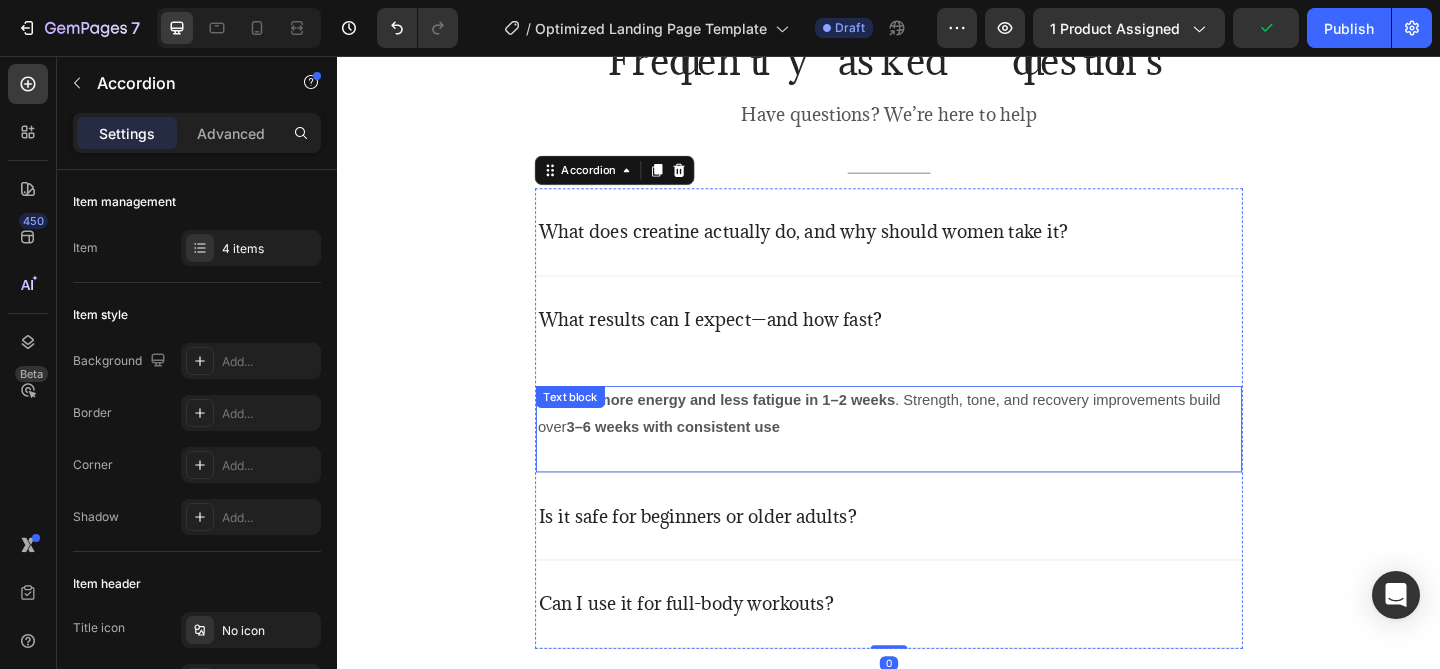 click on "Most feel more energy and less fatigue in 1–2 weeks . Strength, tone, and recovery improvements build over 3–6 weeks with consistent use" at bounding box center [937, 446] 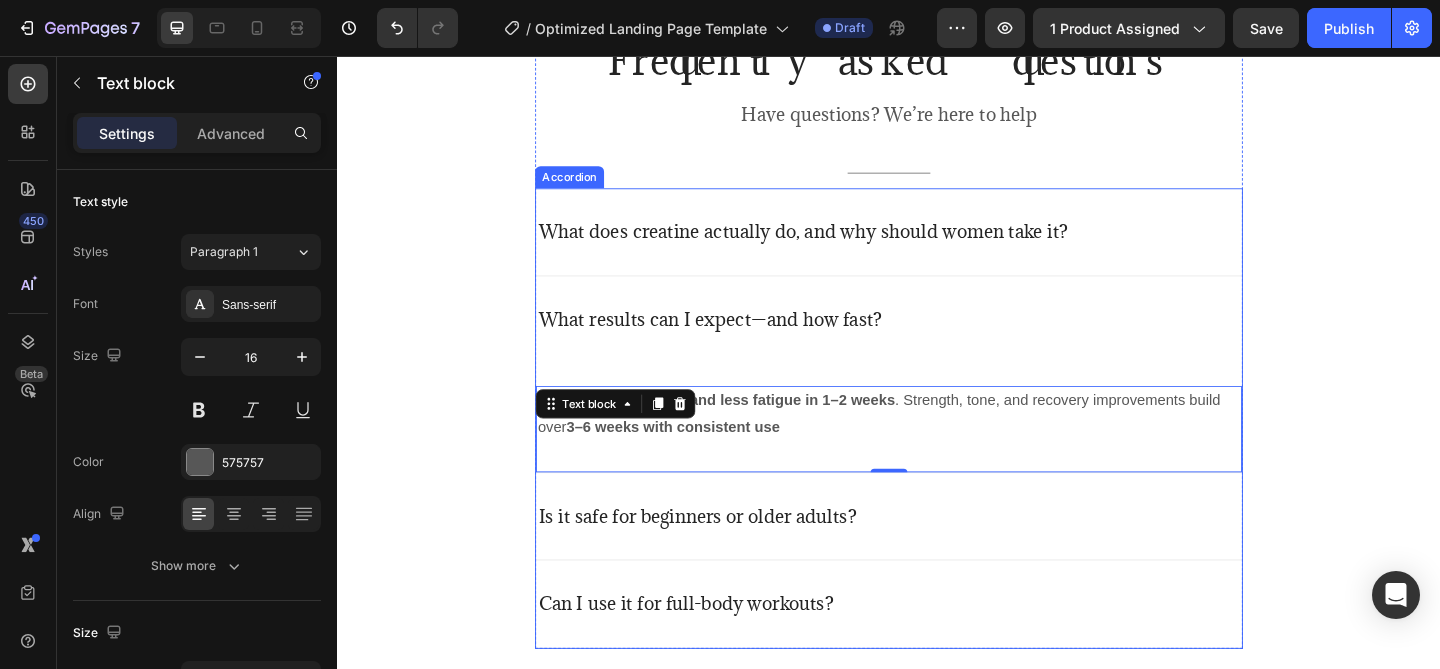 click on "What does creatine actually do, and why should women take it?" at bounding box center (937, 248) 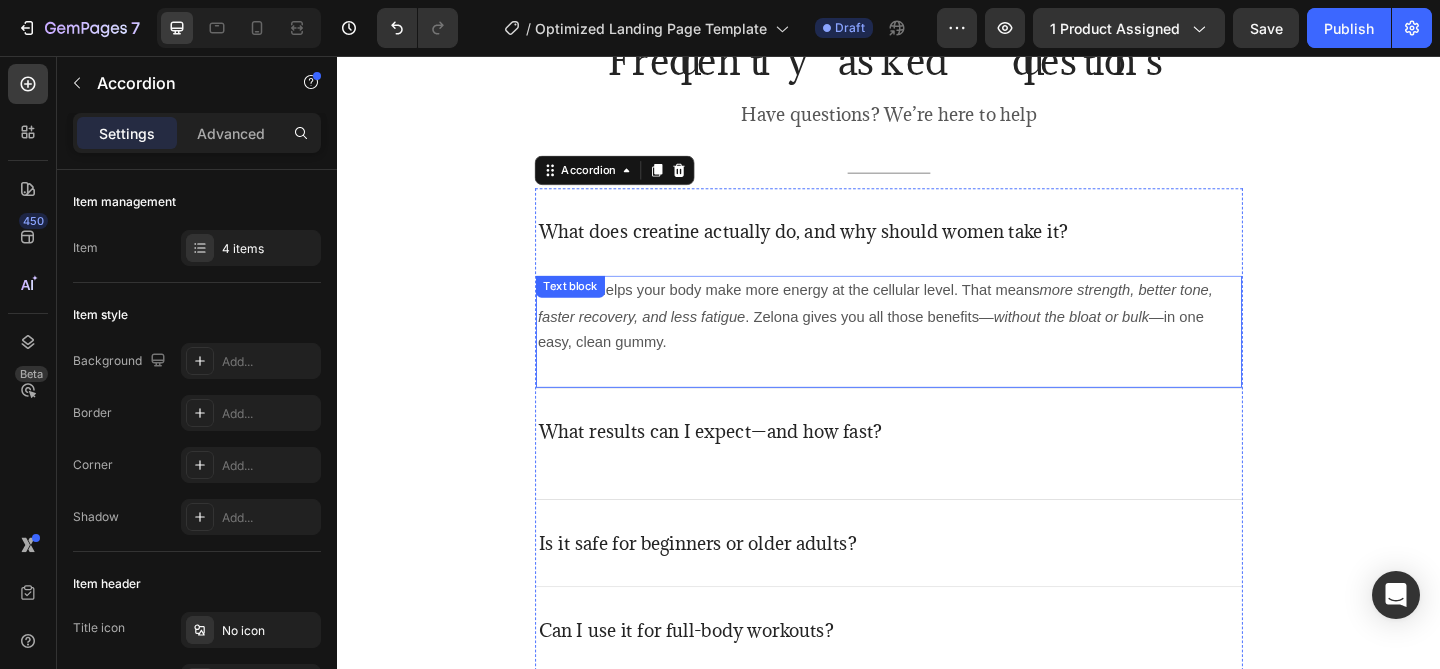 click on "Creatine helps your body make more energy at the cellular level. That means more strength, better tone, faster recovery, and less fatigue . Zelona gives you all those benefits— without the bloat or bulk —in one easy, clean gummy." at bounding box center [937, 340] 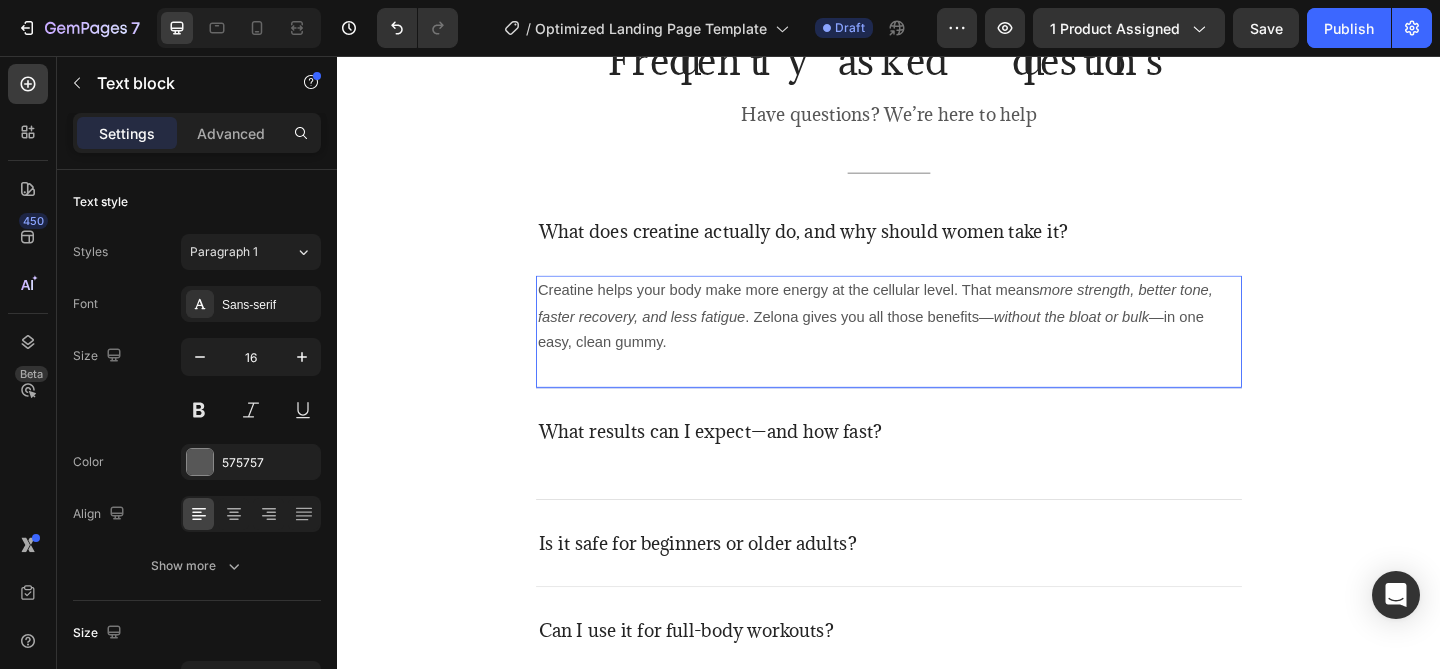 click on "Creatine helps your body make more energy at the cellular level. That means more strength, better tone, faster recovery, and less fatigue . Zelona gives you all those benefits— without the bloat or bulk —in one easy, clean gummy." at bounding box center [937, 340] 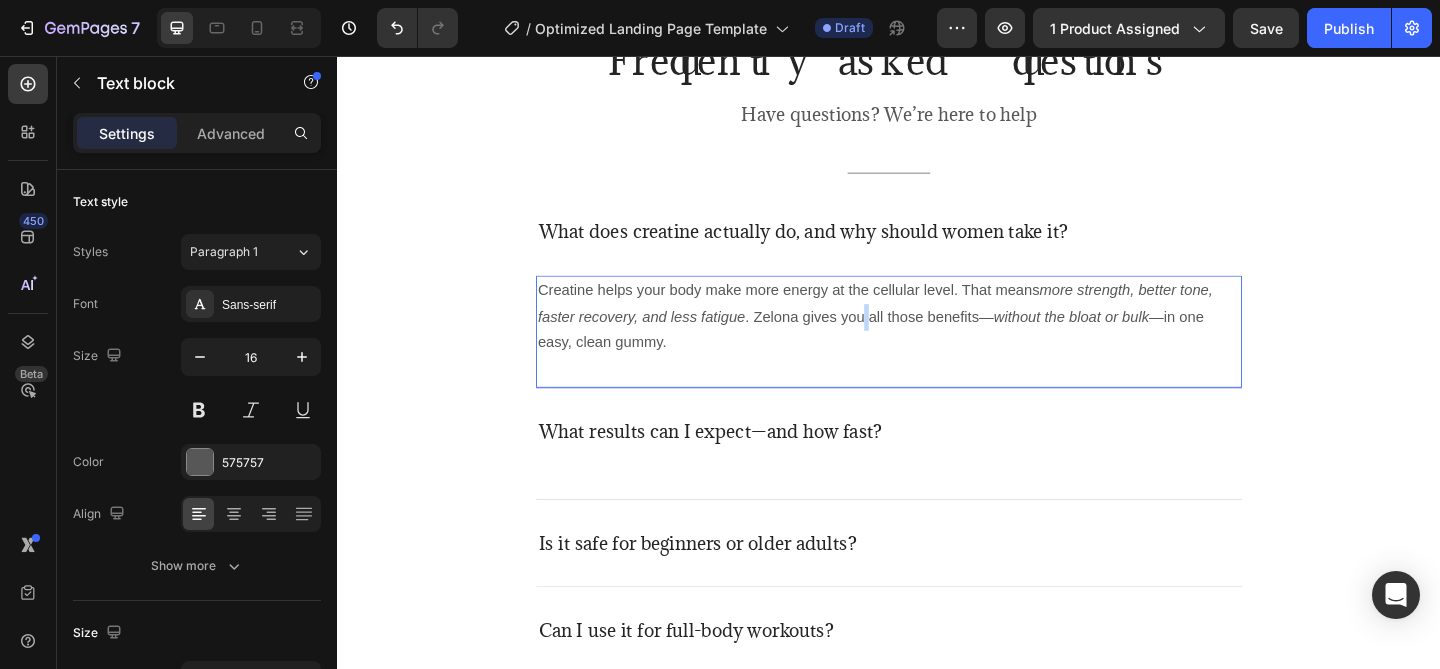 click on "Creatine helps your body make more energy at the cellular level. That means more strength, better tone, faster recovery, and less fatigue . Zelona gives you all those benefits— without the bloat or bulk —in one easy, clean gummy." at bounding box center [937, 340] 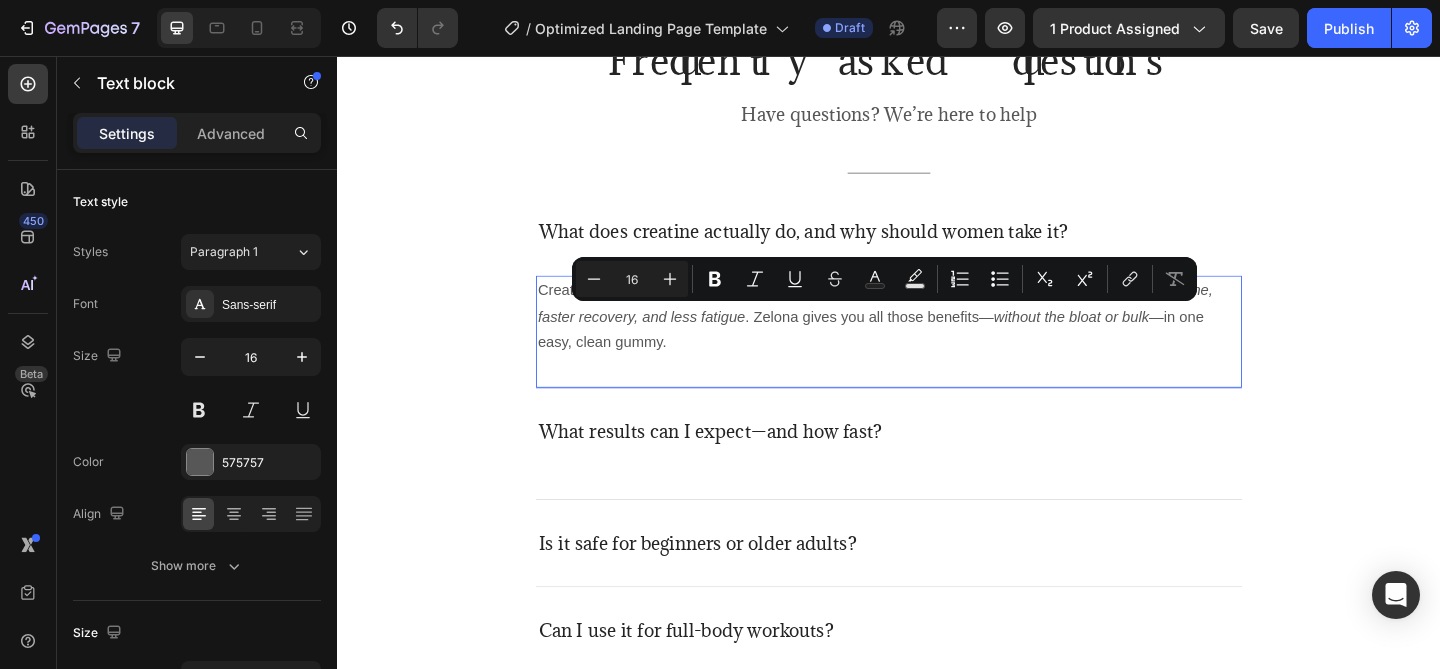 click on "without the bloat or bulk" at bounding box center (1135, 339) 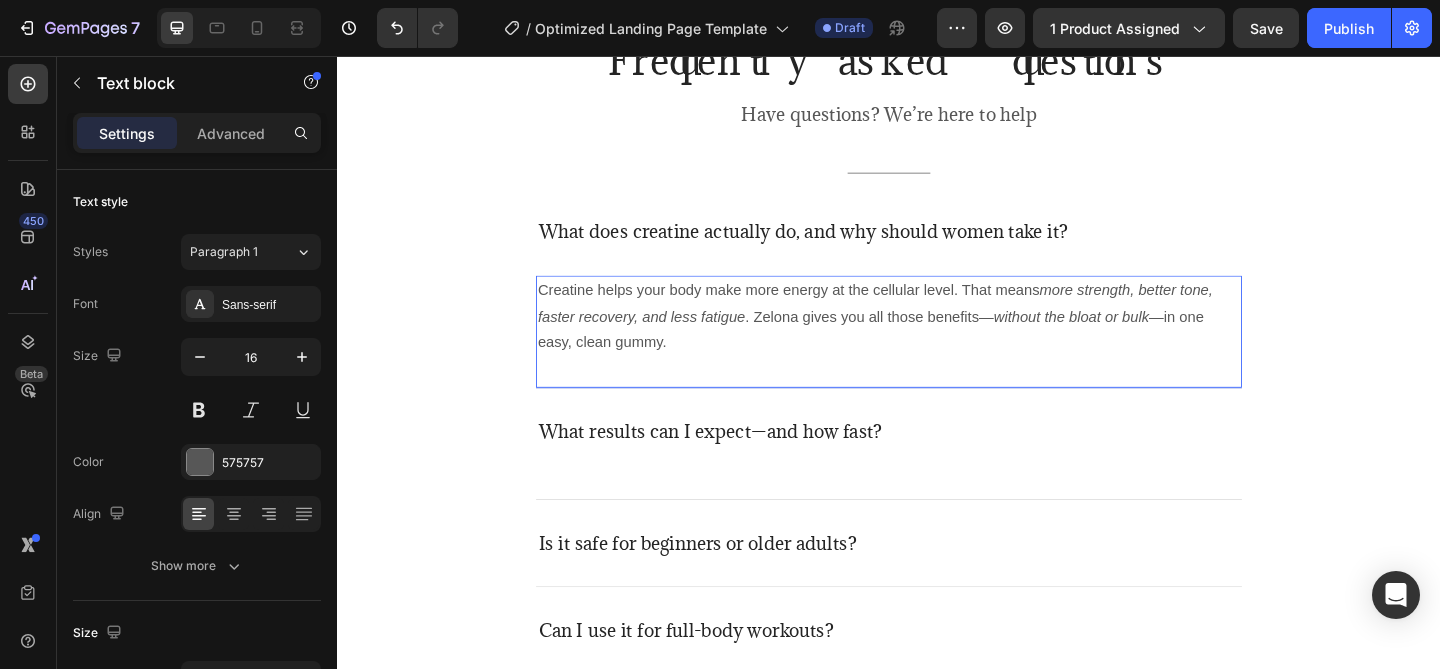 click on "more strength, better tone, faster recovery, and less fatigue" at bounding box center [922, 325] 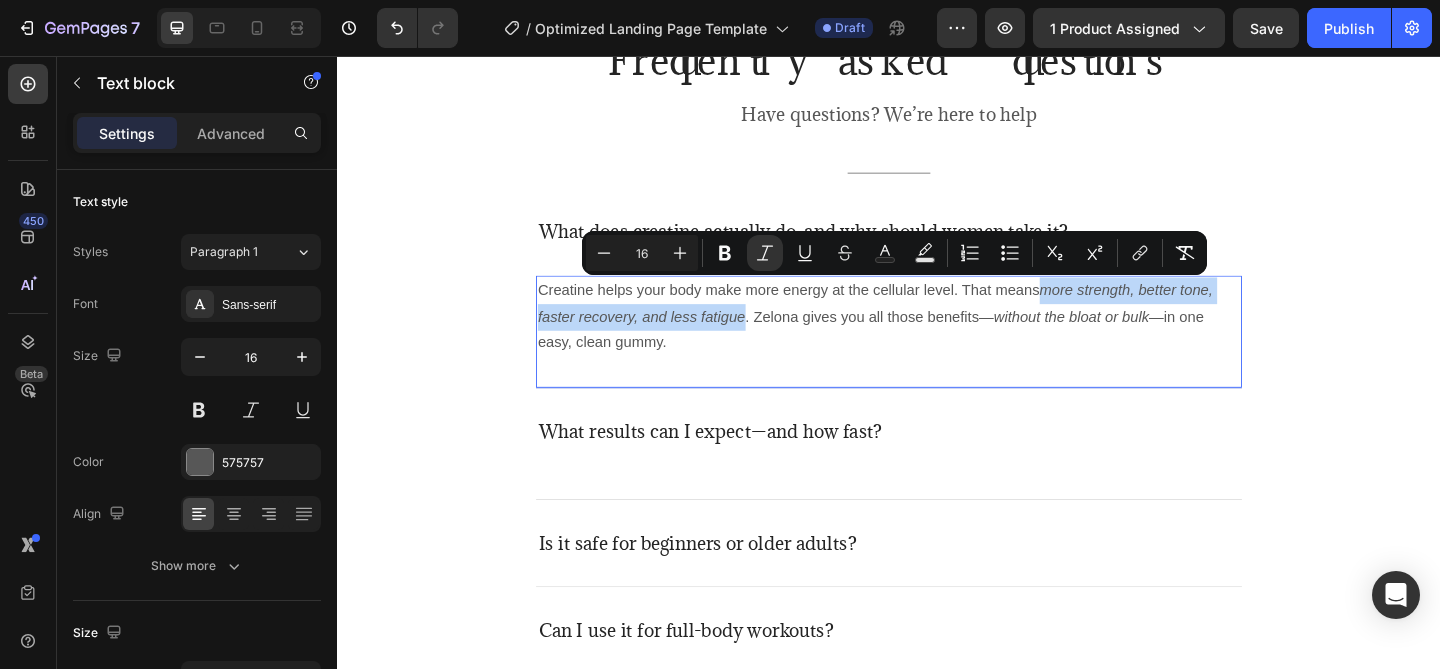 drag, startPoint x: 1106, startPoint y: 313, endPoint x: 740, endPoint y: 340, distance: 366.99454 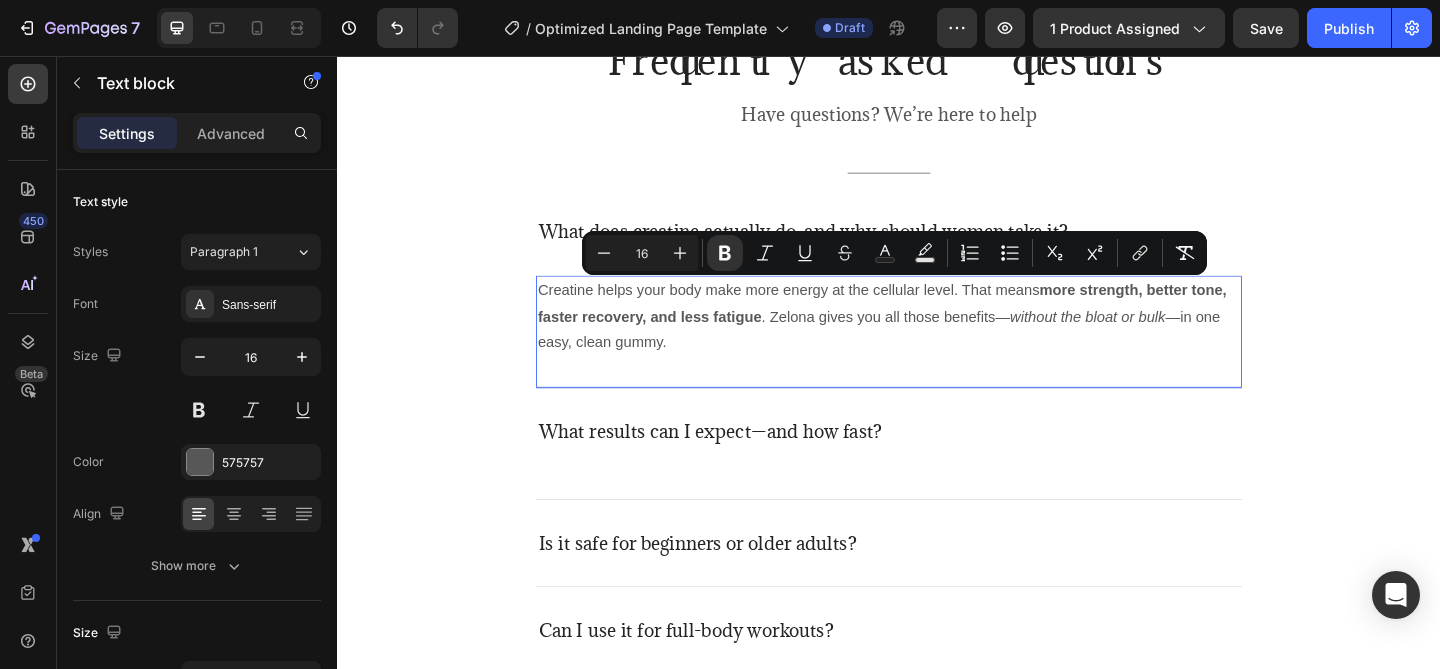click on "without the bloat or bulk" at bounding box center [1153, 339] 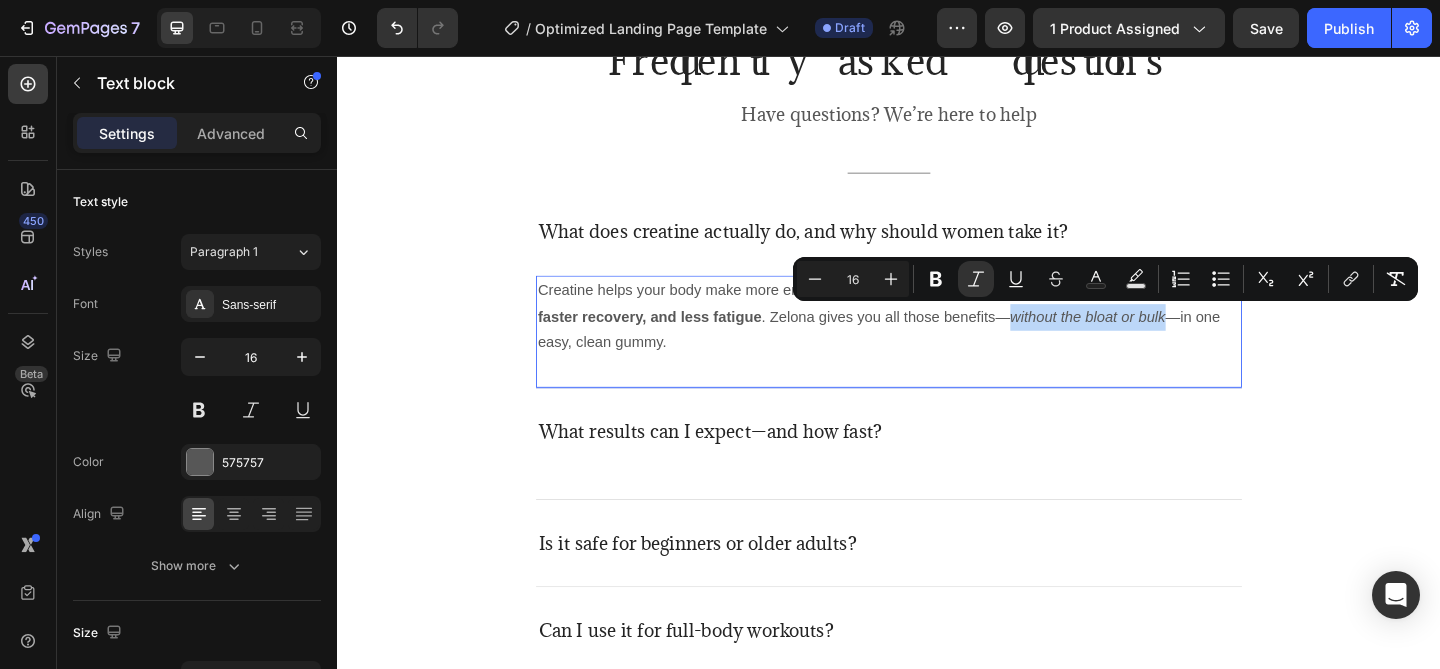 drag, startPoint x: 1083, startPoint y: 340, endPoint x: 1201, endPoint y: 337, distance: 118.03813 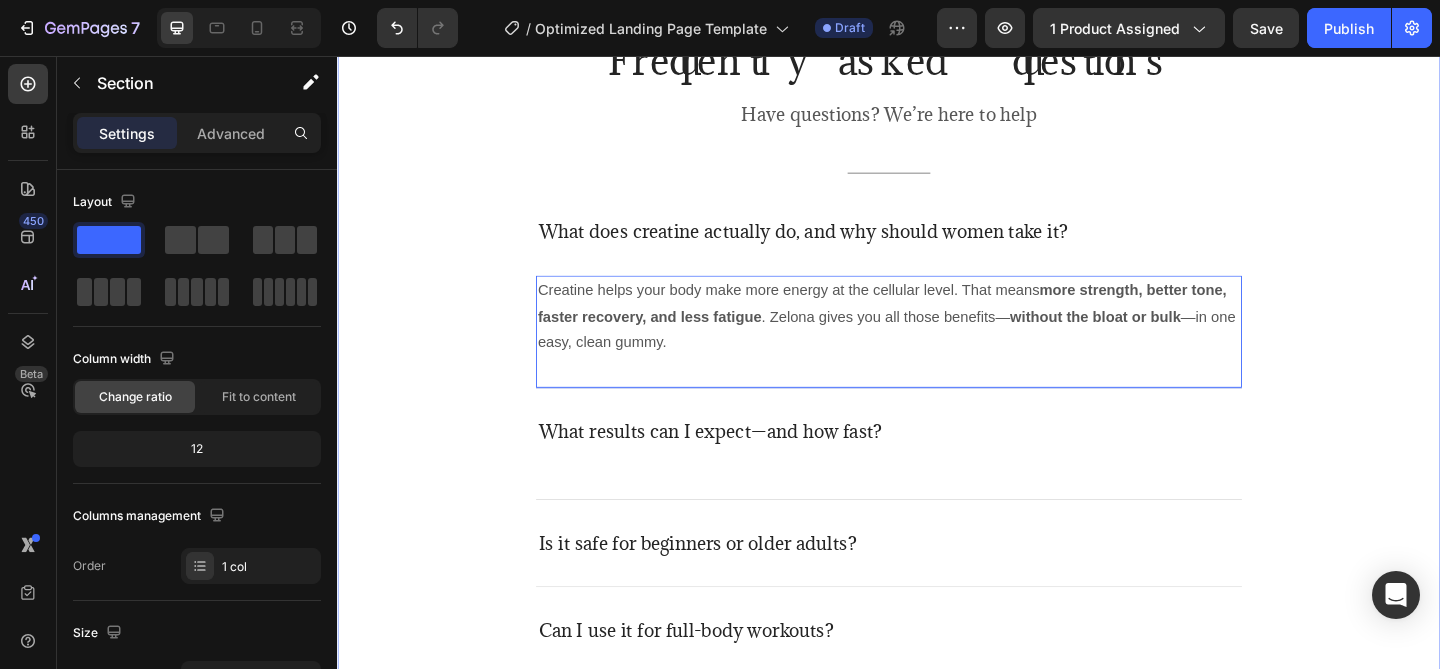 click on "Frequently asked questions Heading Have questions? We’re here to help Text block Title Line What does creatine actually do, and why should women take it? What results can I expect—and how fast? Is it safe for beginners or older adults? Can I use it for full-body workouts? Accordion Row" at bounding box center [937, 382] 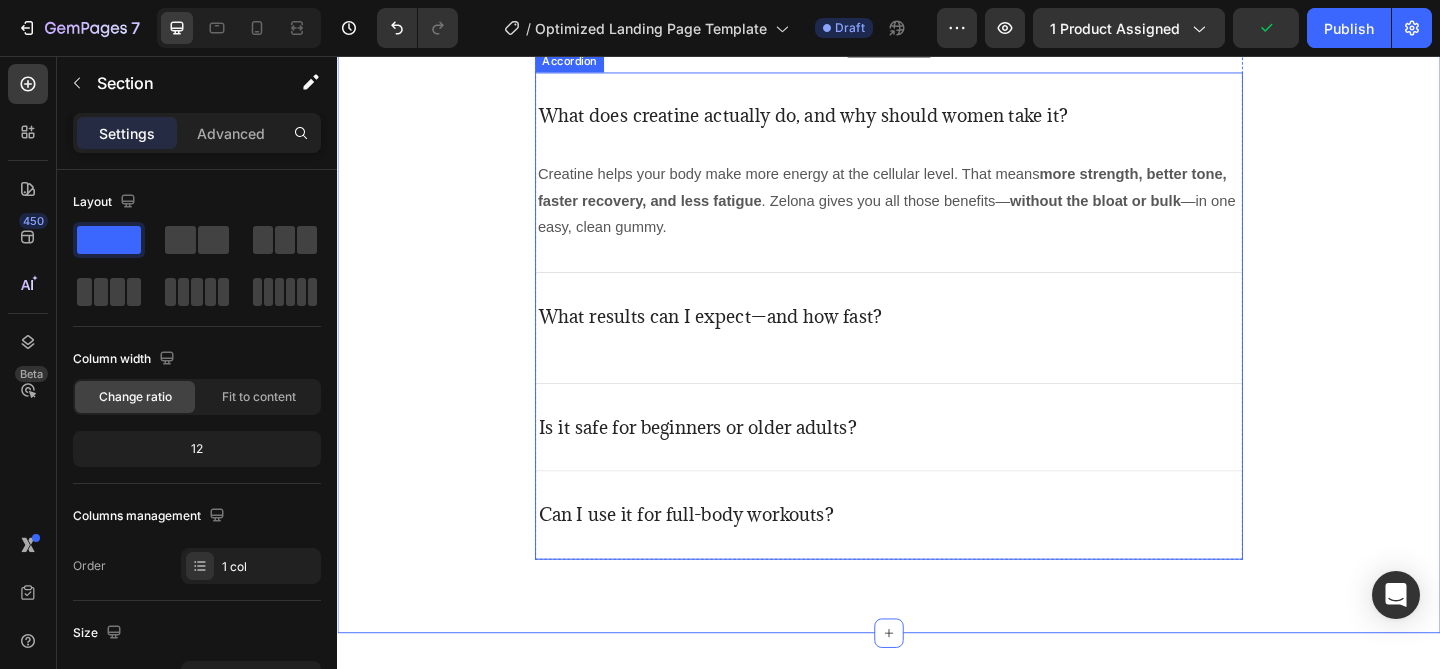 scroll, scrollTop: 5493, scrollLeft: 0, axis: vertical 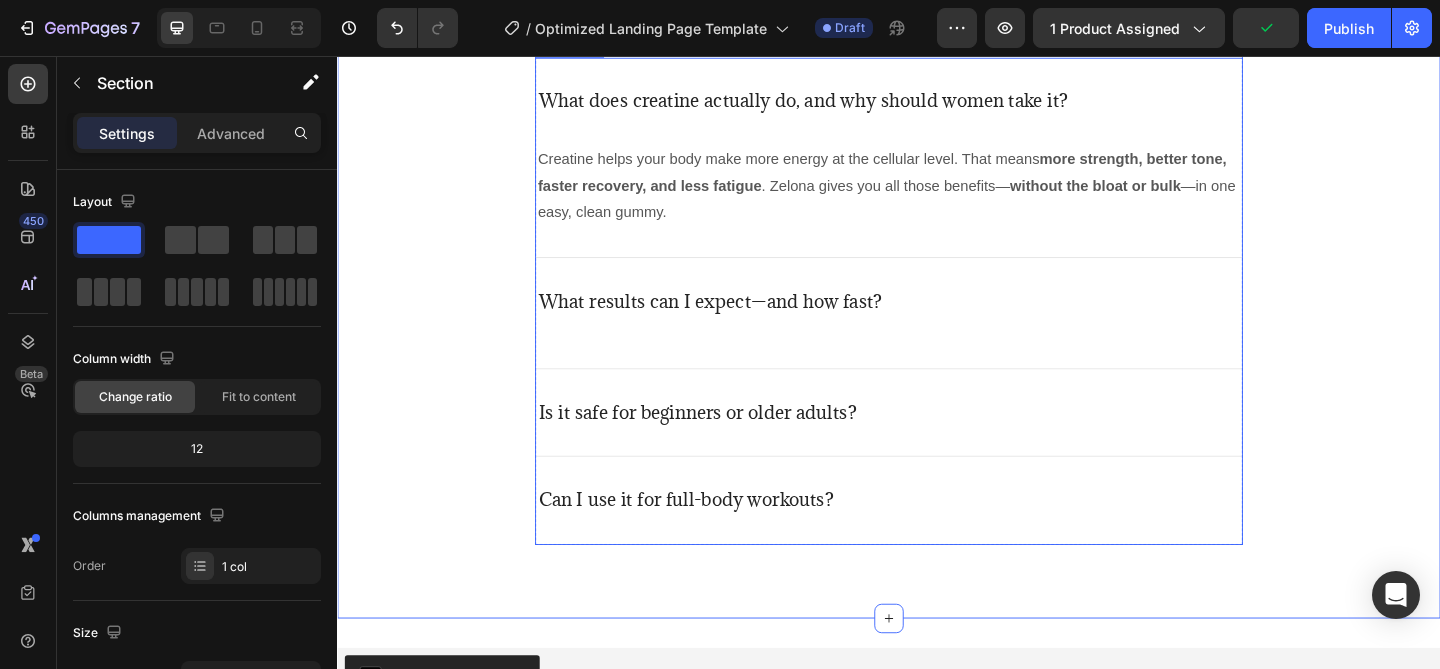 click on "What results can I expect—and how fast?" at bounding box center [937, 335] 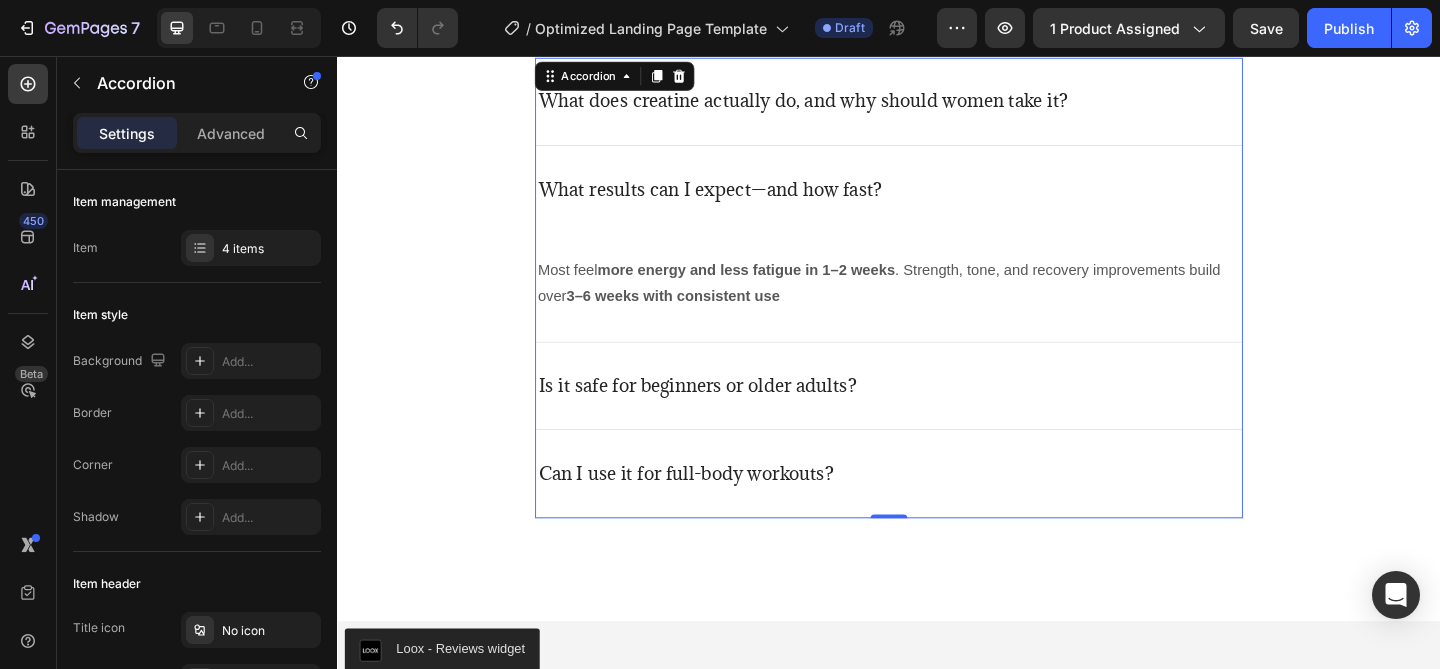 click on "What results can I expect—and how fast?" at bounding box center [937, 213] 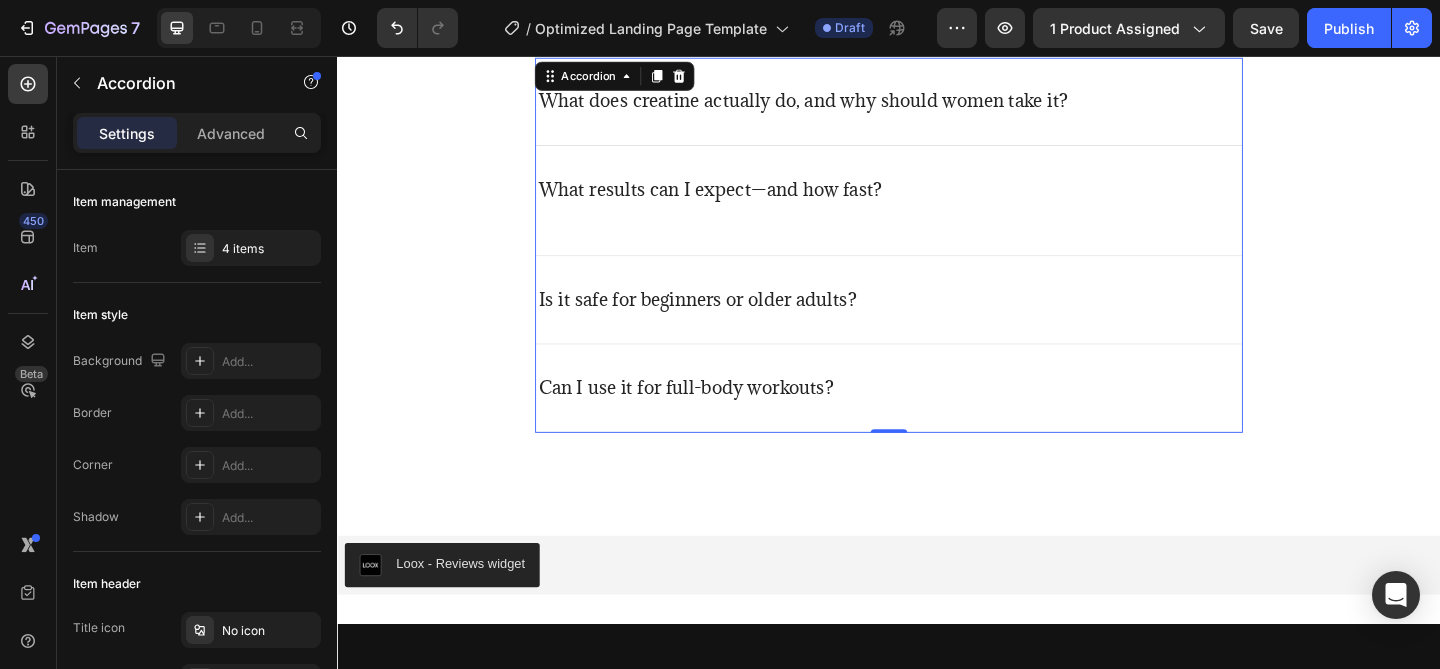 click on "Is it safe for beginners or older adults?" at bounding box center (937, 321) 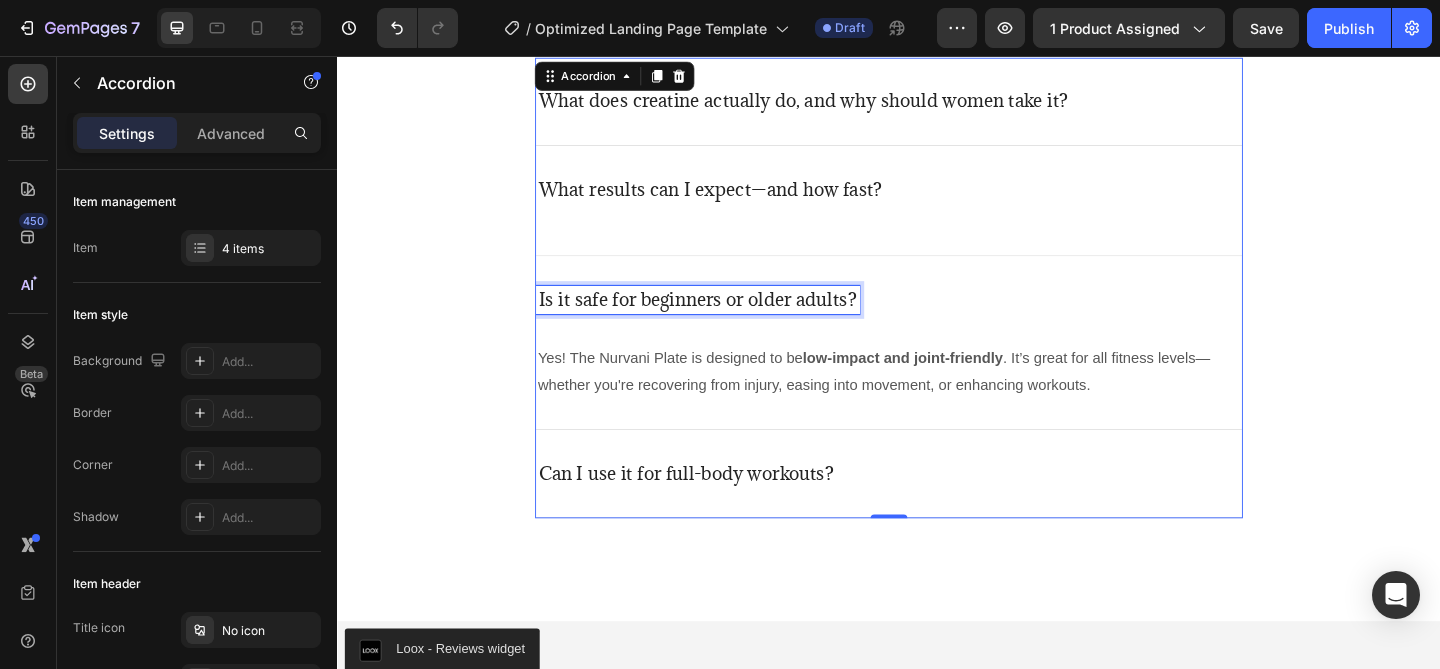click on "Is it safe for beginners or older adults?" at bounding box center (729, 321) 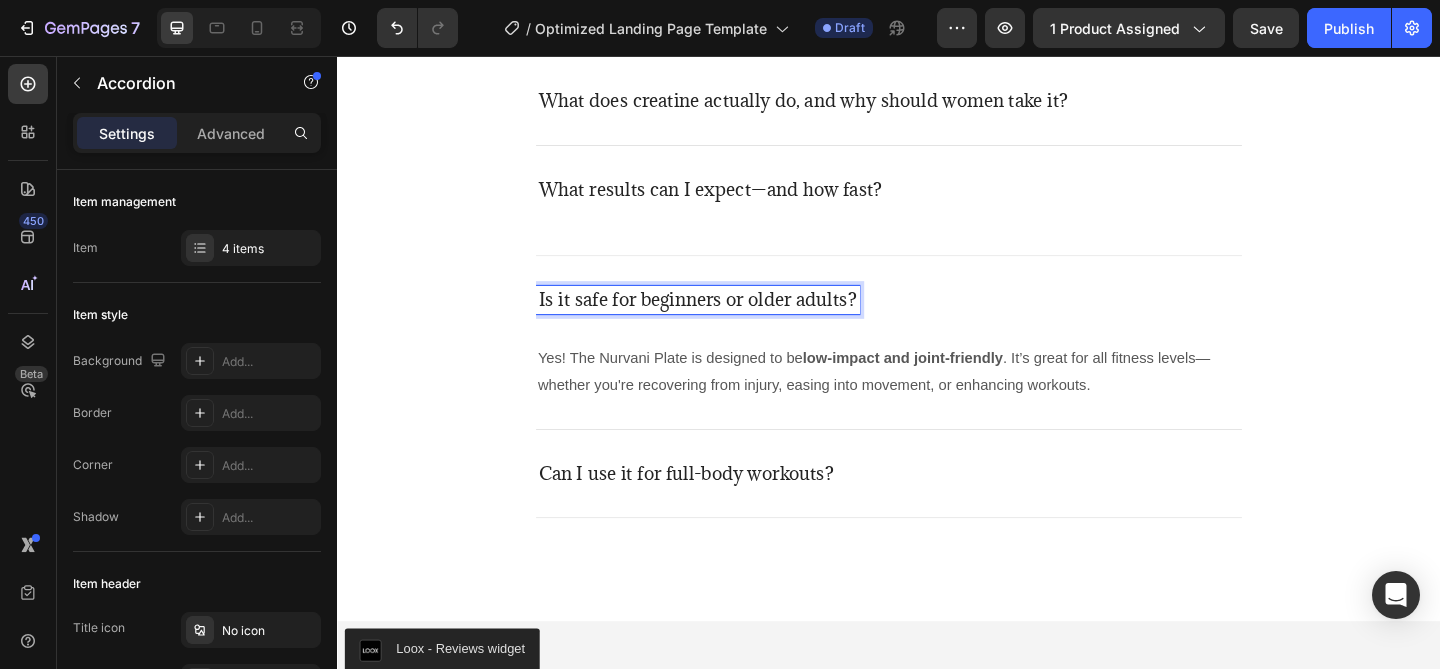 click on "Is it safe for beginners or older adults?" at bounding box center [729, 321] 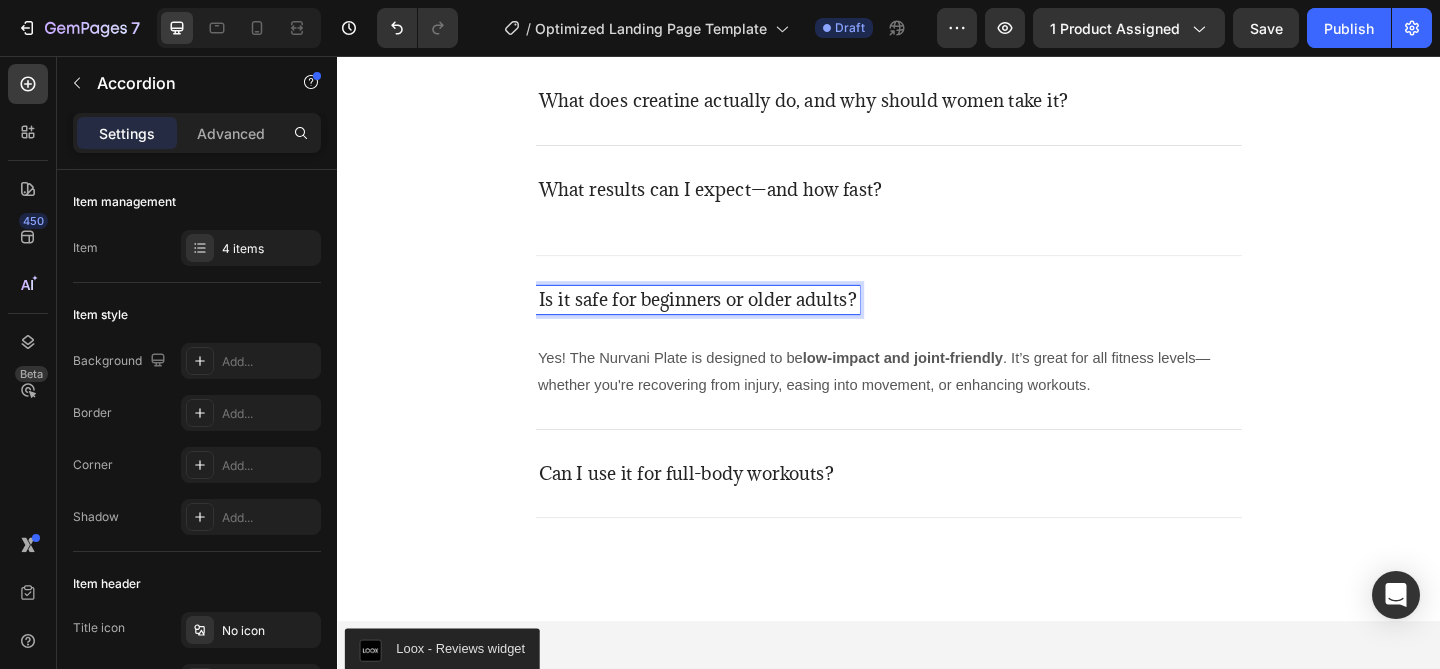 click on "Is it safe for beginners or older adults?" at bounding box center (729, 321) 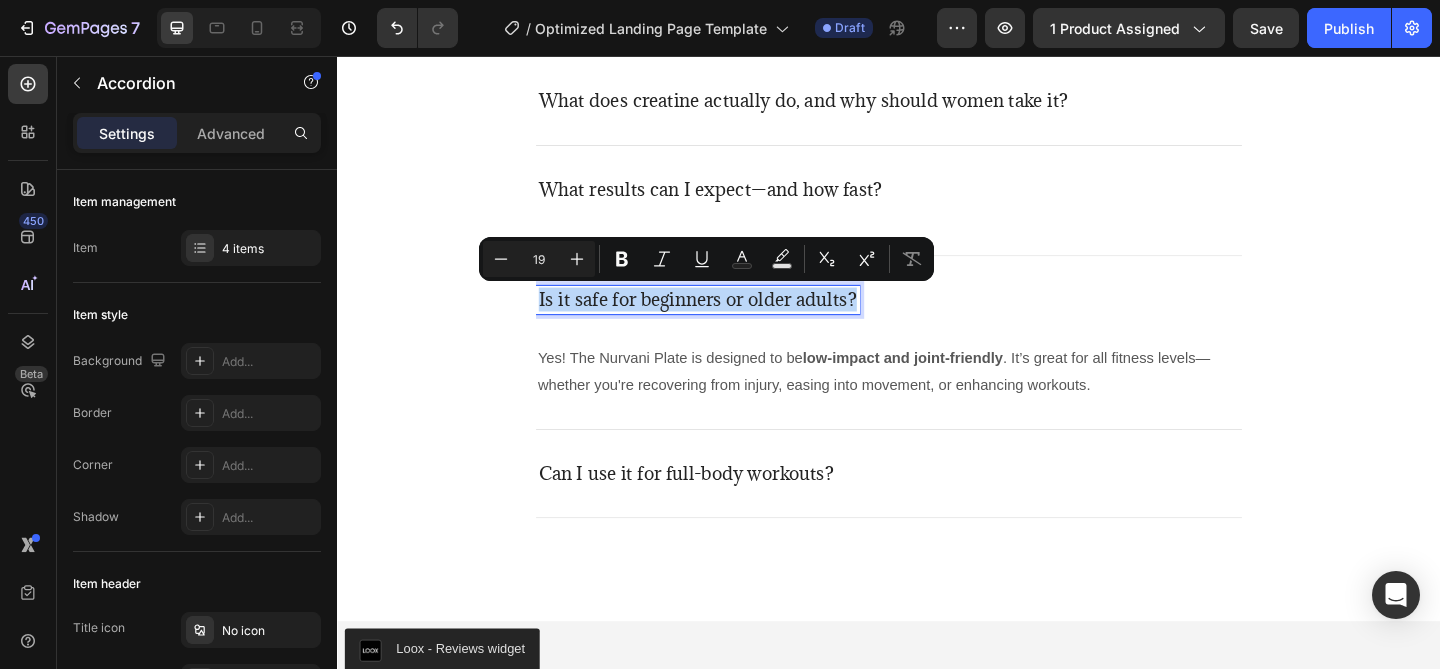 drag, startPoint x: 554, startPoint y: 315, endPoint x: 844, endPoint y: 336, distance: 290.75934 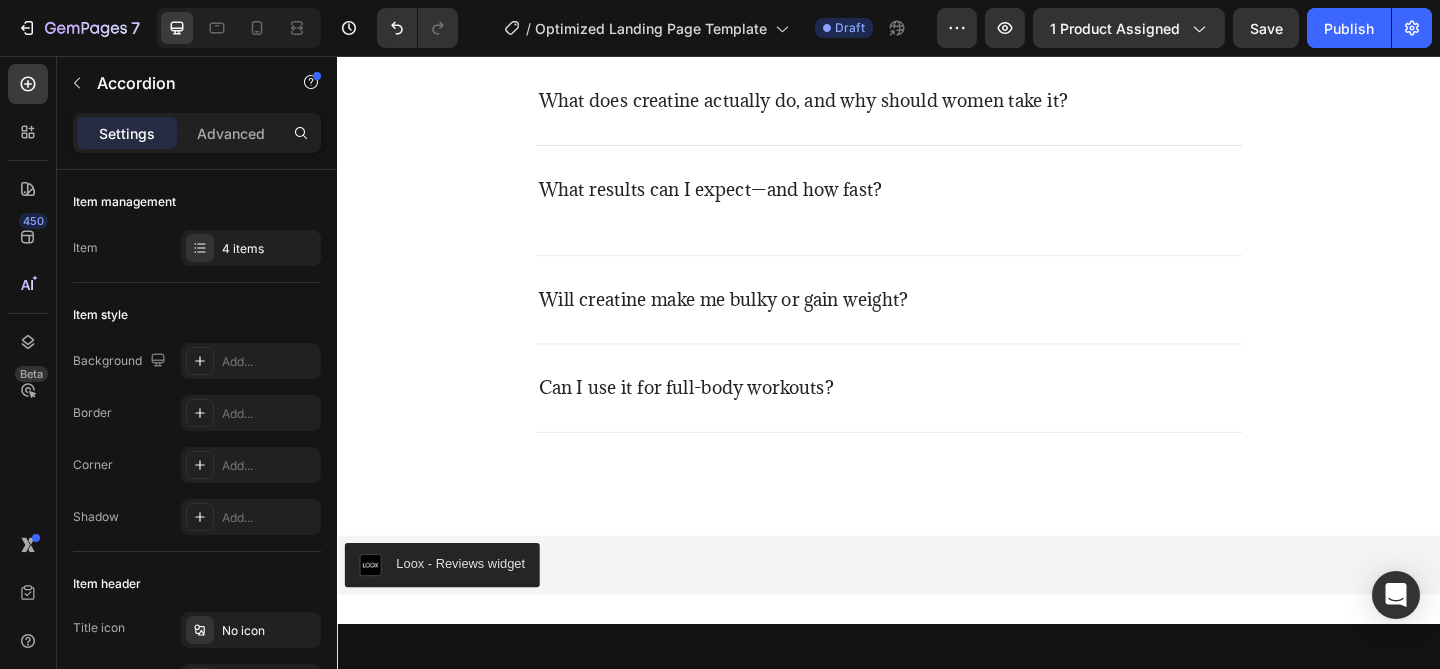 click on "Will creatine make me bulky or gain weight?" at bounding box center (937, 322) 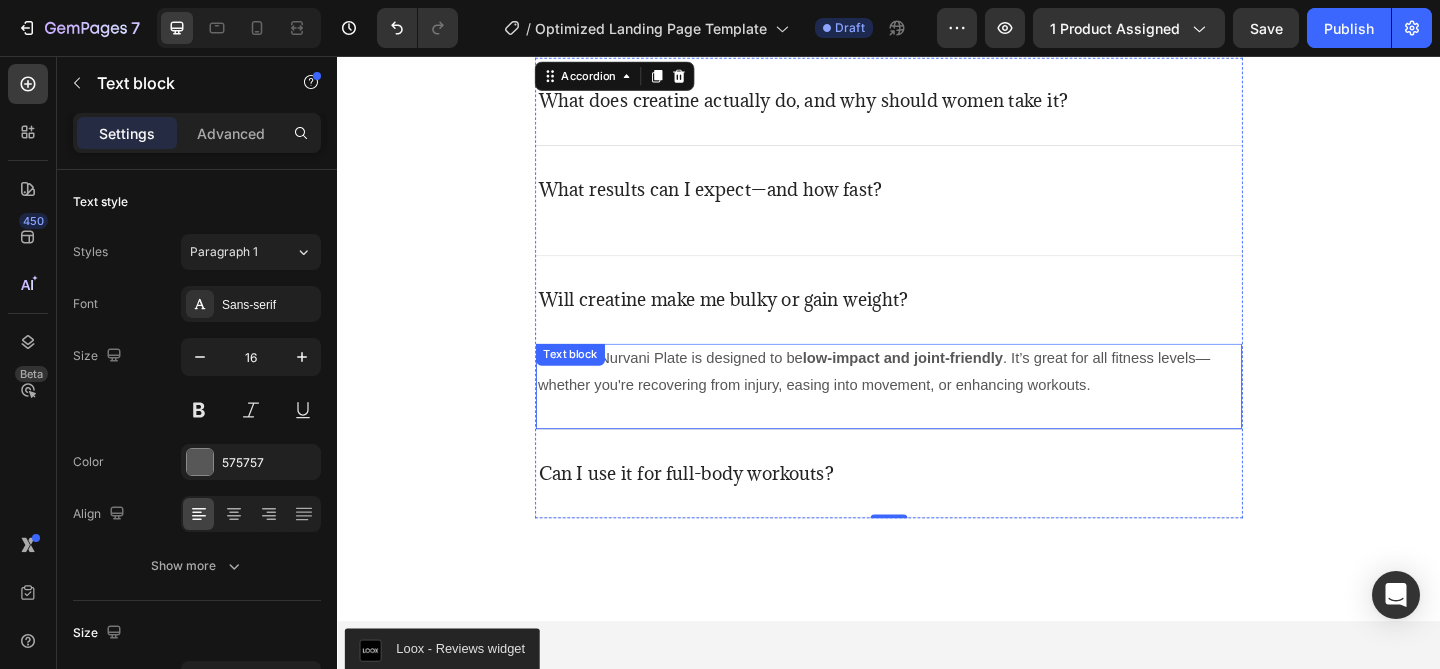 click on "Yes! The Nurvani Plate is designed to be  low-impact and joint-friendly . It’s great for all fitness levels—whether you're recovering from injury, easing into movement, or enhancing workouts. Text block" at bounding box center [937, 416] 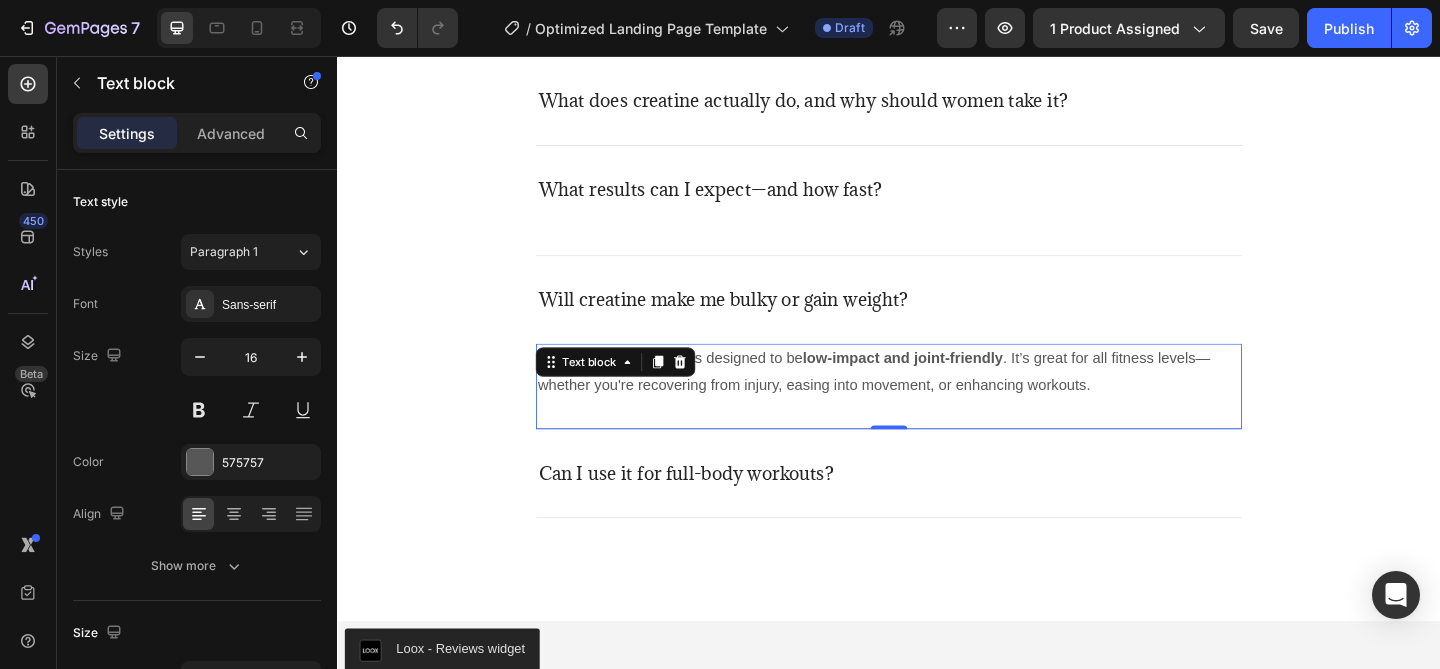 click on "low-impact and joint-friendly" at bounding box center [952, 384] 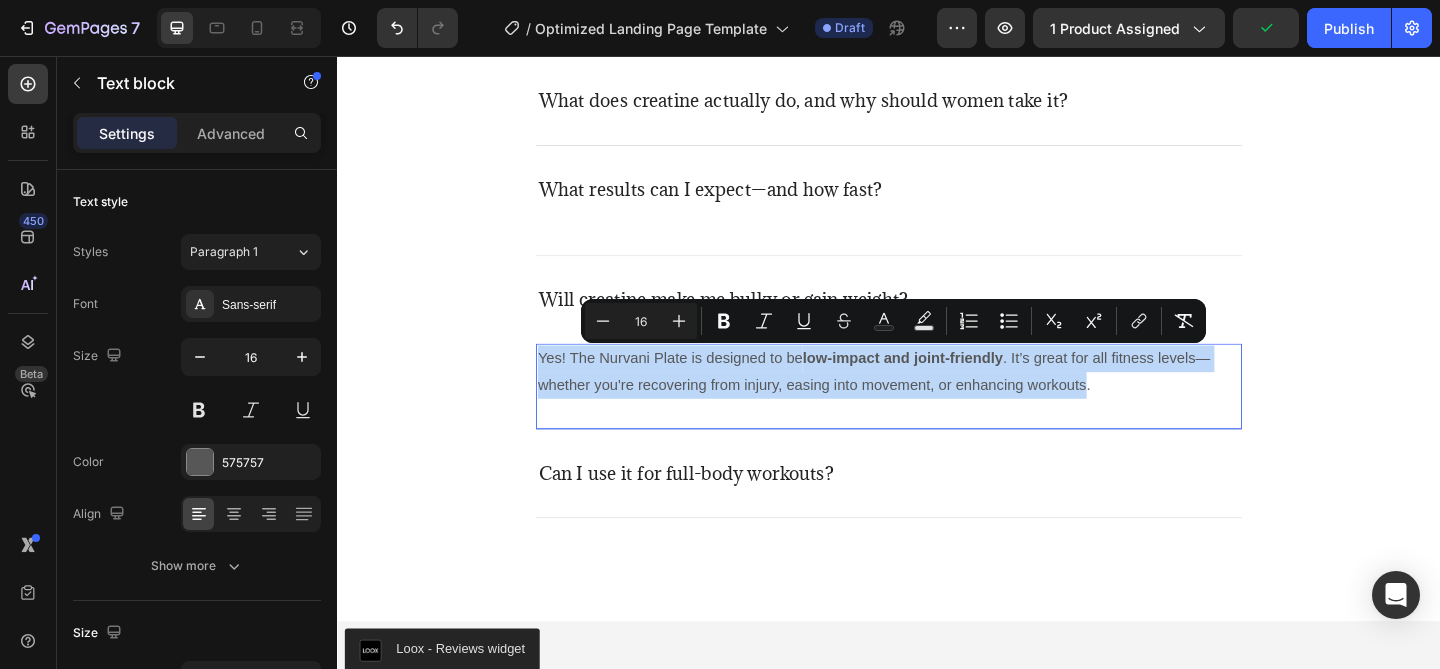 drag, startPoint x: 1146, startPoint y: 418, endPoint x: 552, endPoint y: 393, distance: 594.5259 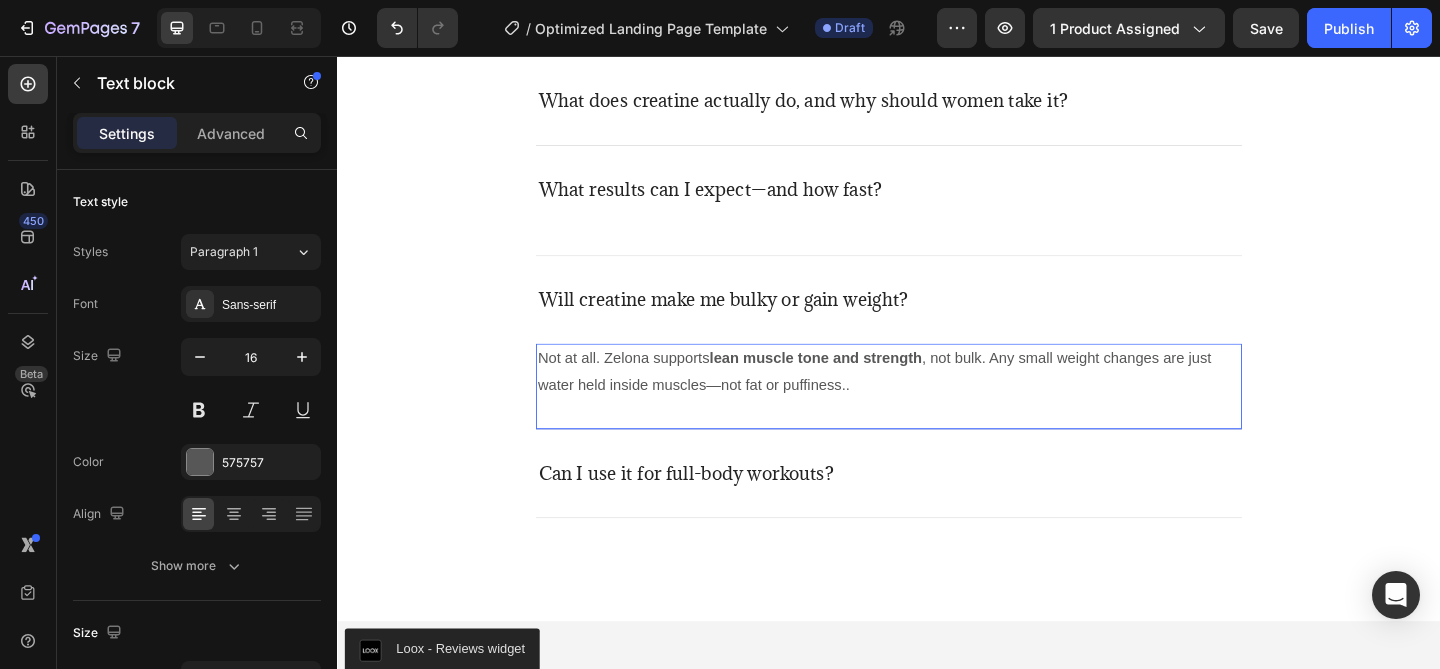 click on "Not at all. Zelona supports lean muscle tone and strength , not bulk. Any small weight changes are just water held inside muscles—not fat or puffiness.." at bounding box center (937, 400) 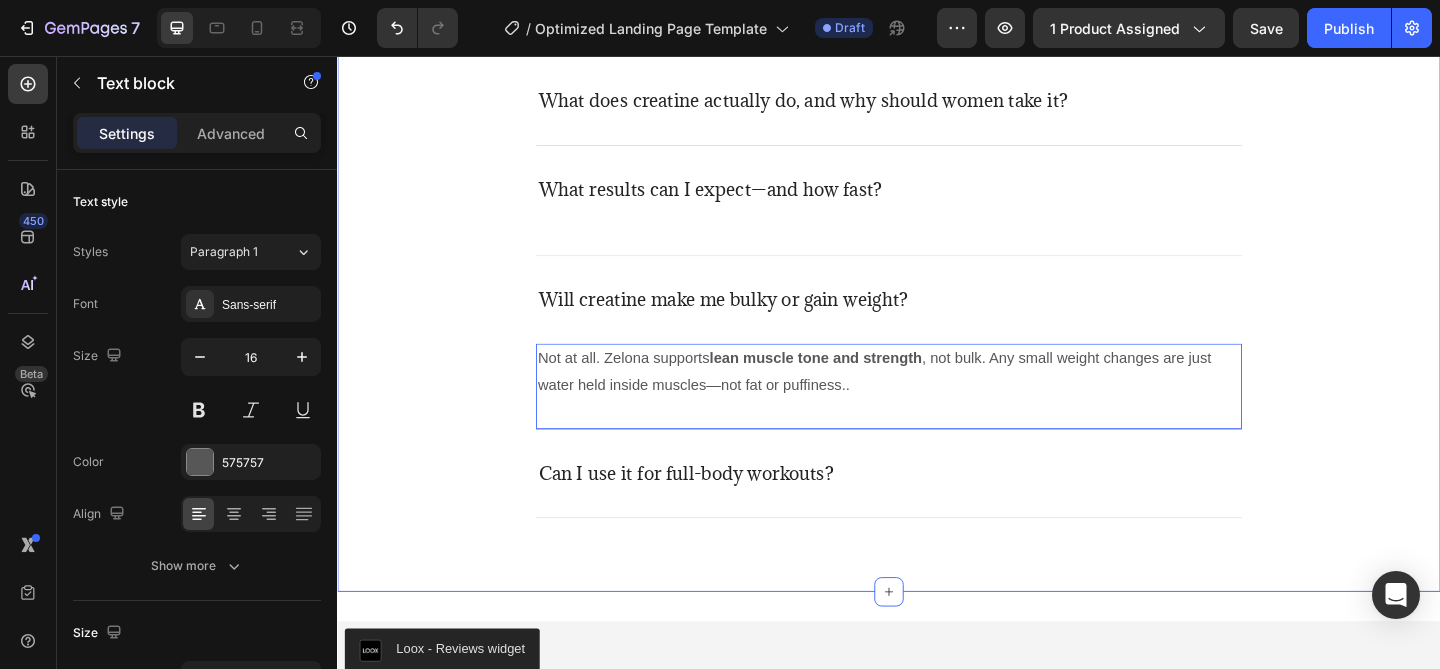 click on "Frequently asked questions Heading Have questions? We’re here to help Text block Title Line What does creatine actually do, and why should women take it? What results can I expect—and how fast? Will creatine make me bulky or gain weight? Not at all. Zelona supports lean muscle tone and strength , not bulk. Any small weight changes are just water held inside muscles—not fat or puffiness.. Text block 0 Can I use it for full-body workouts? Accordion Row" at bounding box center (937, 225) 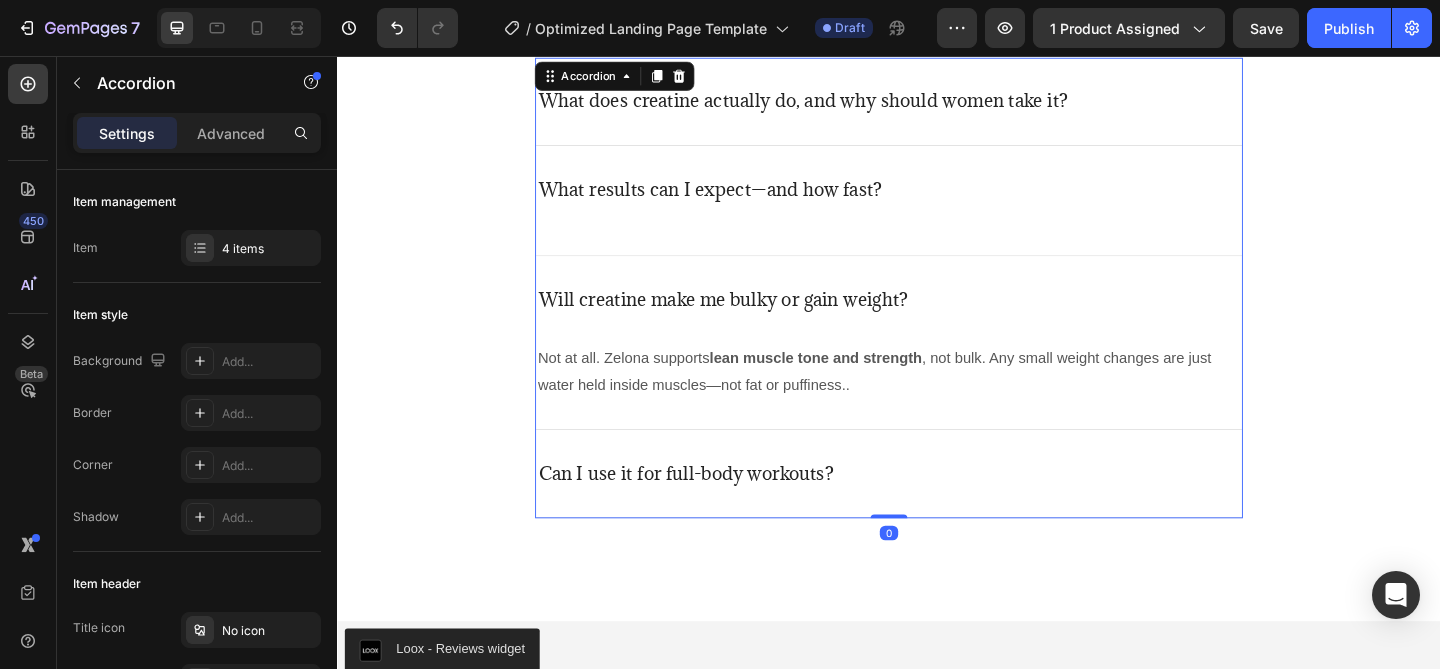 click on "Can I use it for full-body workouts?" at bounding box center [937, 511] 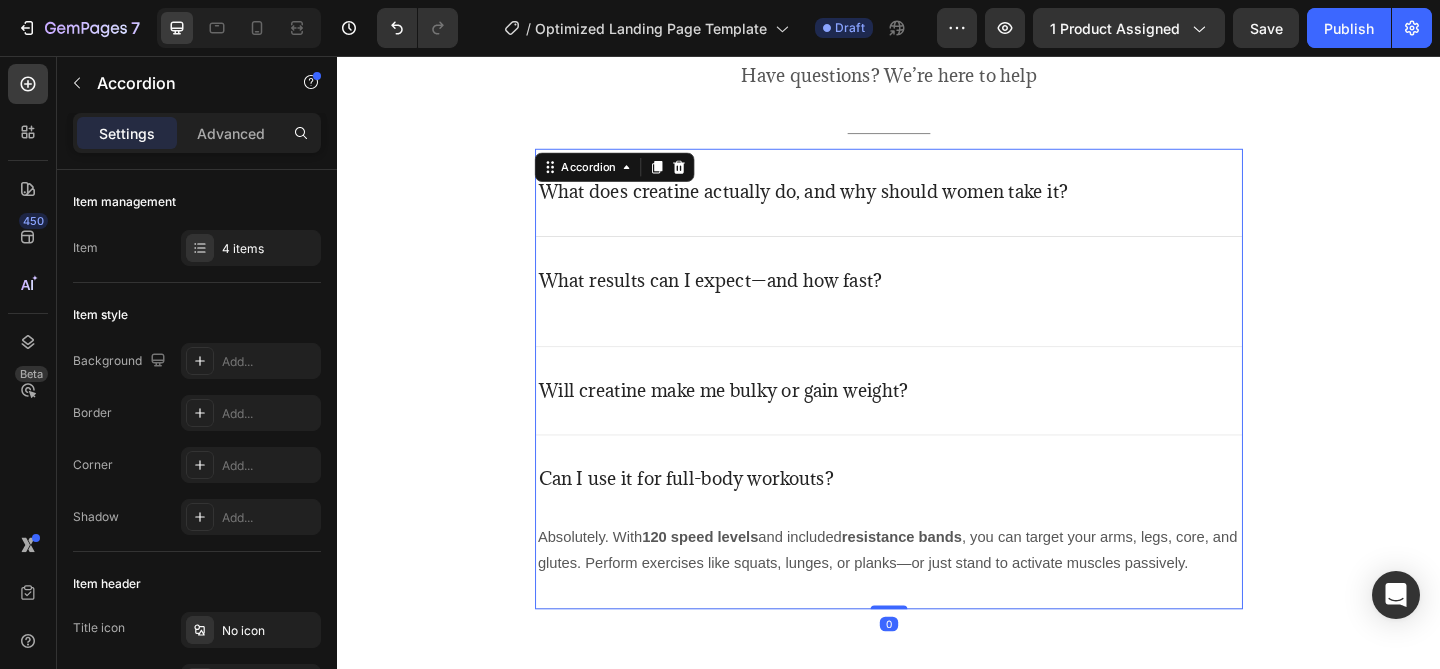 scroll, scrollTop: 5378, scrollLeft: 0, axis: vertical 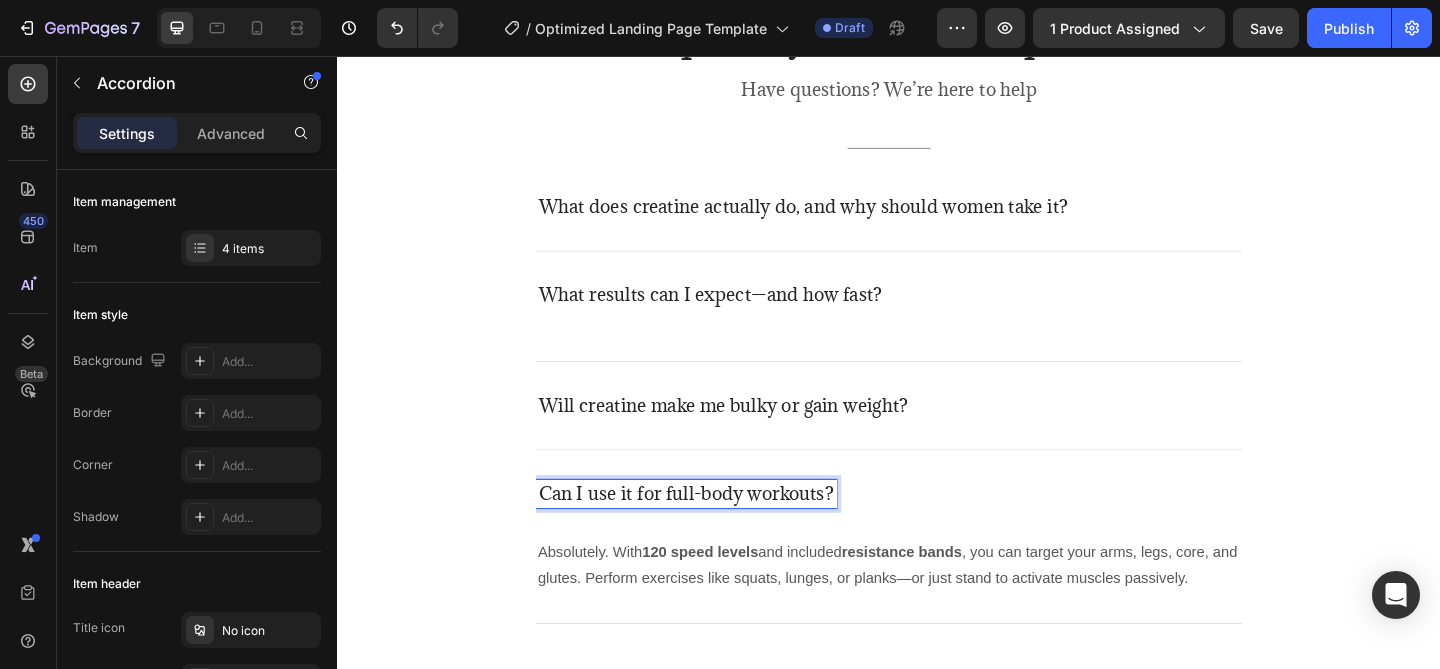 click on "Can I use it for full-body workouts?" at bounding box center [716, 532] 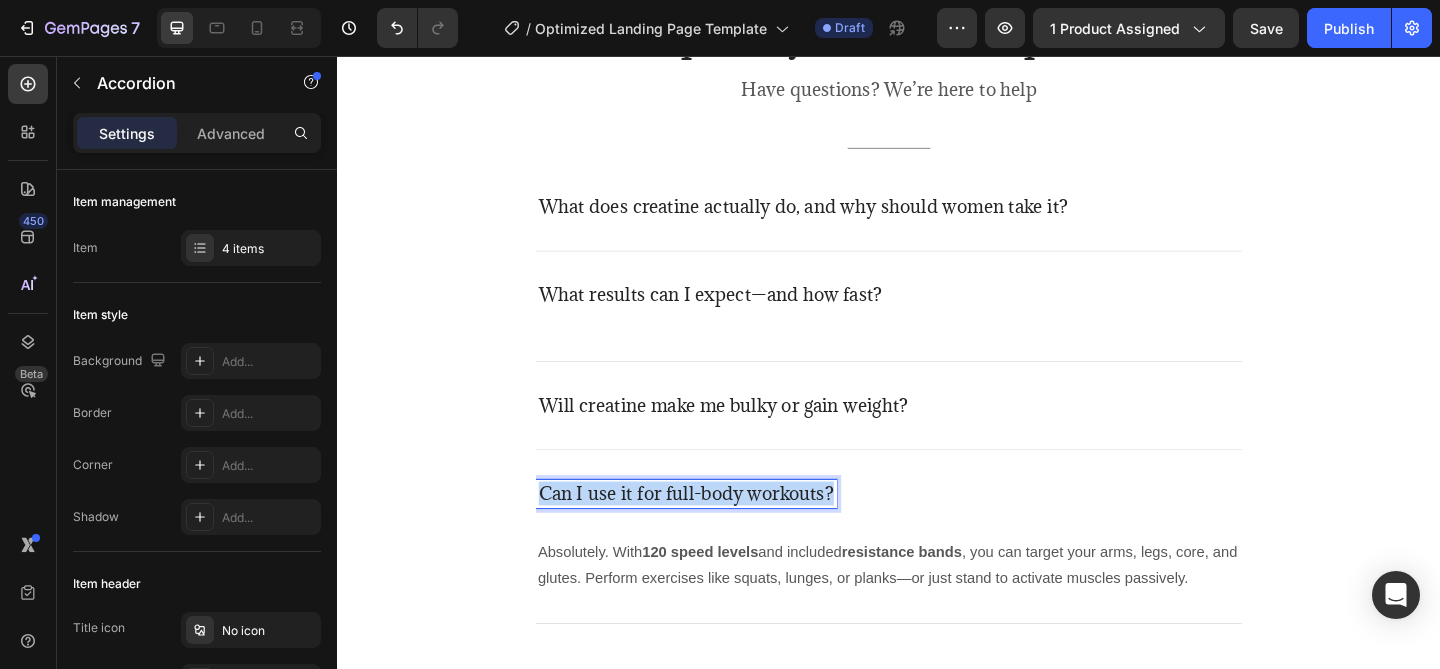 drag, startPoint x: 563, startPoint y: 527, endPoint x: 861, endPoint y: 534, distance: 298.0822 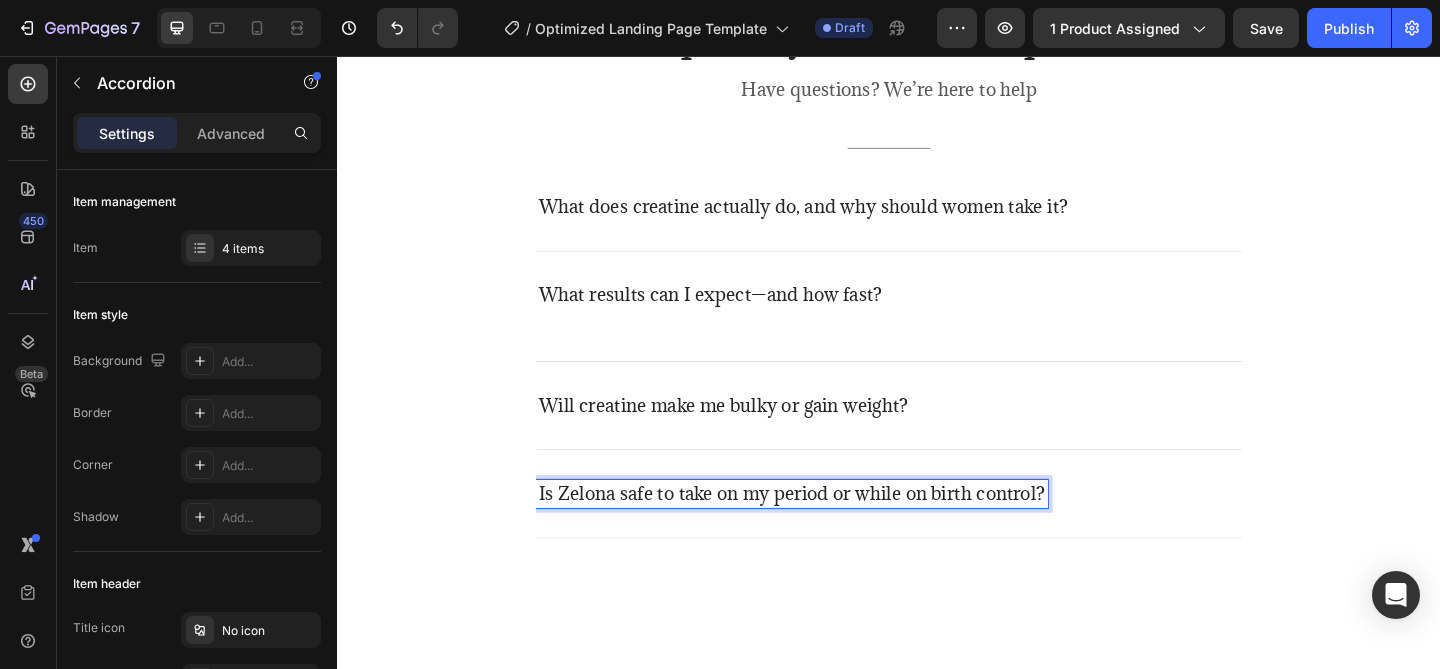 click on "Is Zelona safe to take on my period or while on birth control?" at bounding box center (831, 532) 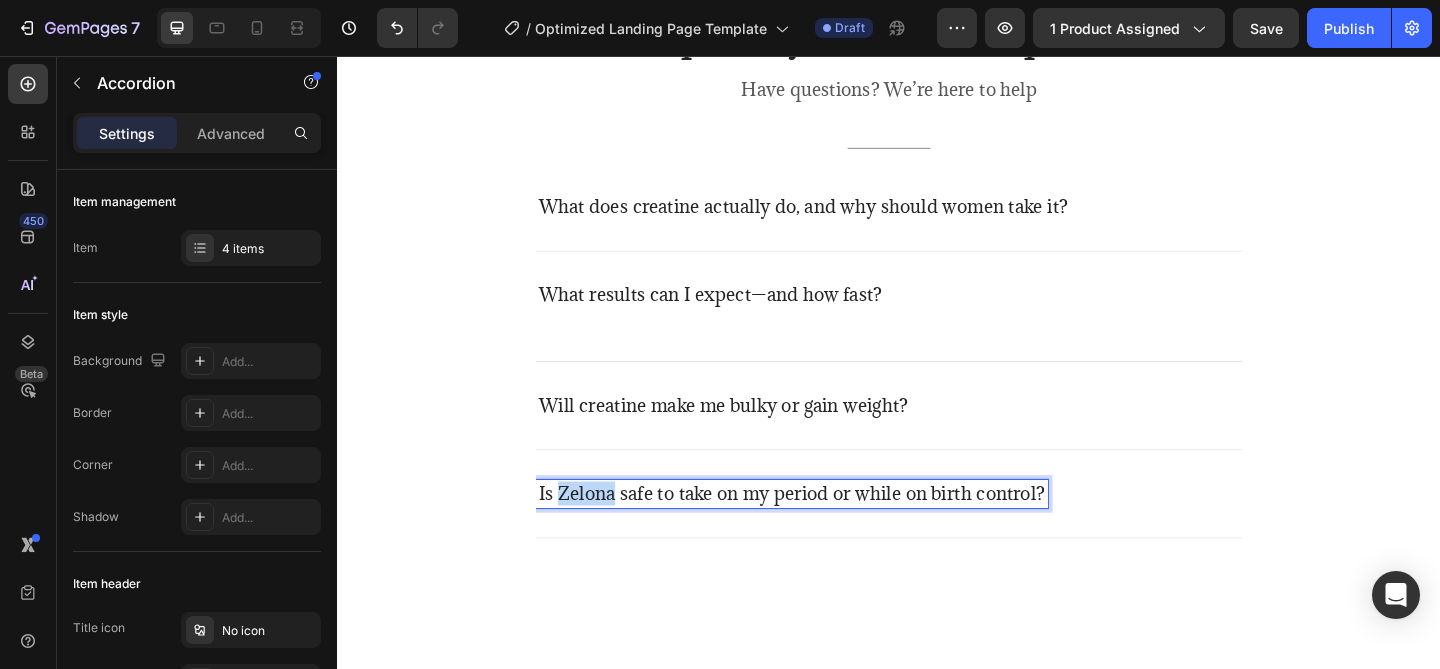 click on "Is Zelona safe to take on my period or while on birth control?" at bounding box center [831, 532] 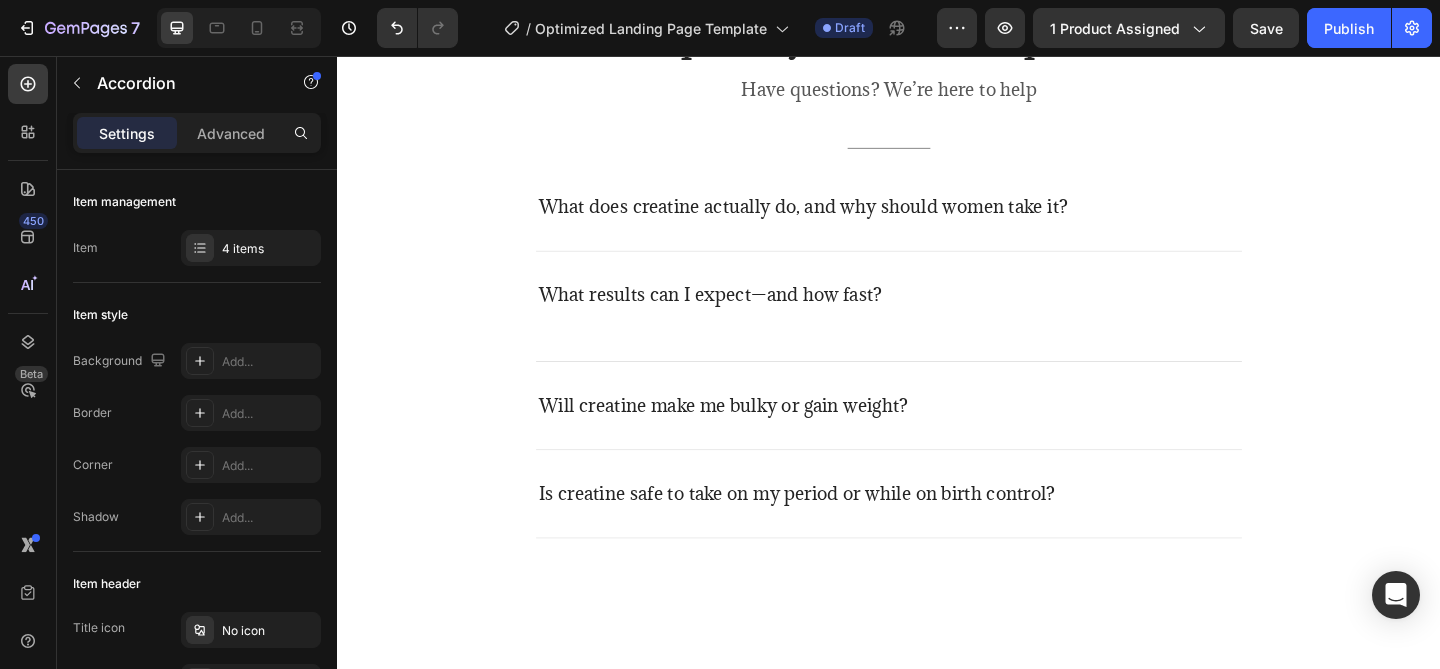 click on "Is creatine safe to take on my period or while on birth control?" at bounding box center [937, 532] 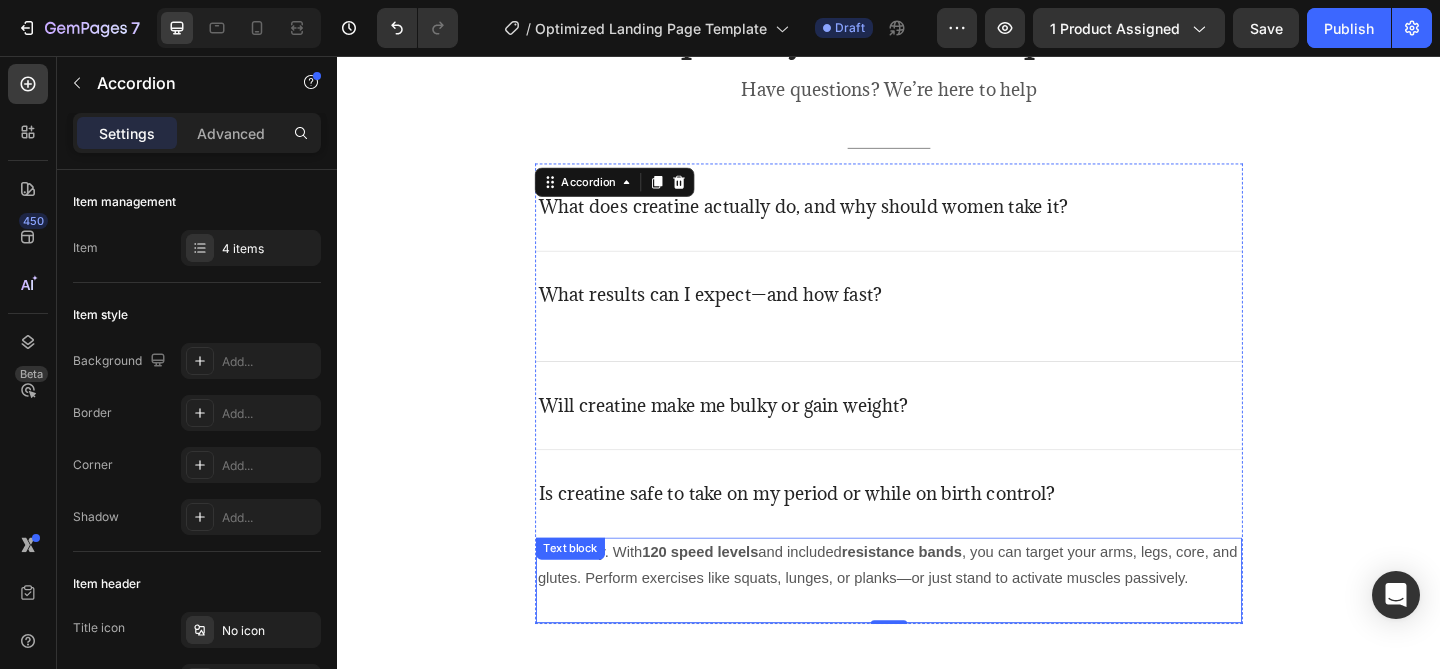 click on "Absolutely. With  120 speed levels  and included  resistance bands , you can target your arms, legs, core, and glutes. Perform exercises like squats, lunges, or planks—or just stand to activate muscles passively." at bounding box center (937, 611) 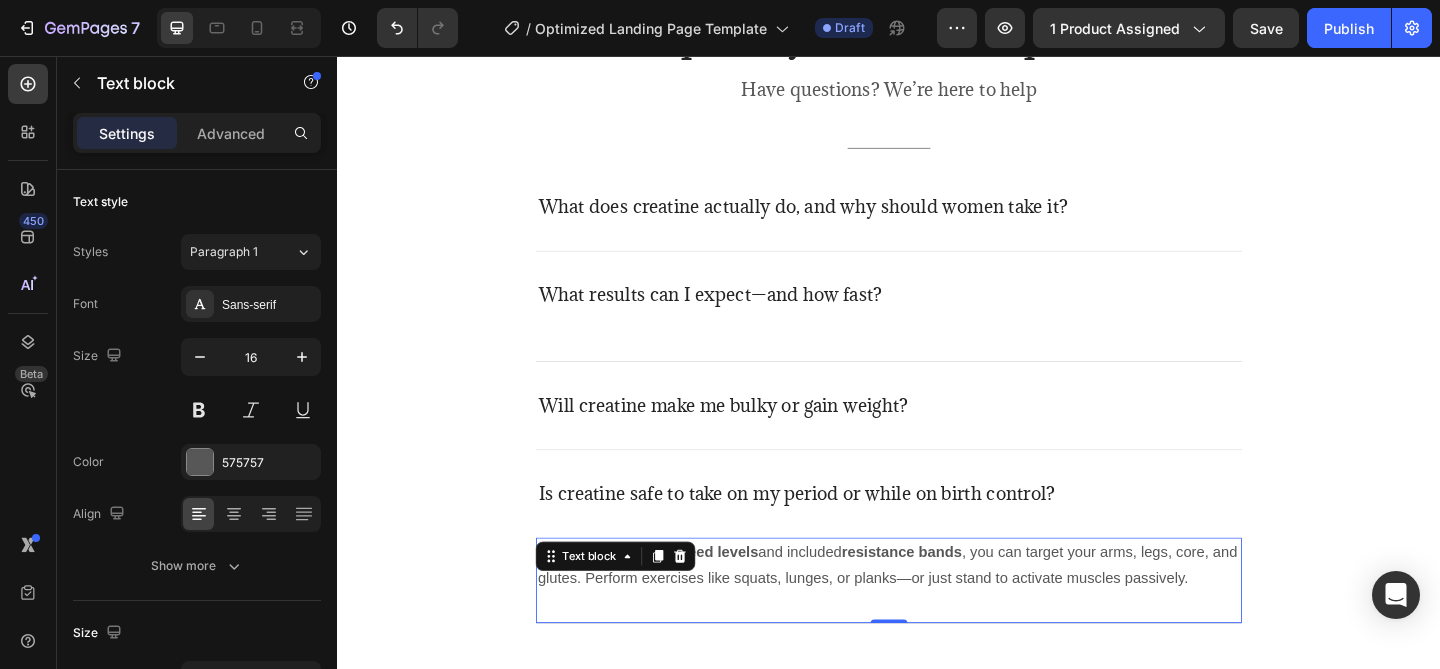 click on "Absolutely. With  120 speed levels  and included  resistance bands , you can target your arms, legs, core, and glutes. Perform exercises like squats, lunges, or planks—or just stand to activate muscles passively." at bounding box center (937, 611) 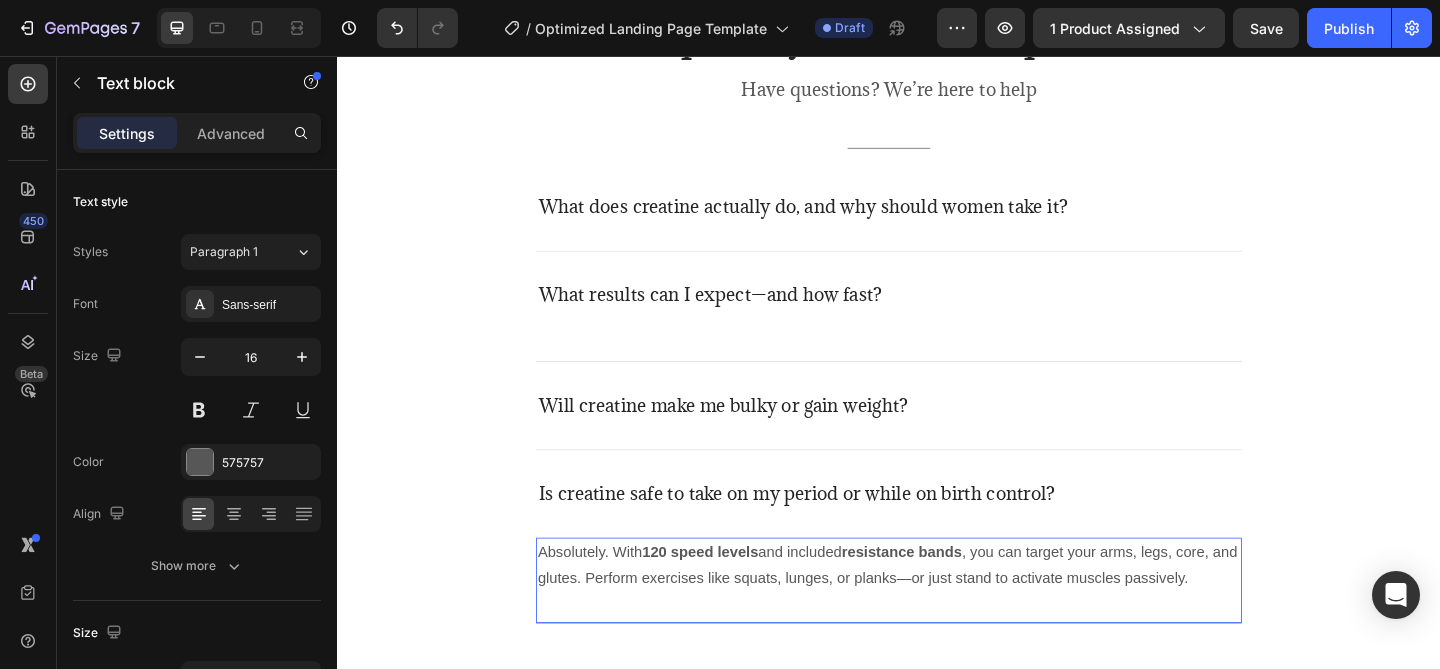 click on "Absolutely. With  120 speed levels  and included  resistance bands , you can target your arms, legs, core, and glutes. Perform exercises like squats, lunges, or planks—or just stand to activate muscles passively." at bounding box center [937, 611] 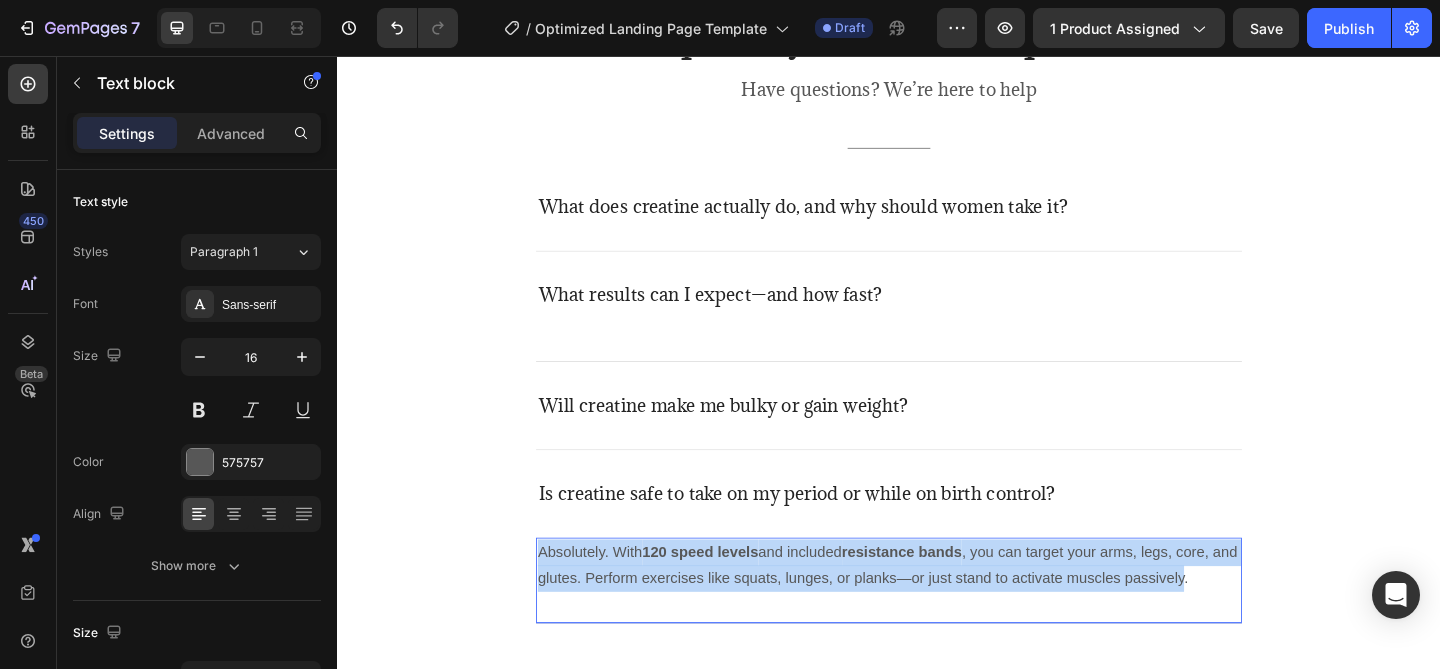 drag, startPoint x: 1278, startPoint y: 627, endPoint x: 550, endPoint y: 598, distance: 728.5774 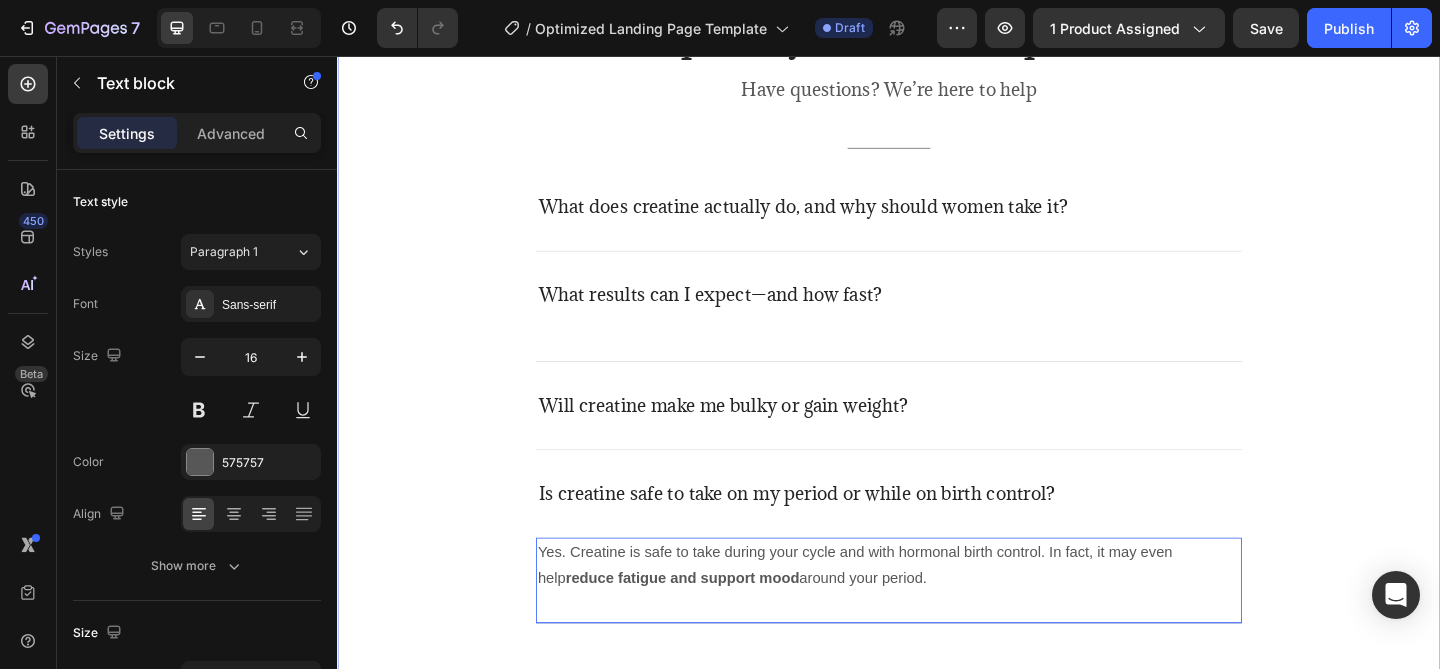 click on "Frequently asked questions Heading Have questions? We’re here to help Text block Title Line What does creatine actually do, and why should women take it? What results can I expect—and how fast? Will creatine make me bulky or gain weight? Is creatine safe to take on my period or while on birth control? Yes. Creatine is safe to take during your cycle and with hormonal birth control. In fact, it may even help reduce fatigue and support mood around your period. Text block 0 Accordion Row" at bounding box center [937, 340] 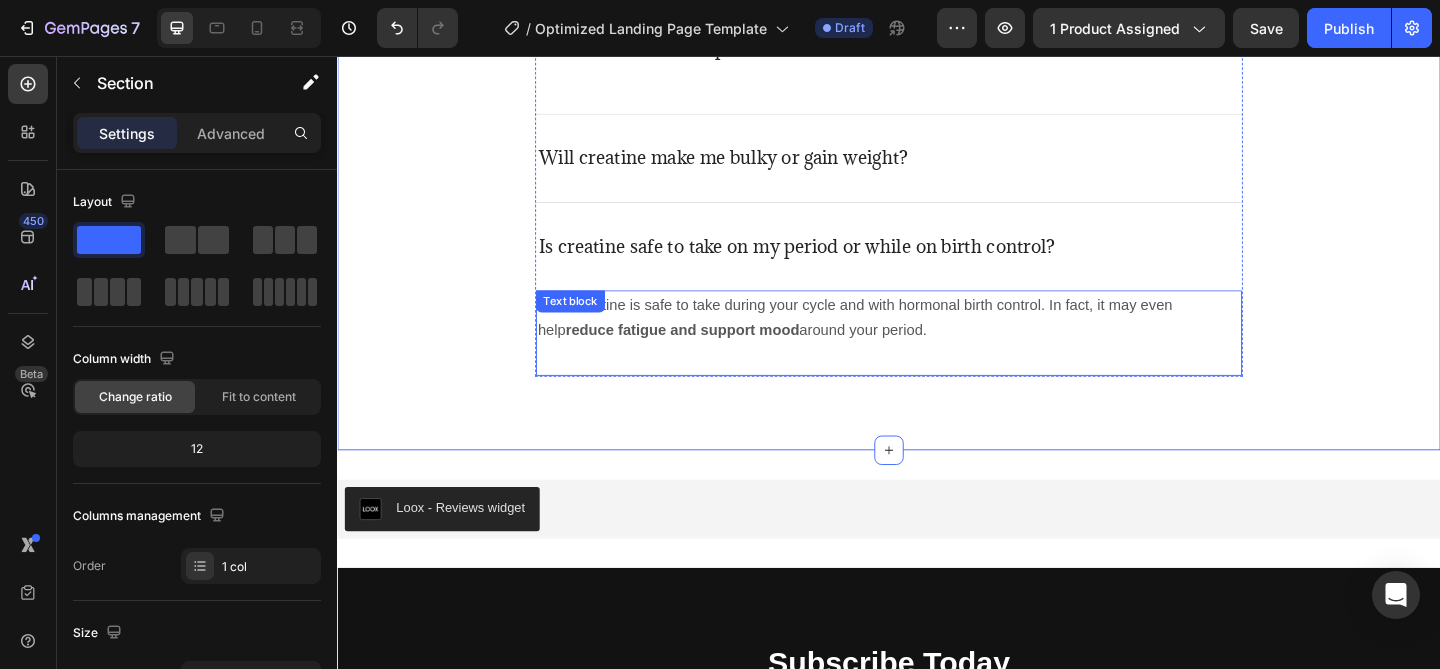 scroll, scrollTop: 5648, scrollLeft: 0, axis: vertical 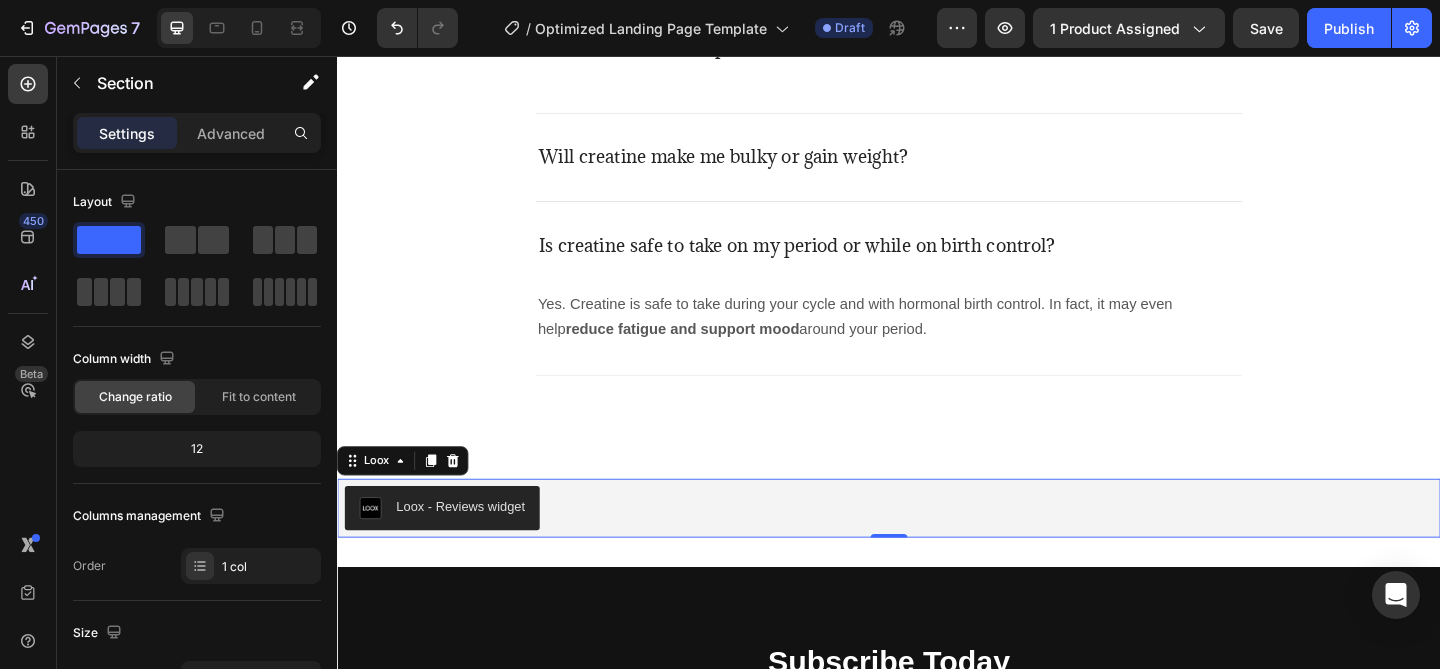 click on "Loox - Reviews widget" at bounding box center (451, 548) 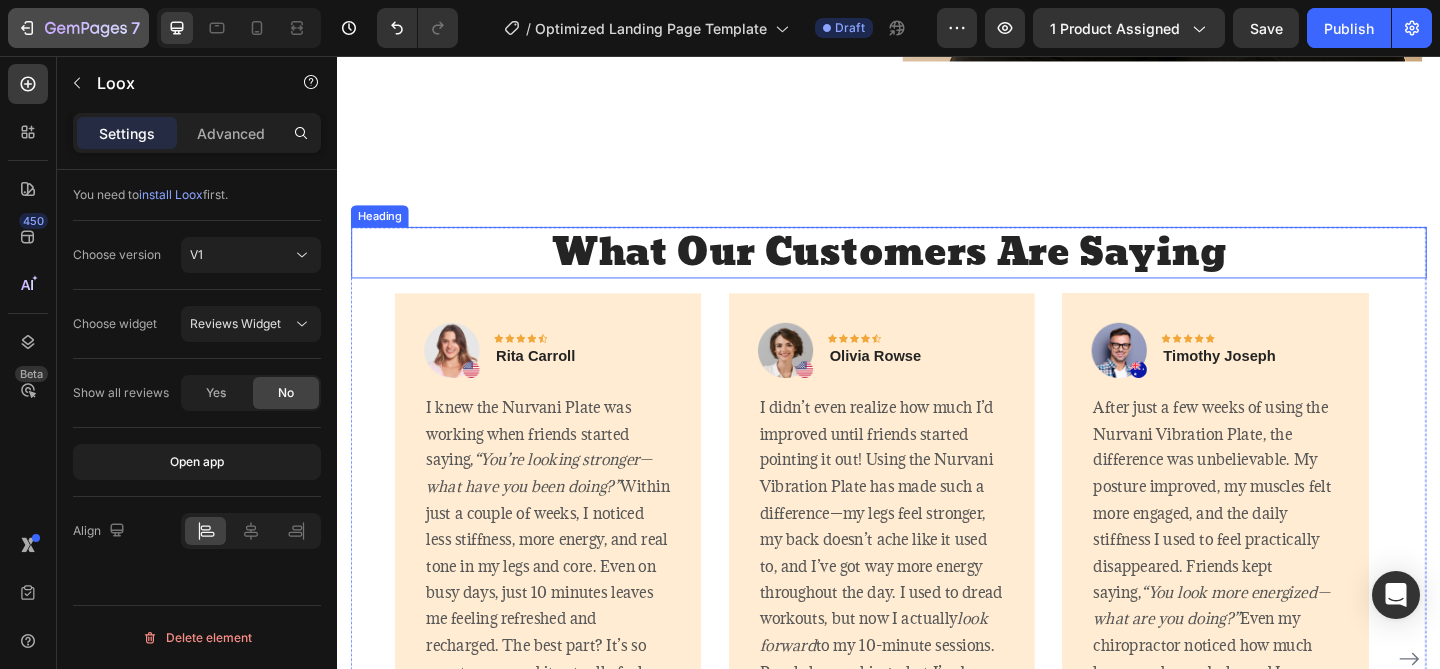 scroll, scrollTop: 4094, scrollLeft: 0, axis: vertical 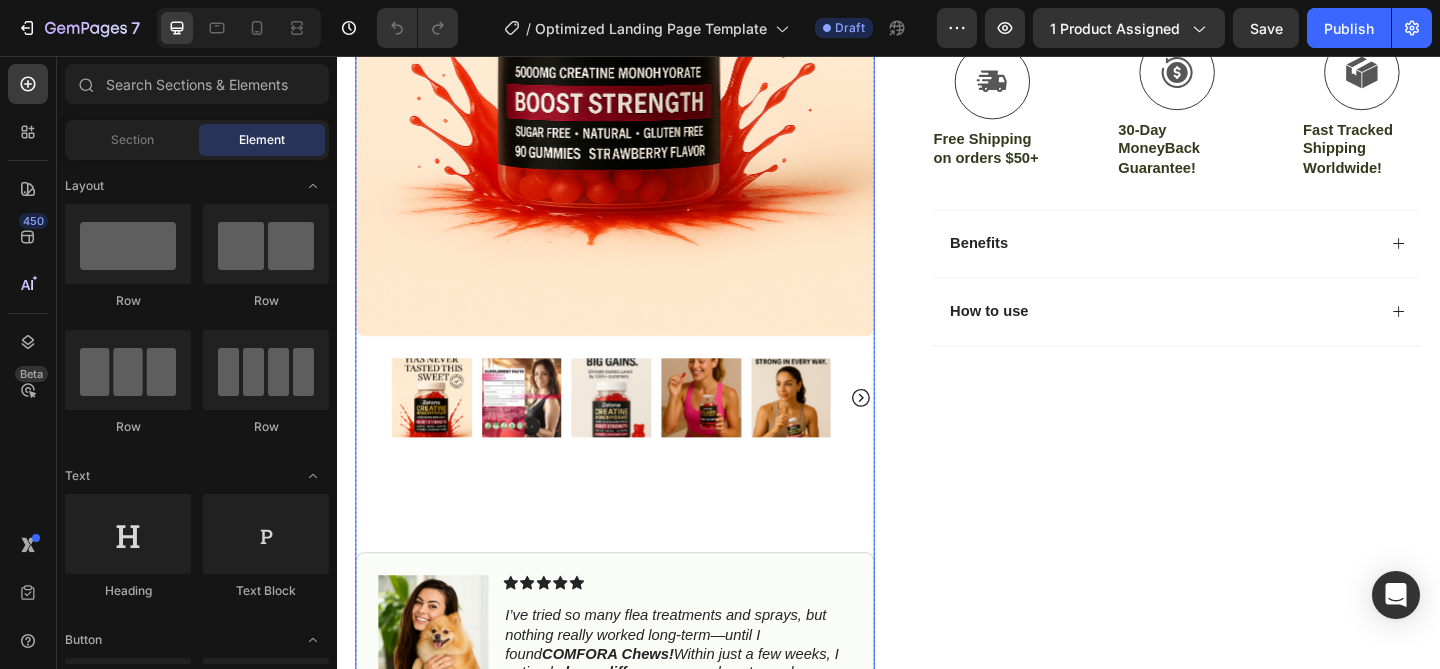 click 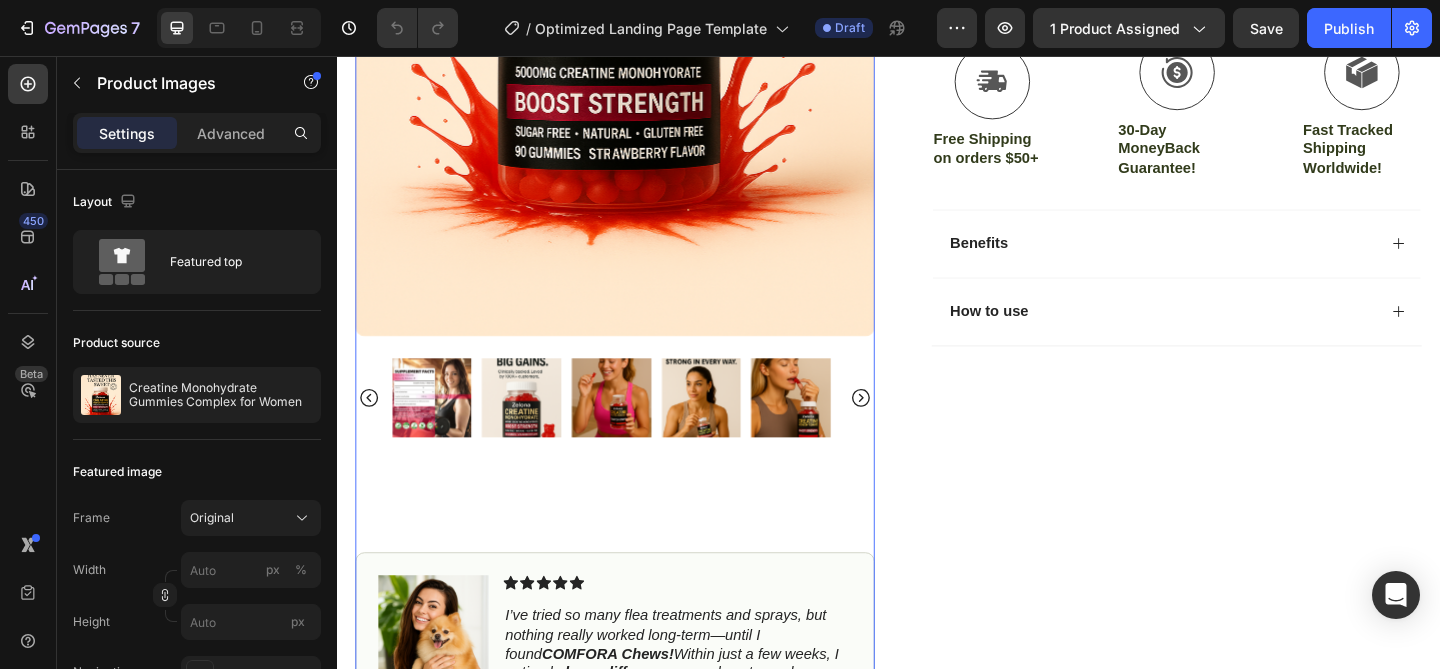 click 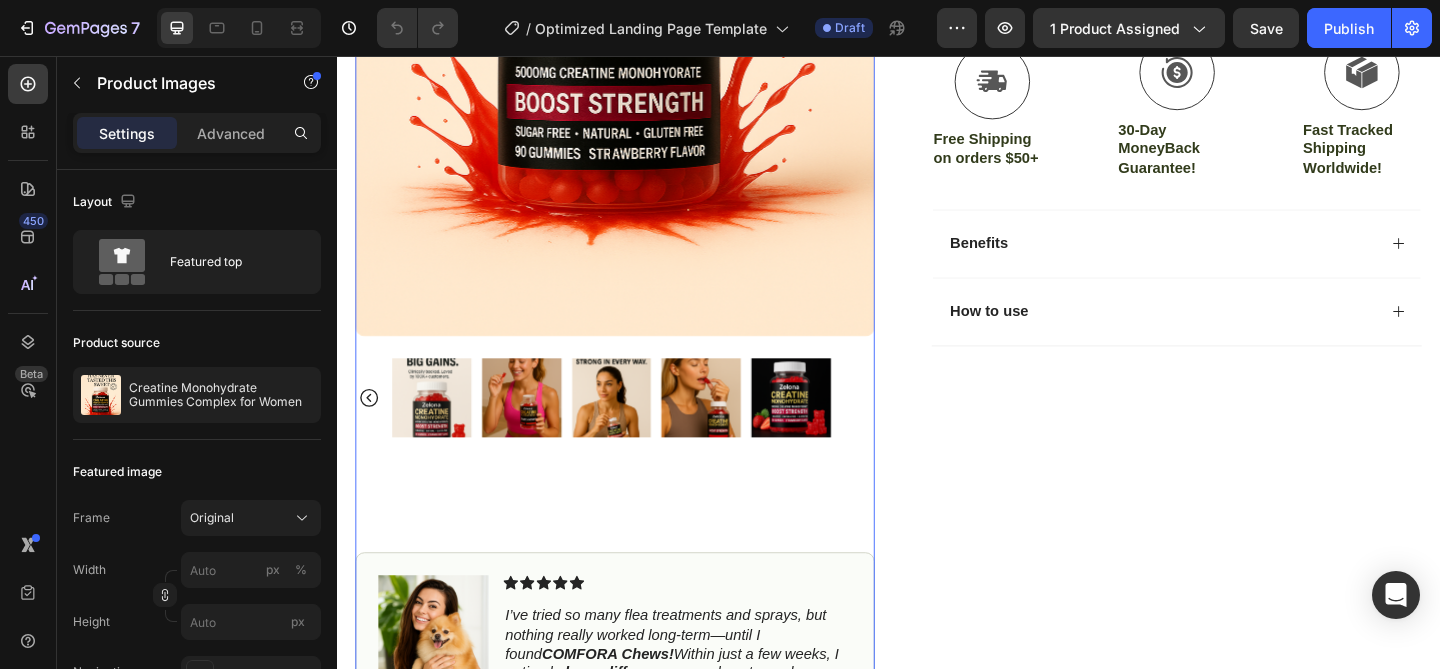 click at bounding box center [639, 428] 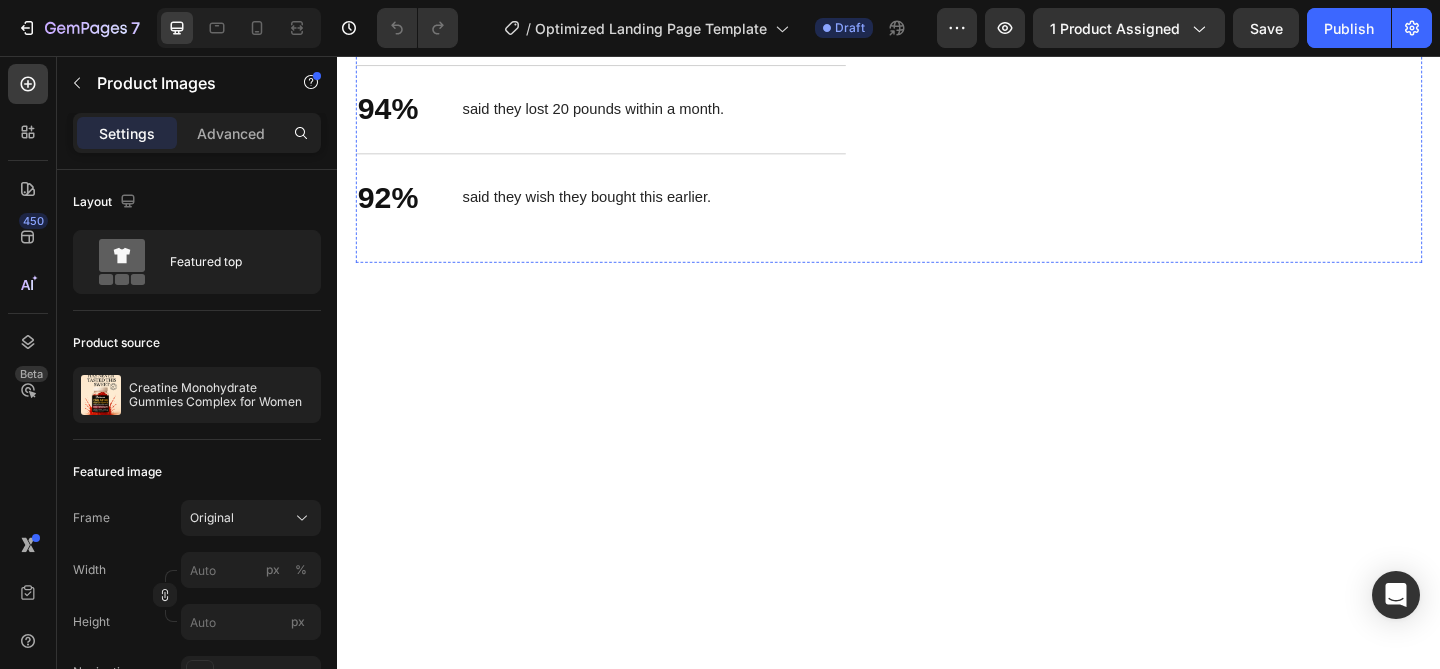 scroll, scrollTop: 3052, scrollLeft: 0, axis: vertical 